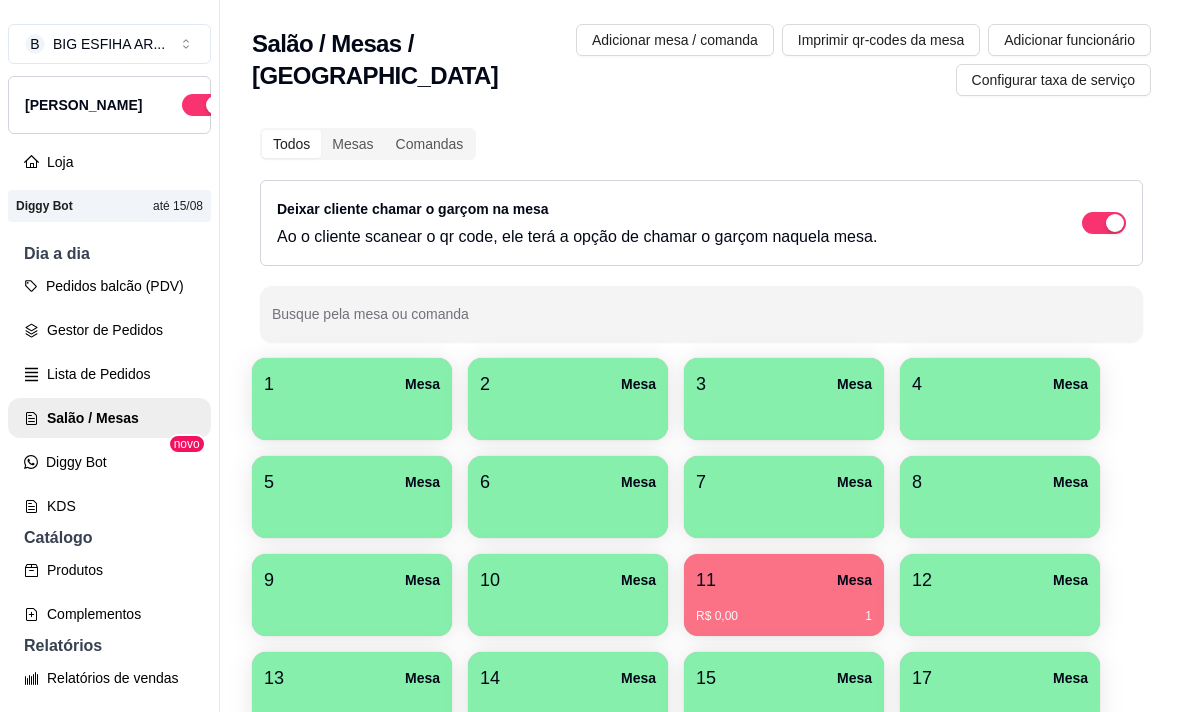 scroll, scrollTop: 0, scrollLeft: 0, axis: both 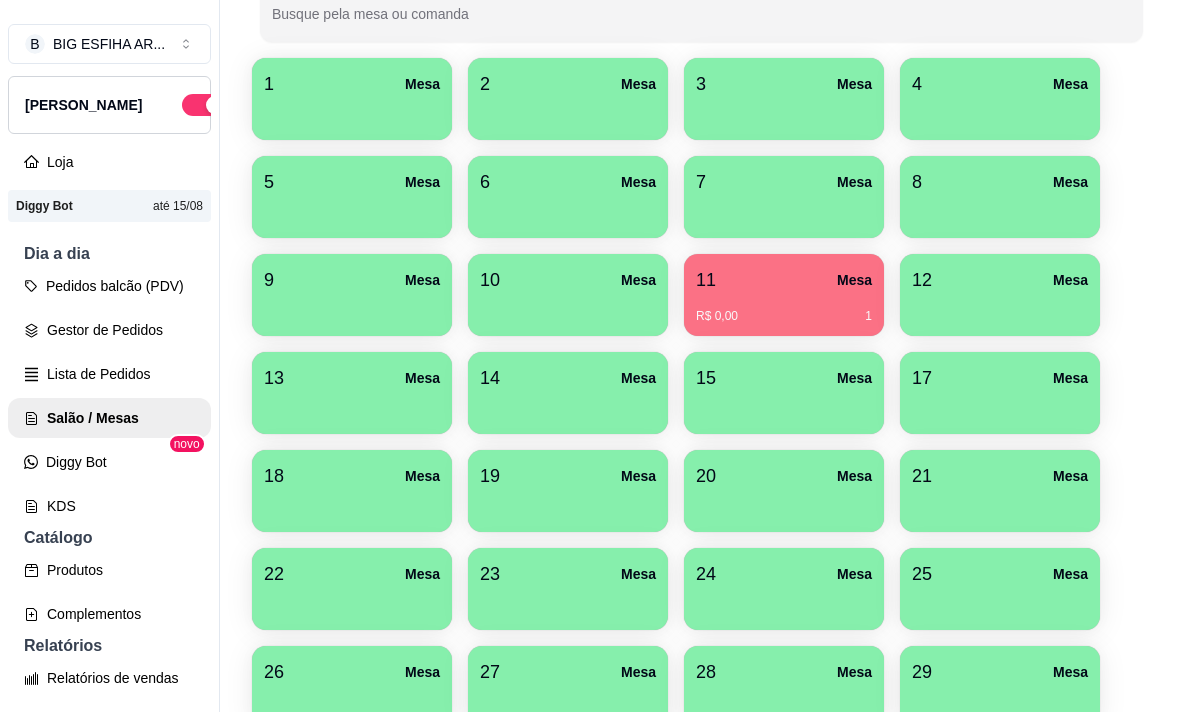 click on "R$ 0,00 1" at bounding box center (784, 309) 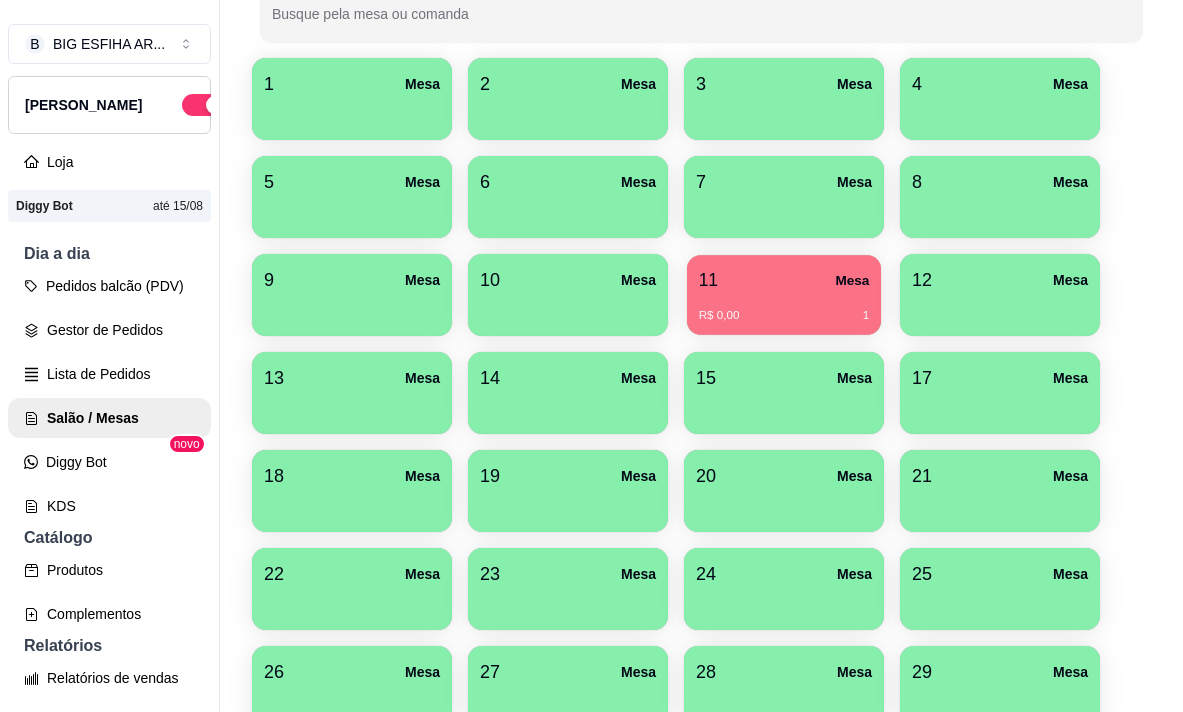 click on "R$ 0,00 1" at bounding box center (784, 308) 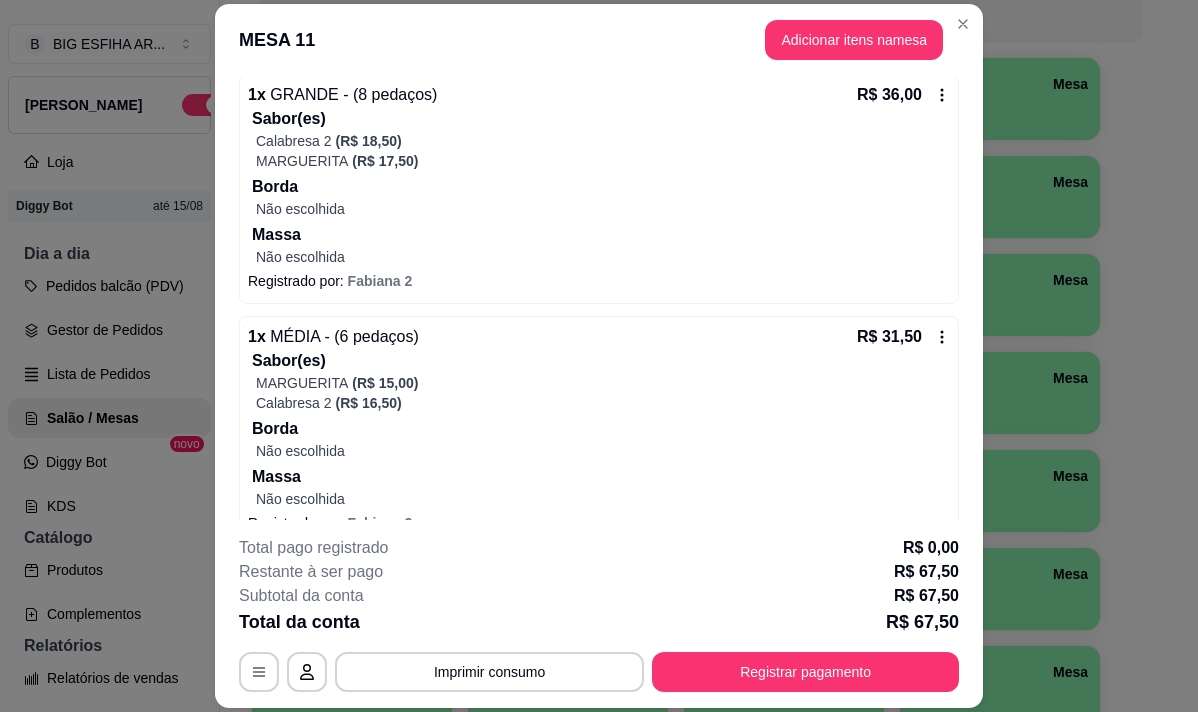 scroll, scrollTop: 224, scrollLeft: 0, axis: vertical 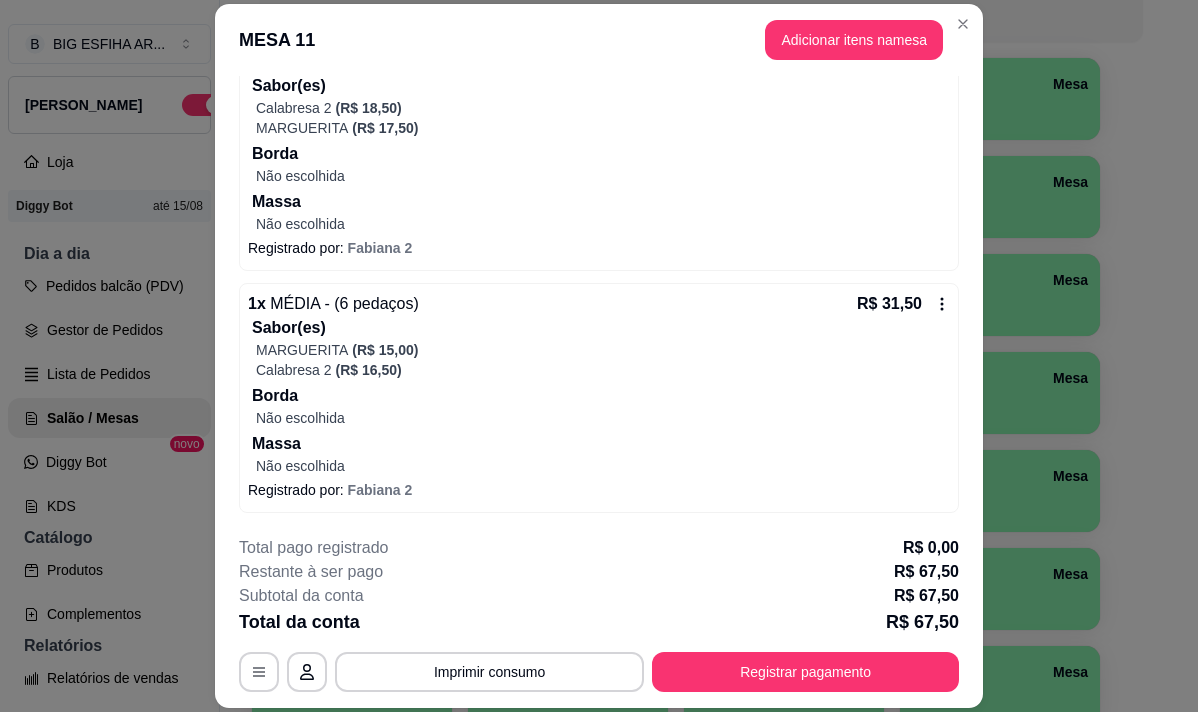 click on "Borda" at bounding box center [601, 396] 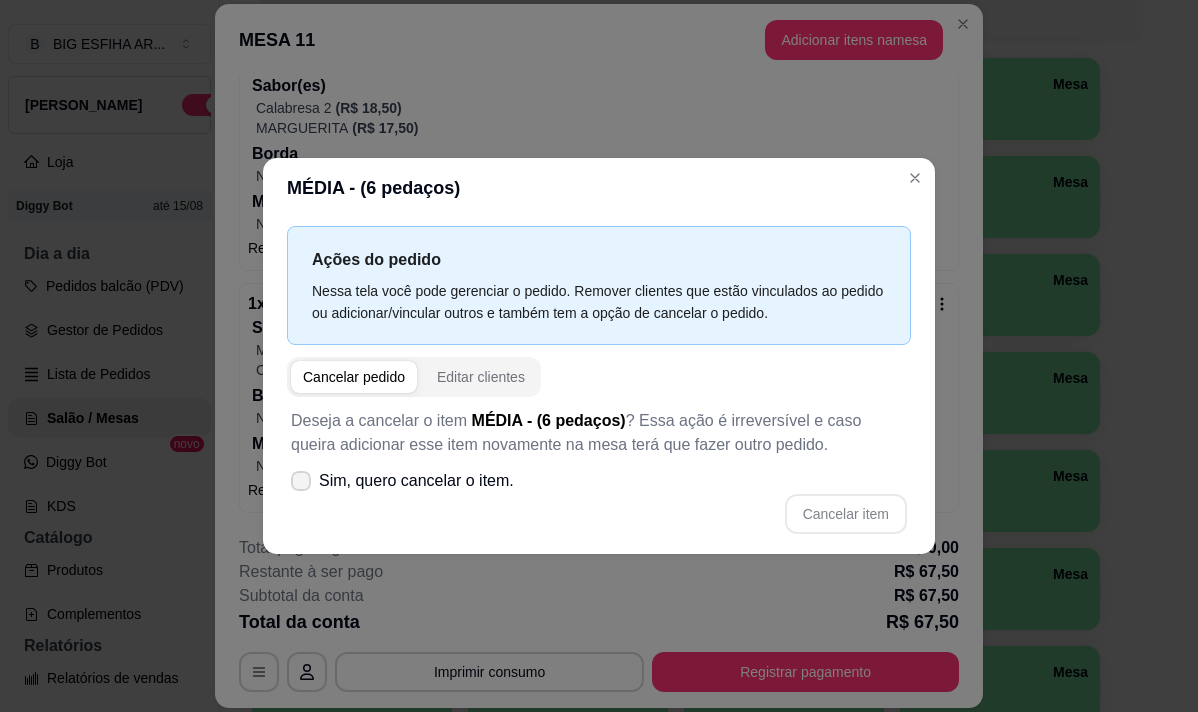 click on "Sim, quero cancelar o item." at bounding box center [416, 481] 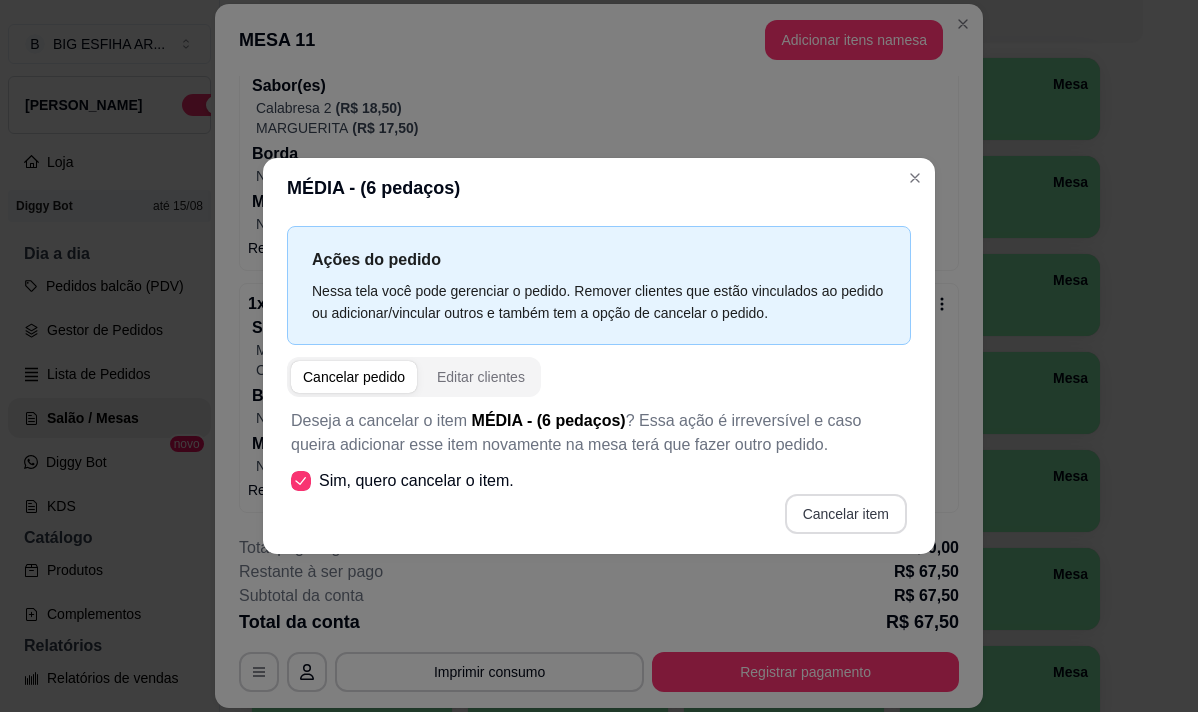 click on "Cancelar item" at bounding box center [846, 514] 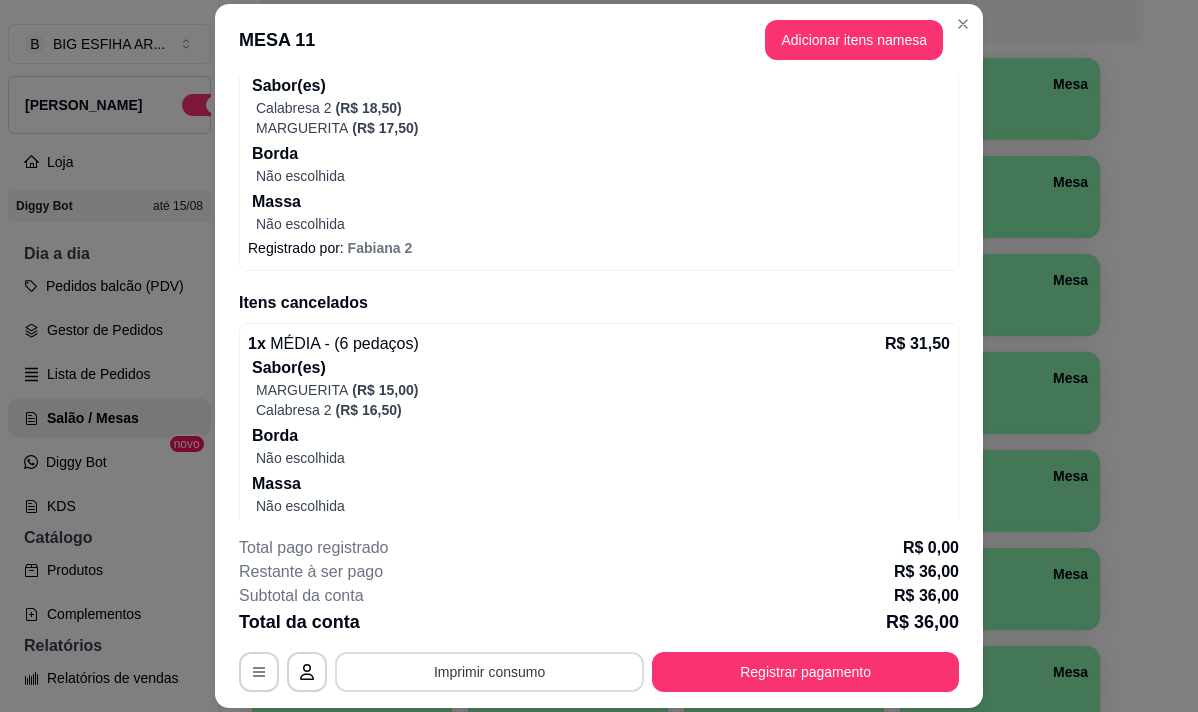 click on "Imprimir consumo" at bounding box center [489, 672] 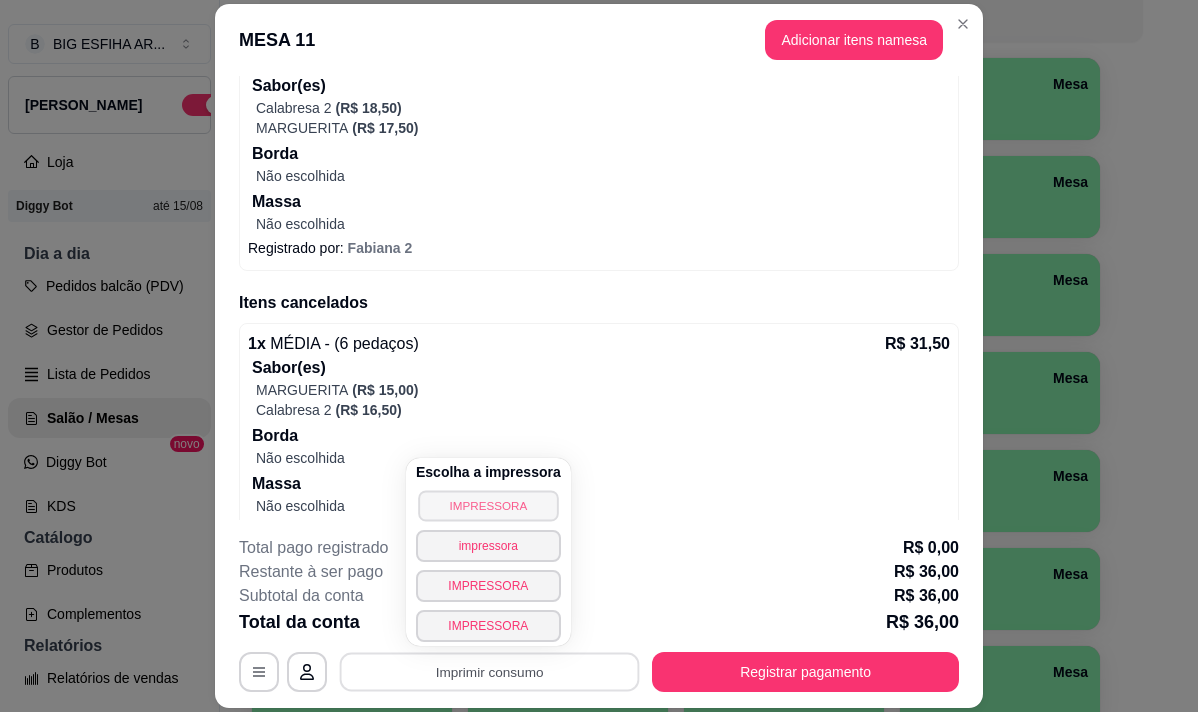 click on "IMPRESSORA" at bounding box center (488, 505) 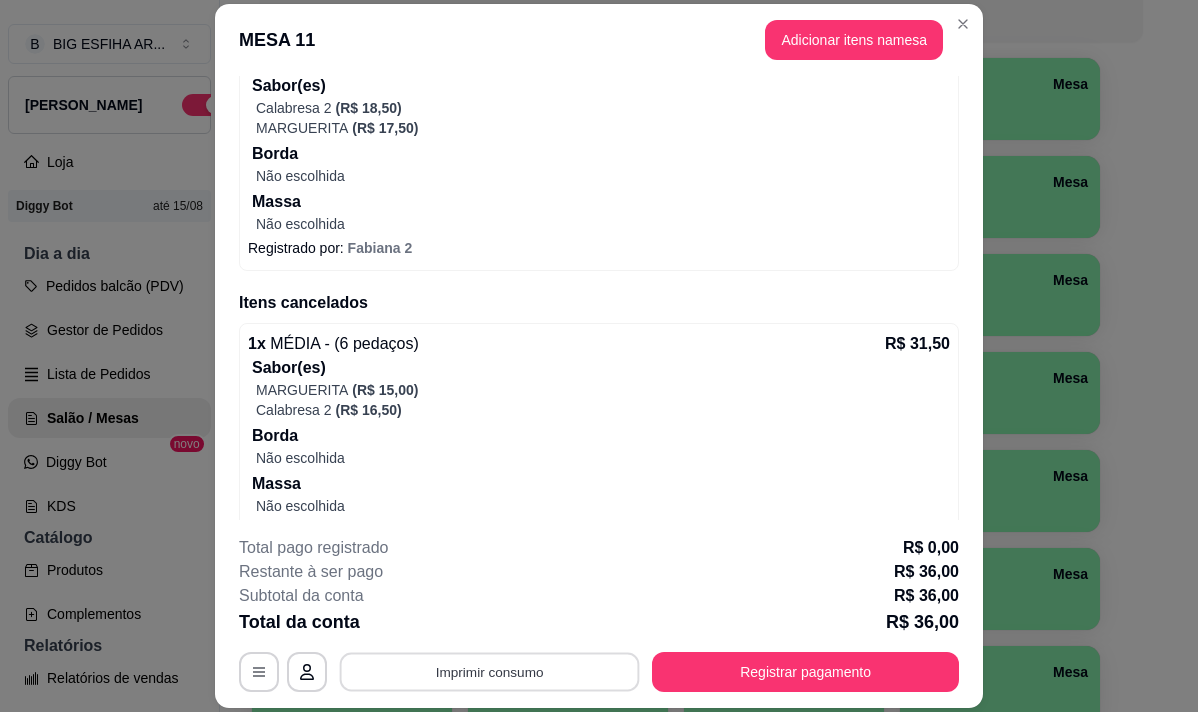 click on "Imprimir consumo" at bounding box center (490, 672) 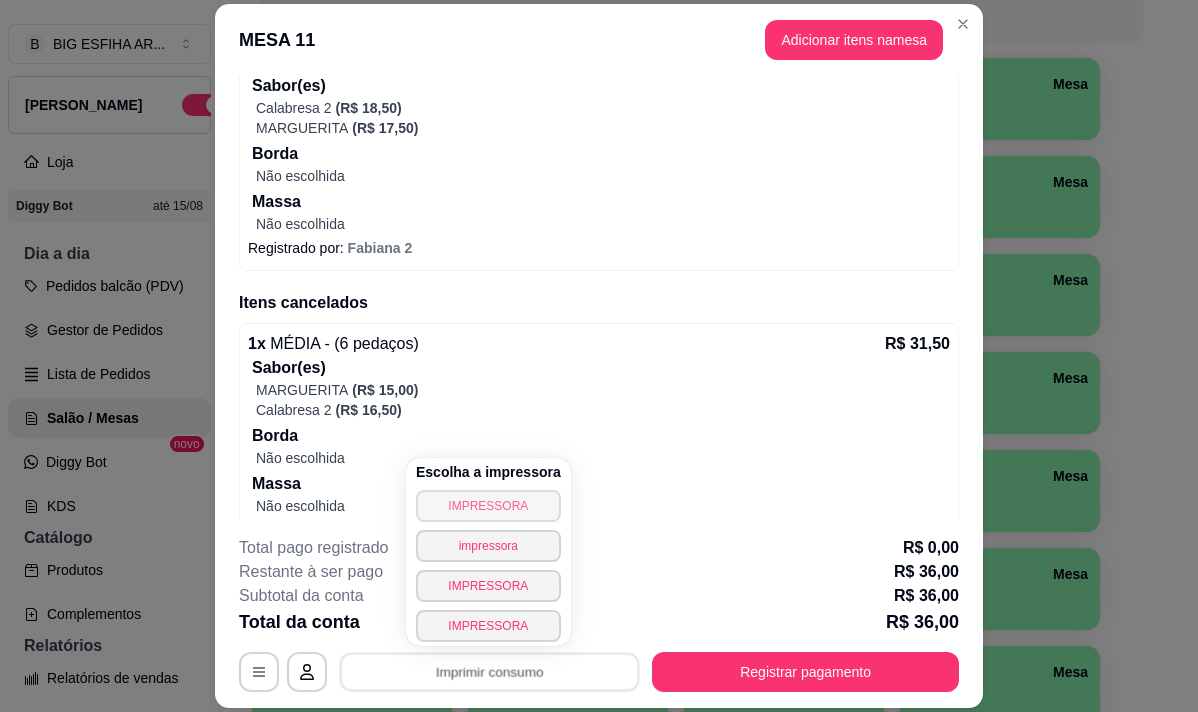 click on "IMPRESSORA" at bounding box center [488, 506] 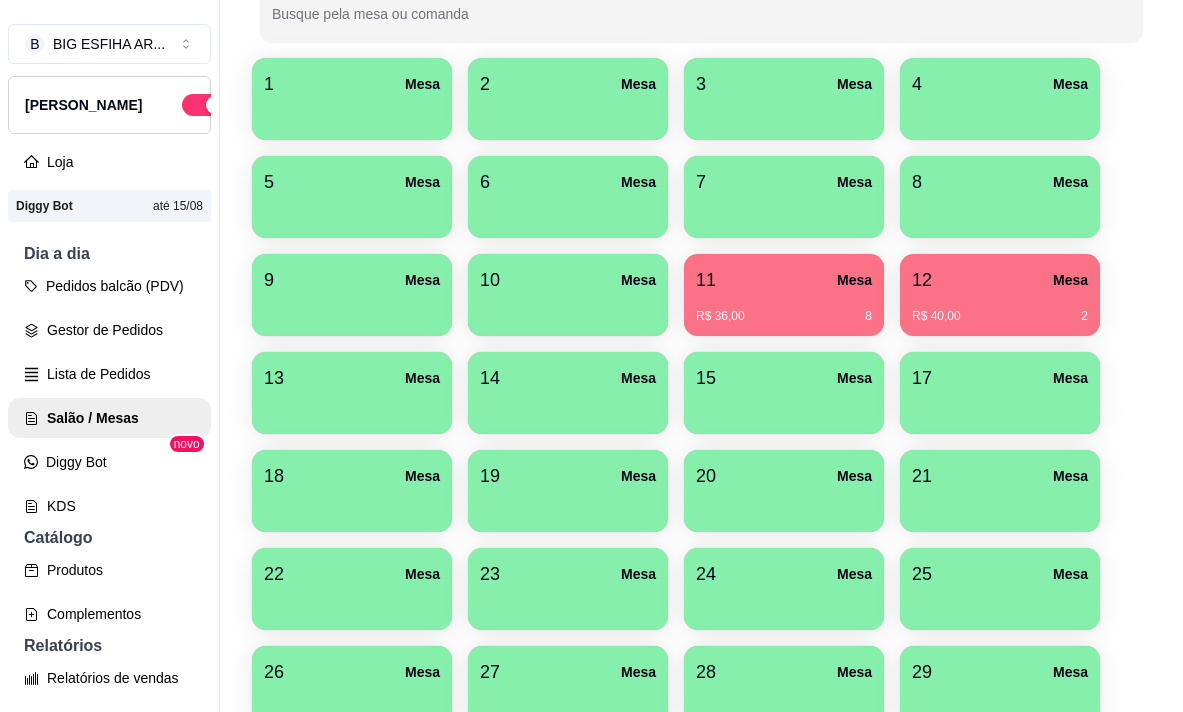 click on "R$ 36,00 8" at bounding box center (784, 309) 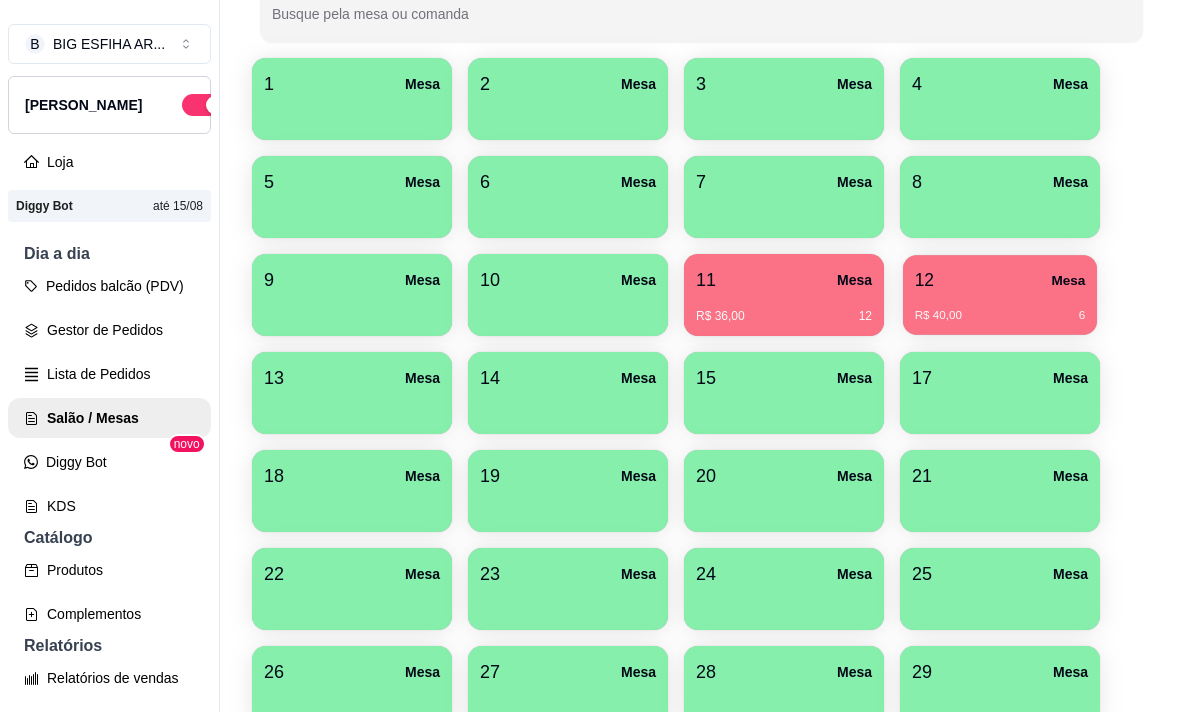 click on "R$ 40,00 6" at bounding box center (1000, 316) 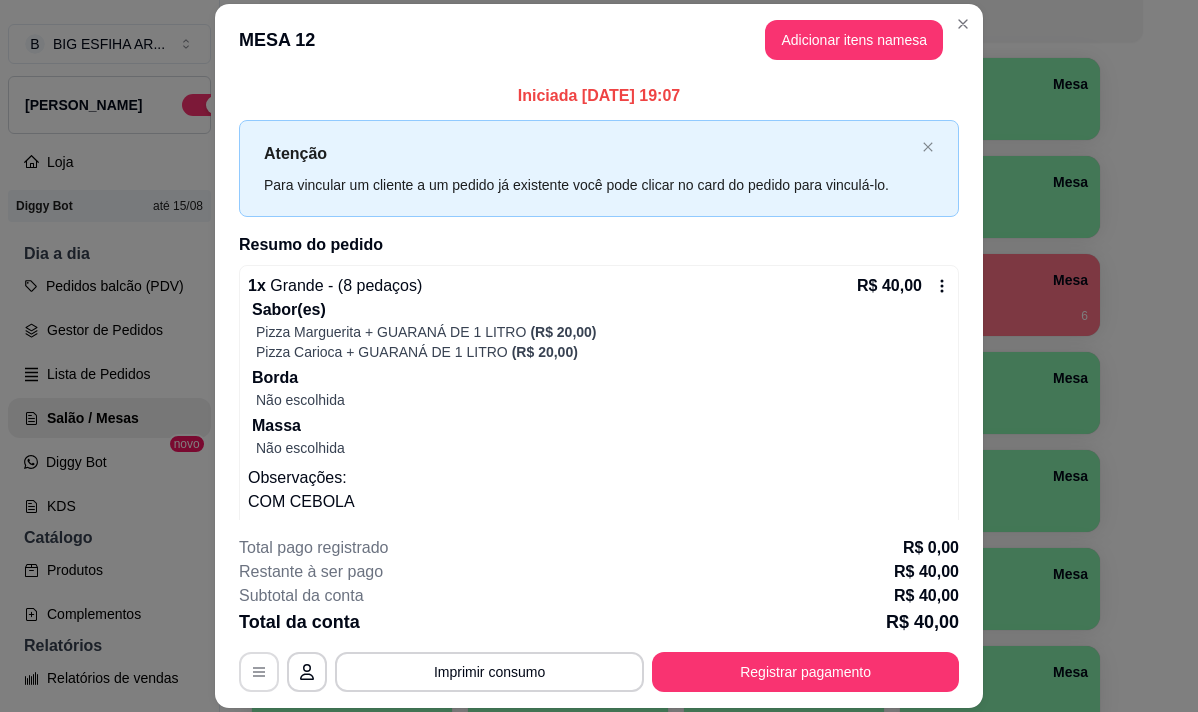 click at bounding box center [259, 672] 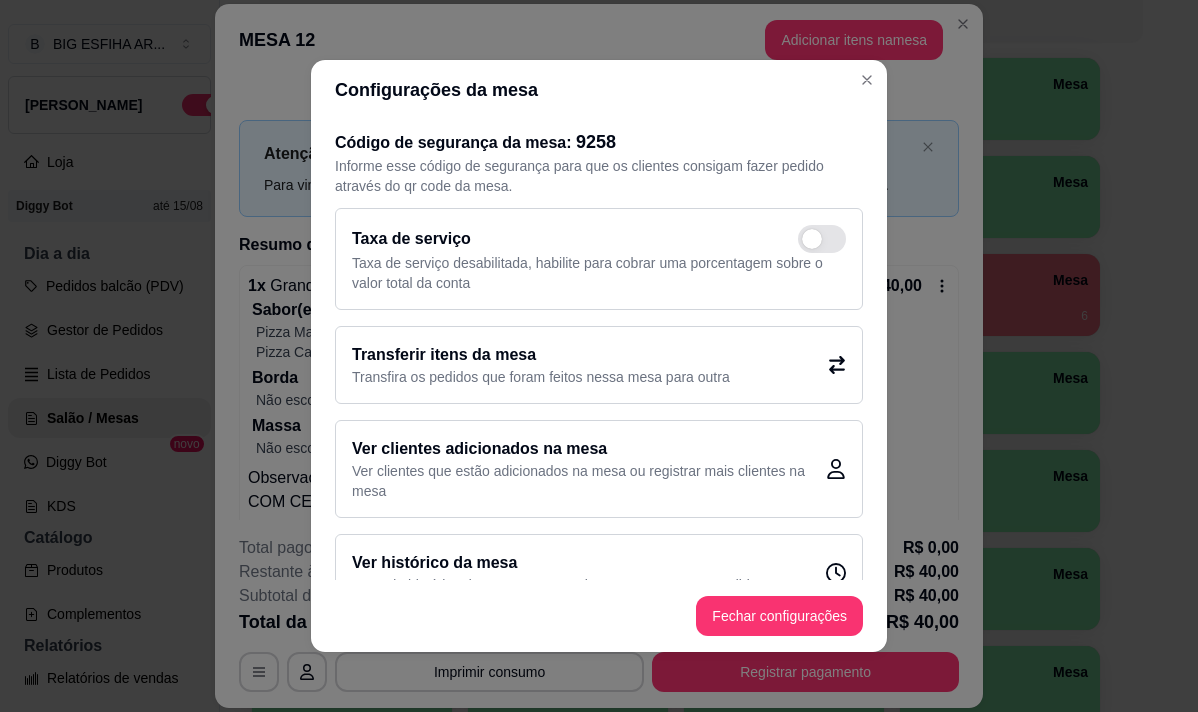 click on "Transfira os pedidos que foram feitos nessa mesa para outra" at bounding box center (541, 377) 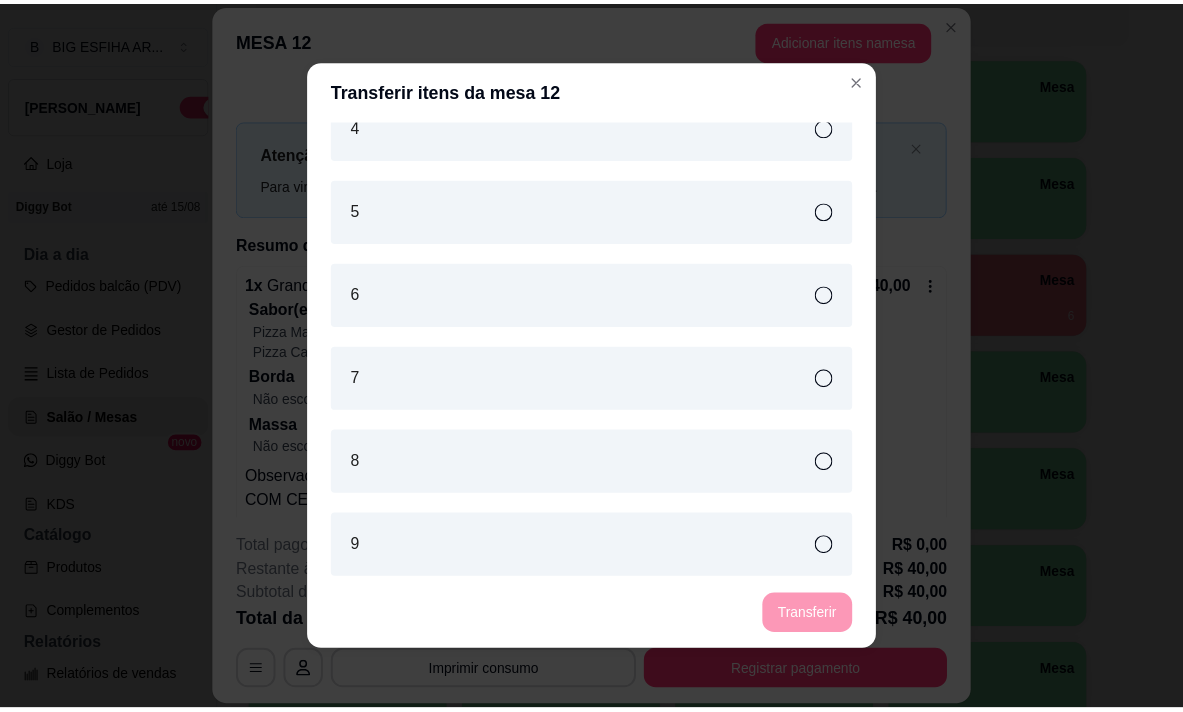 scroll, scrollTop: 1720, scrollLeft: 0, axis: vertical 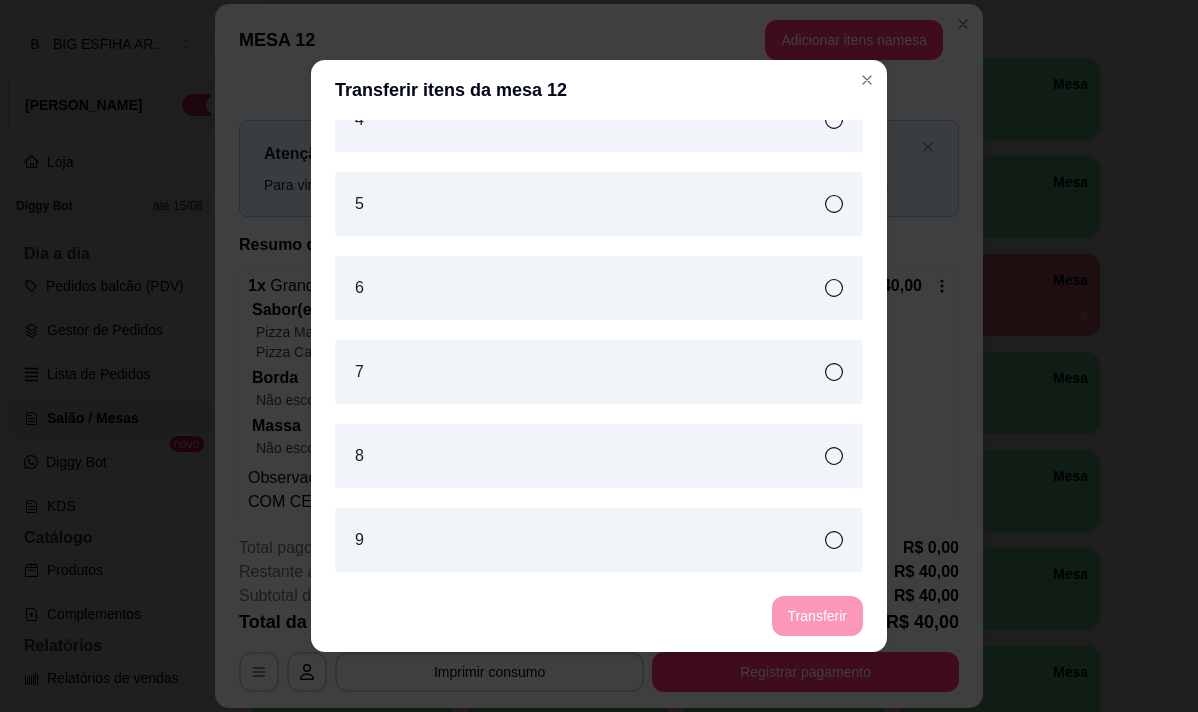 click on "8" at bounding box center (599, 456) 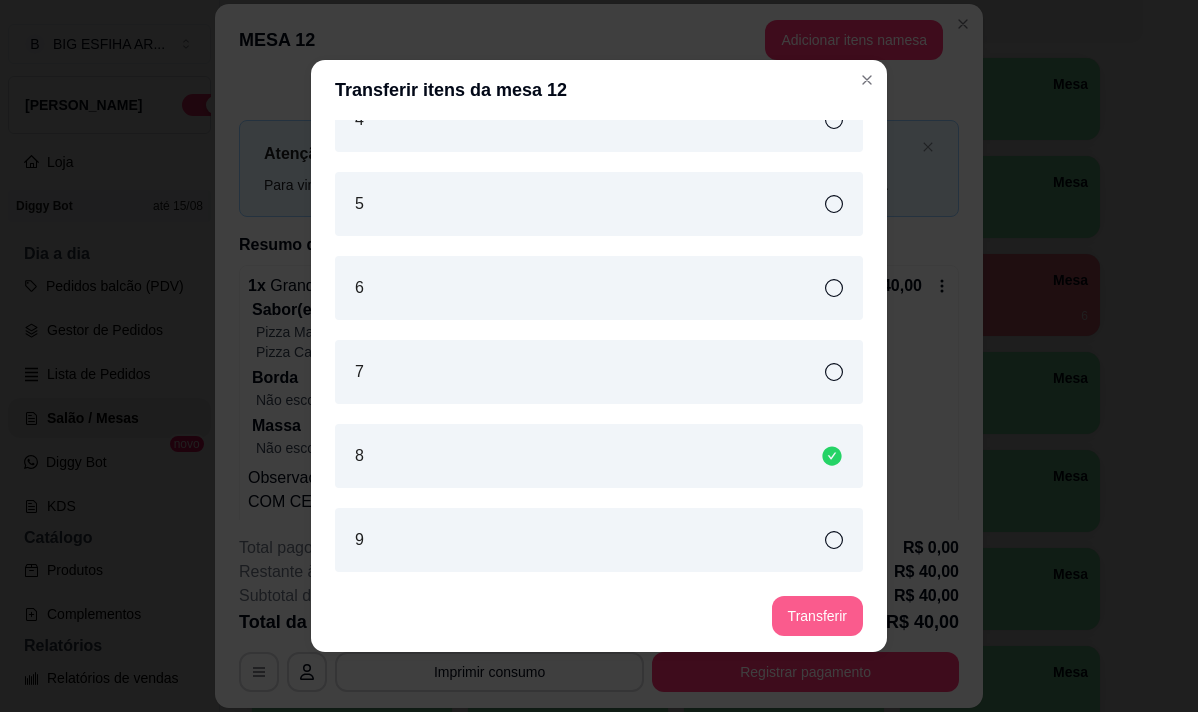 click on "Transferir" at bounding box center [817, 616] 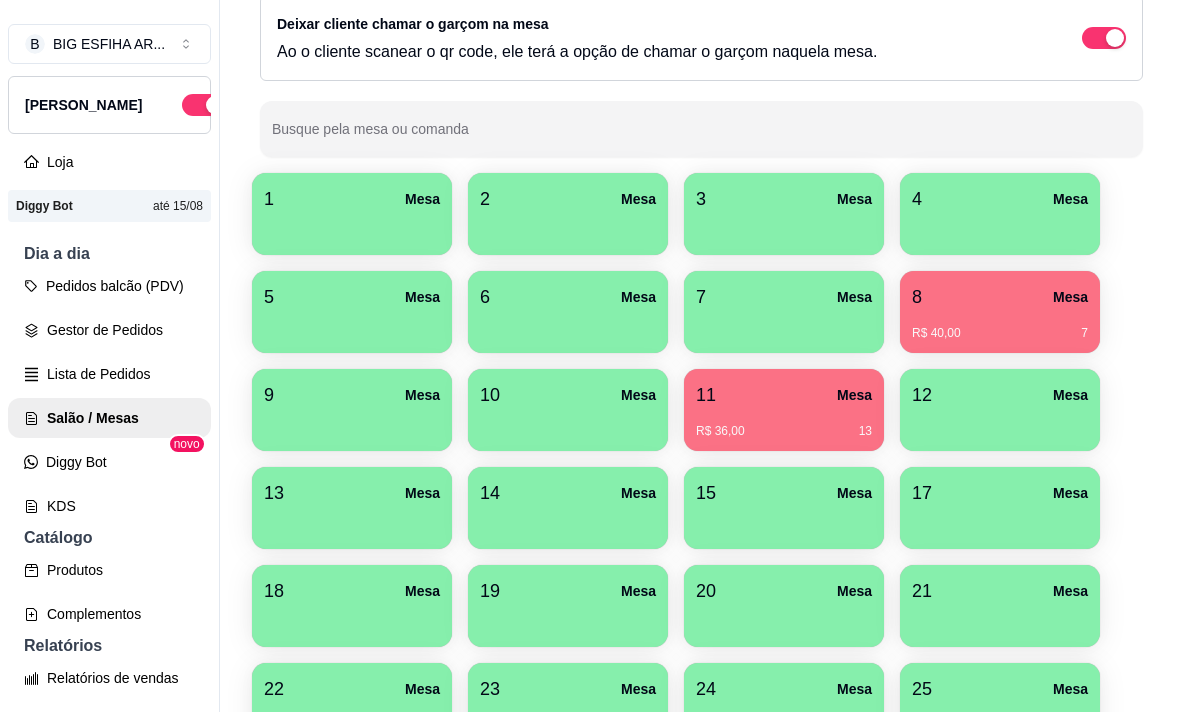 scroll, scrollTop: 109, scrollLeft: 0, axis: vertical 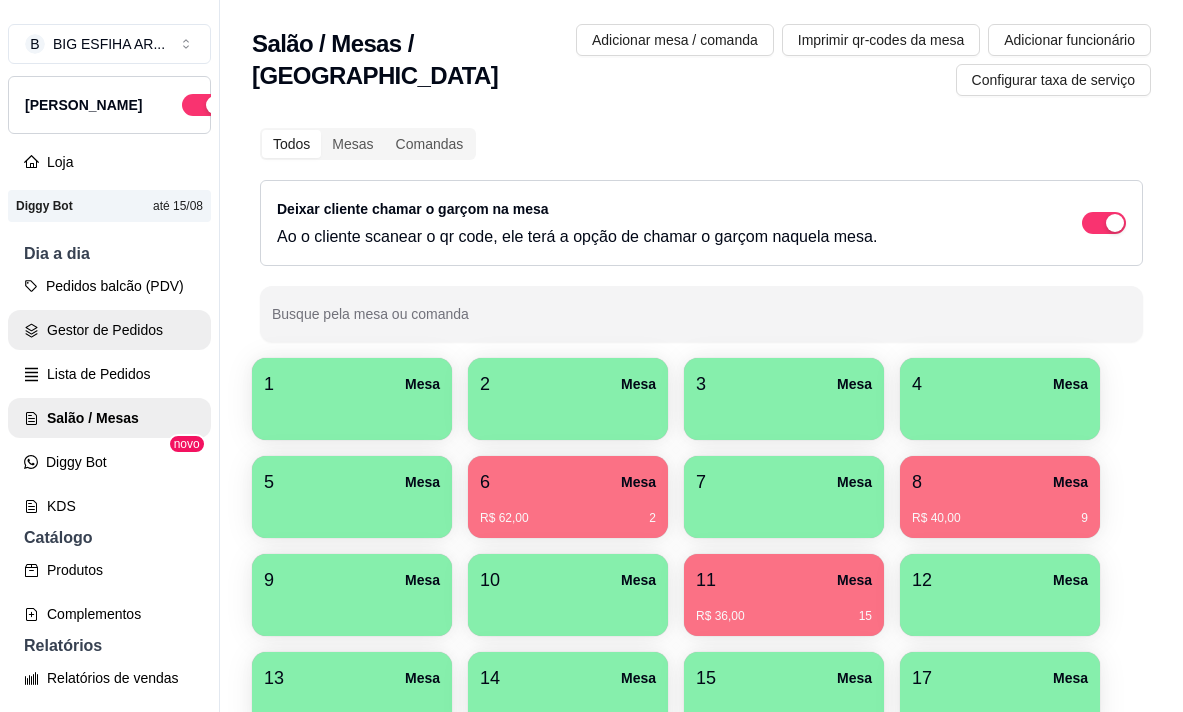 click on "Gestor de Pedidos" at bounding box center [109, 330] 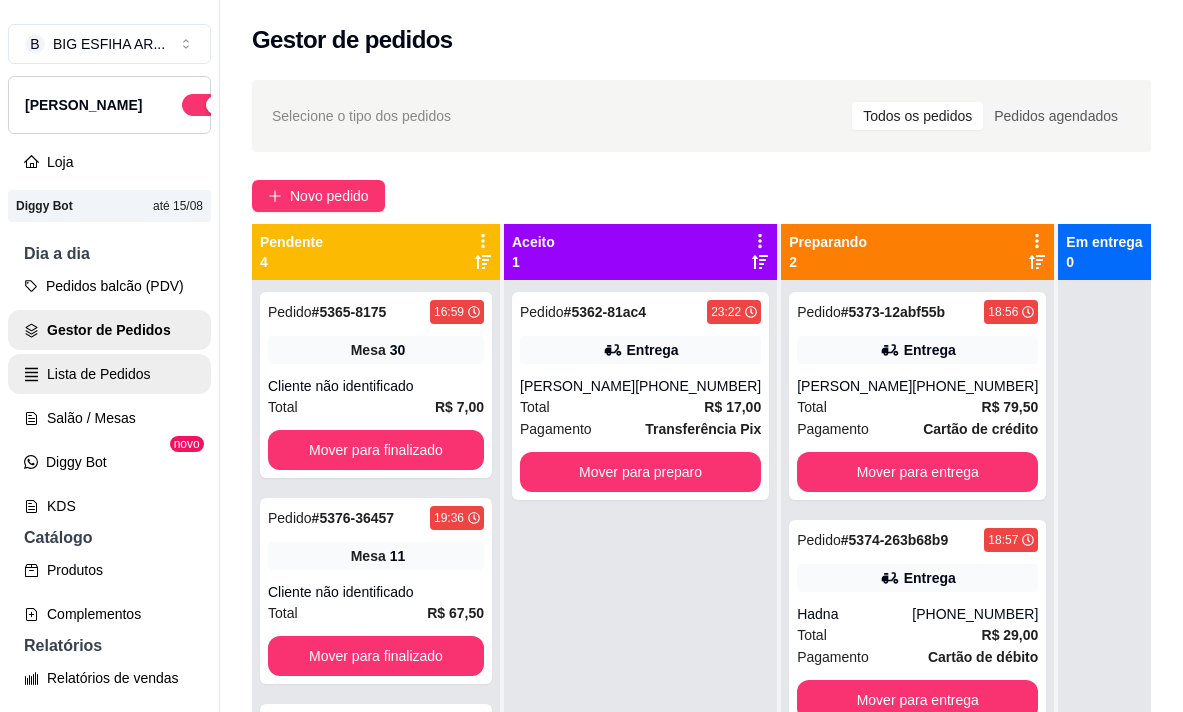 click on "Lista de Pedidos" at bounding box center (109, 374) 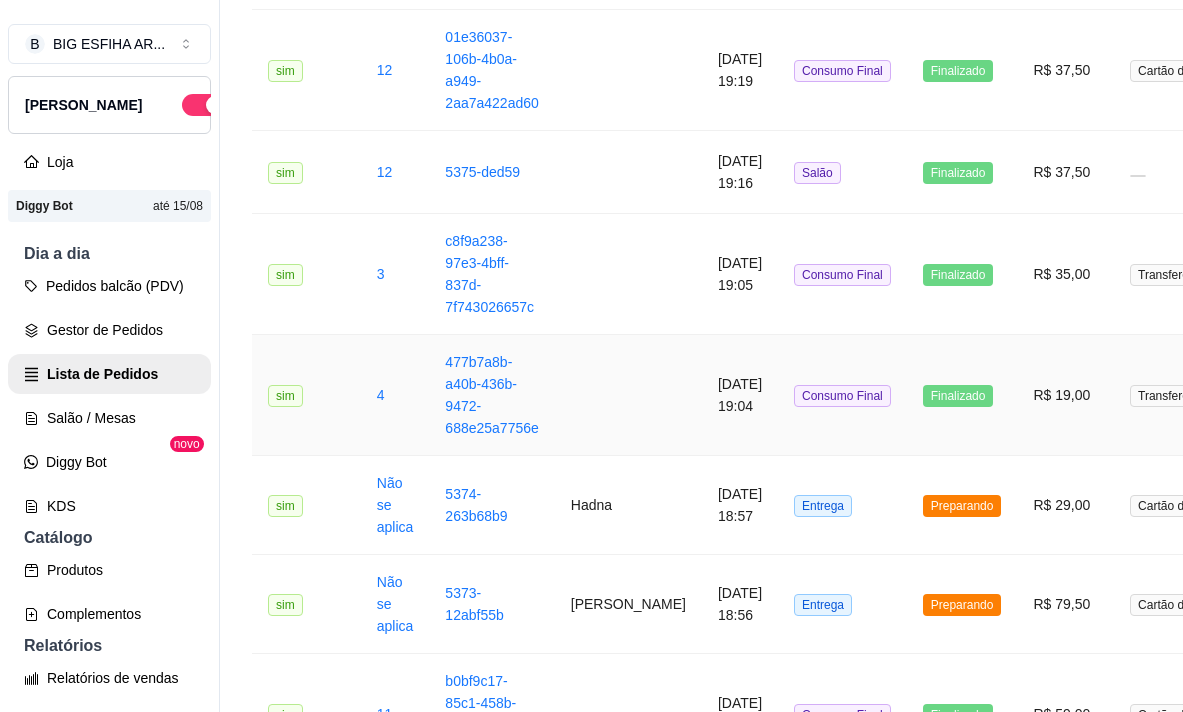 scroll, scrollTop: 600, scrollLeft: 0, axis: vertical 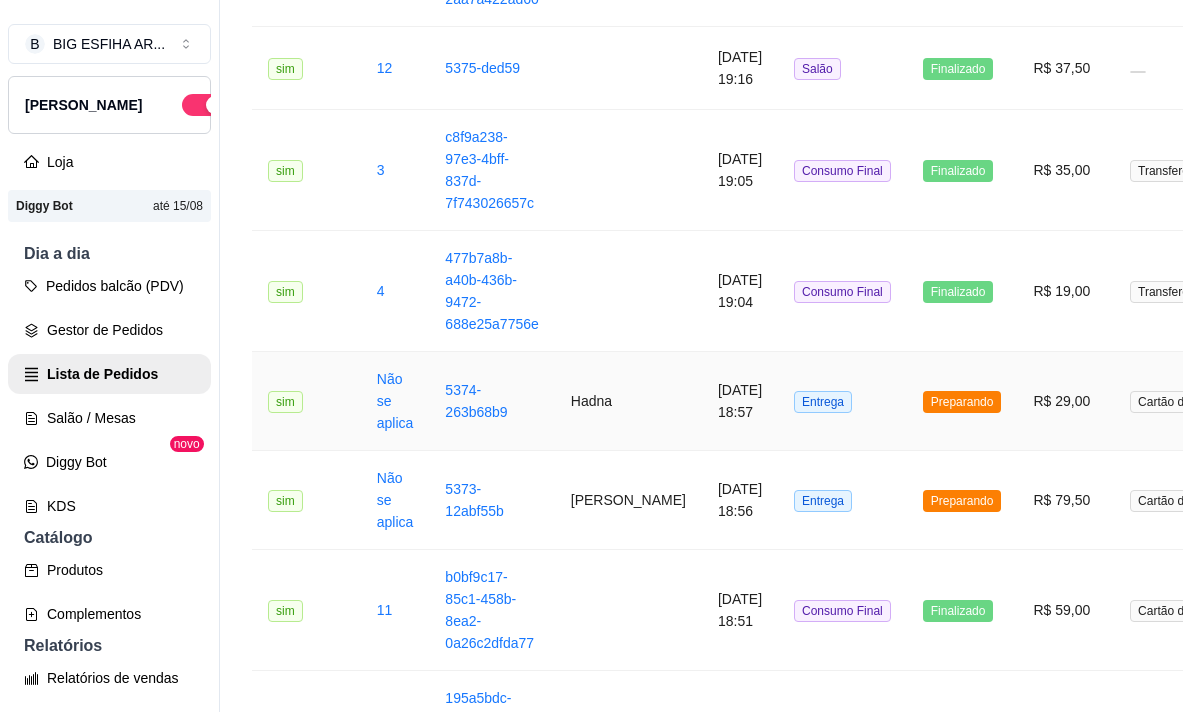 click on "[DATE] 18:57" at bounding box center (740, 401) 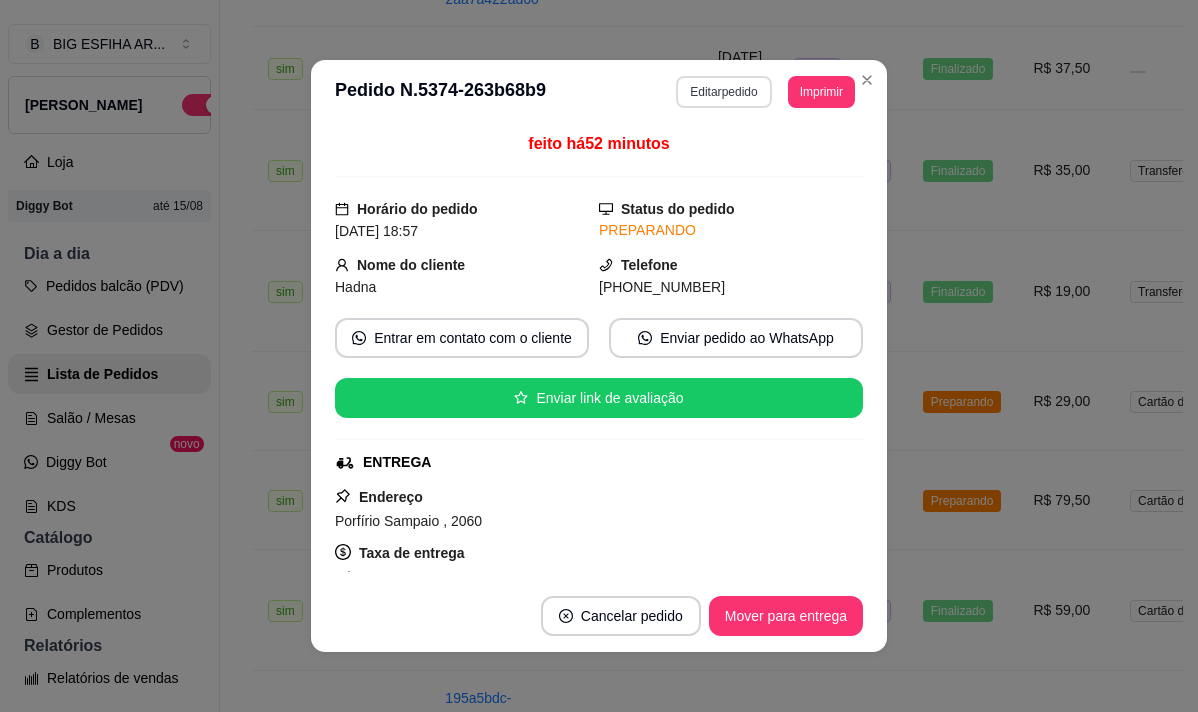 click on "Editar  pedido" at bounding box center (723, 92) 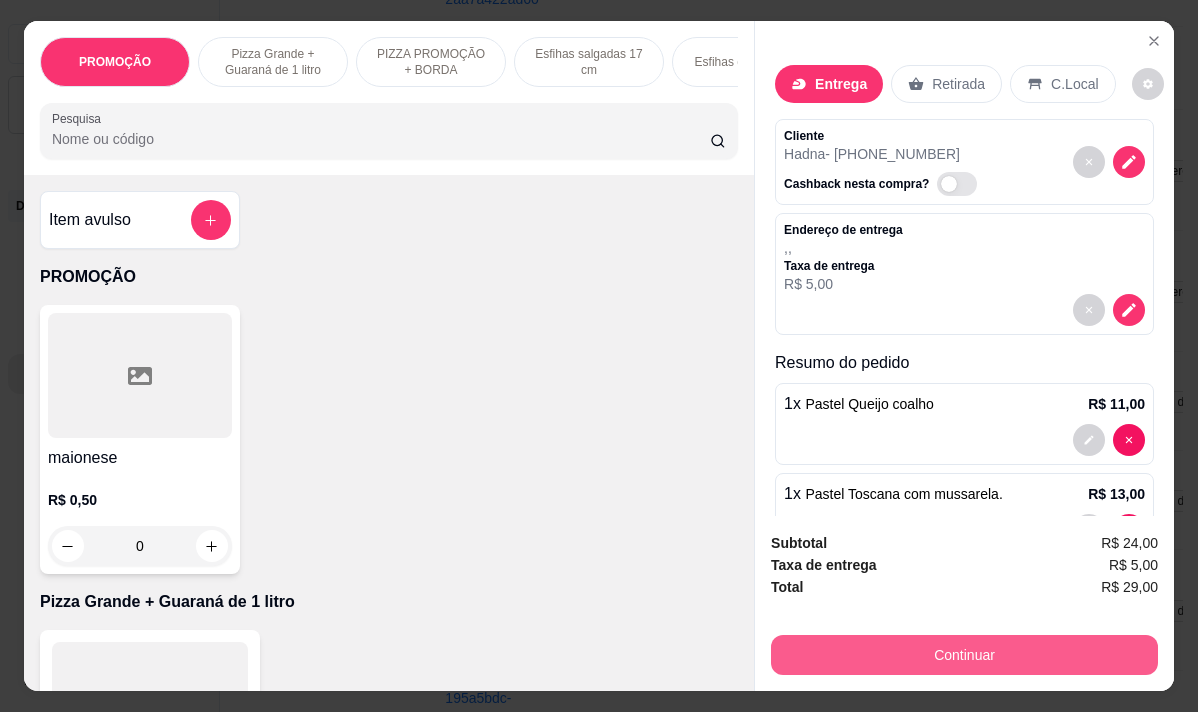 click on "Continuar" at bounding box center (964, 655) 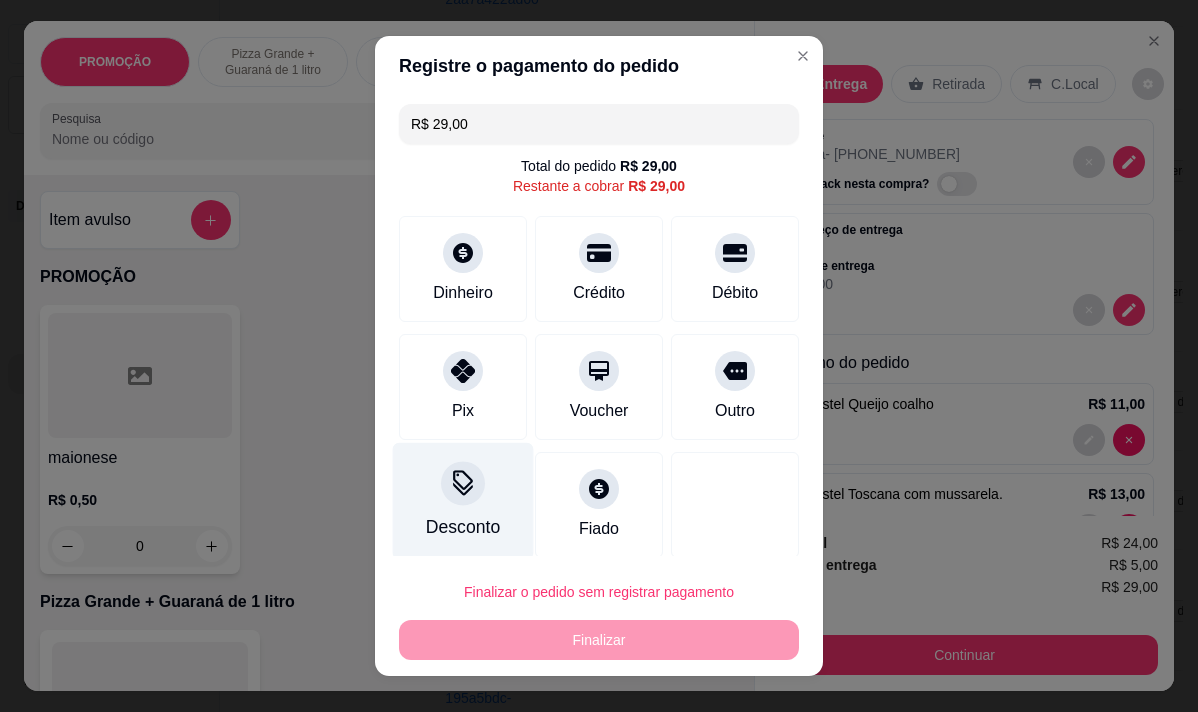 drag, startPoint x: 444, startPoint y: 399, endPoint x: 473, endPoint y: 493, distance: 98.37174 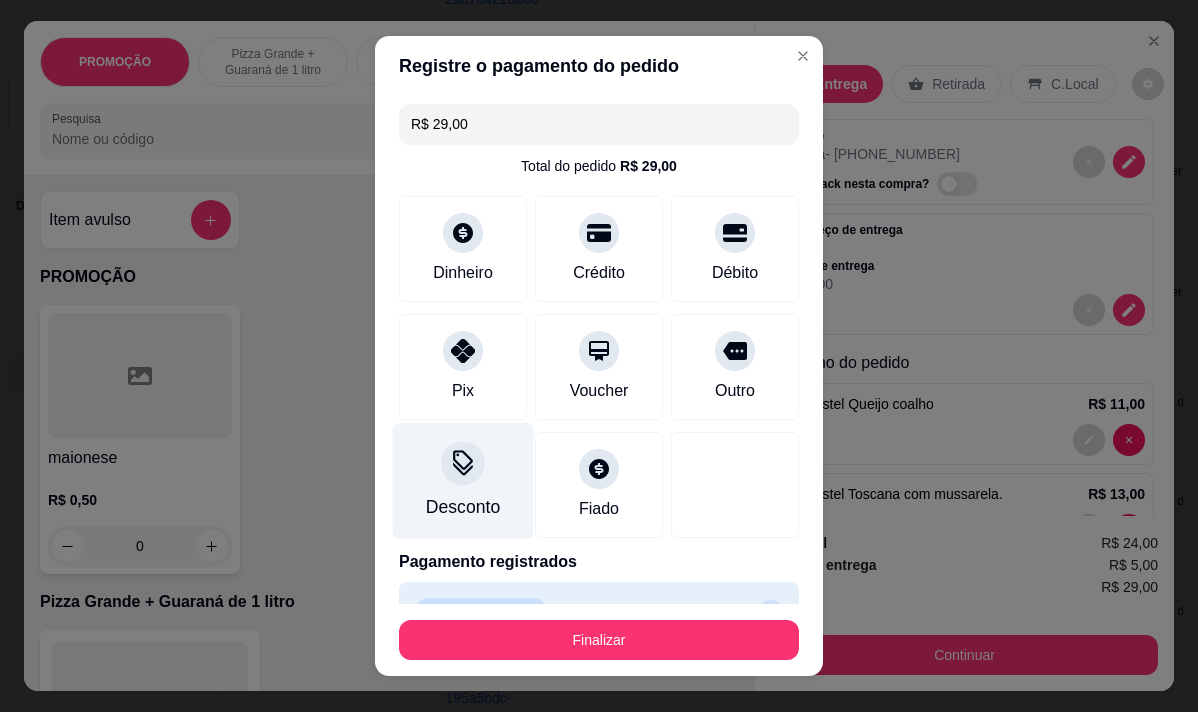 type on "R$ 0,00" 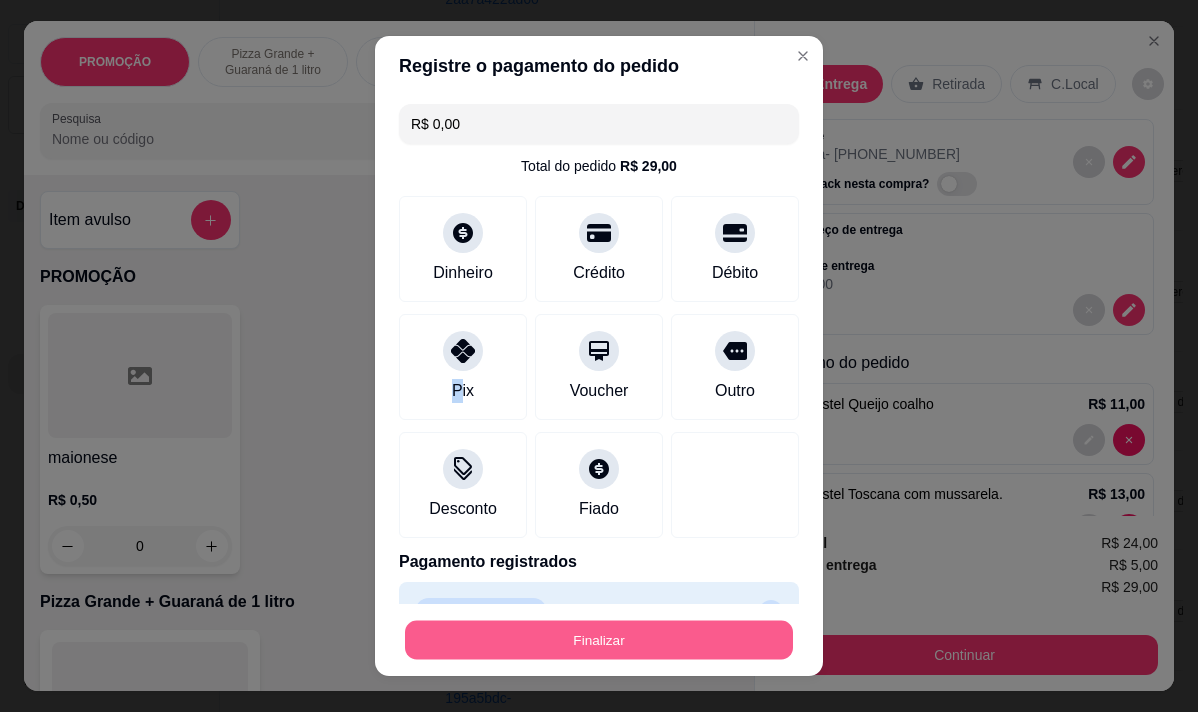 click on "Finalizar" at bounding box center (599, 640) 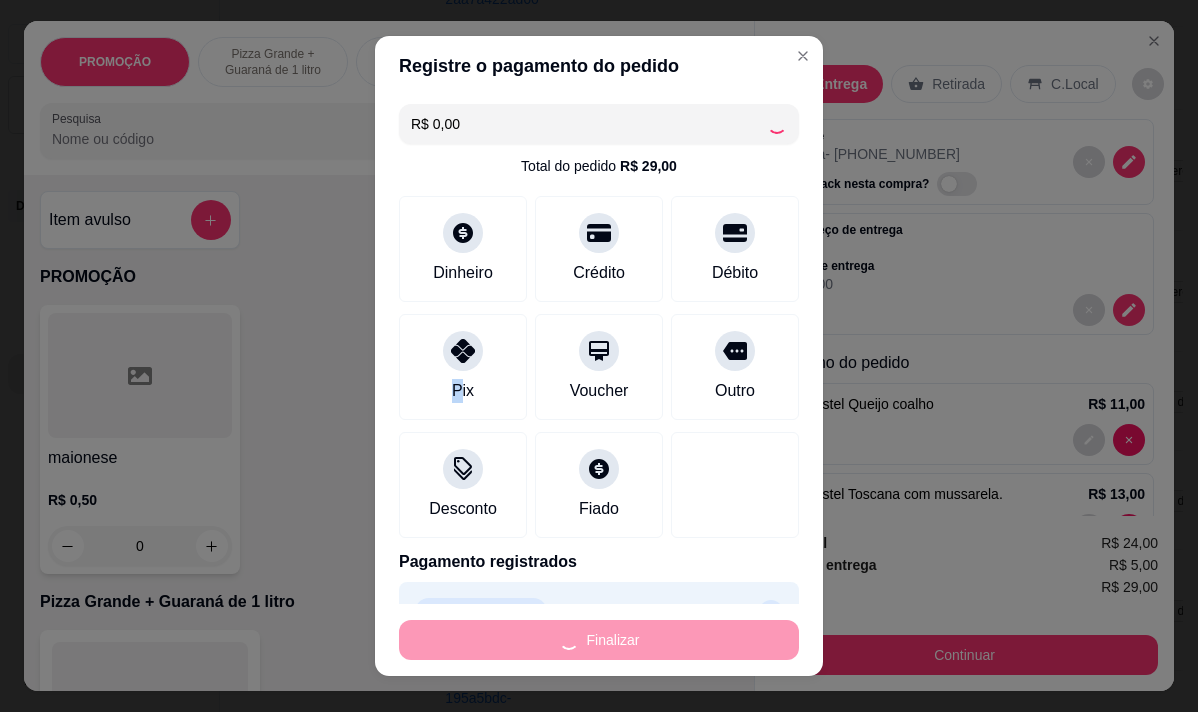type on "0" 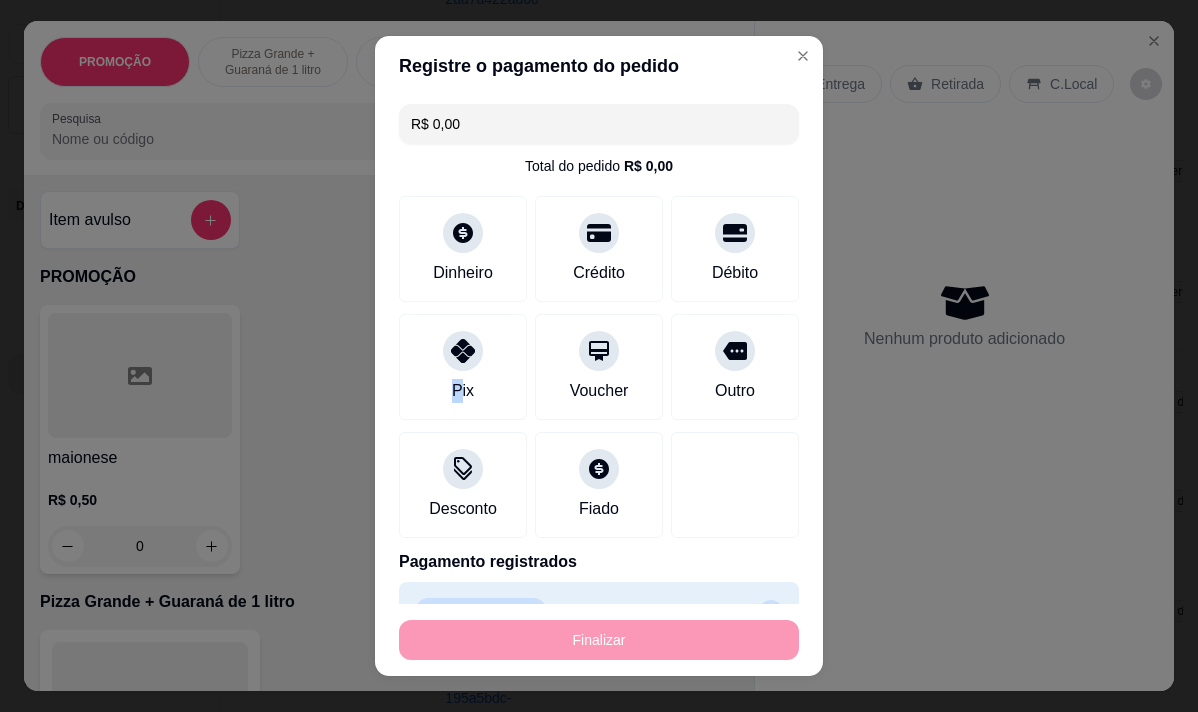 type on "-R$ 29,00" 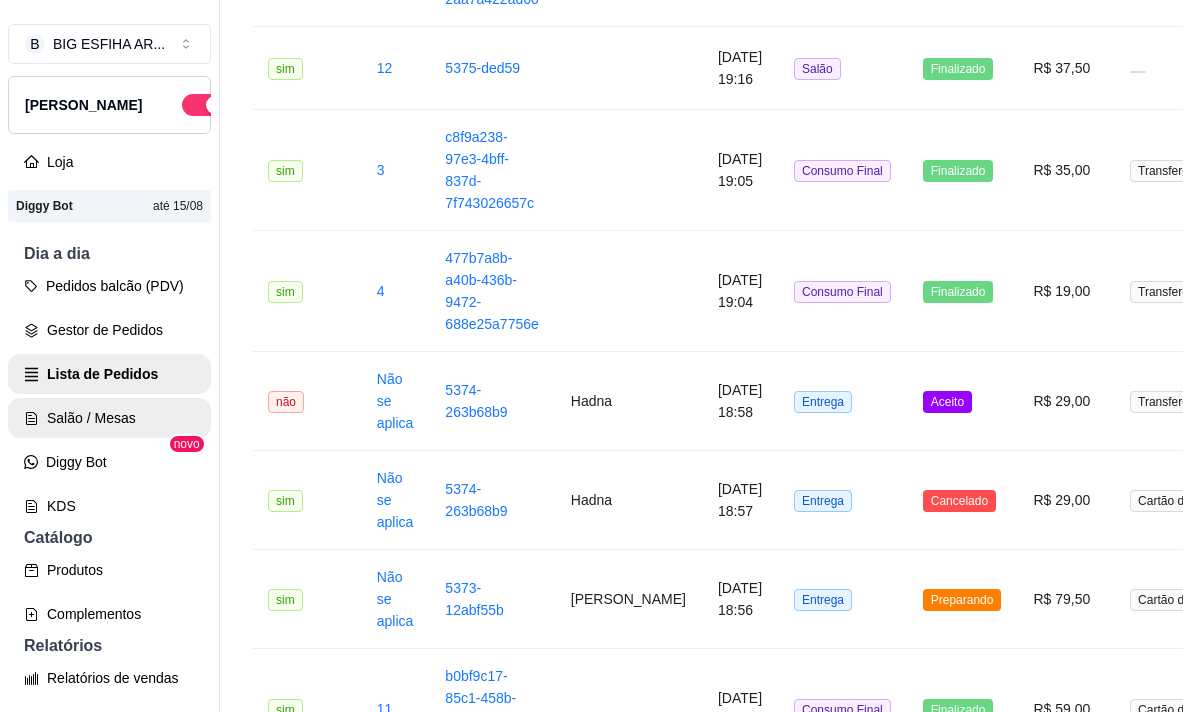 click on "Salão / Mesas" at bounding box center (109, 418) 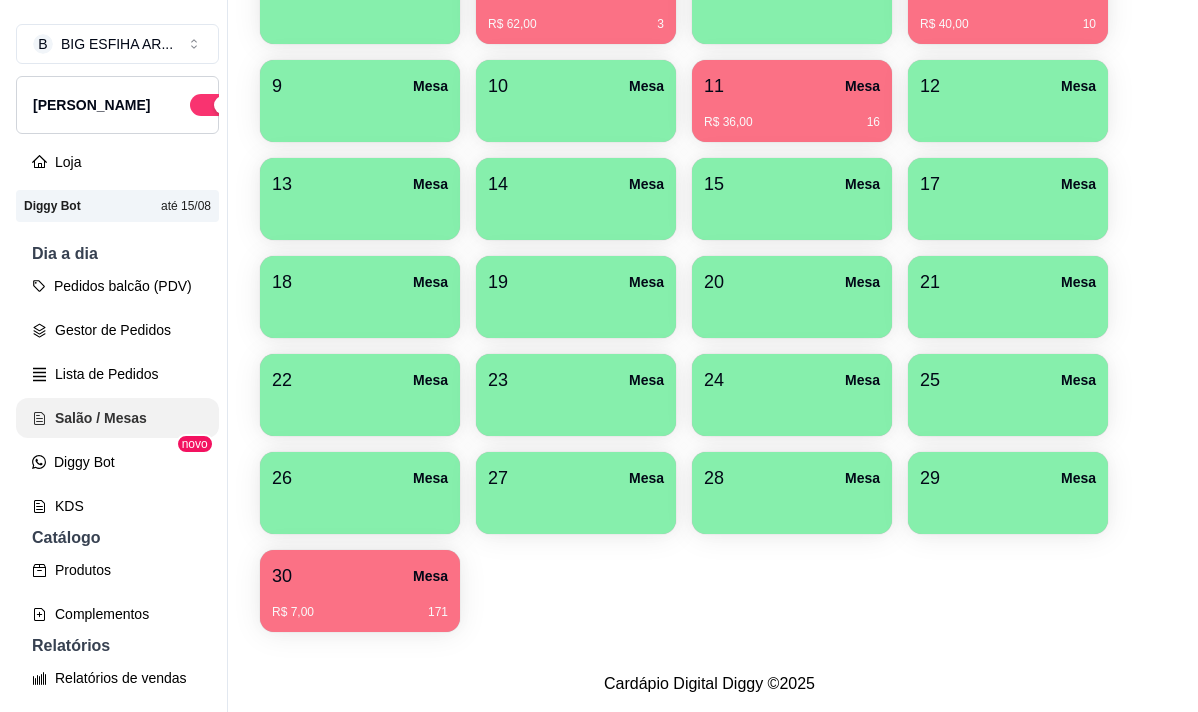 scroll, scrollTop: 0, scrollLeft: 0, axis: both 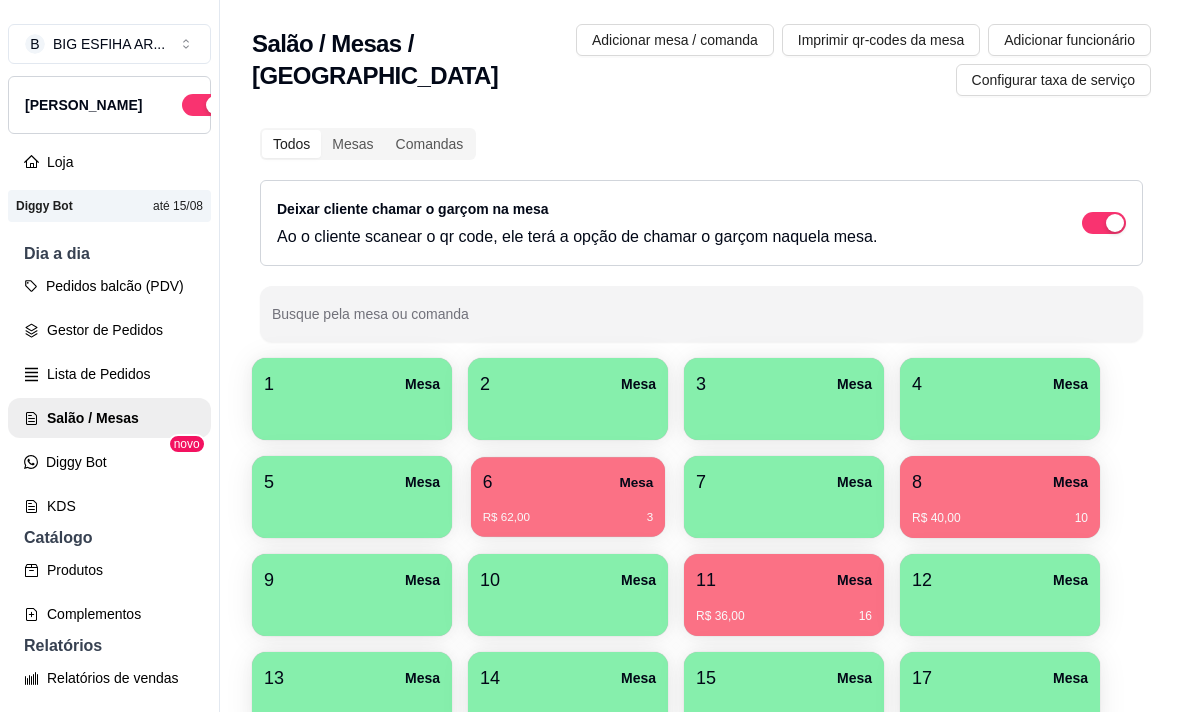 click on "R$ 62,00 3" at bounding box center [568, 510] 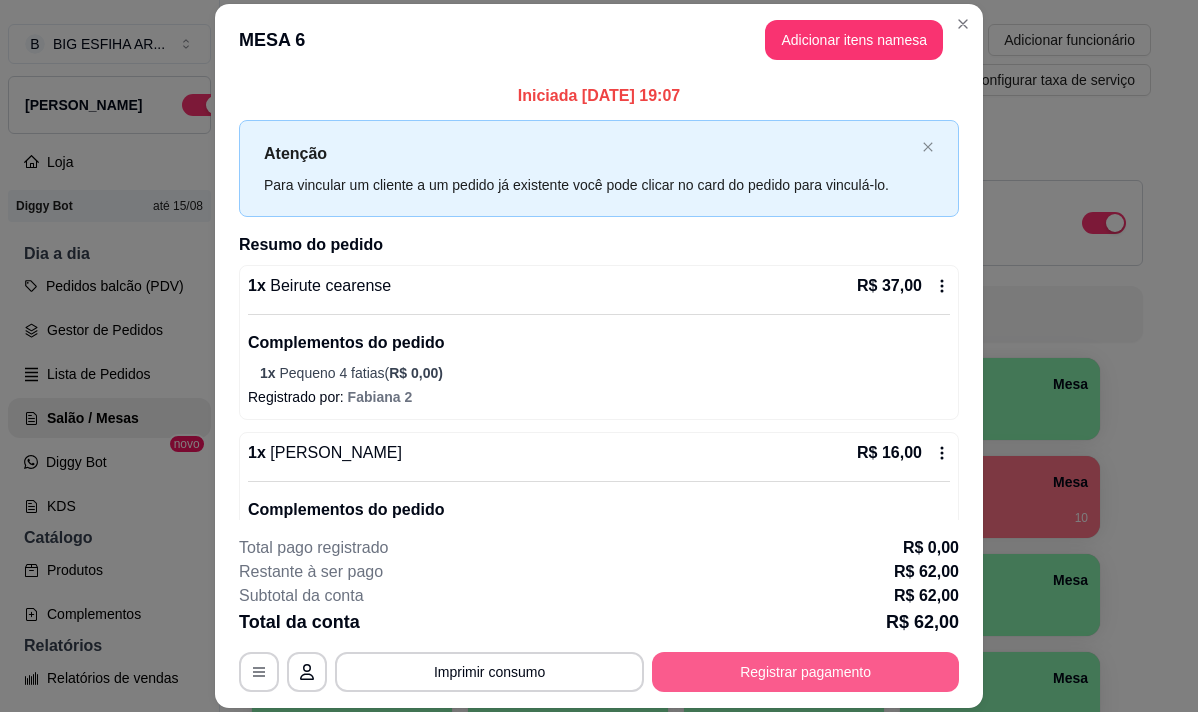 click on "Registrar pagamento" at bounding box center [805, 672] 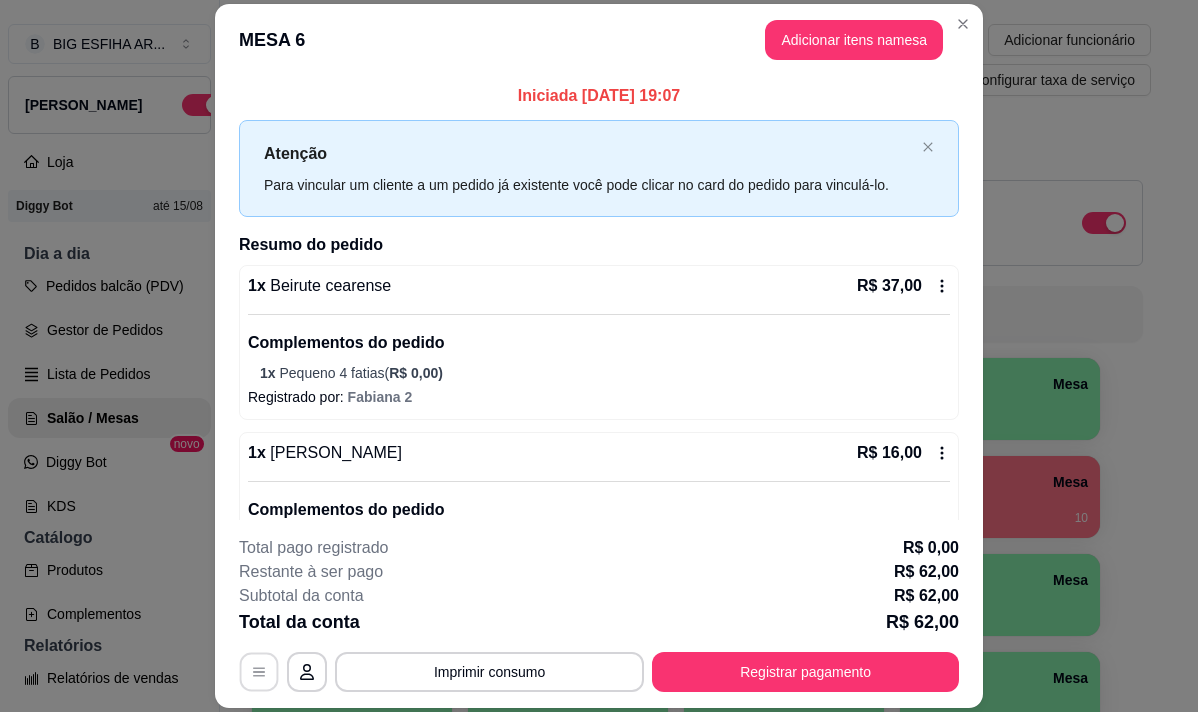 click at bounding box center (259, 672) 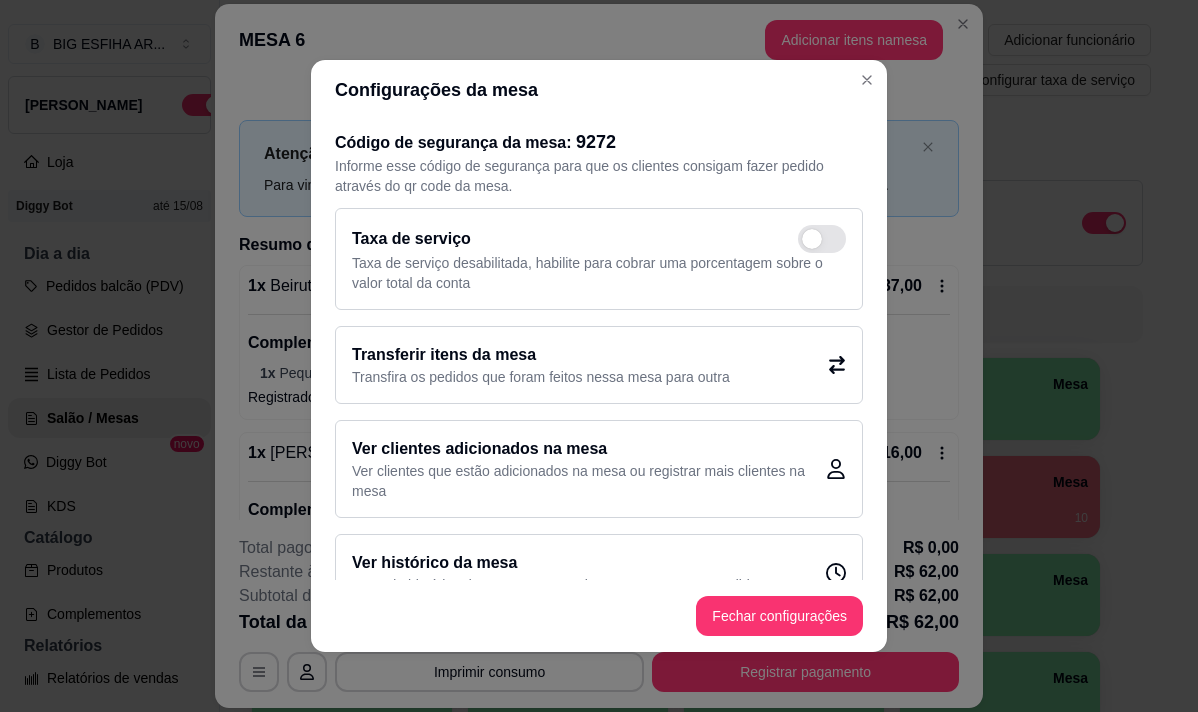 click on "Transfira os pedidos que foram feitos nessa mesa para outra" at bounding box center (541, 377) 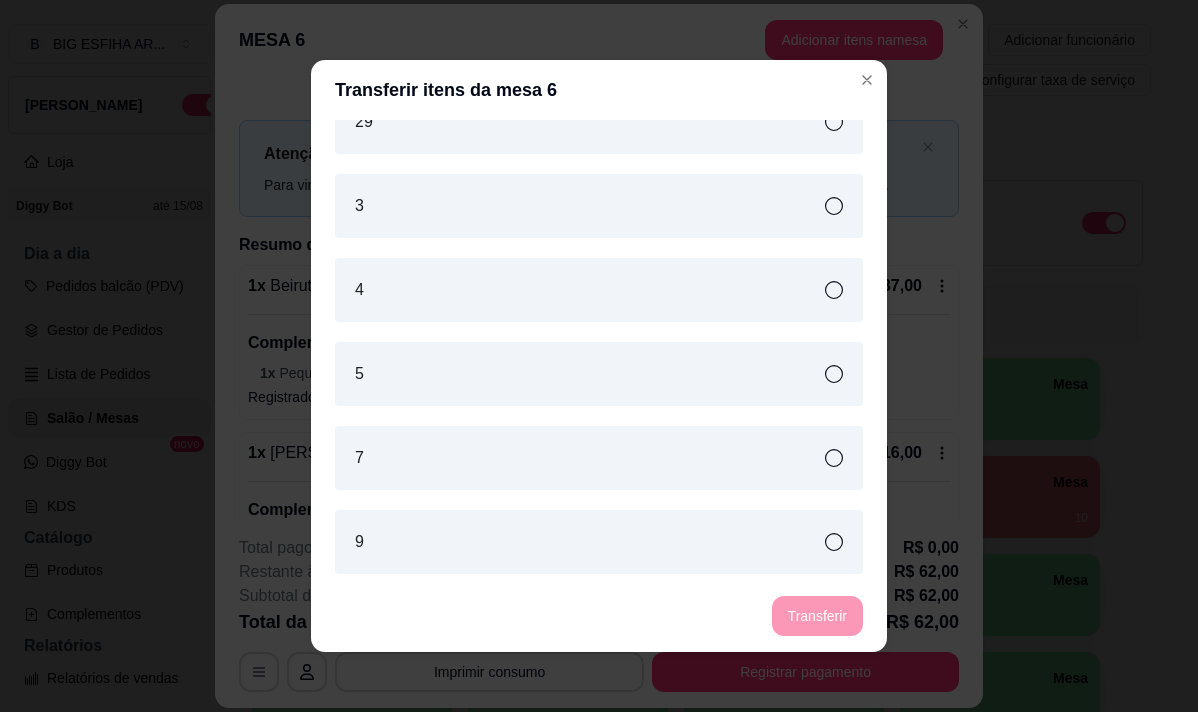 scroll, scrollTop: 1636, scrollLeft: 0, axis: vertical 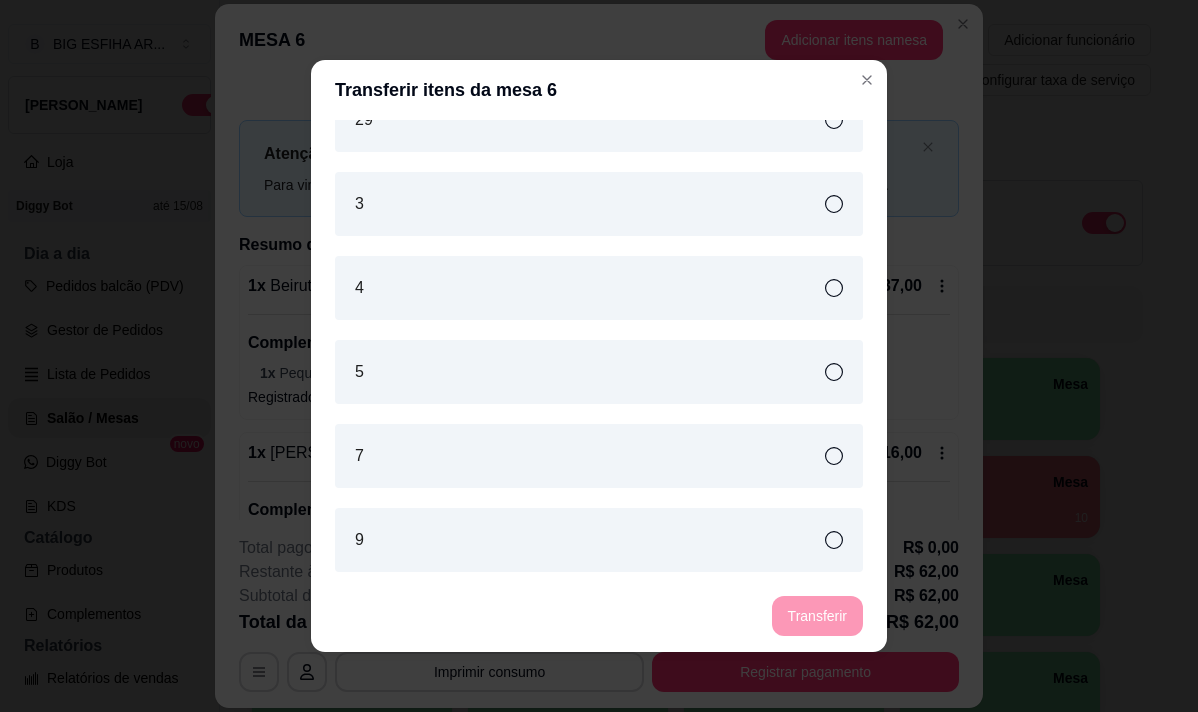 click on "5" at bounding box center (599, 372) 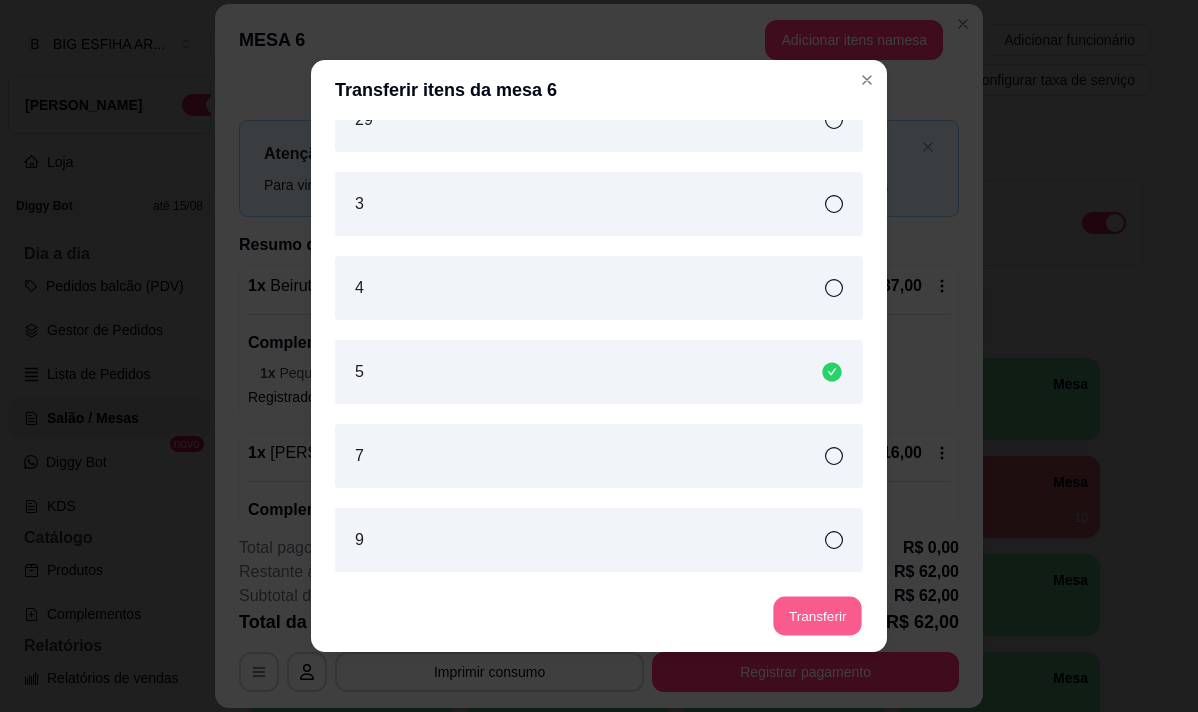 click on "Transferir" at bounding box center (817, 616) 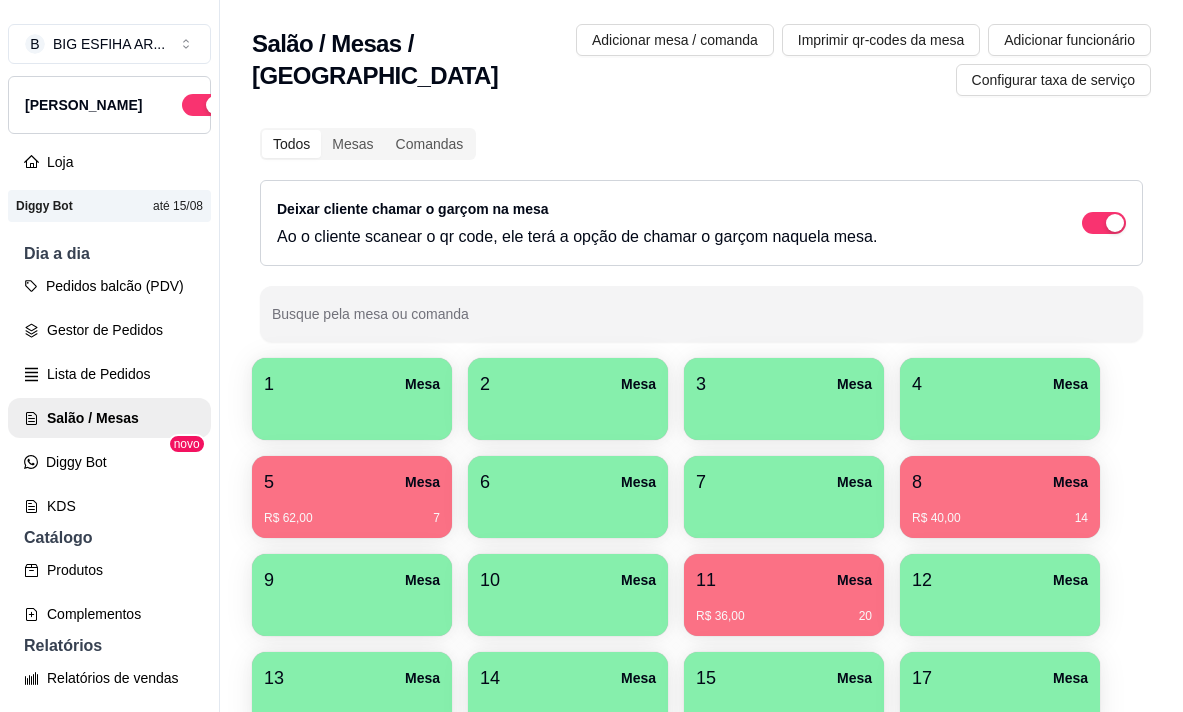 click on "5 Mesa R$ 62,00 7" at bounding box center [352, 497] 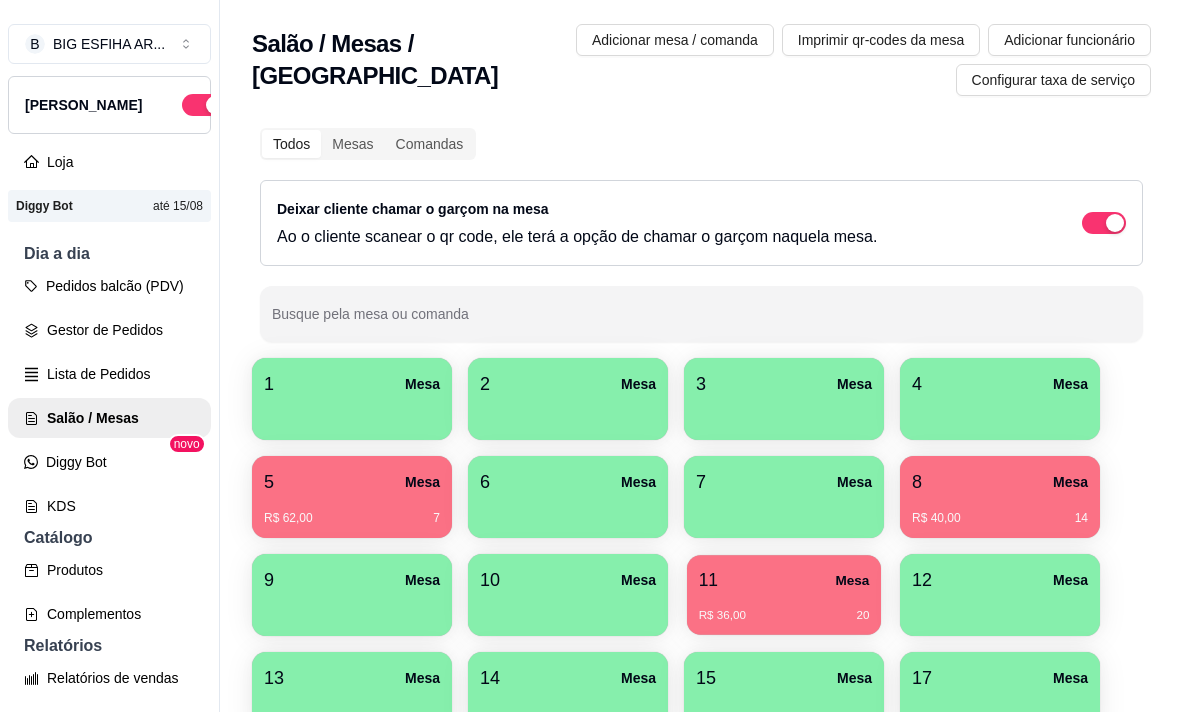 click on "R$ 36,00 20" at bounding box center (784, 608) 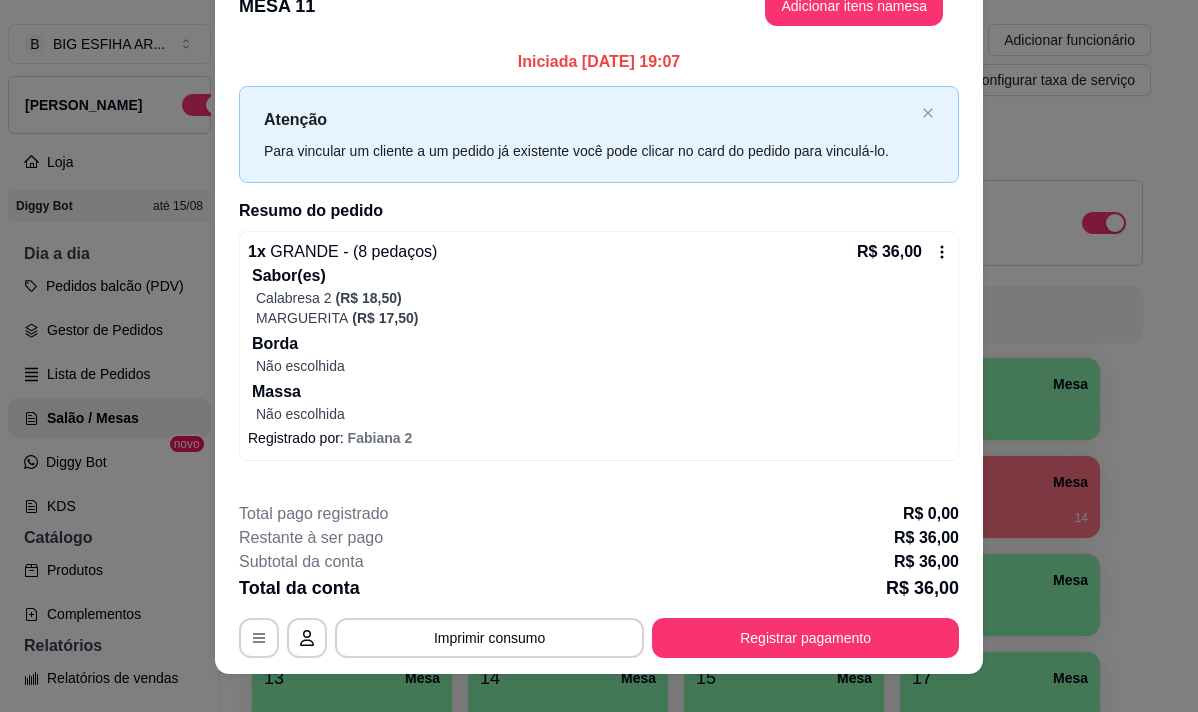 scroll, scrollTop: 60, scrollLeft: 0, axis: vertical 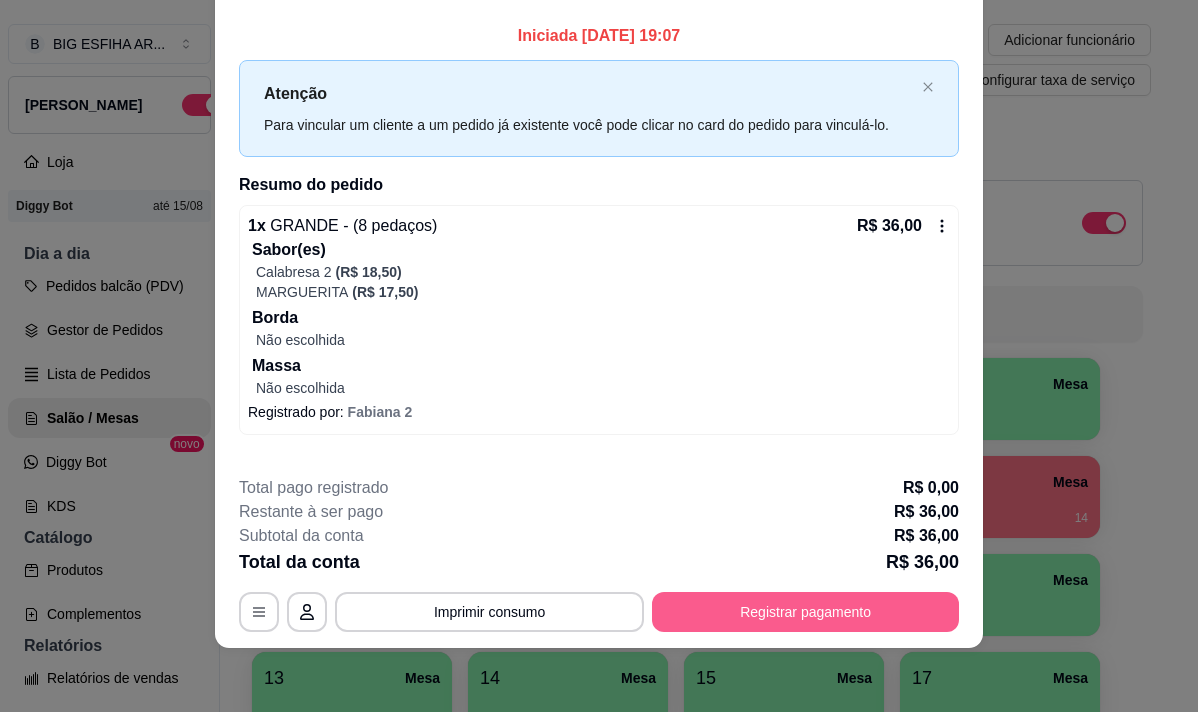 click on "Registrar pagamento" at bounding box center [805, 612] 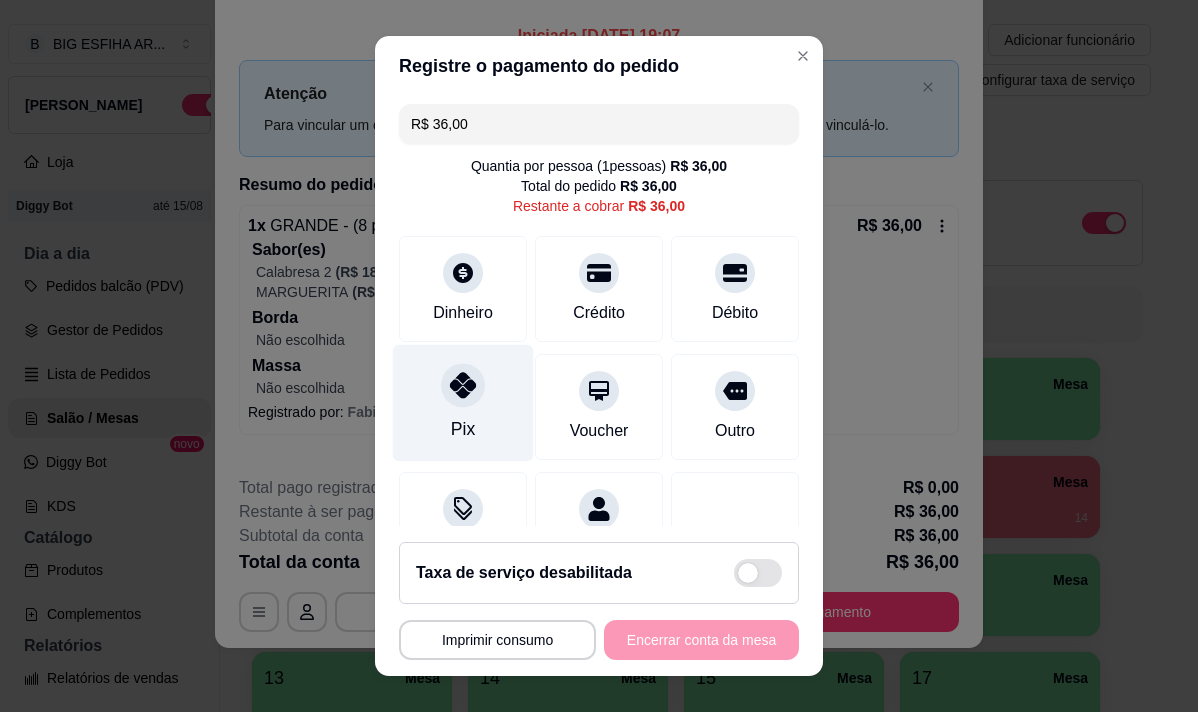 click 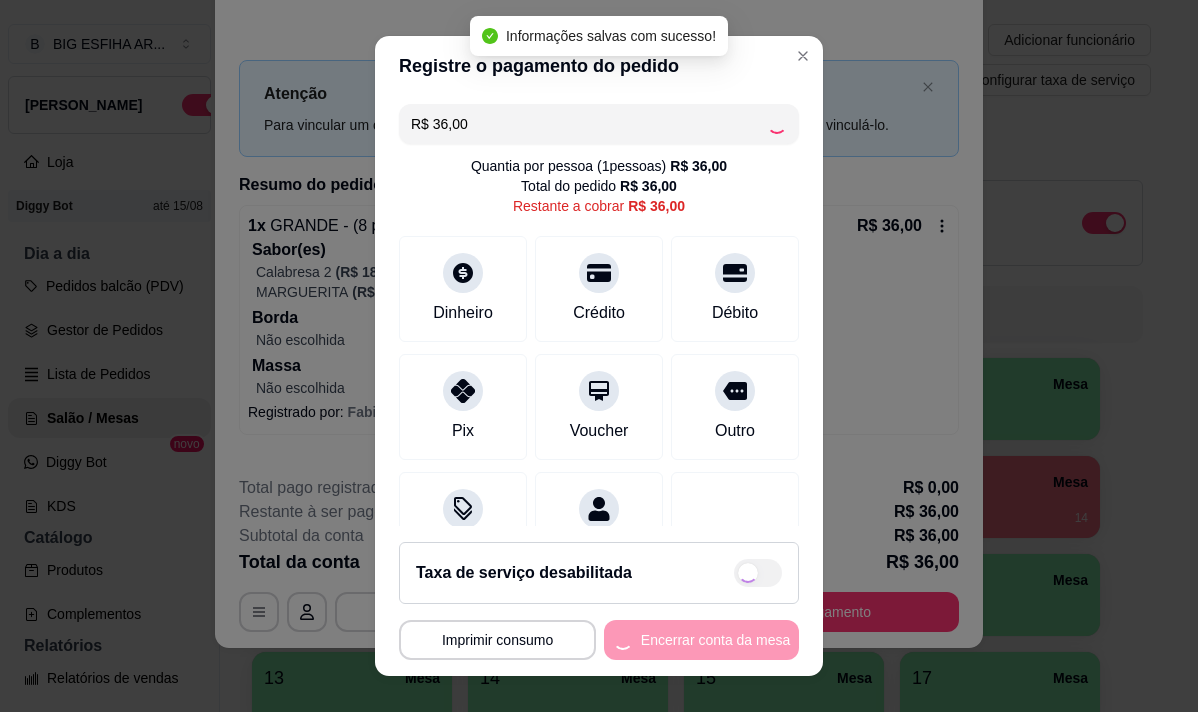 type on "R$ 0,00" 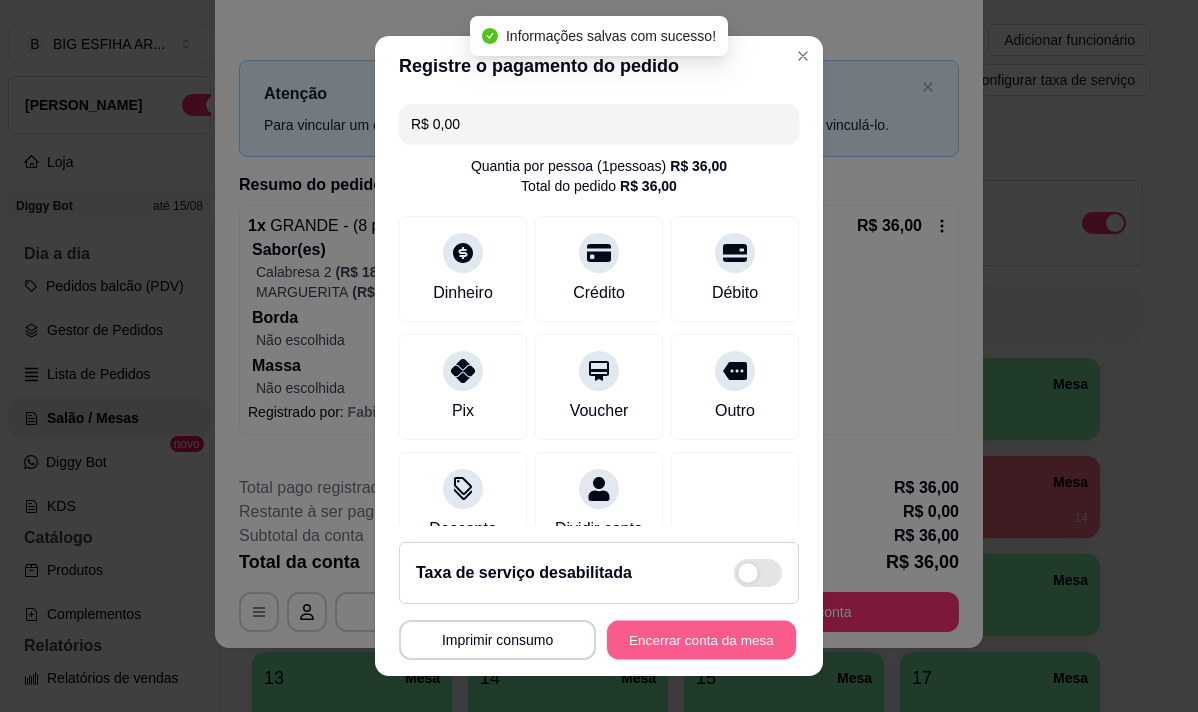 click on "Encerrar conta da mesa" at bounding box center [701, 640] 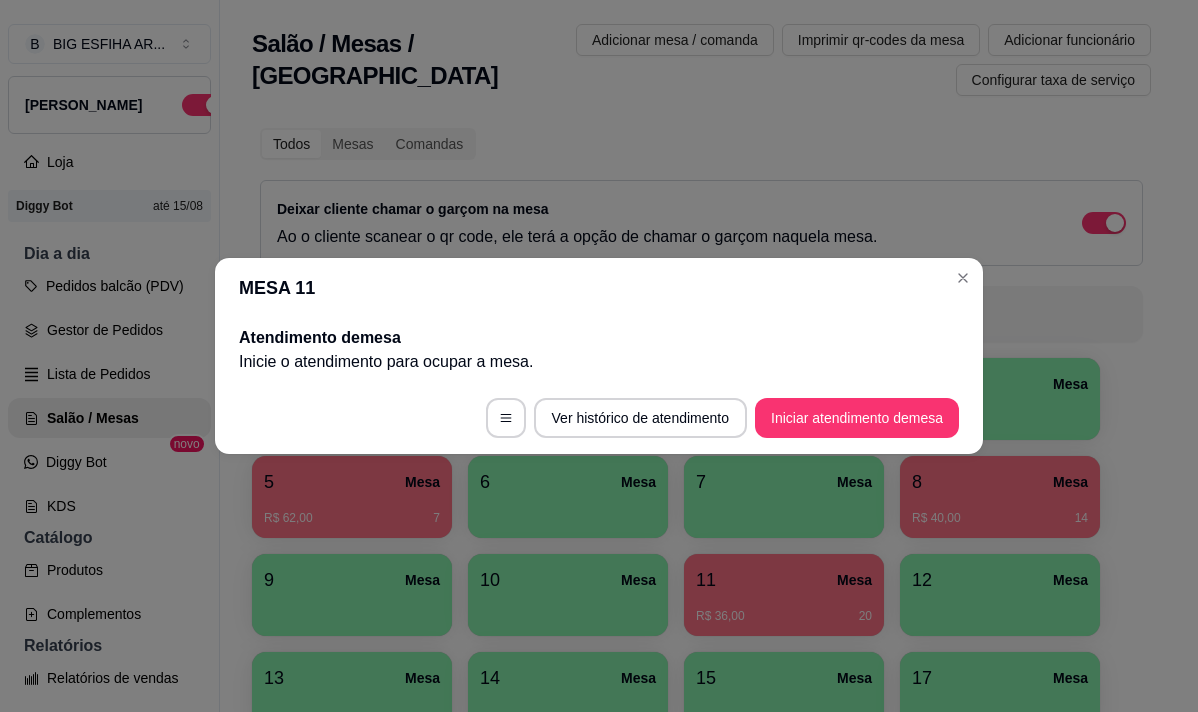 scroll, scrollTop: 0, scrollLeft: 0, axis: both 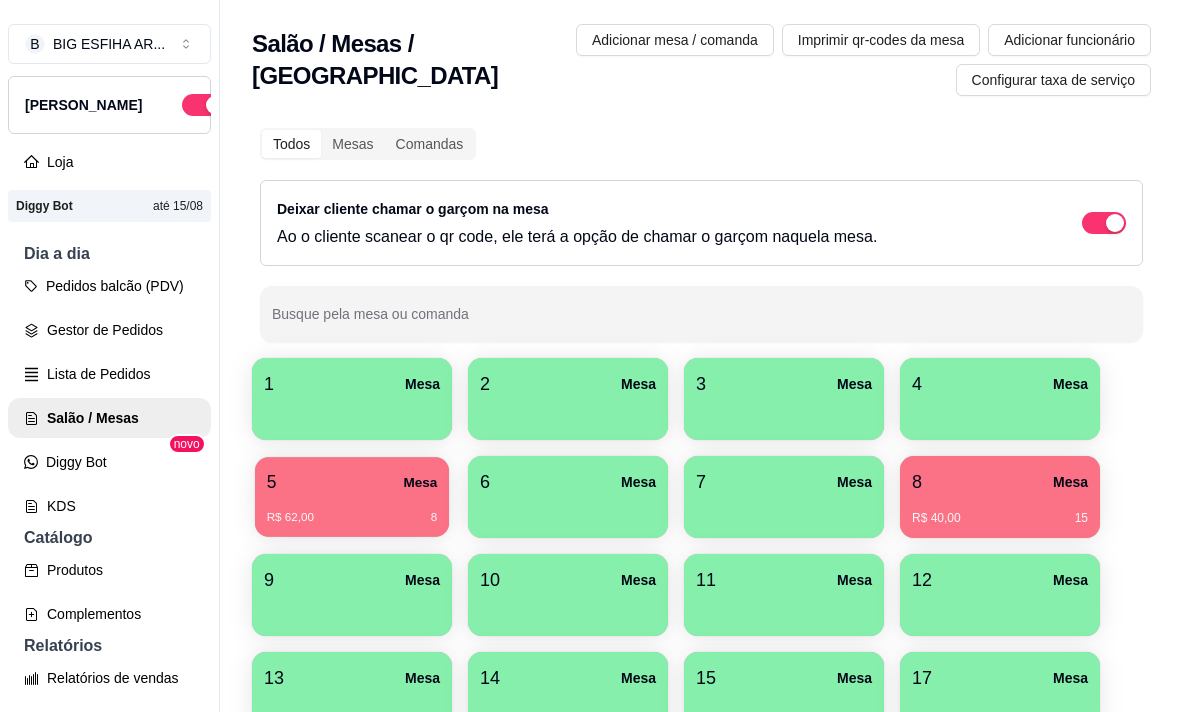 click on "R$ 62,00 8" at bounding box center (352, 510) 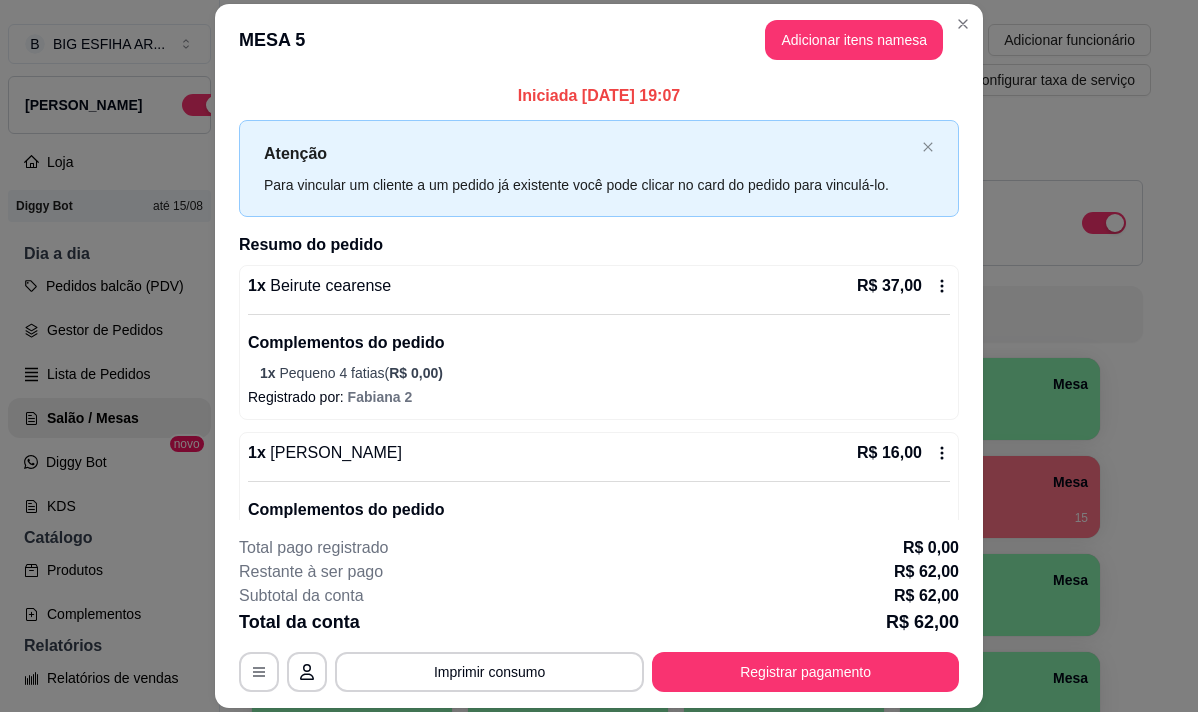 click on "1 x   Suco Graviola R$ 16,00" at bounding box center [599, 453] 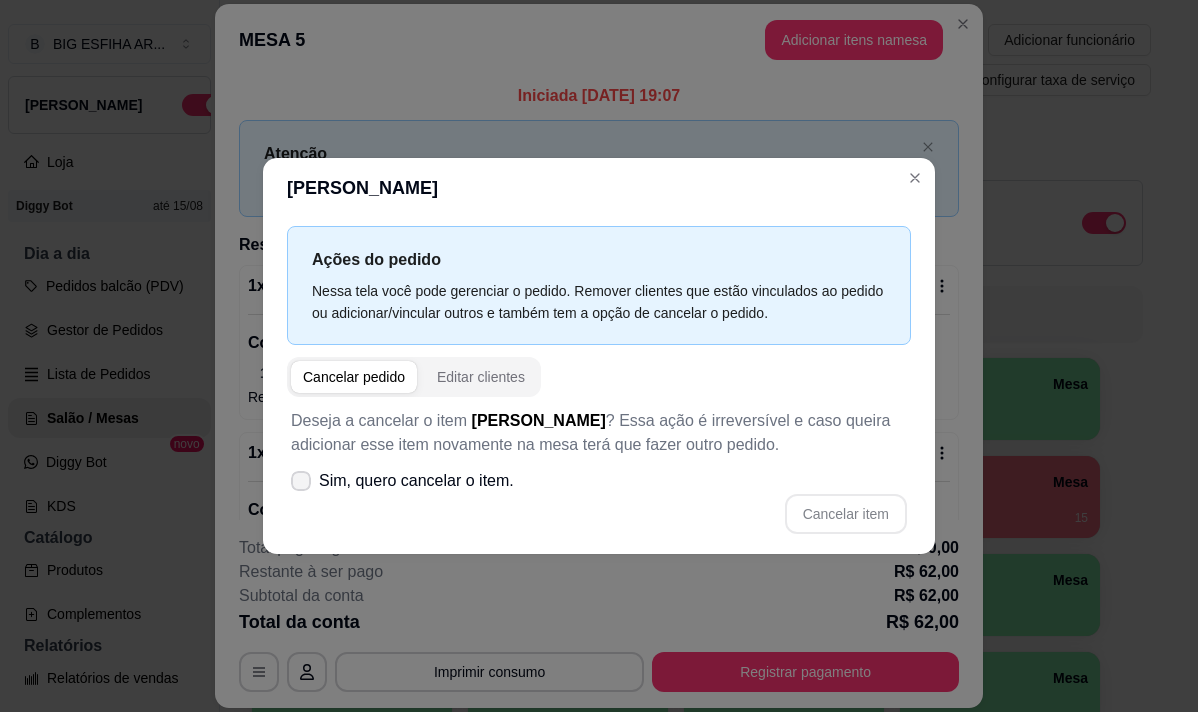click 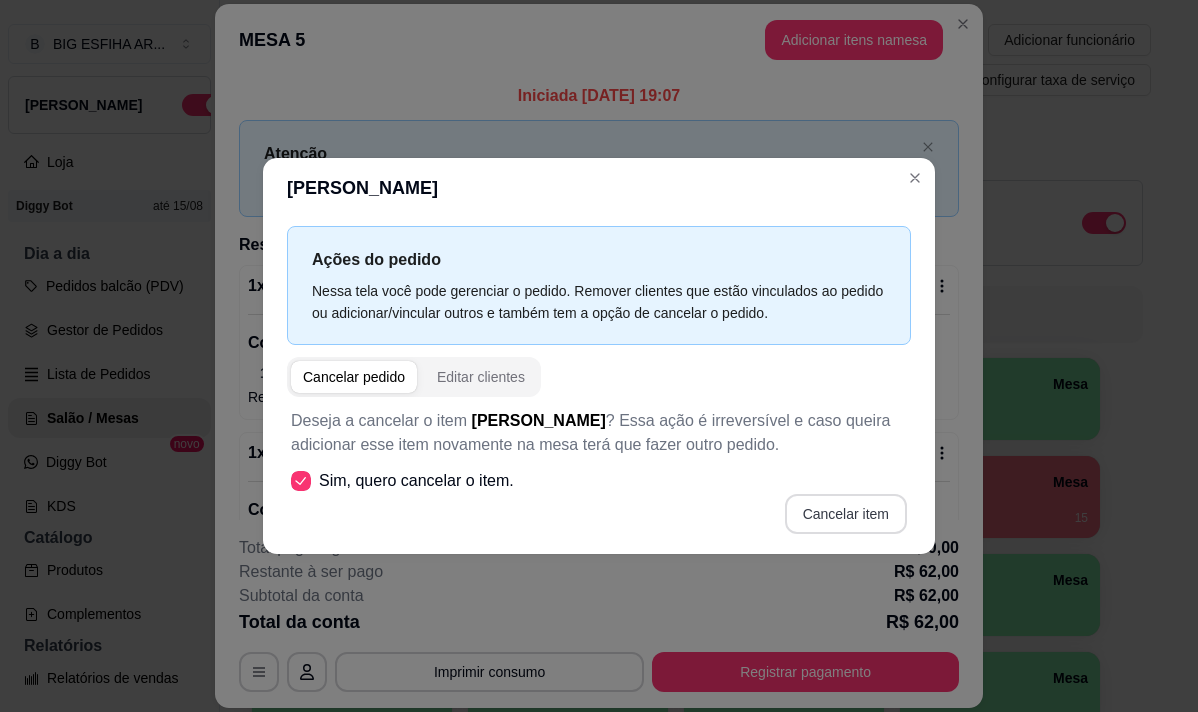 click on "Cancelar item" at bounding box center [846, 514] 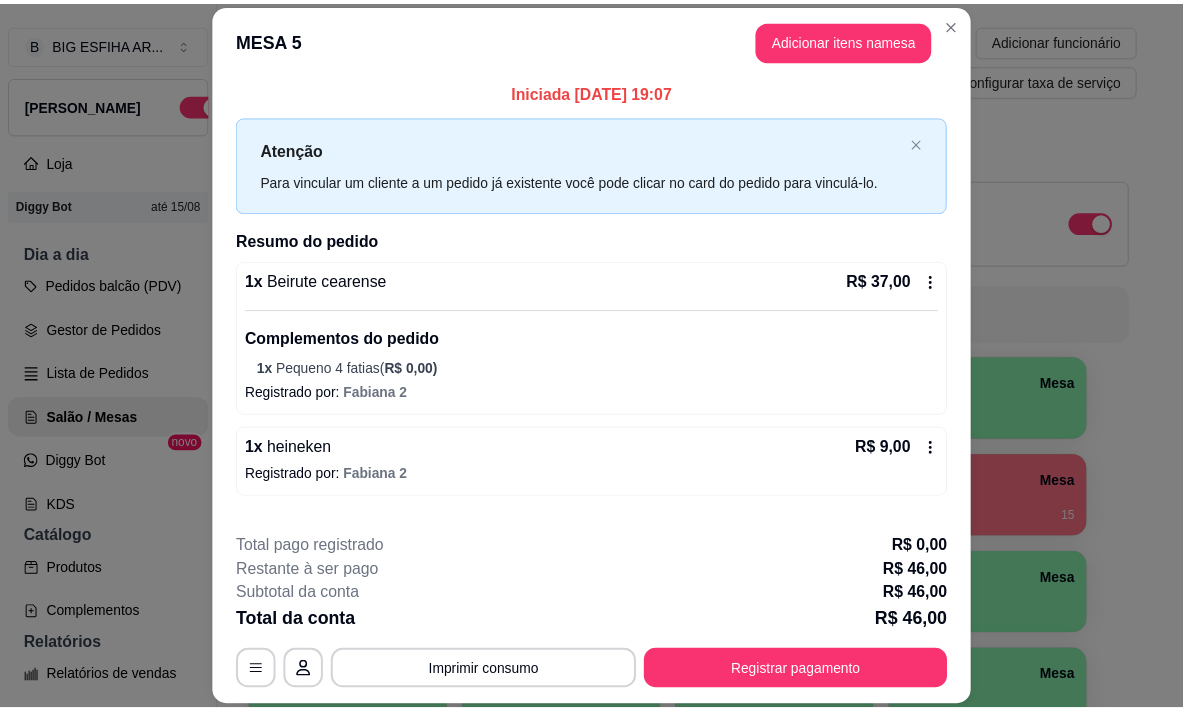 scroll, scrollTop: 0, scrollLeft: 0, axis: both 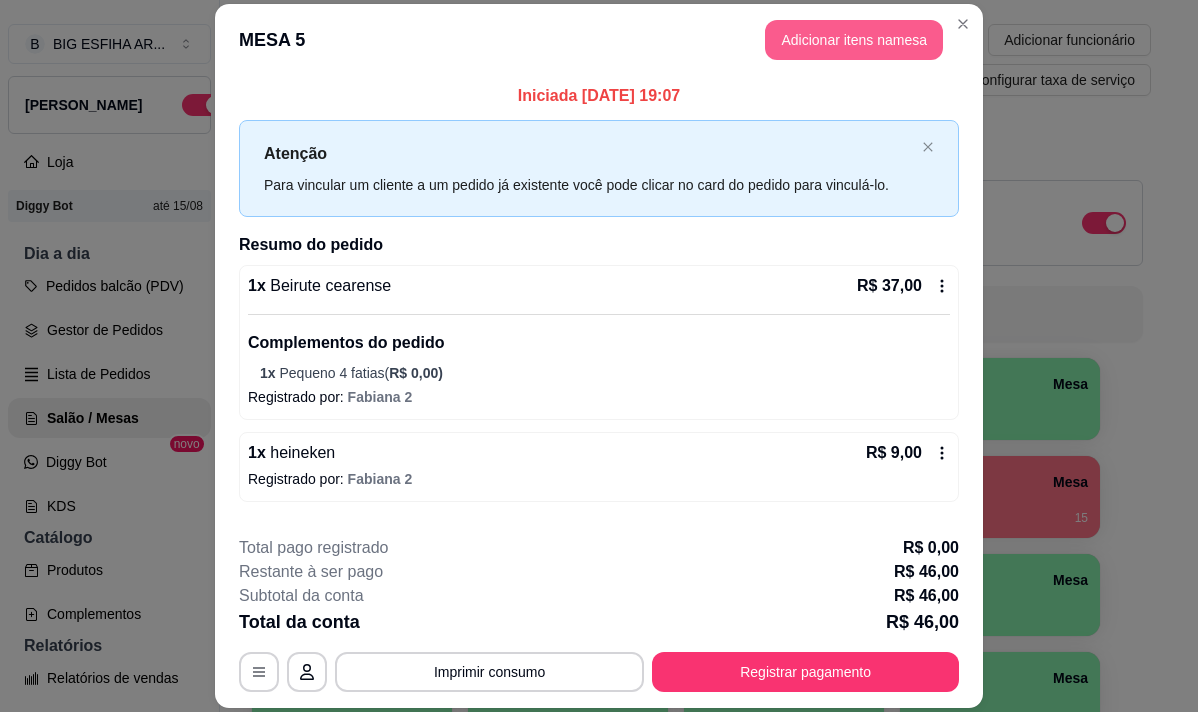 click on "Adicionar itens na  mesa" at bounding box center [854, 40] 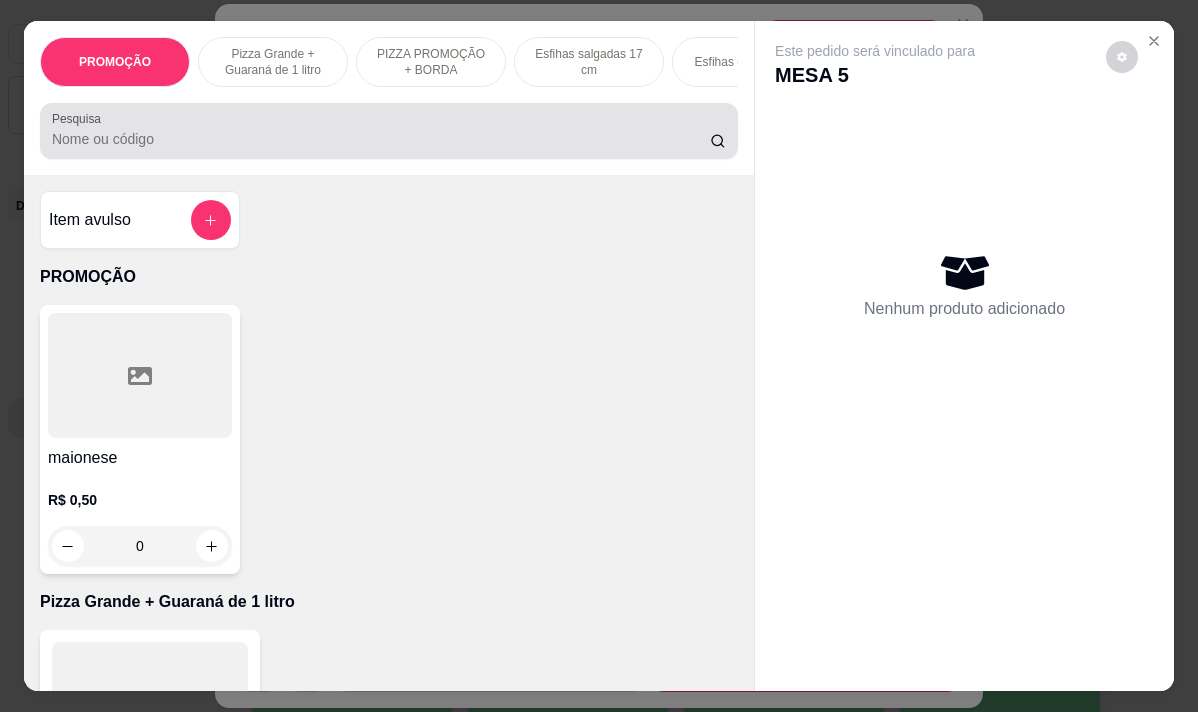 click on "Pesquisa" at bounding box center (381, 139) 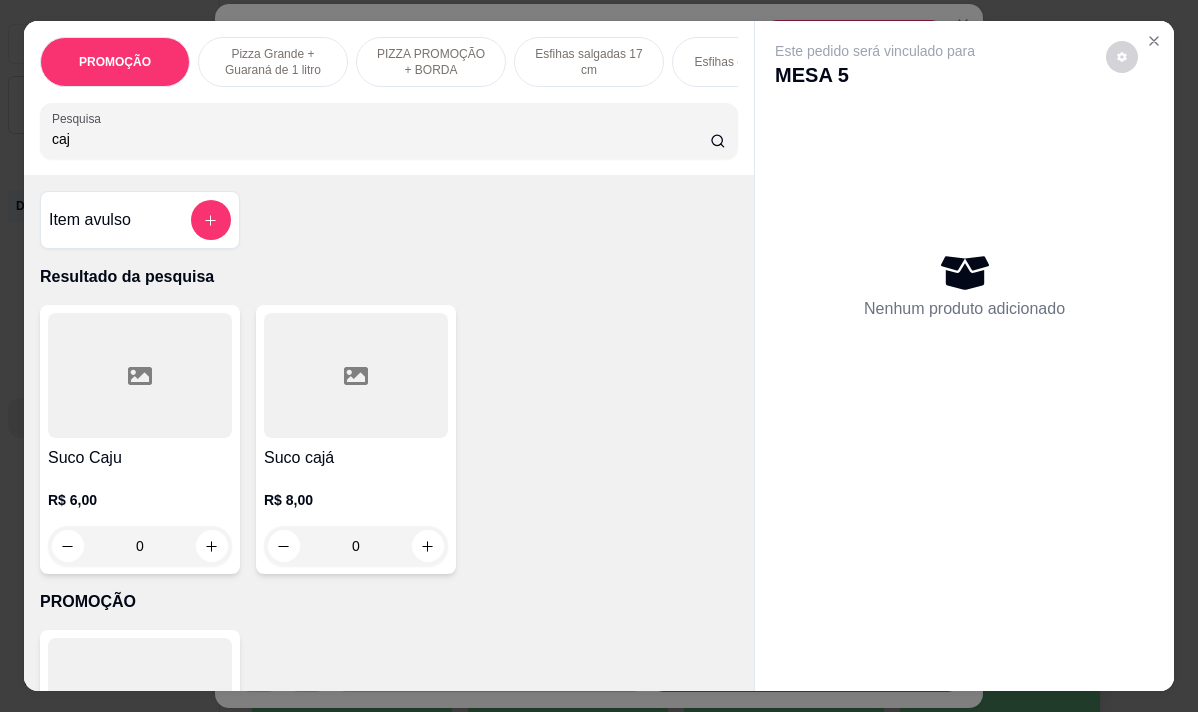 type on "caj" 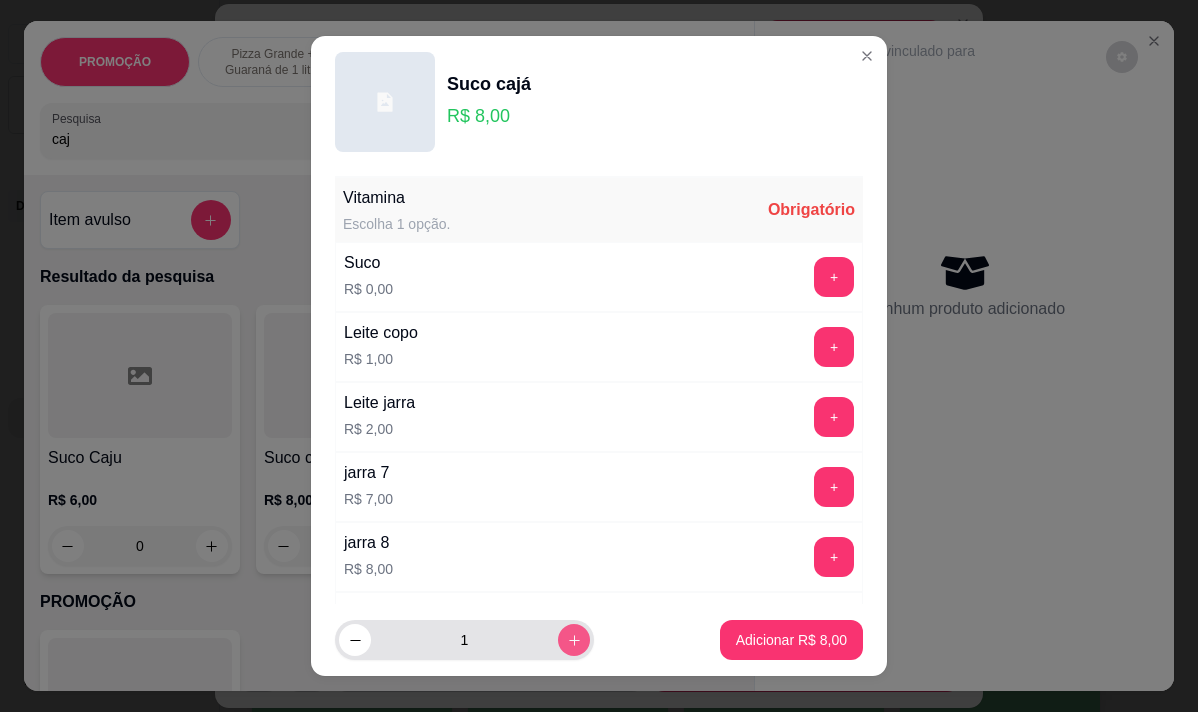 click 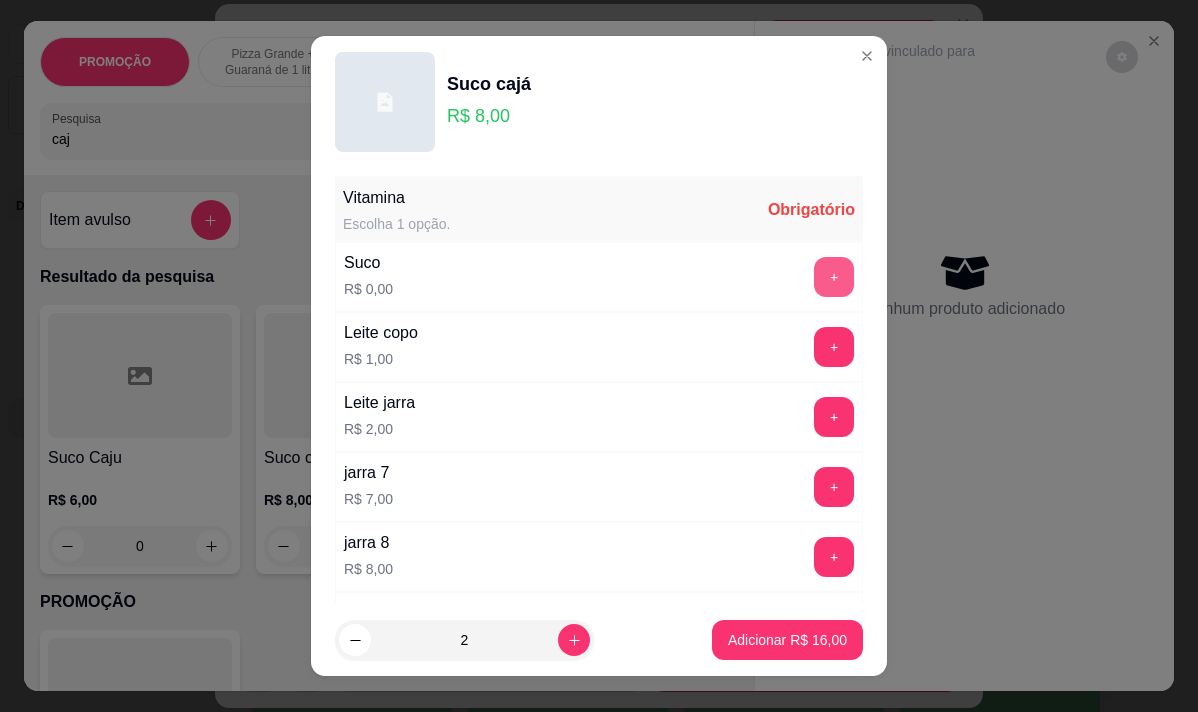 click on "+" at bounding box center [834, 277] 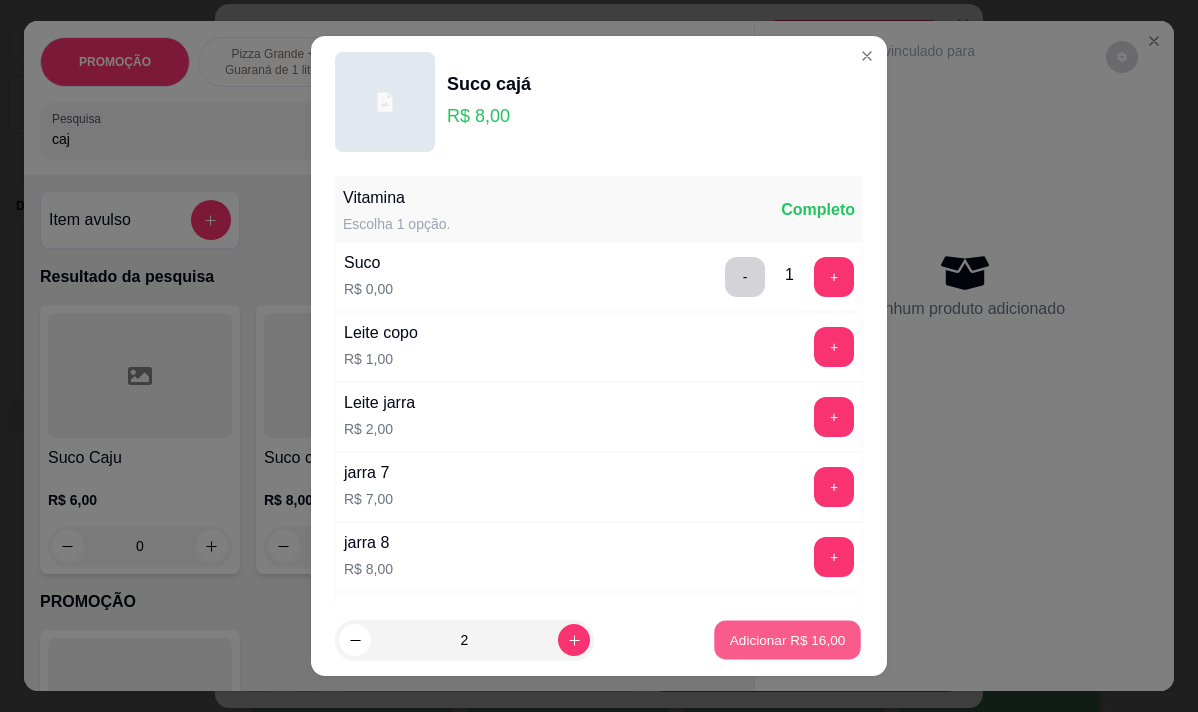 click on "Adicionar   R$ 16,00" at bounding box center [788, 640] 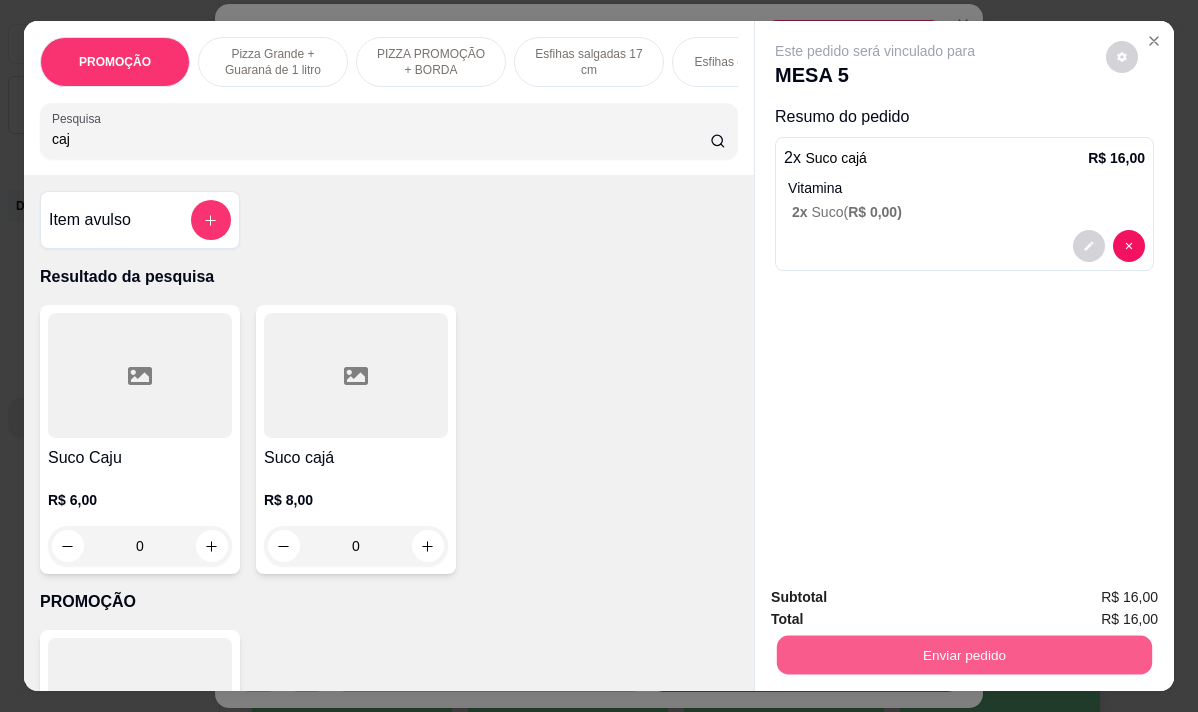 click on "Enviar pedido" at bounding box center (964, 654) 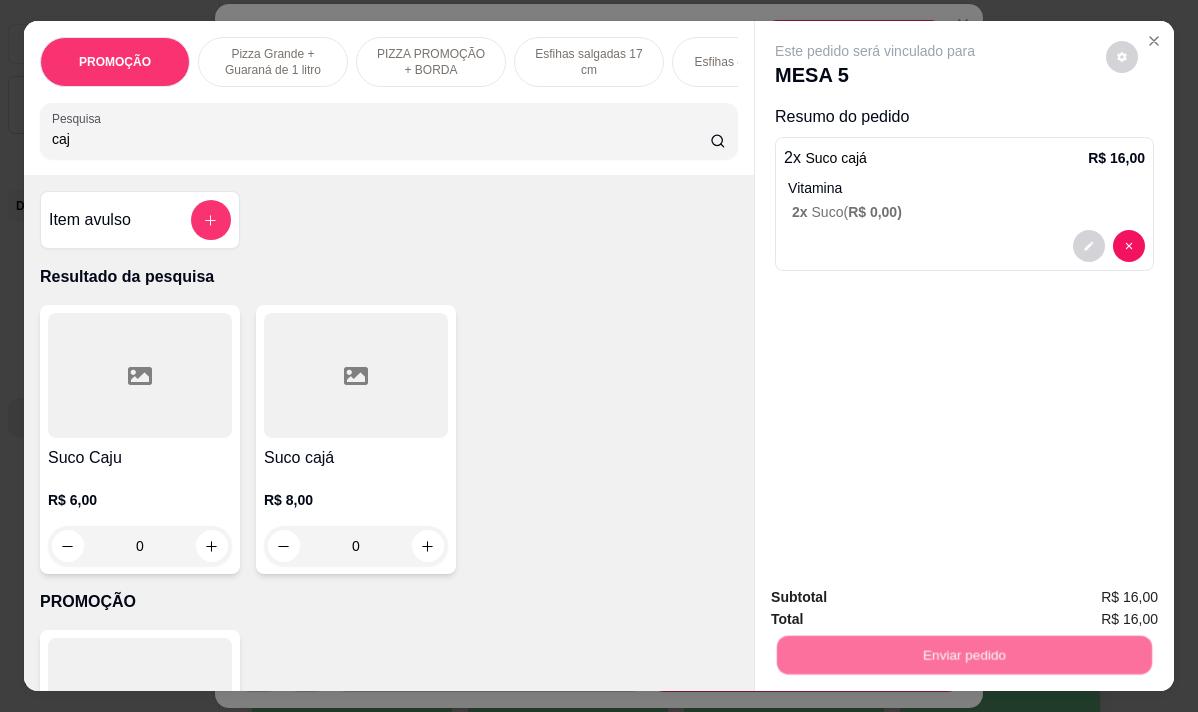 click on "Não registrar e enviar pedido" at bounding box center (898, 598) 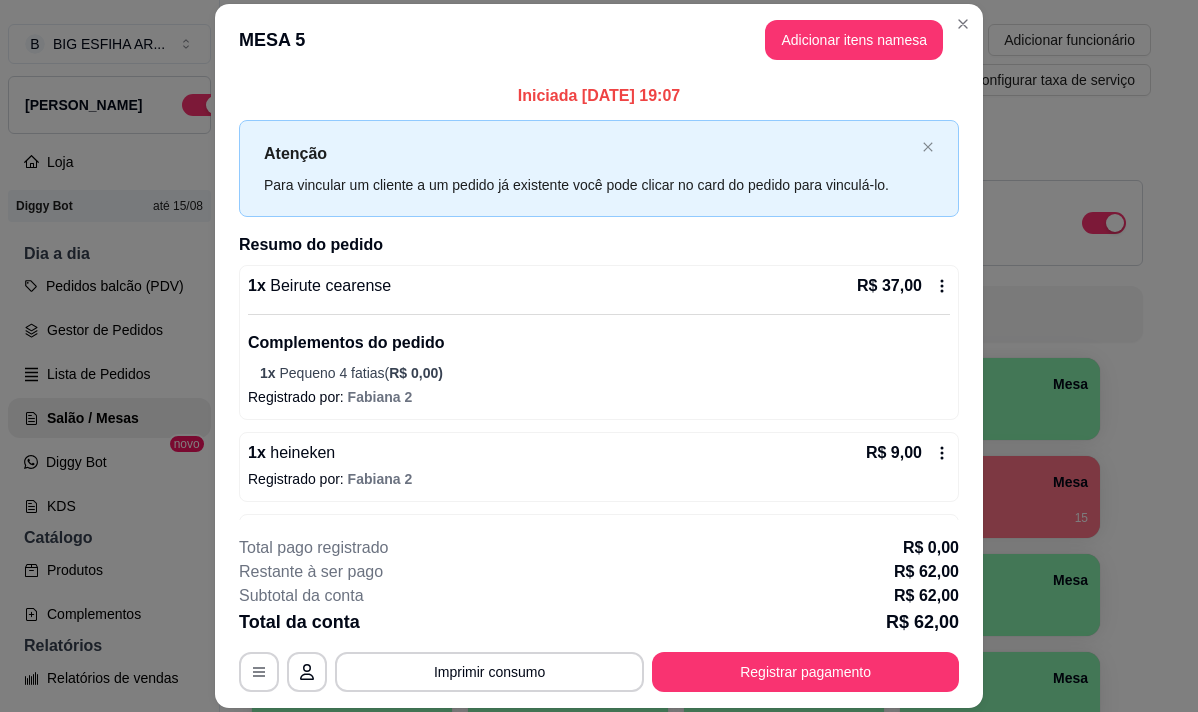 type 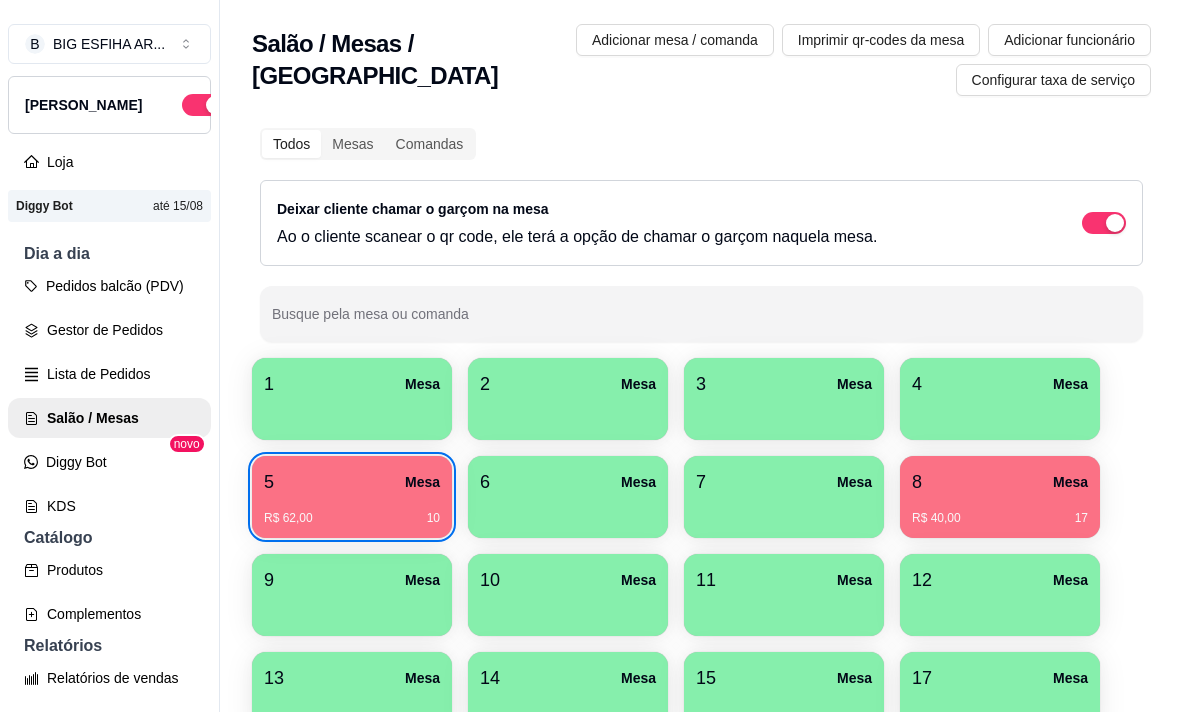 type 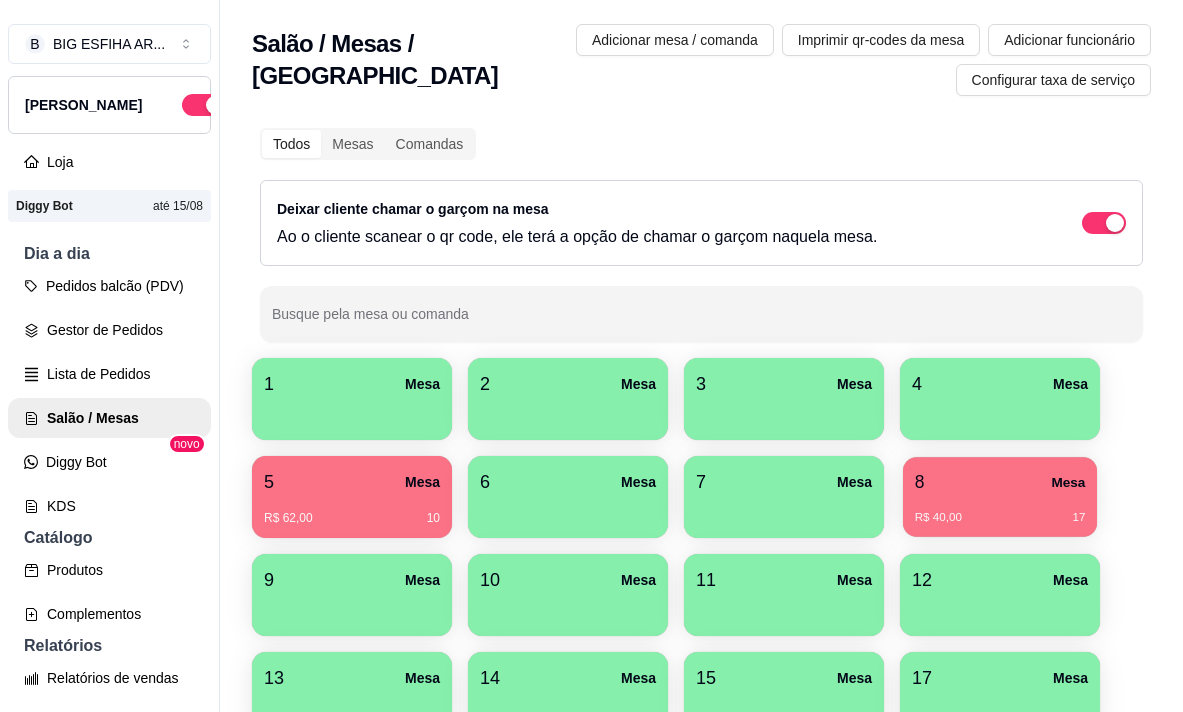 click on "8 Mesa" at bounding box center [1000, 482] 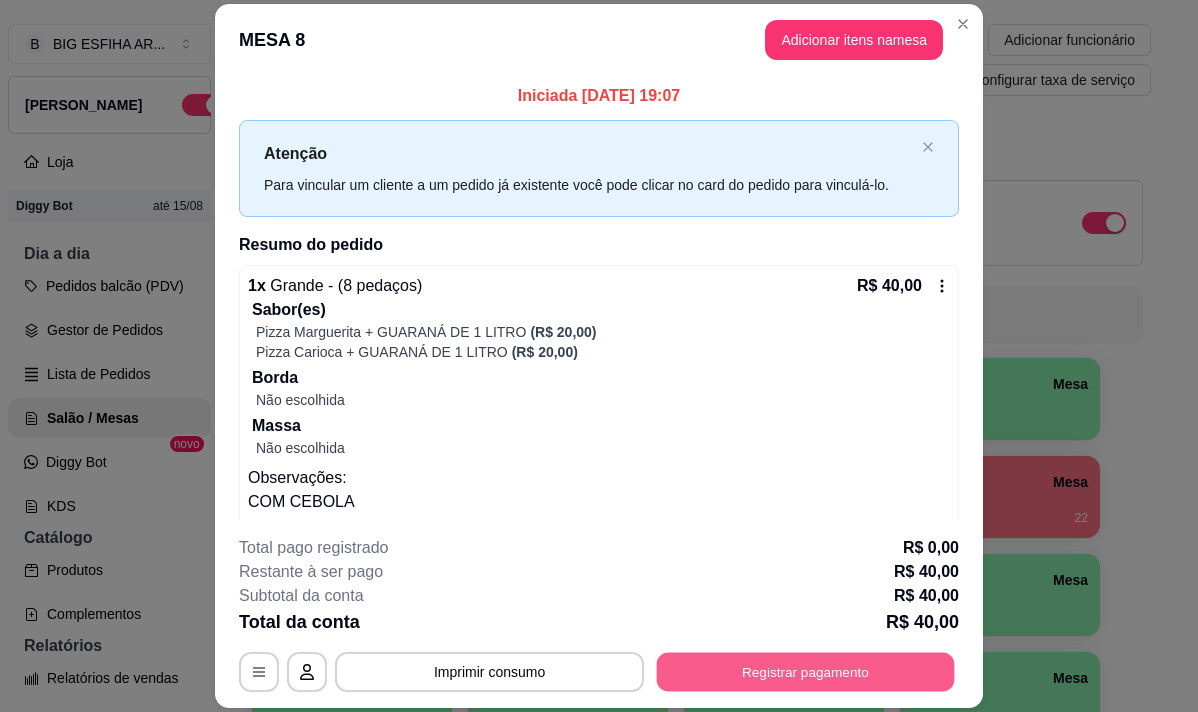 click on "Registrar pagamento" at bounding box center (806, 672) 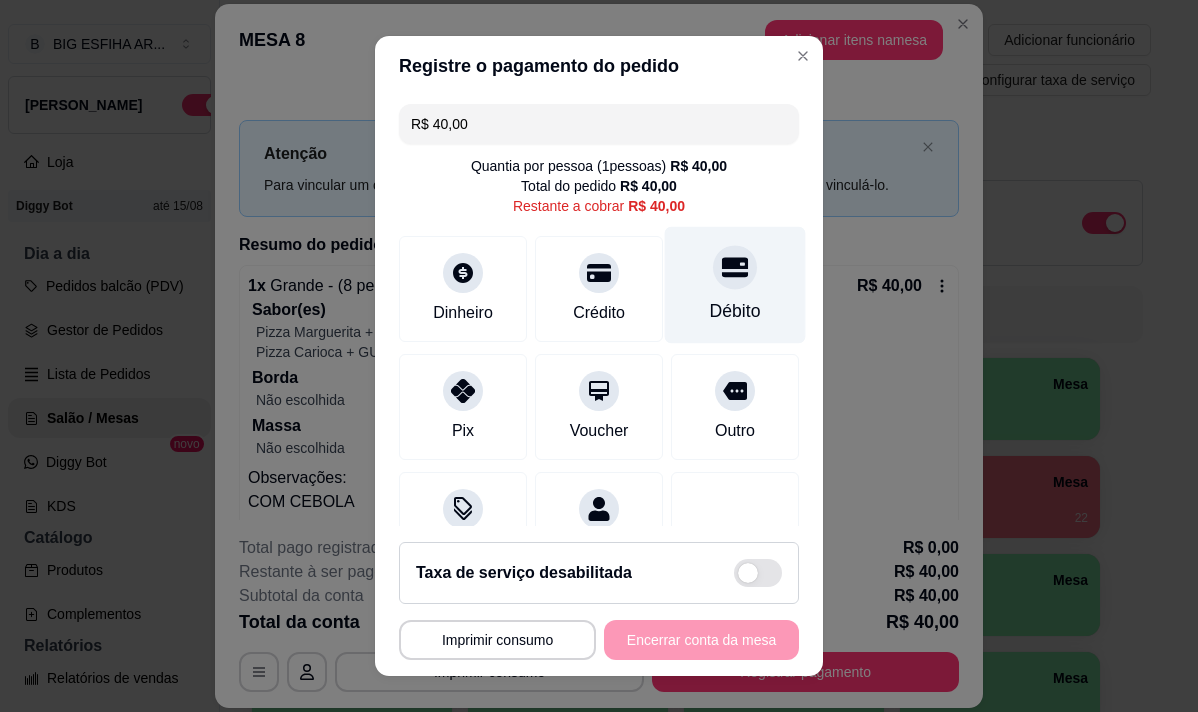 click on "Débito" at bounding box center [735, 311] 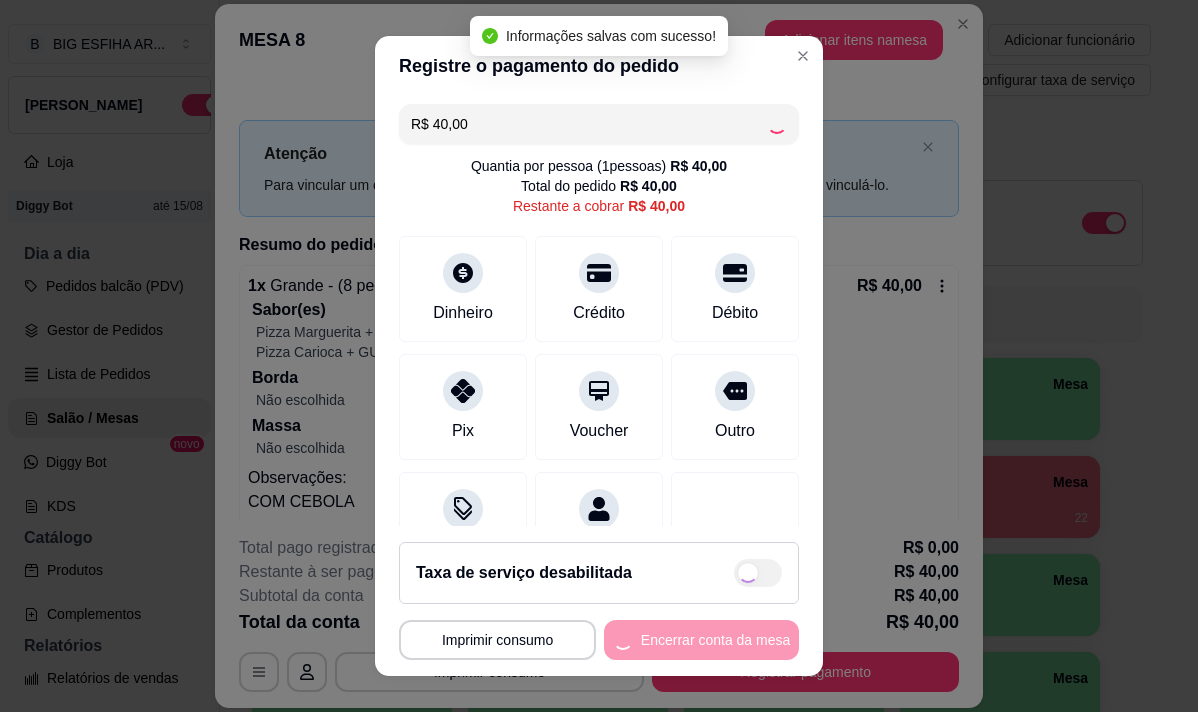 type on "R$ 0,00" 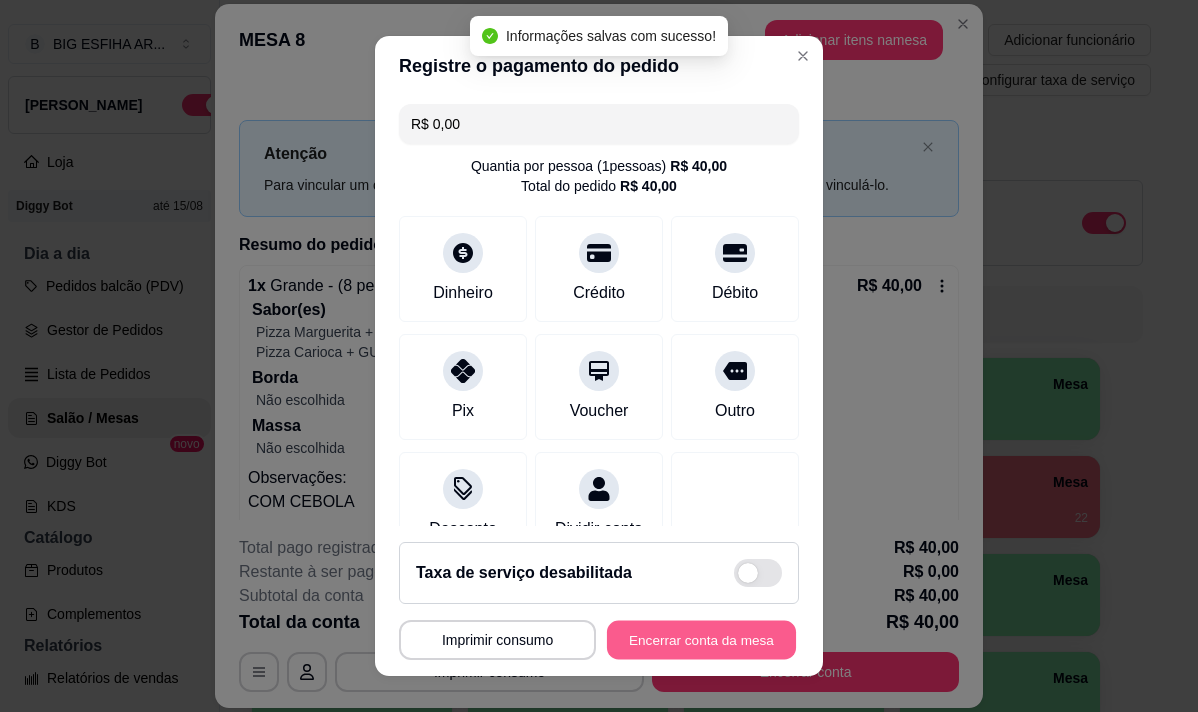 click on "Encerrar conta da mesa" at bounding box center (701, 640) 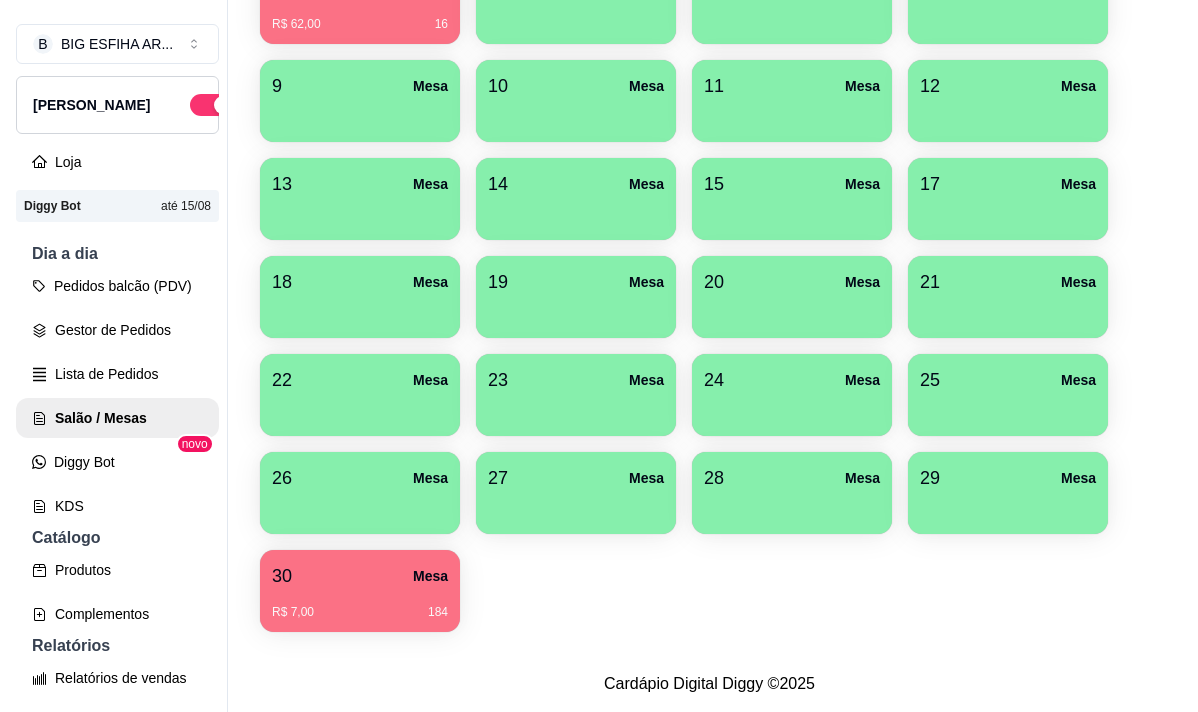 scroll, scrollTop: 509, scrollLeft: 0, axis: vertical 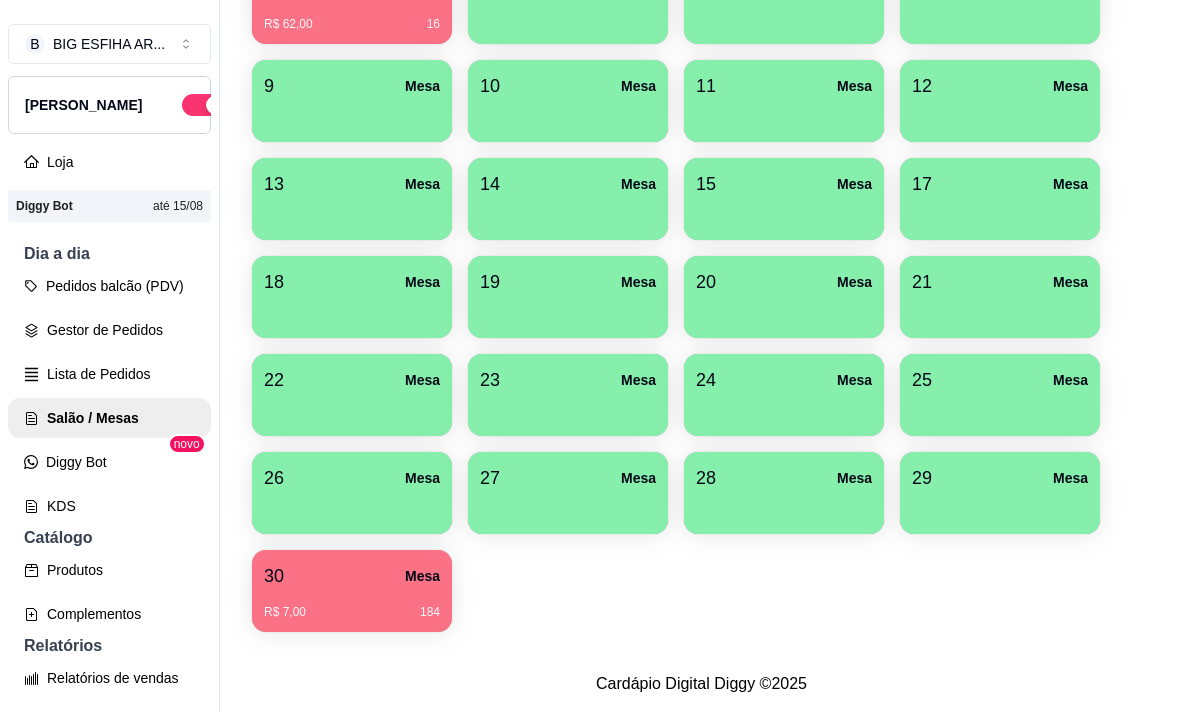 click on "29 Mesa" at bounding box center (1000, 478) 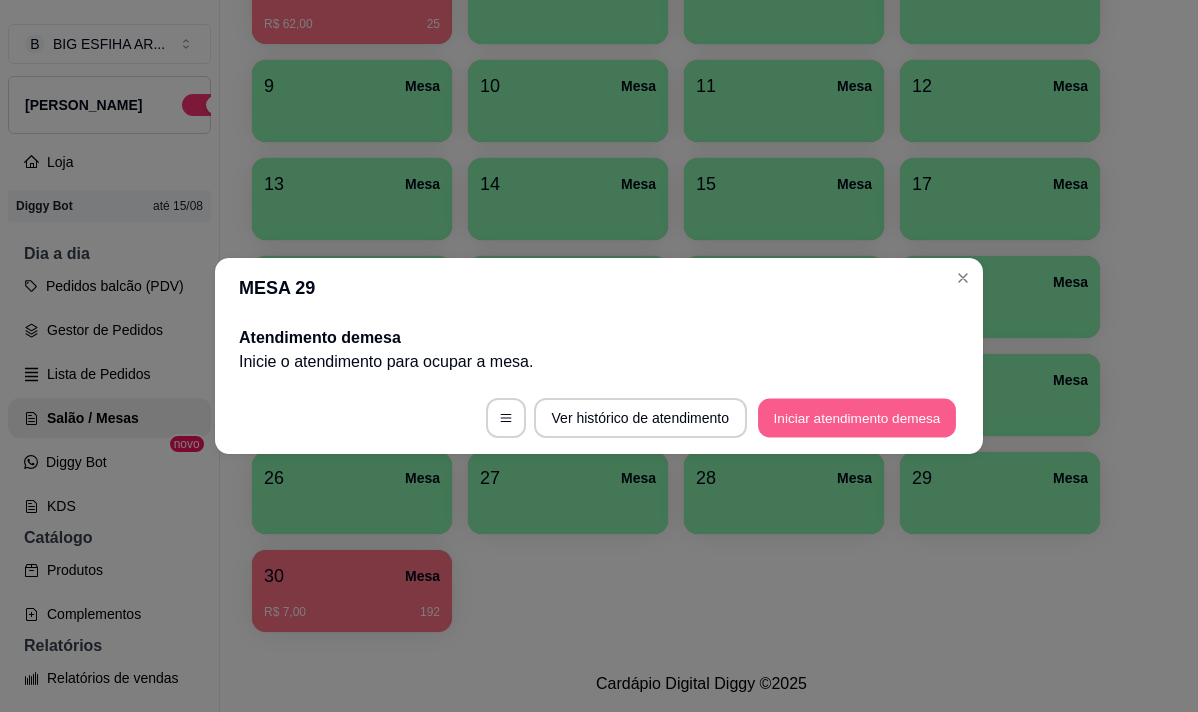 click on "Iniciar atendimento de  mesa" at bounding box center [857, 418] 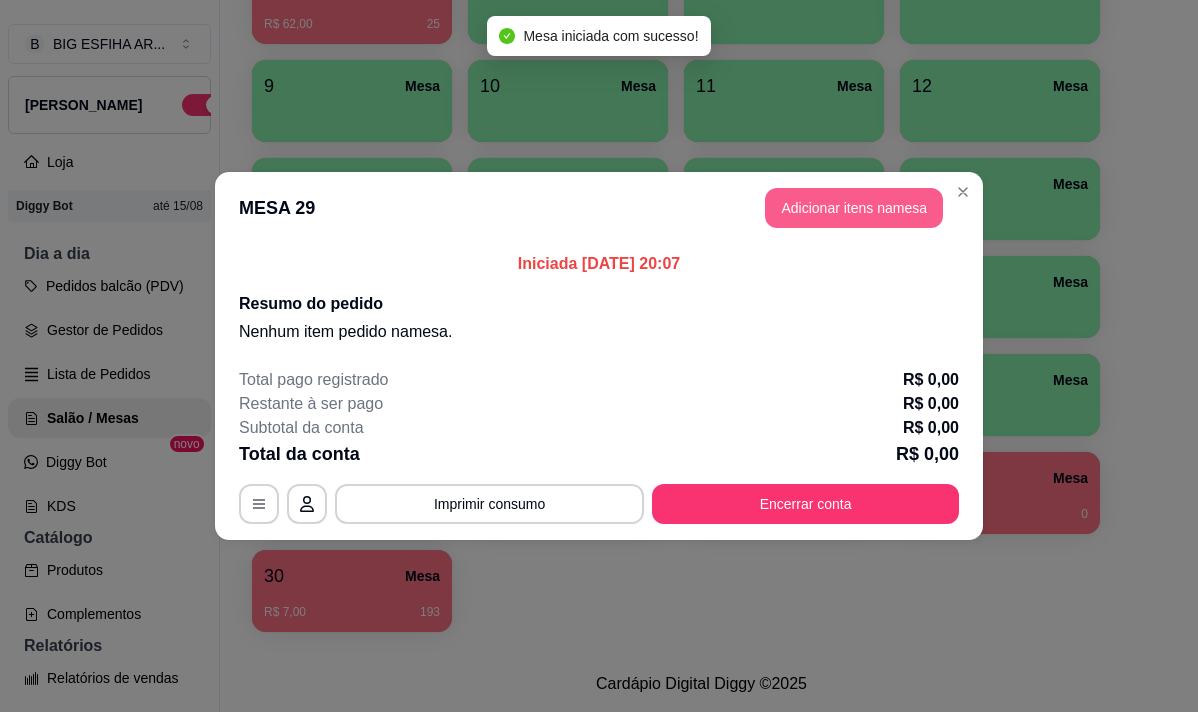 click on "Adicionar itens na  mesa" at bounding box center (854, 208) 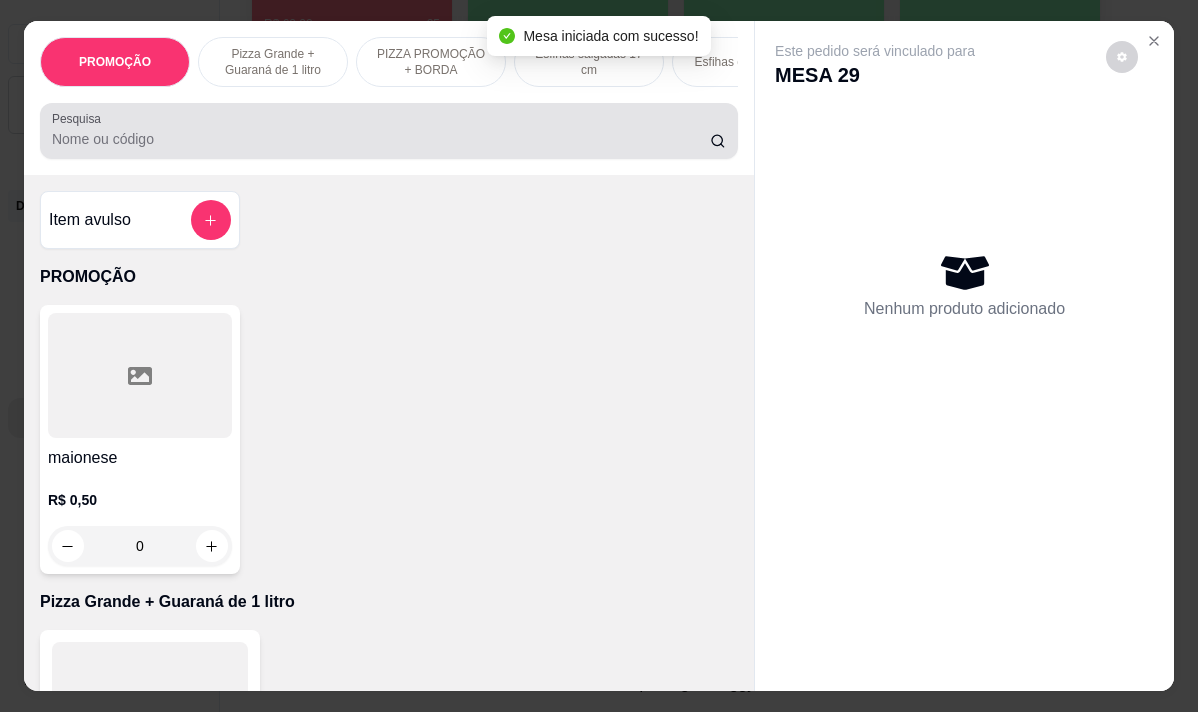 click on "Pesquisa" at bounding box center [381, 139] 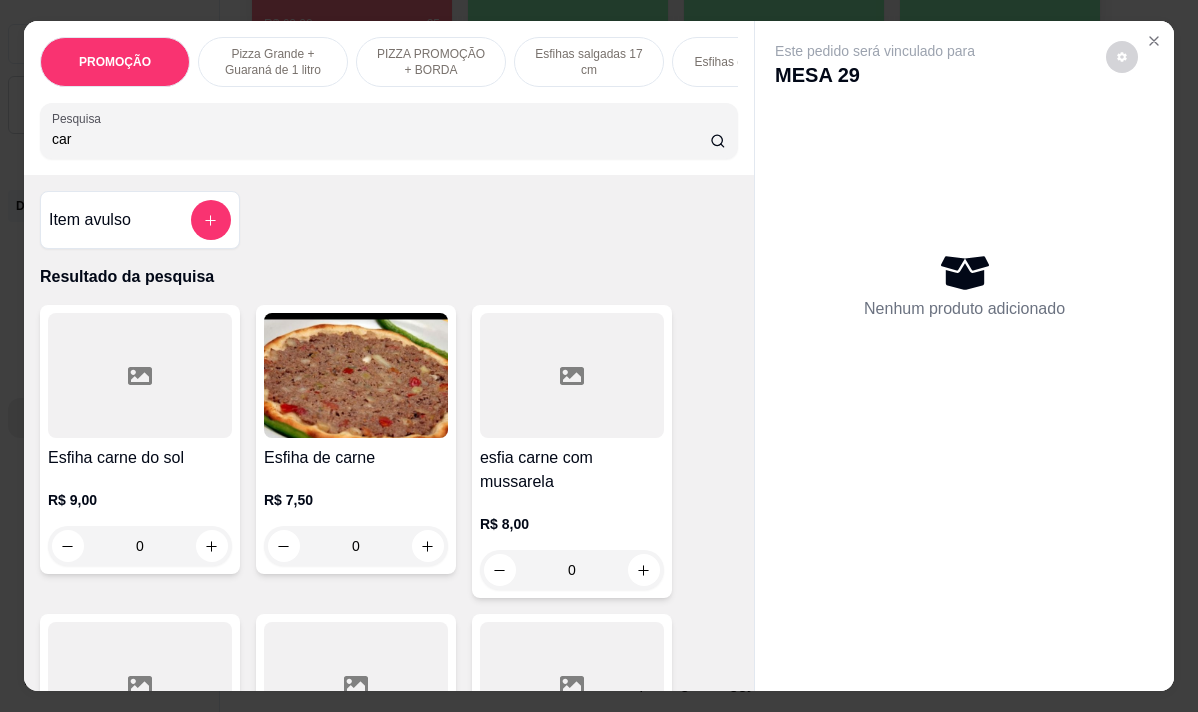 type on "car" 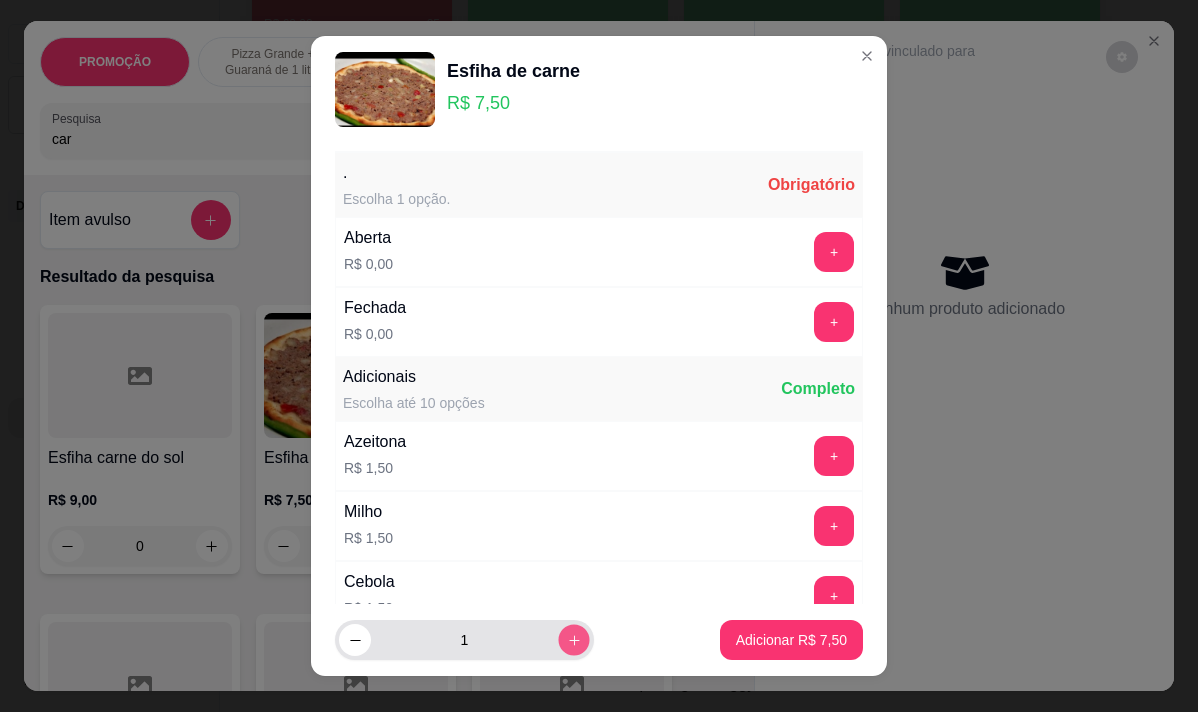 click at bounding box center (573, 640) 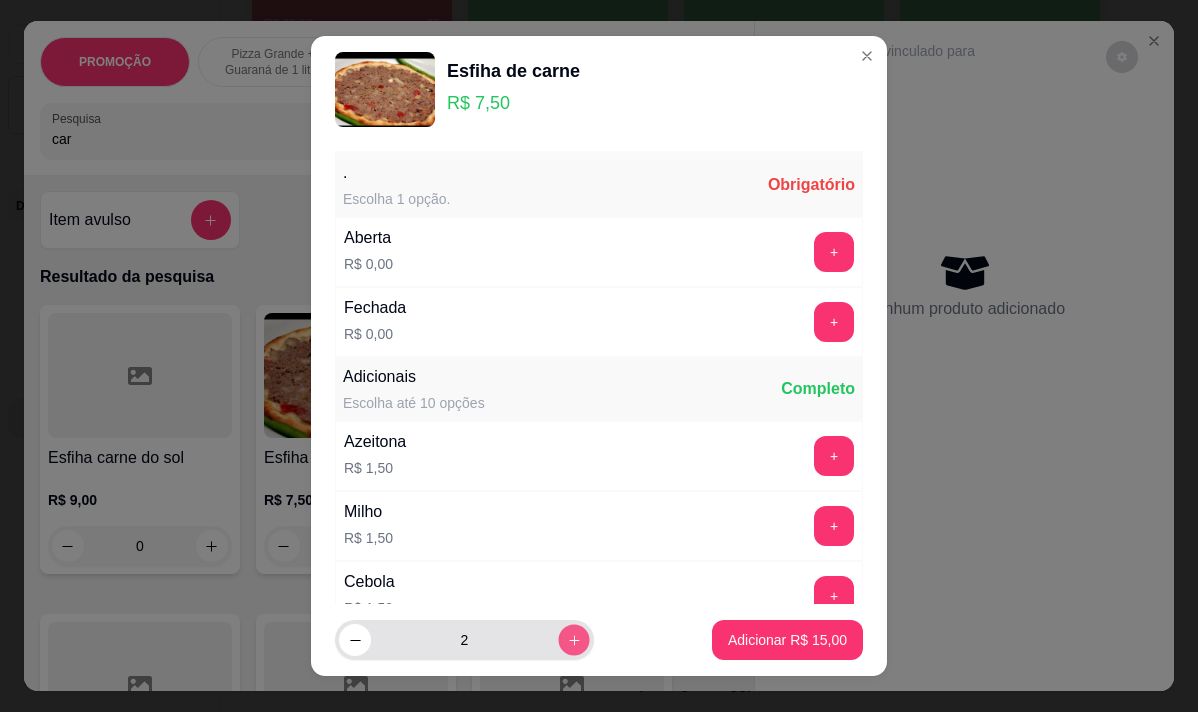 click at bounding box center [573, 640] 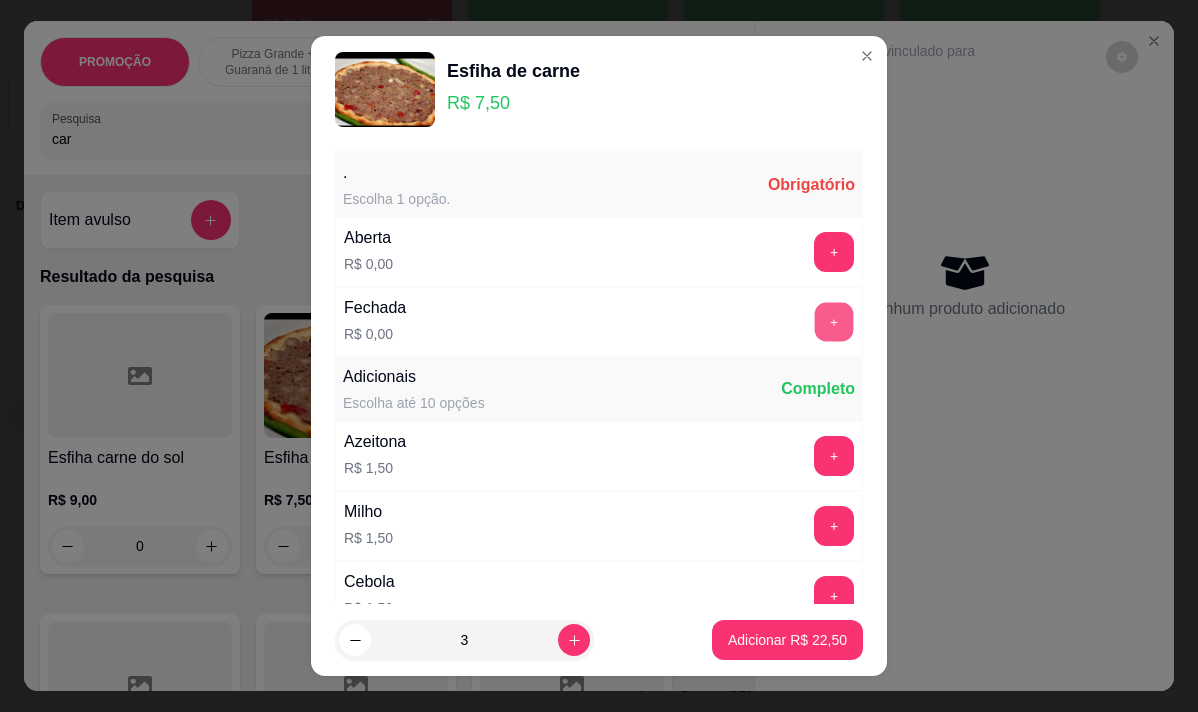 click on "+" at bounding box center (834, 321) 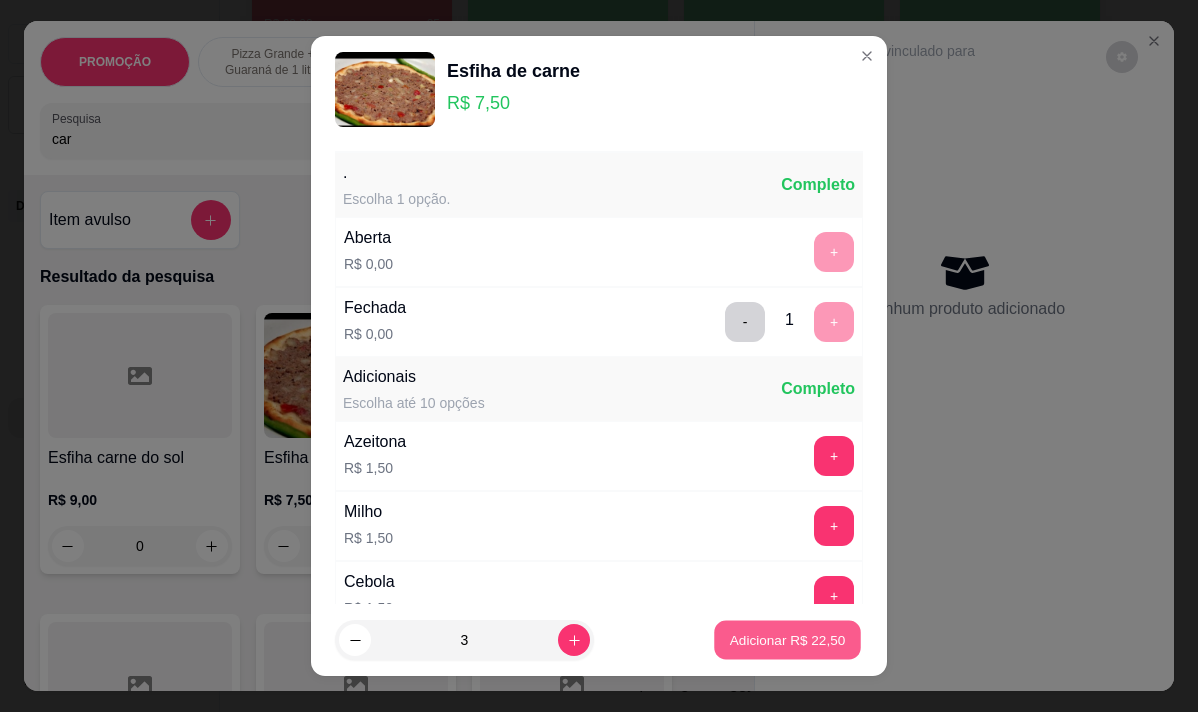 click on "Adicionar   R$ 22,50" at bounding box center [788, 640] 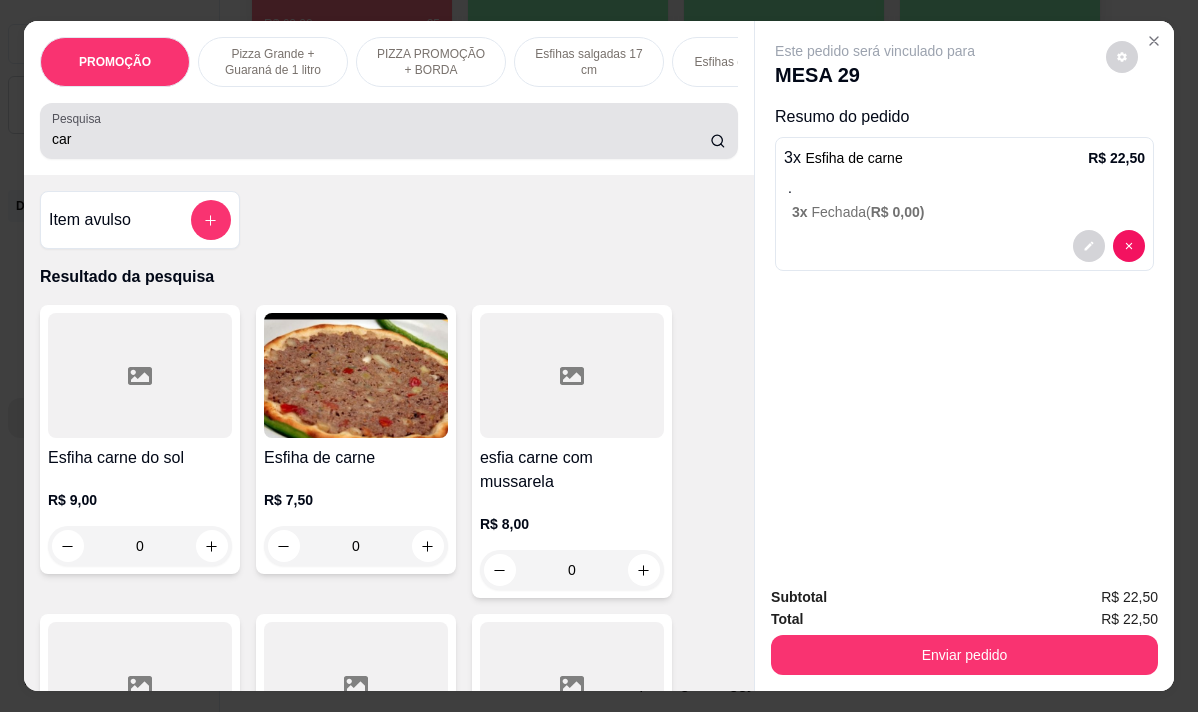 click on "car" at bounding box center (389, 131) 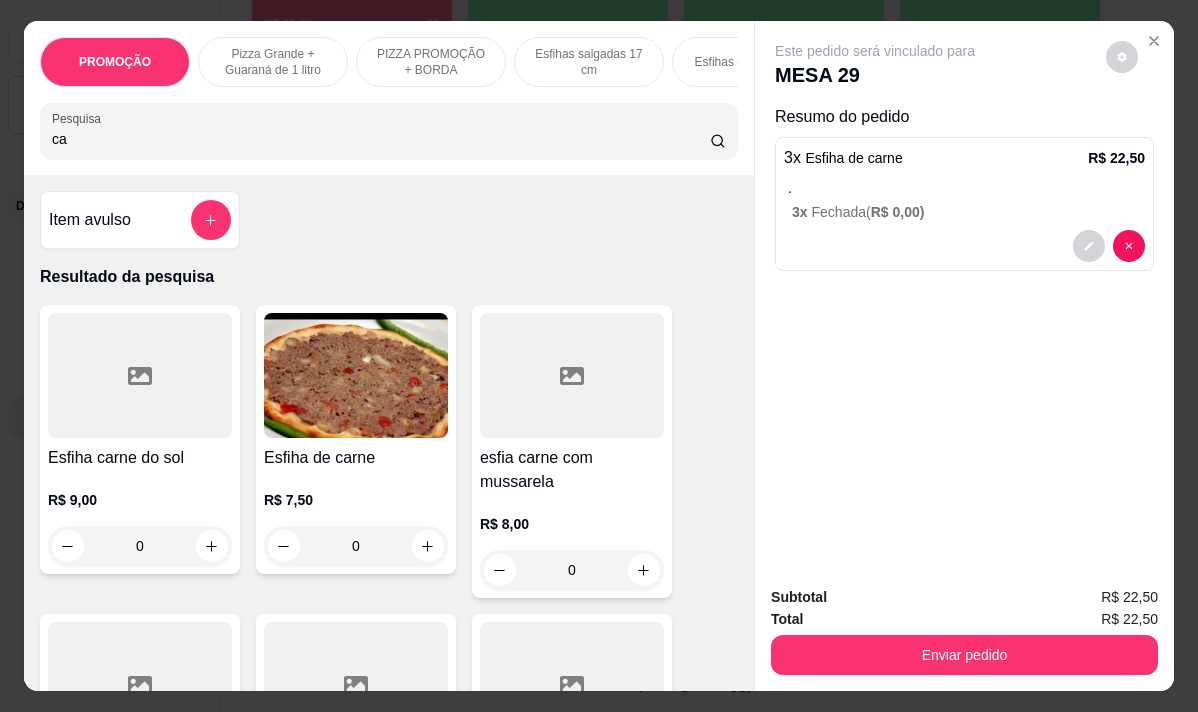 type on "c" 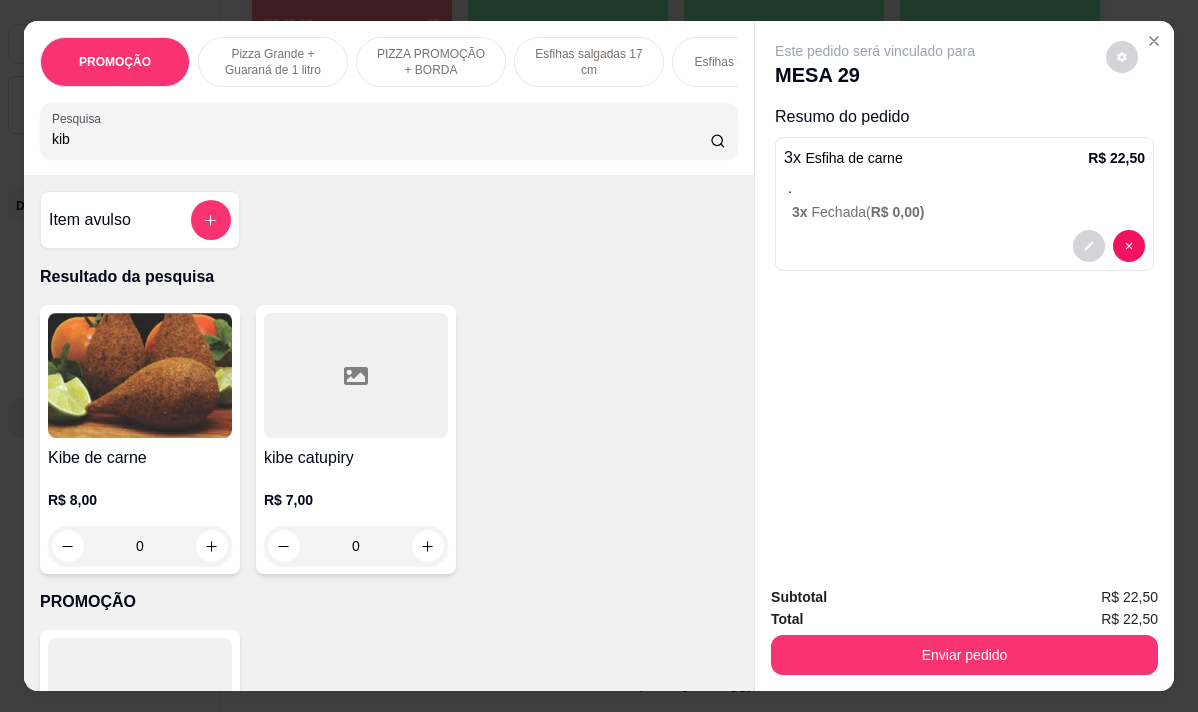 type on "kib" 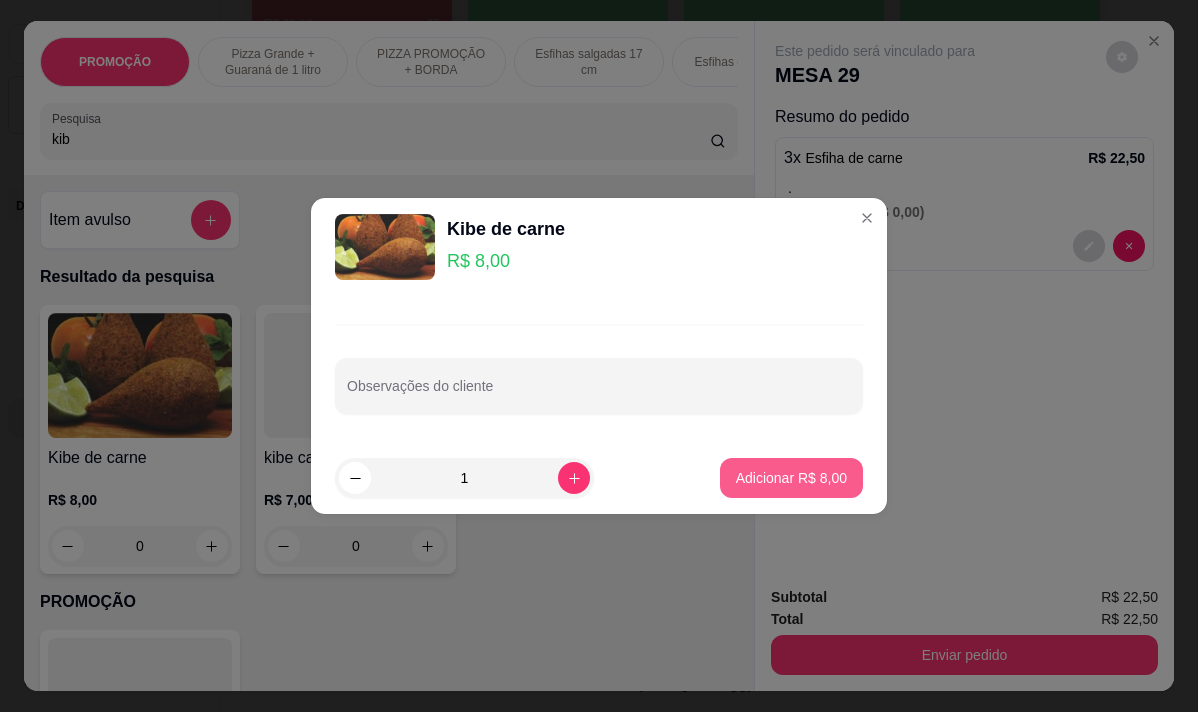 click on "Adicionar   R$ 8,00" at bounding box center (791, 478) 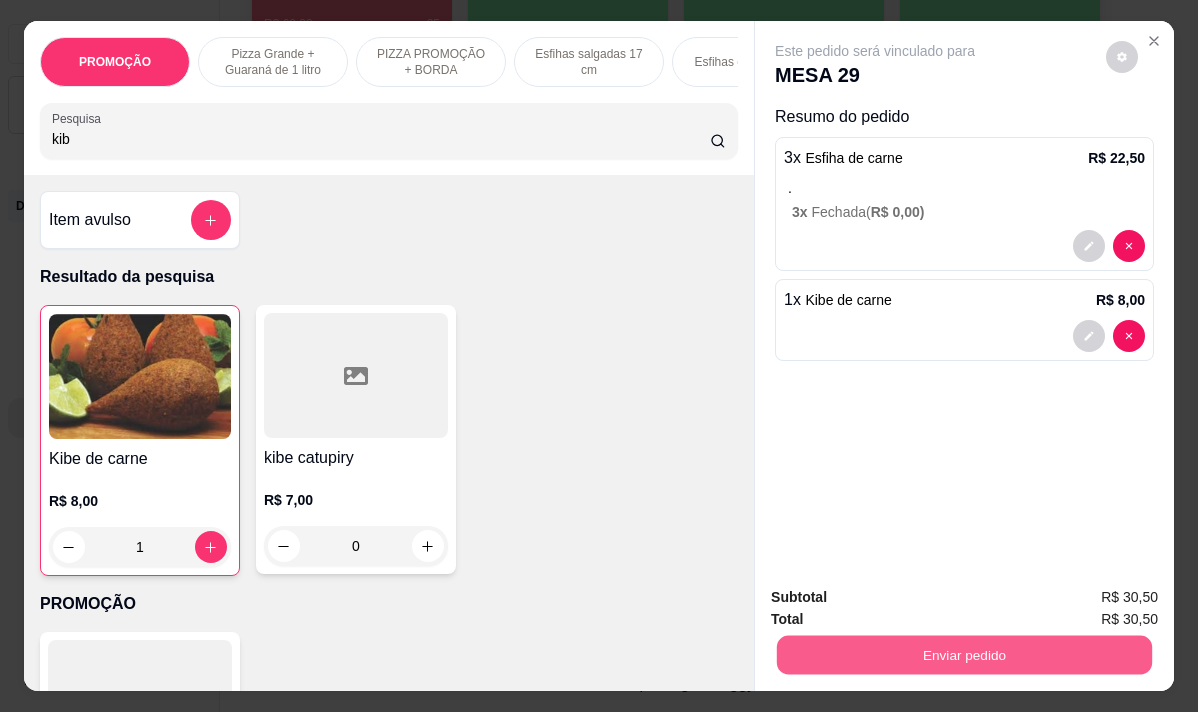 click on "Enviar pedido" at bounding box center [964, 654] 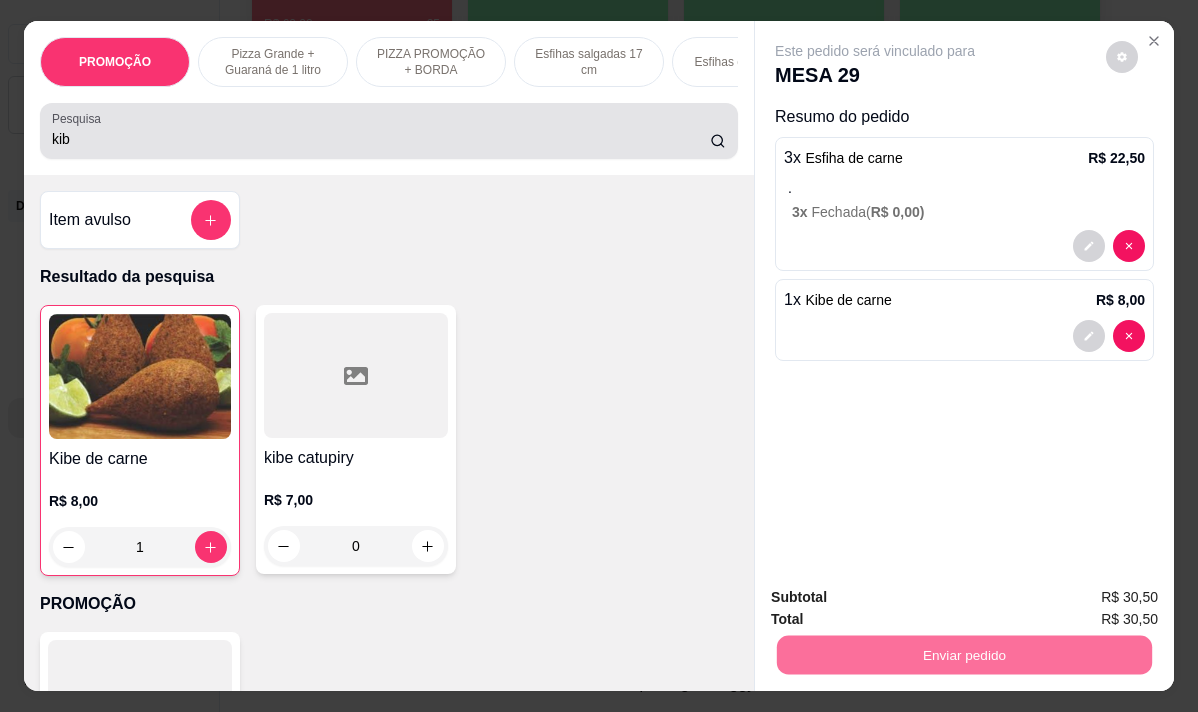 click on "kib" at bounding box center [381, 139] 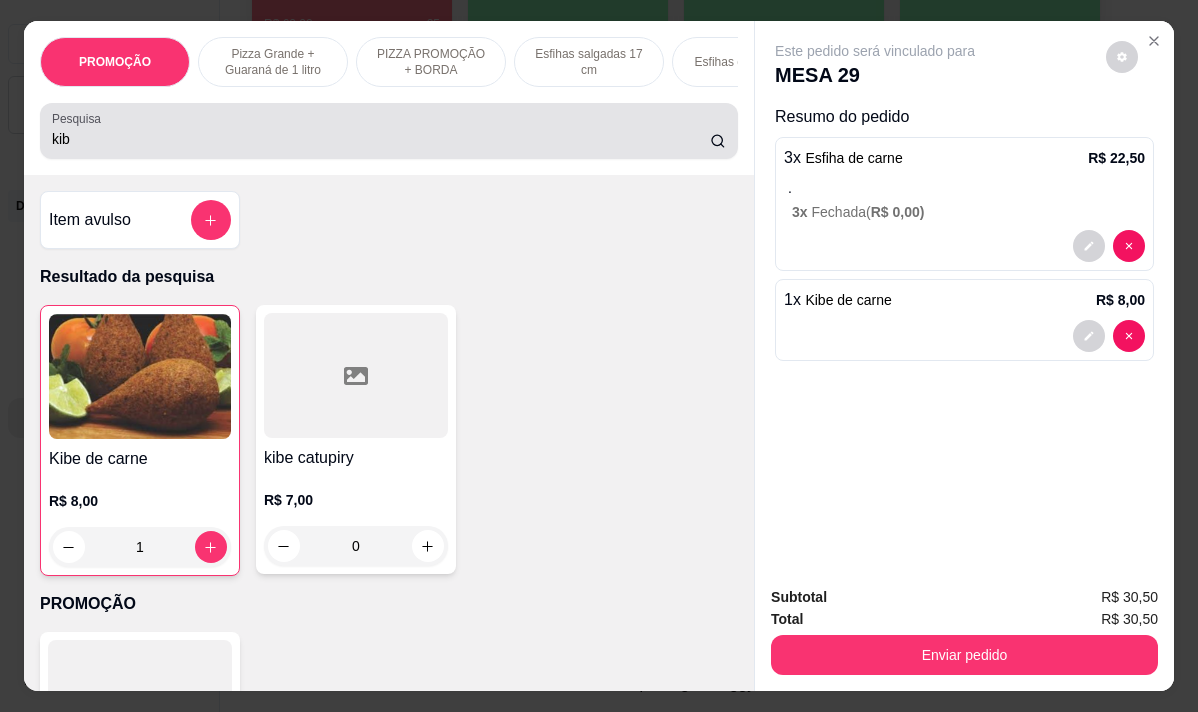 click on "kib" at bounding box center (381, 139) 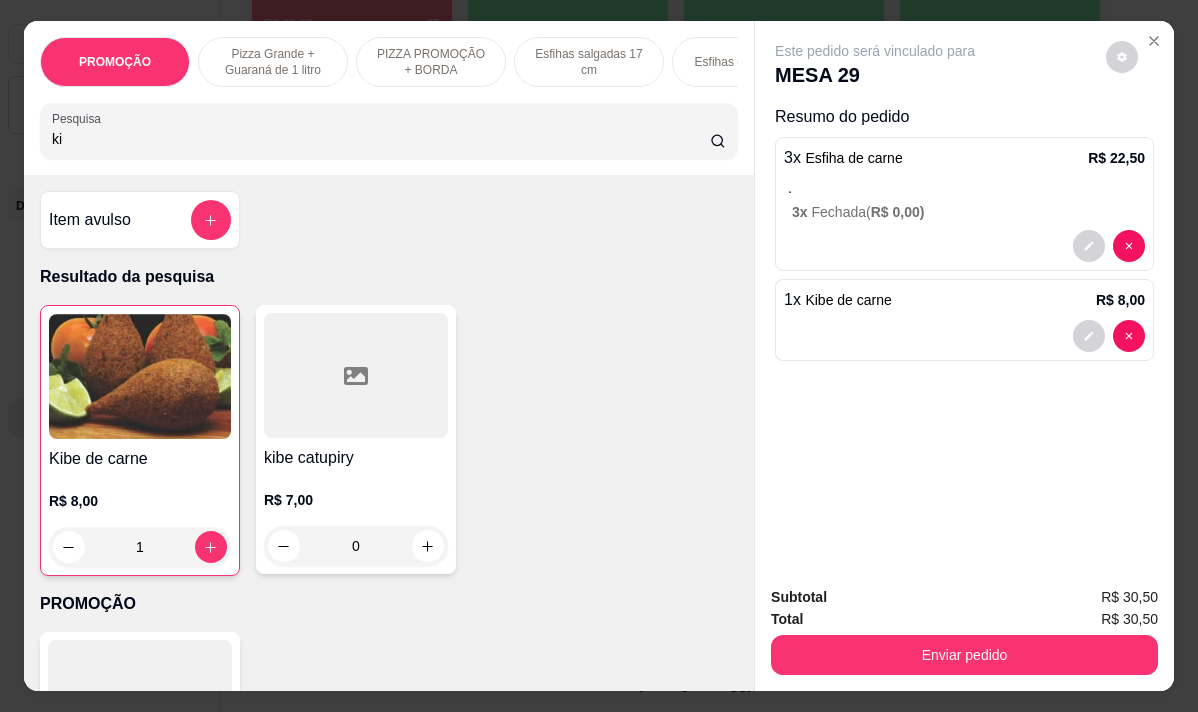 type on "k" 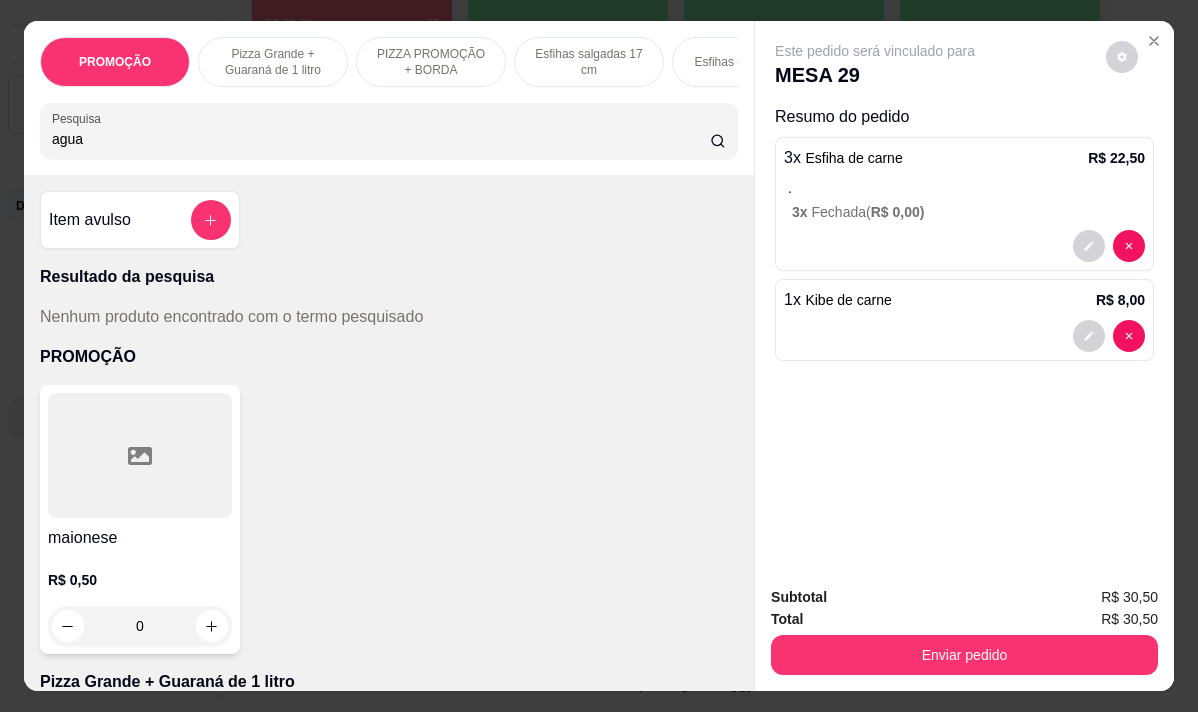type on "agua" 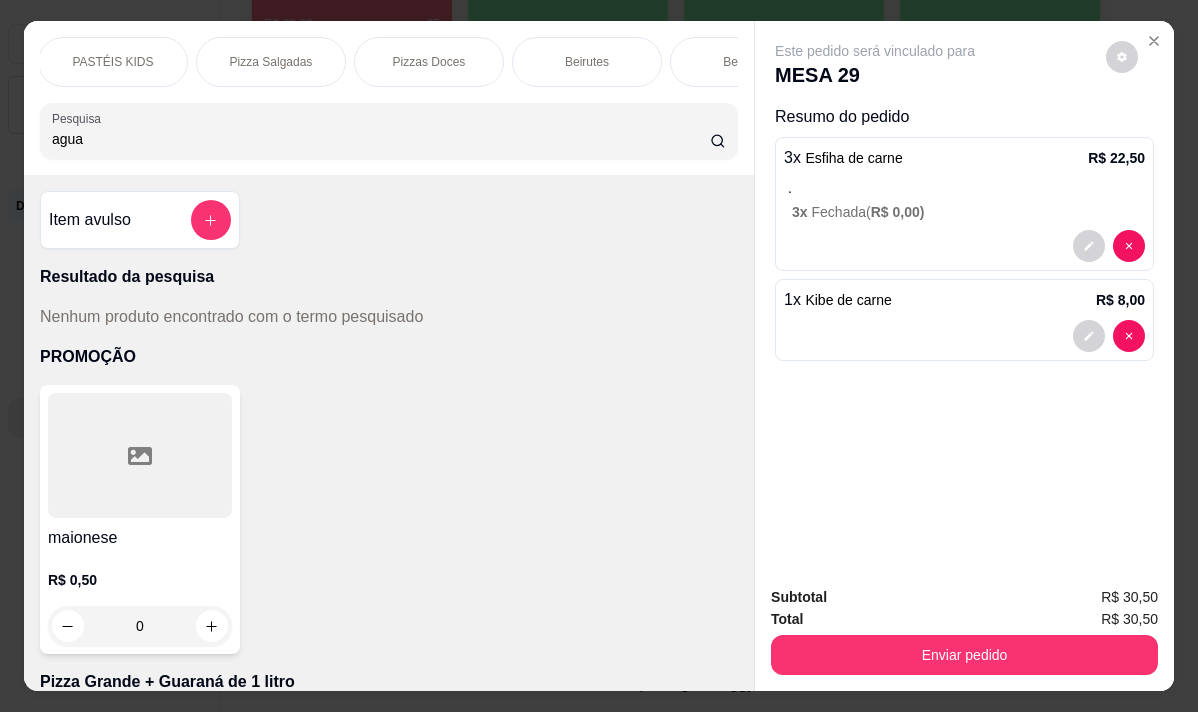 scroll, scrollTop: 0, scrollLeft: 1360, axis: horizontal 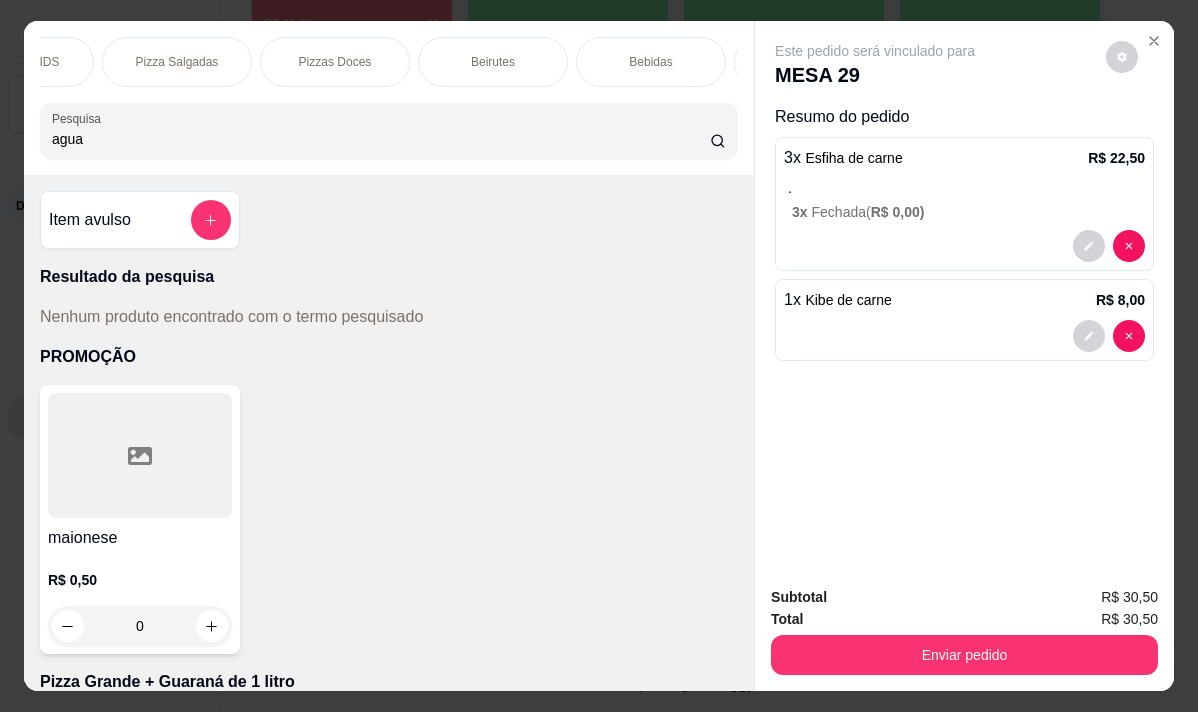 click on "Bebidas" at bounding box center [650, 62] 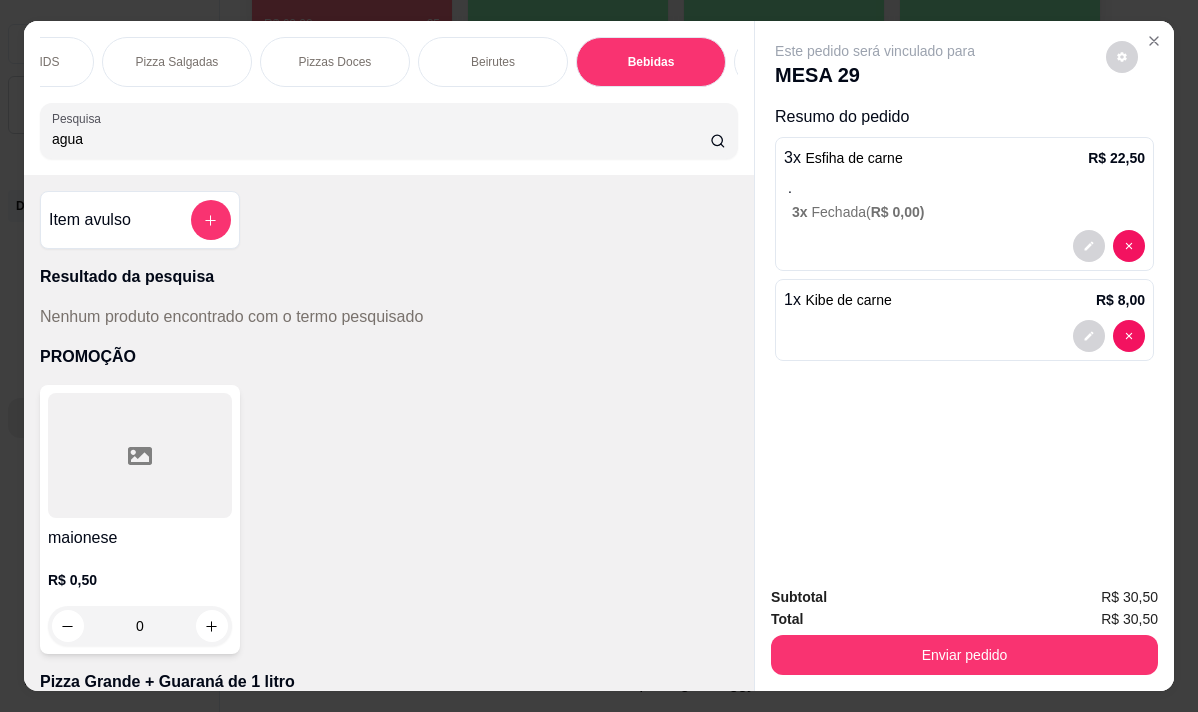 scroll, scrollTop: 17878, scrollLeft: 0, axis: vertical 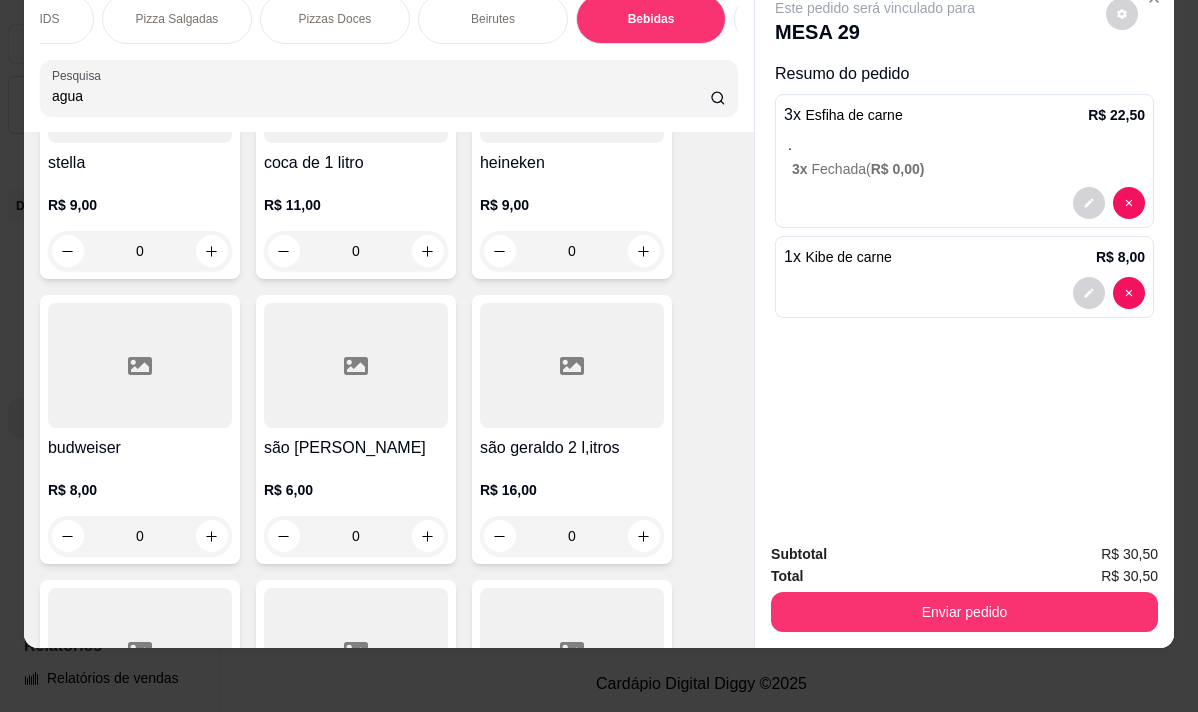 click on "R$ 3,50 0" at bounding box center (356, -62) 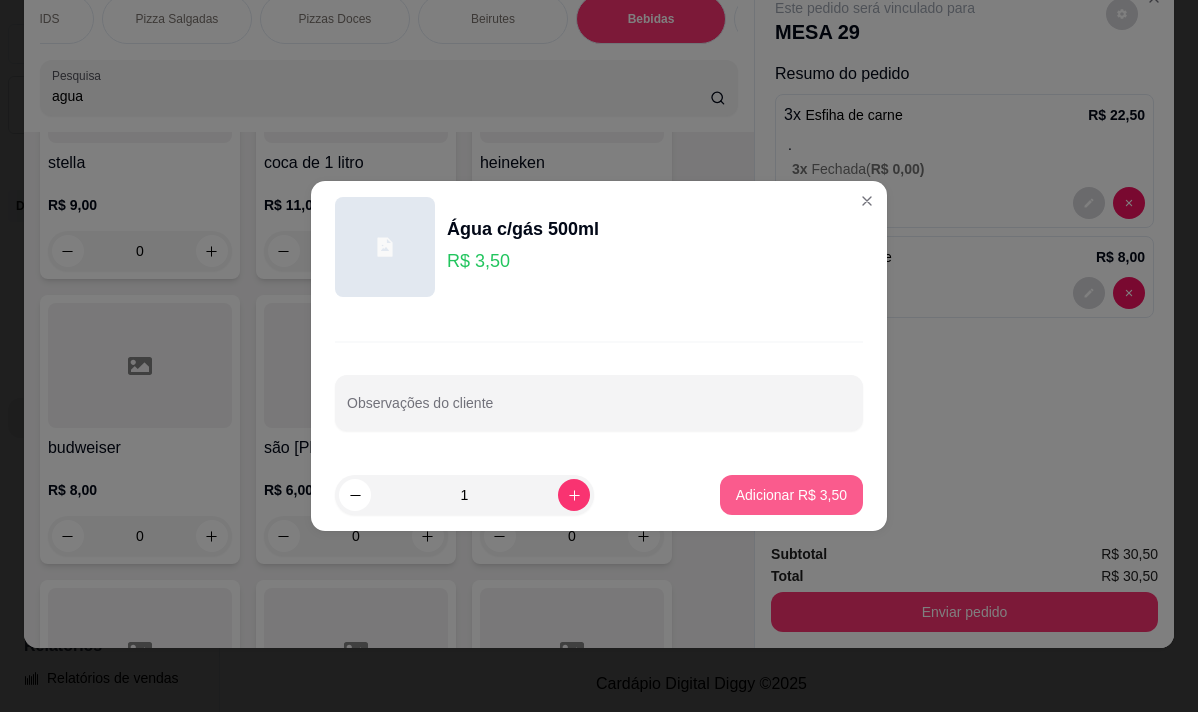 click on "Adicionar   R$ 3,50" at bounding box center [791, 495] 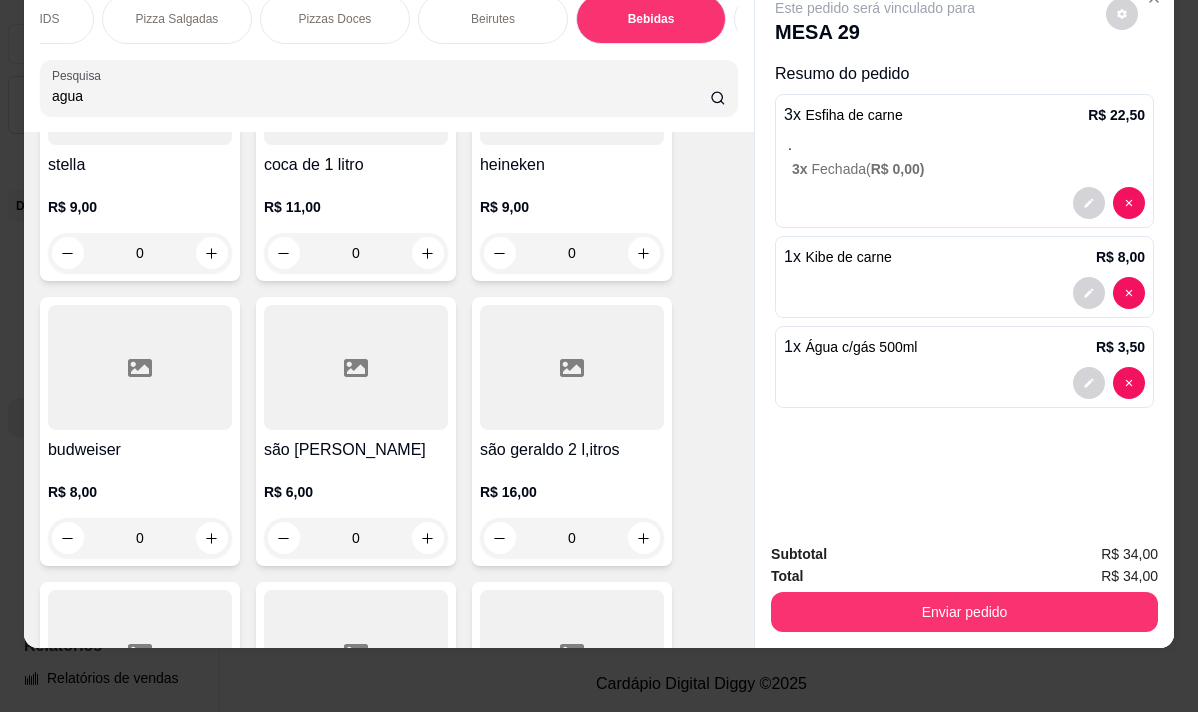 type on "1" 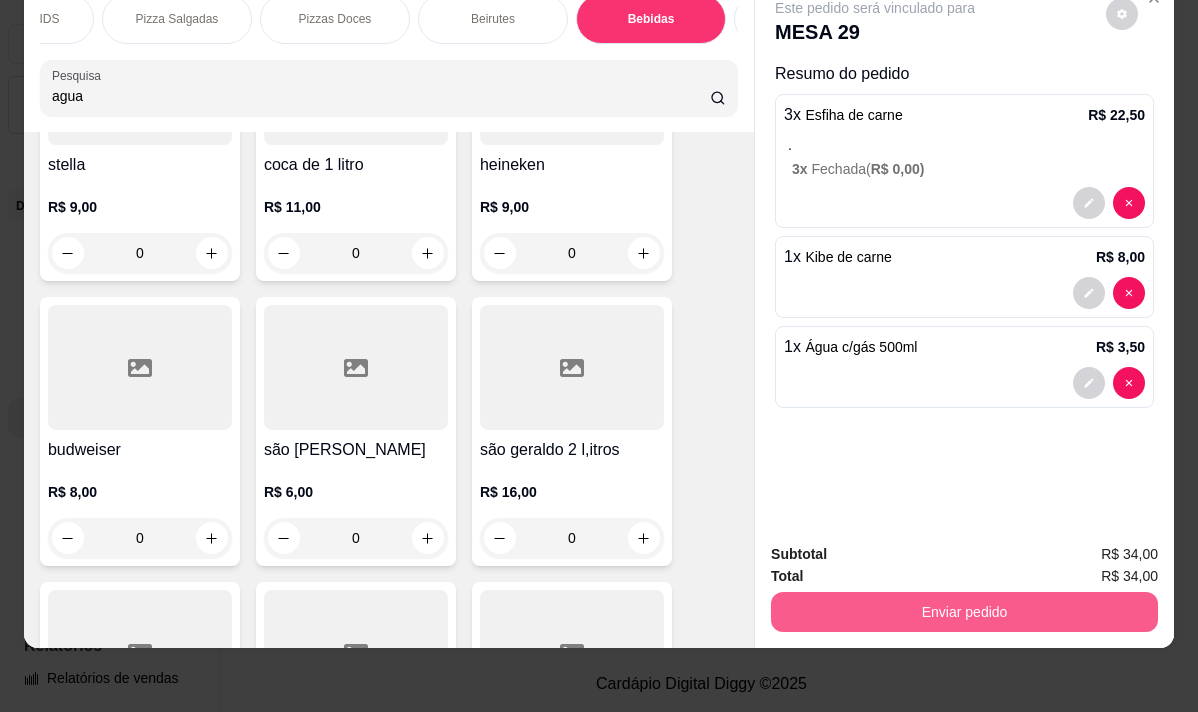 click on "Enviar pedido" at bounding box center [964, 612] 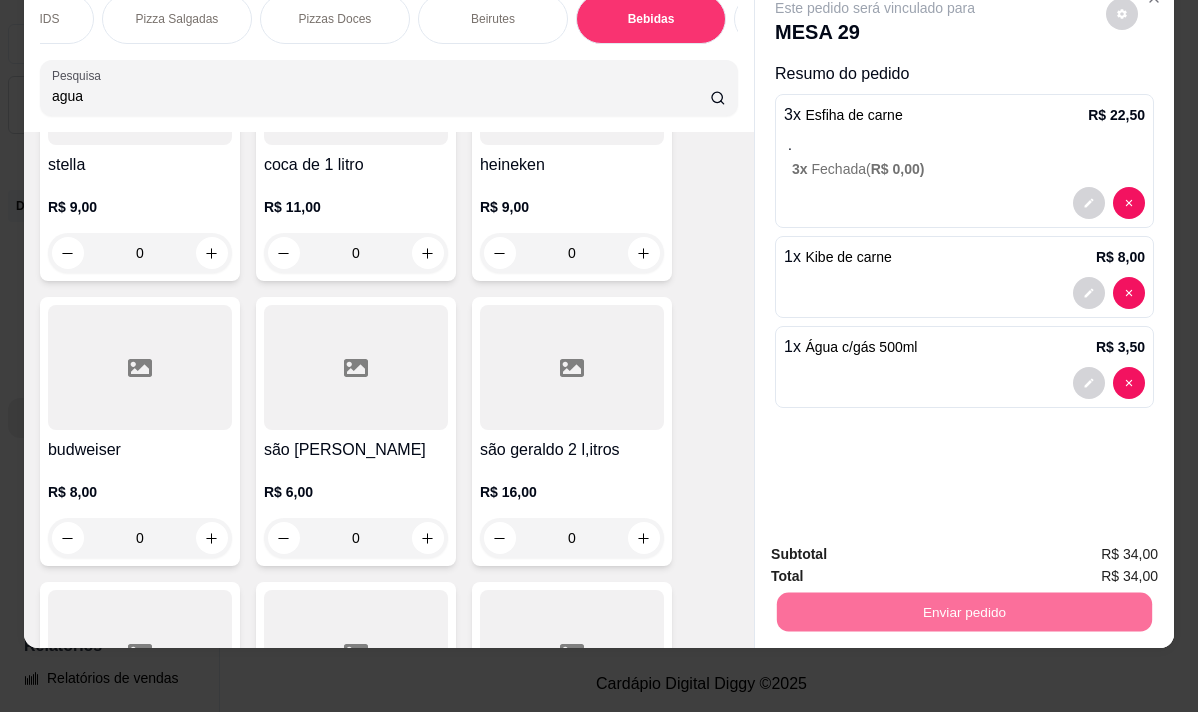 click on "Não registrar e enviar pedido" at bounding box center (898, 547) 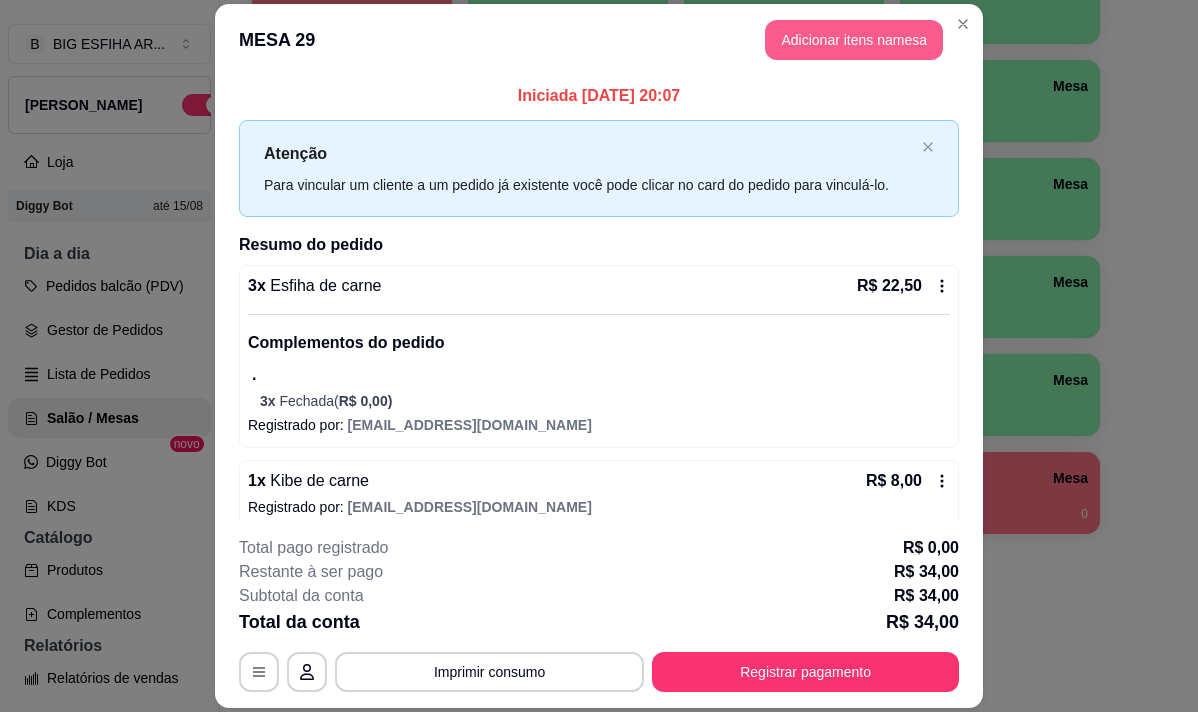 click on "Adicionar itens na  mesa" at bounding box center (854, 40) 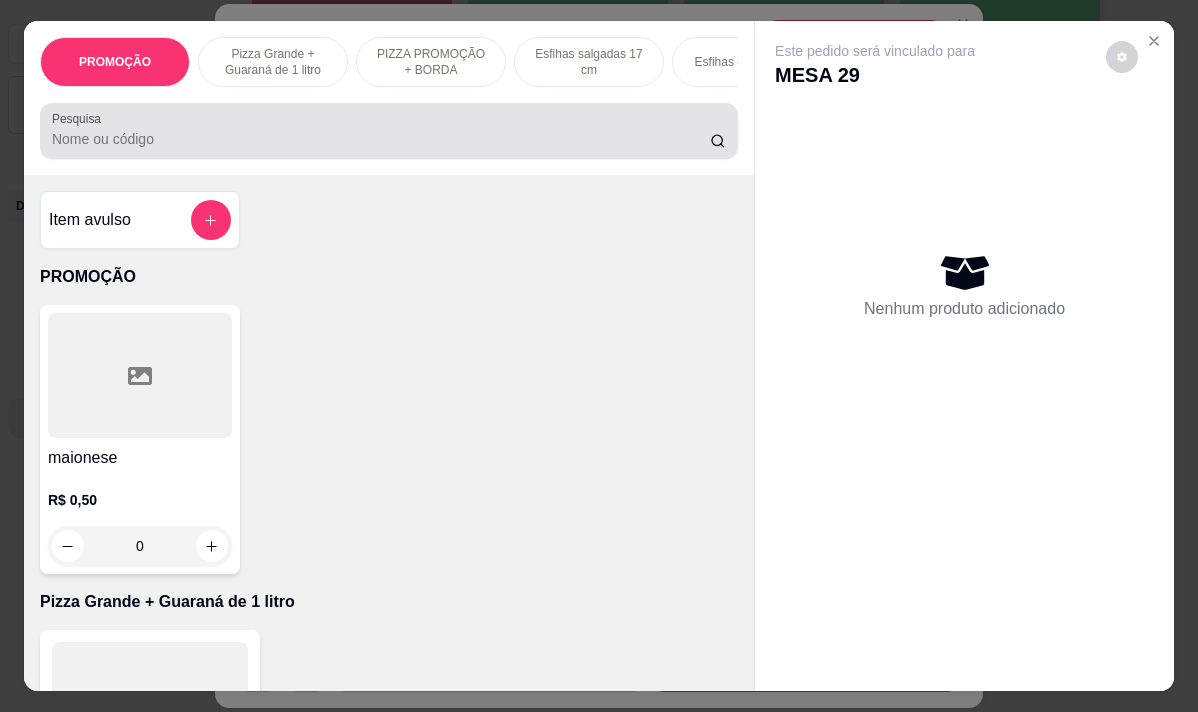 click on "Pesquisa" at bounding box center (381, 139) 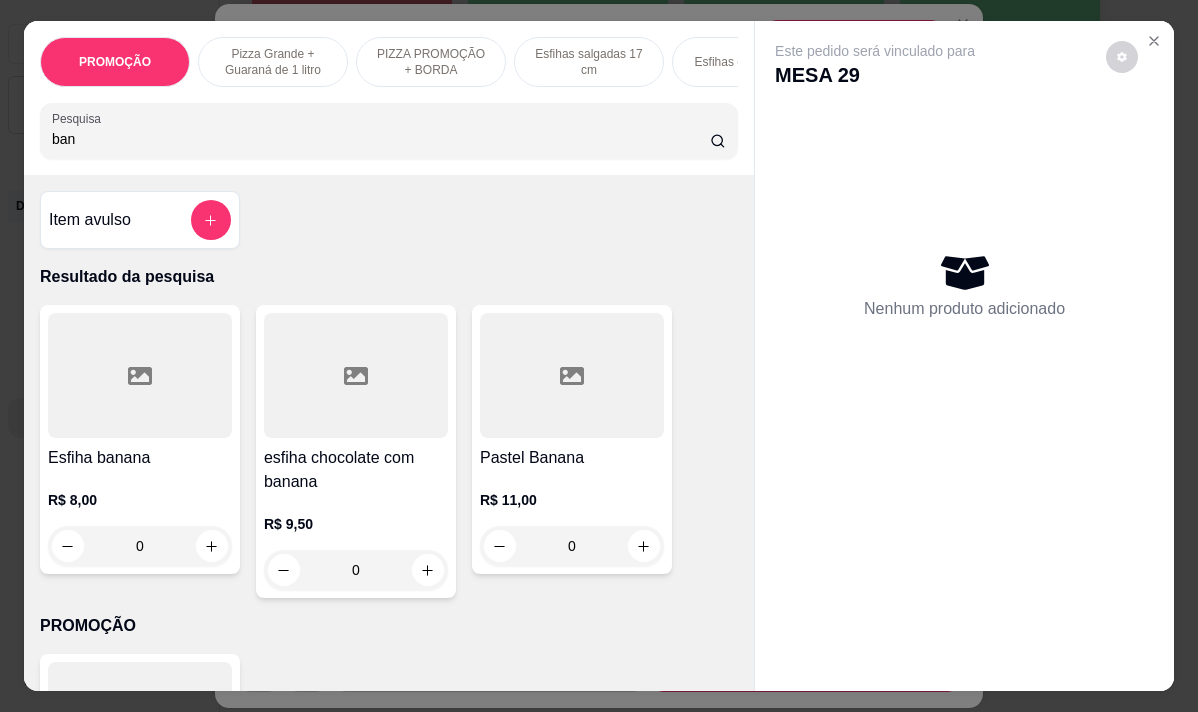 type on "ban" 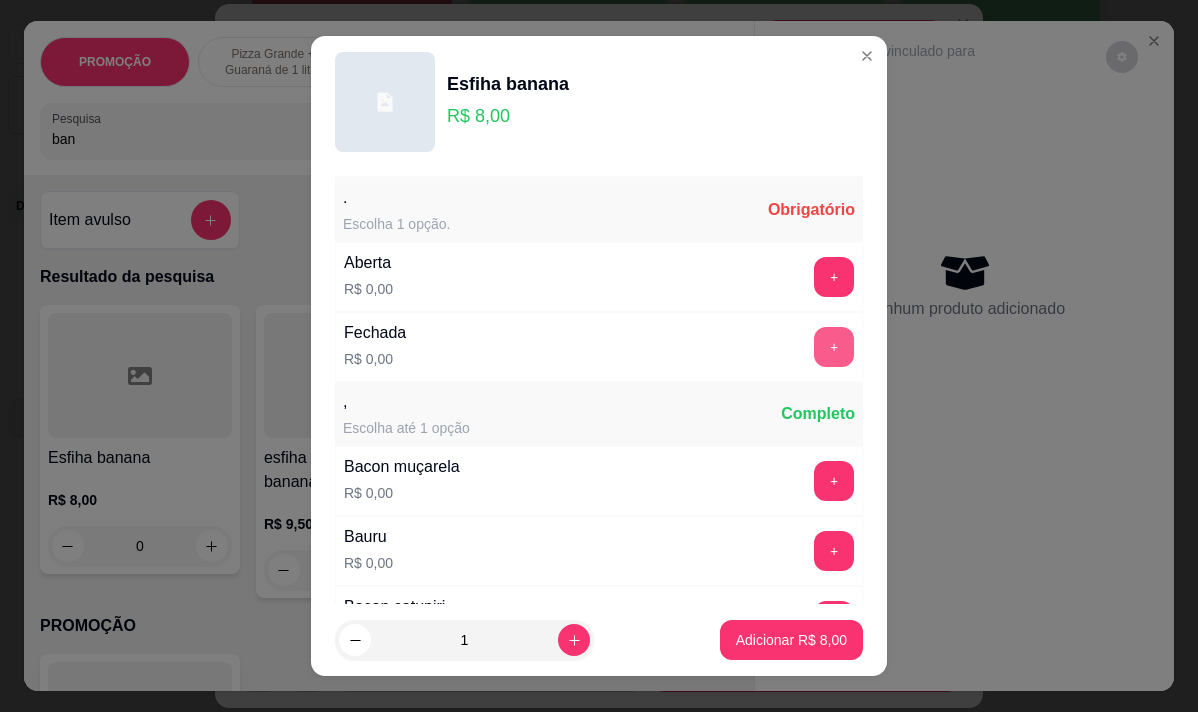 click on "+" at bounding box center [834, 347] 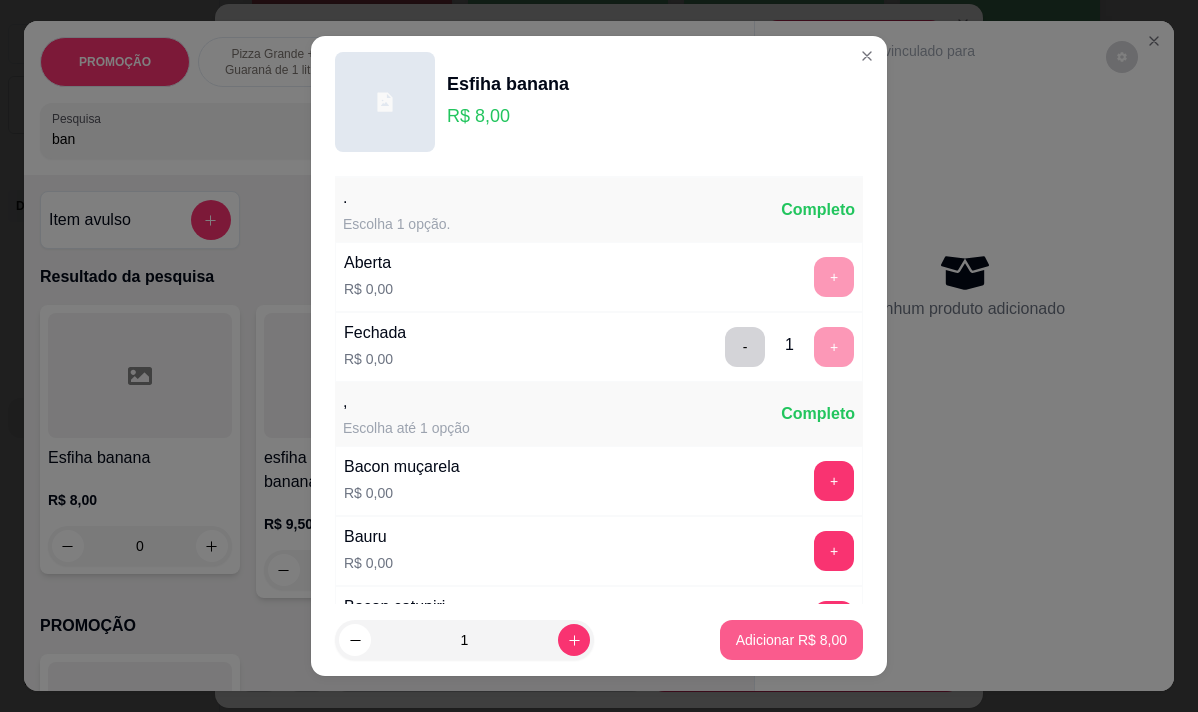 click on "Adicionar   R$ 8,00" at bounding box center [791, 640] 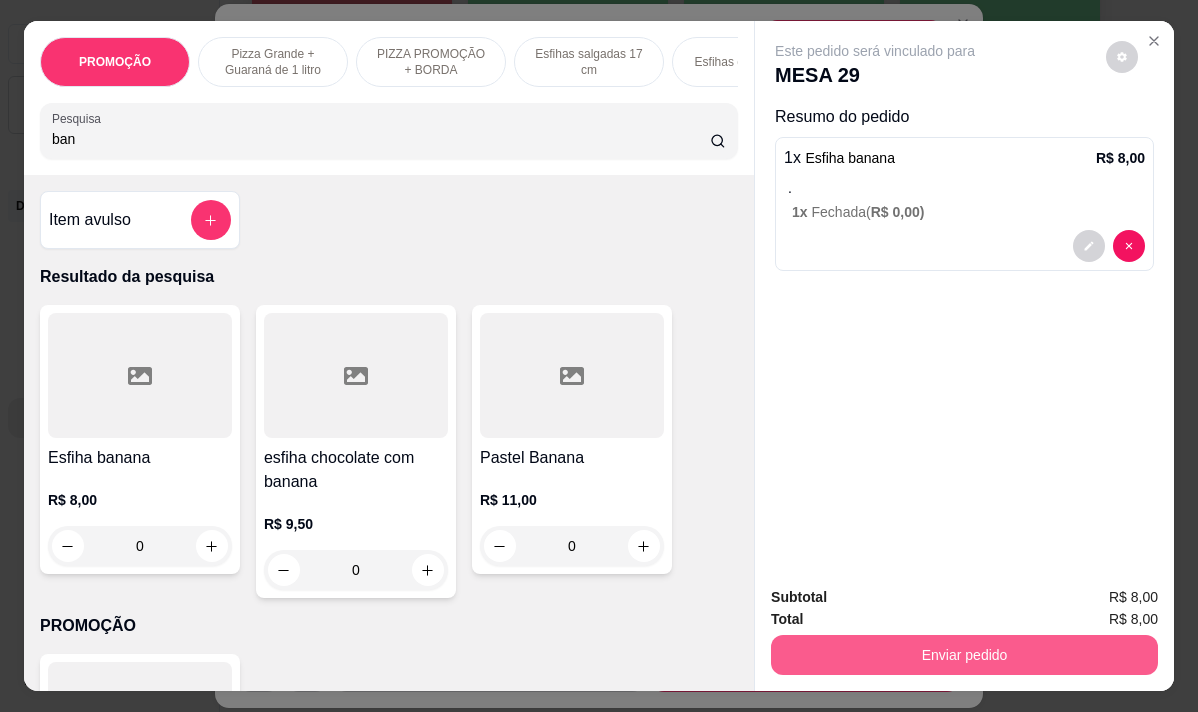 click on "Enviar pedido" at bounding box center [964, 655] 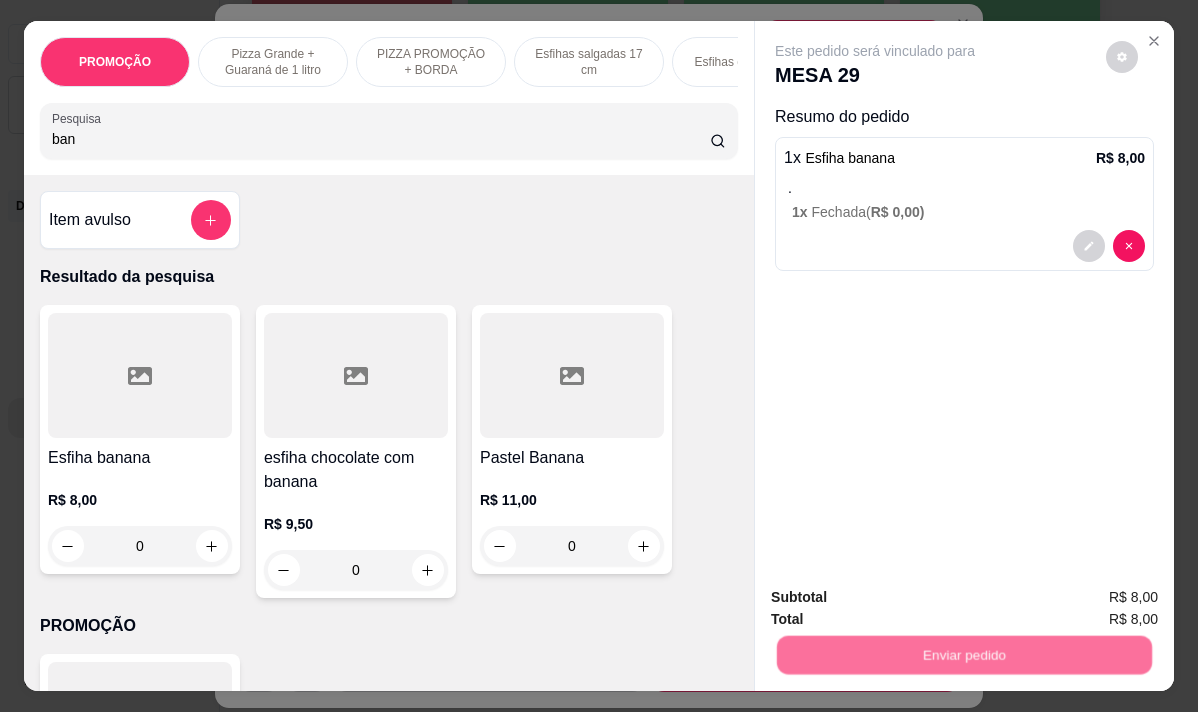 click on "Não registrar e enviar pedido" at bounding box center (898, 598) 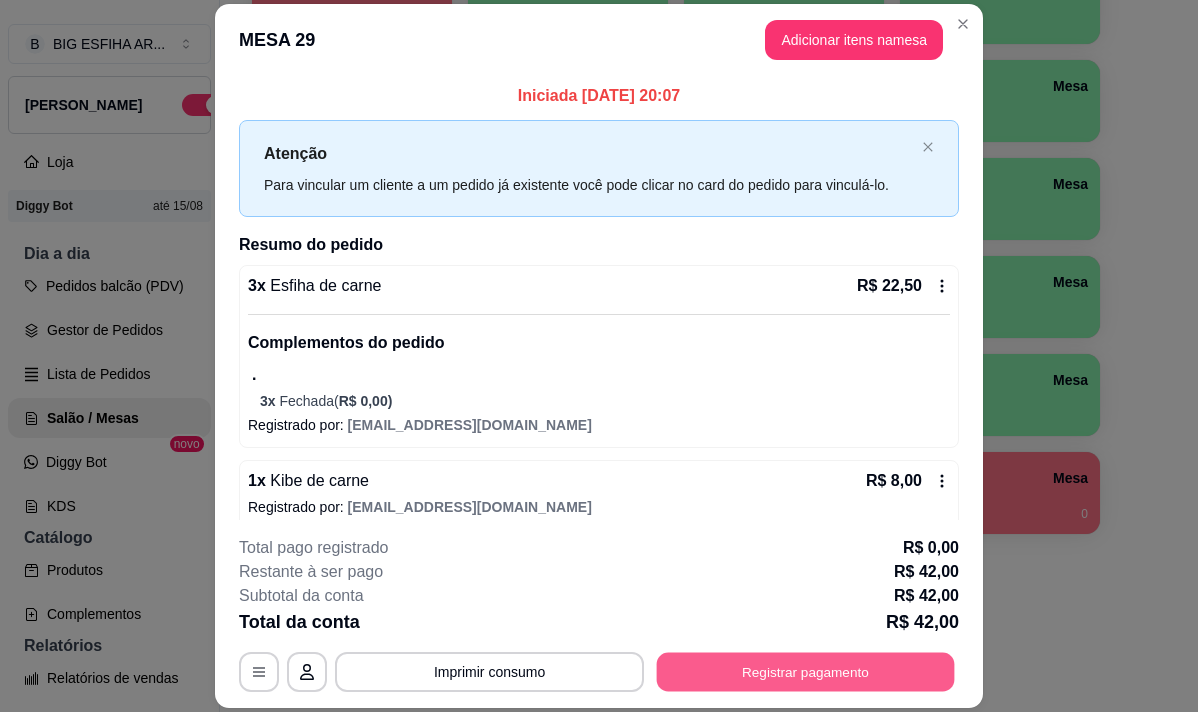 click on "Registrar pagamento" at bounding box center [806, 672] 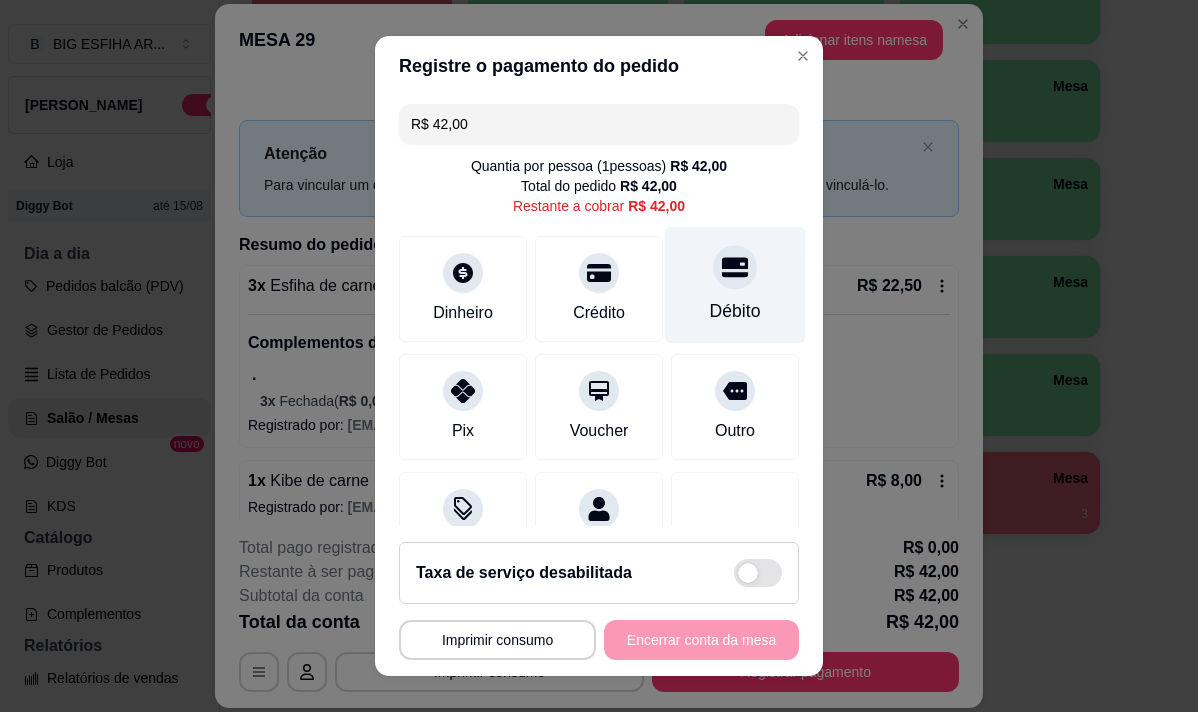 click on "Débito" at bounding box center [735, 311] 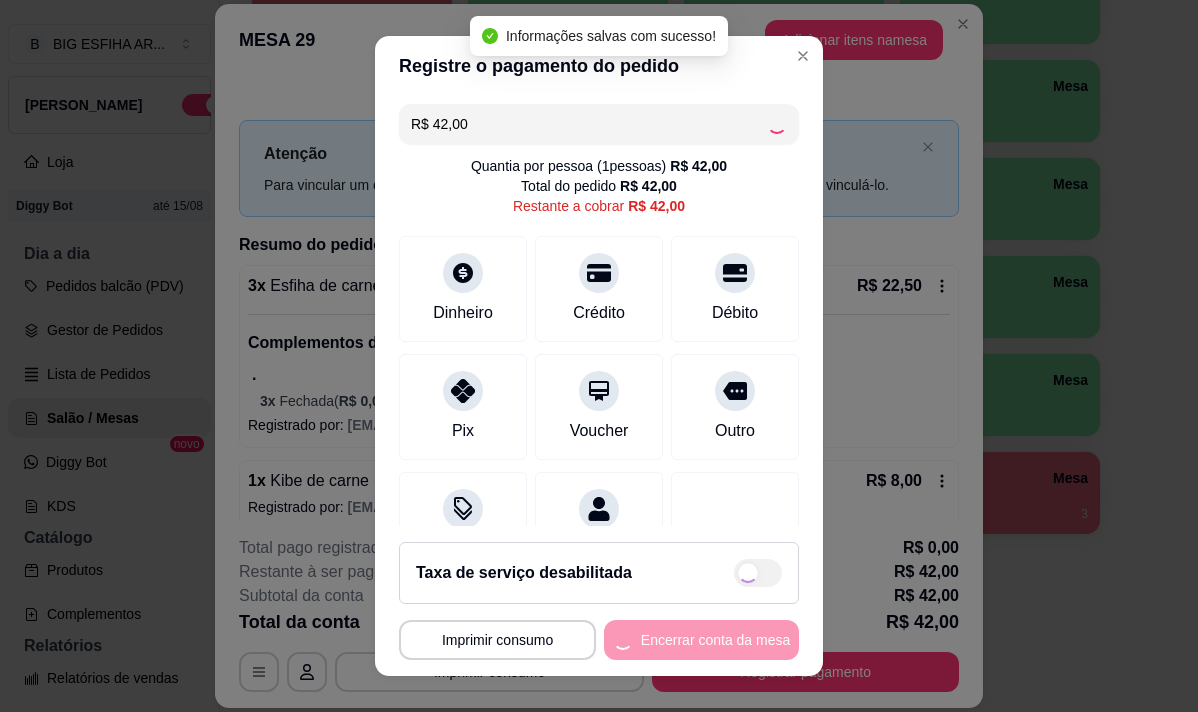 type on "R$ 0,00" 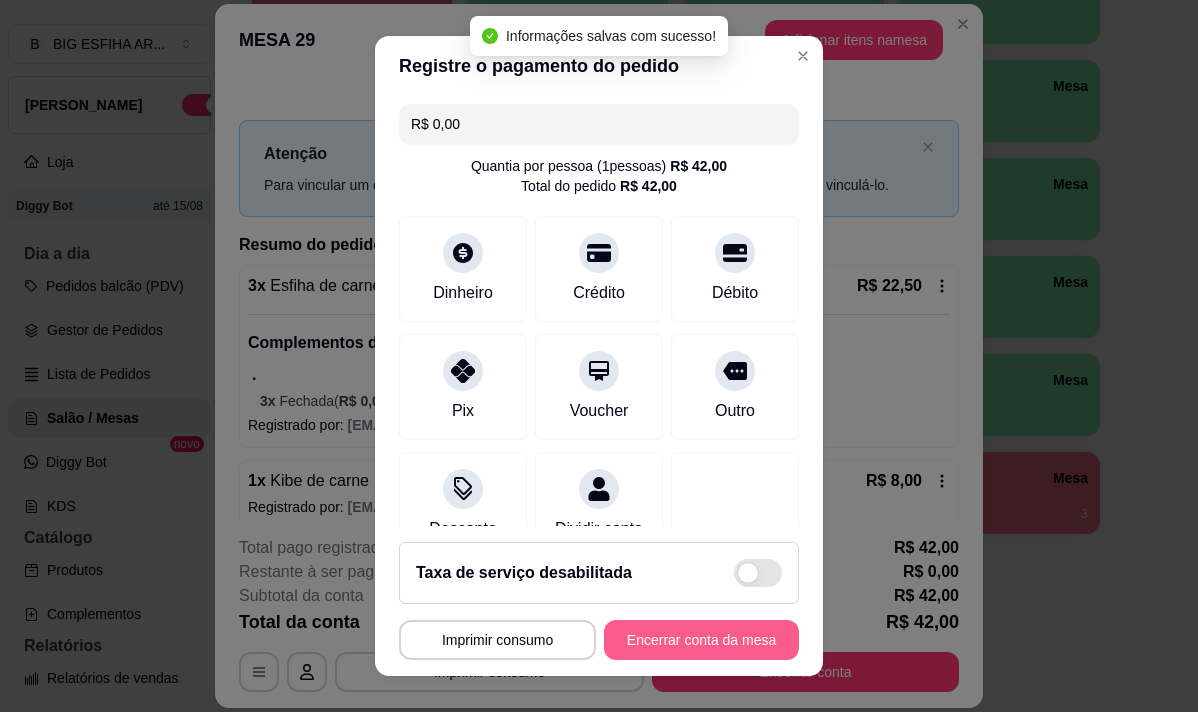 click on "Encerrar conta da mesa" at bounding box center (701, 640) 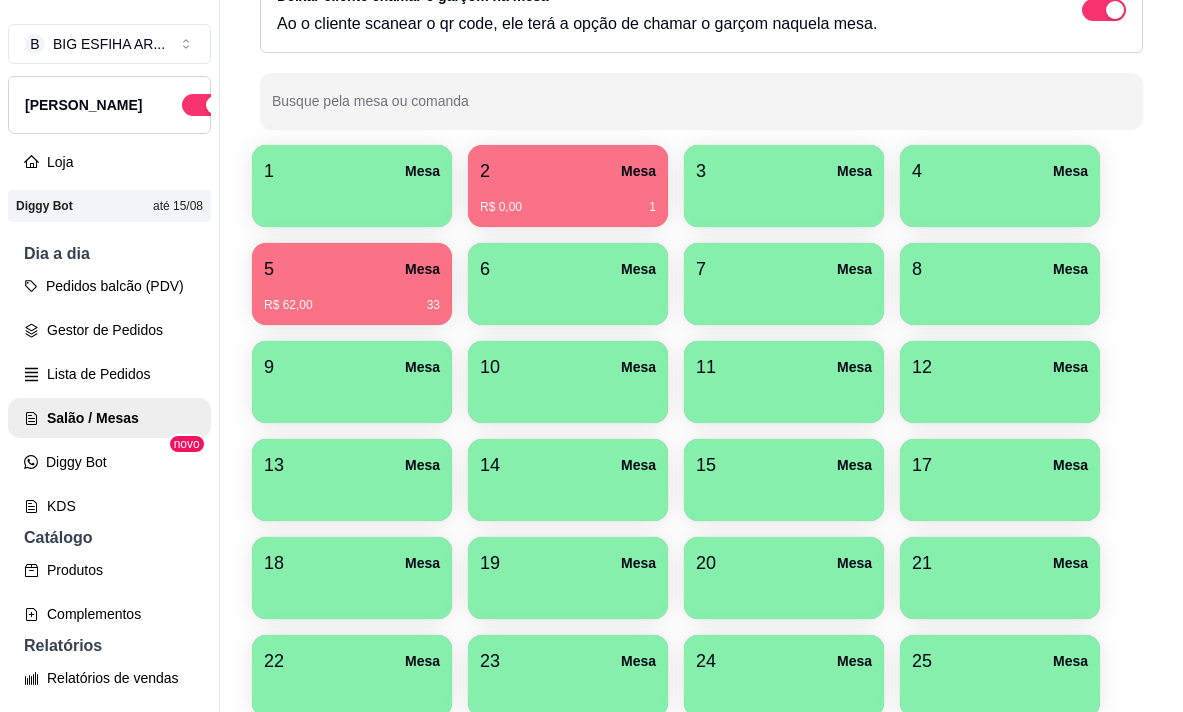 scroll, scrollTop: 209, scrollLeft: 0, axis: vertical 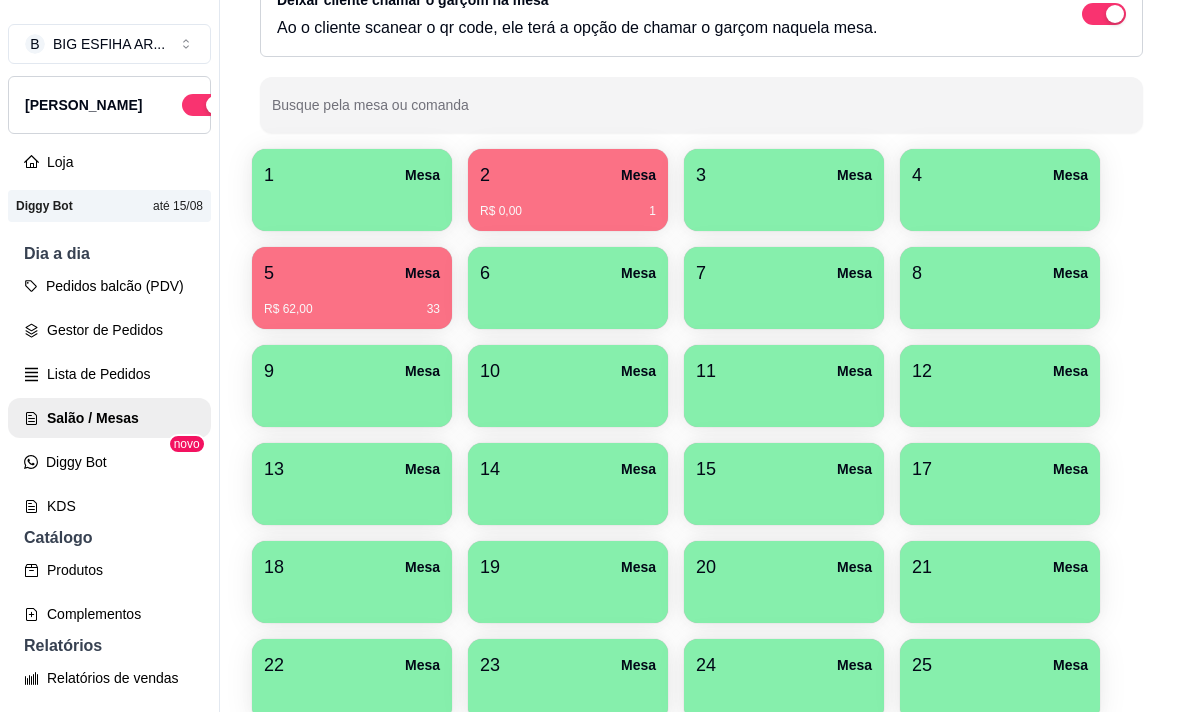click on "1 Mesa 2 Mesa R$ 0,00 1 3 Mesa 4 [GEOGRAPHIC_DATA]$ 62,00 33 6 [GEOGRAPHIC_DATA] 10 [GEOGRAPHIC_DATA] 12 [GEOGRAPHIC_DATA] 14 [GEOGRAPHIC_DATA] 15 [GEOGRAPHIC_DATA] [GEOGRAPHIC_DATA] 19 [GEOGRAPHIC_DATA] 20 [GEOGRAPHIC_DATA] 21 [GEOGRAPHIC_DATA] 22 [GEOGRAPHIC_DATA] 24 [GEOGRAPHIC_DATA] [GEOGRAPHIC_DATA] 26 [GEOGRAPHIC_DATA] 27 [GEOGRAPHIC_DATA] 29 [GEOGRAPHIC_DATA]$ 7,00 201" at bounding box center (701, 533) 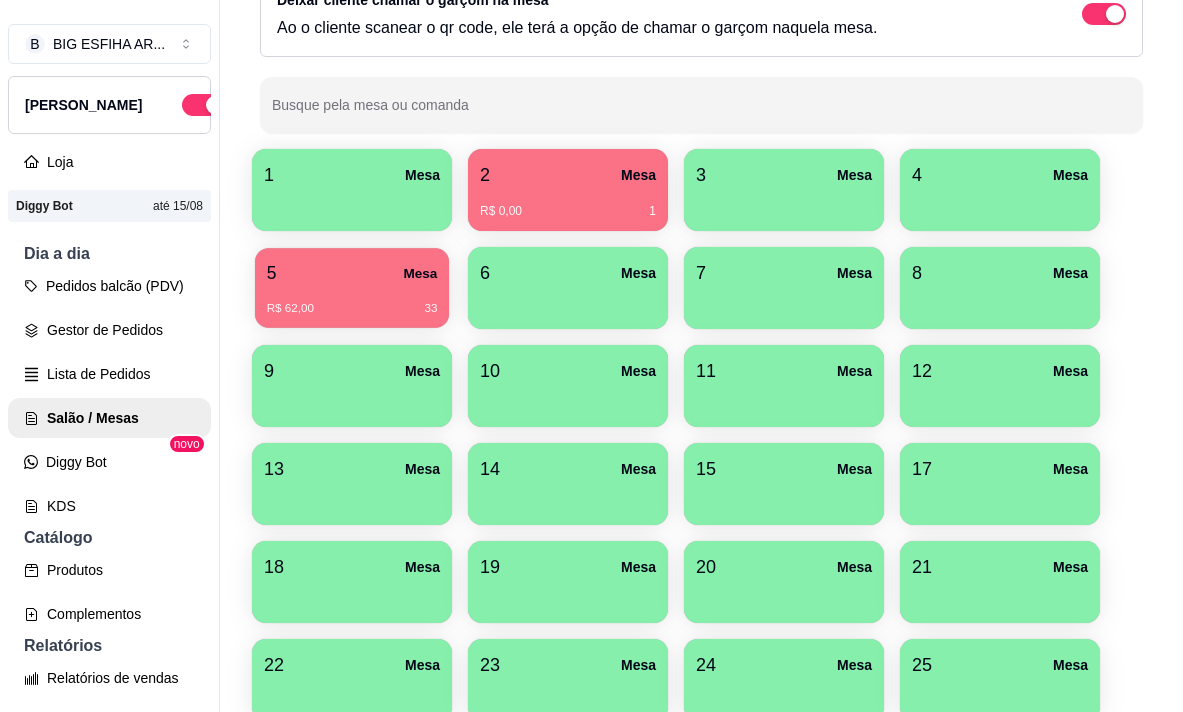 click on "5 Mesa" at bounding box center (352, 273) 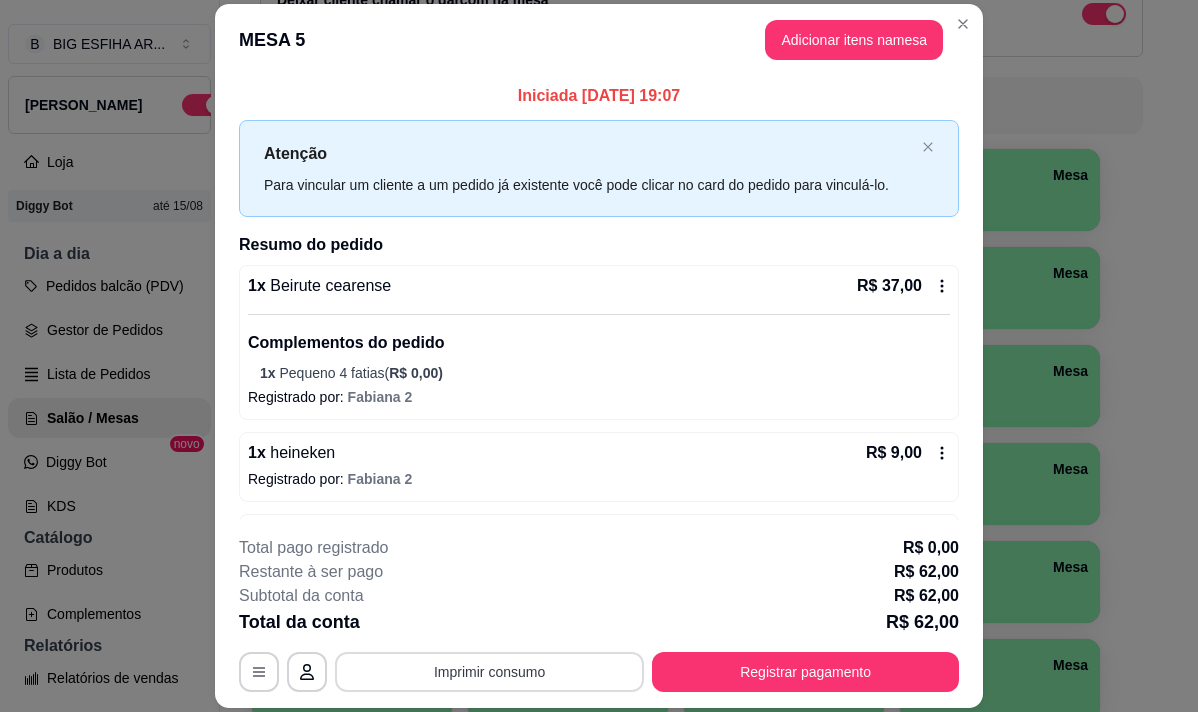click on "Imprimir consumo" at bounding box center (489, 672) 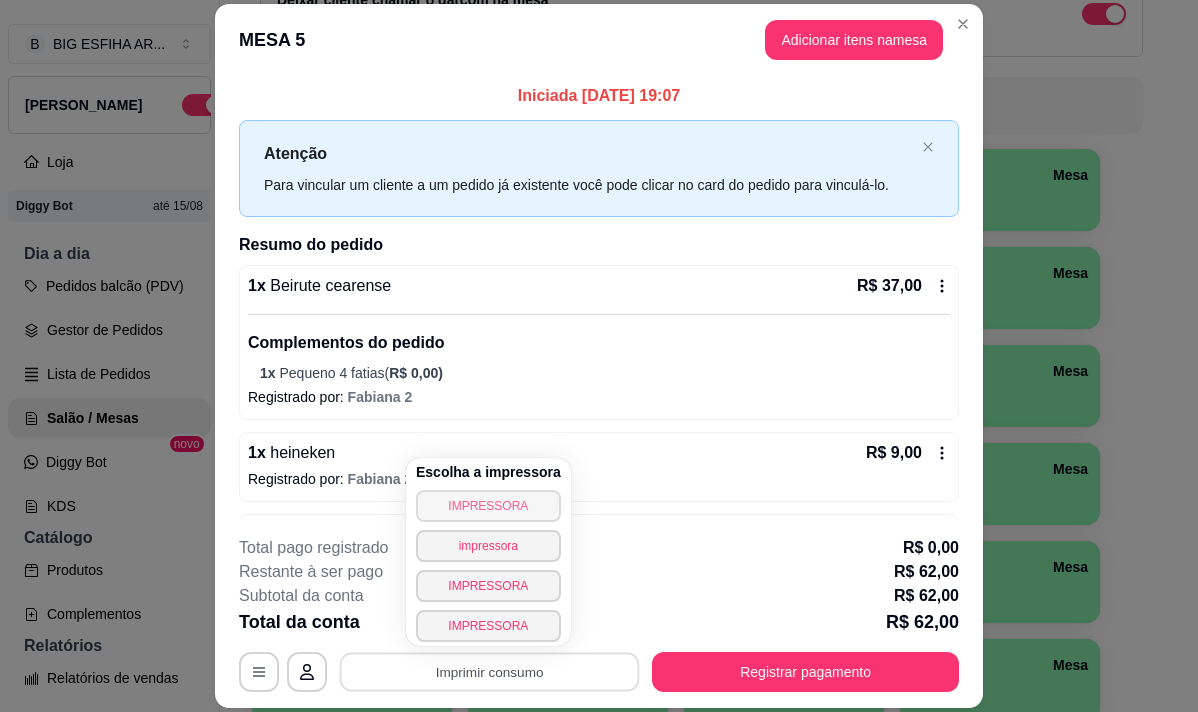 click on "IMPRESSORA" at bounding box center [488, 506] 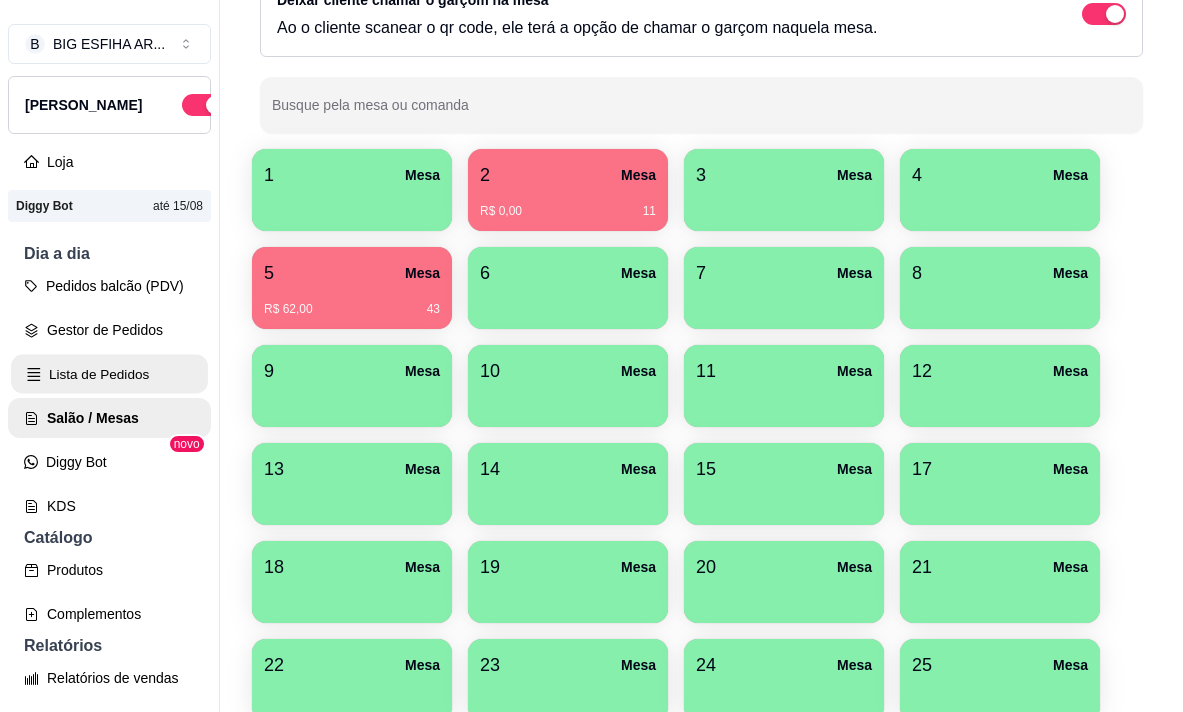 click on "Lista de Pedidos" at bounding box center (109, 374) 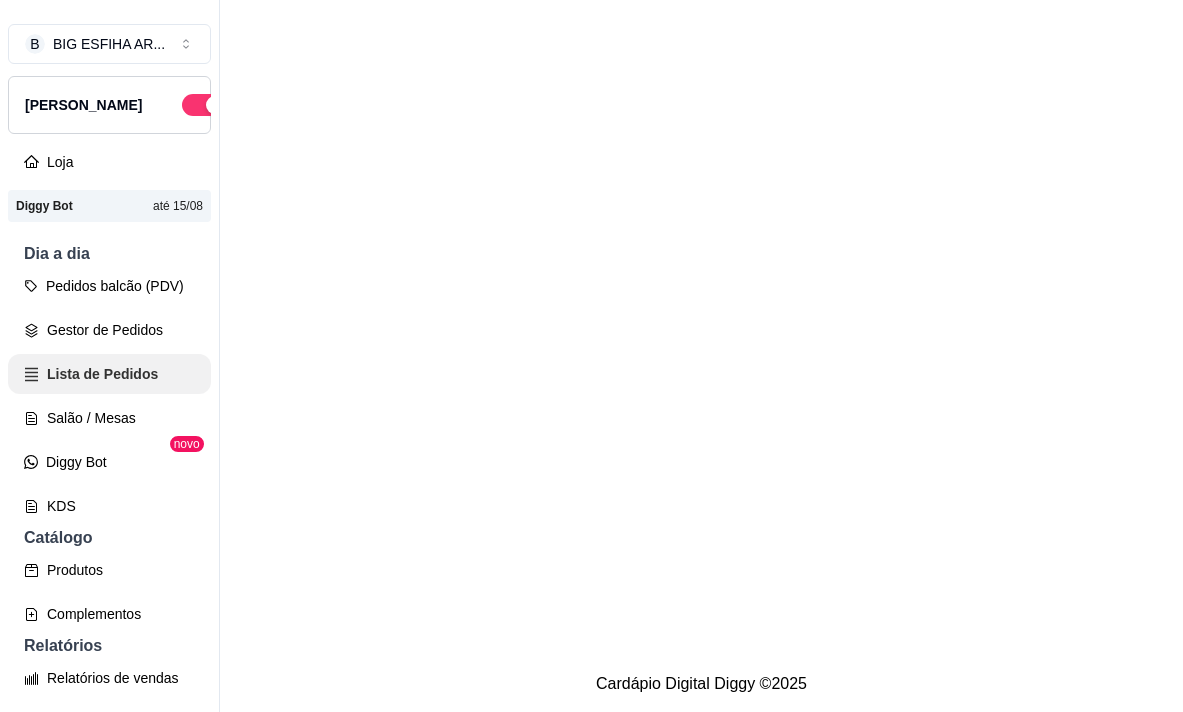 scroll, scrollTop: 0, scrollLeft: 0, axis: both 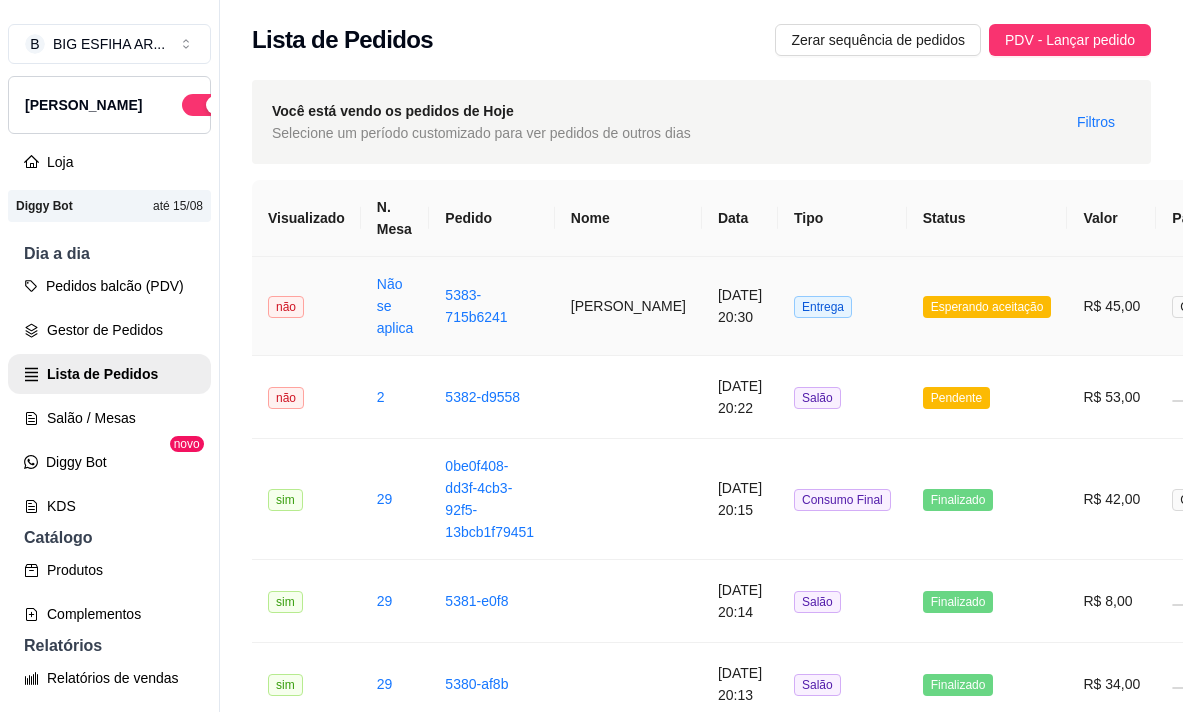 click on "[DATE] 20:30" at bounding box center (740, 306) 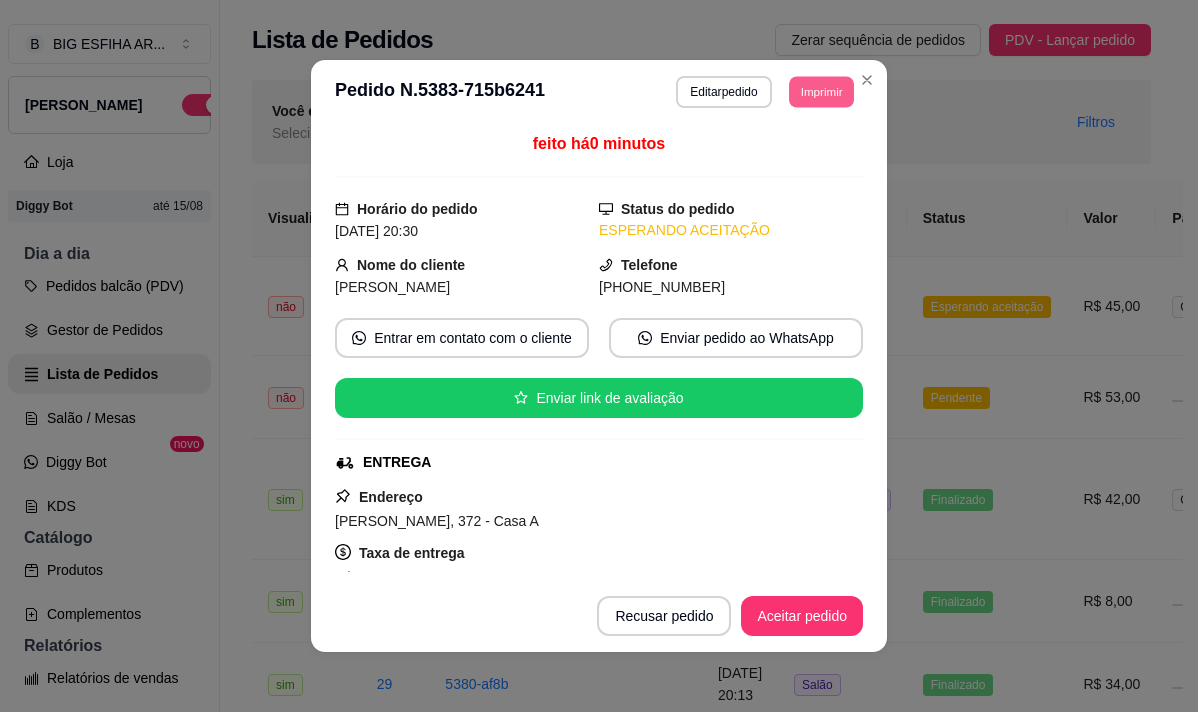 click on "Imprimir" at bounding box center (821, 91) 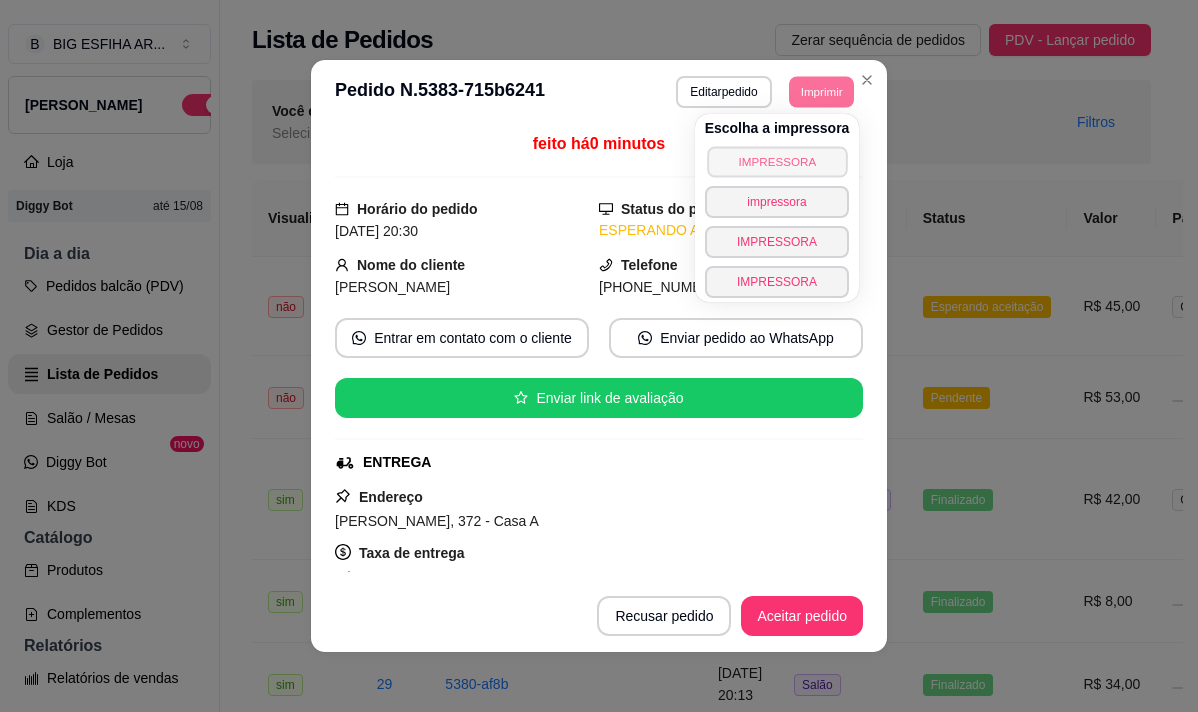 click on "IMPRESSORA" at bounding box center (777, 161) 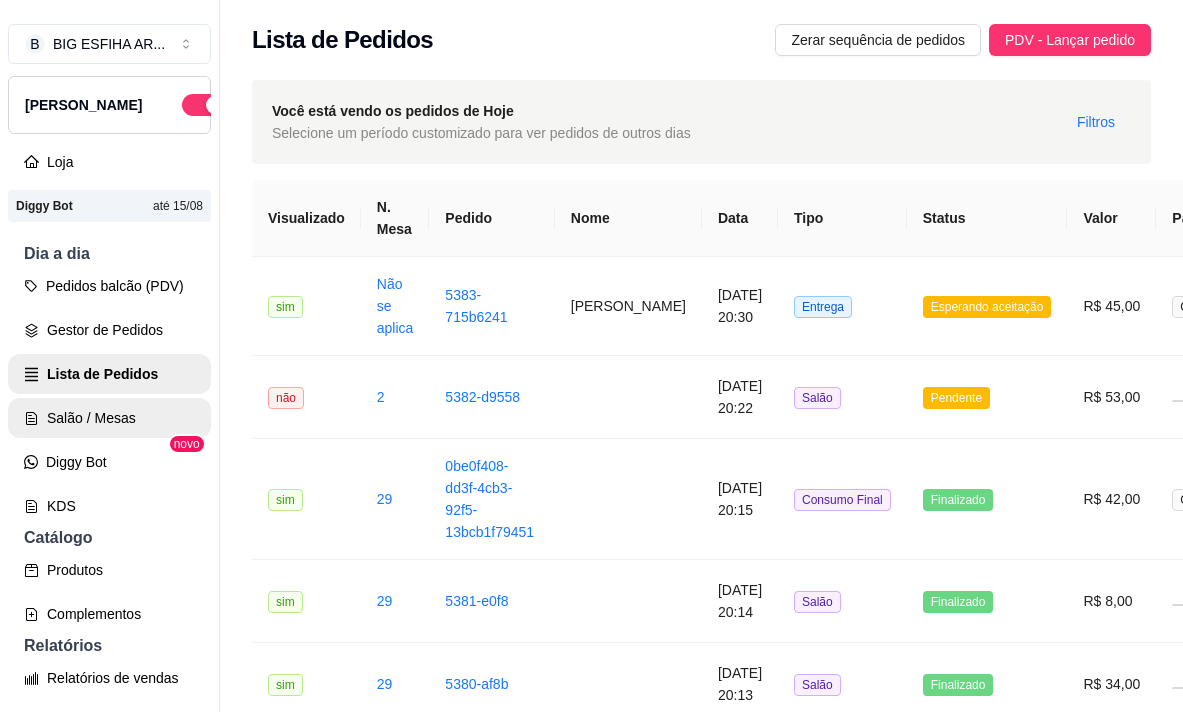 click on "Salão / Mesas" at bounding box center [109, 418] 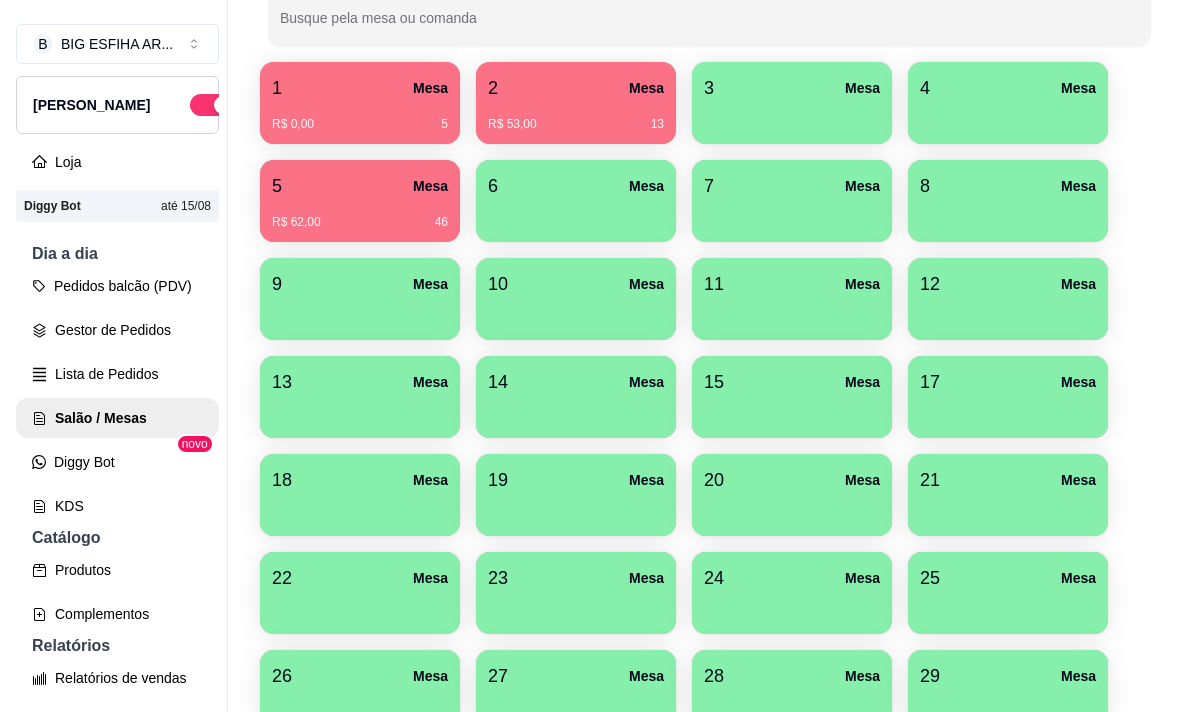 scroll, scrollTop: 300, scrollLeft: 0, axis: vertical 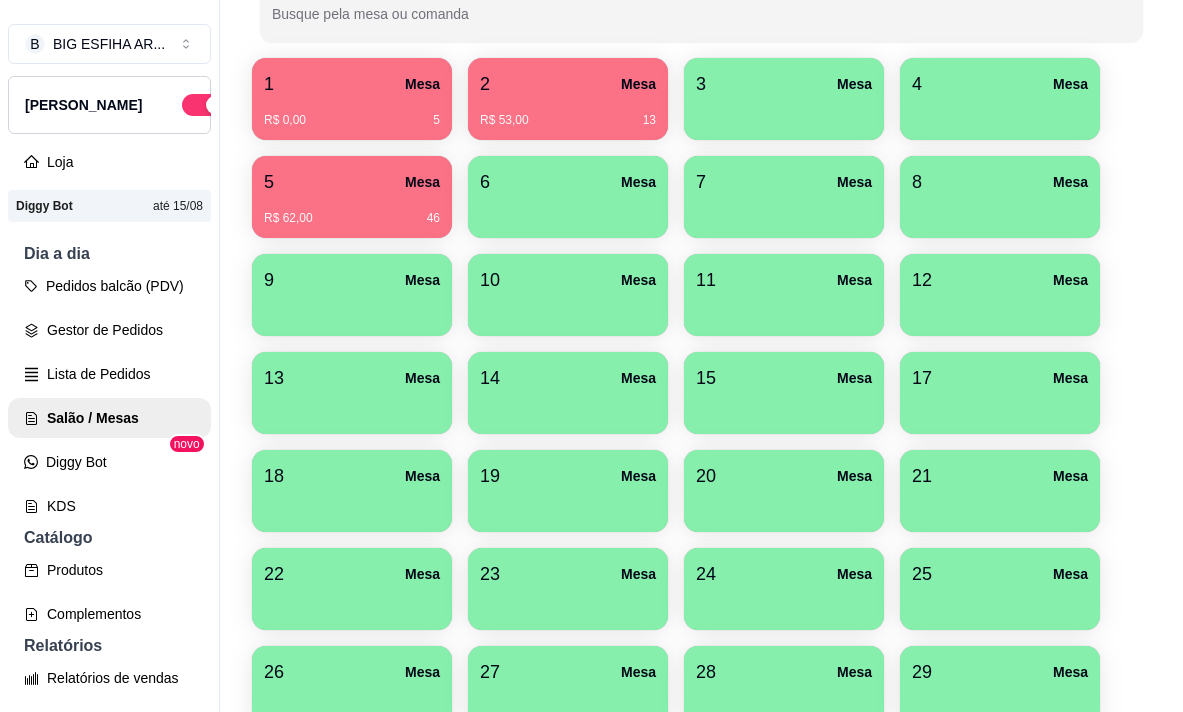 click on "R$ 62,00 46" at bounding box center [352, 211] 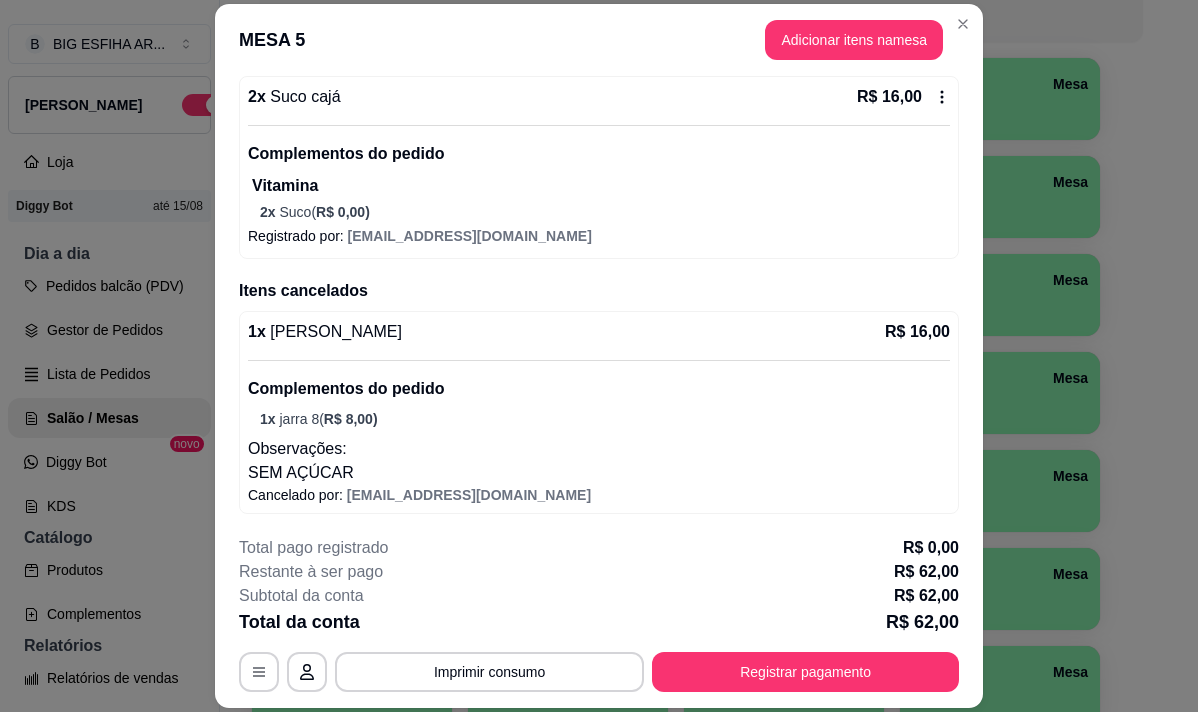 scroll, scrollTop: 439, scrollLeft: 0, axis: vertical 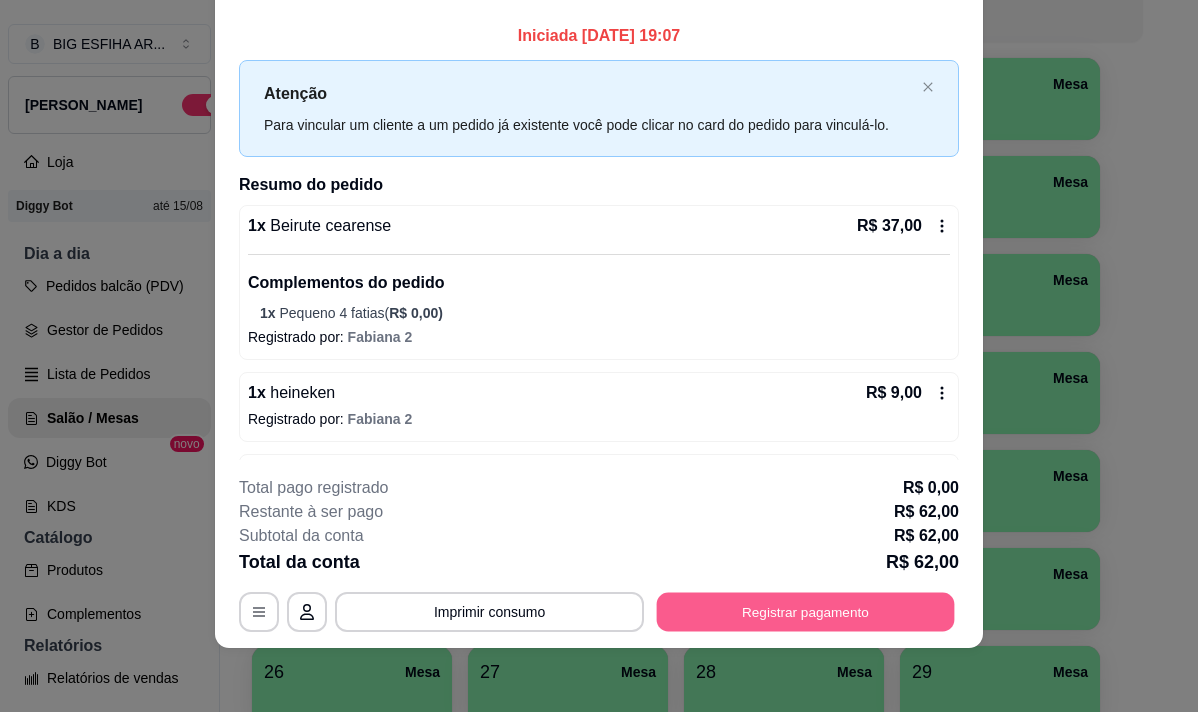 click on "Registrar pagamento" at bounding box center [806, 612] 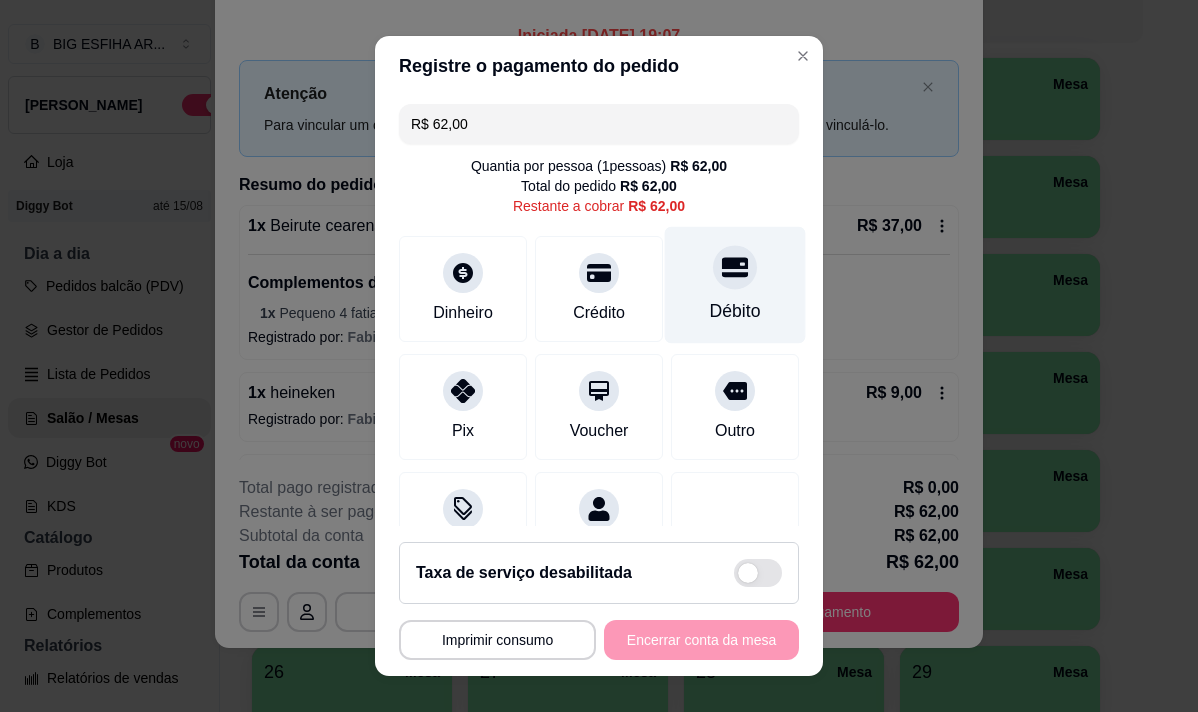 click on "Débito" at bounding box center [735, 284] 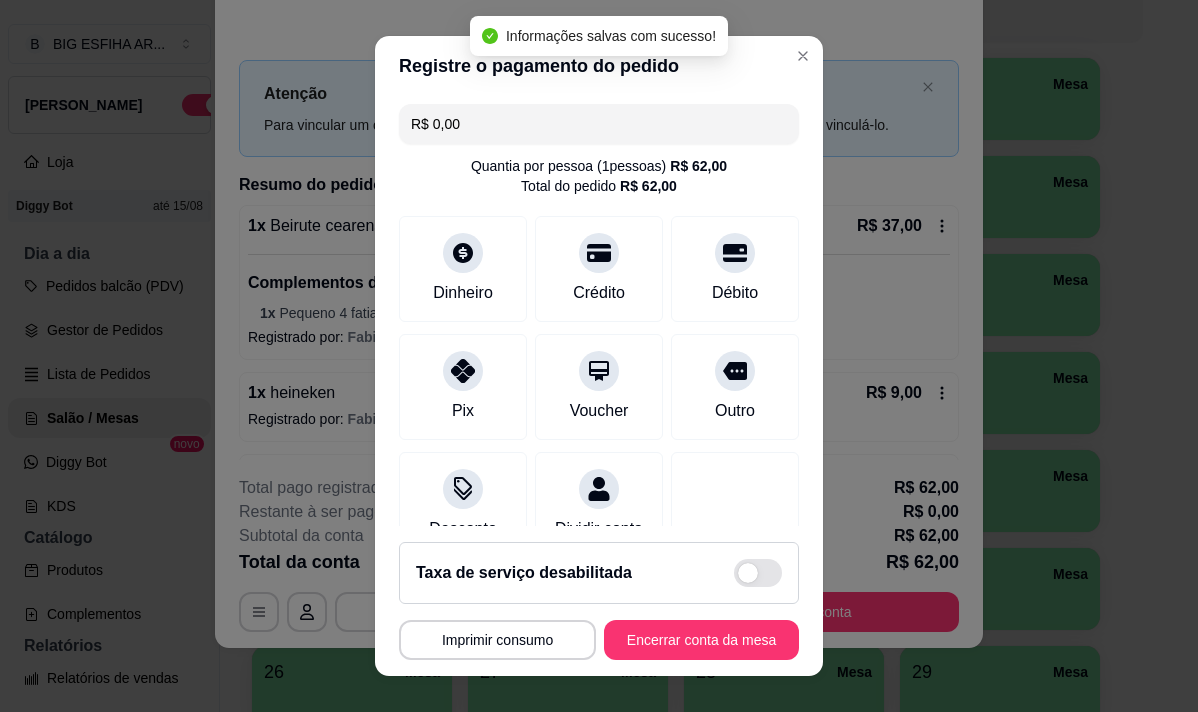 type on "R$ 0,00" 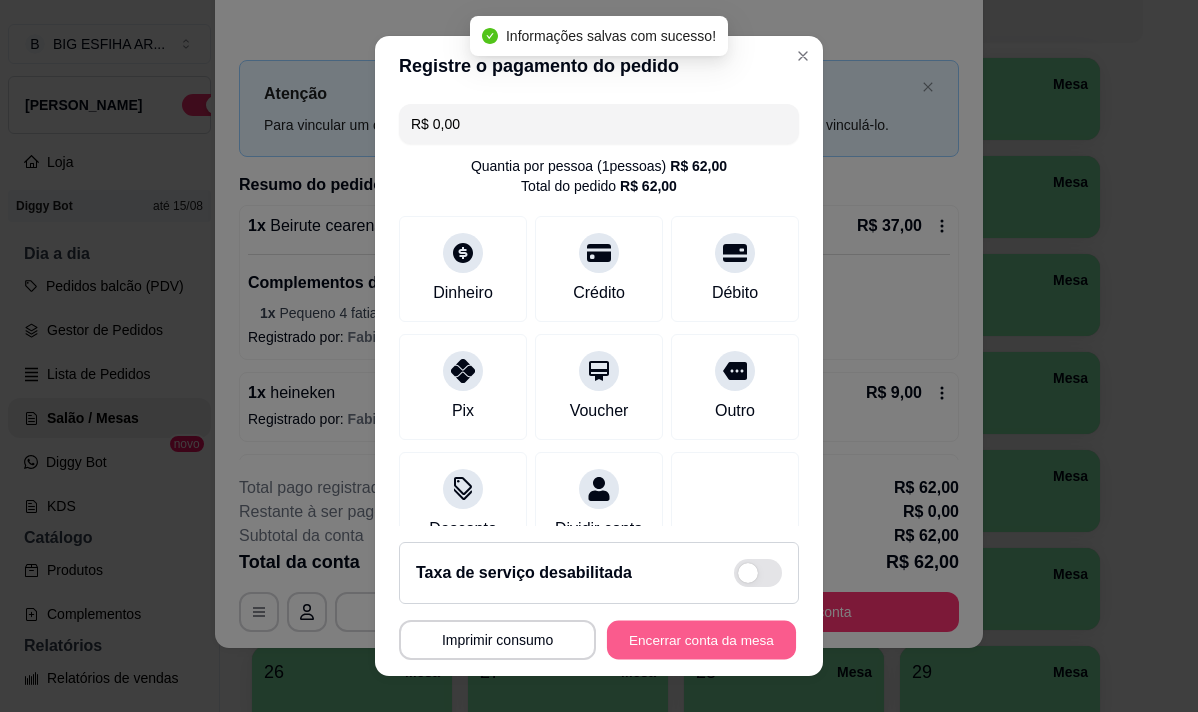 click on "Encerrar conta da mesa" at bounding box center [701, 640] 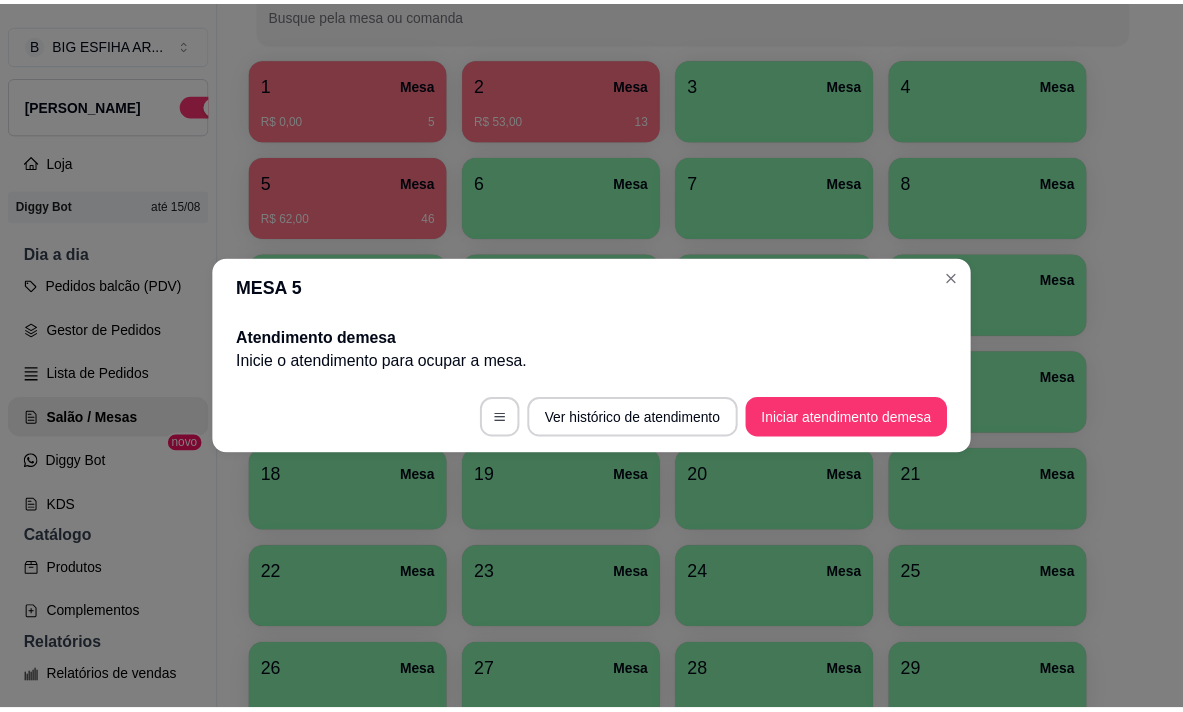 scroll, scrollTop: 0, scrollLeft: 0, axis: both 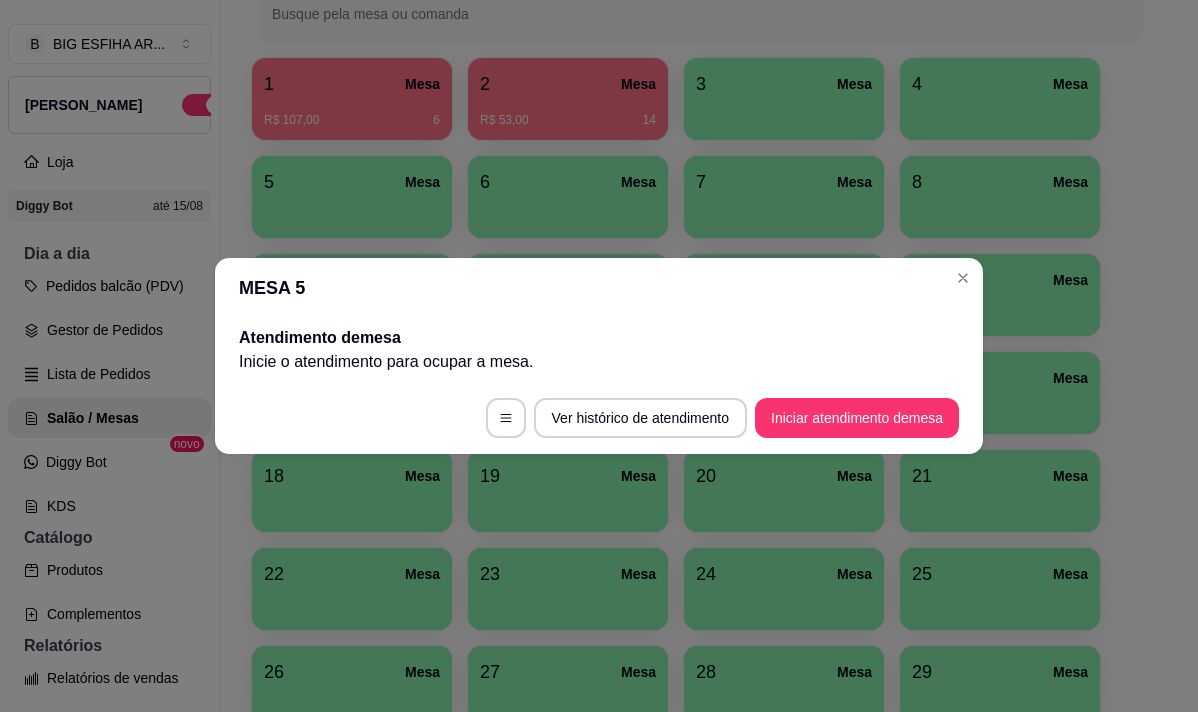 type 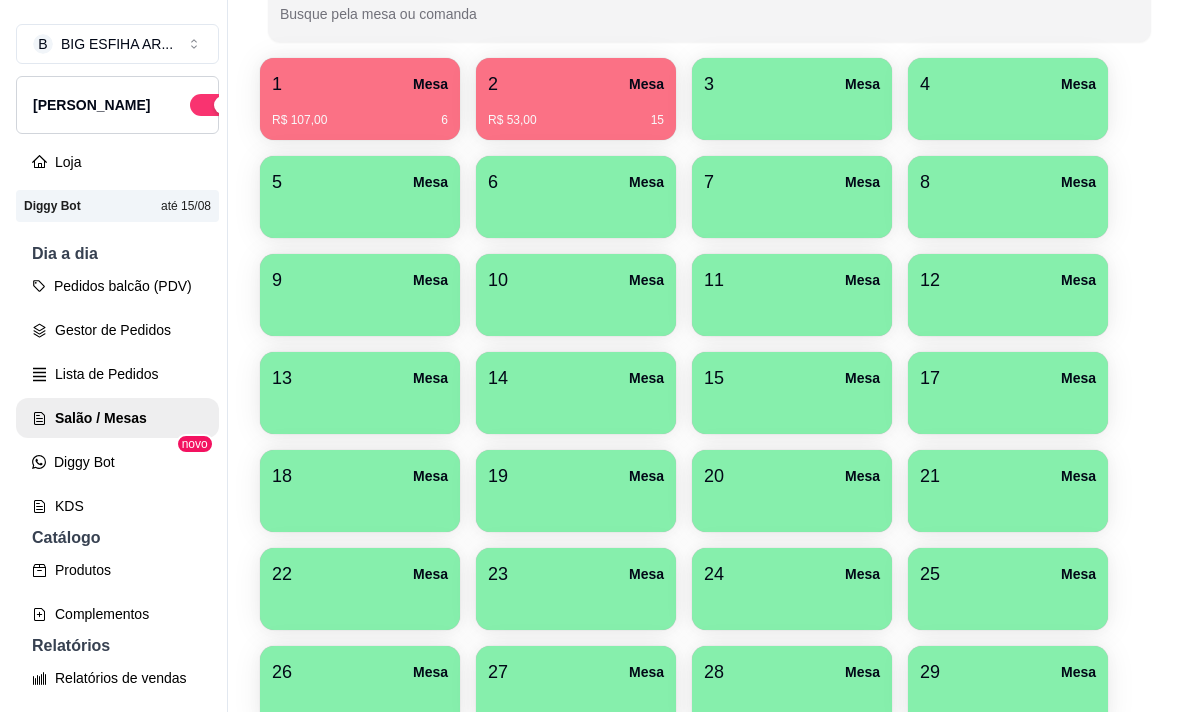 scroll, scrollTop: 509, scrollLeft: 0, axis: vertical 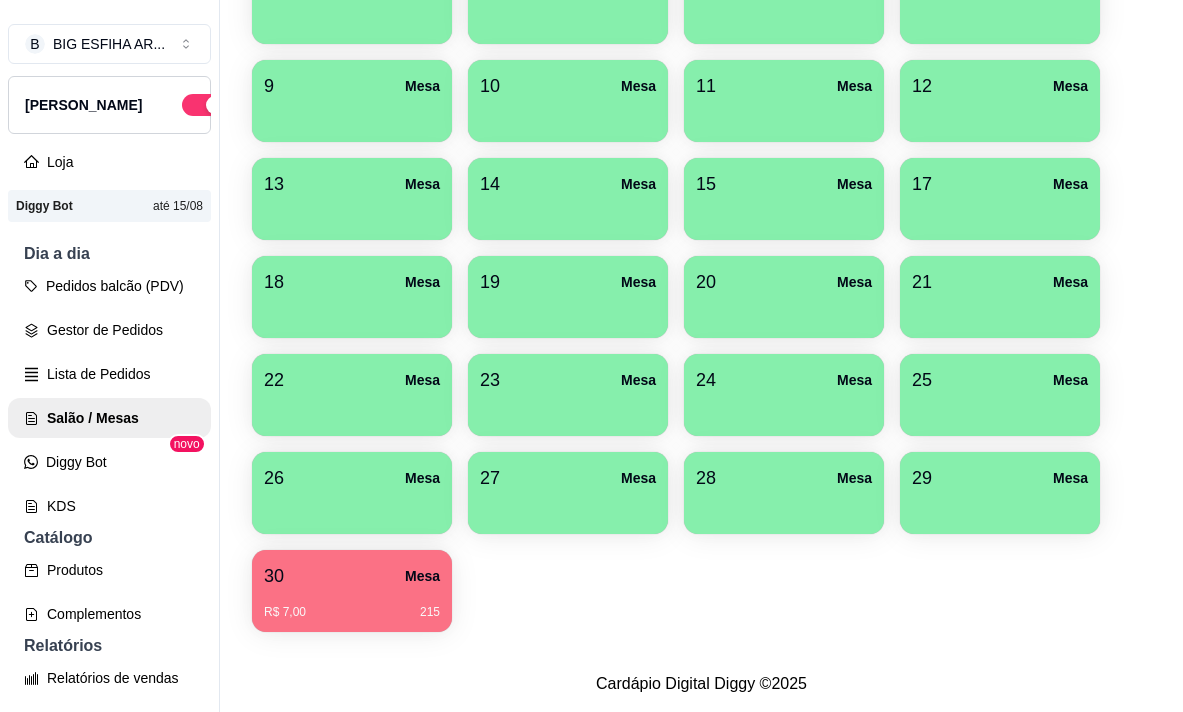 click on "R$ 7,00 215" at bounding box center (352, 605) 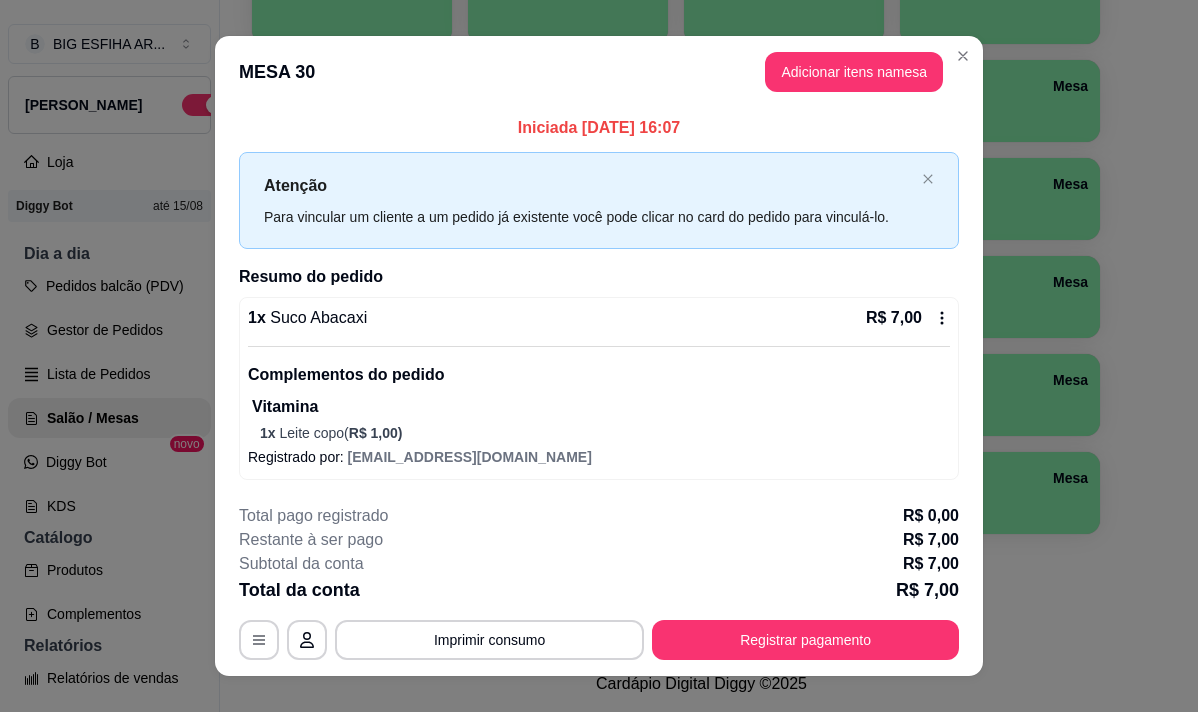 click 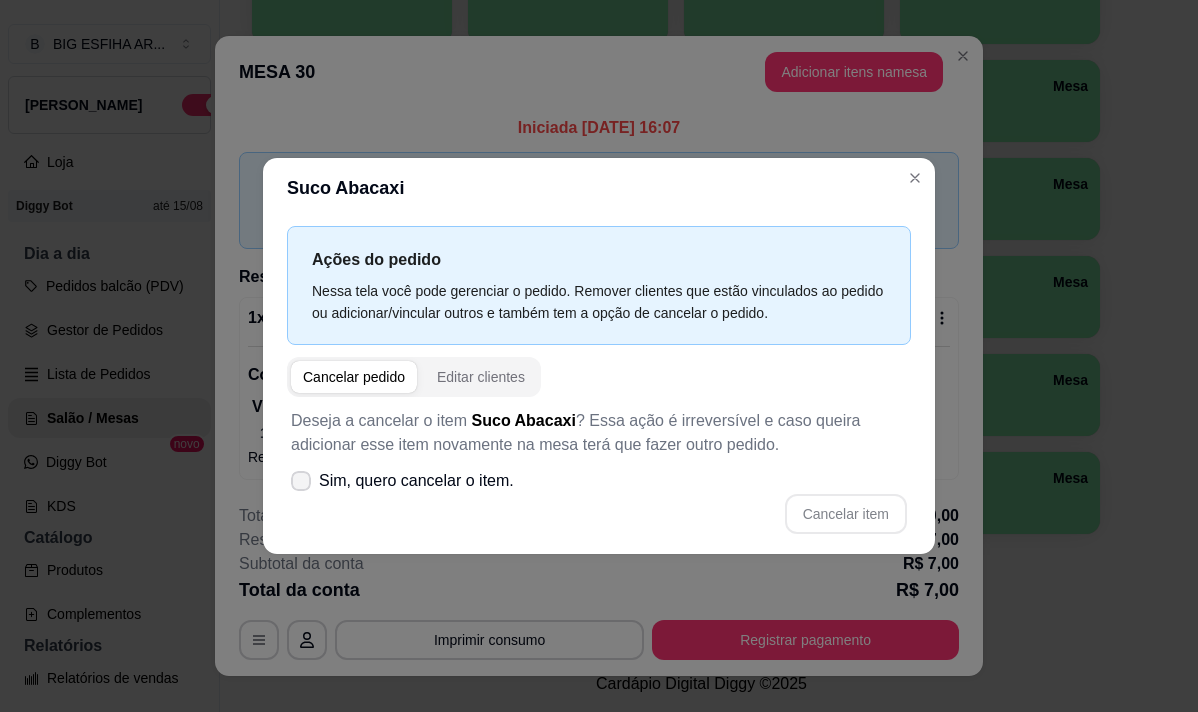 click at bounding box center (301, 481) 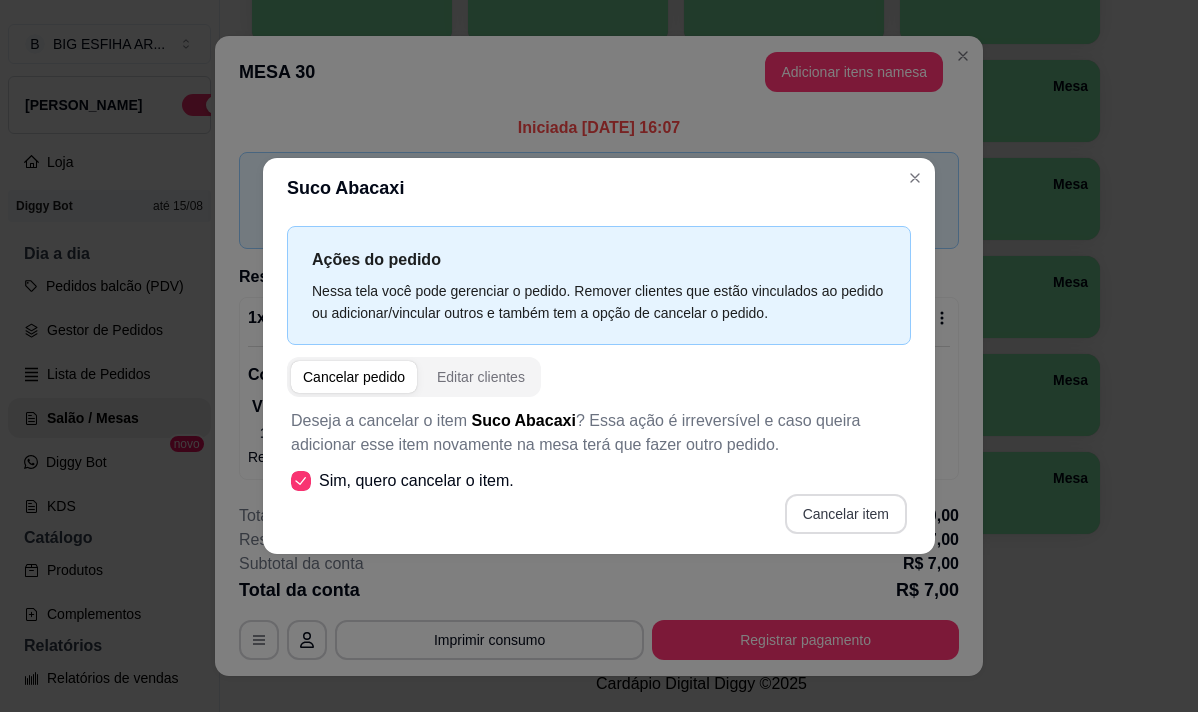 click on "Cancelar item" at bounding box center [846, 514] 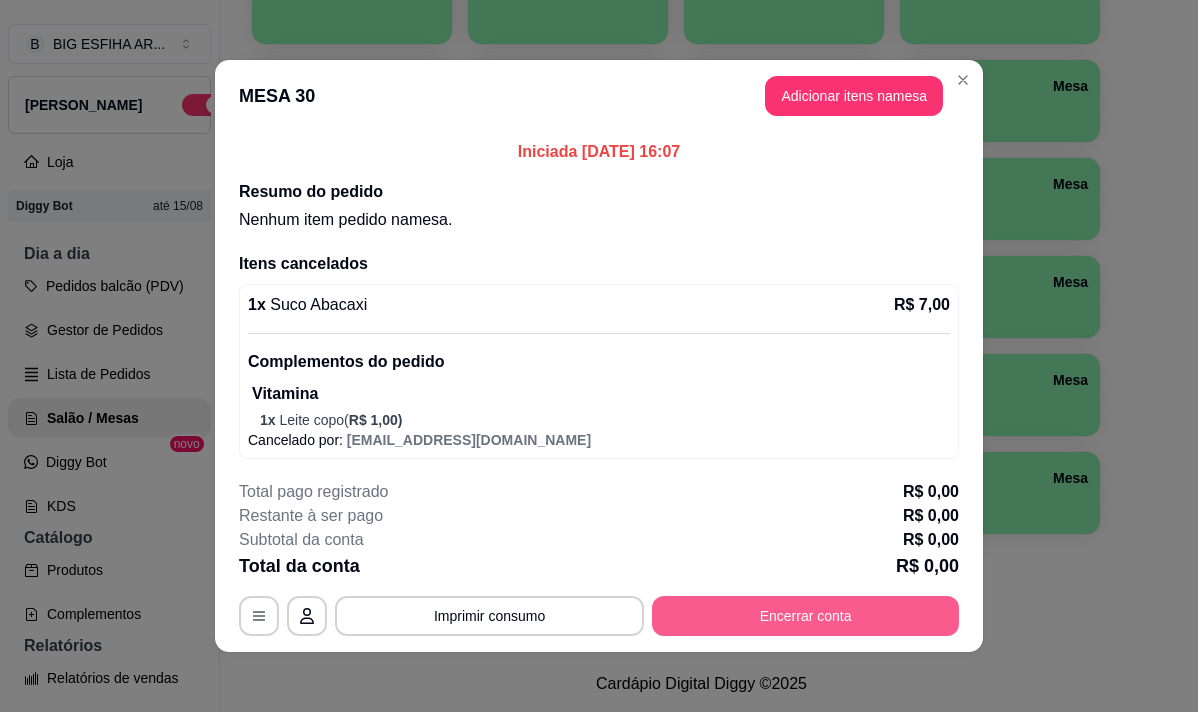 click on "Encerrar conta" at bounding box center (805, 616) 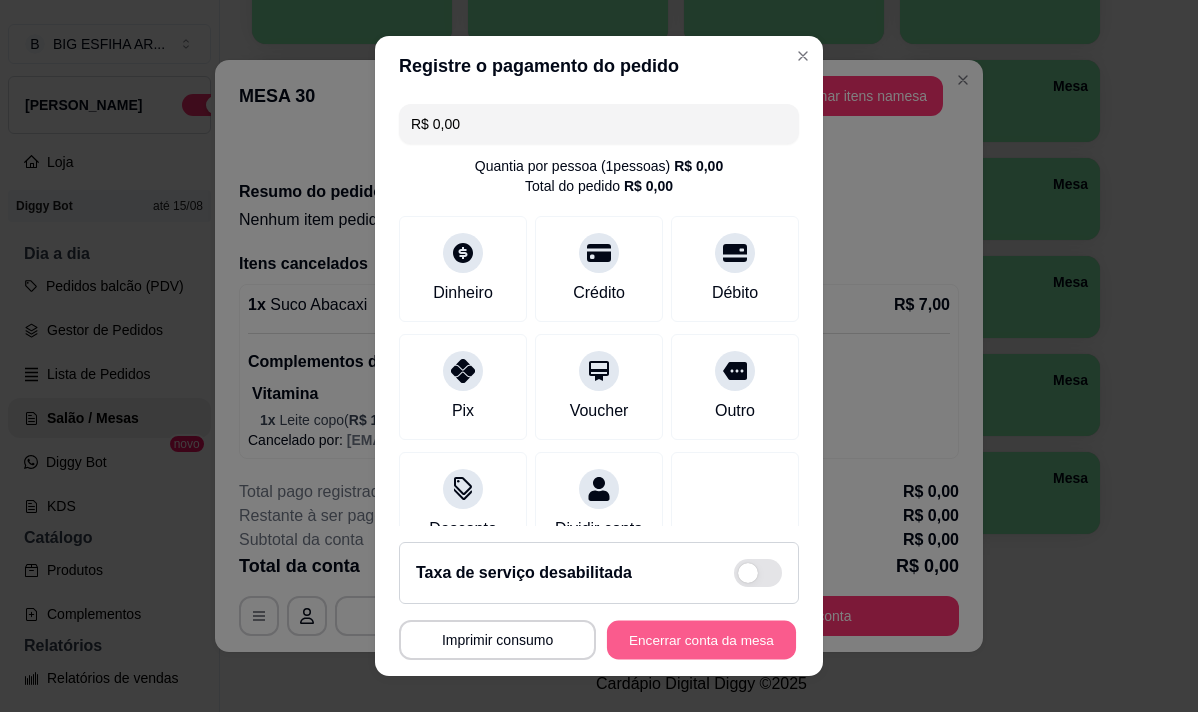click on "Encerrar conta da mesa" at bounding box center (701, 640) 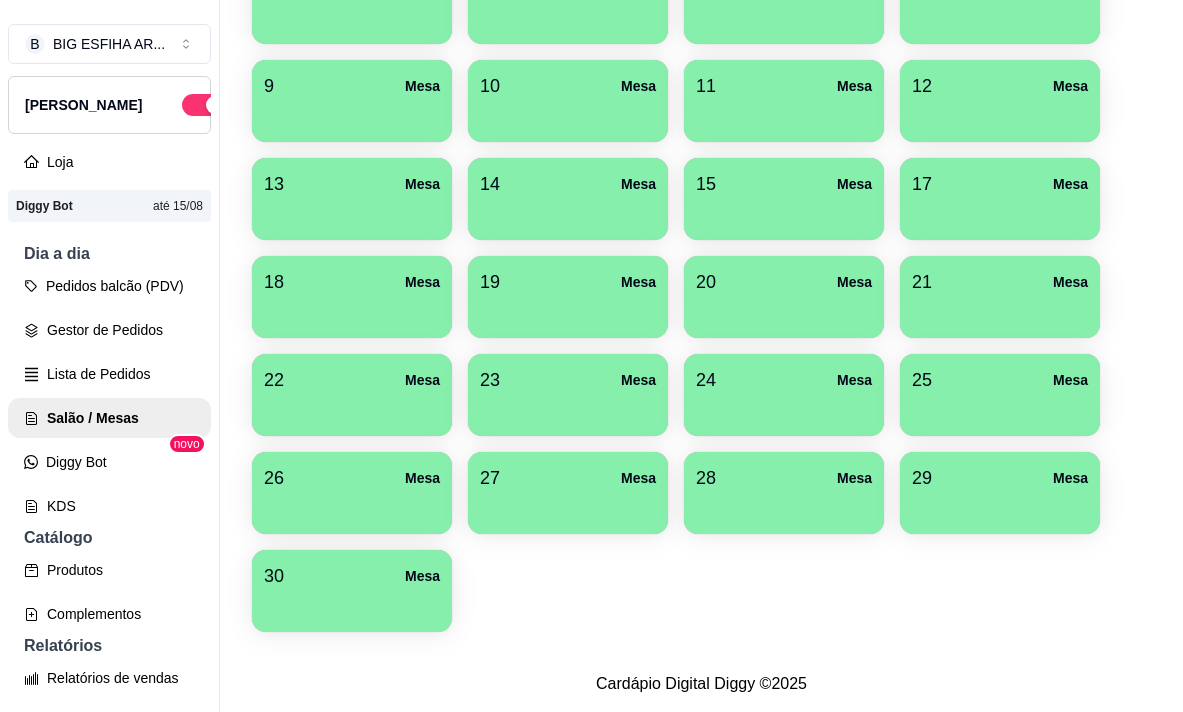 click on "30 Mesa" at bounding box center [352, 576] 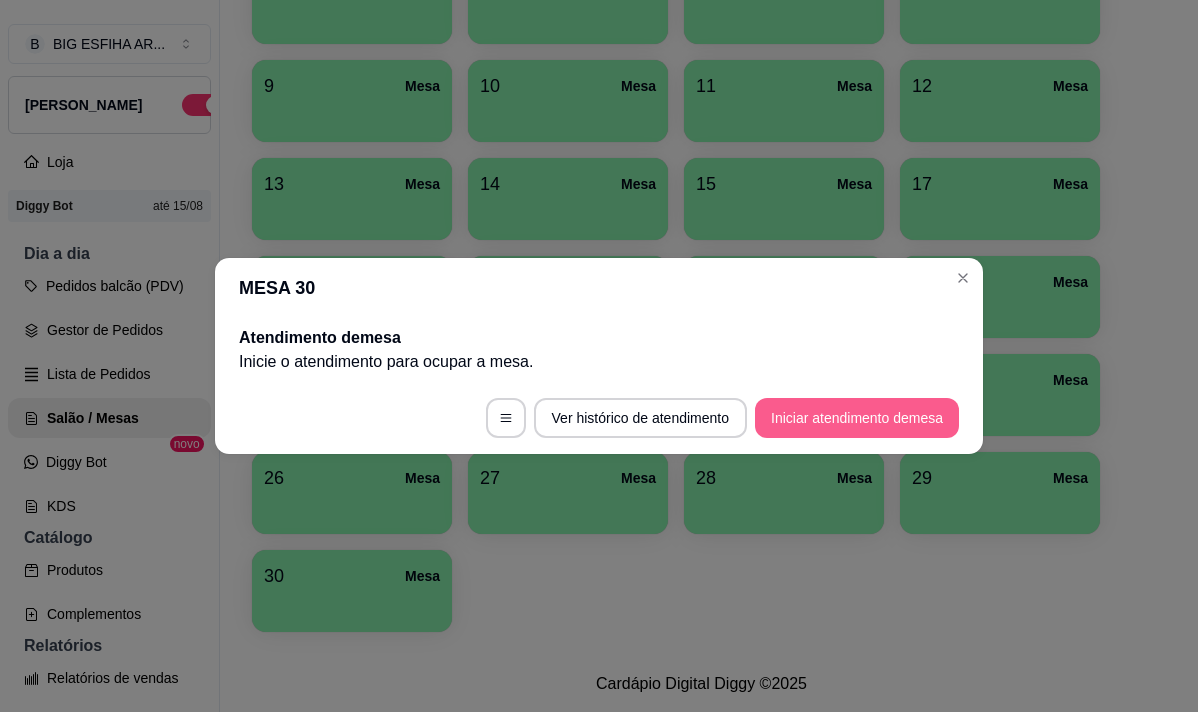 click on "Iniciar atendimento de  mesa" at bounding box center [857, 418] 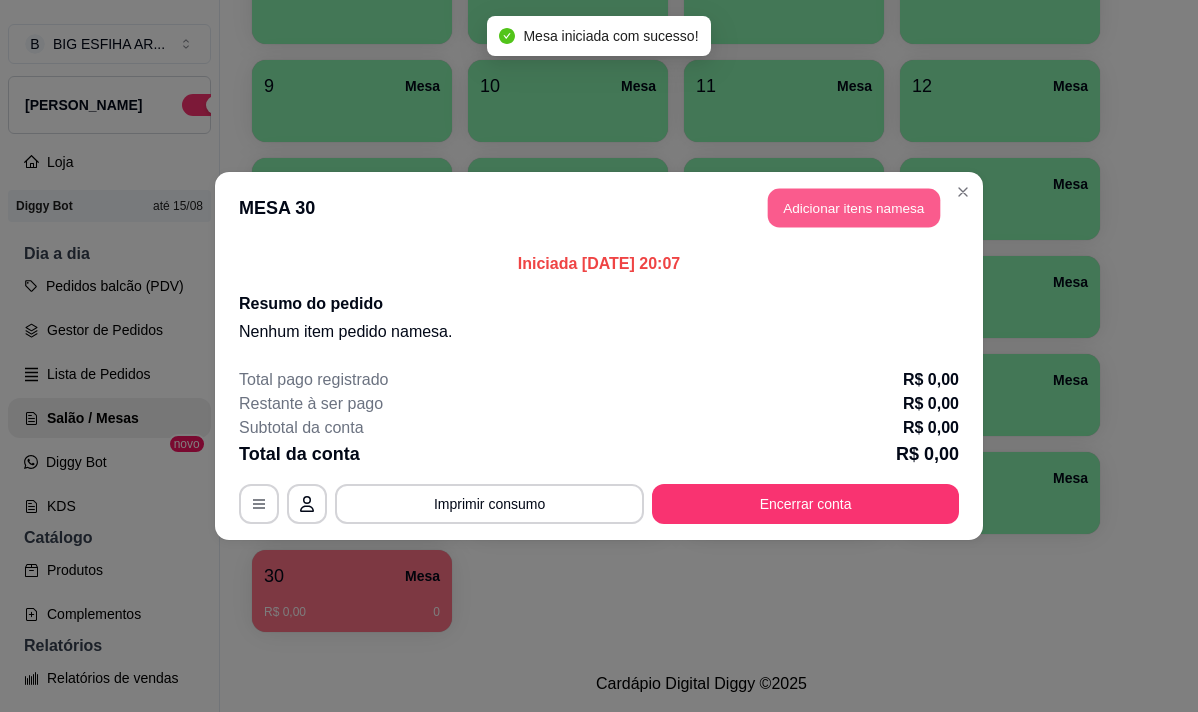 click on "Adicionar itens na  mesa" at bounding box center [854, 208] 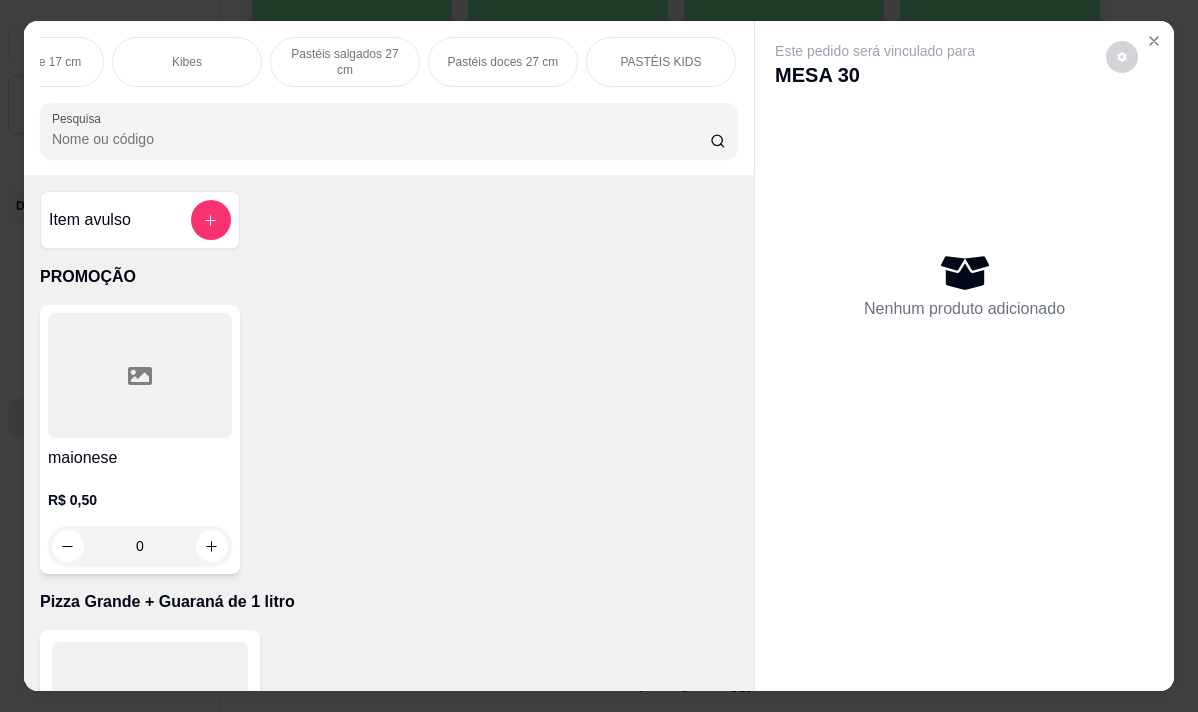scroll, scrollTop: 0, scrollLeft: 760, axis: horizontal 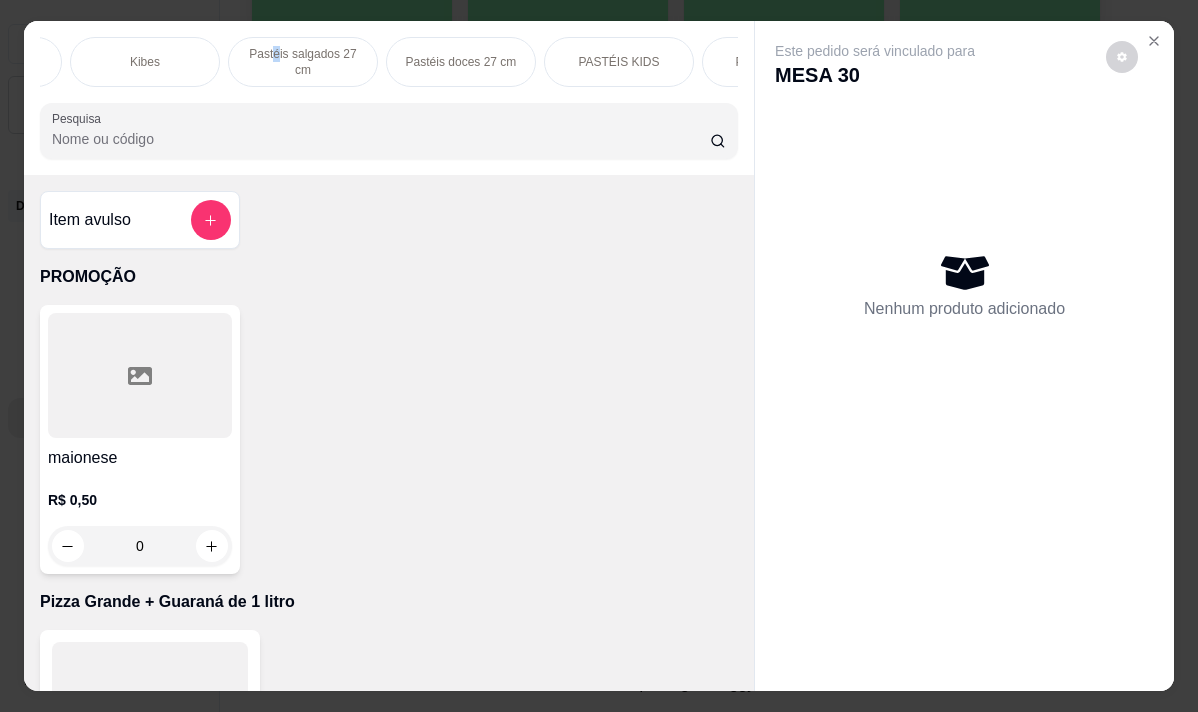 drag, startPoint x: 270, startPoint y: 51, endPoint x: 0, endPoint y: 91, distance: 272.94687 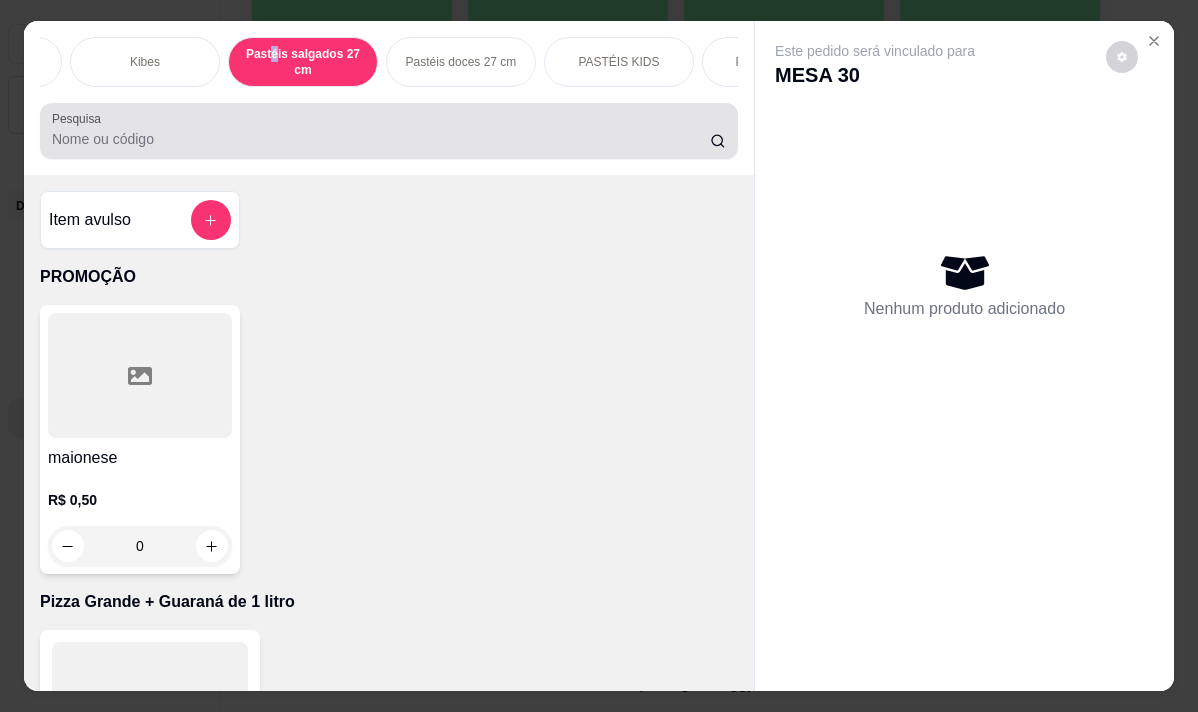 scroll, scrollTop: 7386, scrollLeft: 0, axis: vertical 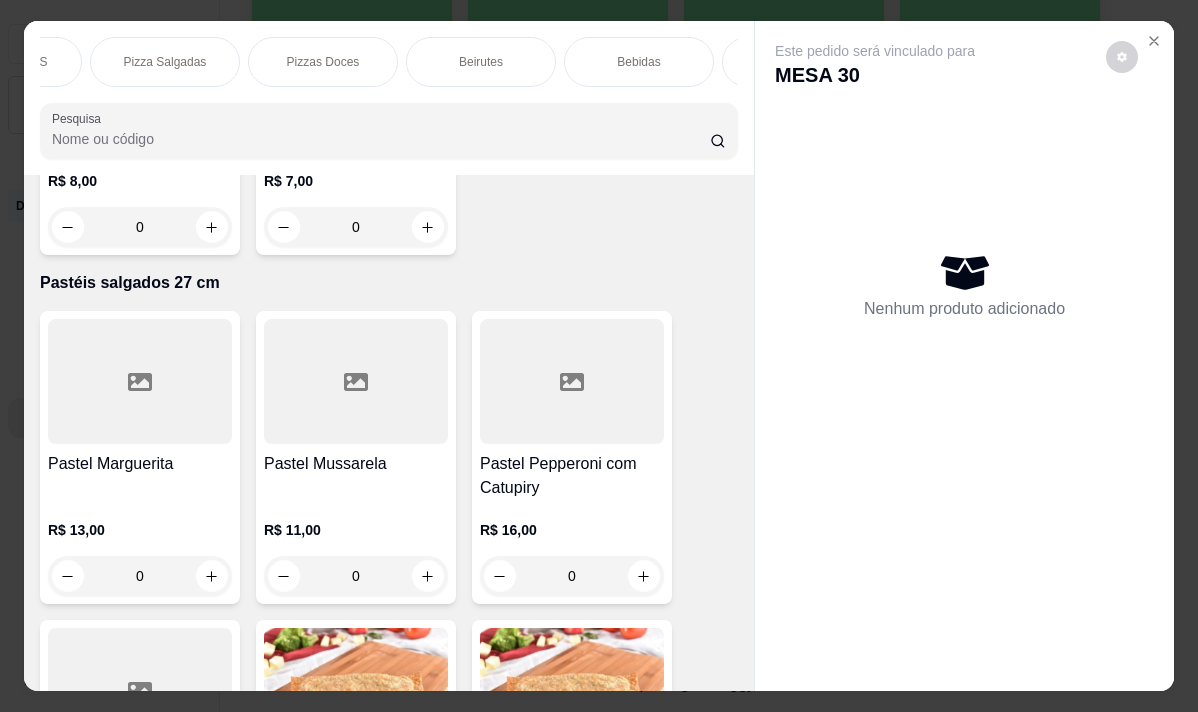 click on "Pizza Salgadas" at bounding box center (165, 62) 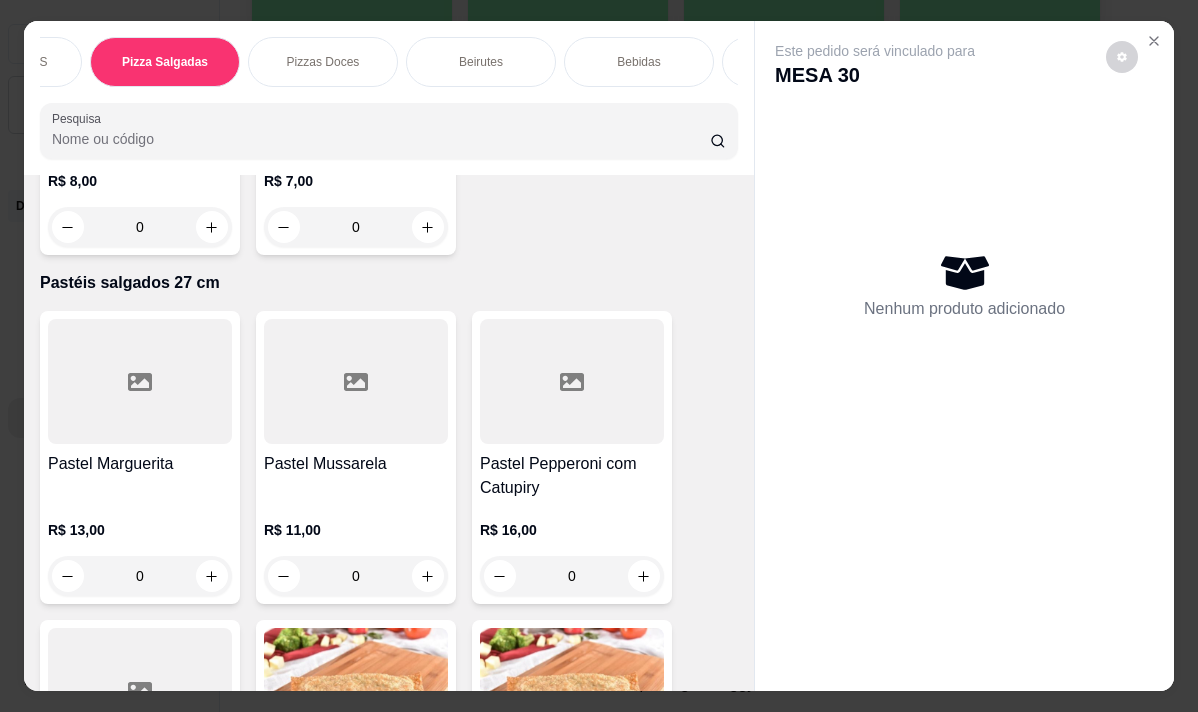 scroll, scrollTop: 15444, scrollLeft: 0, axis: vertical 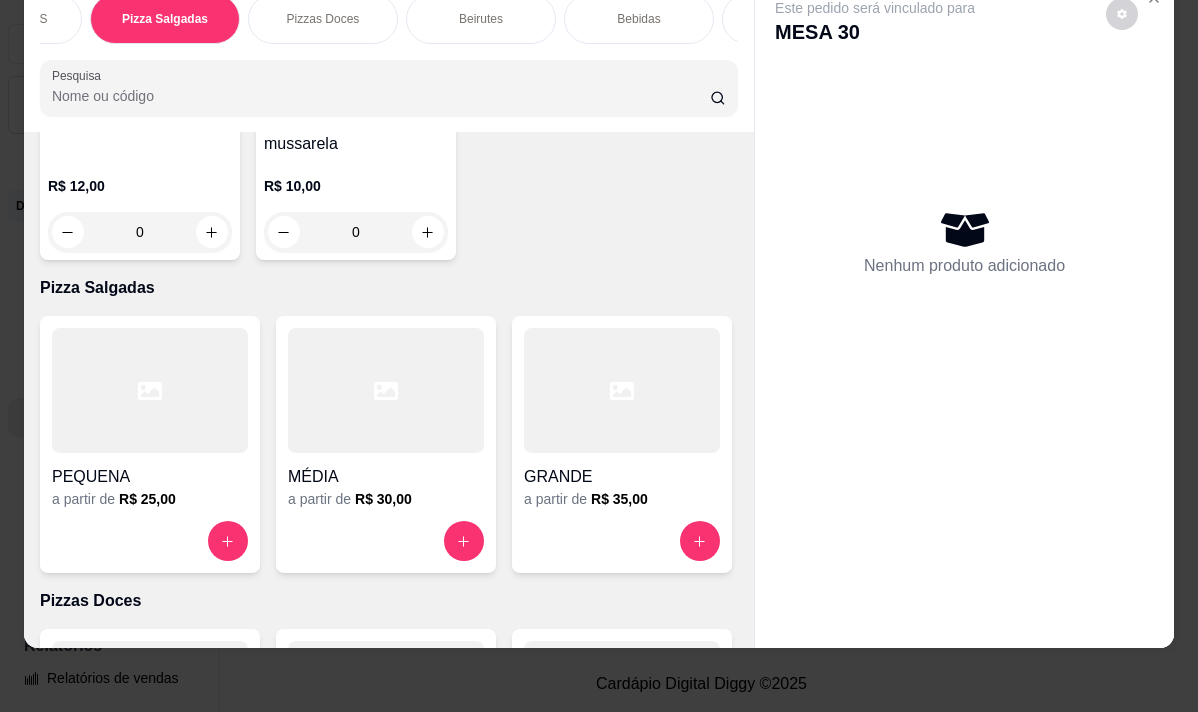 click at bounding box center [622, 390] 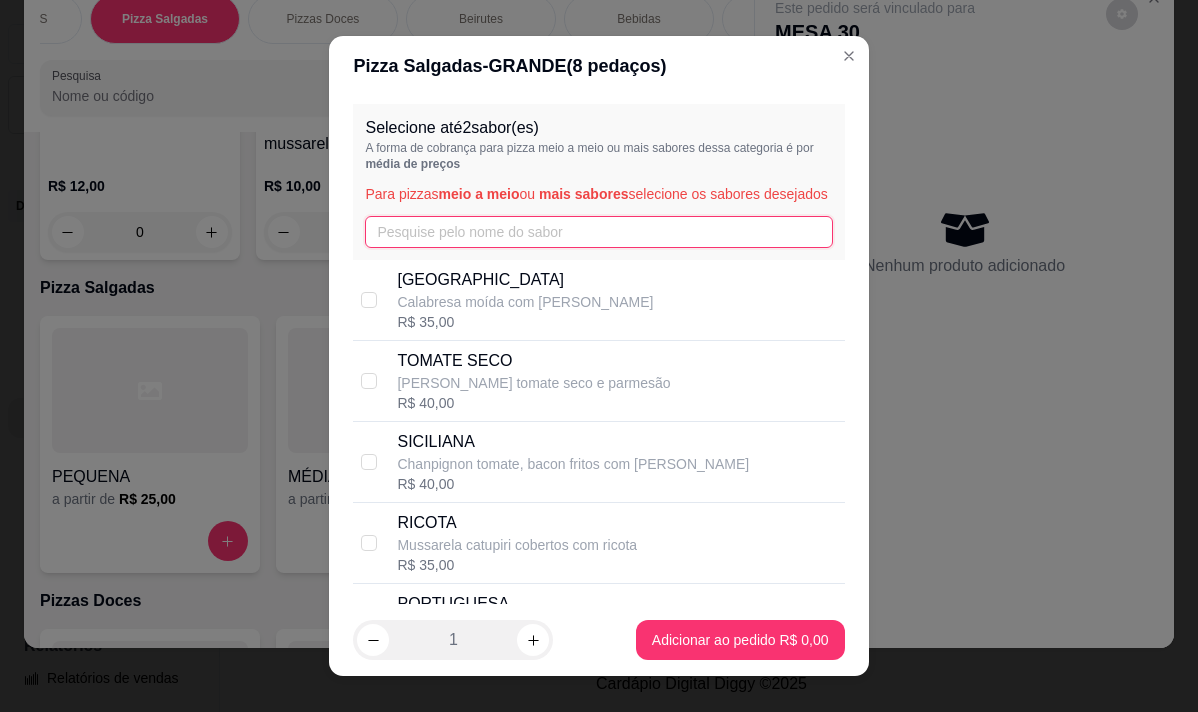 click at bounding box center [598, 232] 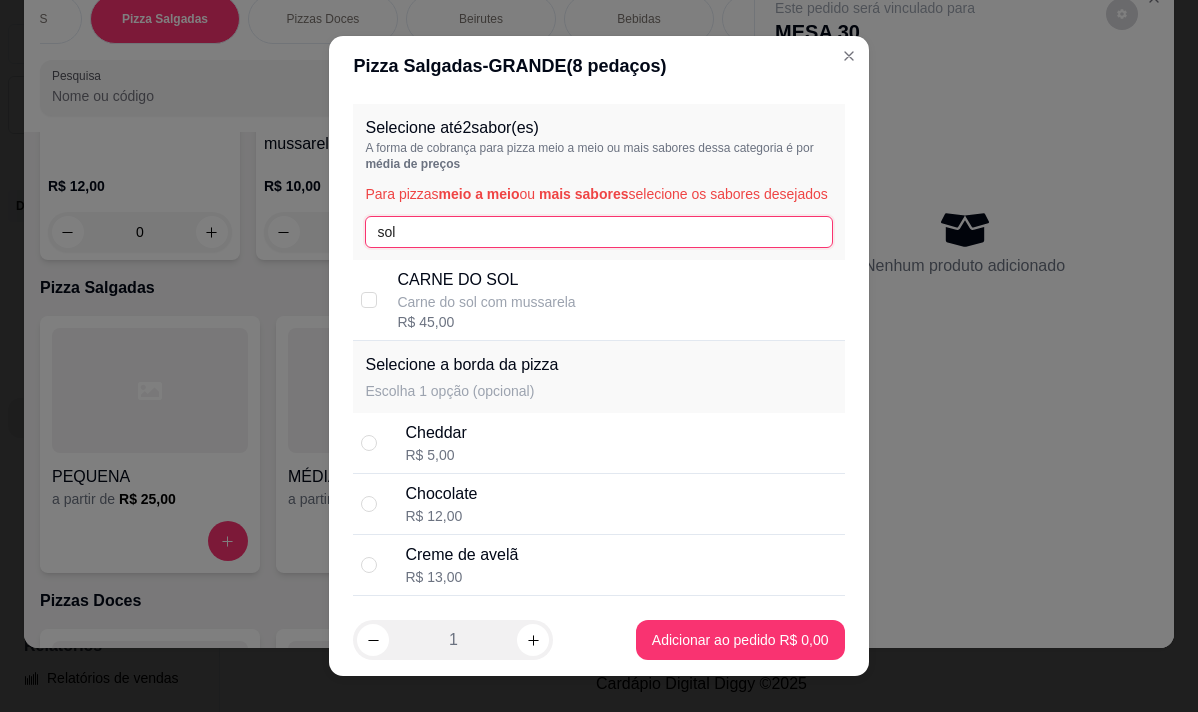 type on "sol" 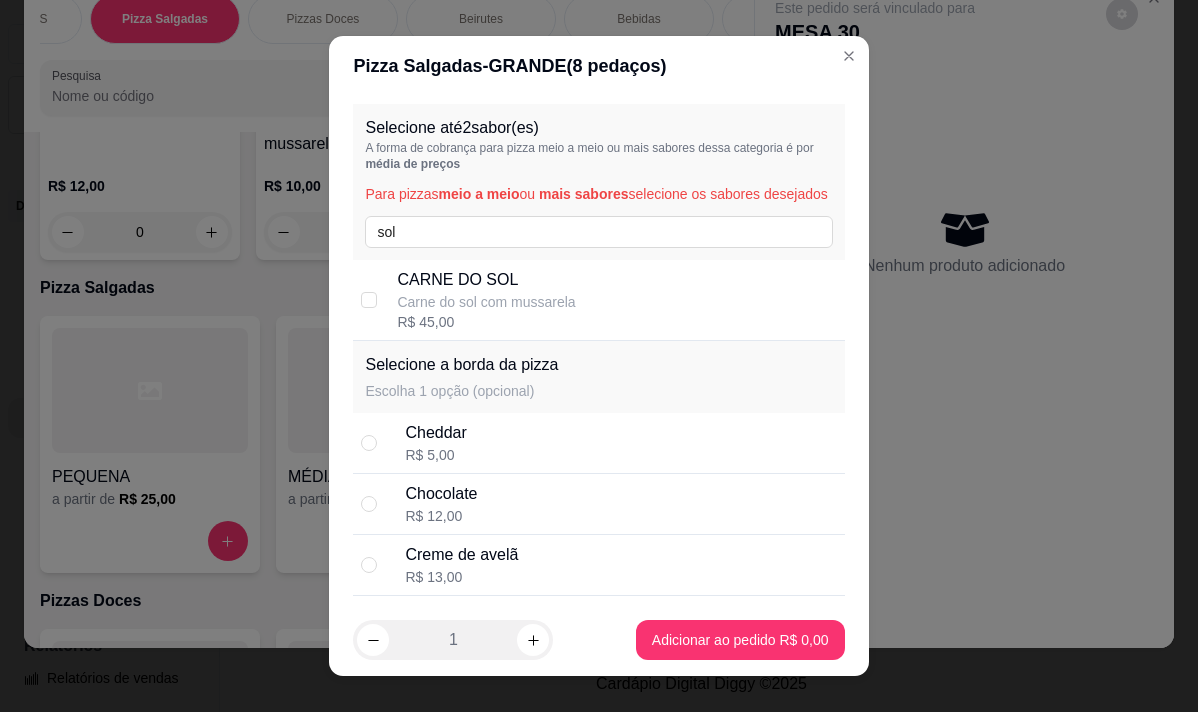 click on "CARNE DO SOL" at bounding box center (486, 280) 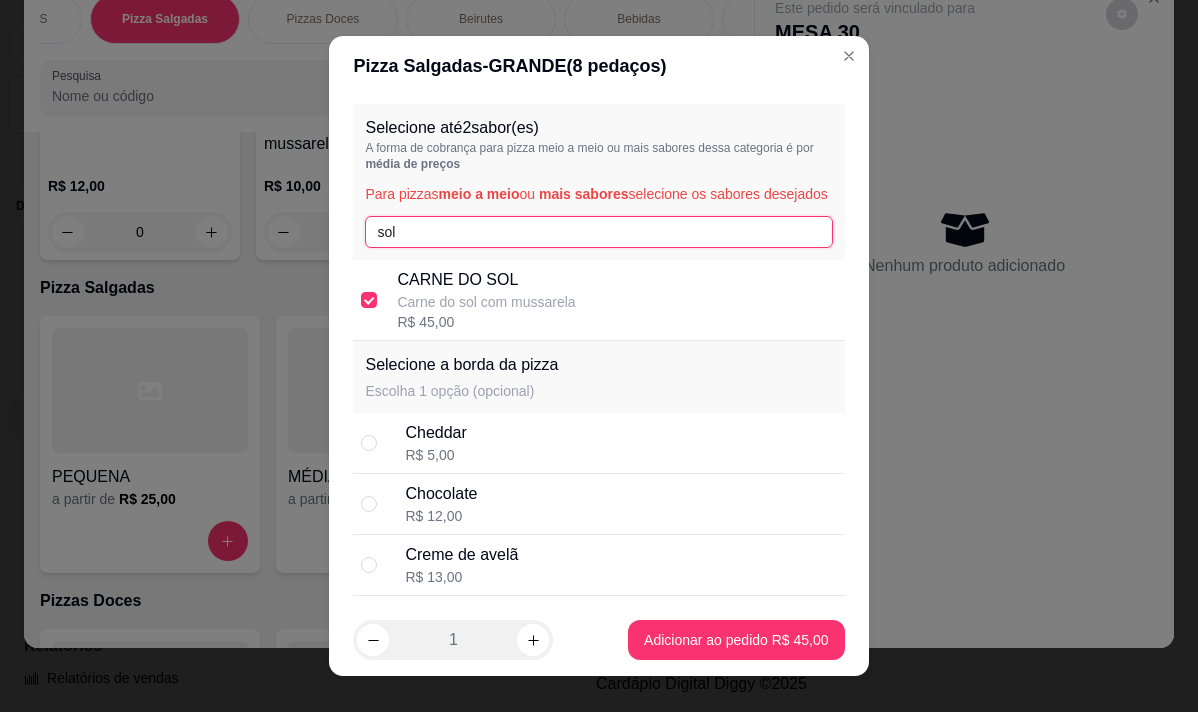 click on "sol" at bounding box center [598, 232] 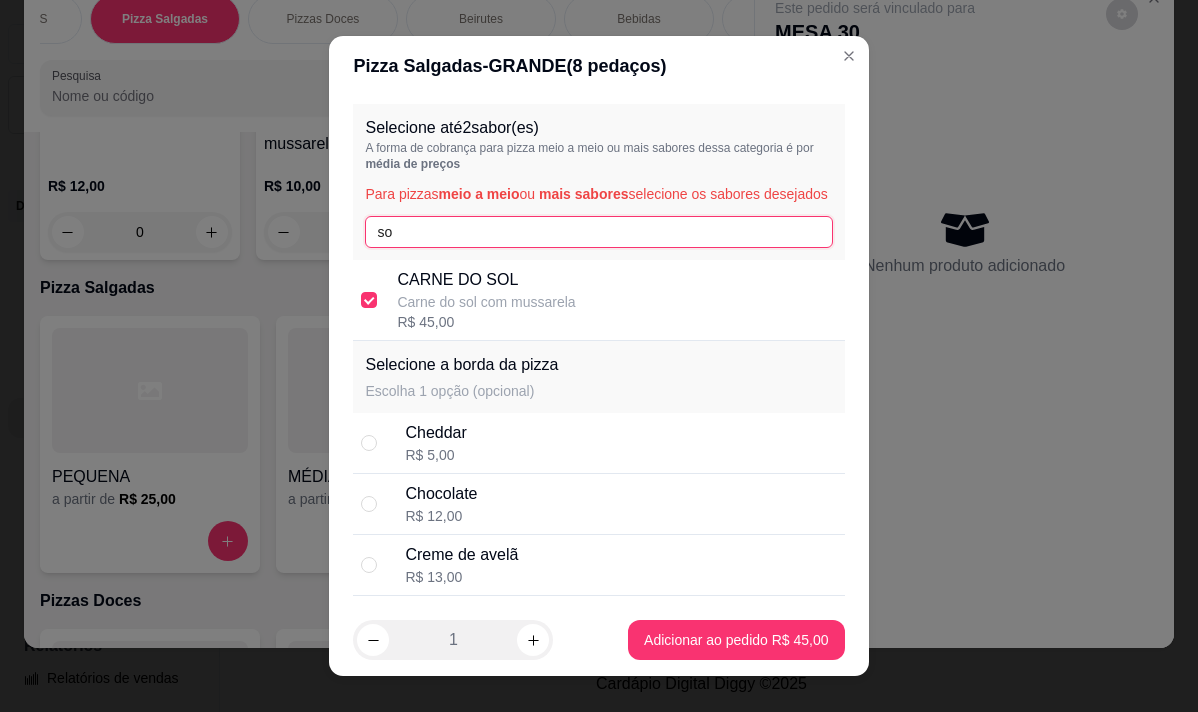 type on "s" 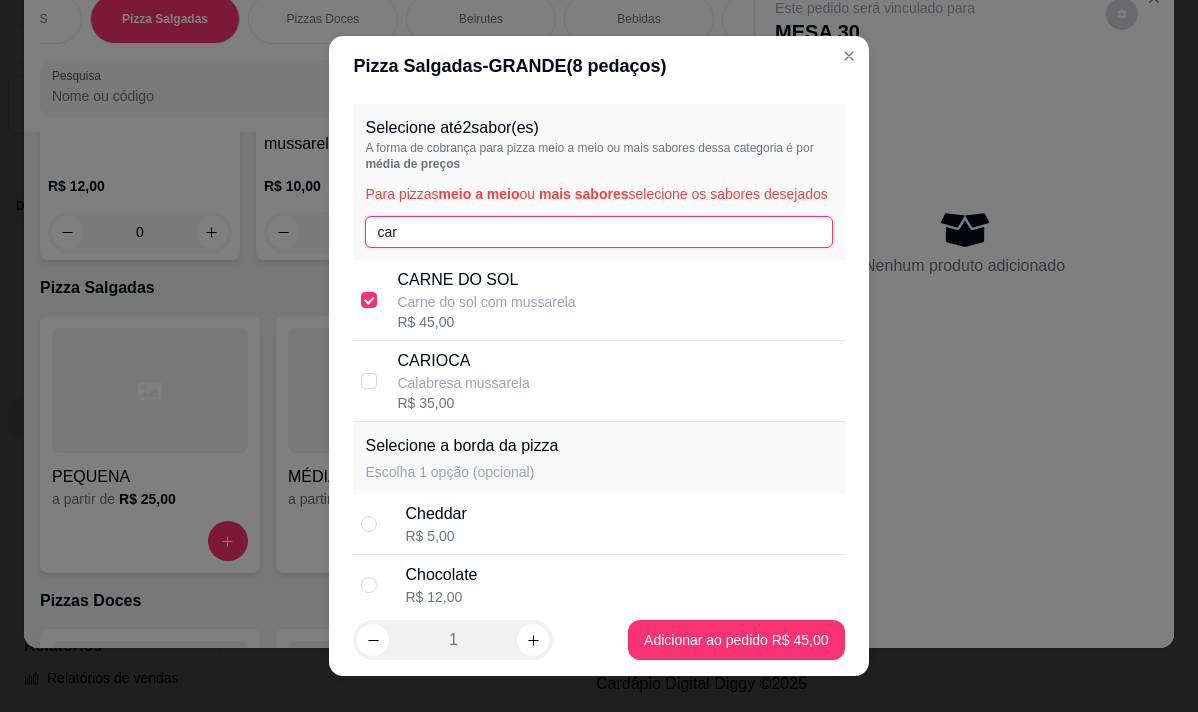 type on "car" 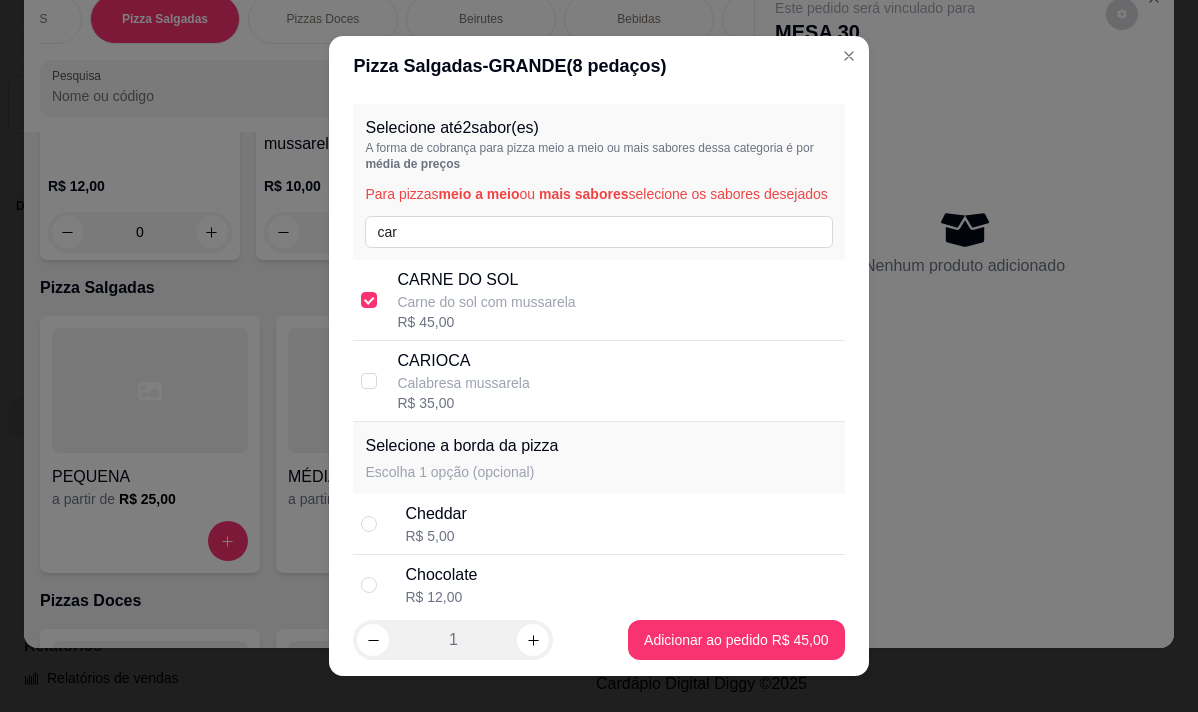 click on "CARIOCA" at bounding box center (463, 361) 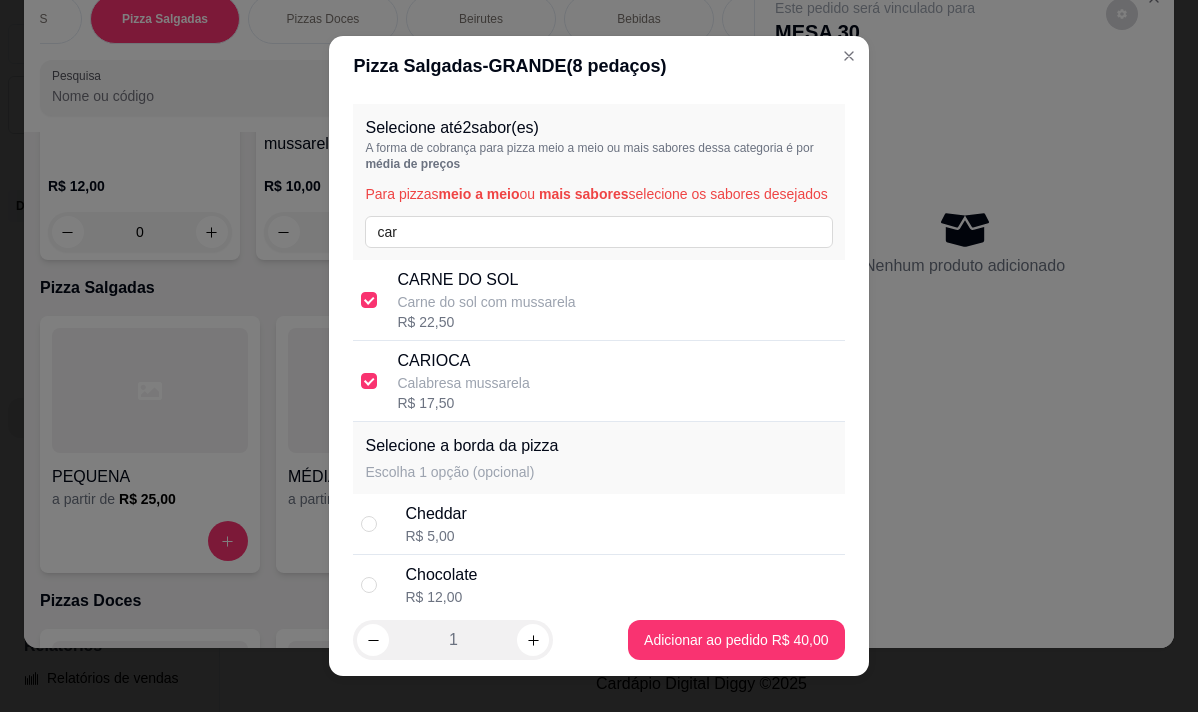 click on "Carne do sol com mussarela" at bounding box center [486, 302] 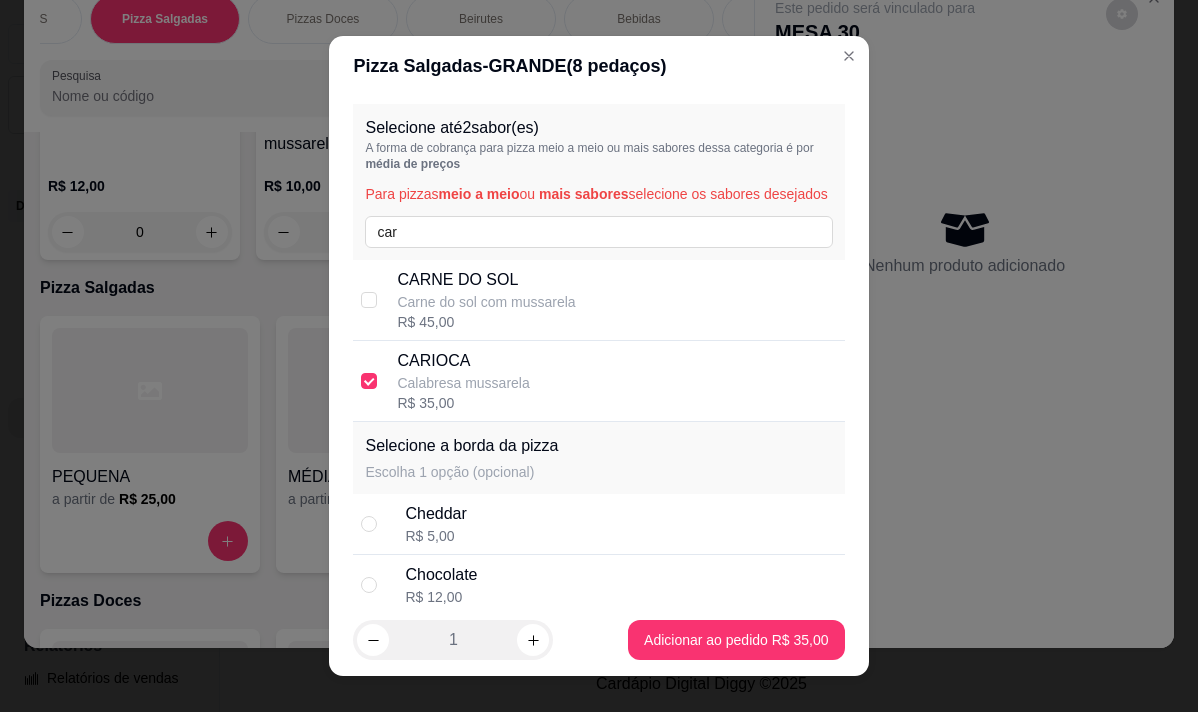 click on "Carne do sol com mussarela" at bounding box center (486, 302) 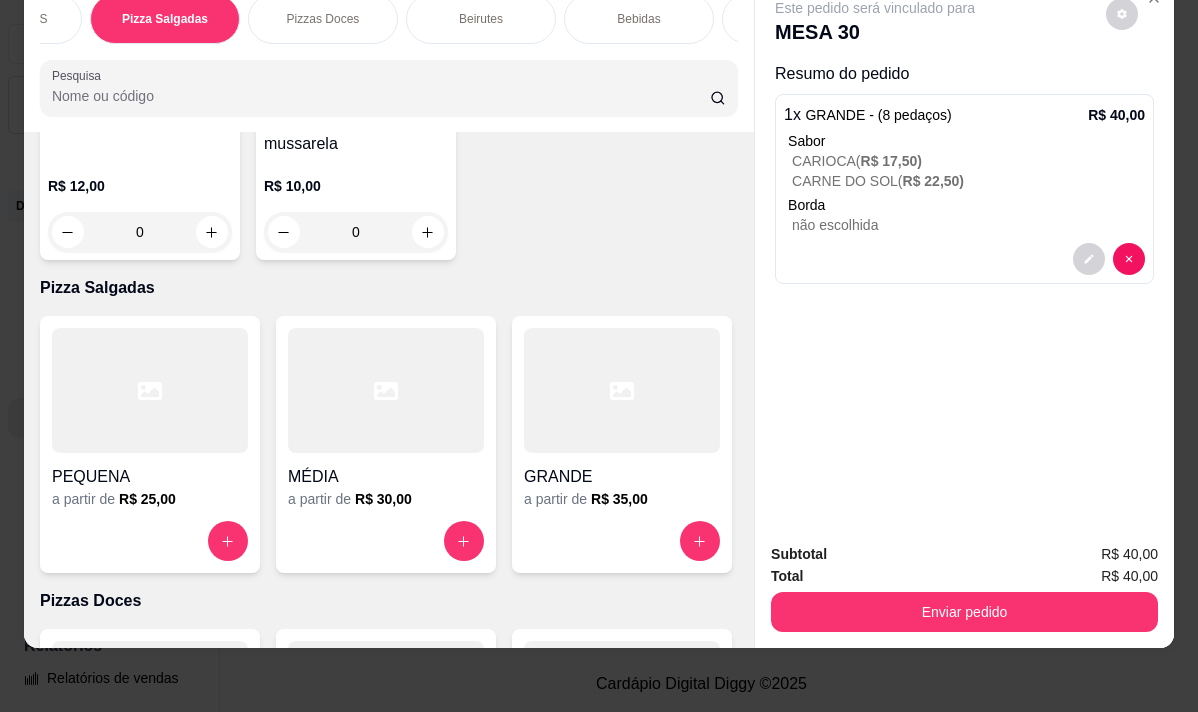 click on "Pesquisa" at bounding box center (381, 96) 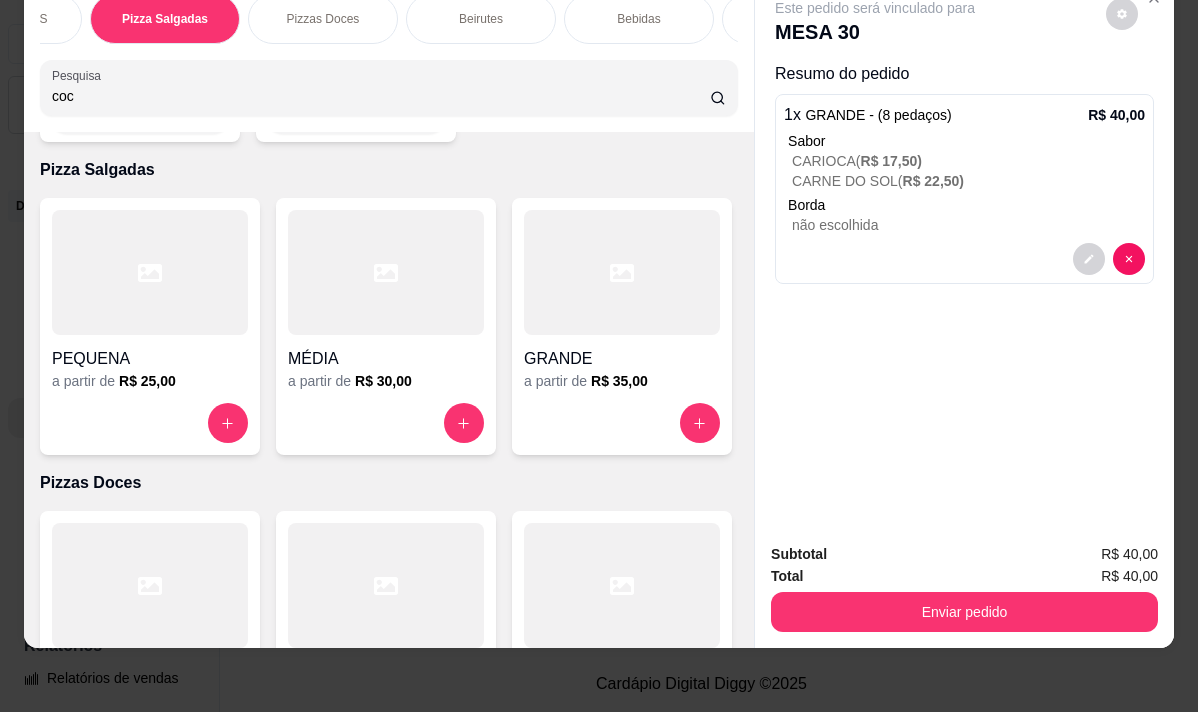 scroll, scrollTop: 16639, scrollLeft: 0, axis: vertical 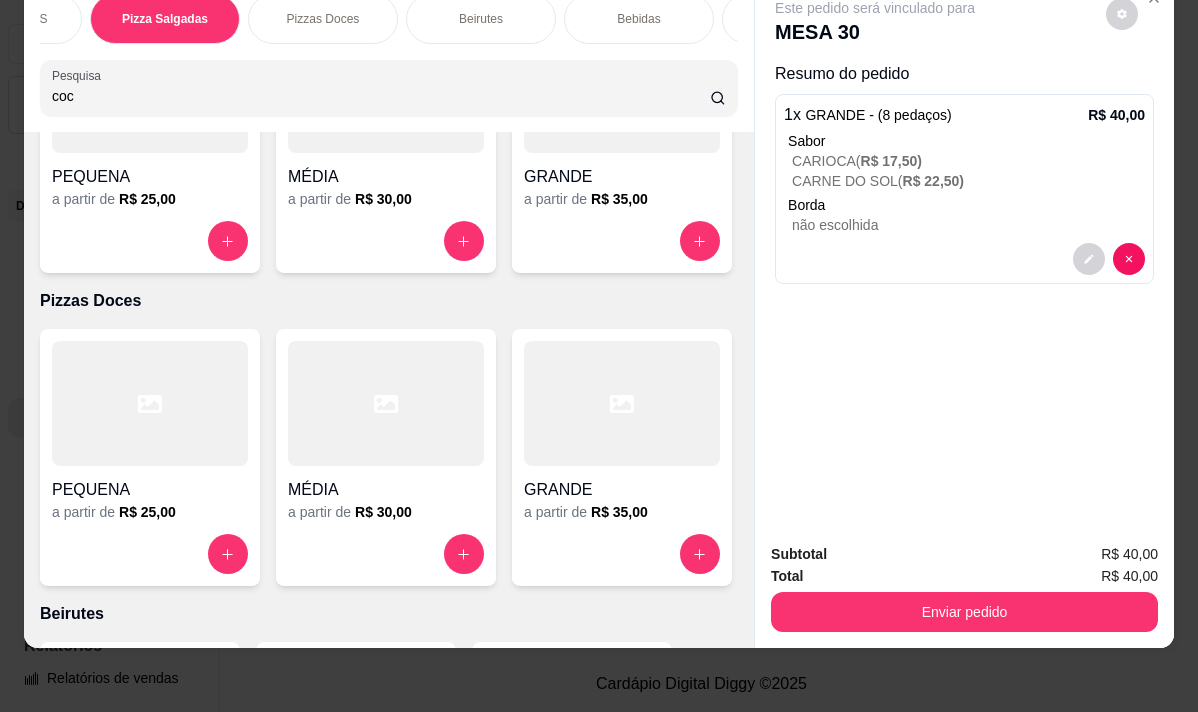 type on "coc" 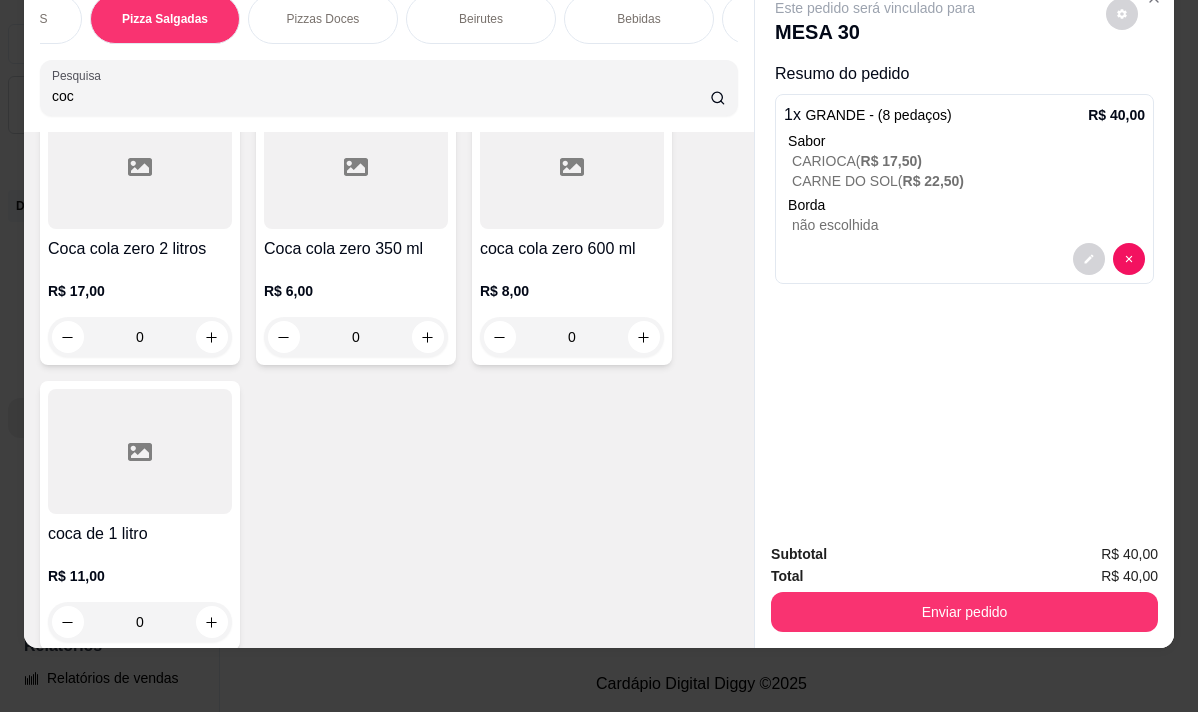scroll, scrollTop: 500, scrollLeft: 0, axis: vertical 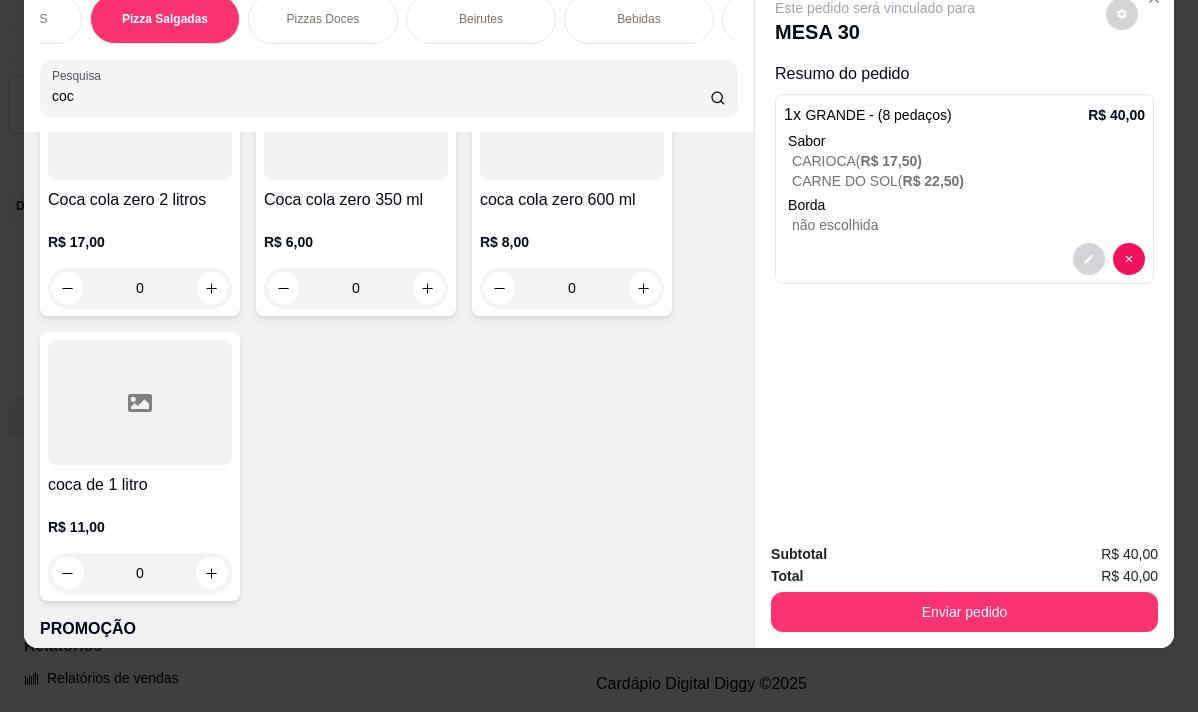 click on "coca de 1 litro   R$ 11,00 0" at bounding box center [140, 466] 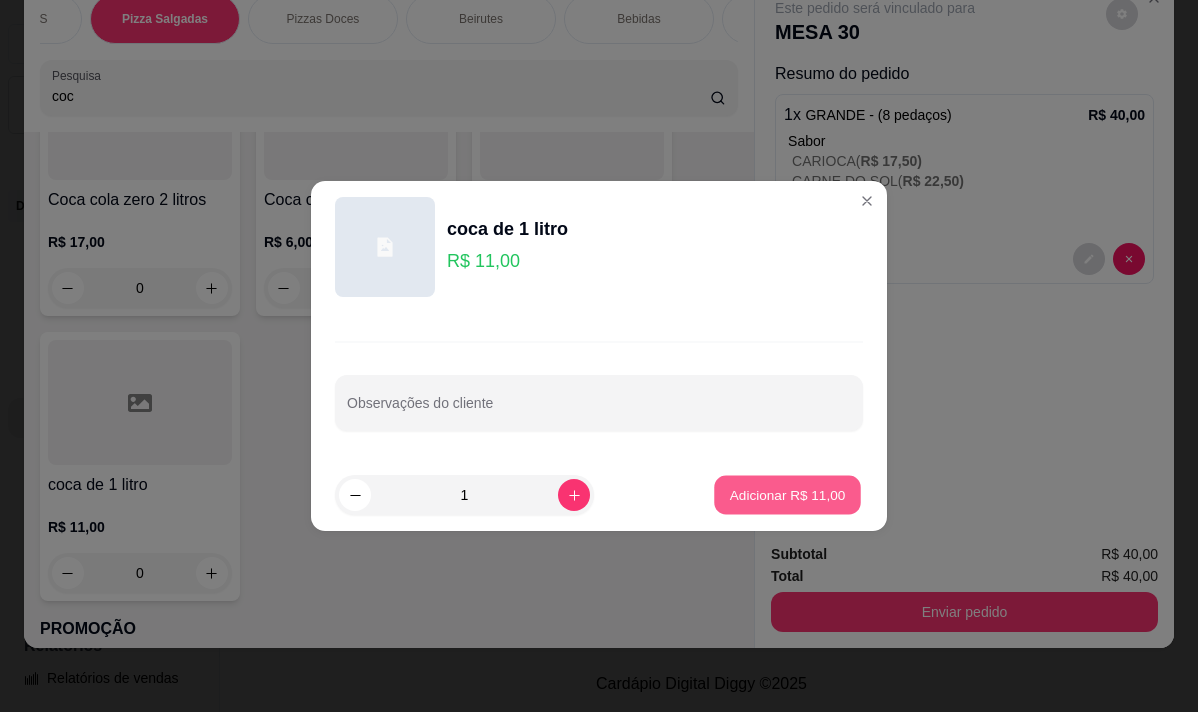 click on "Adicionar   R$ 11,00" at bounding box center (788, 494) 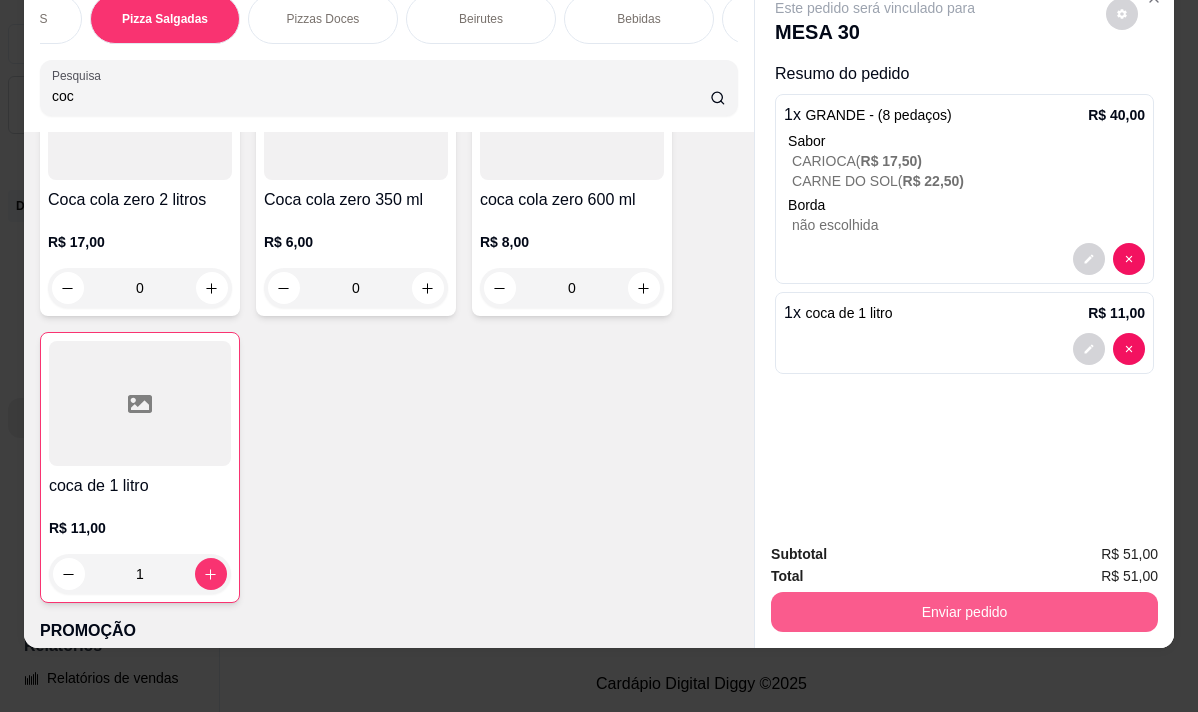 click on "Enviar pedido" at bounding box center [964, 612] 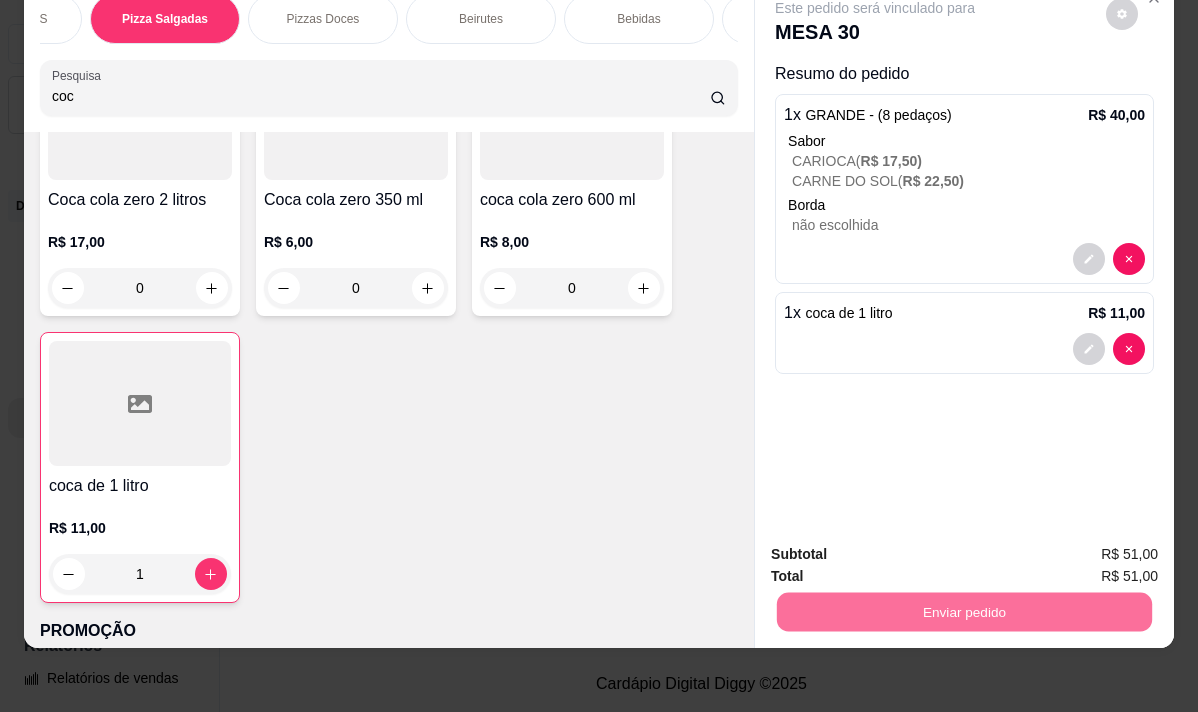 click on "Não registrar e enviar pedido" at bounding box center (898, 548) 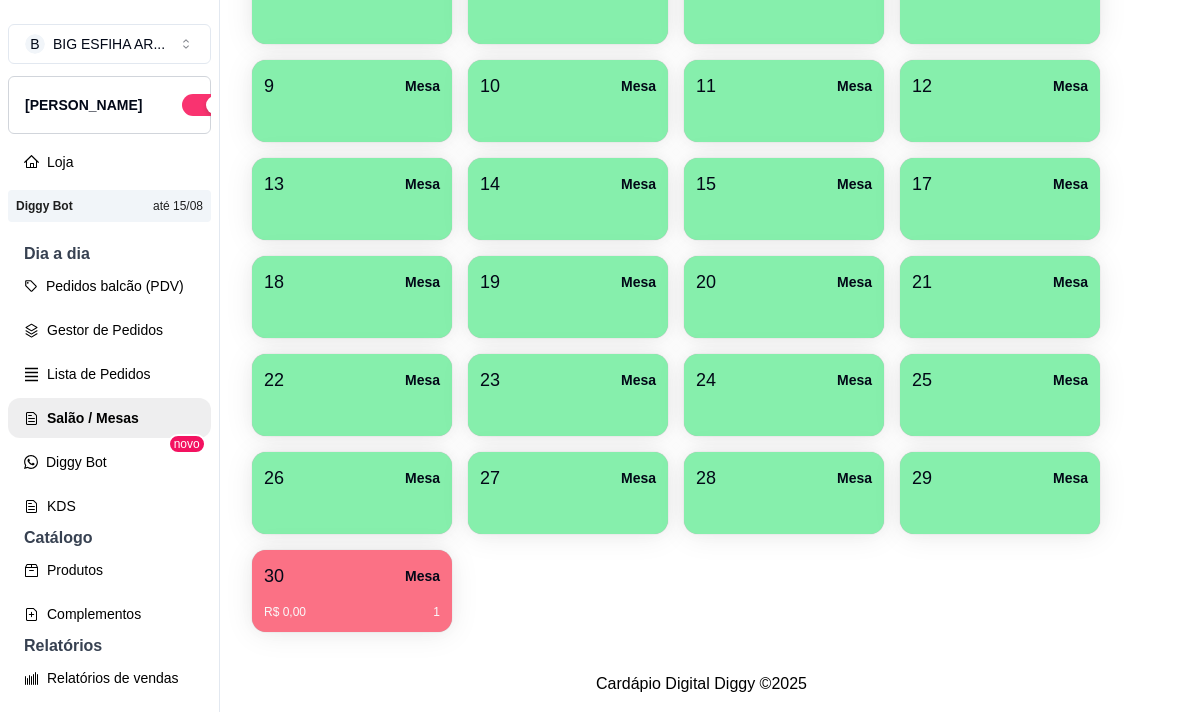 click on "29 Mesa" at bounding box center (1000, 478) 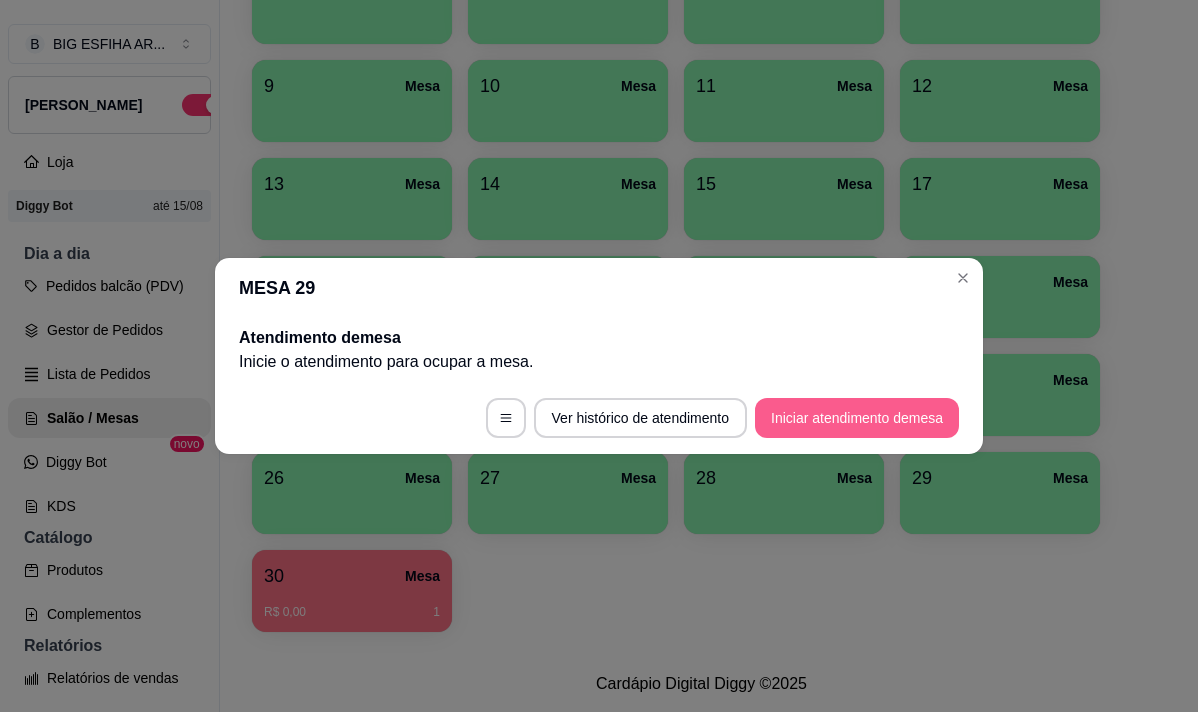 click on "Iniciar atendimento de  mesa" at bounding box center [857, 418] 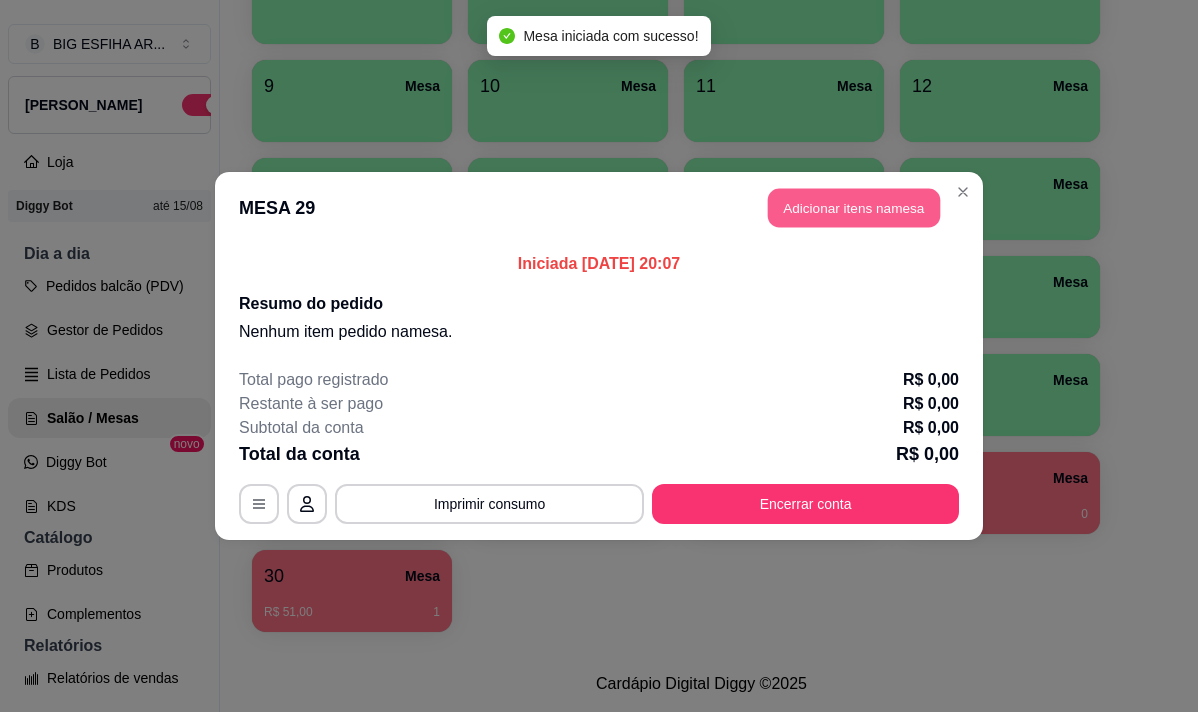 click on "Adicionar itens na  mesa" at bounding box center (854, 208) 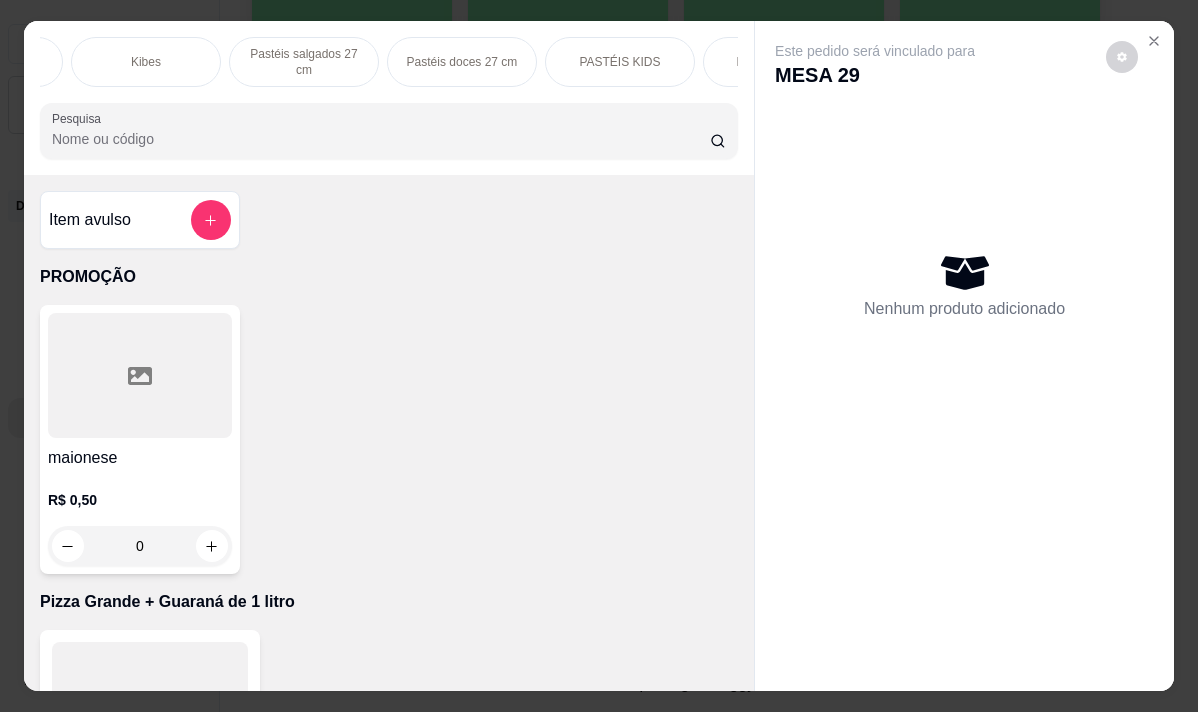 scroll, scrollTop: 0, scrollLeft: 760, axis: horizontal 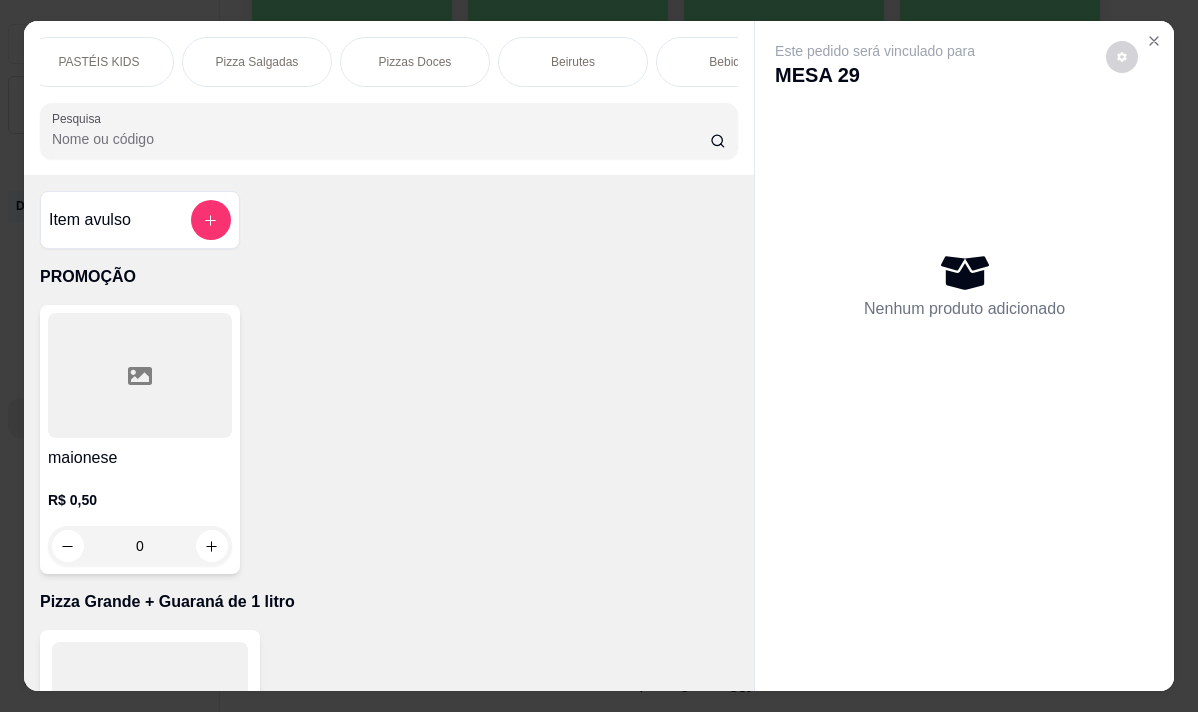 click on "Beirutes" at bounding box center (573, 62) 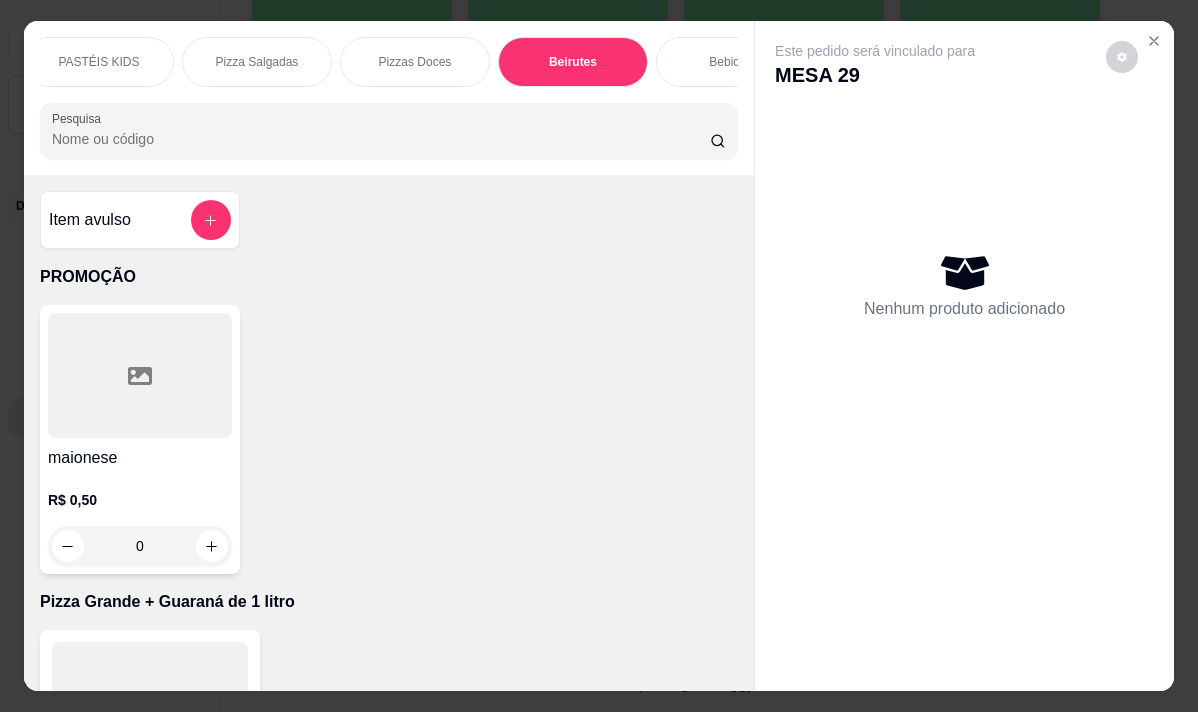 scroll, scrollTop: 16616, scrollLeft: 0, axis: vertical 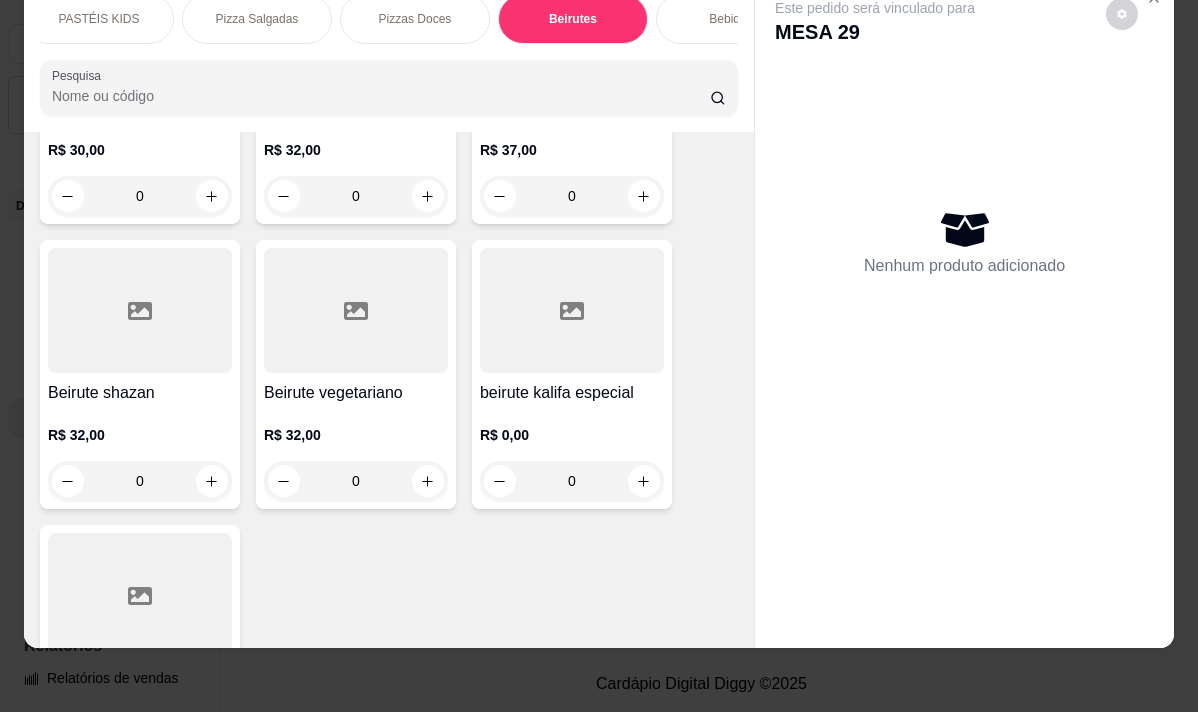click on "Beirute cearense" at bounding box center (572, 108) 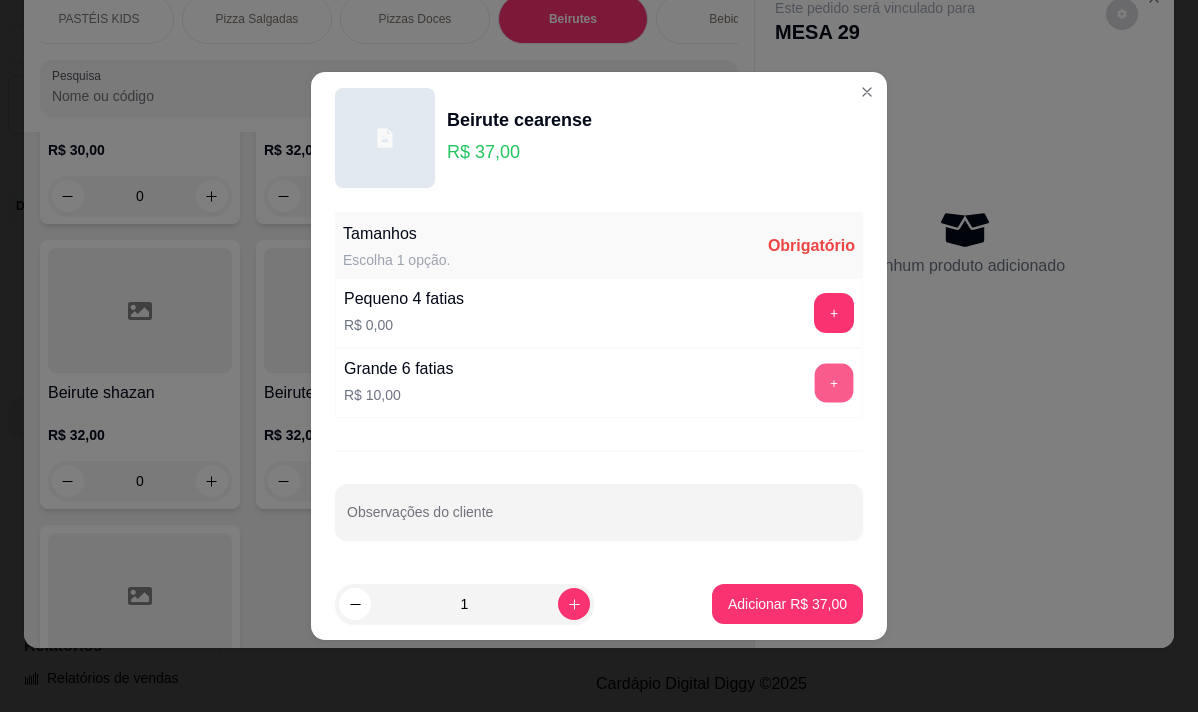 click on "+" at bounding box center (834, 383) 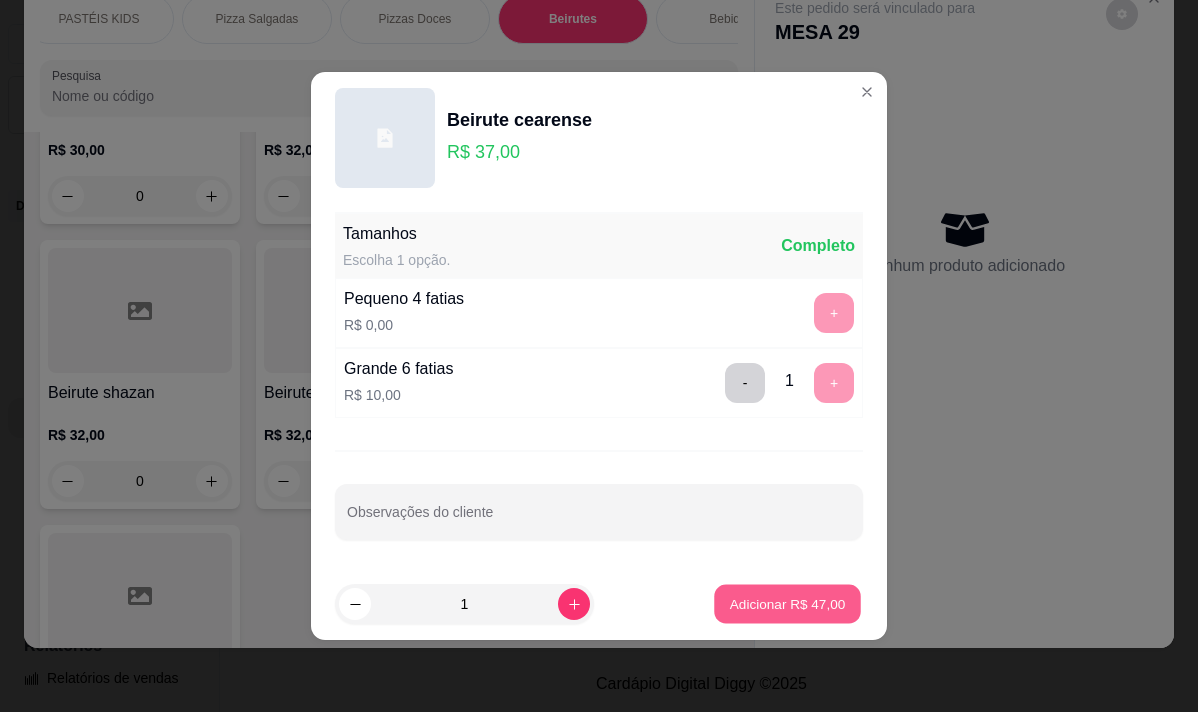 click on "Adicionar   R$ 47,00" at bounding box center (788, 603) 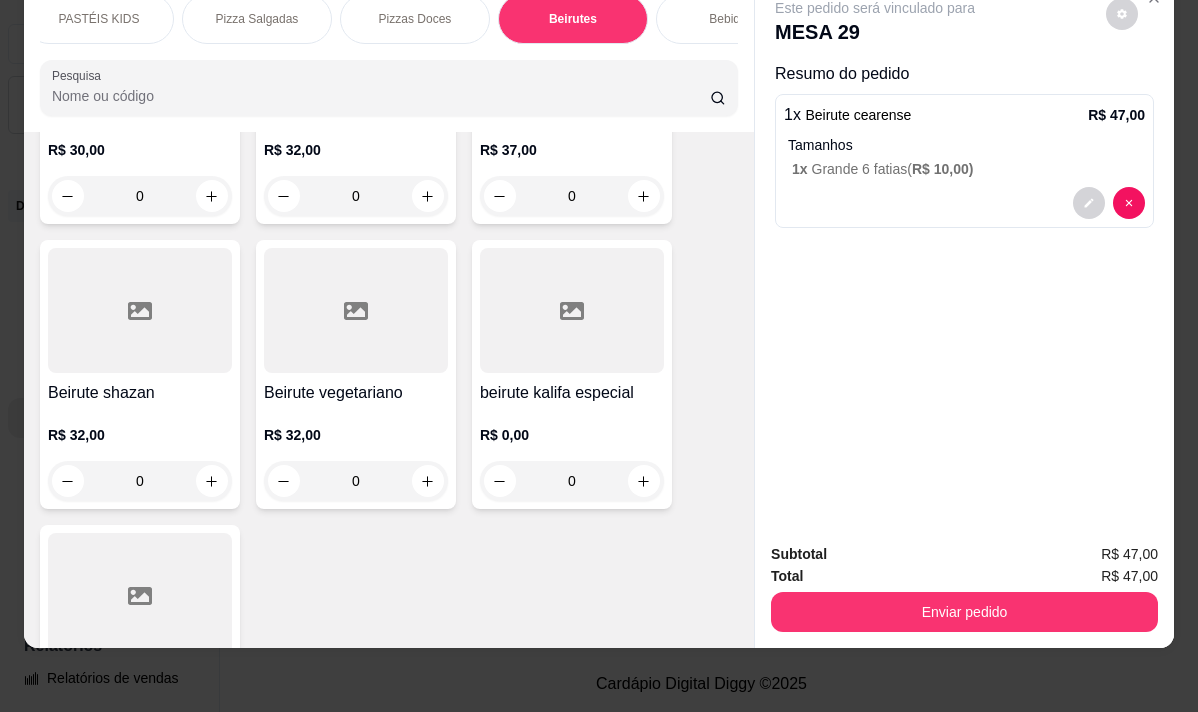 drag, startPoint x: 834, startPoint y: 572, endPoint x: 836, endPoint y: 590, distance: 18.110771 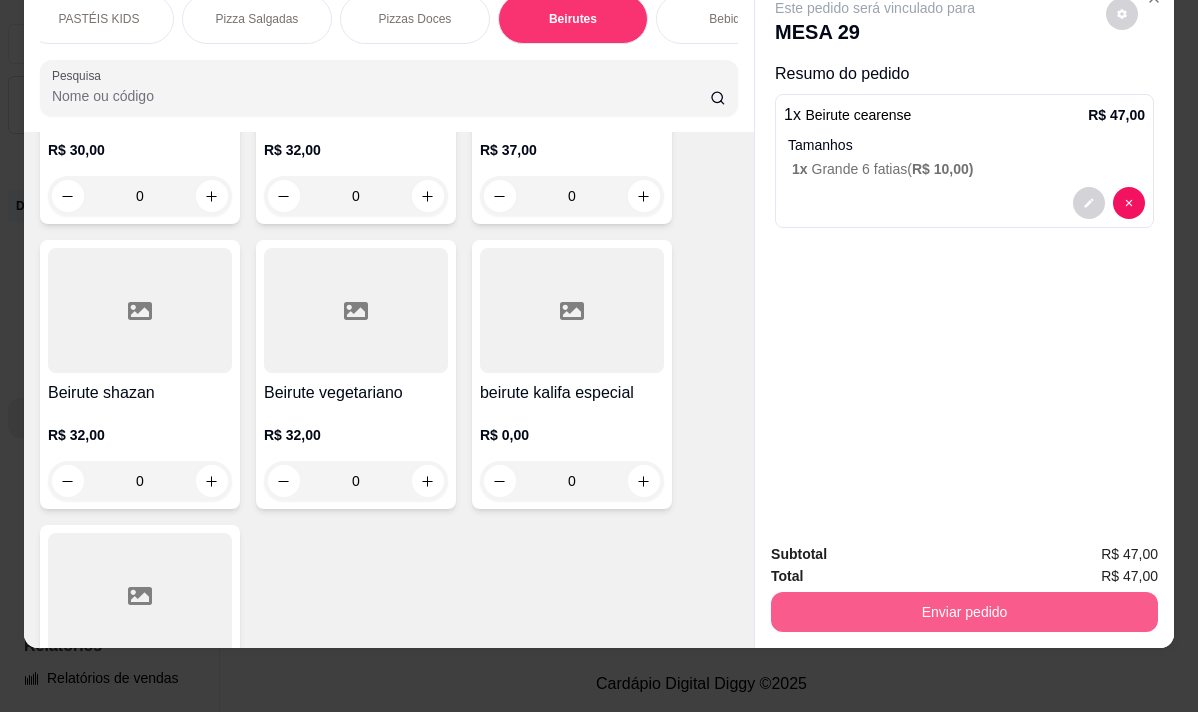 click on "Enviar pedido" at bounding box center (964, 612) 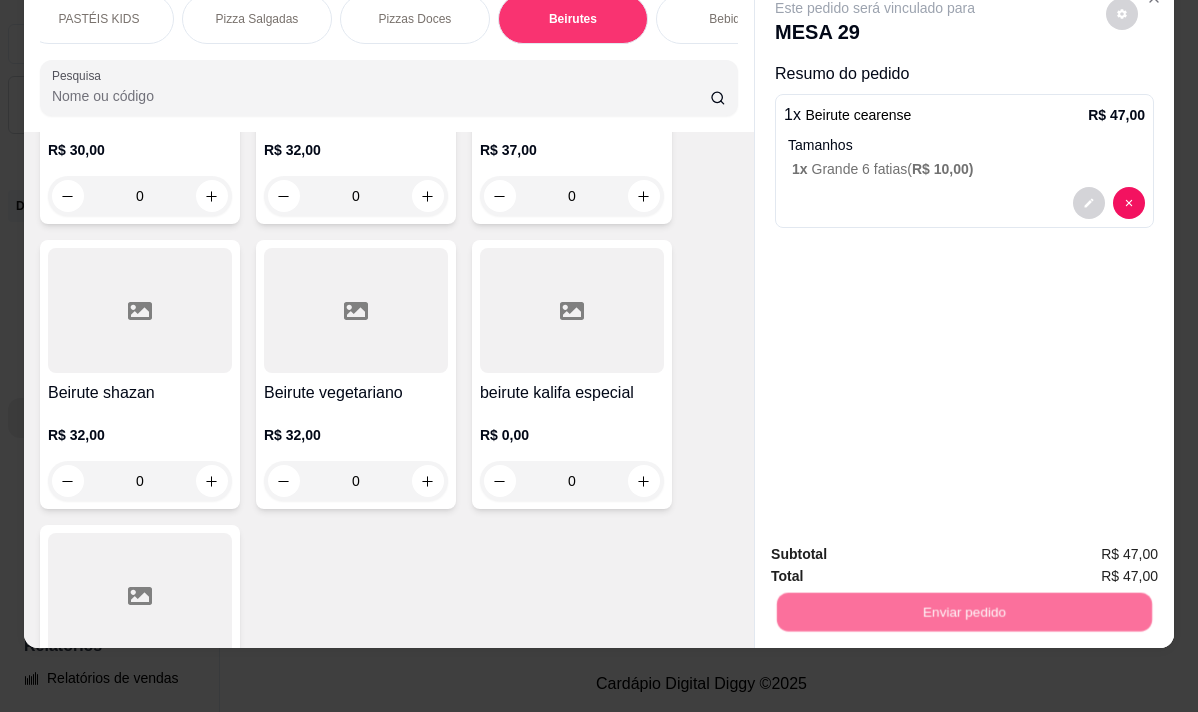 click on "Não registrar e enviar pedido" at bounding box center [898, 548] 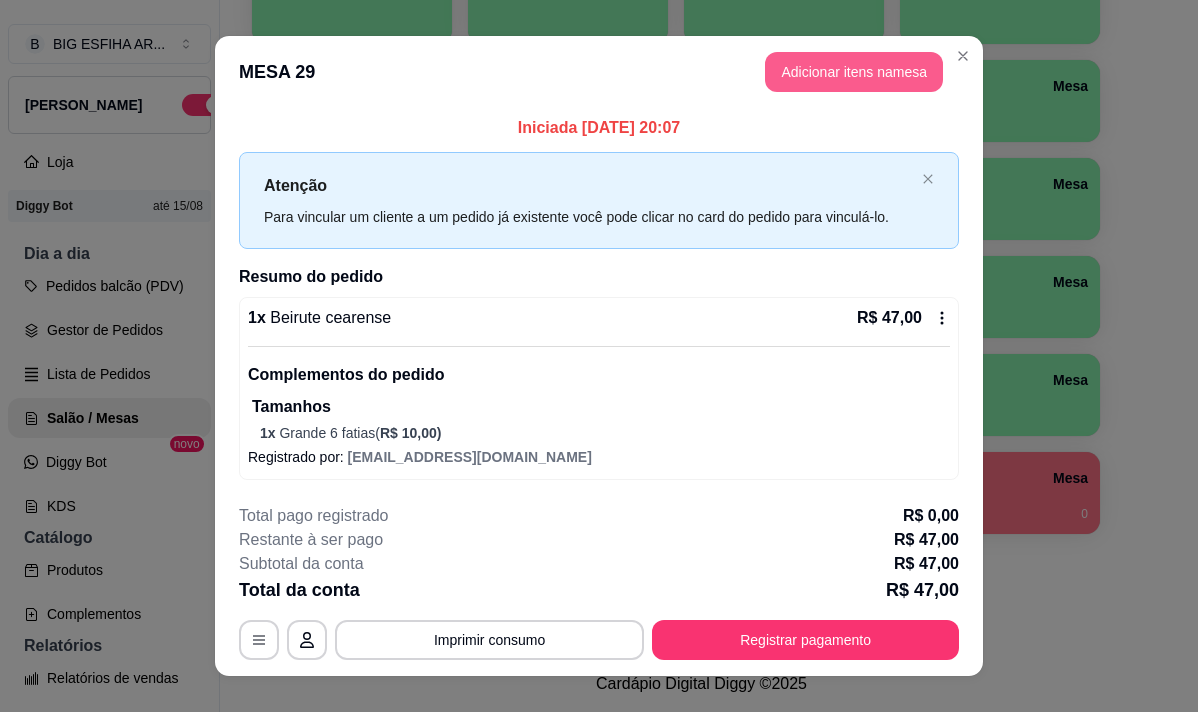 click on "Adicionar itens na  mesa" at bounding box center [854, 72] 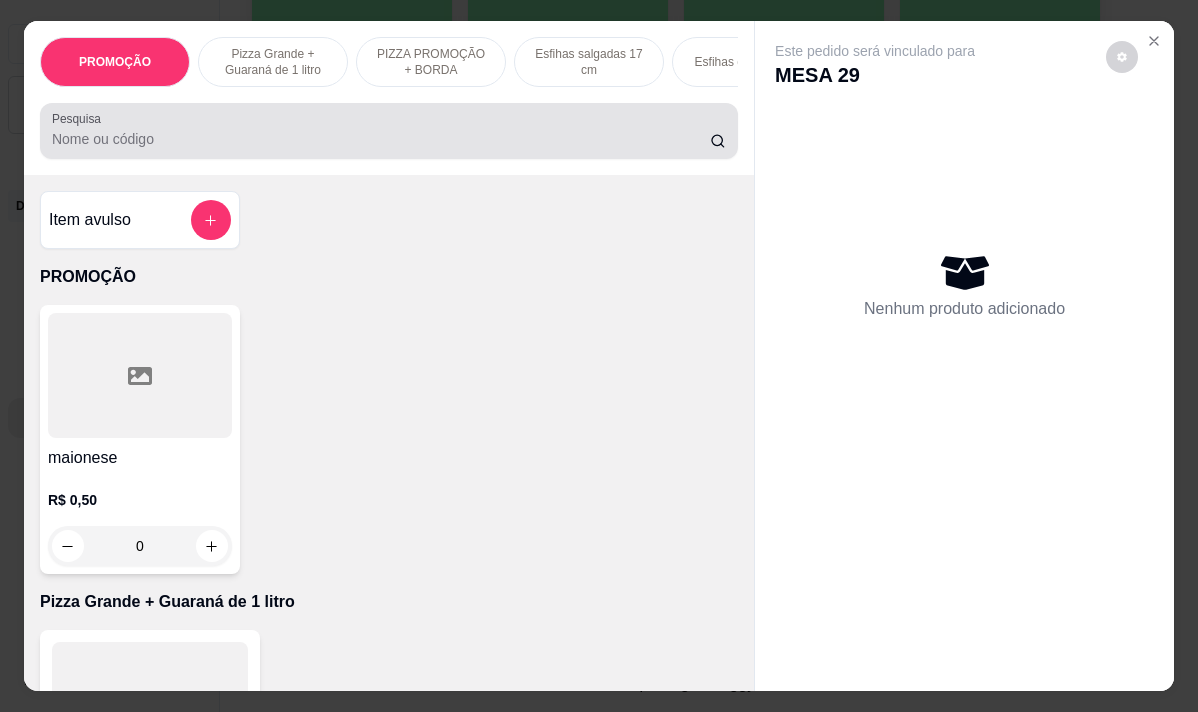 click on "Pesquisa" at bounding box center [381, 139] 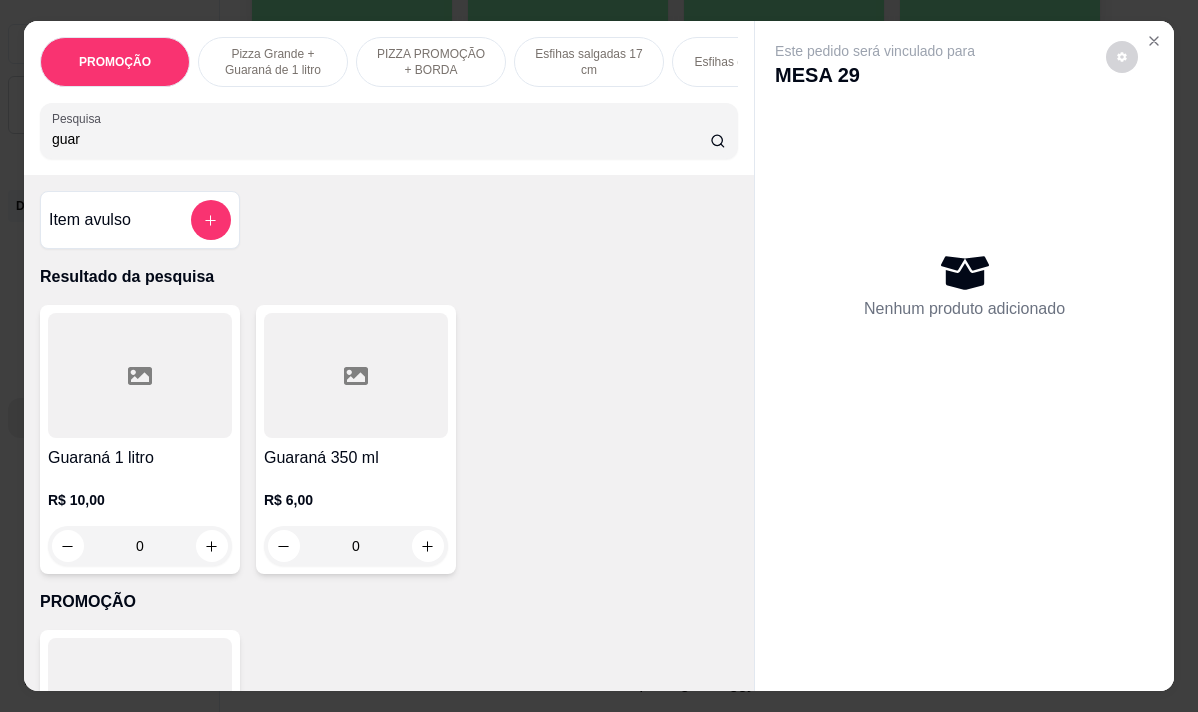 type on "guar" 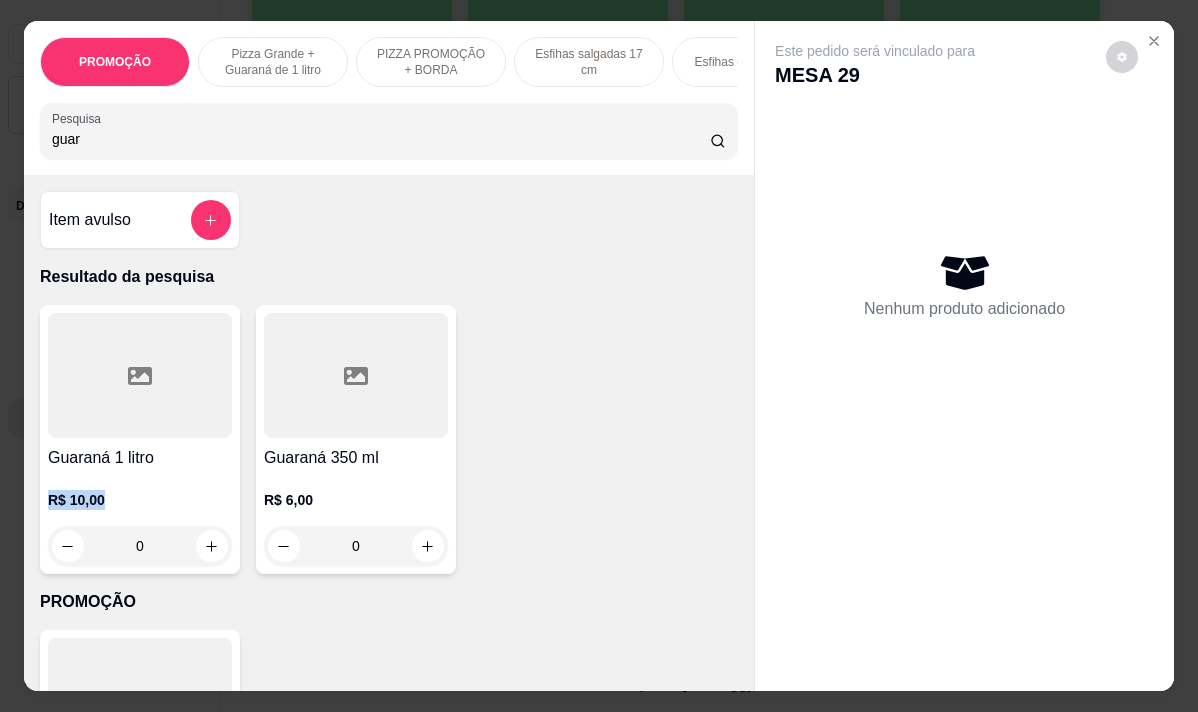 click on "Guaraná 1 litro   R$ 10,00 0" at bounding box center (140, 439) 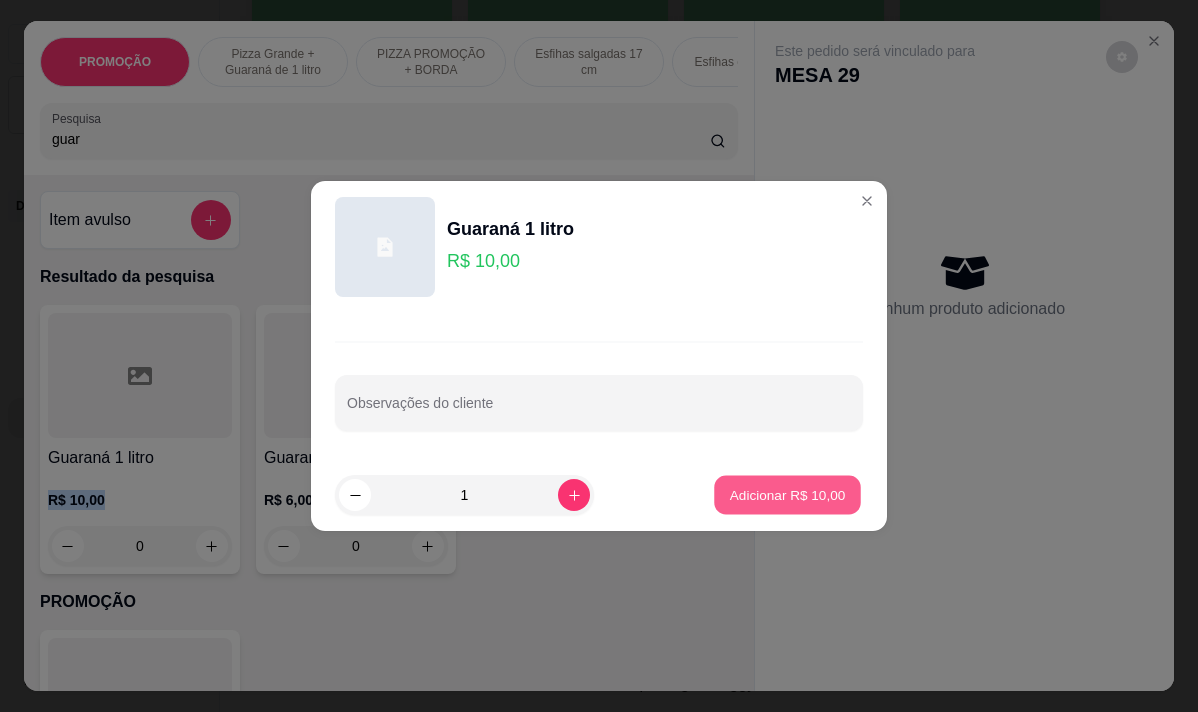 click on "Adicionar   R$ 10,00" at bounding box center (788, 494) 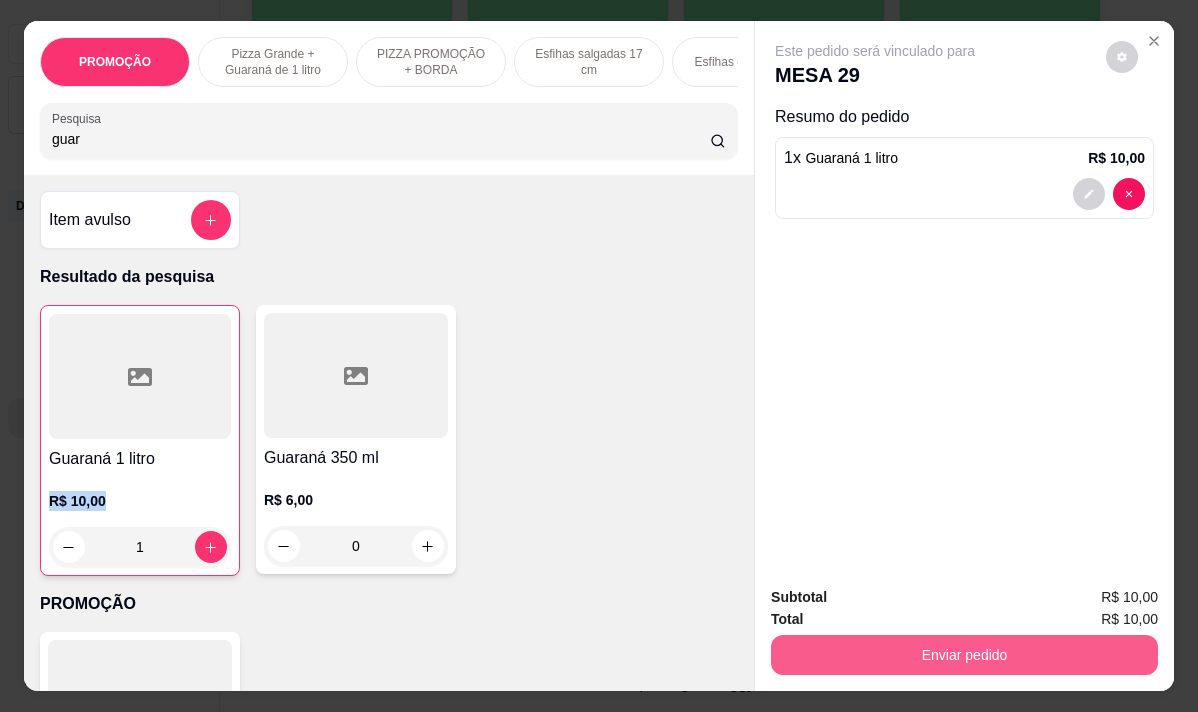 click on "Enviar pedido" at bounding box center [964, 655] 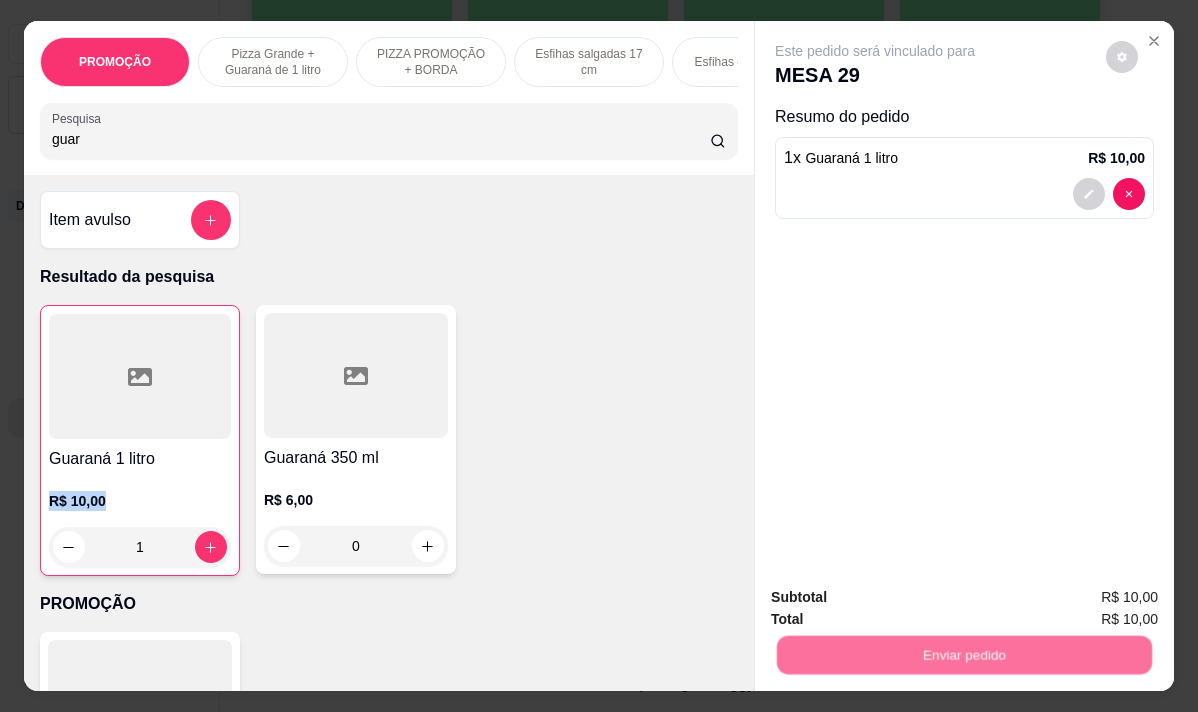 click on "Não registrar e enviar pedido" at bounding box center (898, 598) 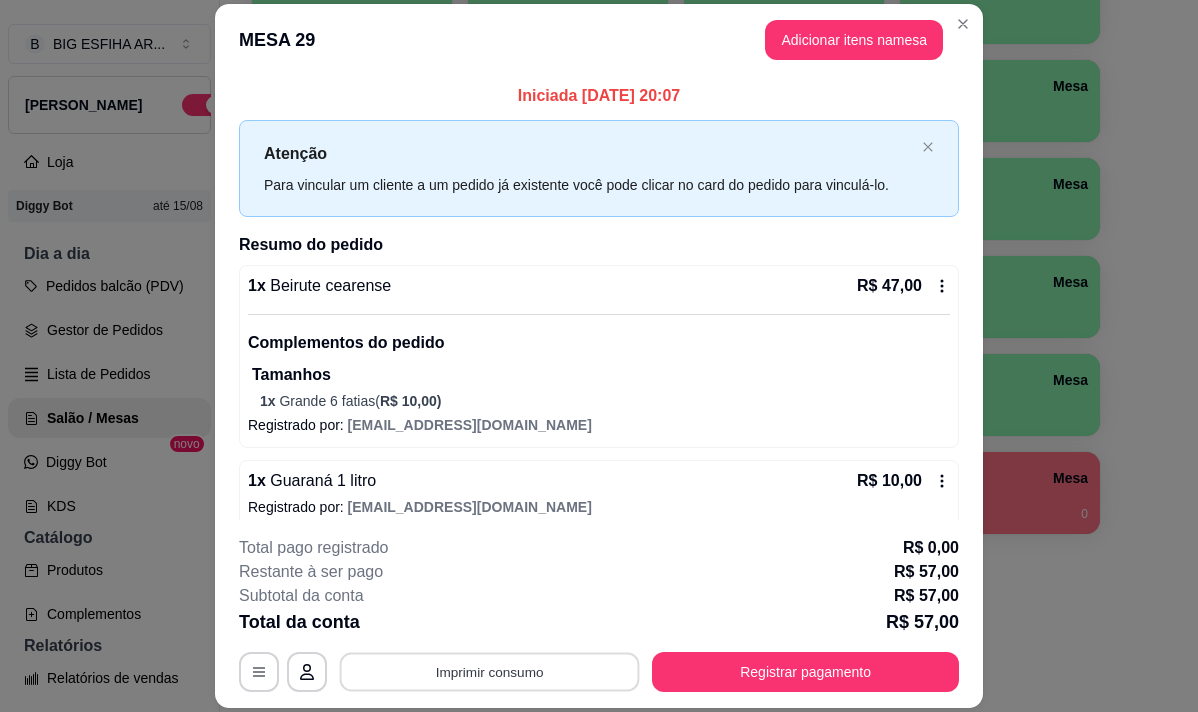 click on "Imprimir consumo" at bounding box center (490, 672) 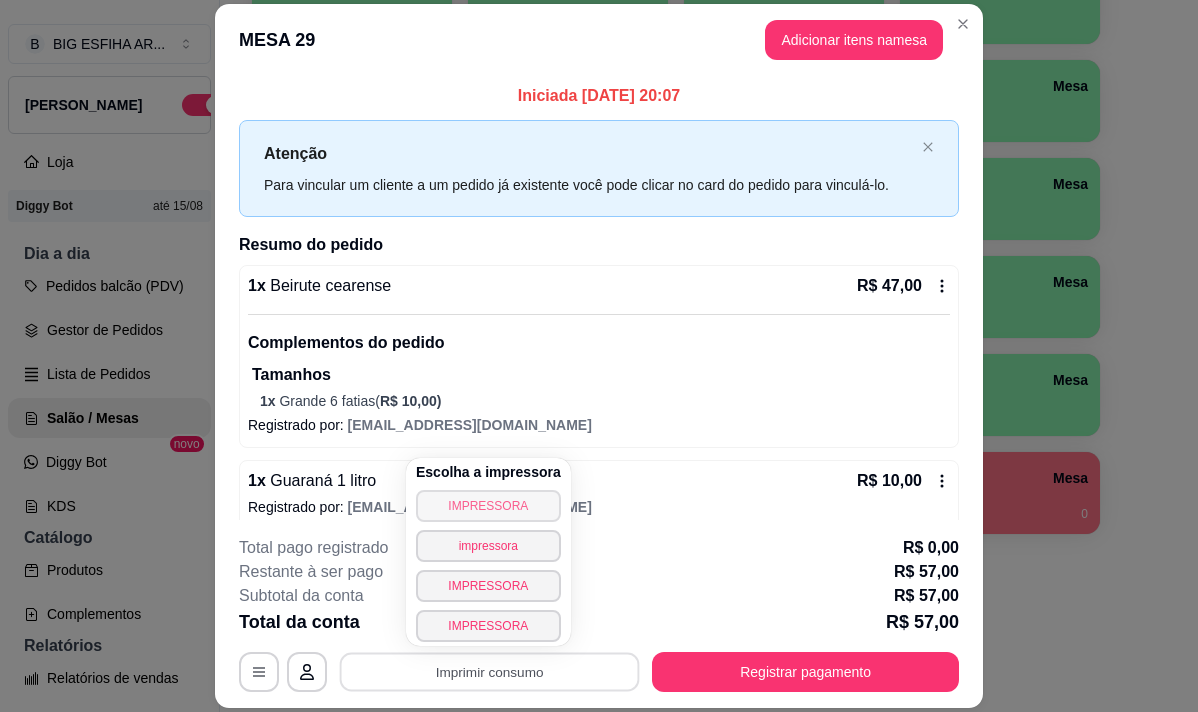 click on "IMPRESSORA" at bounding box center [488, 506] 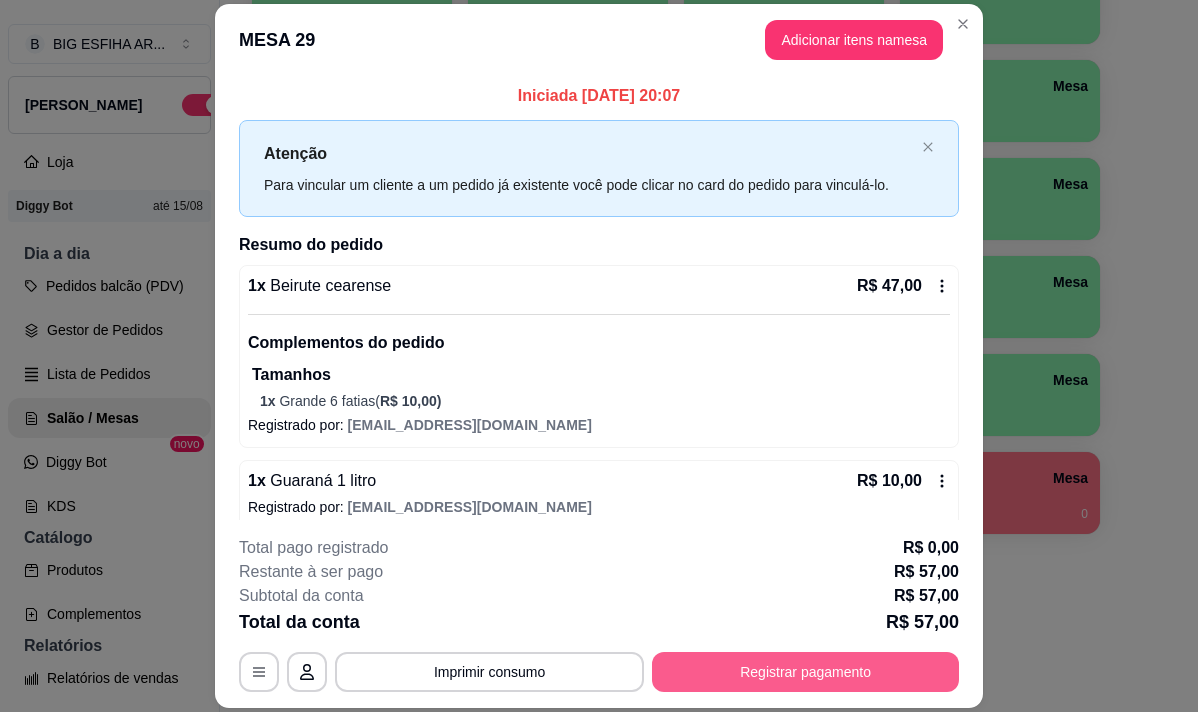 click on "Registrar pagamento" at bounding box center (805, 672) 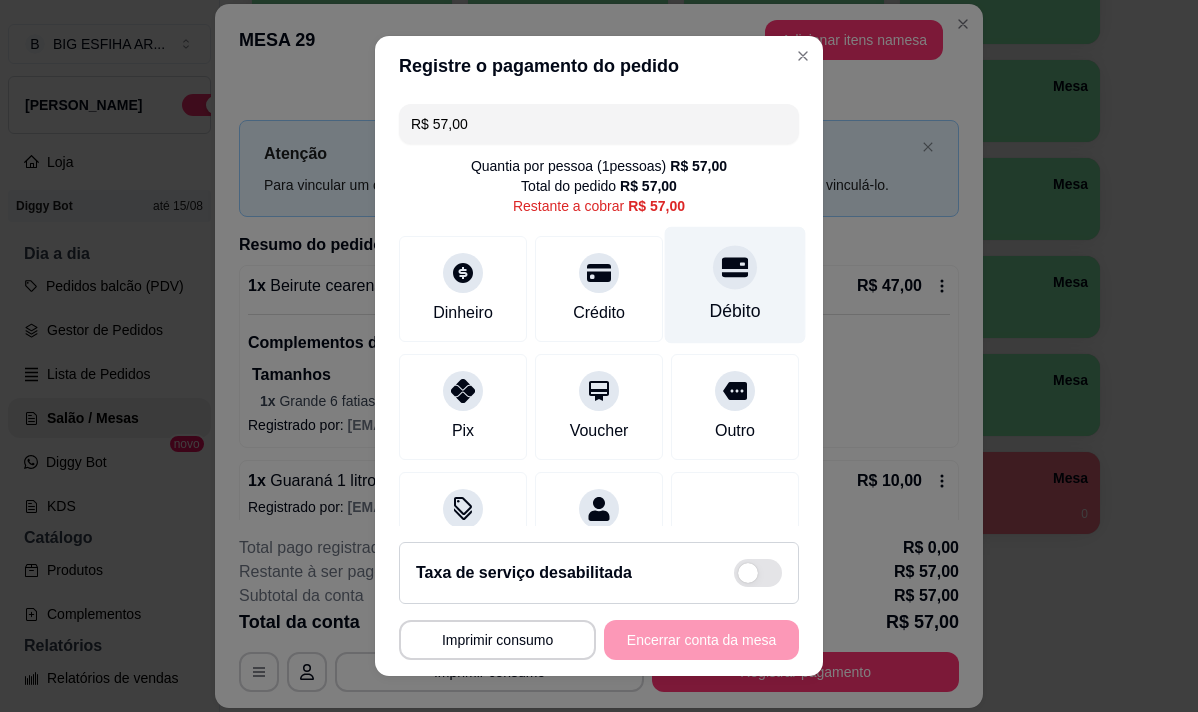 drag, startPoint x: 682, startPoint y: 305, endPoint x: 684, endPoint y: 320, distance: 15.132746 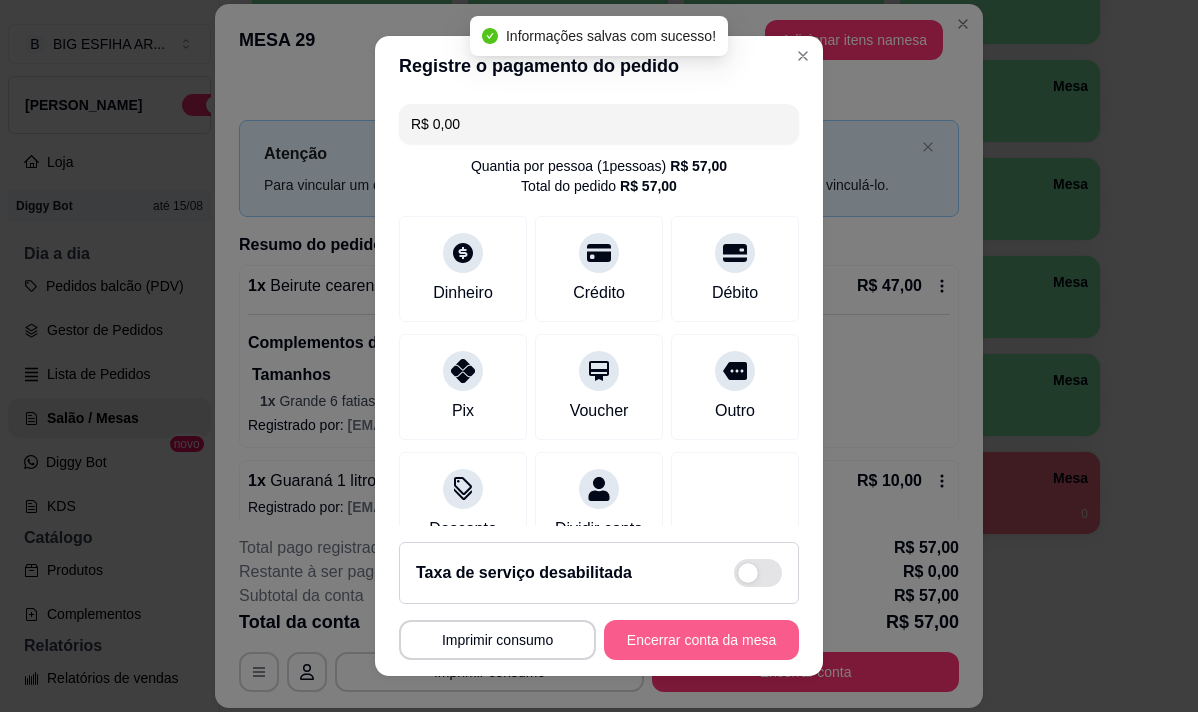type on "R$ 0,00" 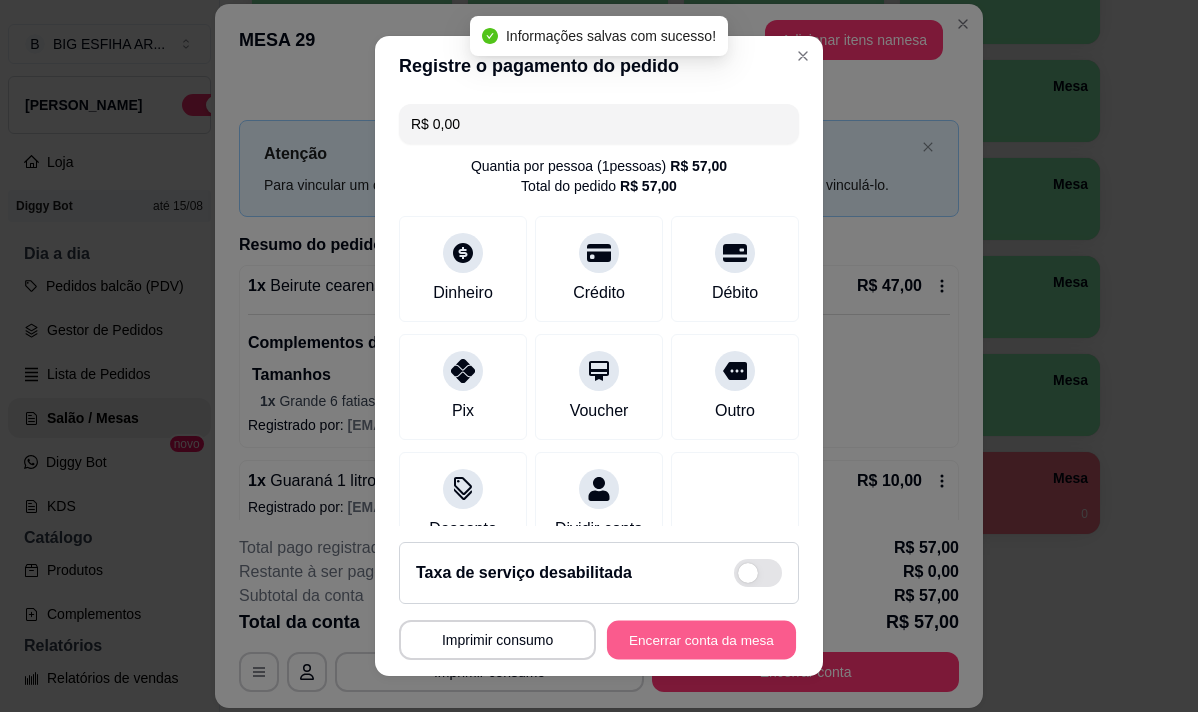 click on "Encerrar conta da mesa" at bounding box center (701, 640) 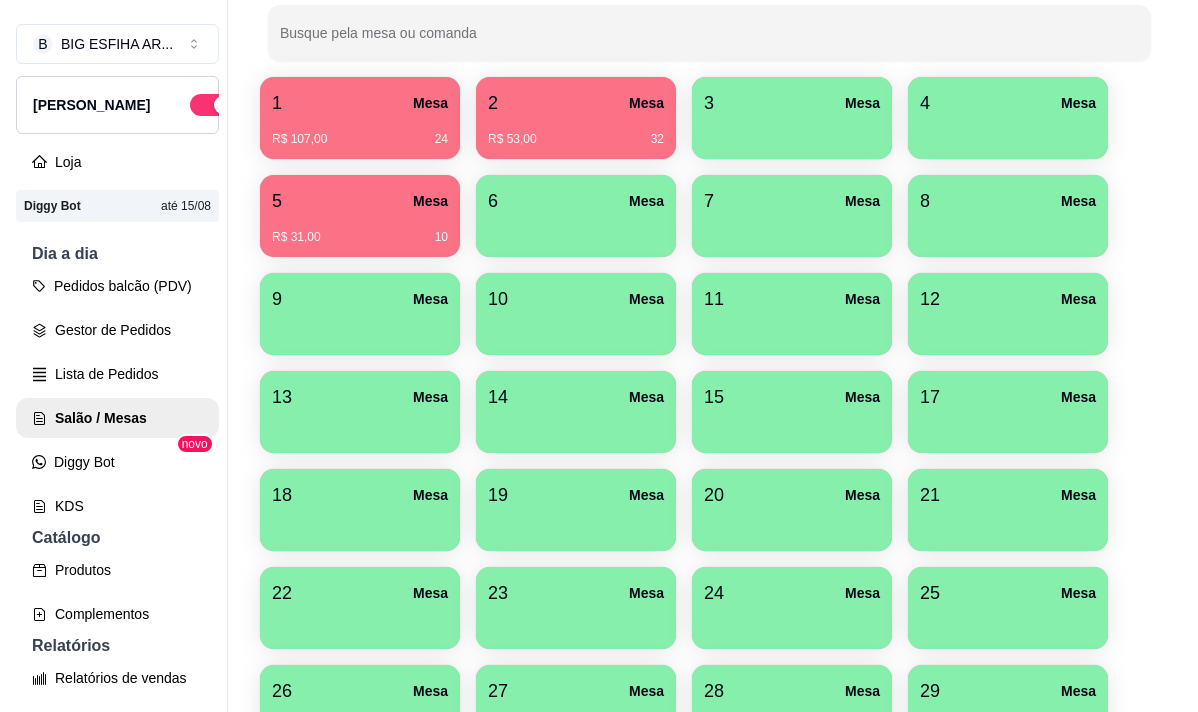 scroll, scrollTop: 209, scrollLeft: 0, axis: vertical 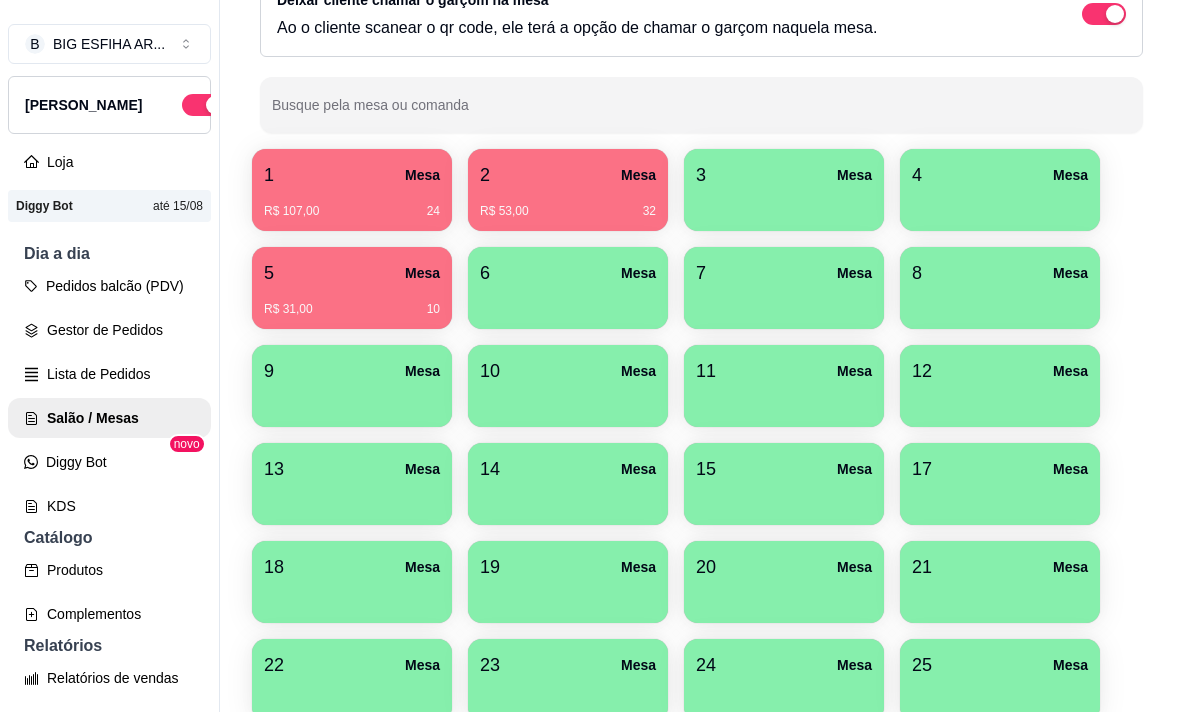 click on "2 Mesa" at bounding box center [568, 175] 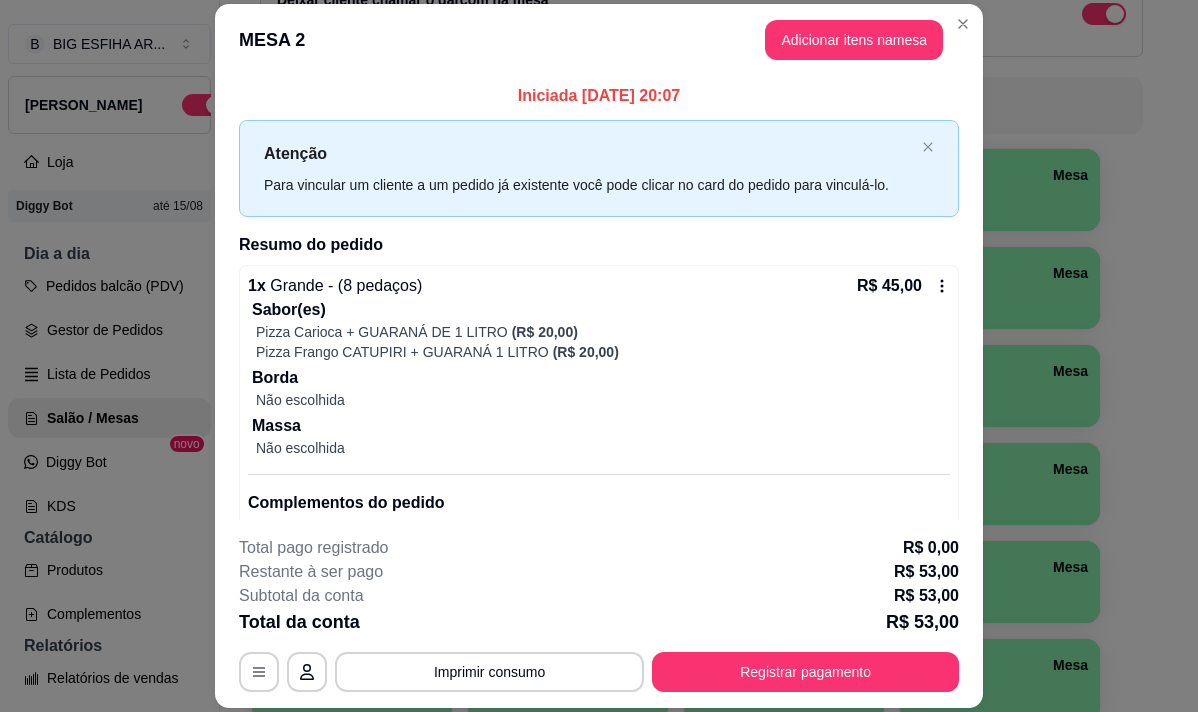 scroll, scrollTop: 149, scrollLeft: 0, axis: vertical 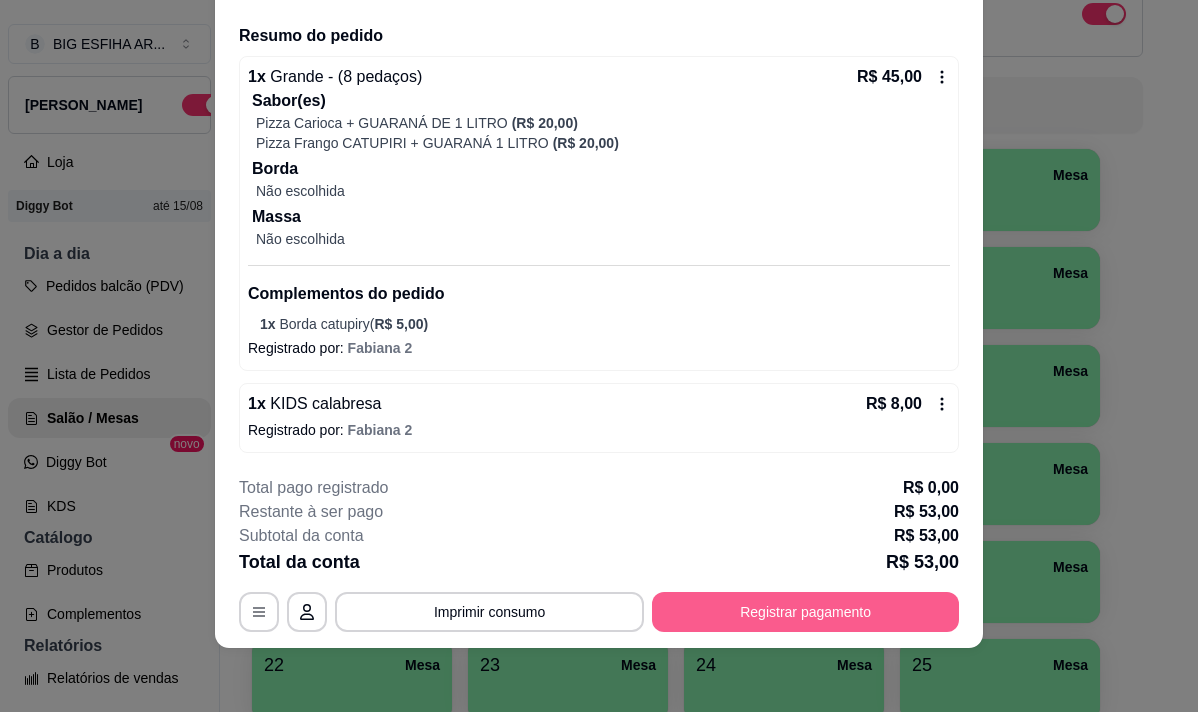 click on "Registrar pagamento" at bounding box center [805, 612] 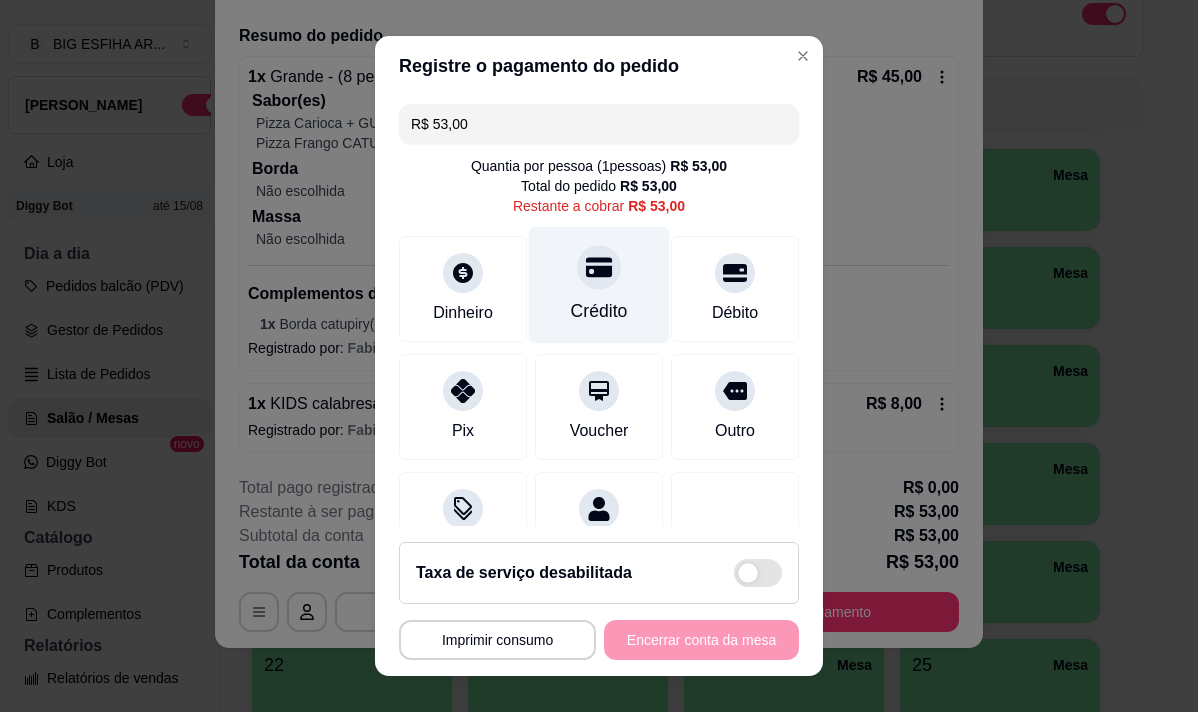 click on "Crédito" at bounding box center (599, 311) 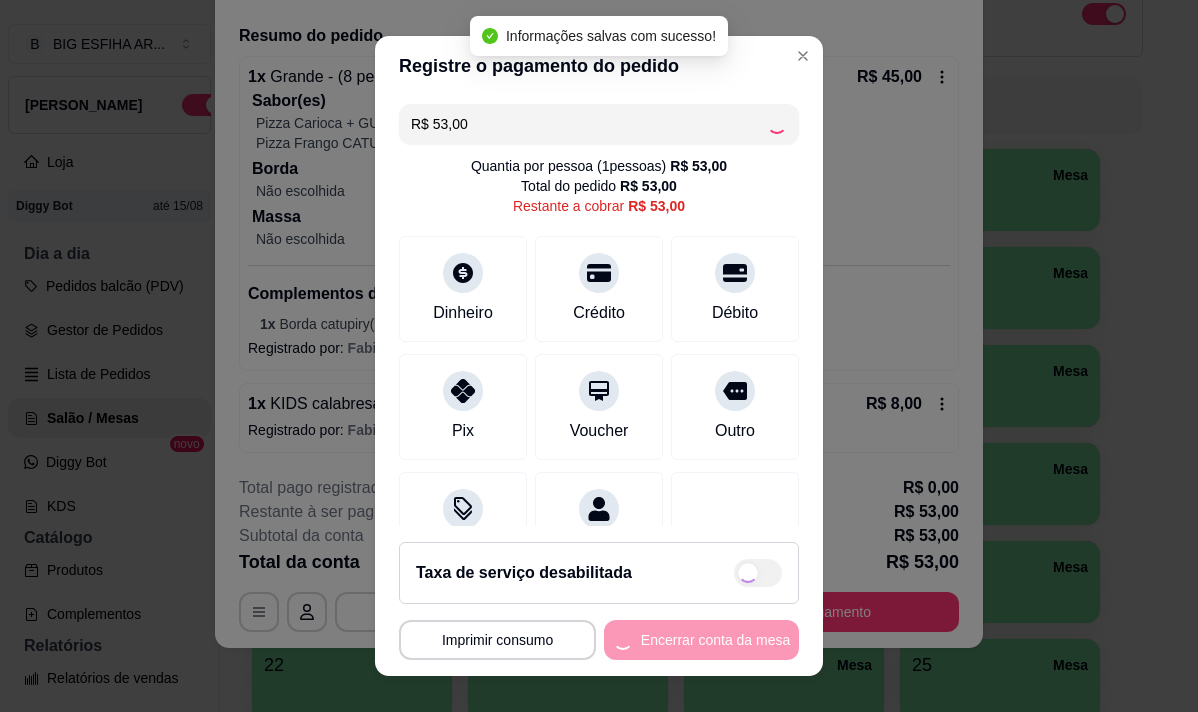 type on "R$ 0,00" 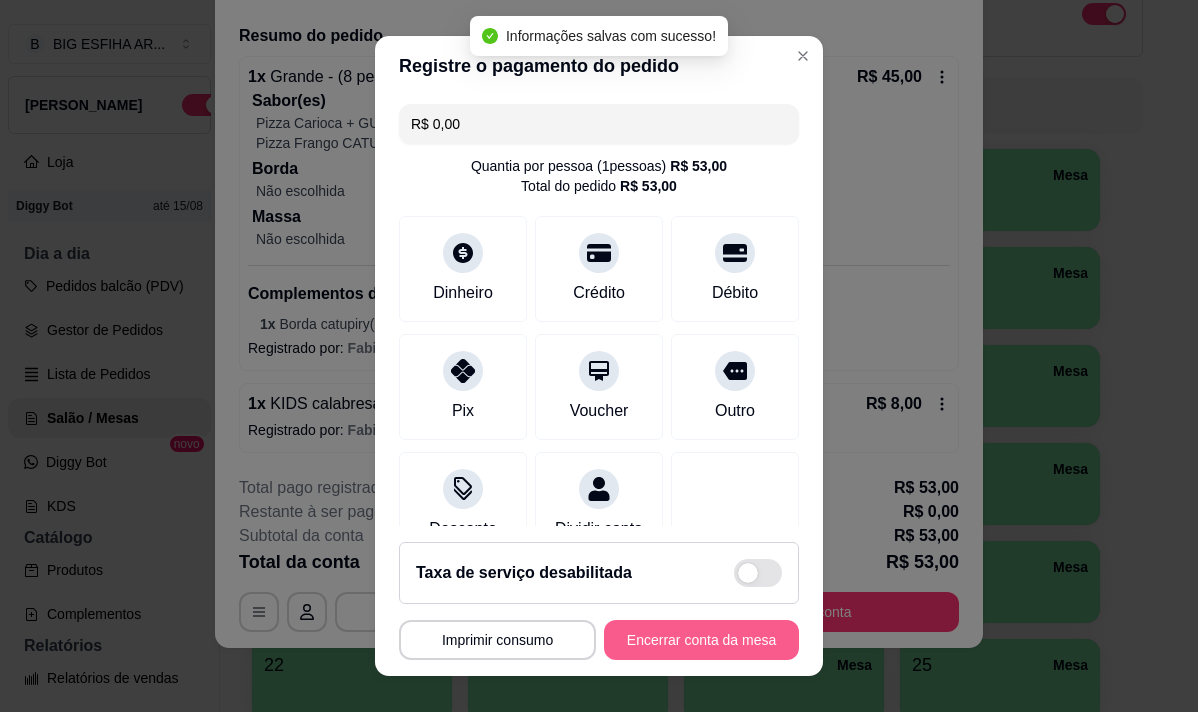 click on "Encerrar conta da mesa" at bounding box center [701, 640] 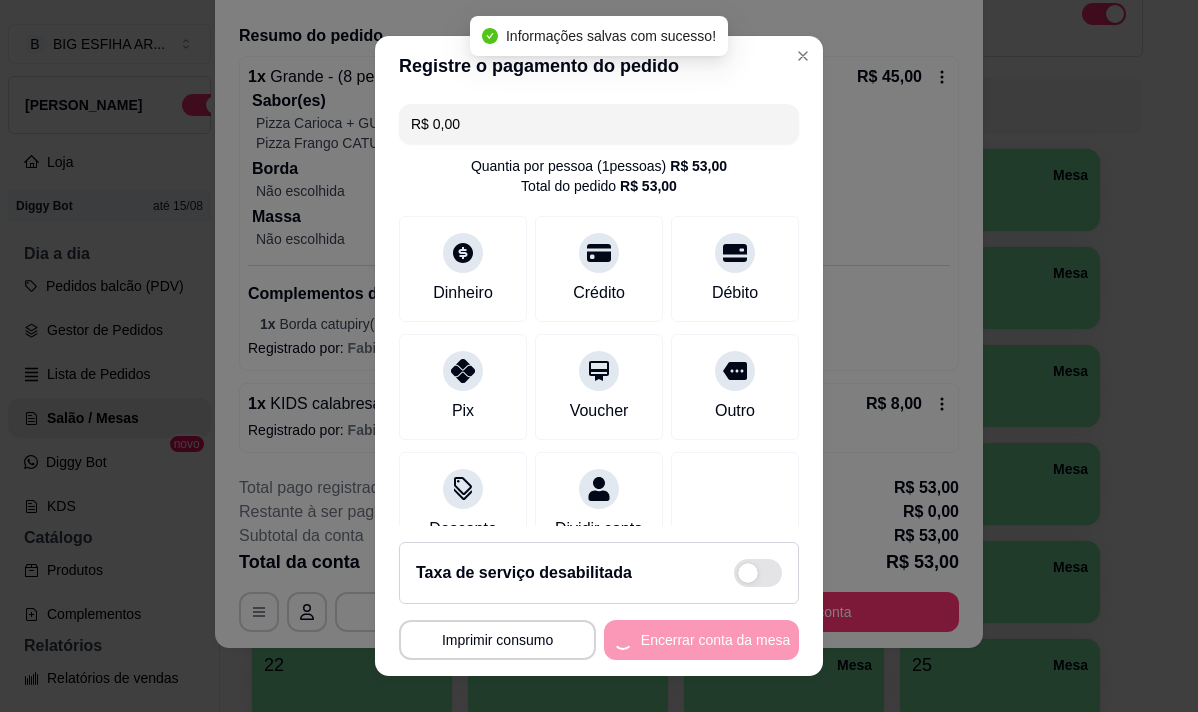 scroll, scrollTop: 0, scrollLeft: 0, axis: both 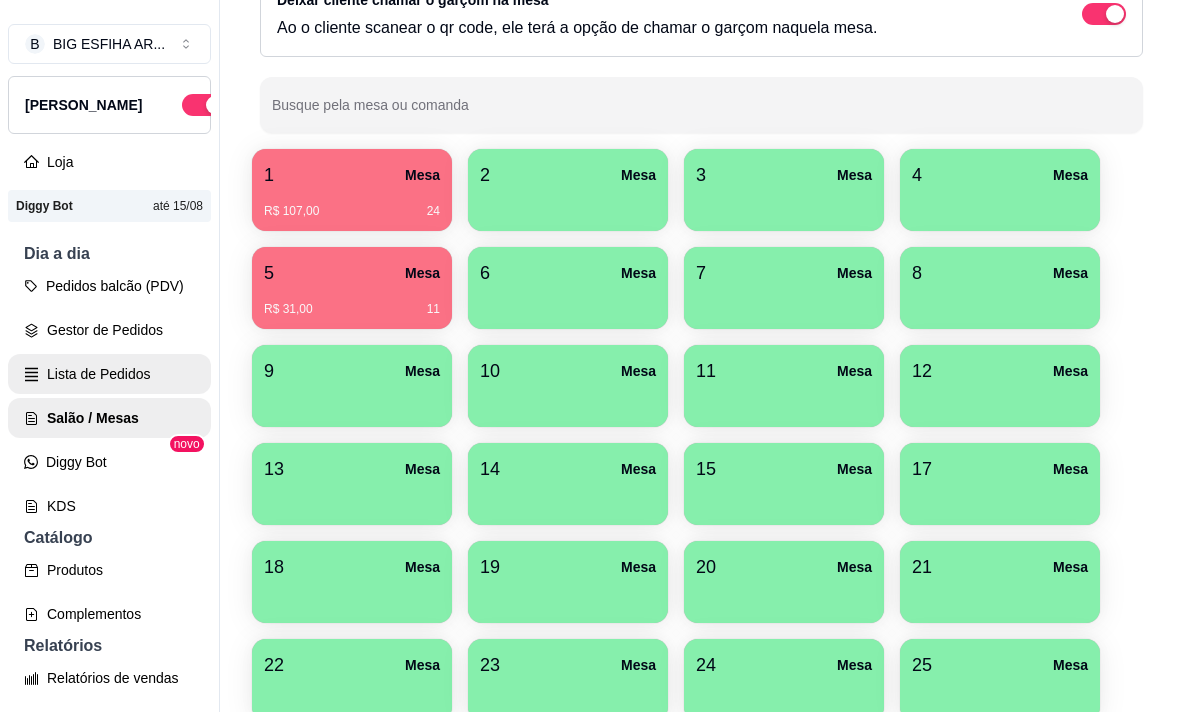 click on "Lista de Pedidos" at bounding box center (109, 374) 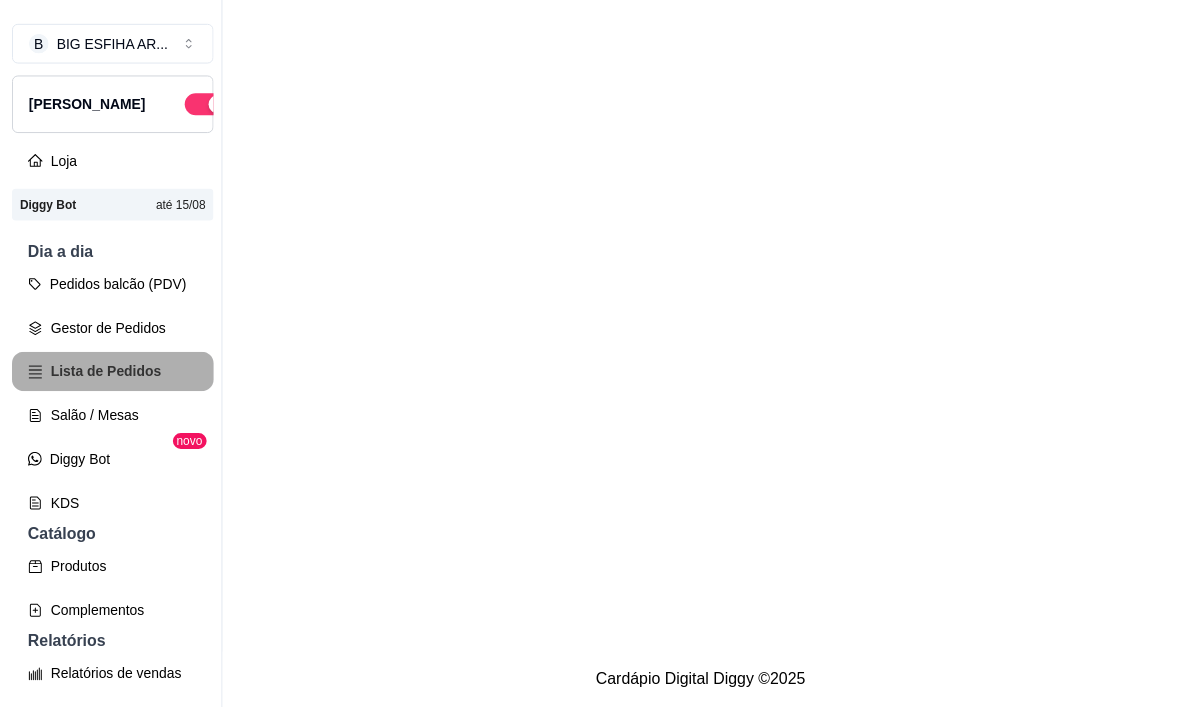 scroll, scrollTop: 0, scrollLeft: 0, axis: both 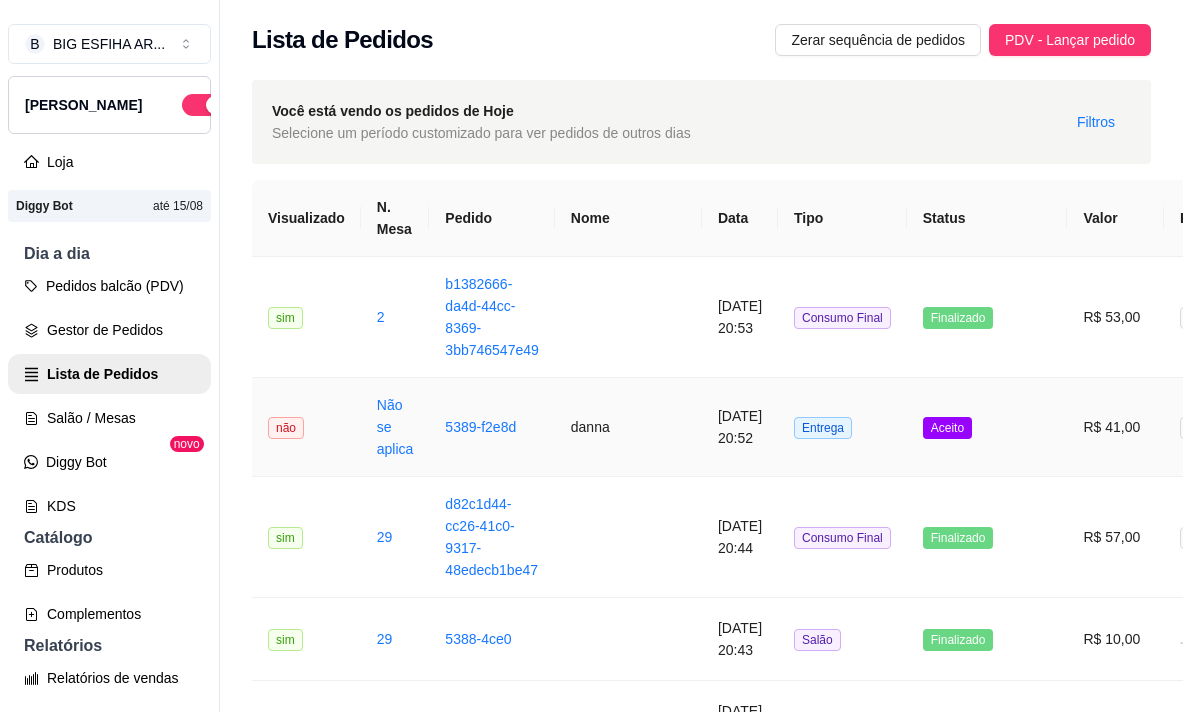 click on "danna" at bounding box center [628, 427] 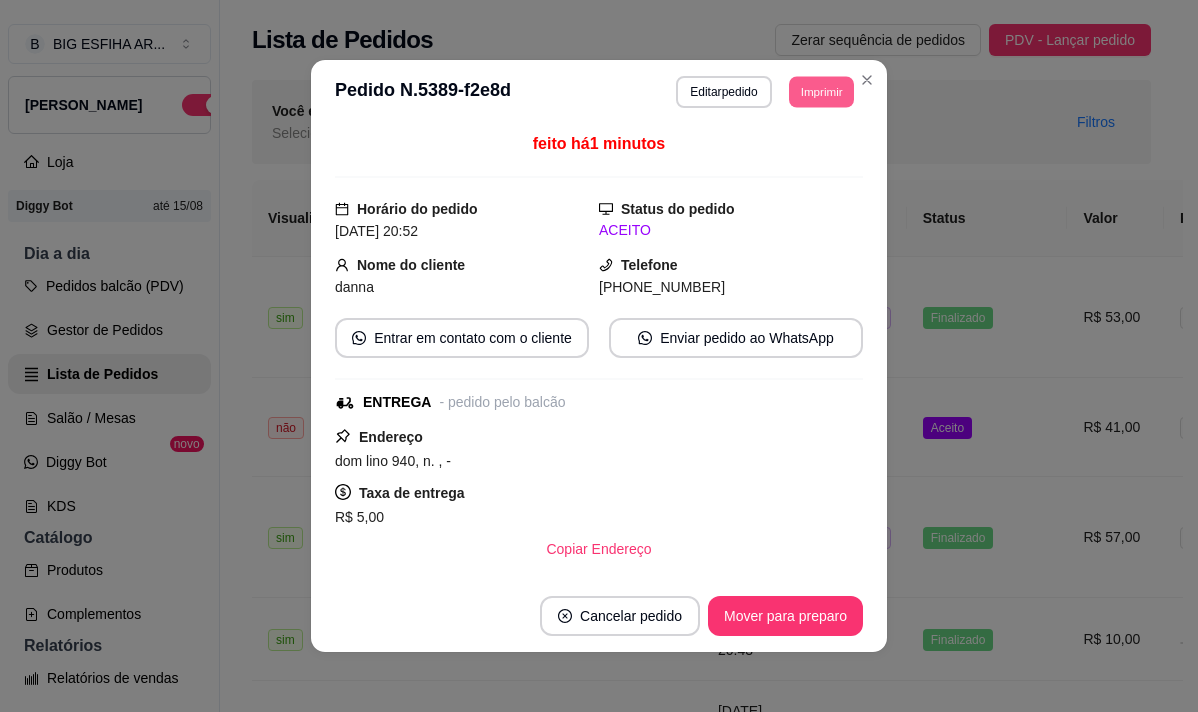click on "Imprimir" at bounding box center (821, 91) 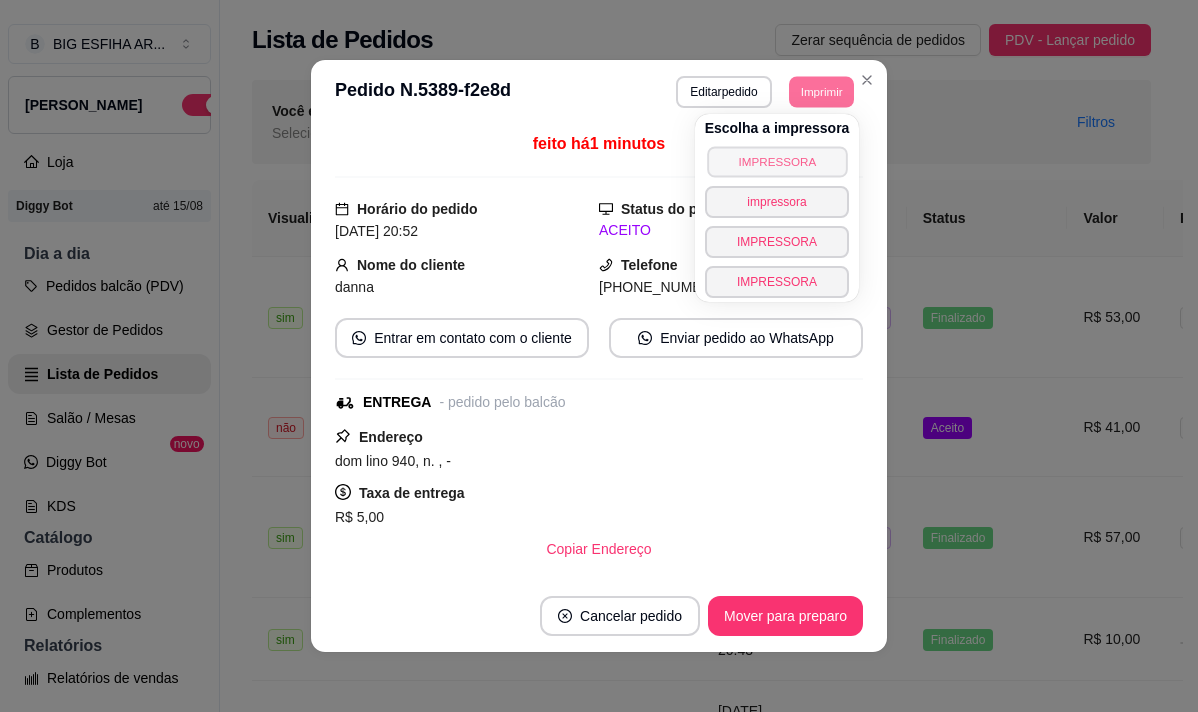 click on "IMPRESSORA" at bounding box center (777, 161) 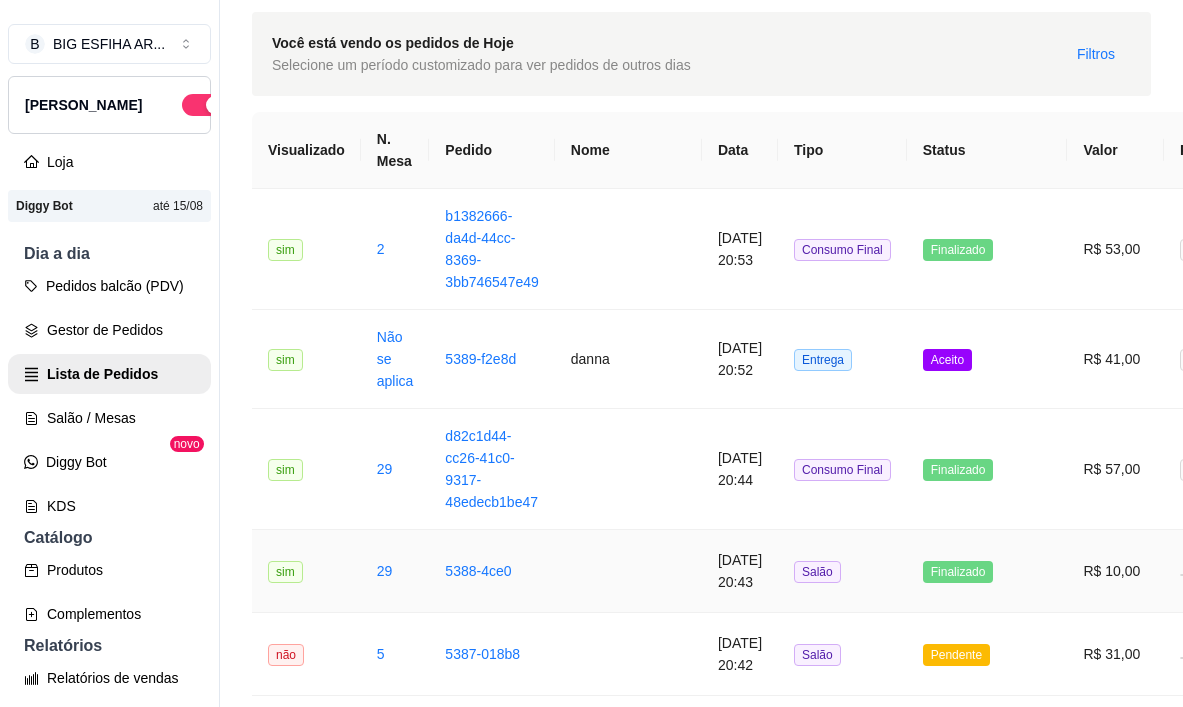 scroll, scrollTop: 100, scrollLeft: 0, axis: vertical 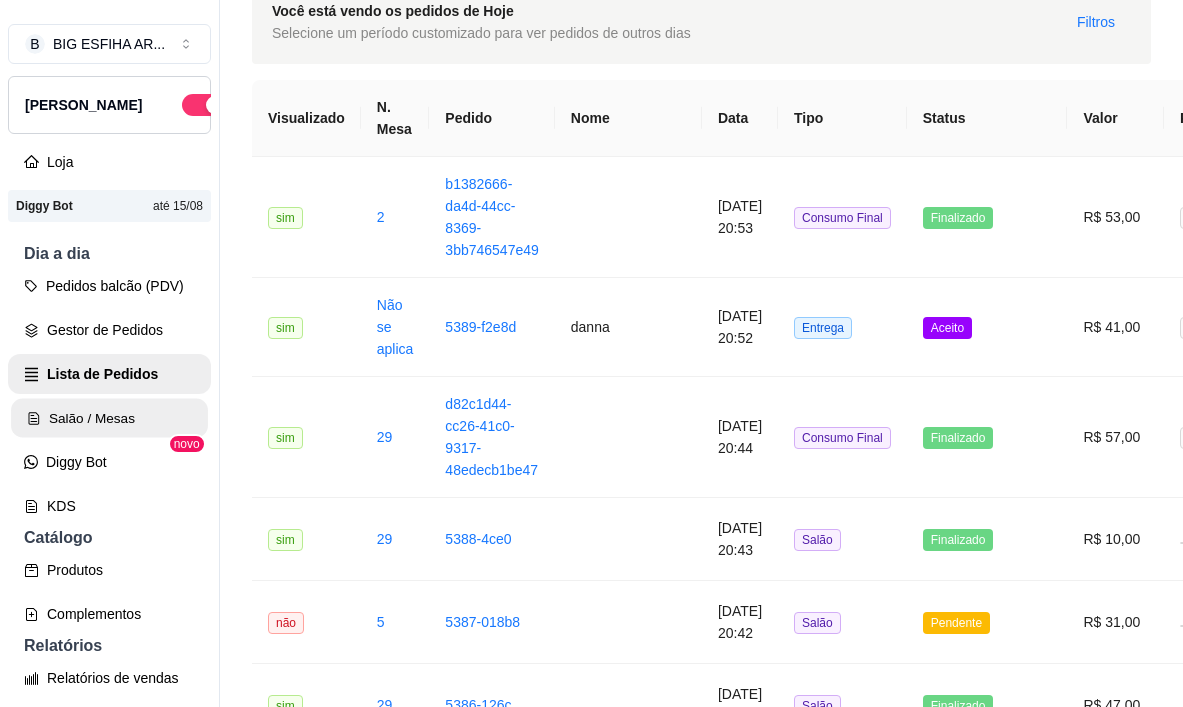 click on "Salão / Mesas" at bounding box center (109, 418) 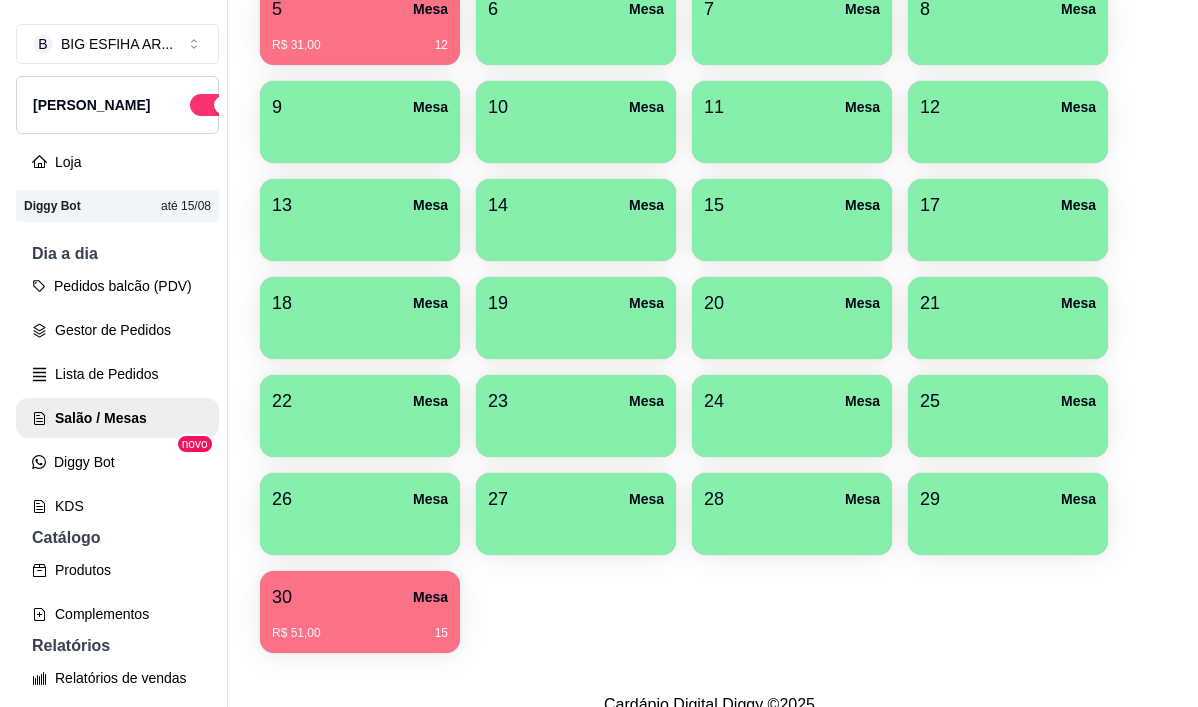 scroll, scrollTop: 514, scrollLeft: 0, axis: vertical 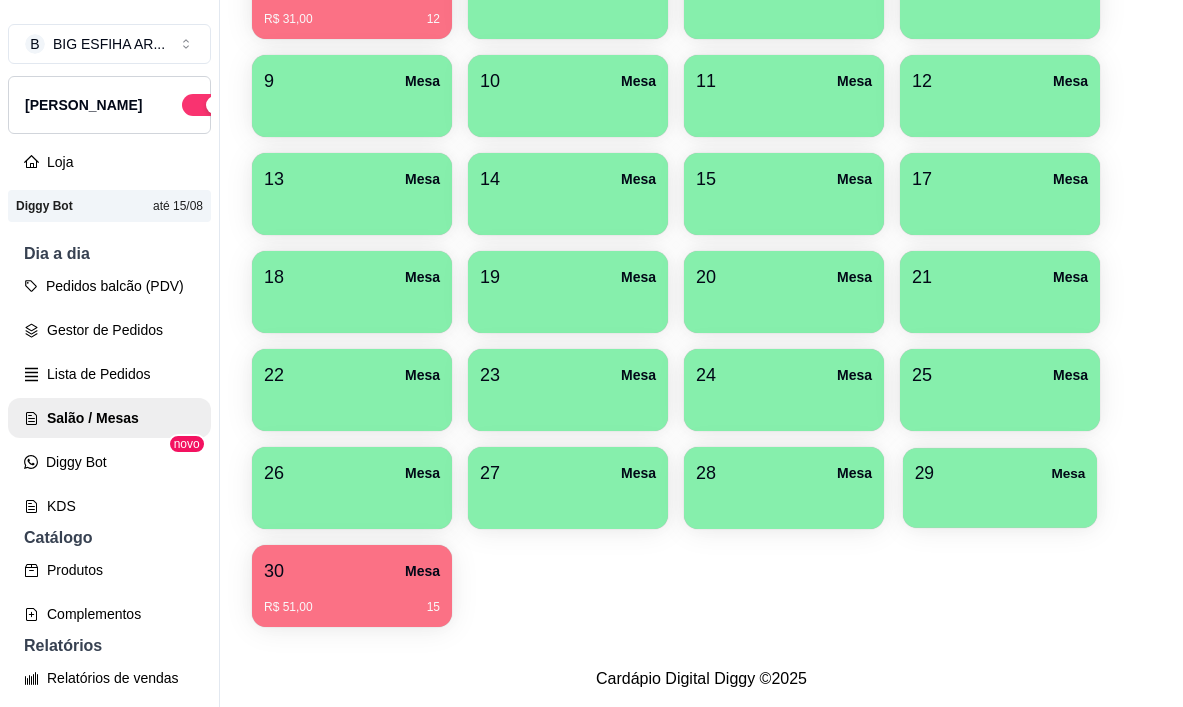 click on "29 Mesa" at bounding box center [1000, 473] 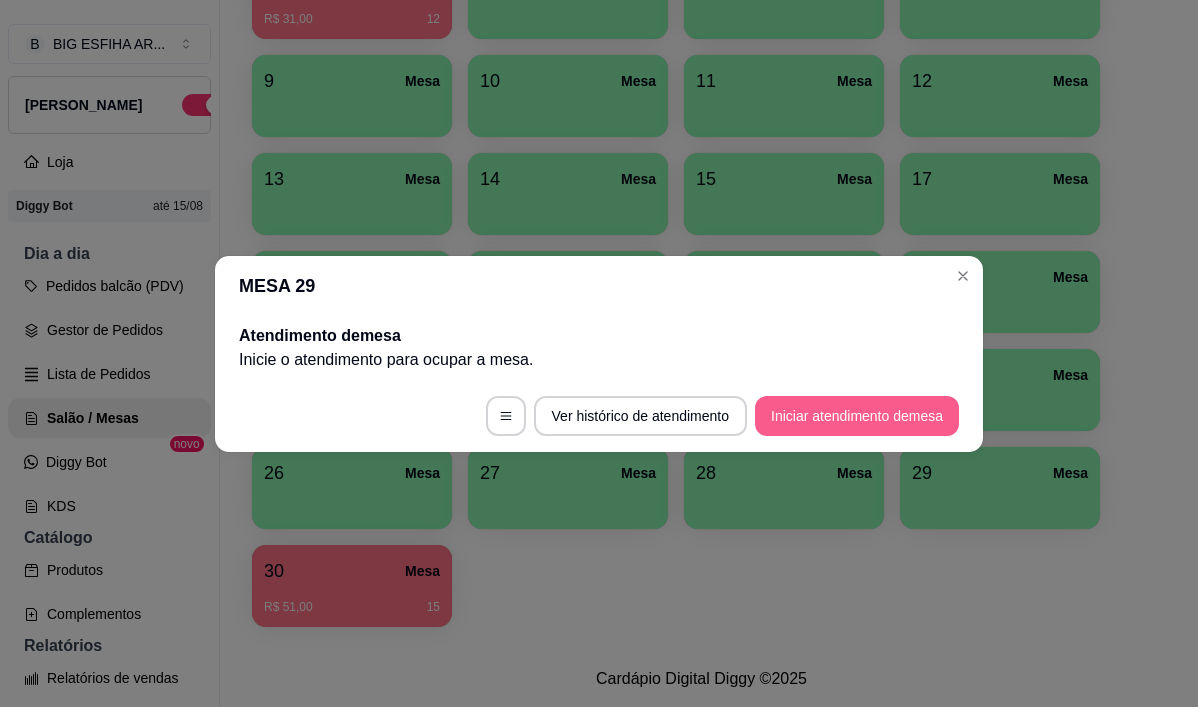 click on "Iniciar atendimento de  mesa" at bounding box center [857, 416] 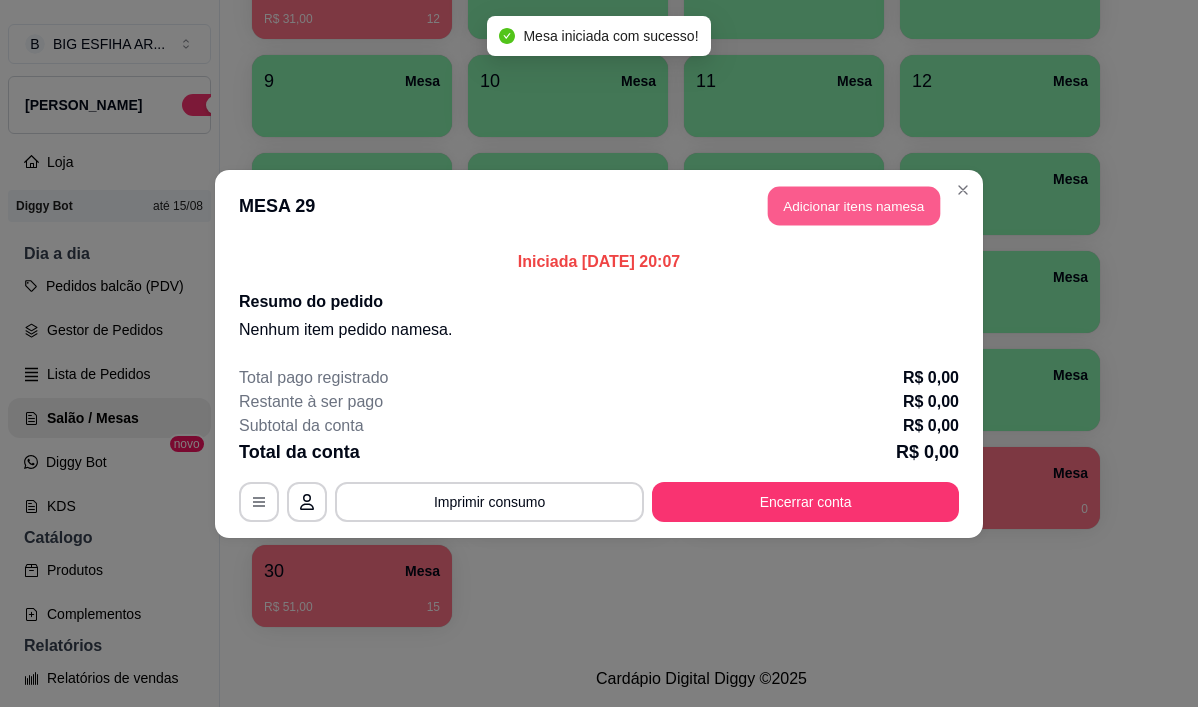 click on "Adicionar itens na  mesa" at bounding box center (854, 205) 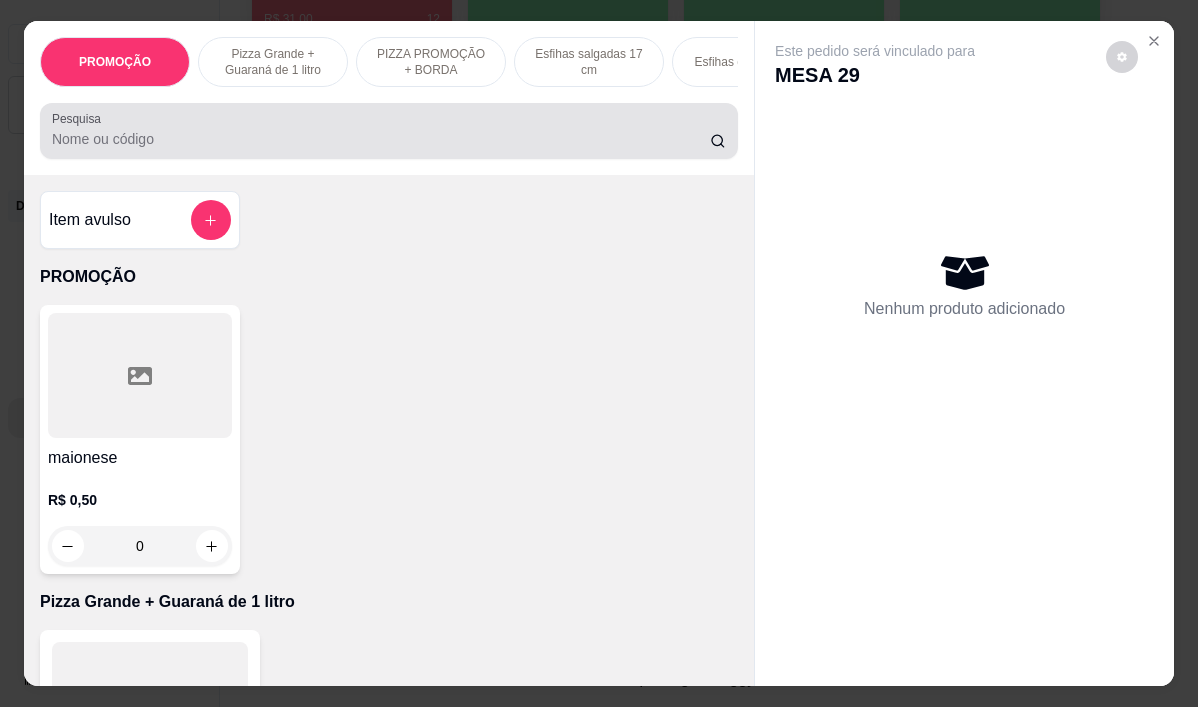 click on "Pesquisa" at bounding box center (381, 139) 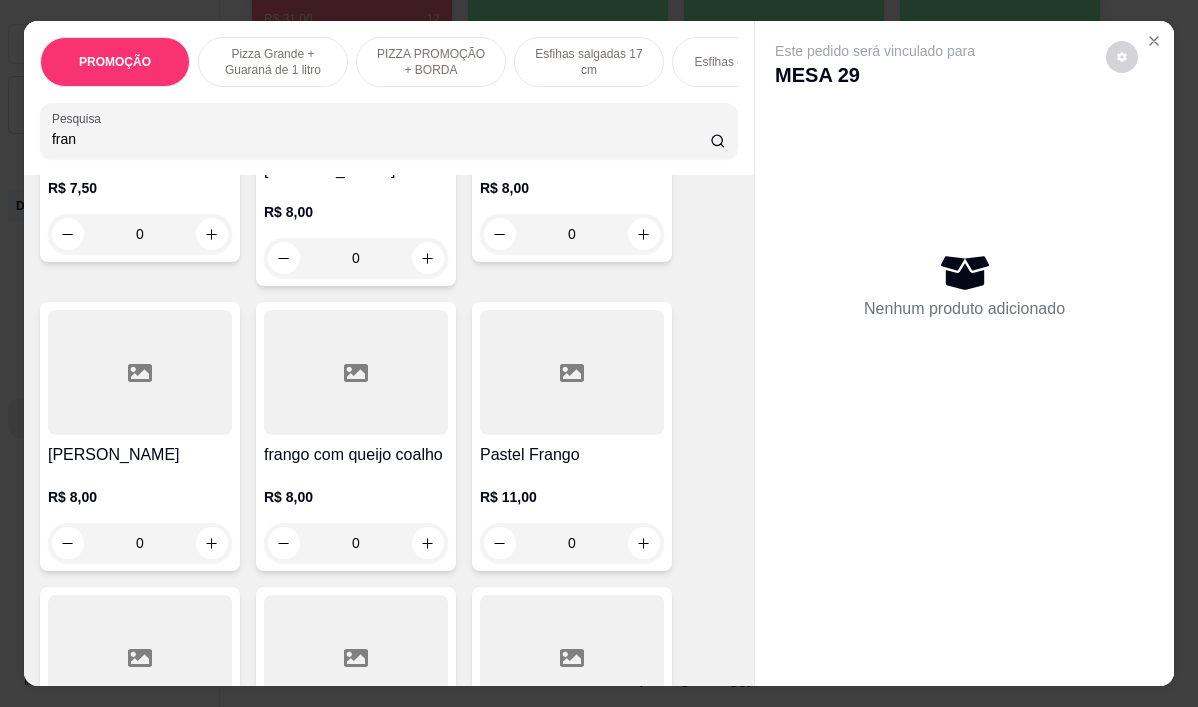 scroll, scrollTop: 400, scrollLeft: 0, axis: vertical 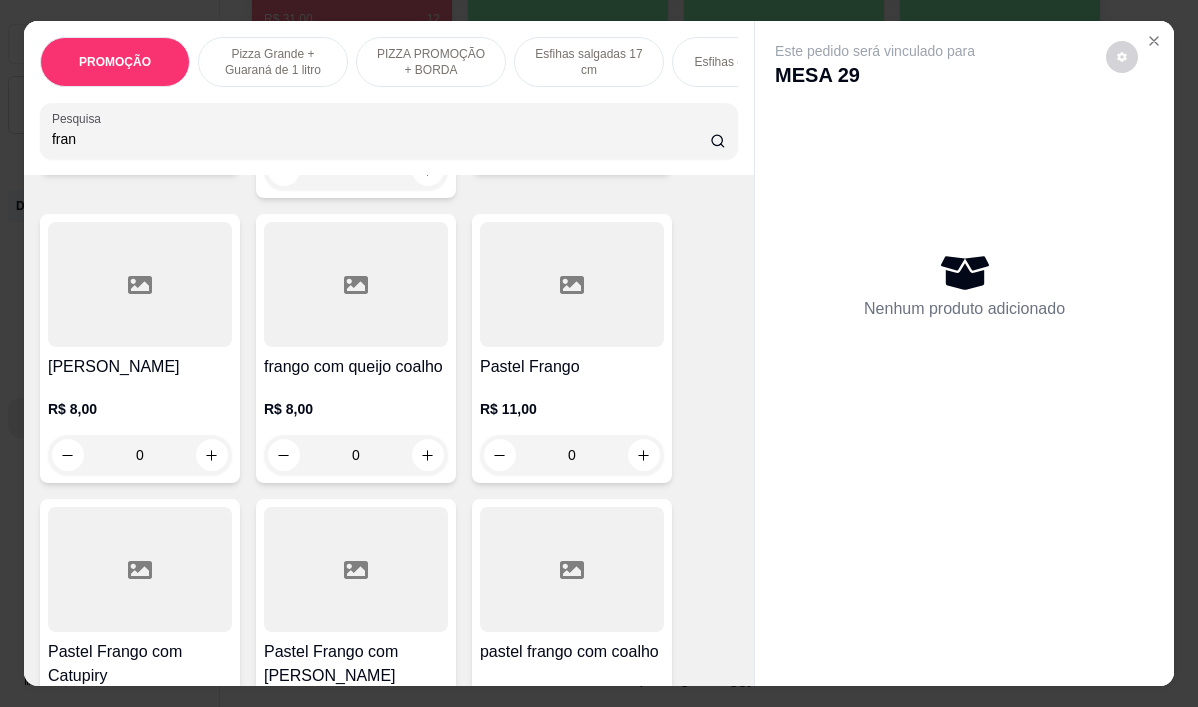 type on "fran" 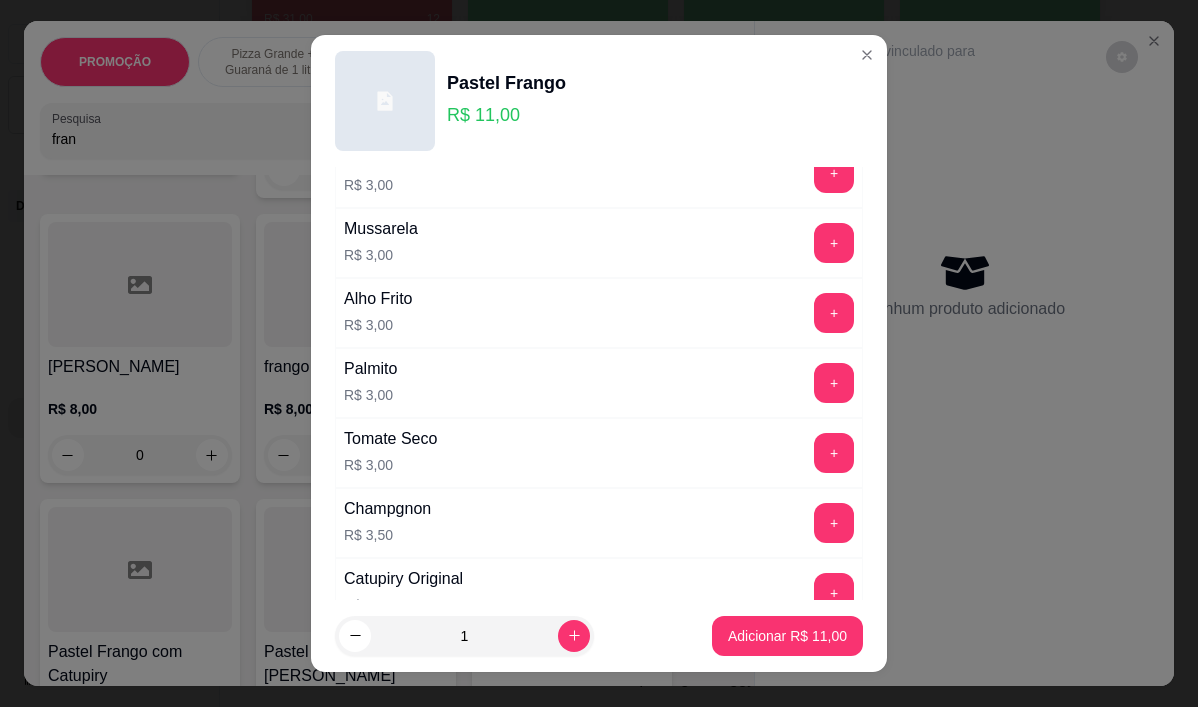 scroll, scrollTop: 600, scrollLeft: 0, axis: vertical 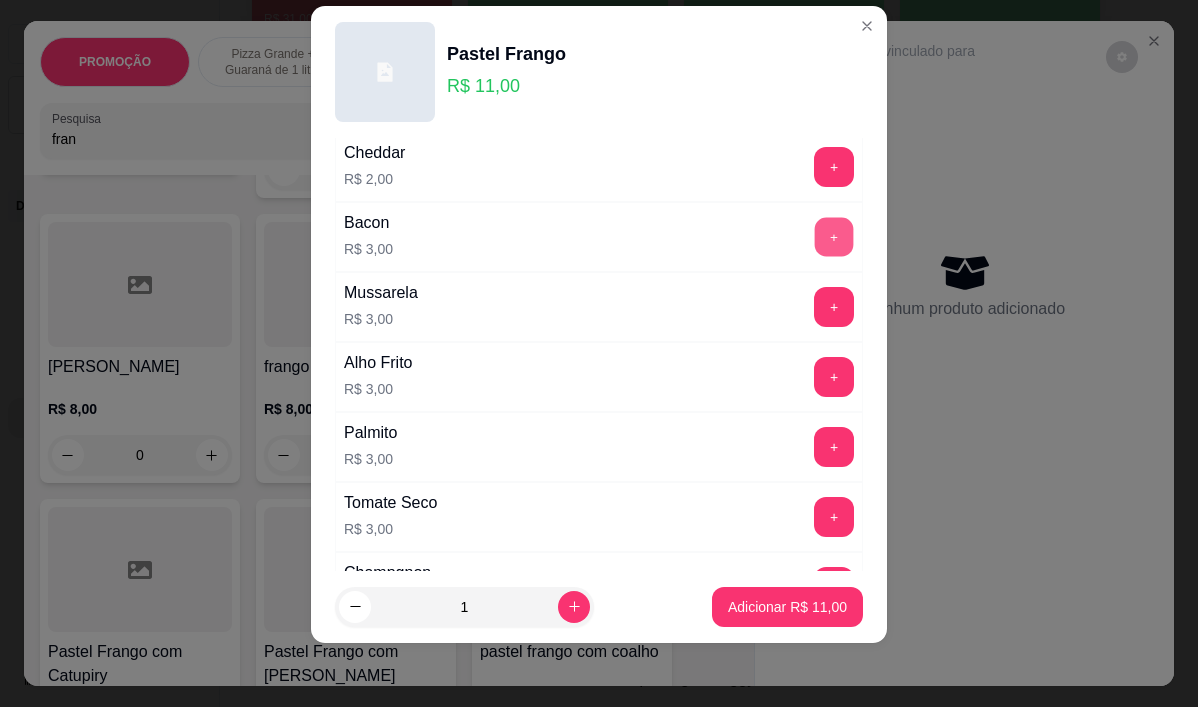 click on "+" at bounding box center [834, 237] 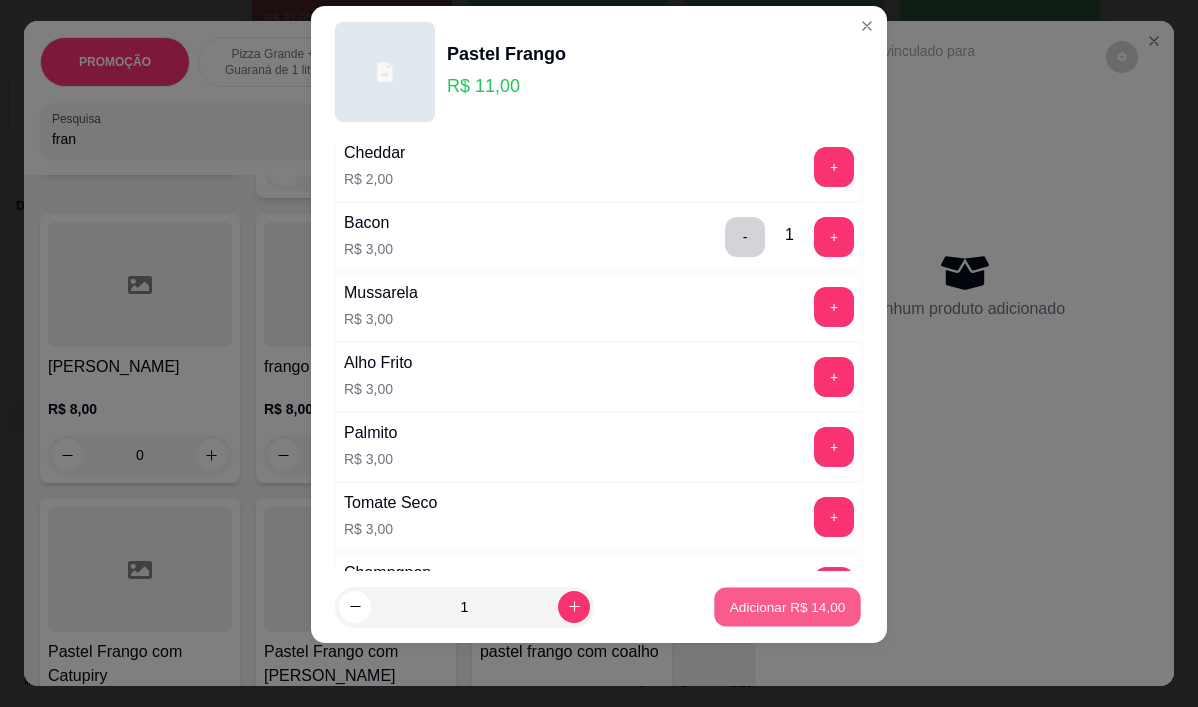click on "Adicionar   R$ 14,00" at bounding box center [788, 606] 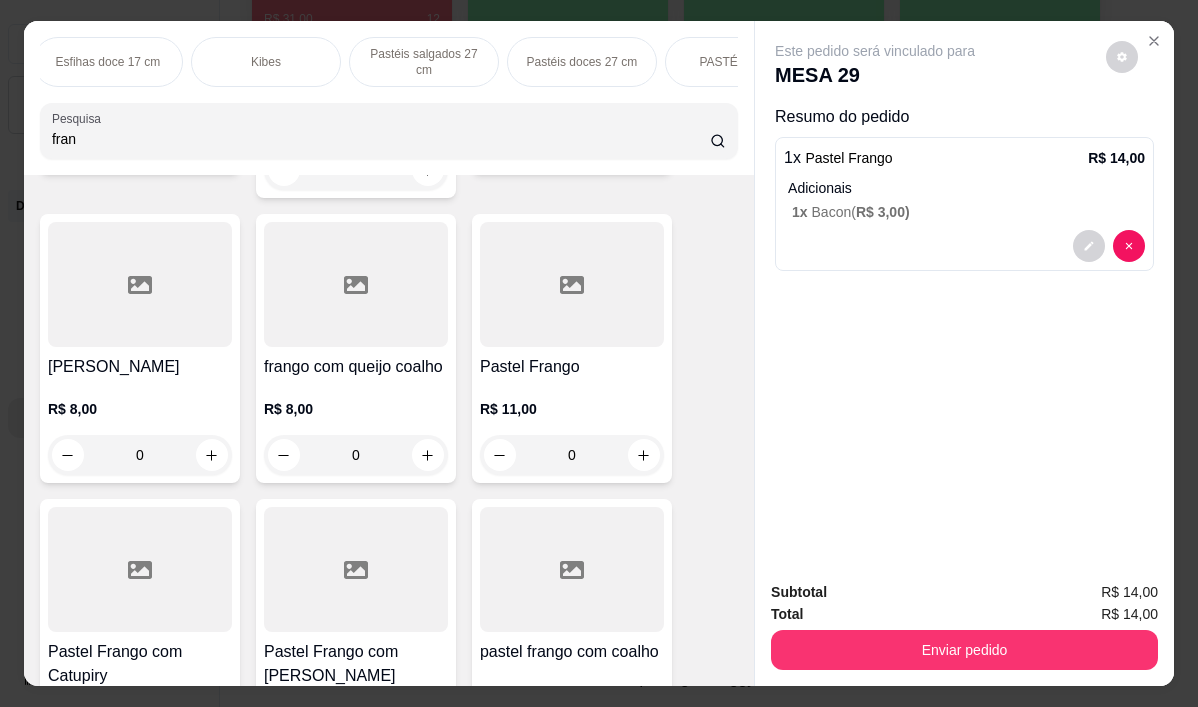 scroll, scrollTop: 0, scrollLeft: 640, axis: horizontal 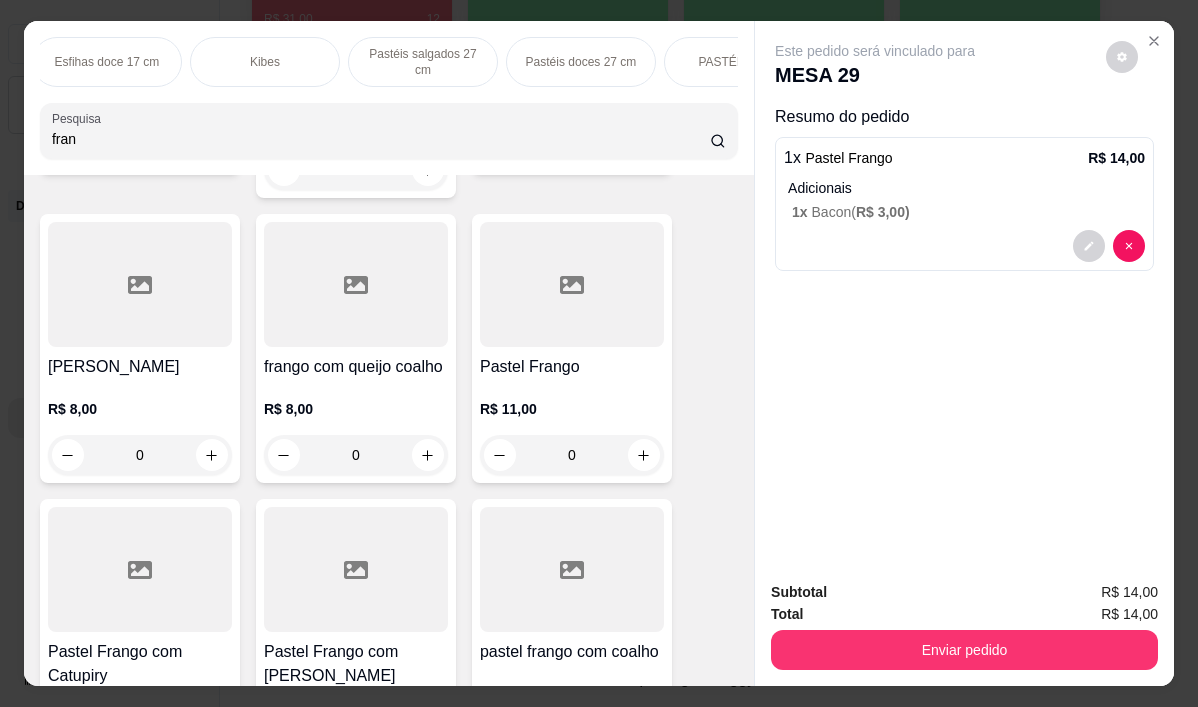 click on "PASTÉIS KIDS" at bounding box center [738, 62] 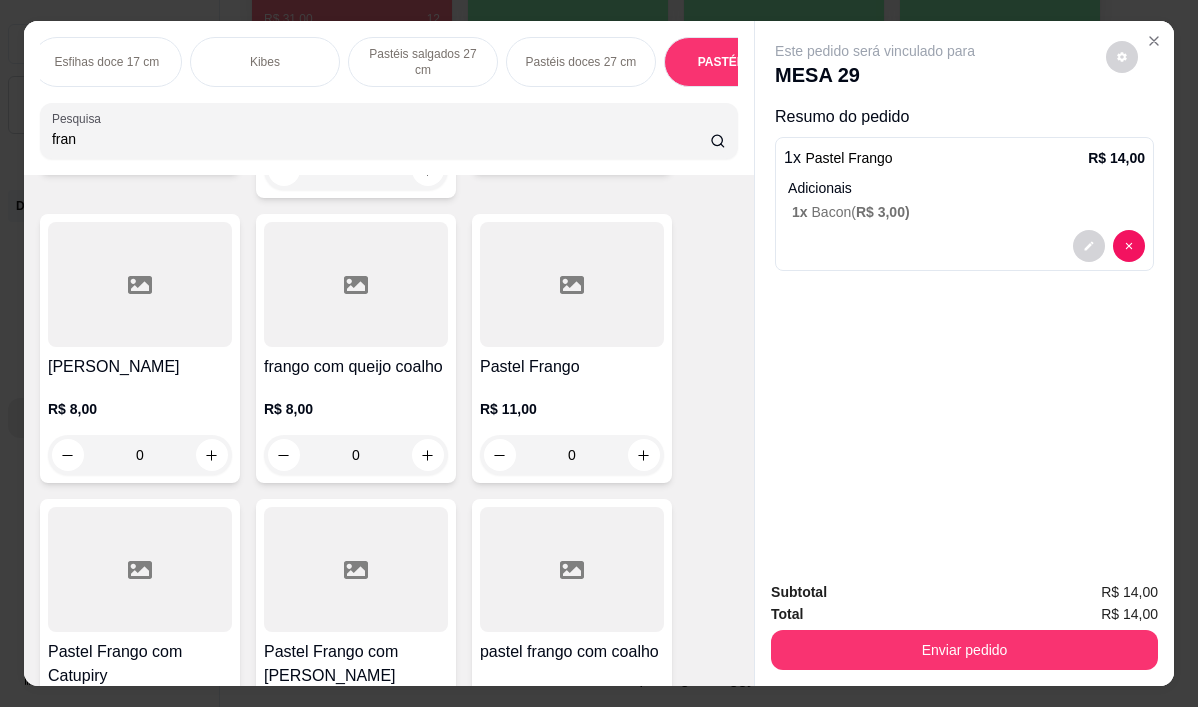 scroll, scrollTop: 15135, scrollLeft: 0, axis: vertical 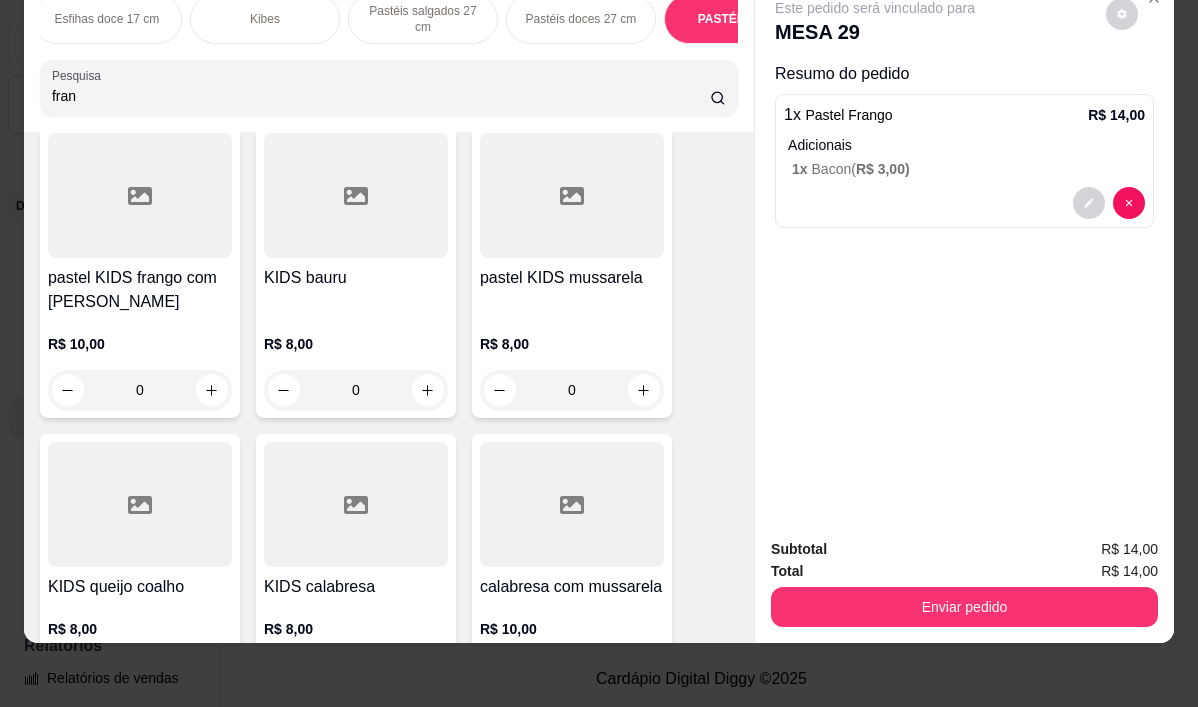 click on "R$ 8,00 0" at bounding box center (572, 362) 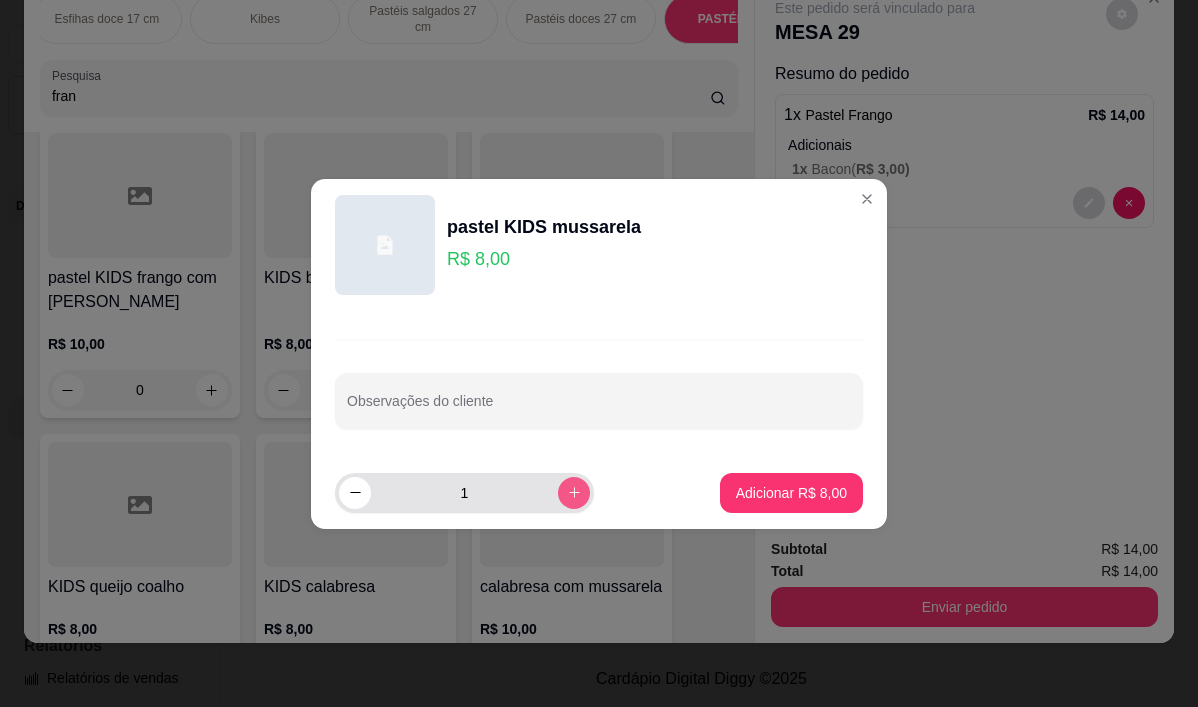 click 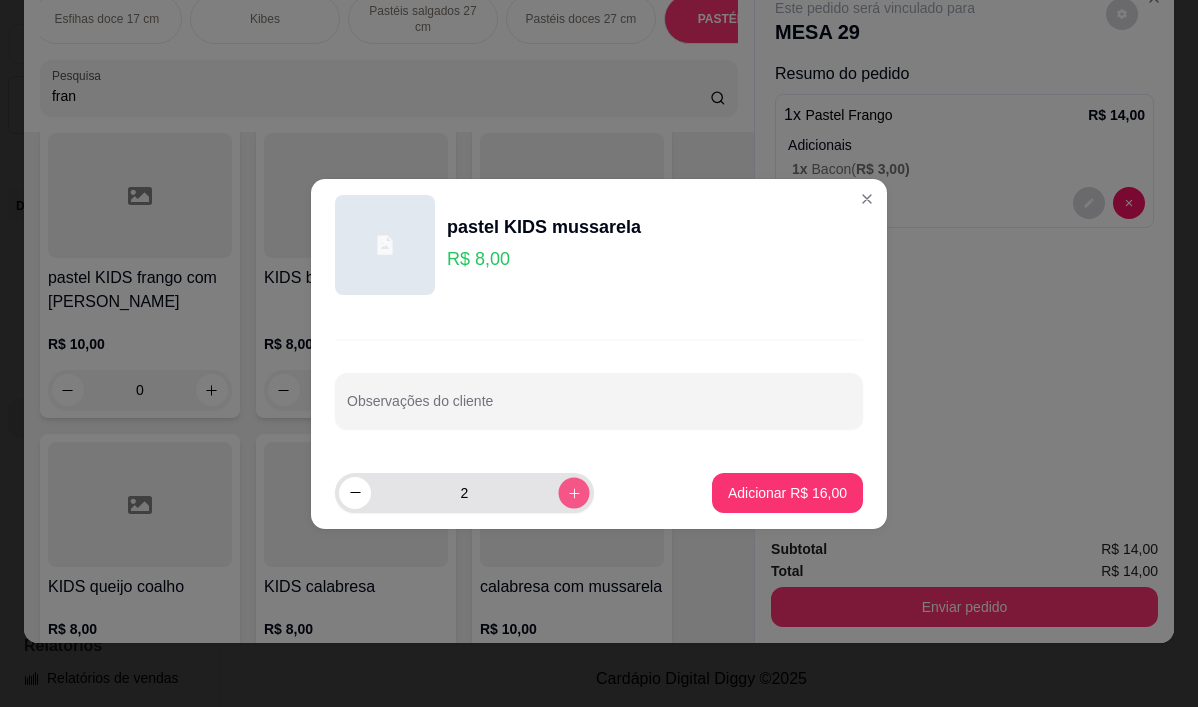click 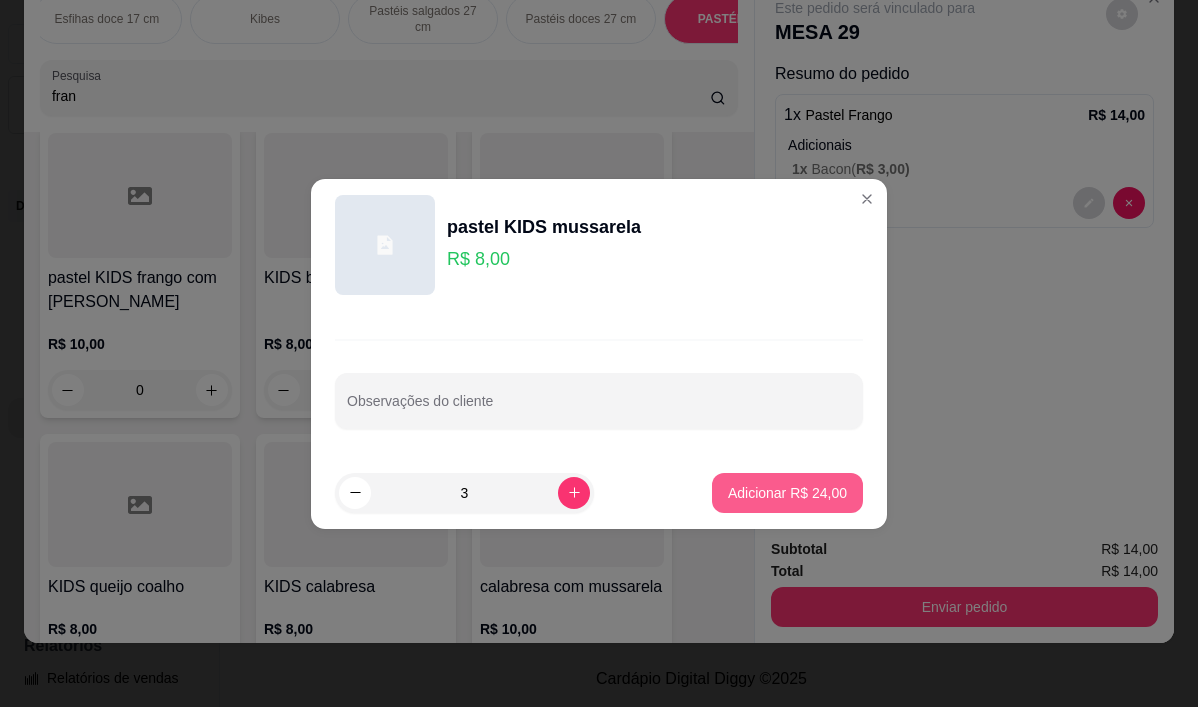 click on "Adicionar   R$ 24,00" at bounding box center [787, 493] 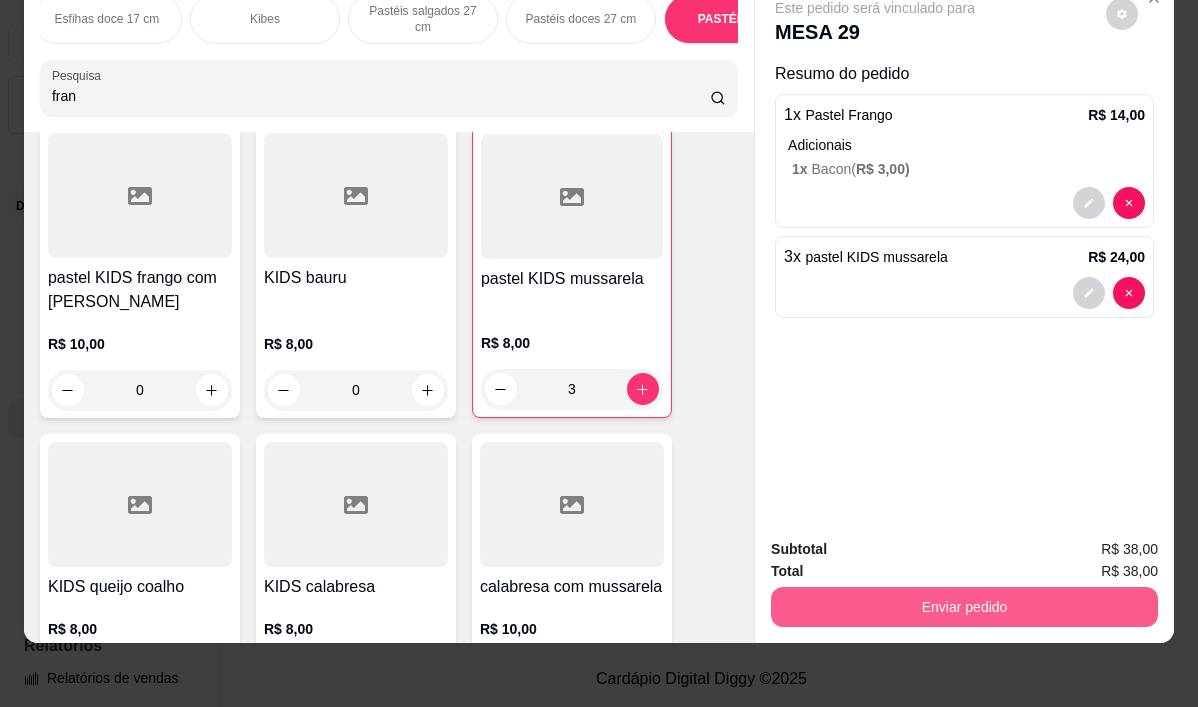click on "Enviar pedido" at bounding box center [964, 607] 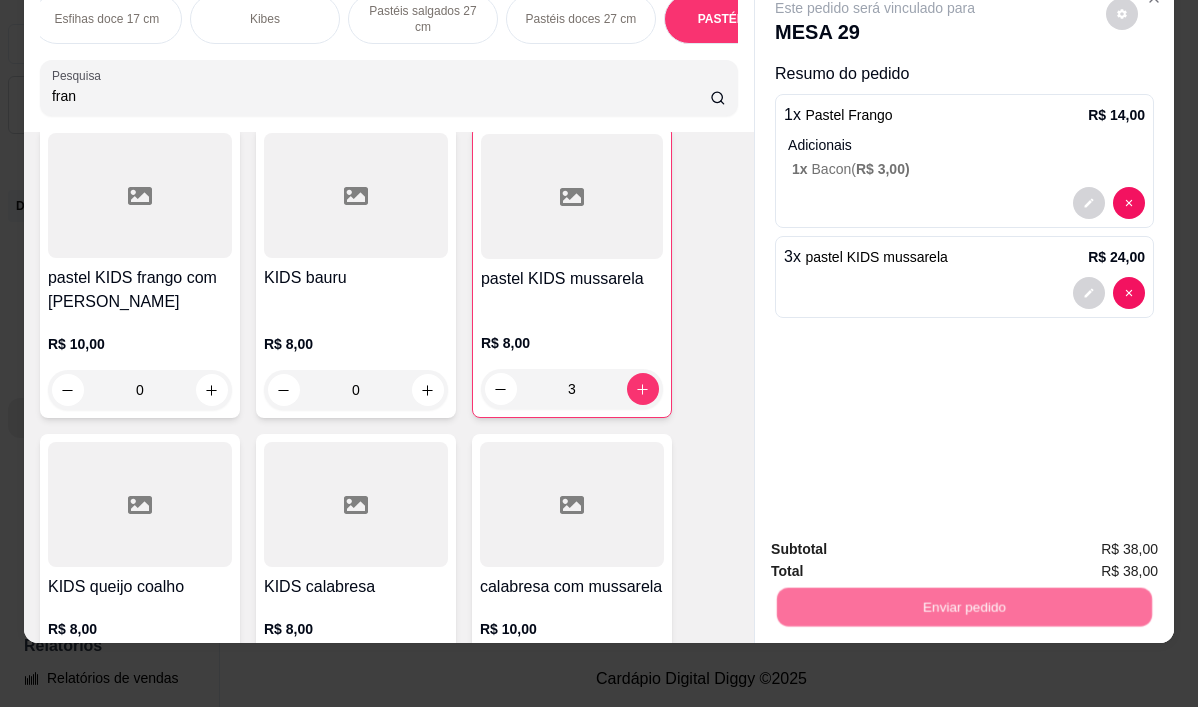 click on "Não registrar e enviar pedido" at bounding box center [898, 543] 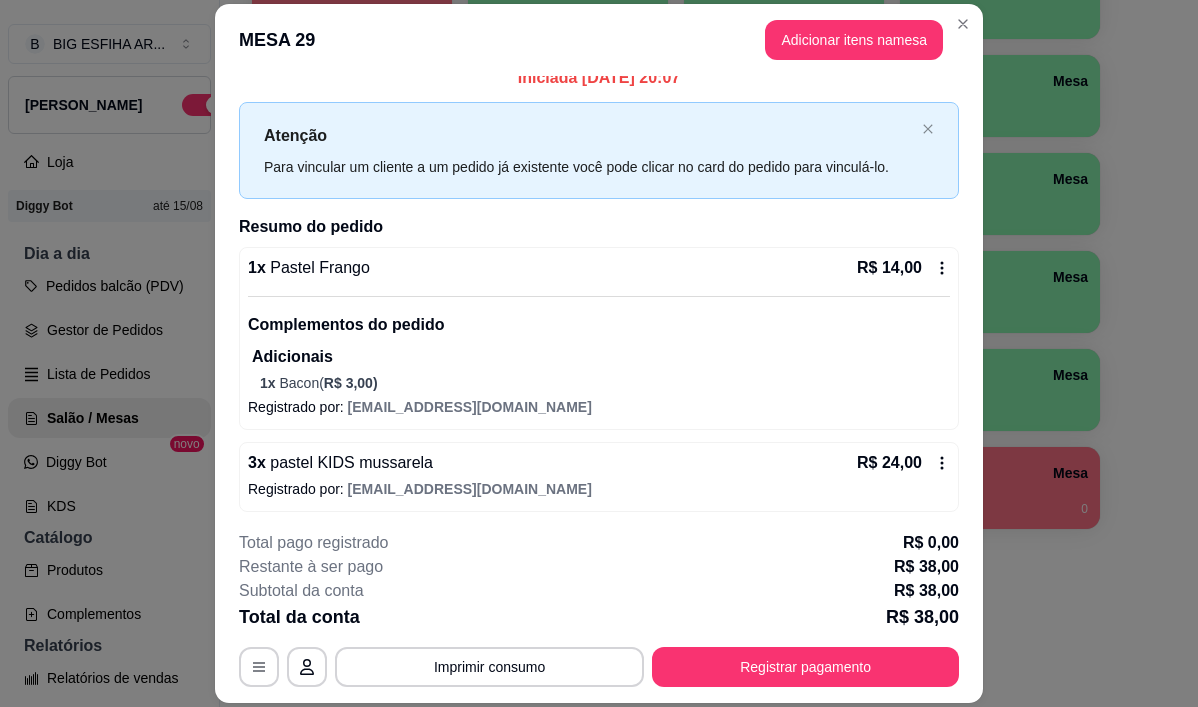 scroll, scrollTop: 22, scrollLeft: 0, axis: vertical 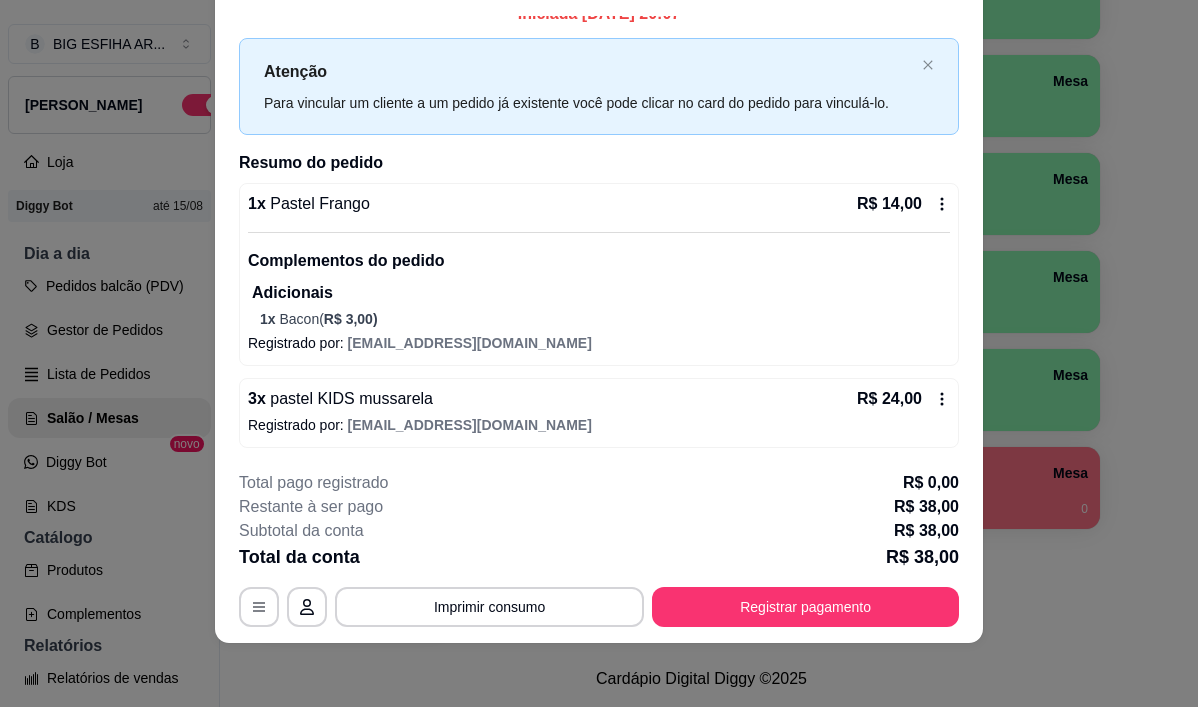 click 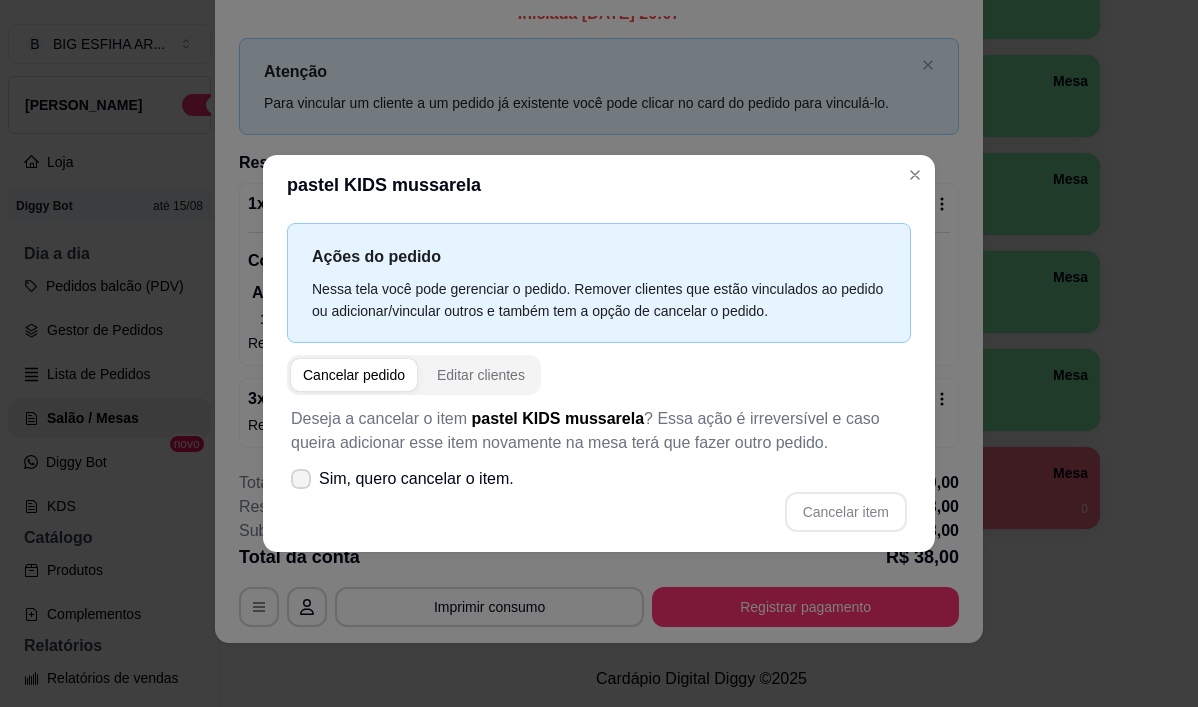 click 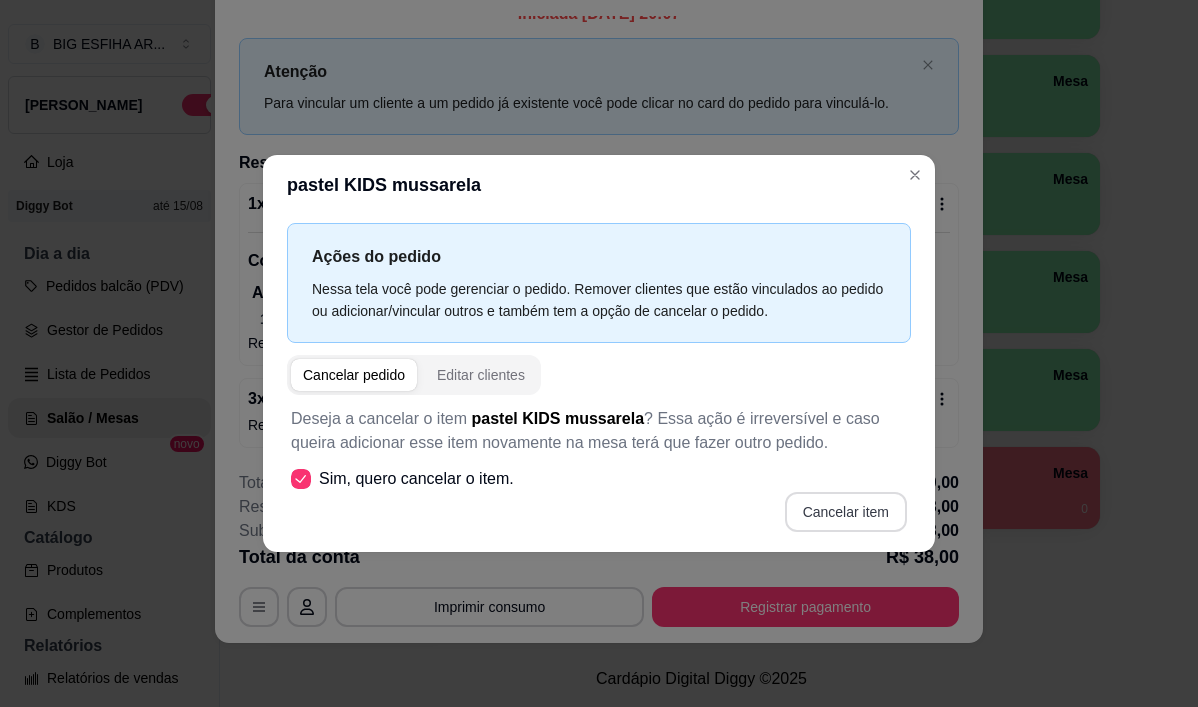 click on "Cancelar item" at bounding box center [846, 512] 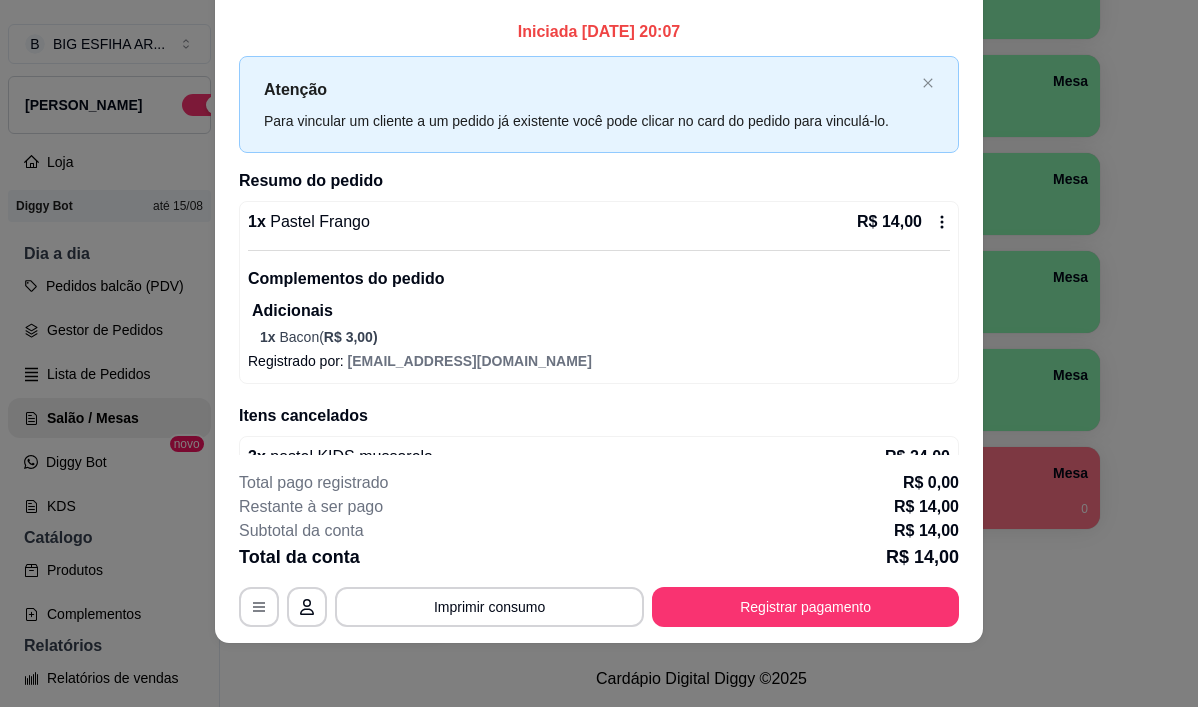 scroll, scrollTop: 0, scrollLeft: 0, axis: both 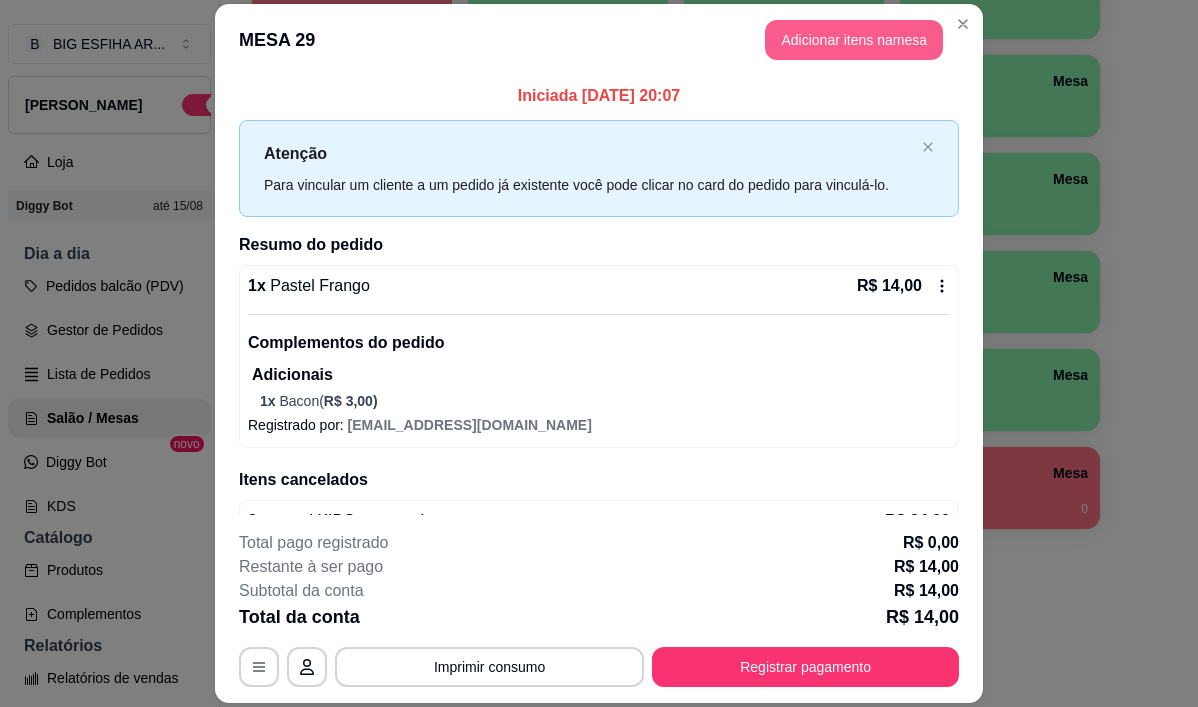 click on "Adicionar itens na  mesa" at bounding box center [854, 40] 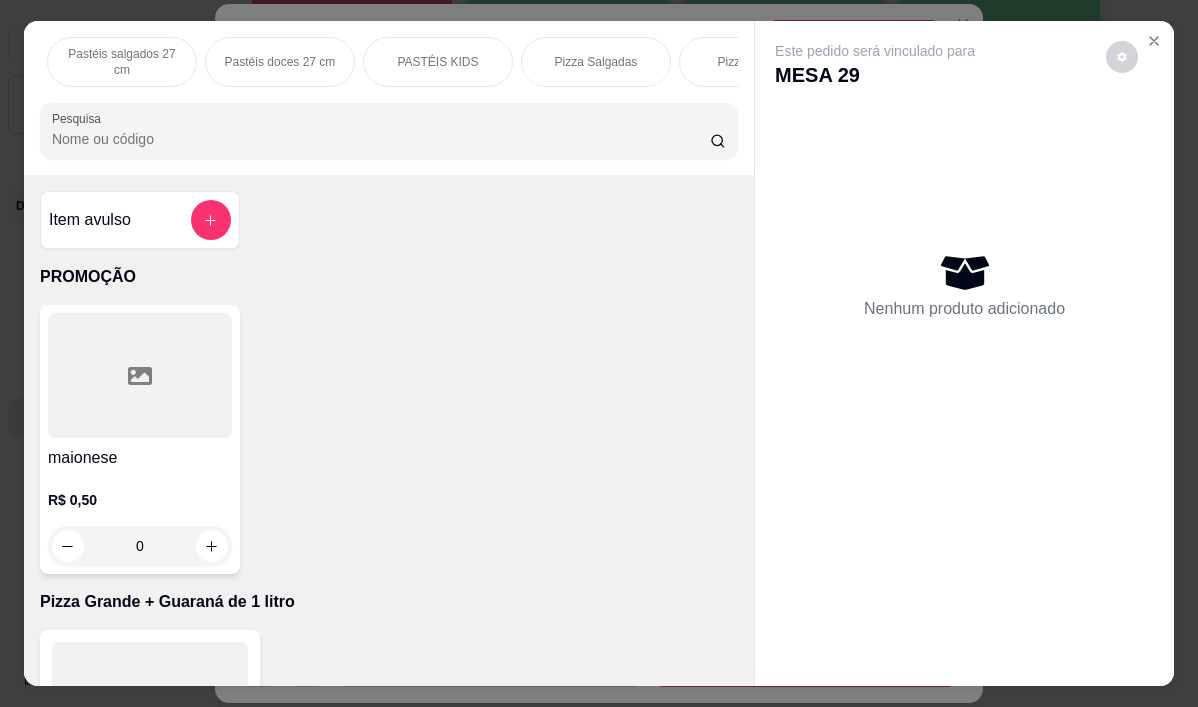 scroll, scrollTop: 0, scrollLeft: 1000, axis: horizontal 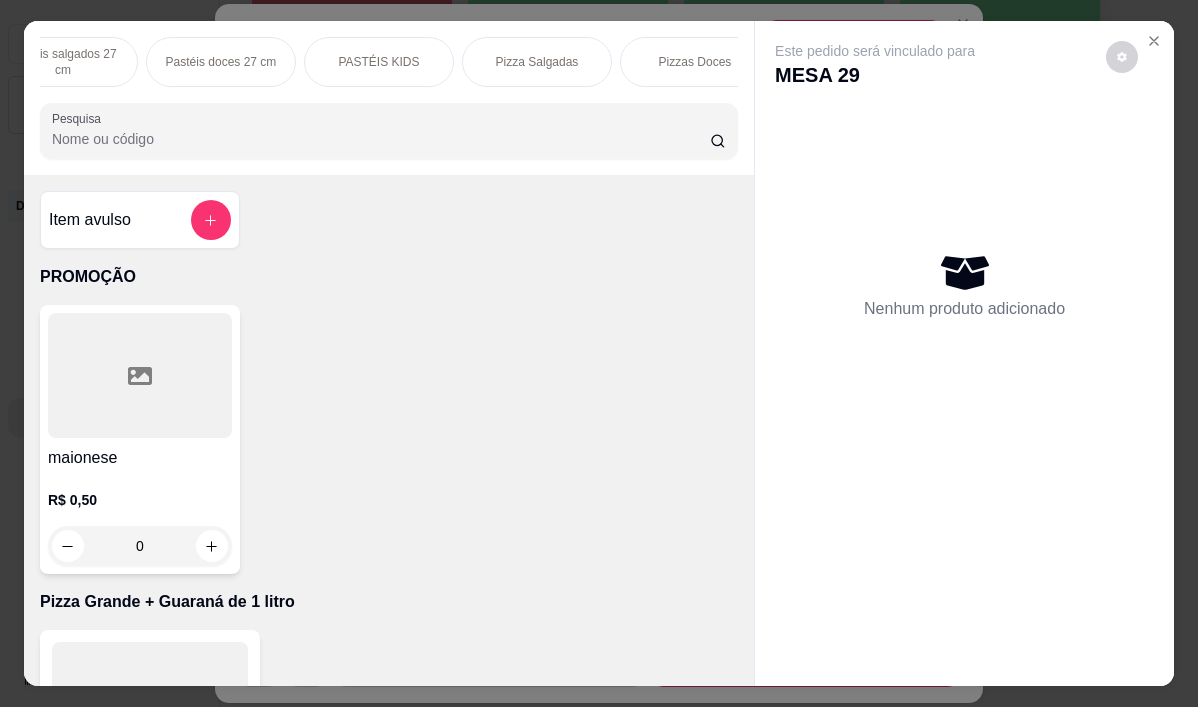 click on "PASTÉIS KIDS" at bounding box center [378, 62] 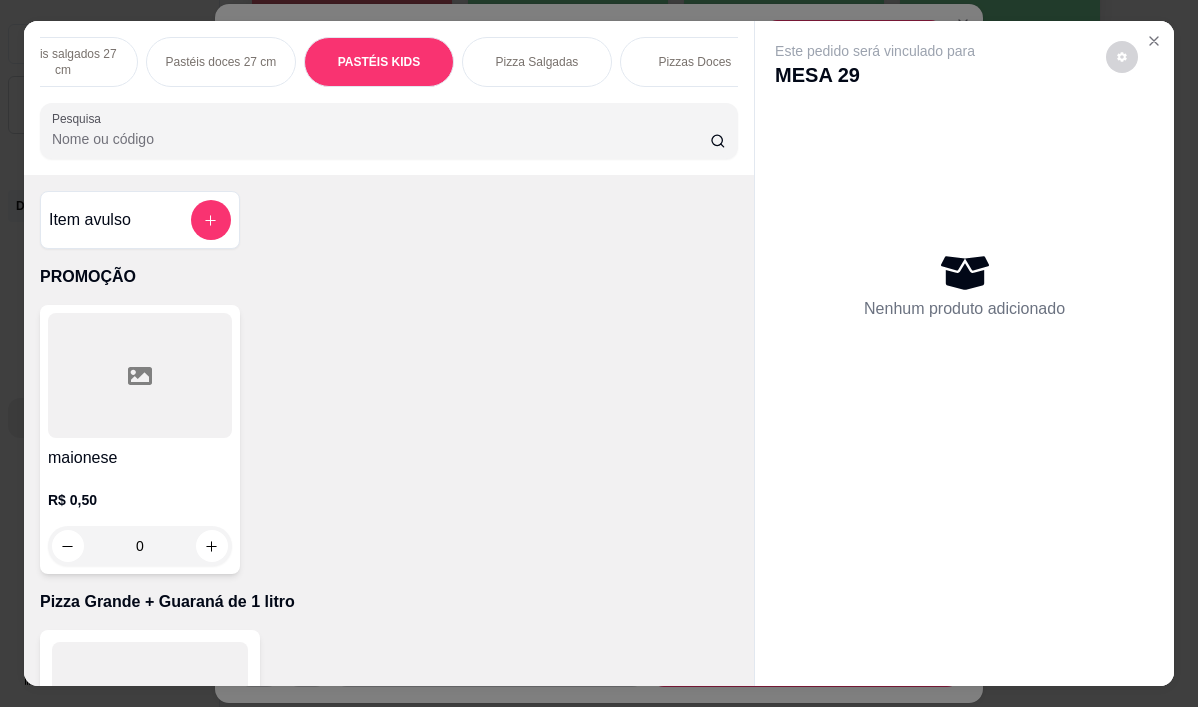 scroll, scrollTop: 13907, scrollLeft: 0, axis: vertical 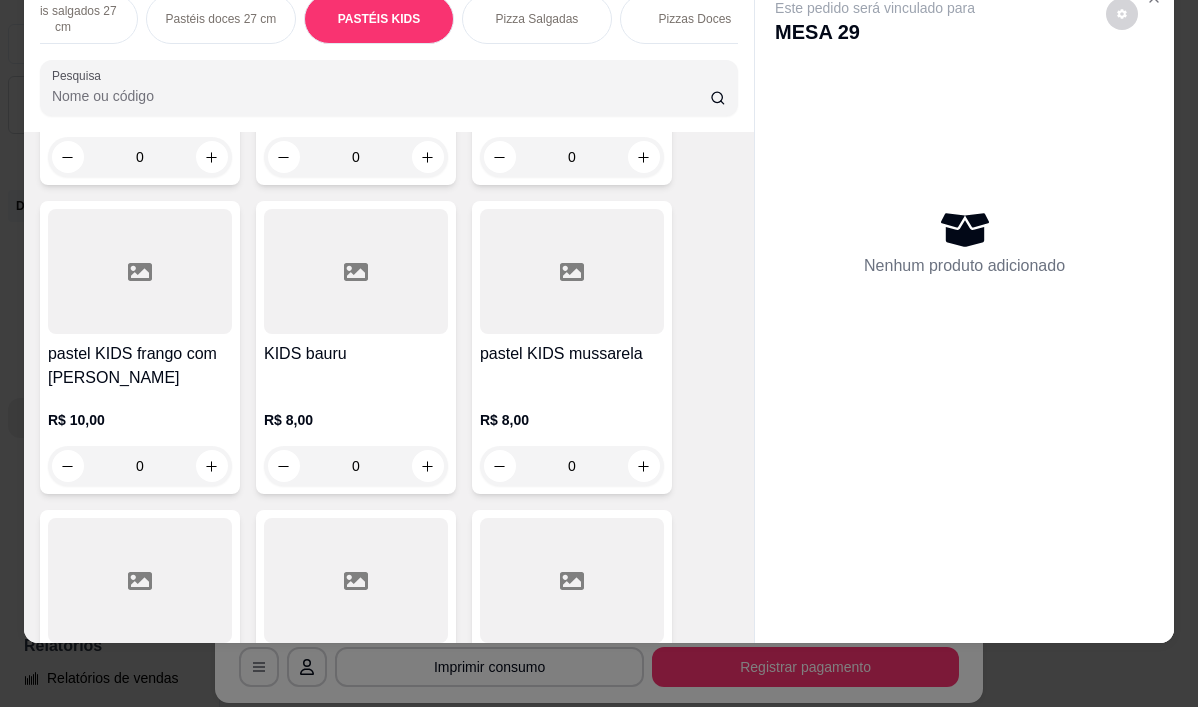 click on "pastel KIDS mussarela" at bounding box center [572, 354] 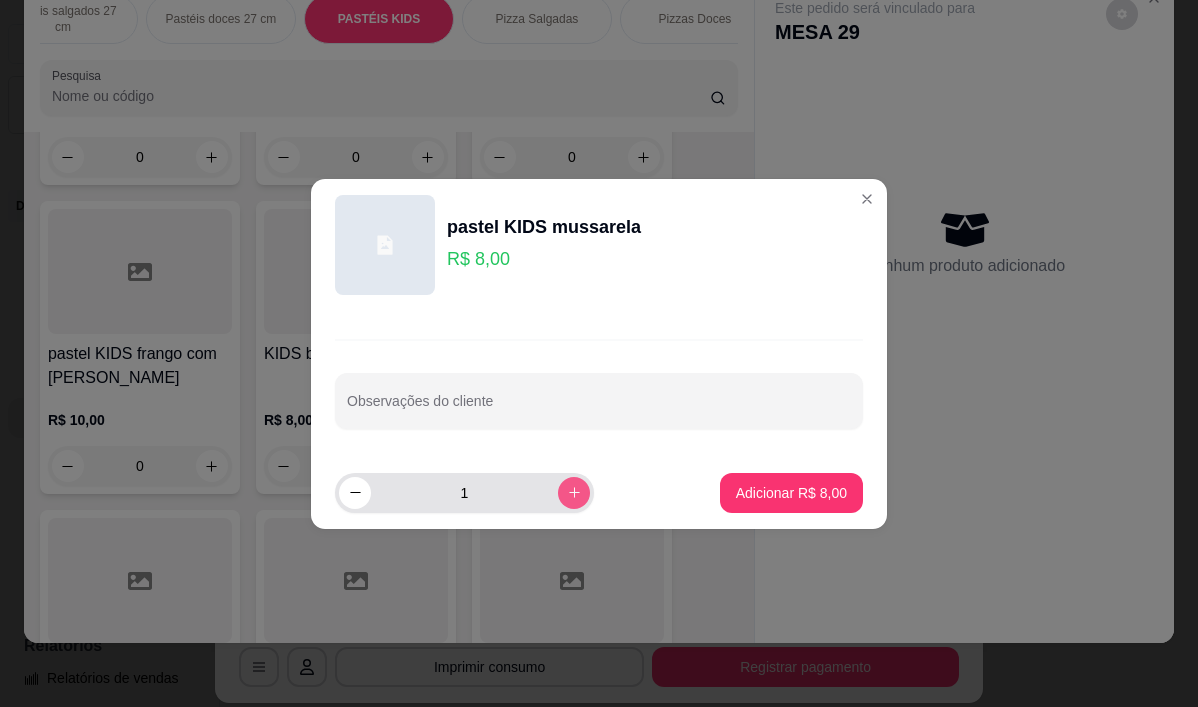 click at bounding box center [574, 493] 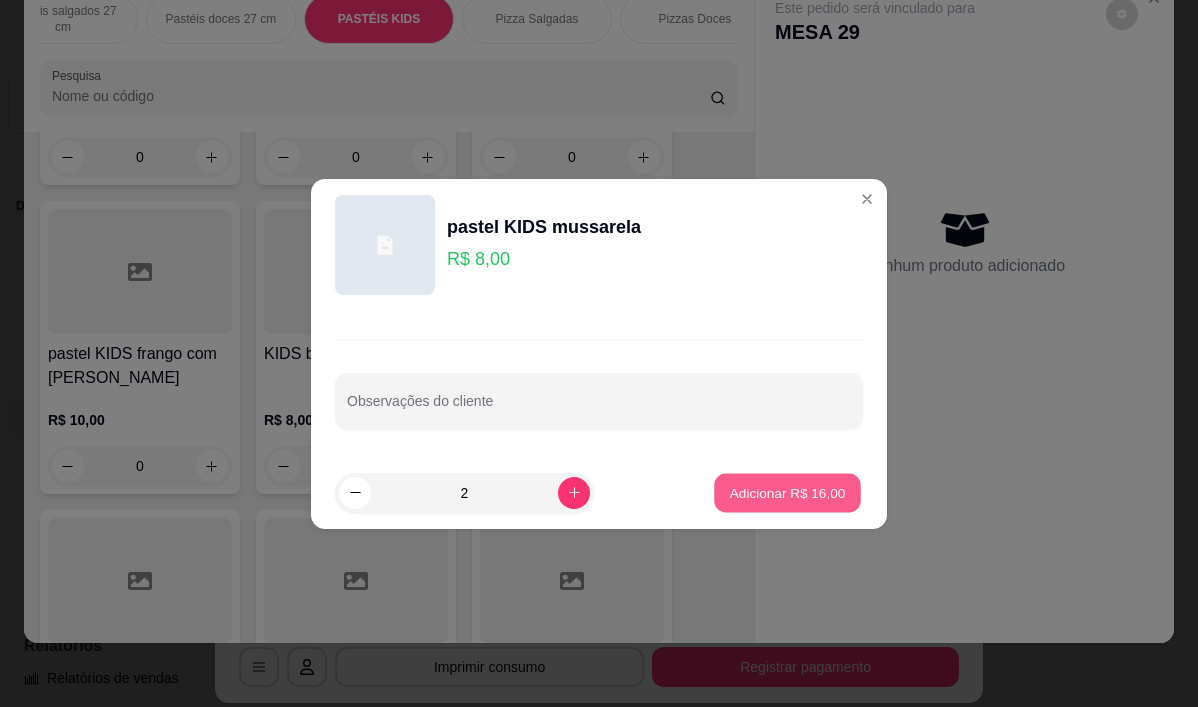 click on "Adicionar   R$ 16,00" at bounding box center (787, 492) 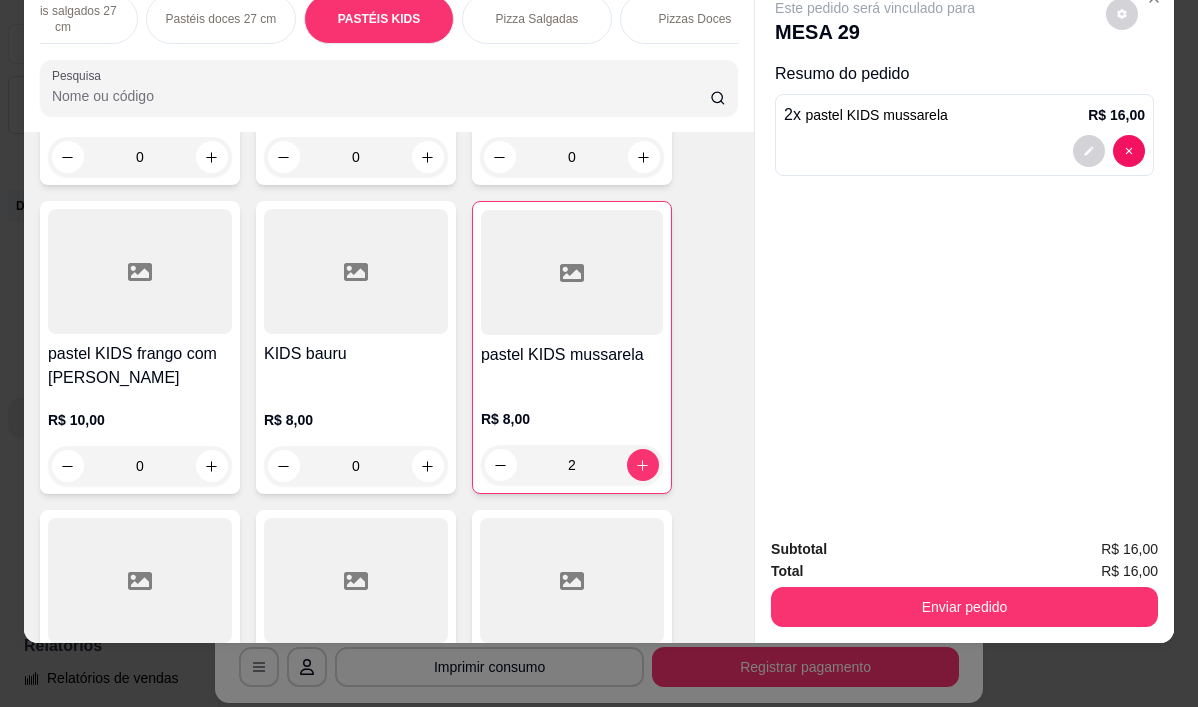 type on "2" 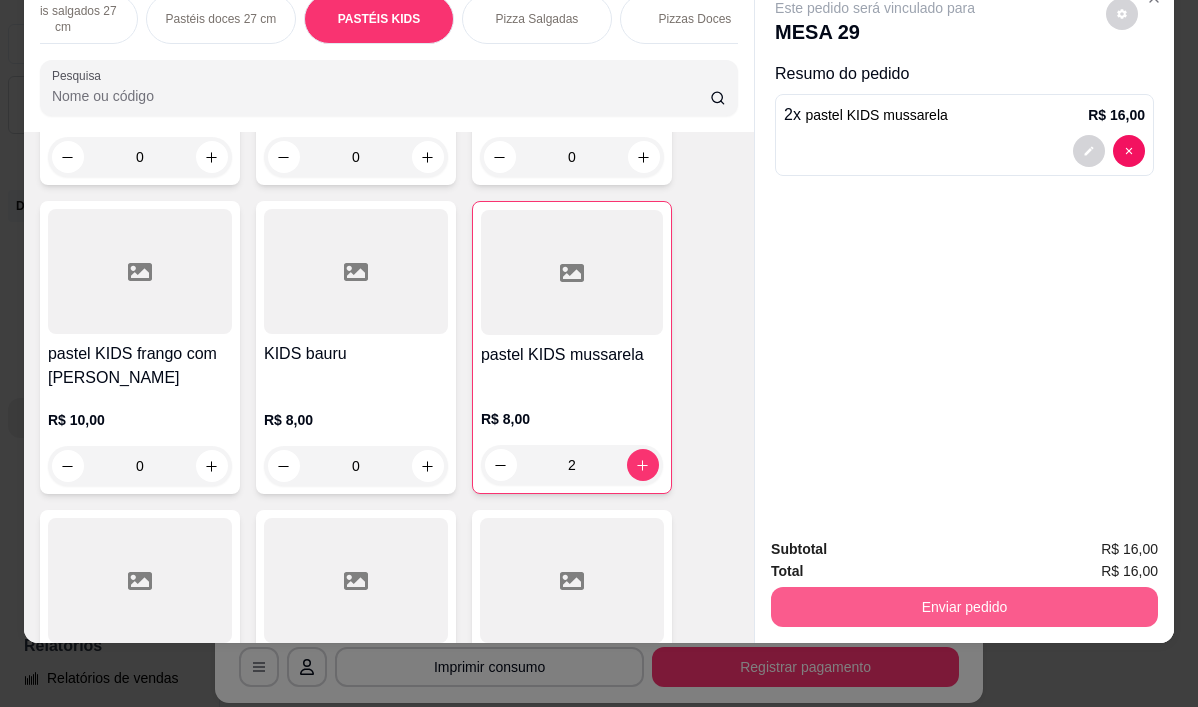 click on "Enviar pedido" at bounding box center [964, 607] 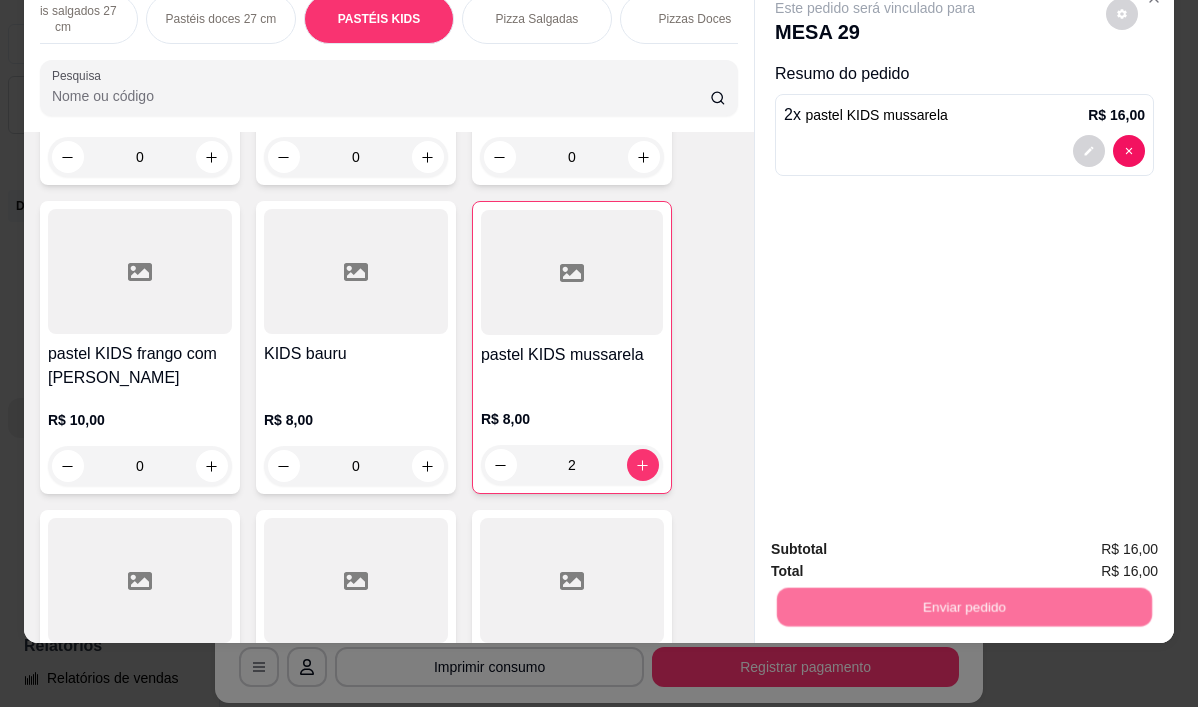 click on "Não registrar e enviar pedido" at bounding box center [898, 542] 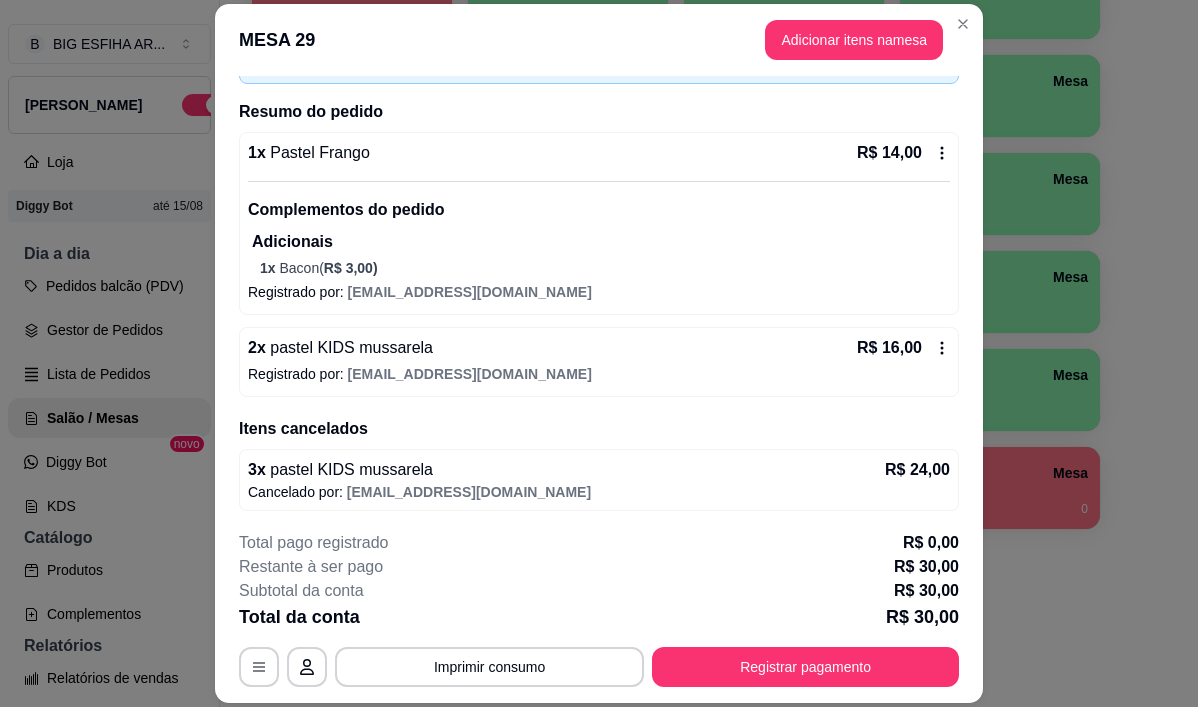 scroll, scrollTop: 136, scrollLeft: 0, axis: vertical 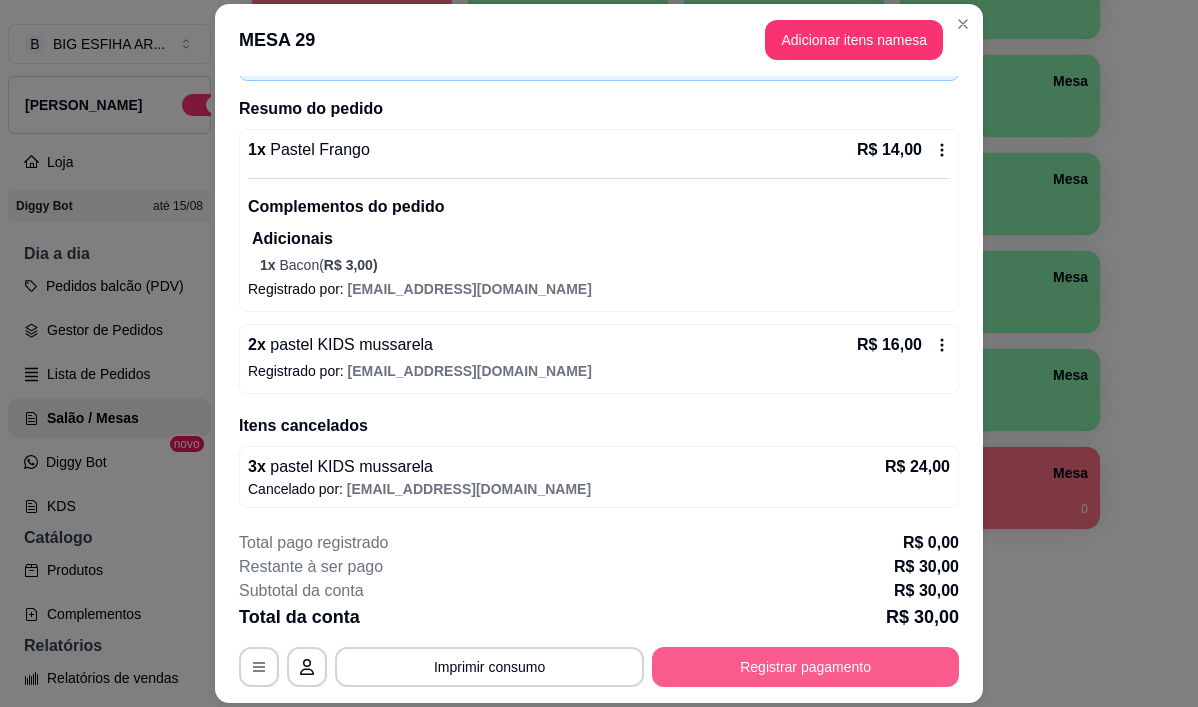 click on "Registrar pagamento" at bounding box center (805, 667) 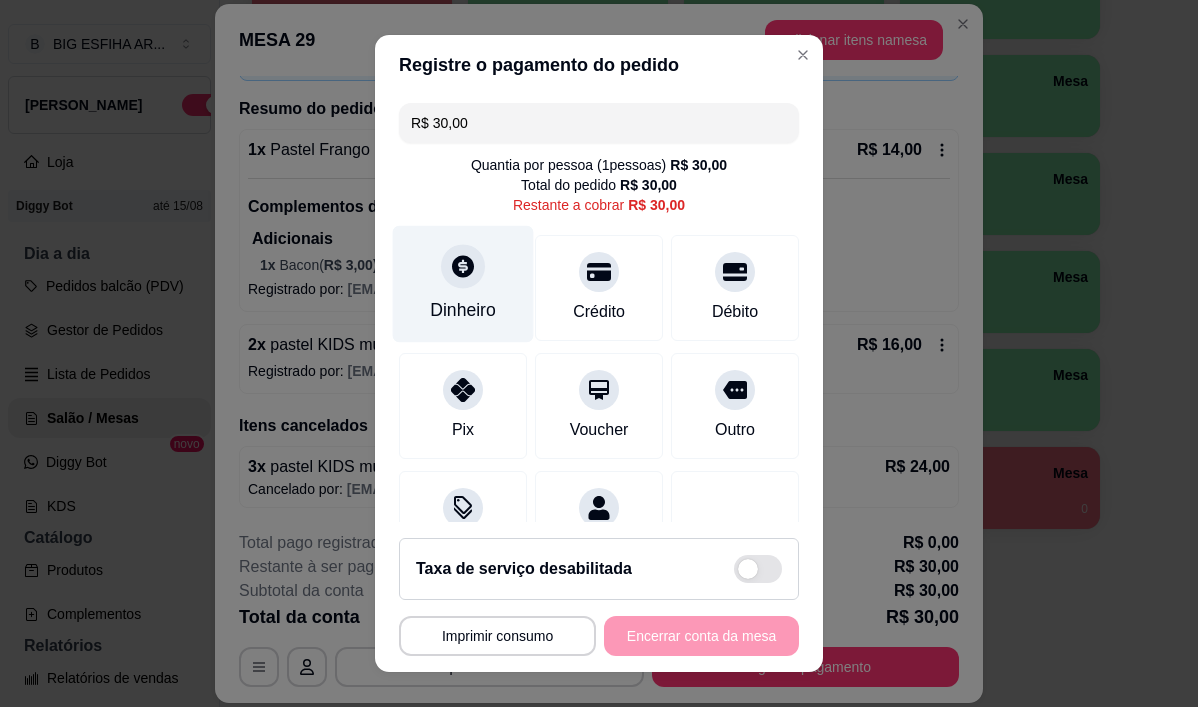 click on "Dinheiro" at bounding box center (463, 311) 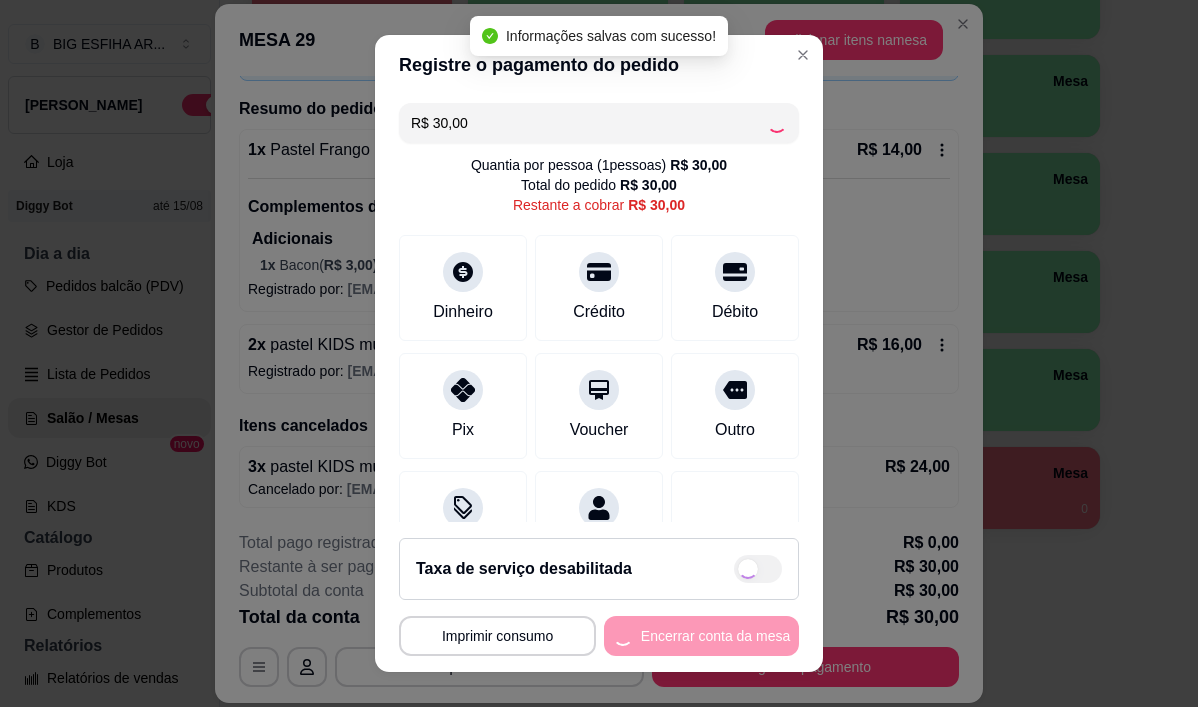 type on "R$ 0,00" 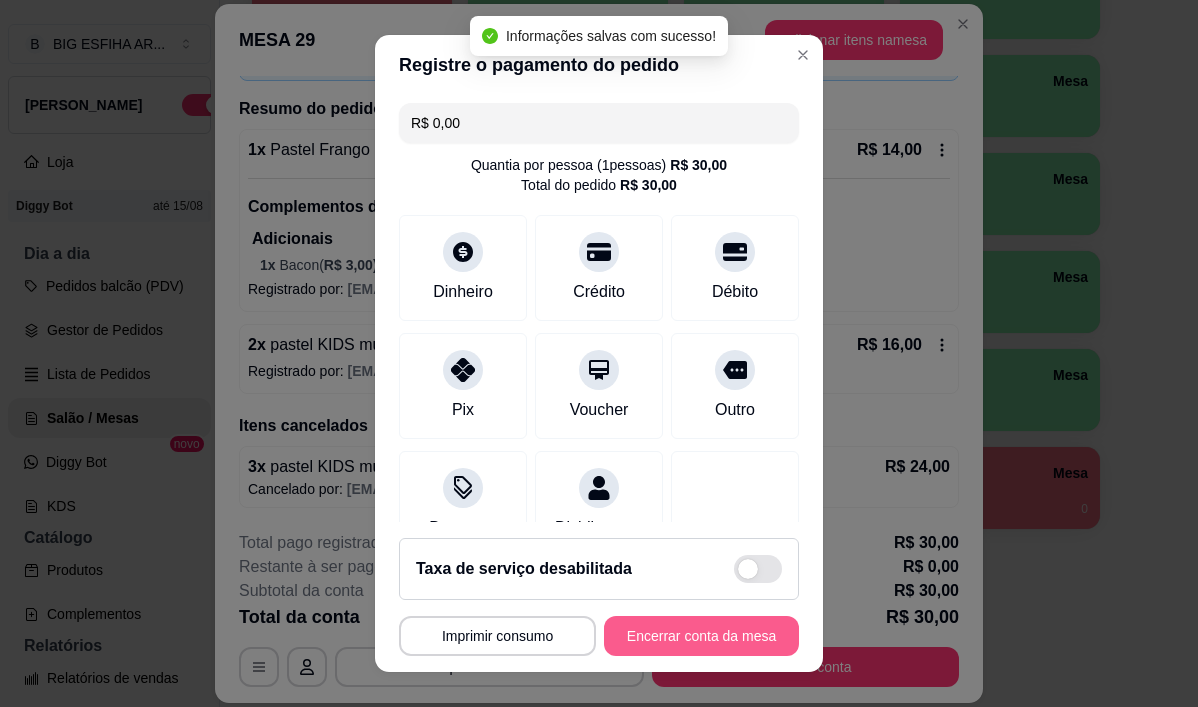click on "Encerrar conta da mesa" at bounding box center [701, 636] 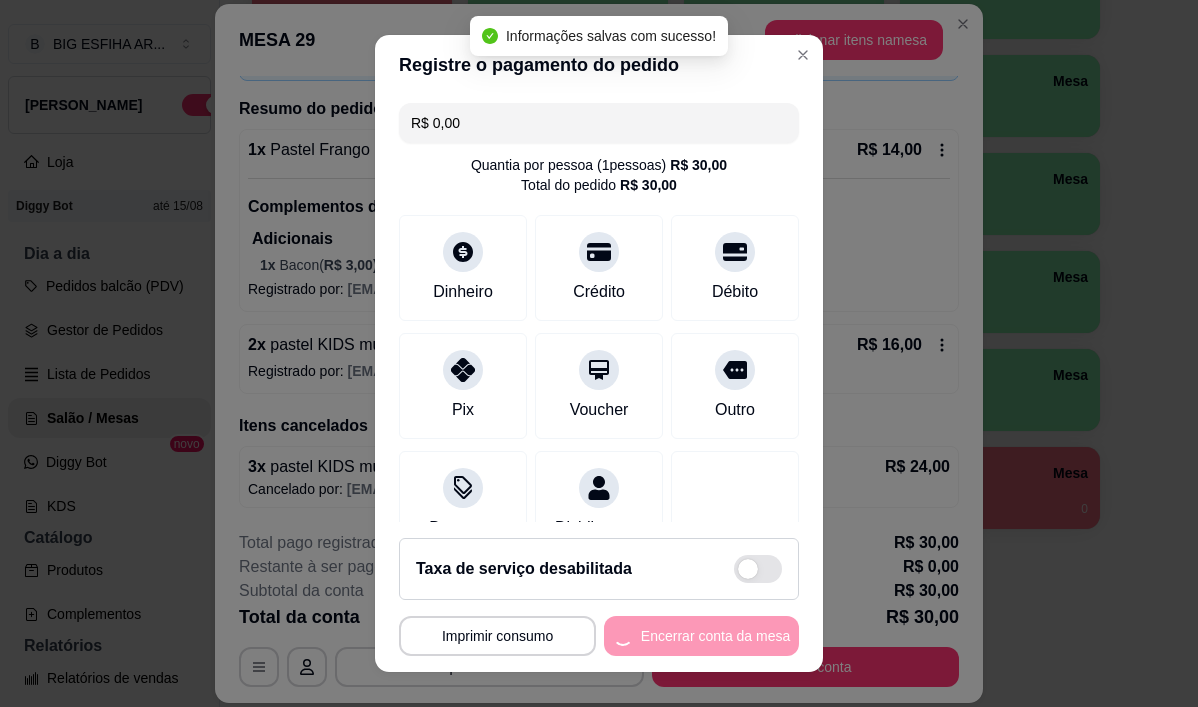 scroll, scrollTop: 0, scrollLeft: 0, axis: both 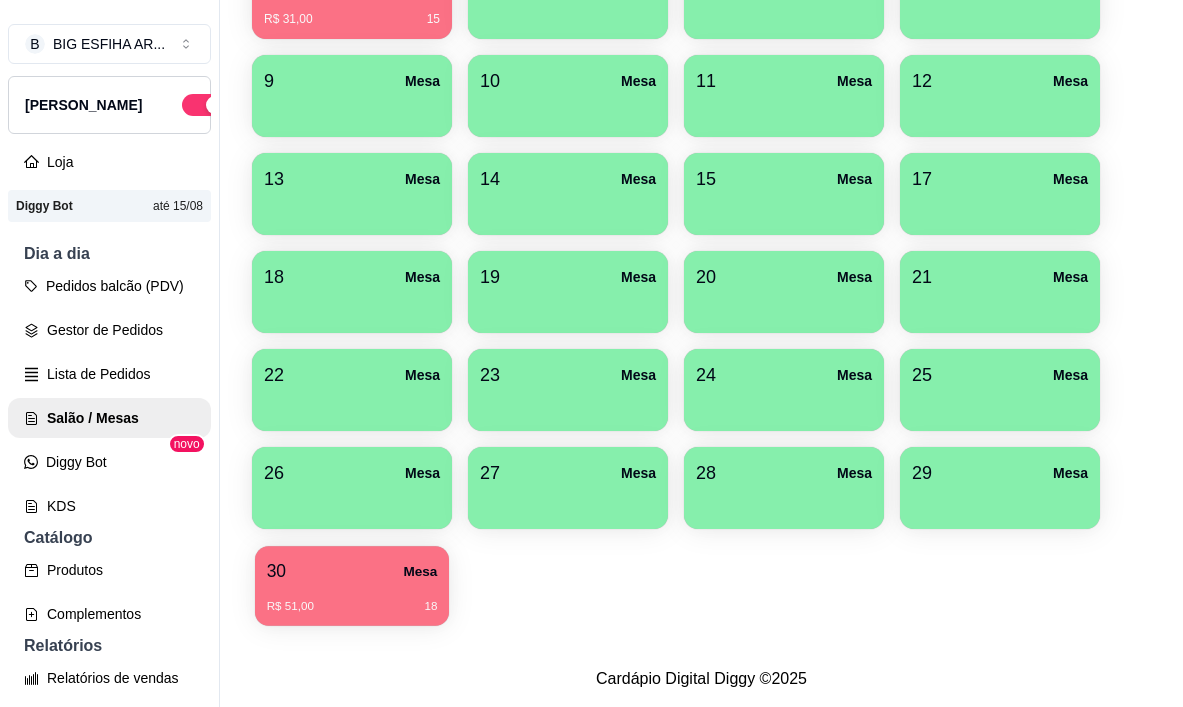 click on "R$ 51,00" at bounding box center [290, 607] 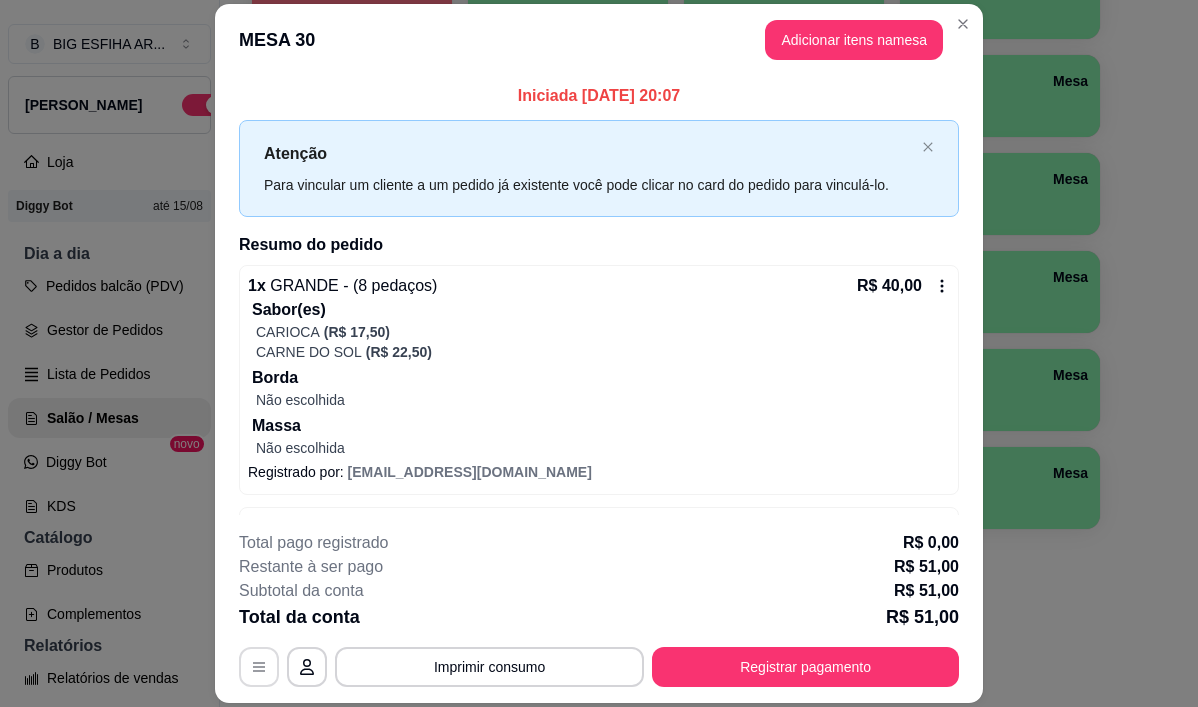 click at bounding box center [259, 667] 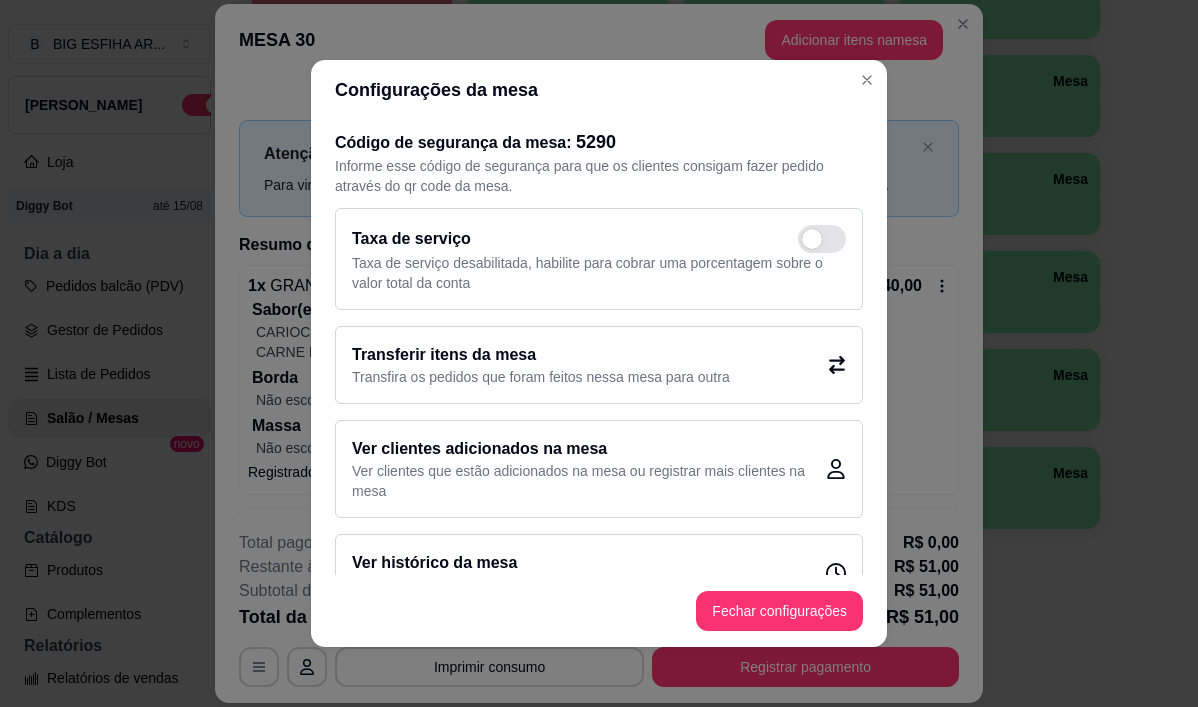 click on "Transferir itens da mesa" at bounding box center [541, 355] 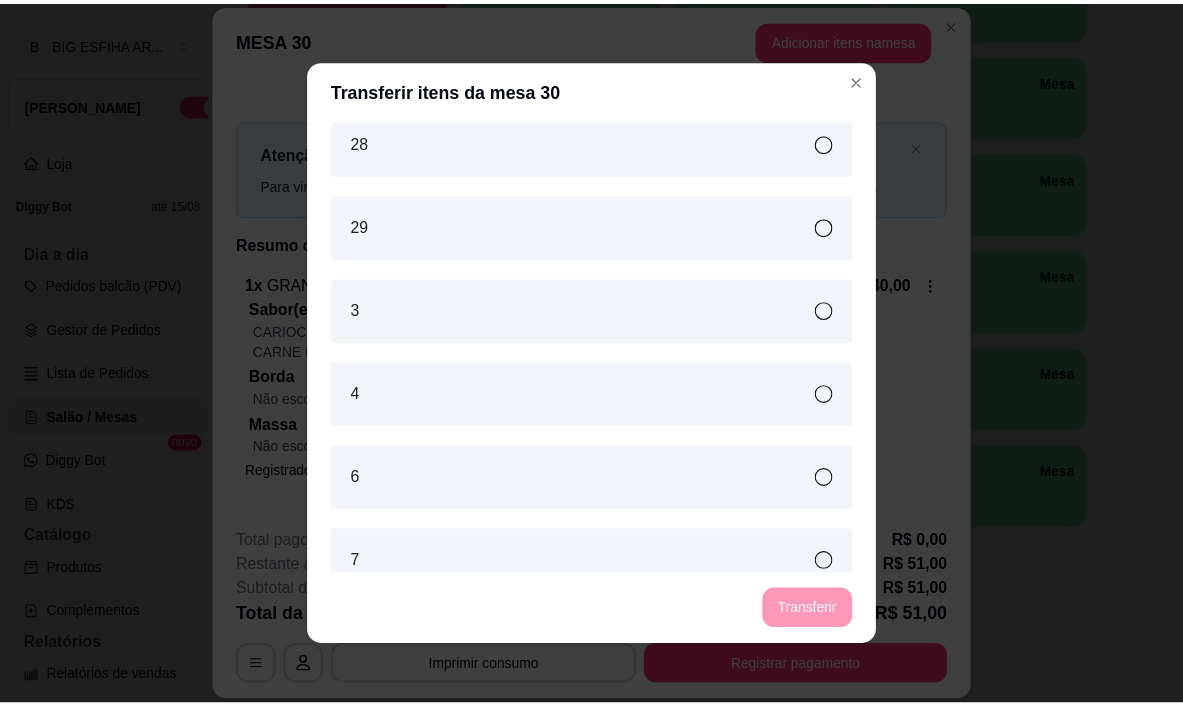 scroll, scrollTop: 1600, scrollLeft: 0, axis: vertical 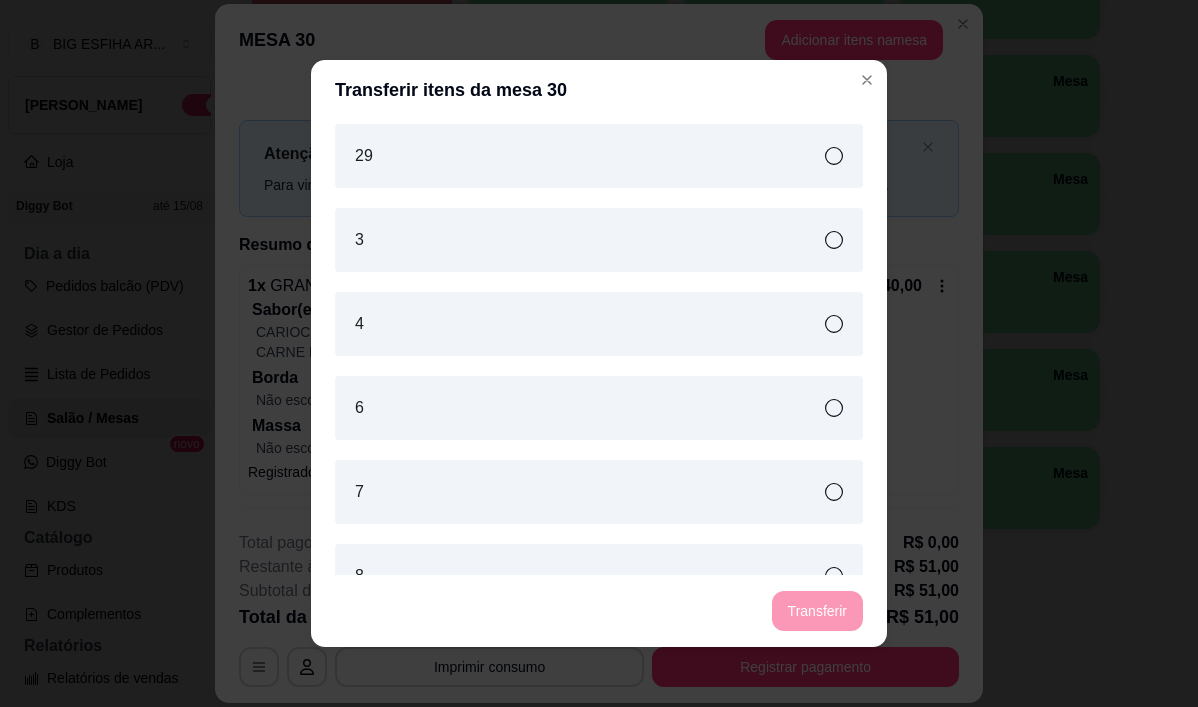 click on "4" at bounding box center (599, 324) 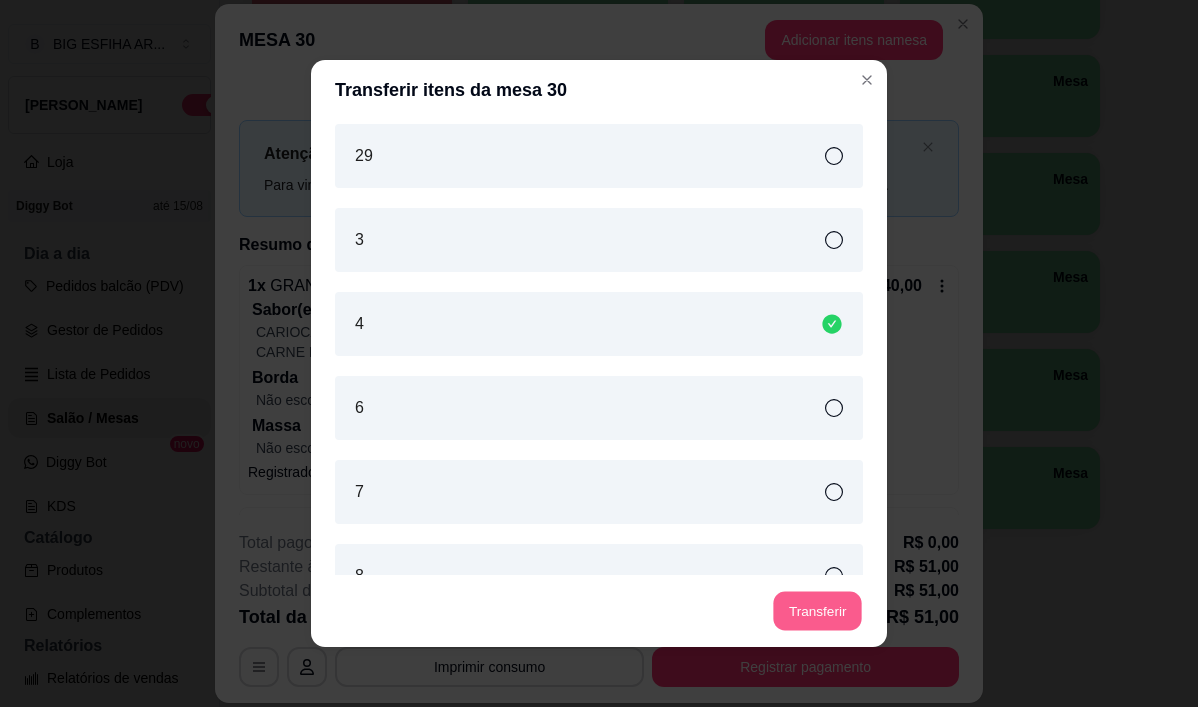 click on "Transferir" at bounding box center [817, 611] 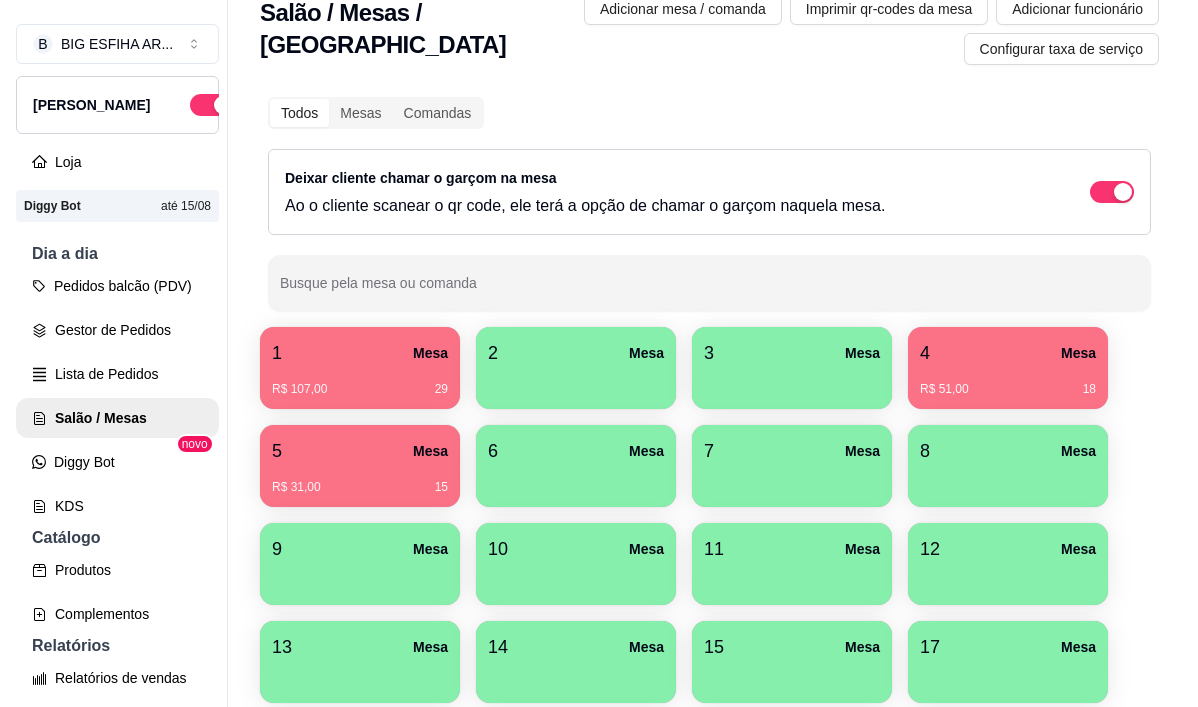 scroll, scrollTop: 14, scrollLeft: 0, axis: vertical 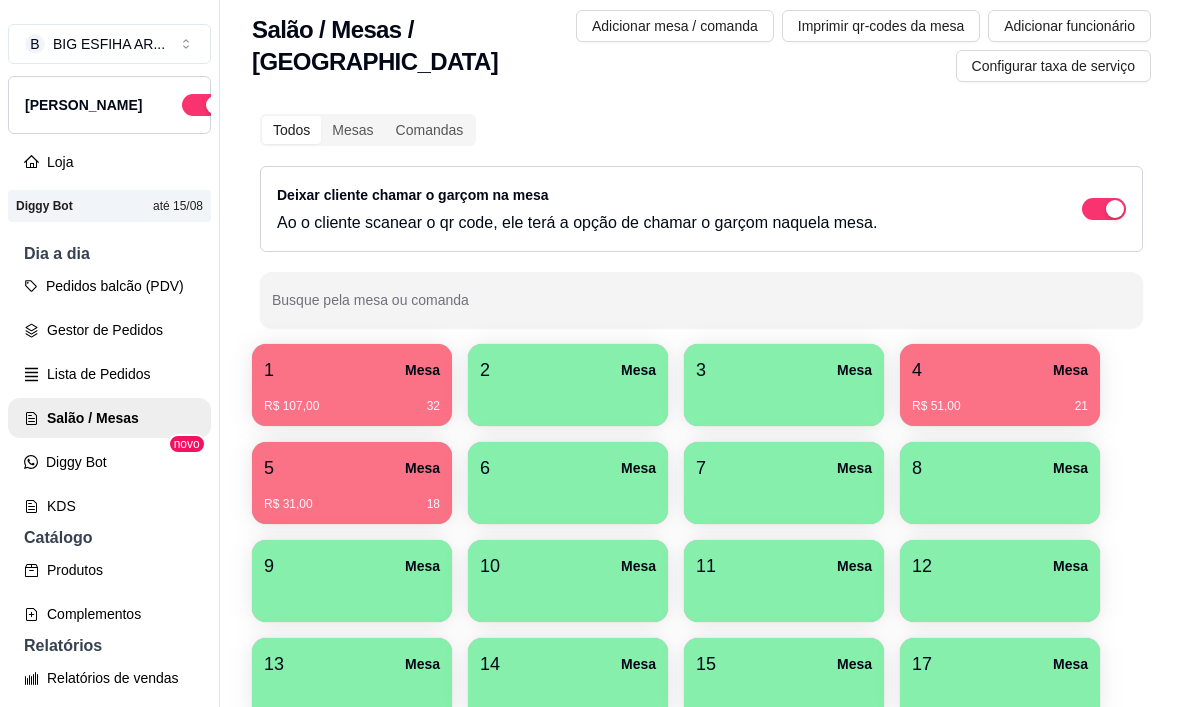 click on "5 Mesa" at bounding box center (352, 468) 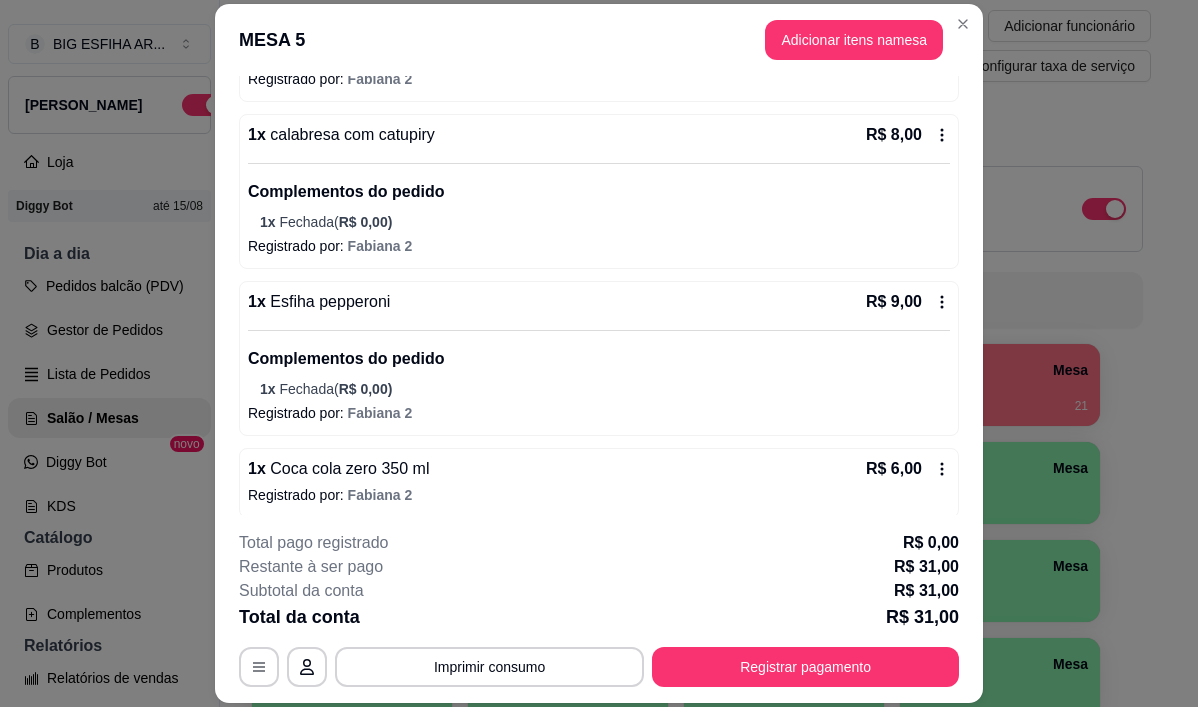 scroll, scrollTop: 328, scrollLeft: 0, axis: vertical 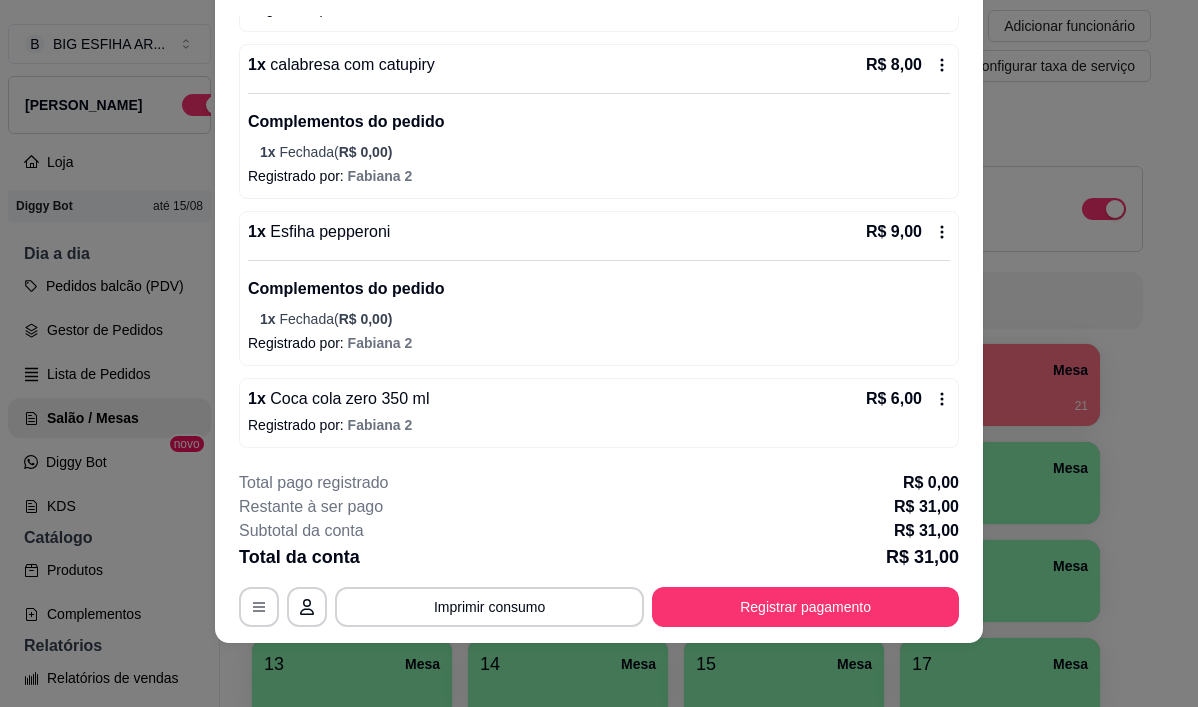 click 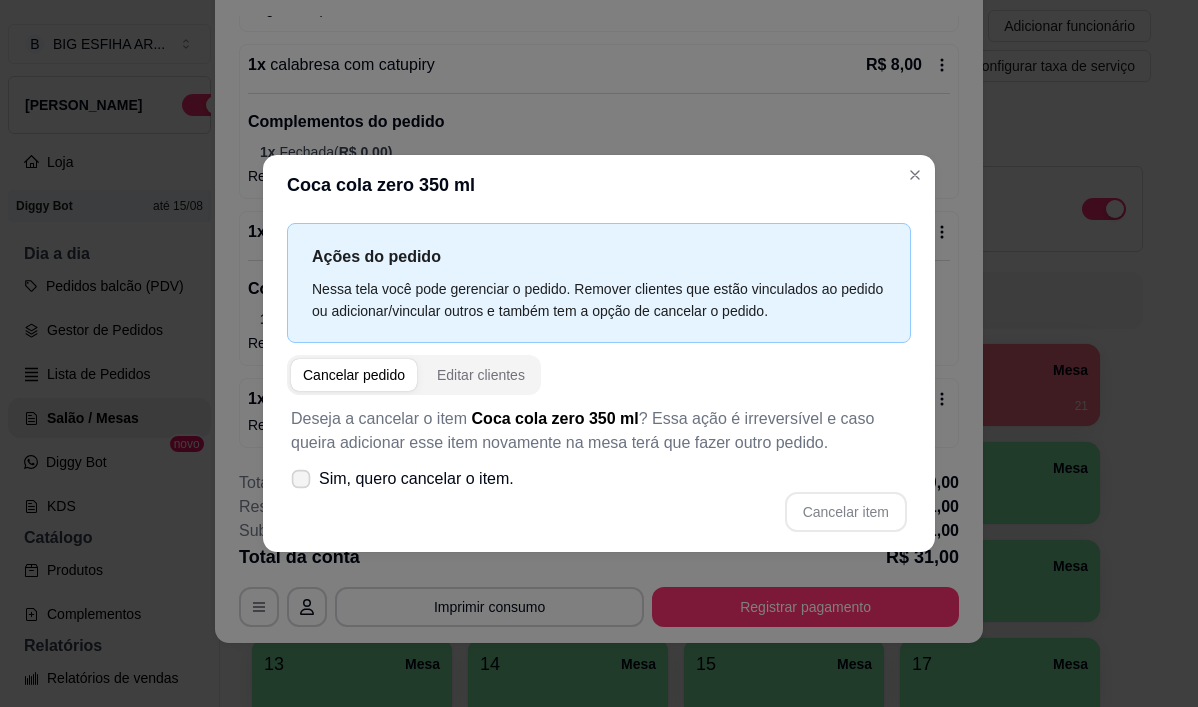 click 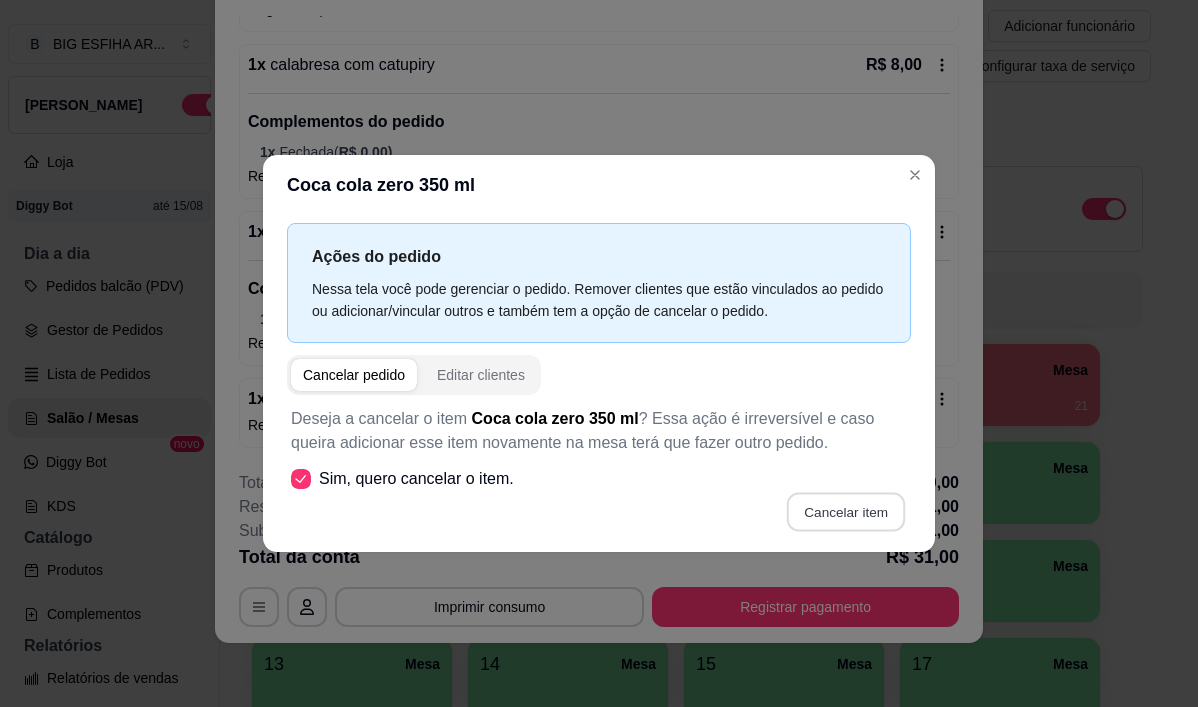 click on "Cancelar item" at bounding box center [845, 511] 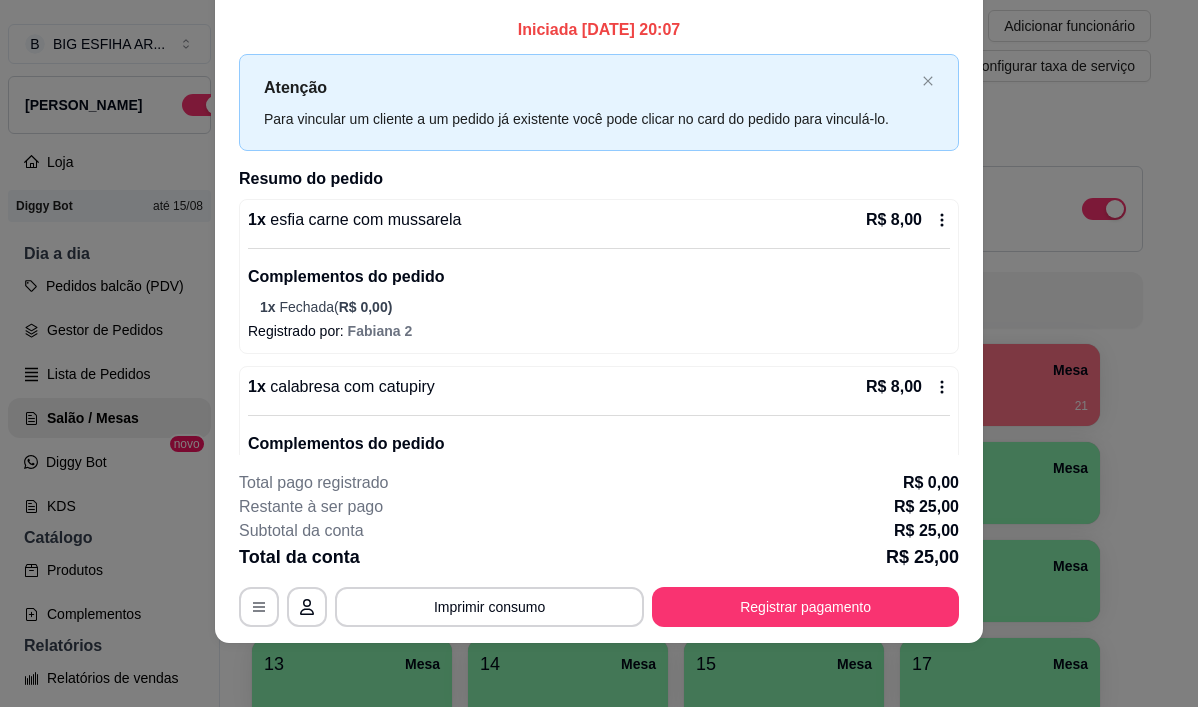 scroll, scrollTop: 0, scrollLeft: 0, axis: both 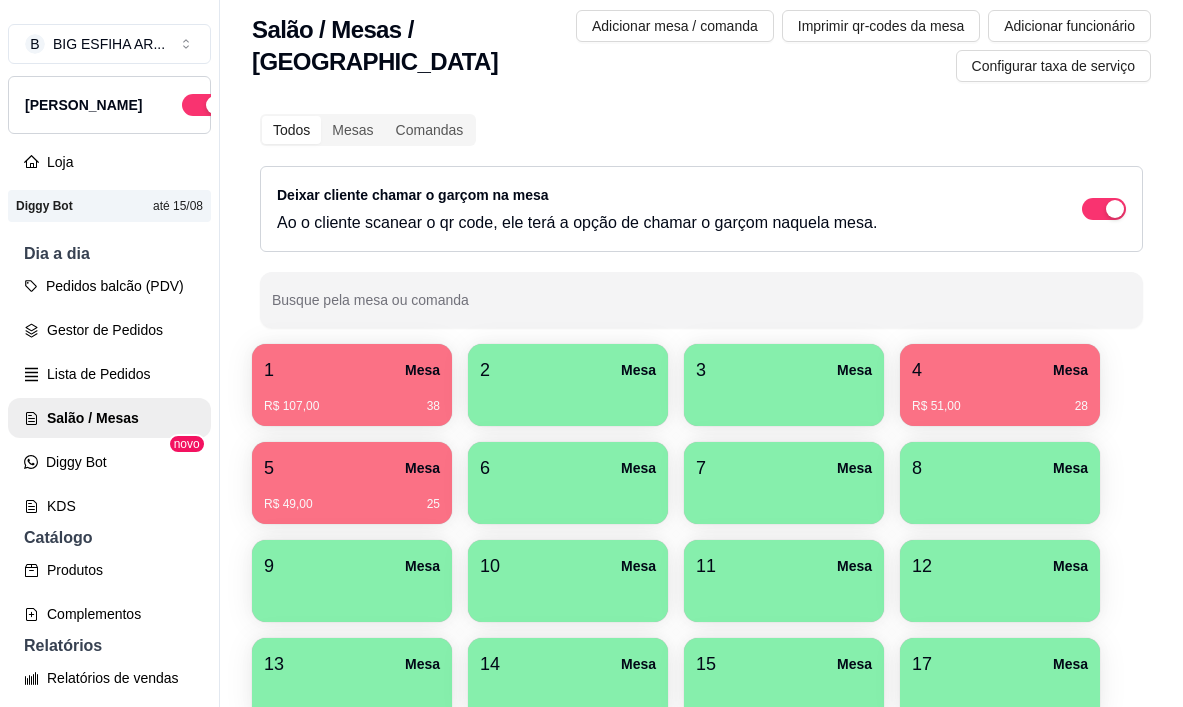 click on "R$ 107,00 38" at bounding box center [352, 399] 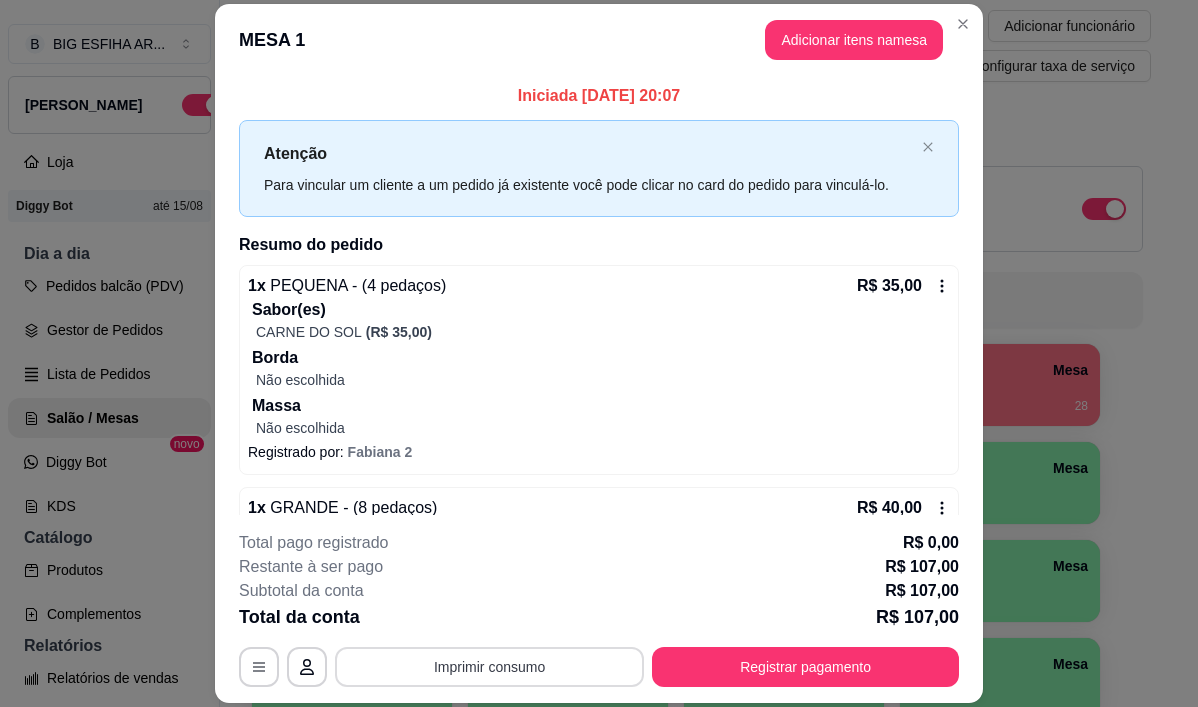 click on "Imprimir consumo" at bounding box center [489, 667] 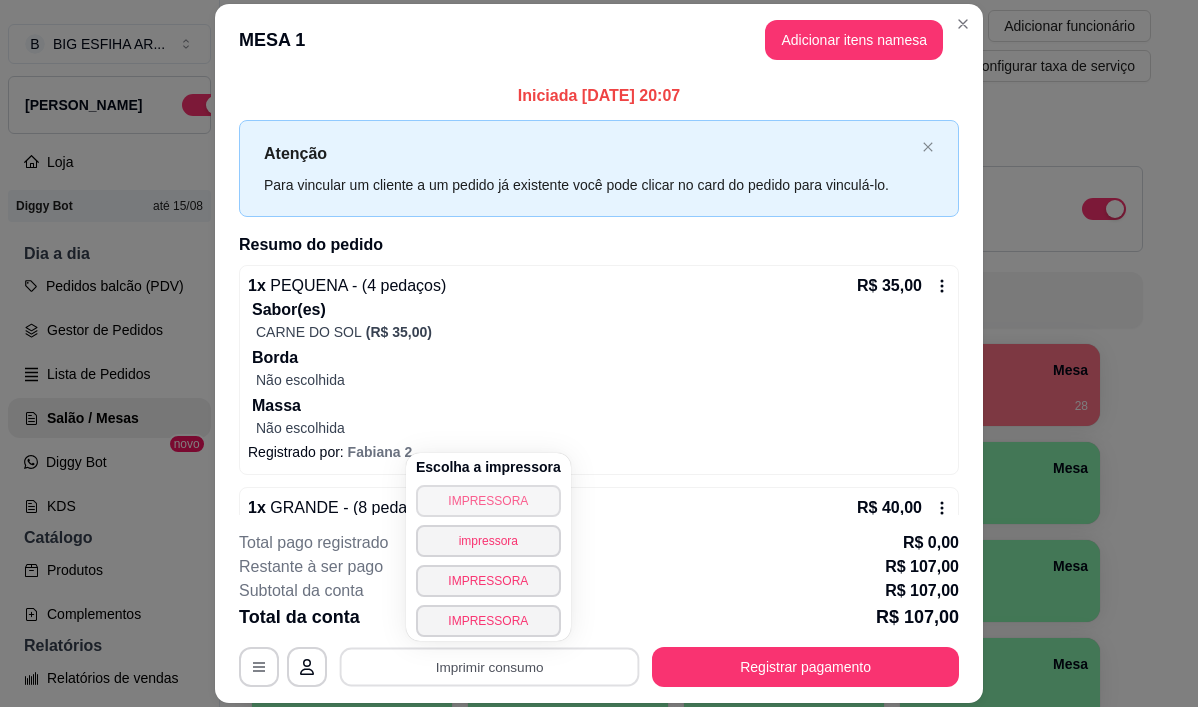 click on "IMPRESSORA" at bounding box center (488, 501) 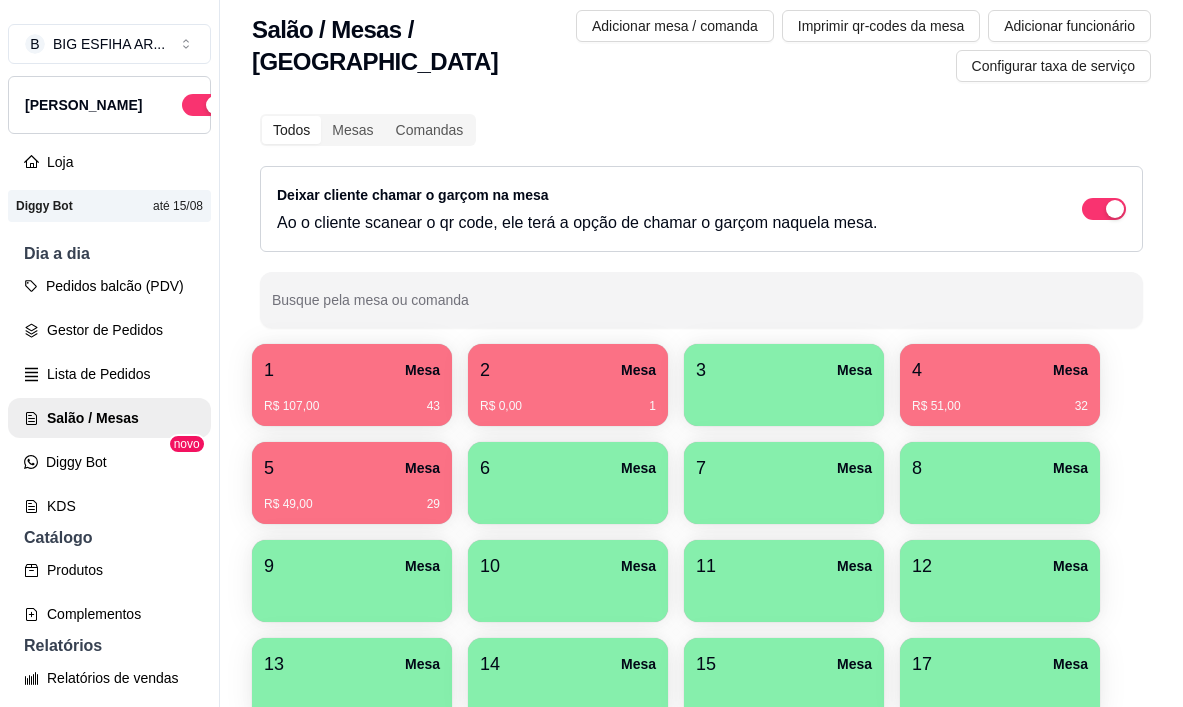 click on "R$ 107,00 43" at bounding box center (352, 406) 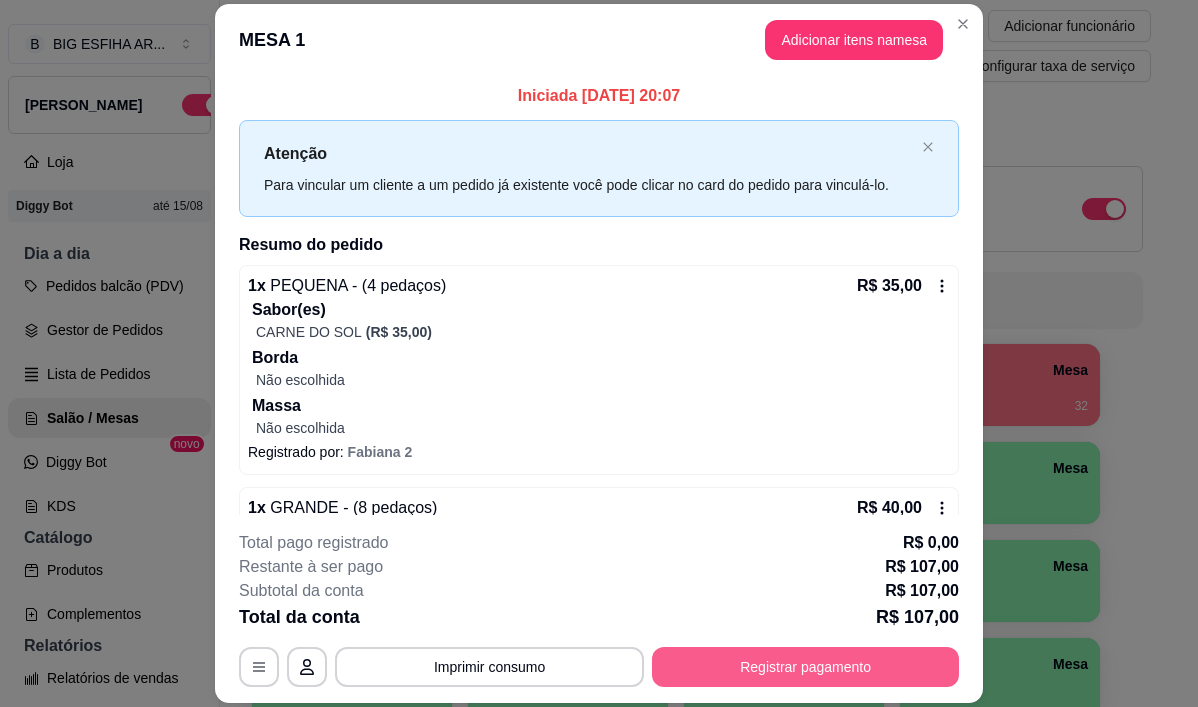 click on "Registrar pagamento" at bounding box center (805, 667) 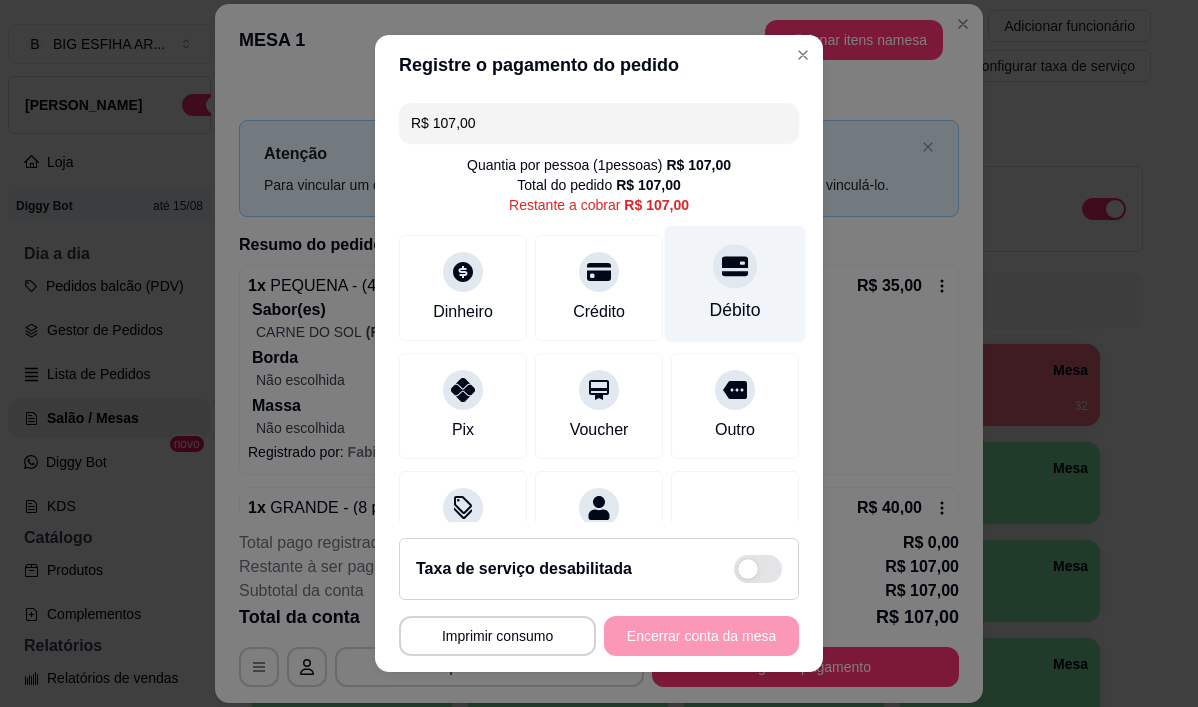 click at bounding box center [735, 267] 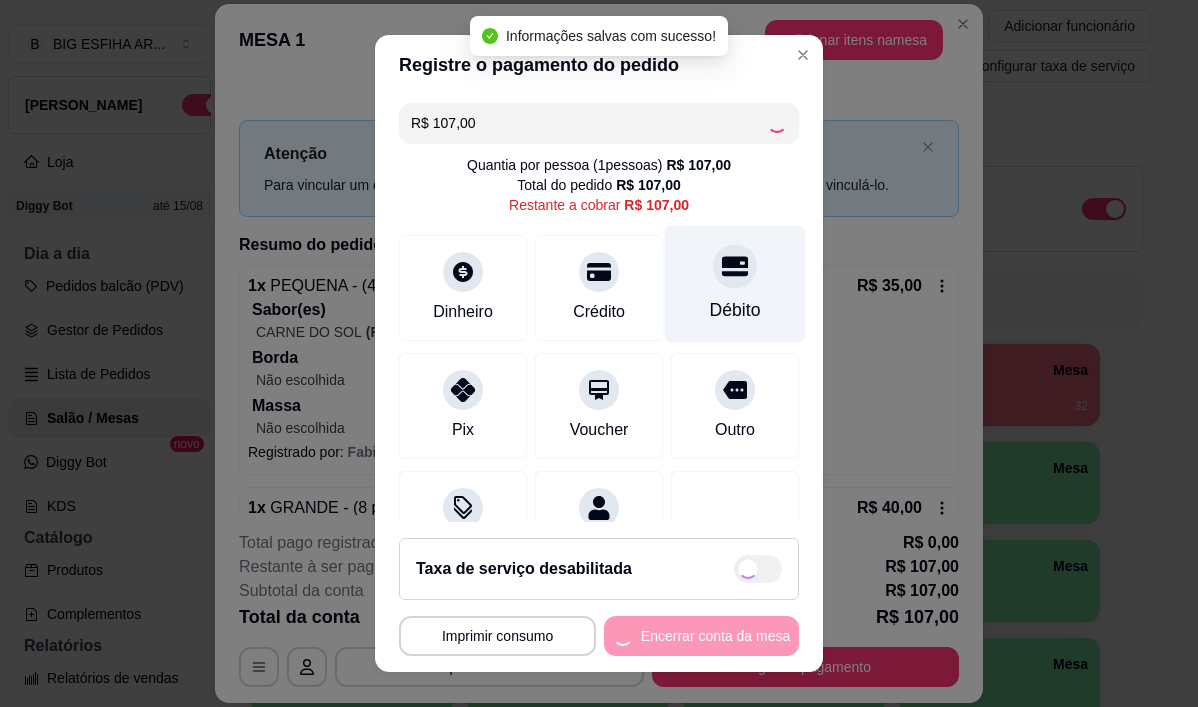 type on "R$ 0,00" 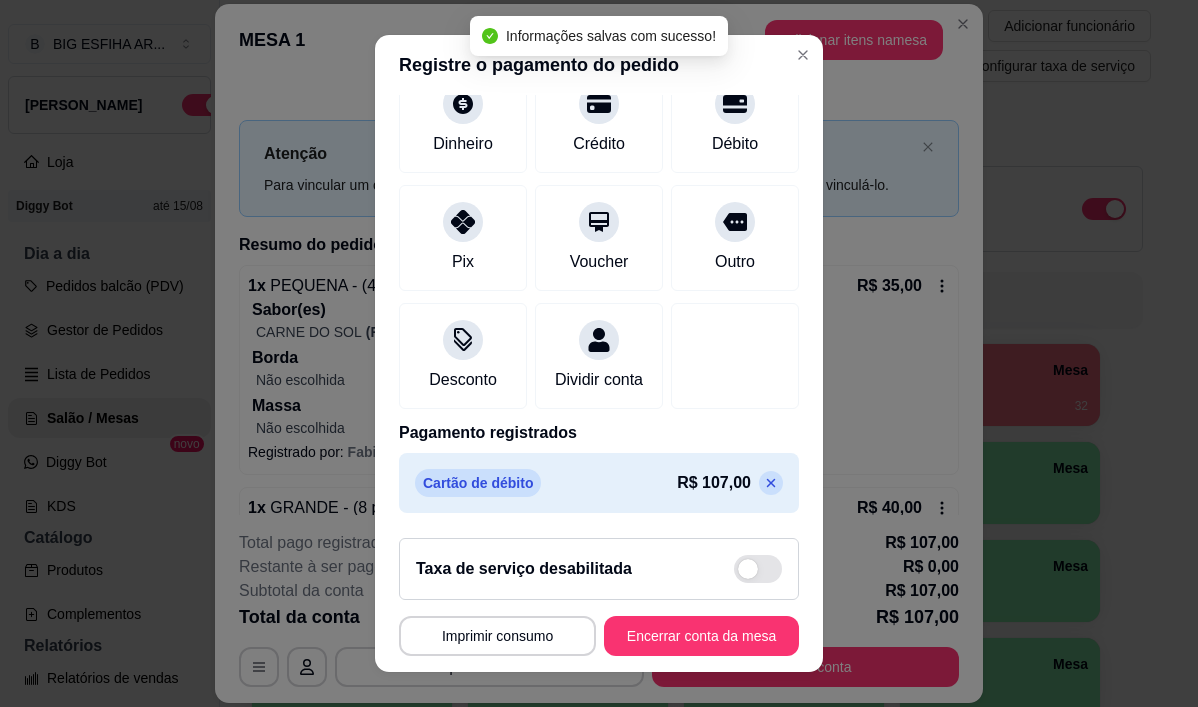 scroll, scrollTop: 171, scrollLeft: 0, axis: vertical 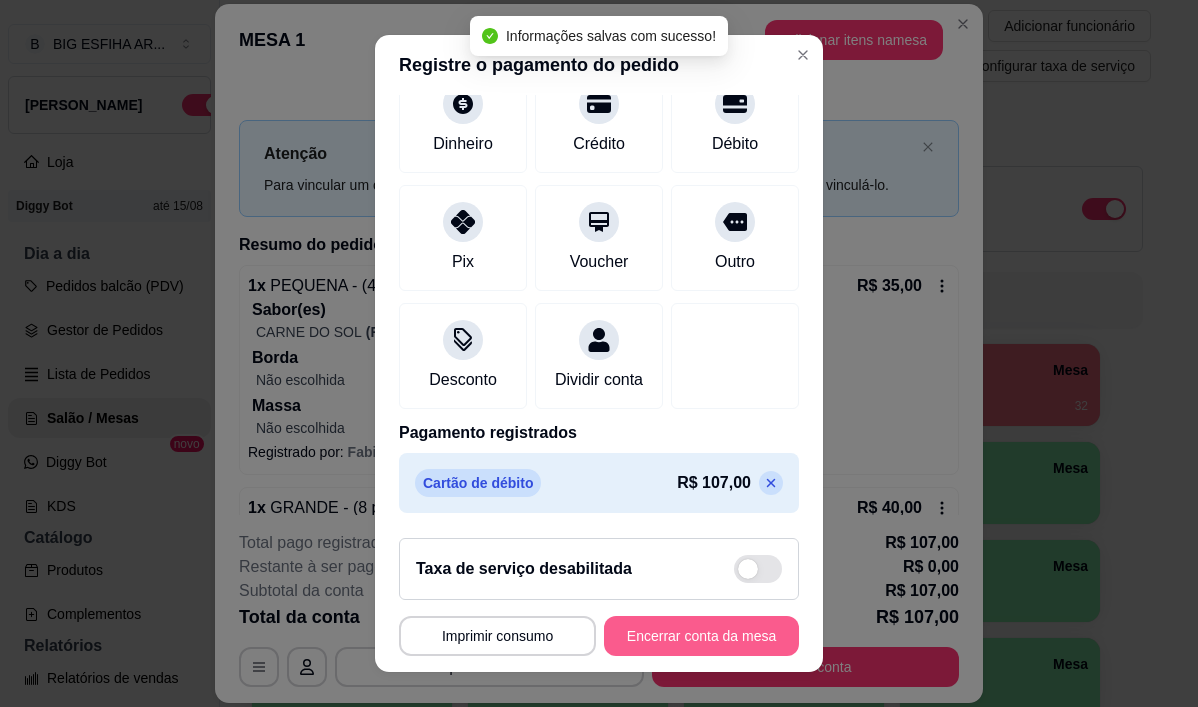 click on "Encerrar conta da mesa" at bounding box center [701, 636] 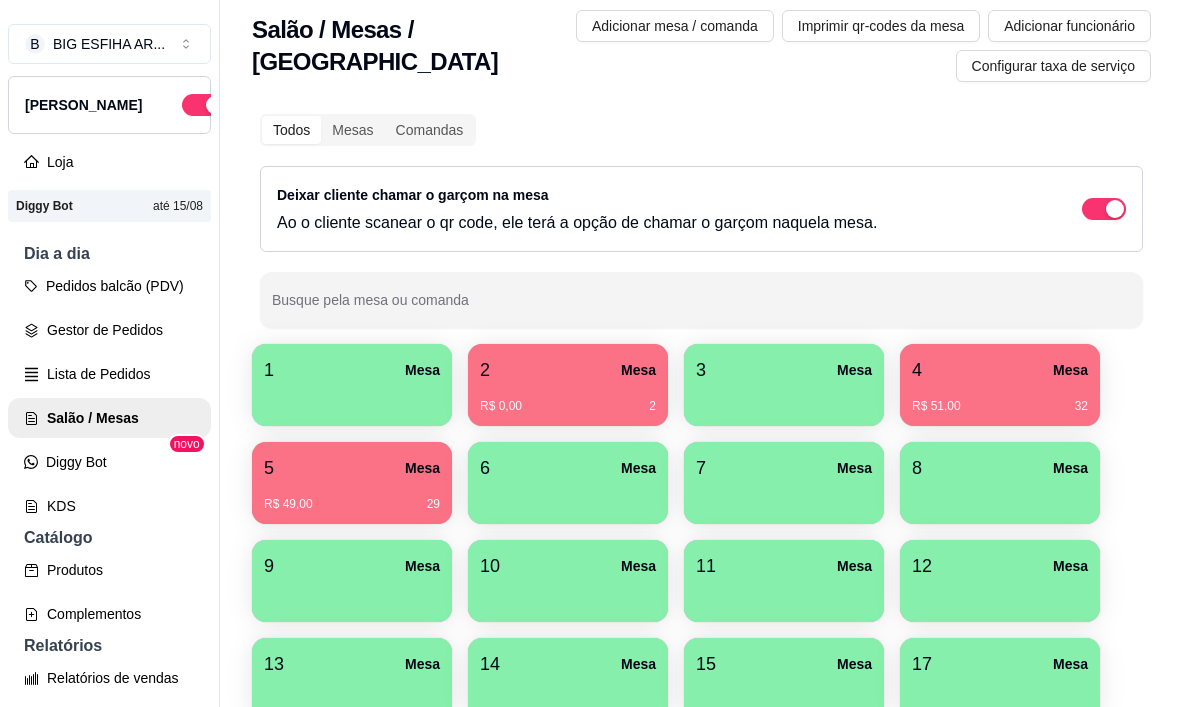 click on "R$ 49,00 29" at bounding box center (352, 504) 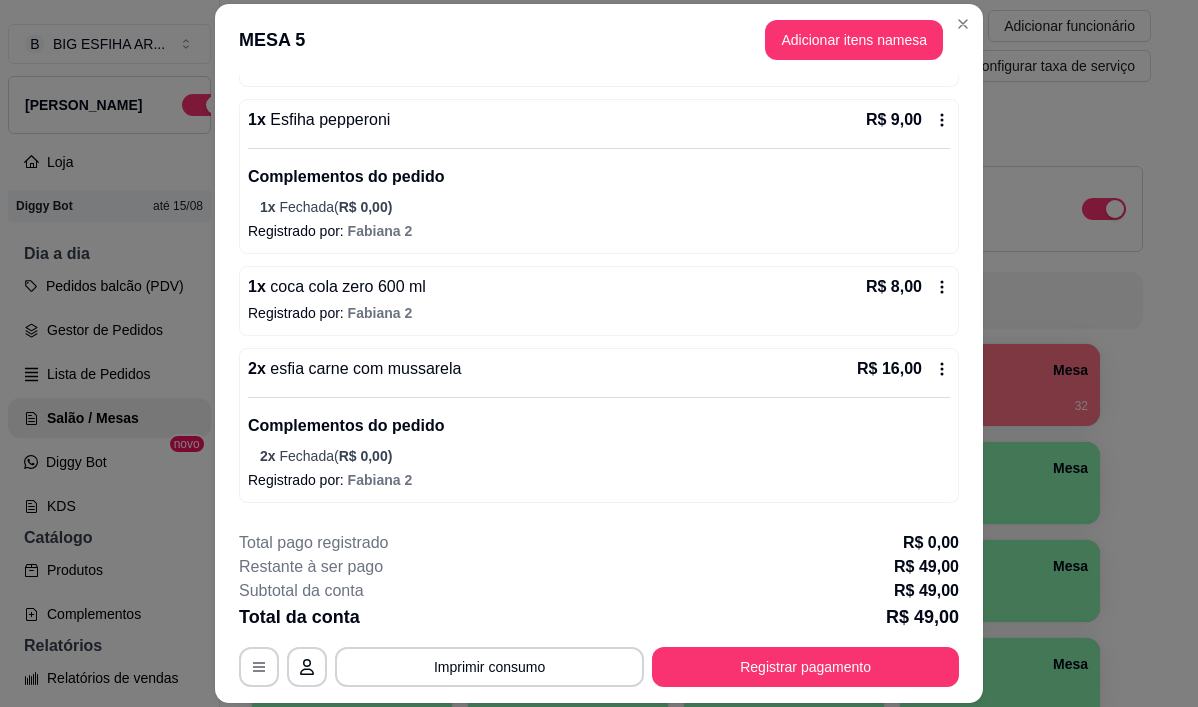 scroll, scrollTop: 609, scrollLeft: 0, axis: vertical 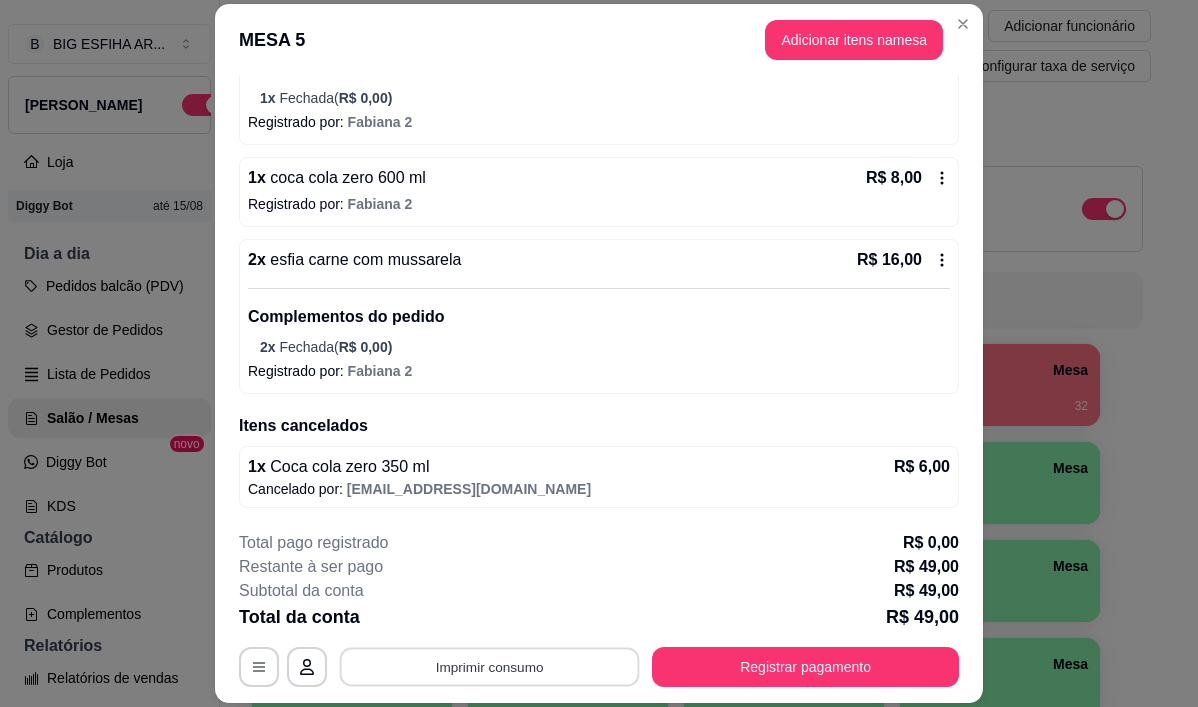 click on "Imprimir consumo" at bounding box center (490, 667) 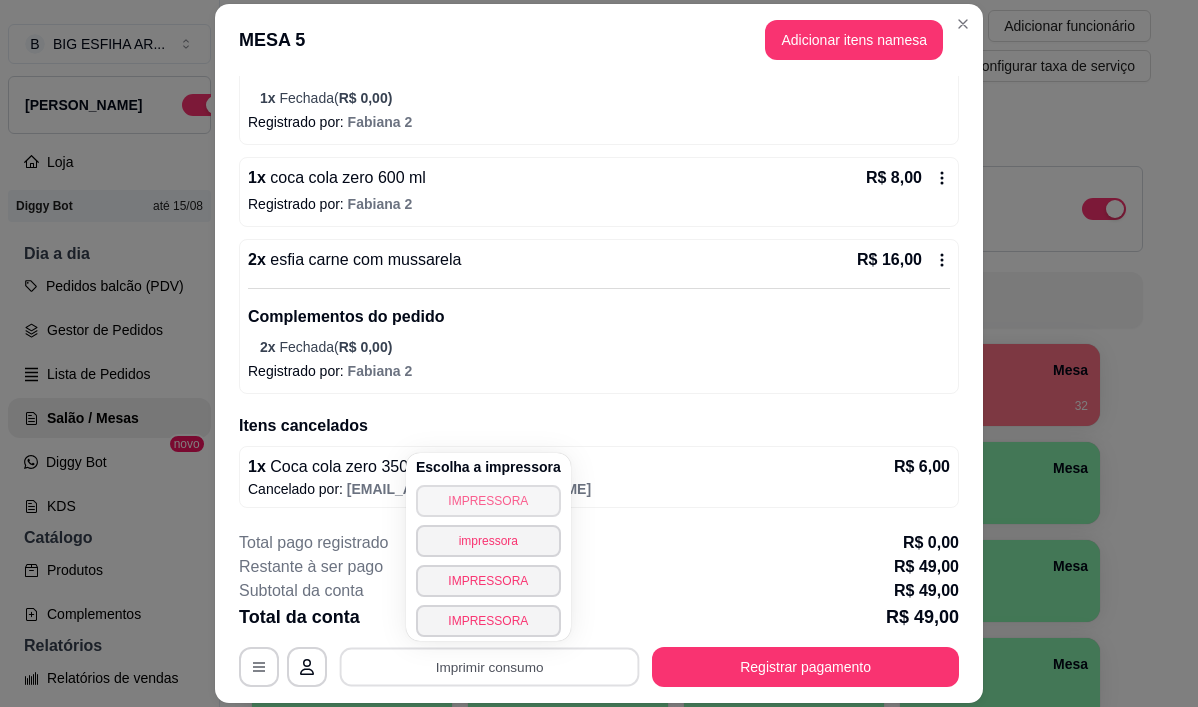 click on "IMPRESSORA" at bounding box center (488, 501) 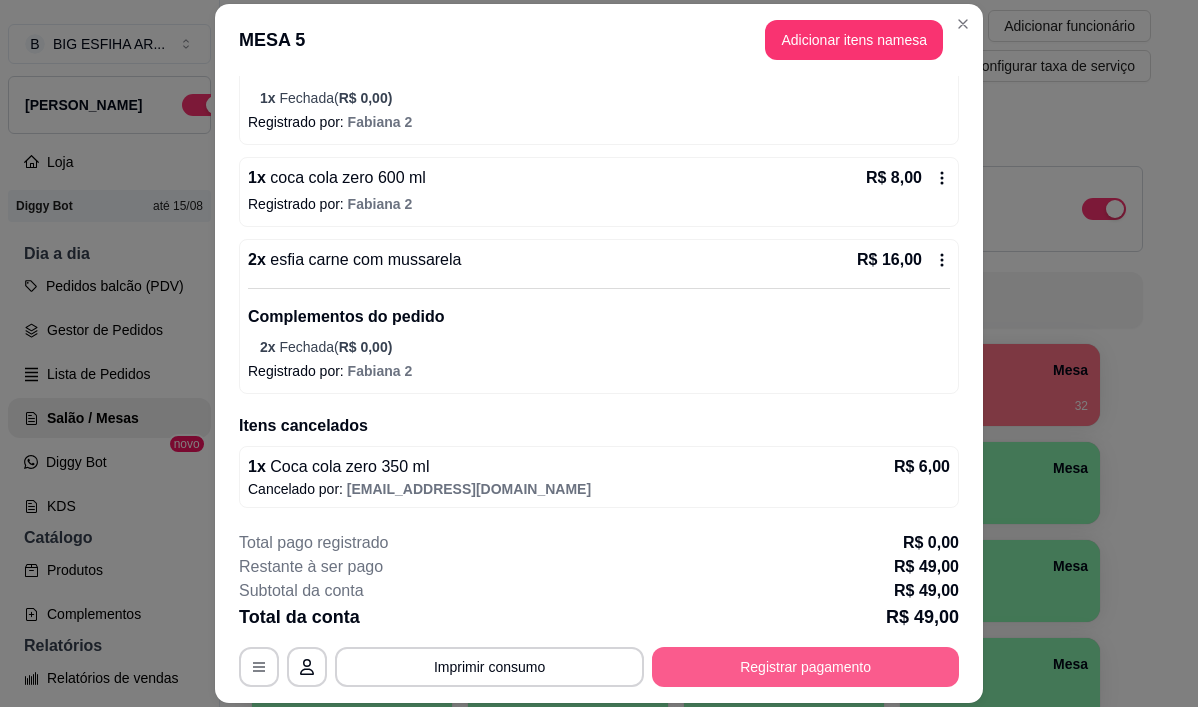 click on "Registrar pagamento" at bounding box center [805, 667] 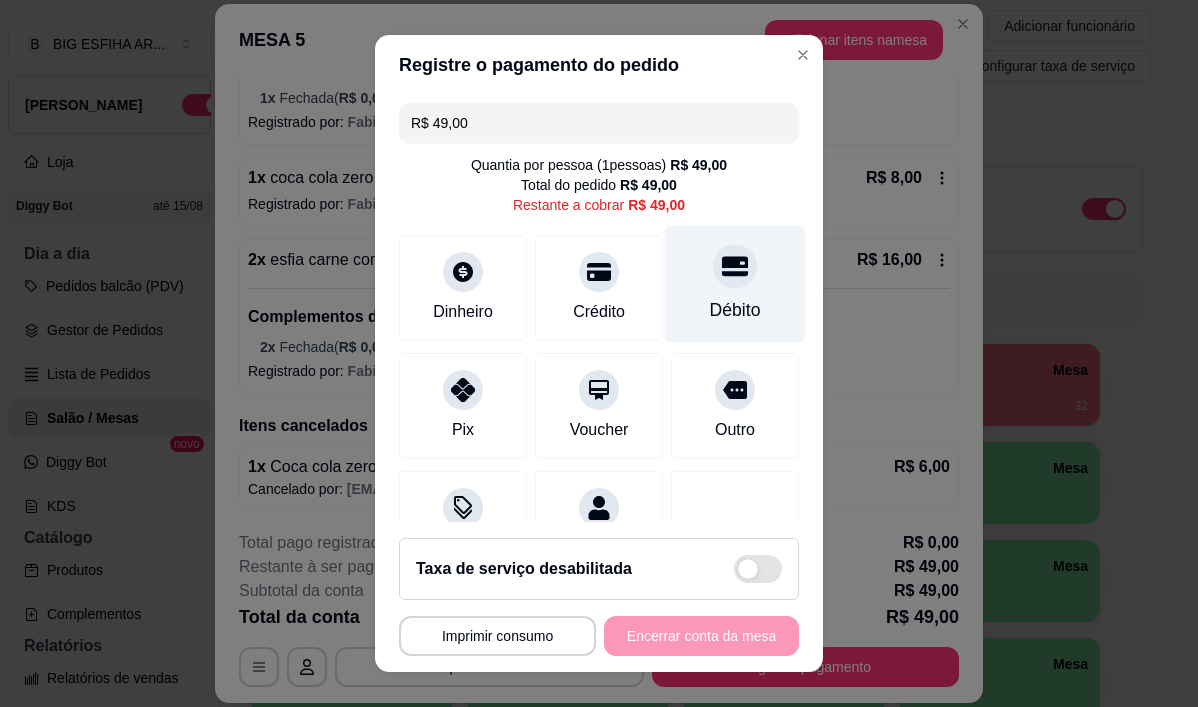 click at bounding box center [735, 267] 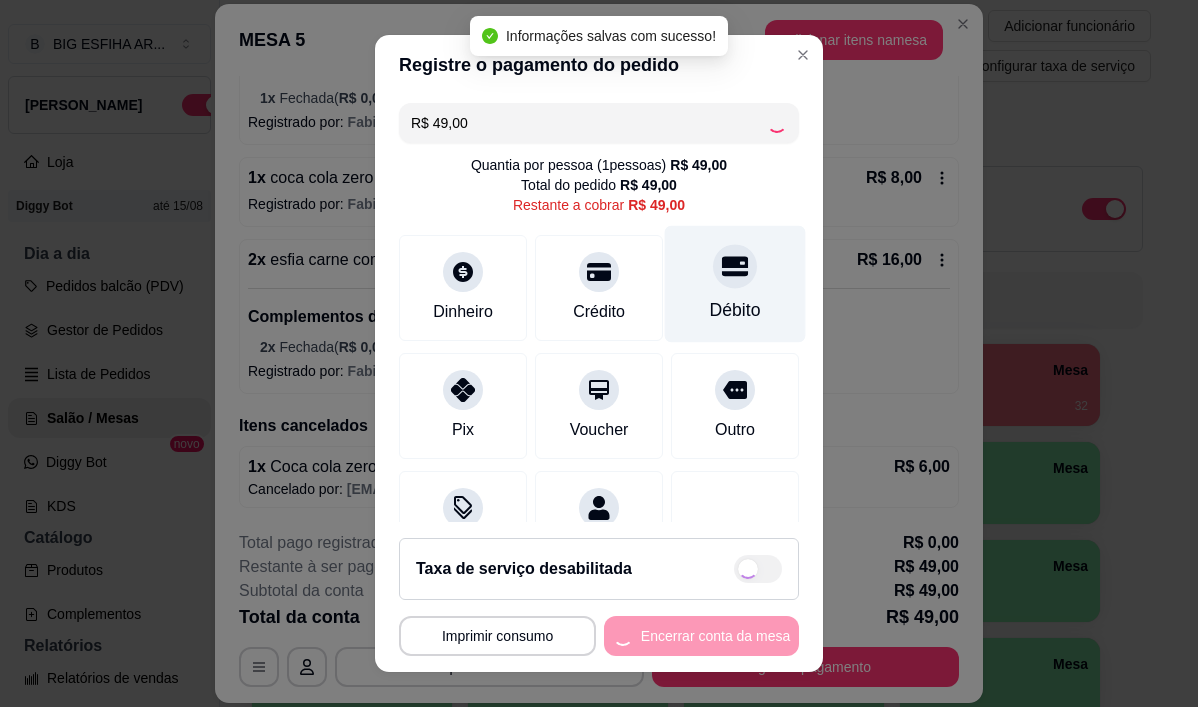 type on "R$ 0,00" 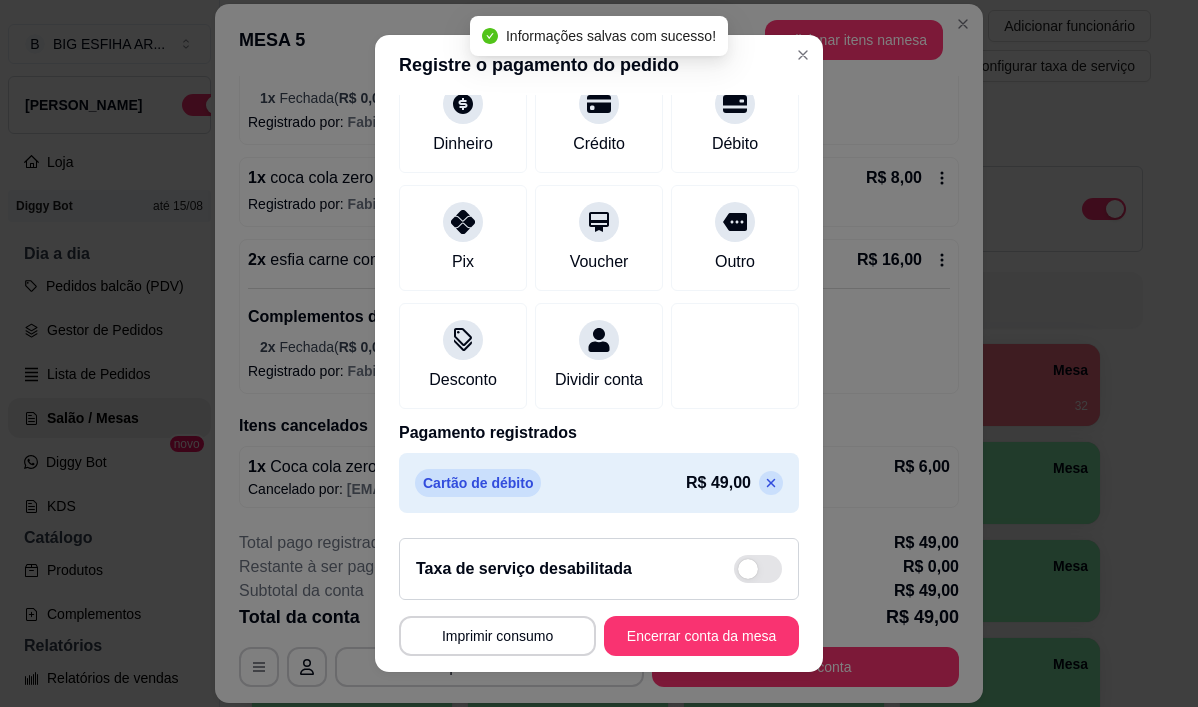scroll, scrollTop: 171, scrollLeft: 0, axis: vertical 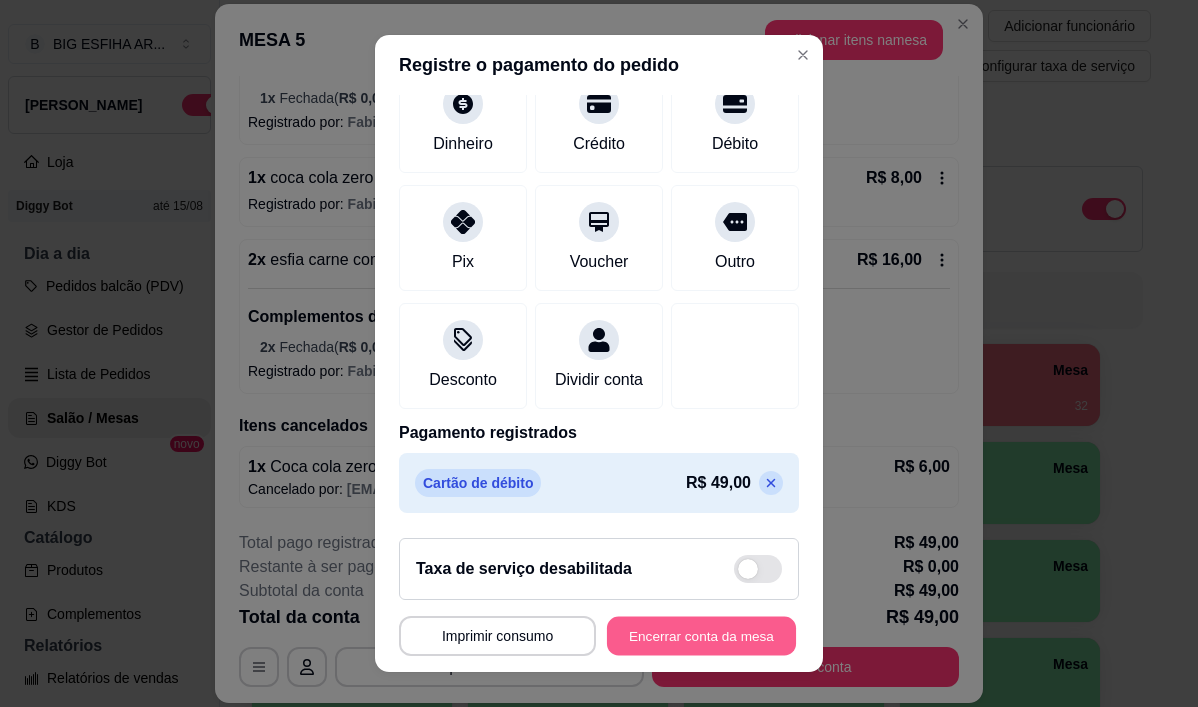 click on "Encerrar conta da mesa" at bounding box center (701, 635) 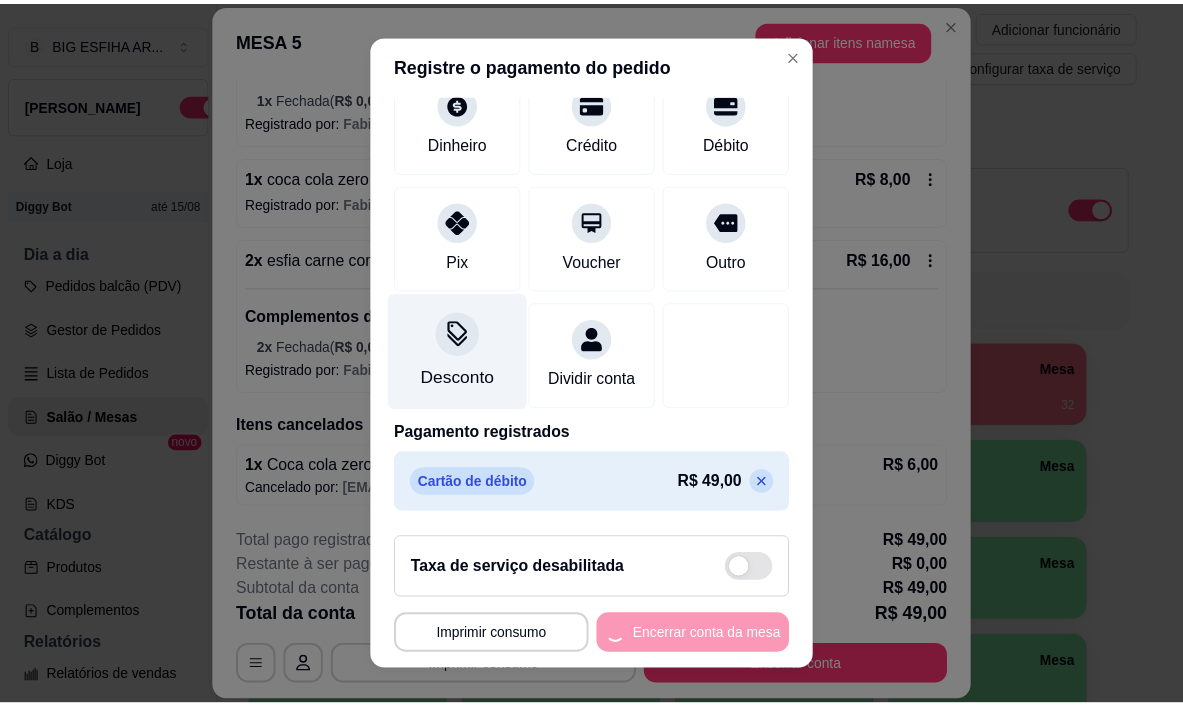 scroll, scrollTop: 0, scrollLeft: 0, axis: both 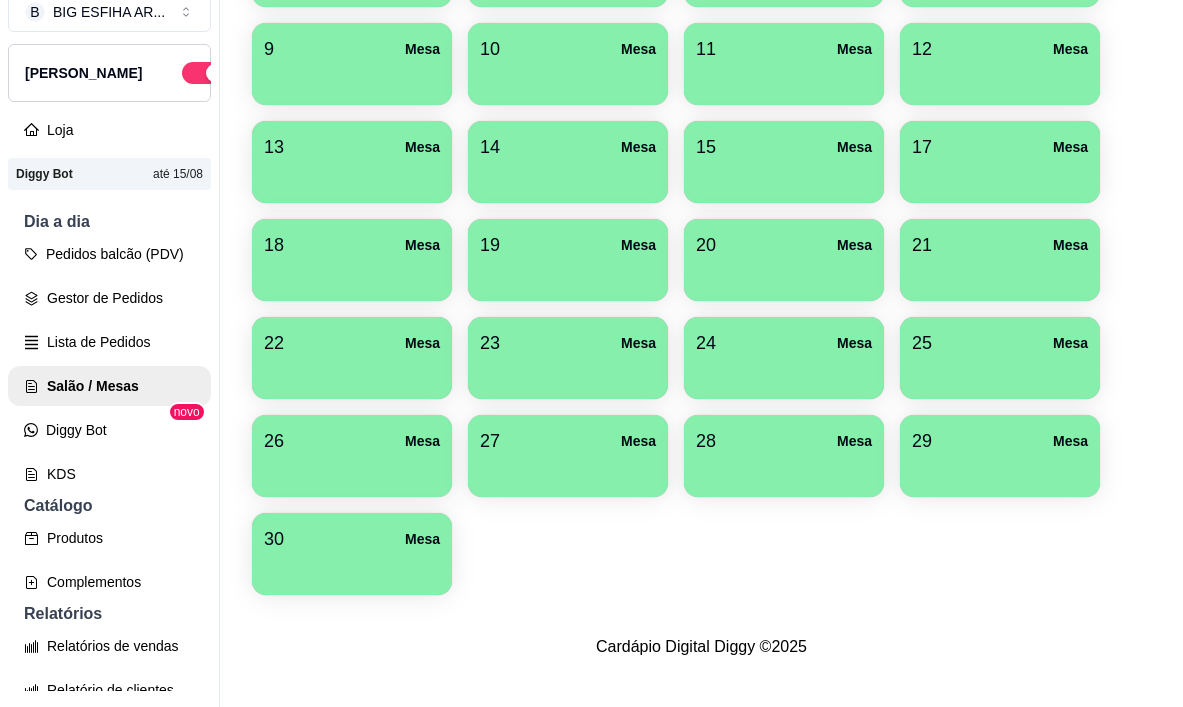 click on "30 Mesa" at bounding box center [352, 554] 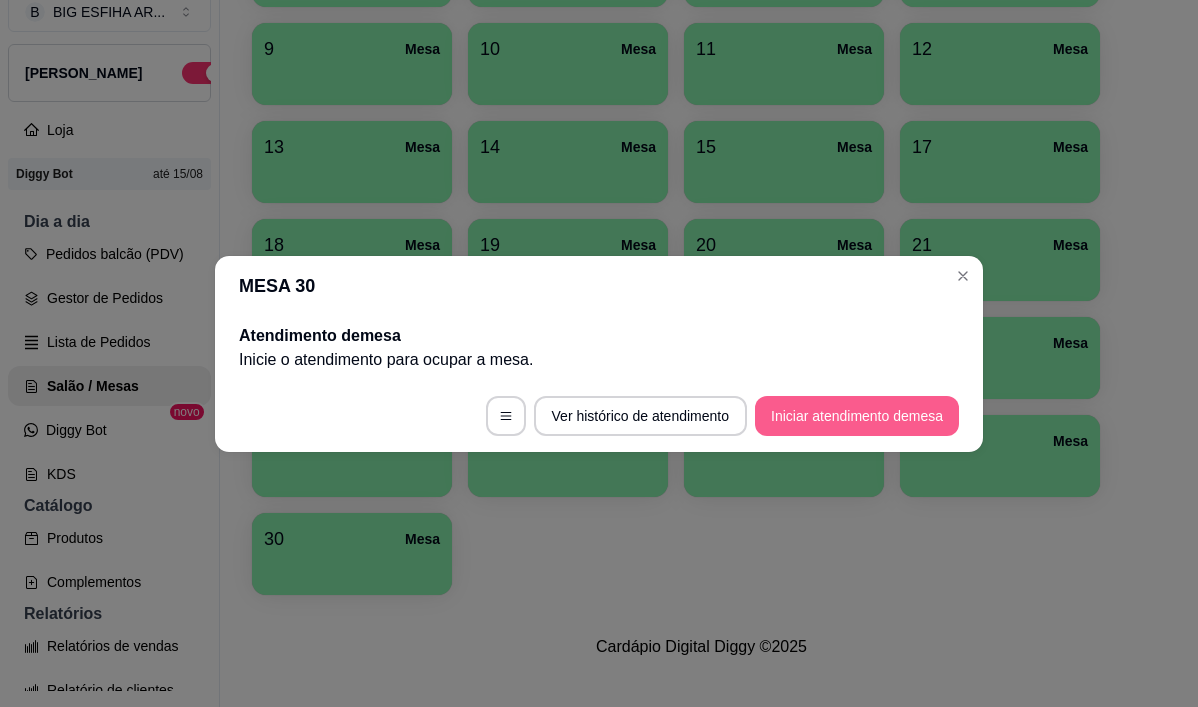 click on "Iniciar atendimento de  mesa" at bounding box center (857, 416) 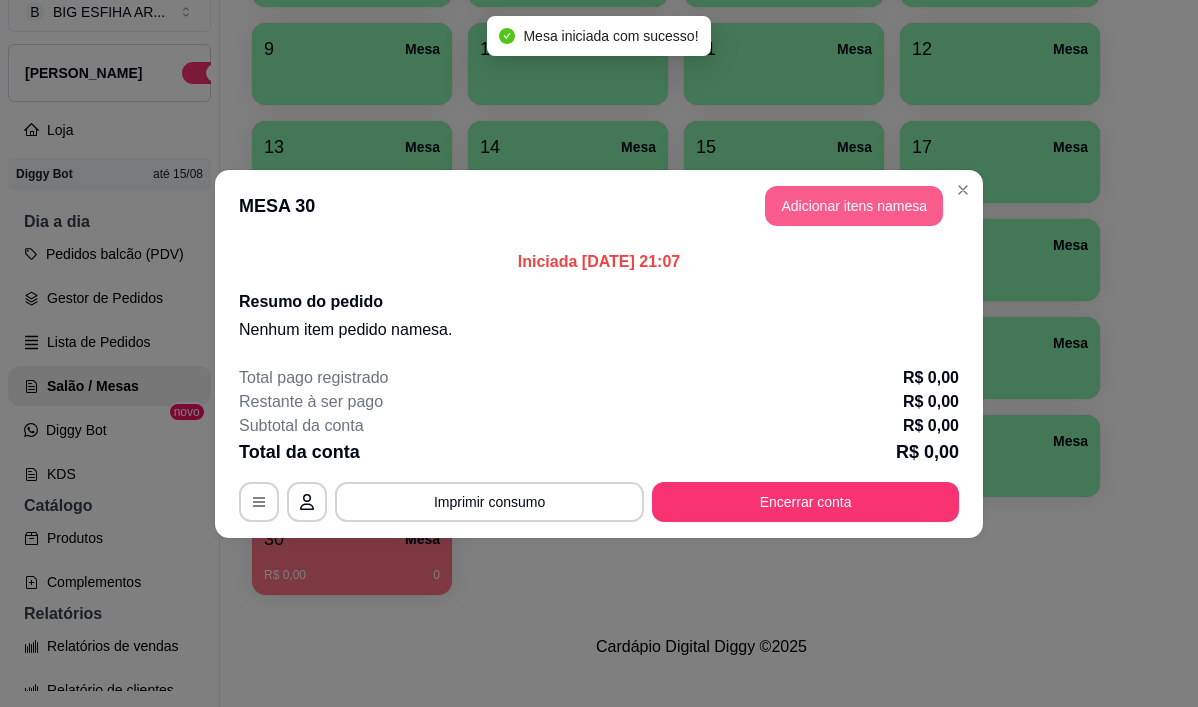 click on "Adicionar itens na  mesa" at bounding box center [854, 206] 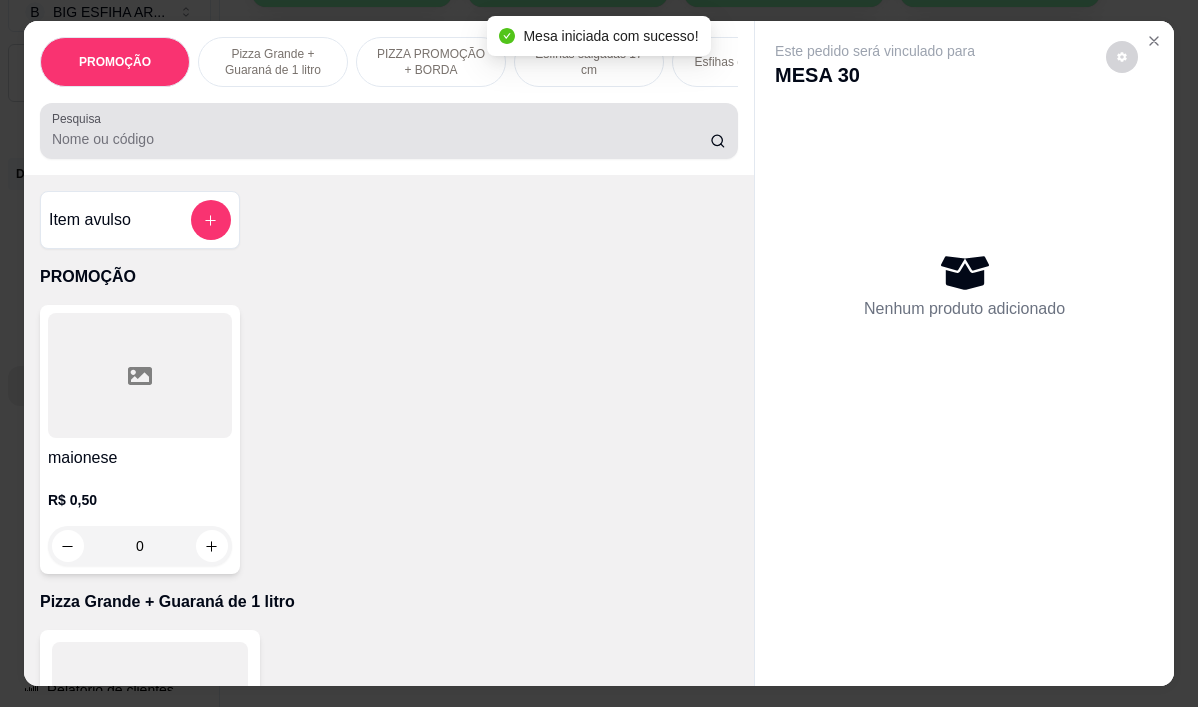 click on "Pesquisa" at bounding box center [389, 131] 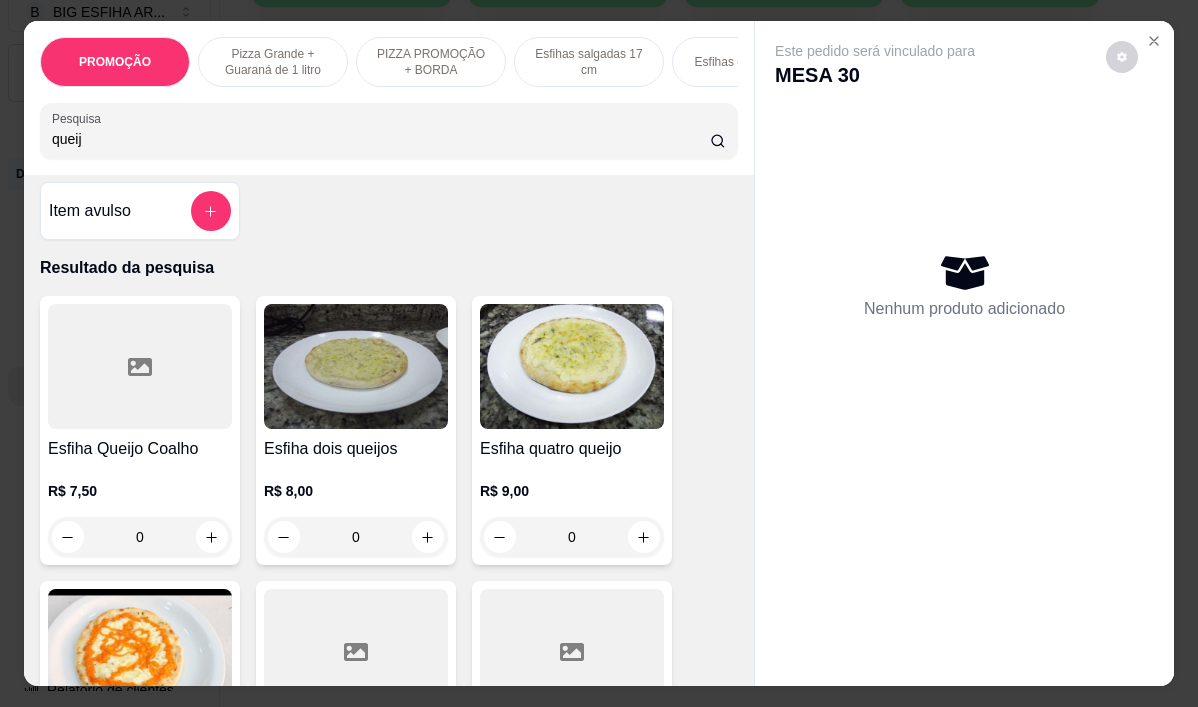 scroll, scrollTop: 0, scrollLeft: 0, axis: both 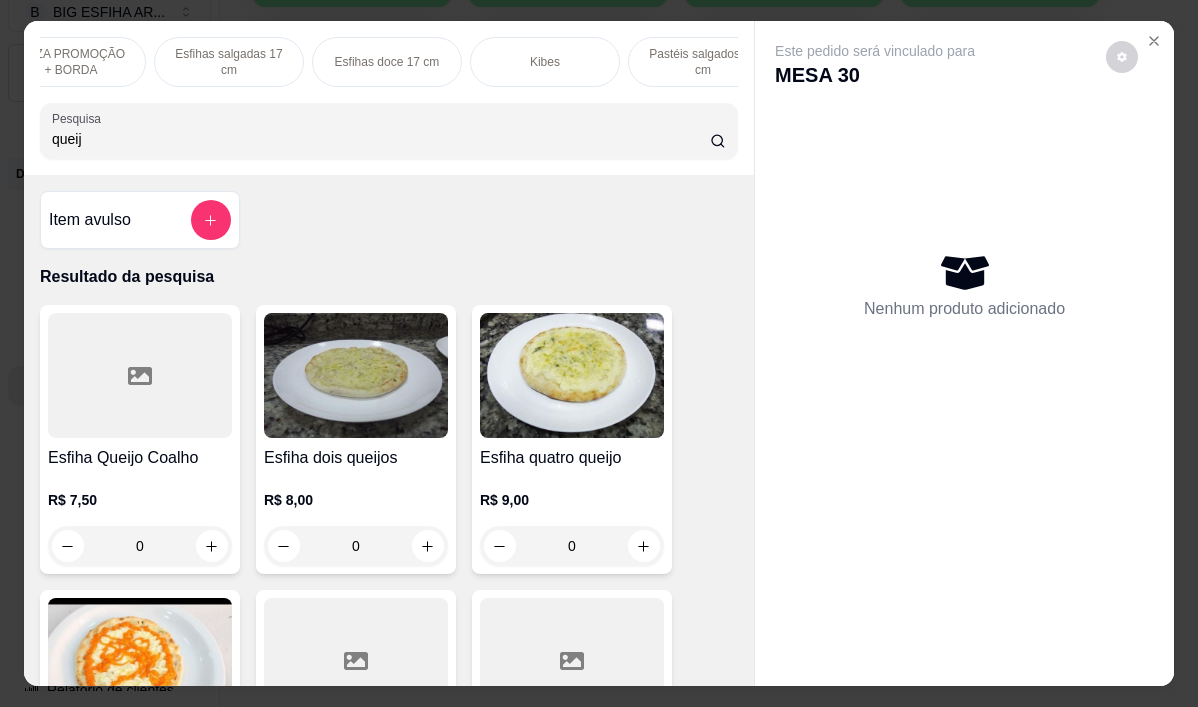 click on "Pastéis salgados 27 cm" at bounding box center [703, 62] 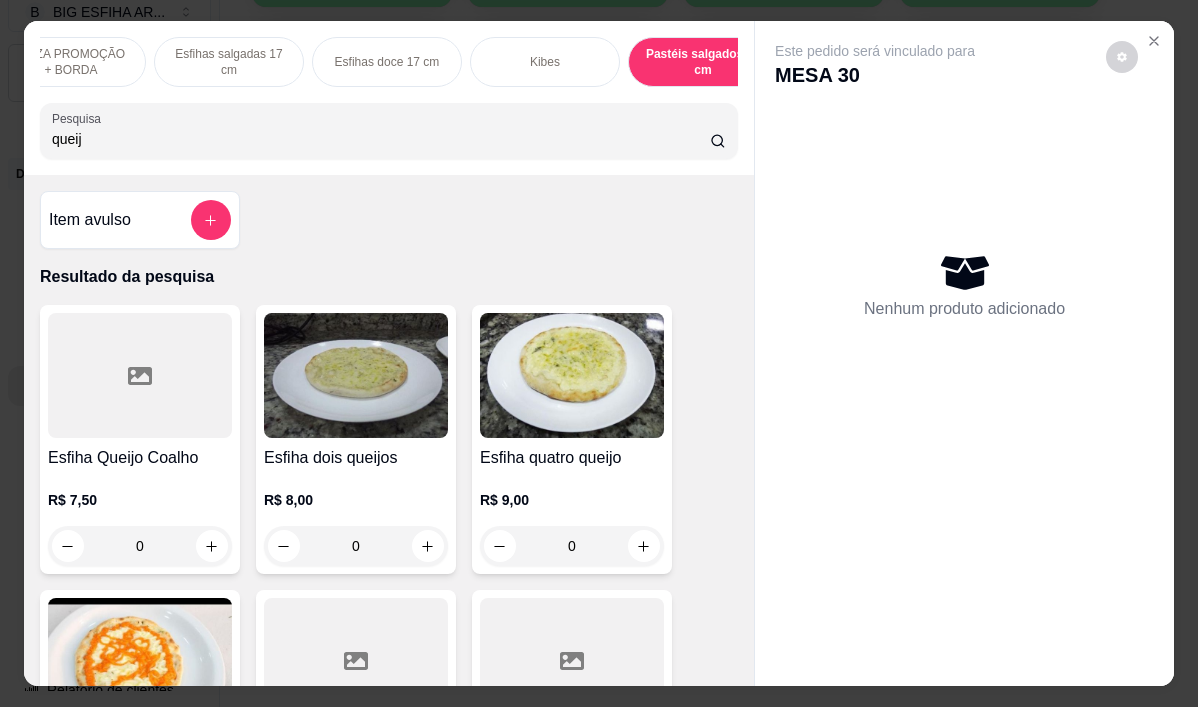 scroll, scrollTop: 8923, scrollLeft: 0, axis: vertical 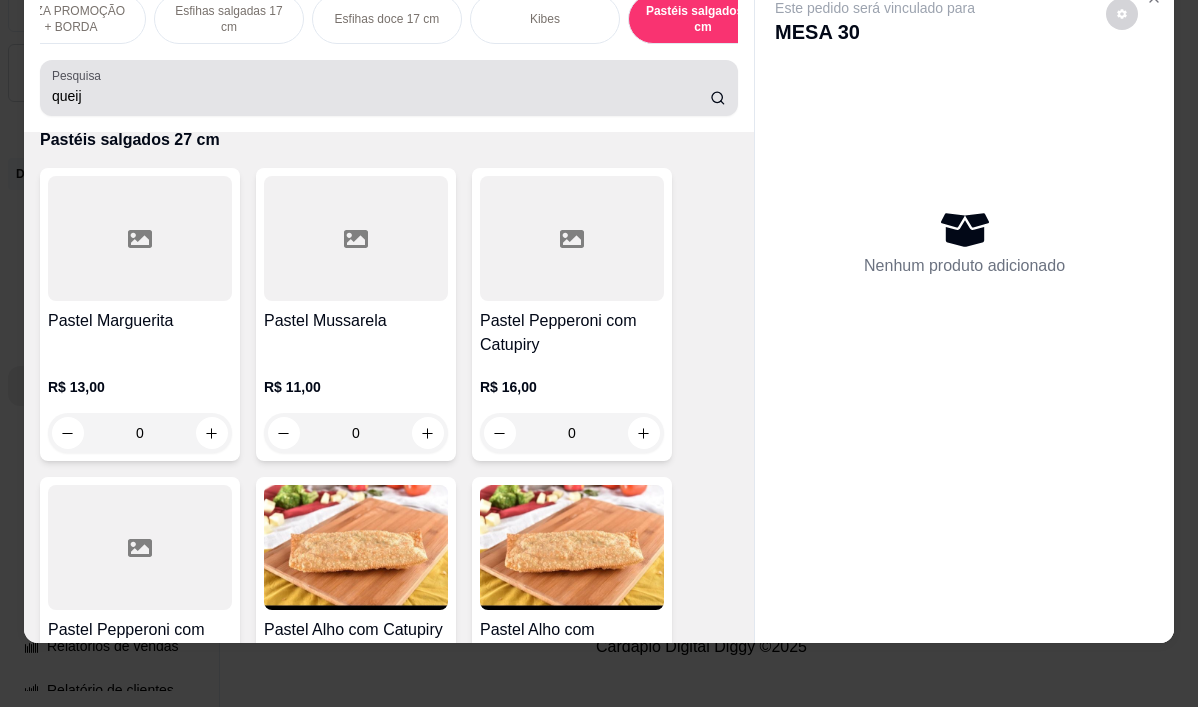 click on "queij" at bounding box center [381, 96] 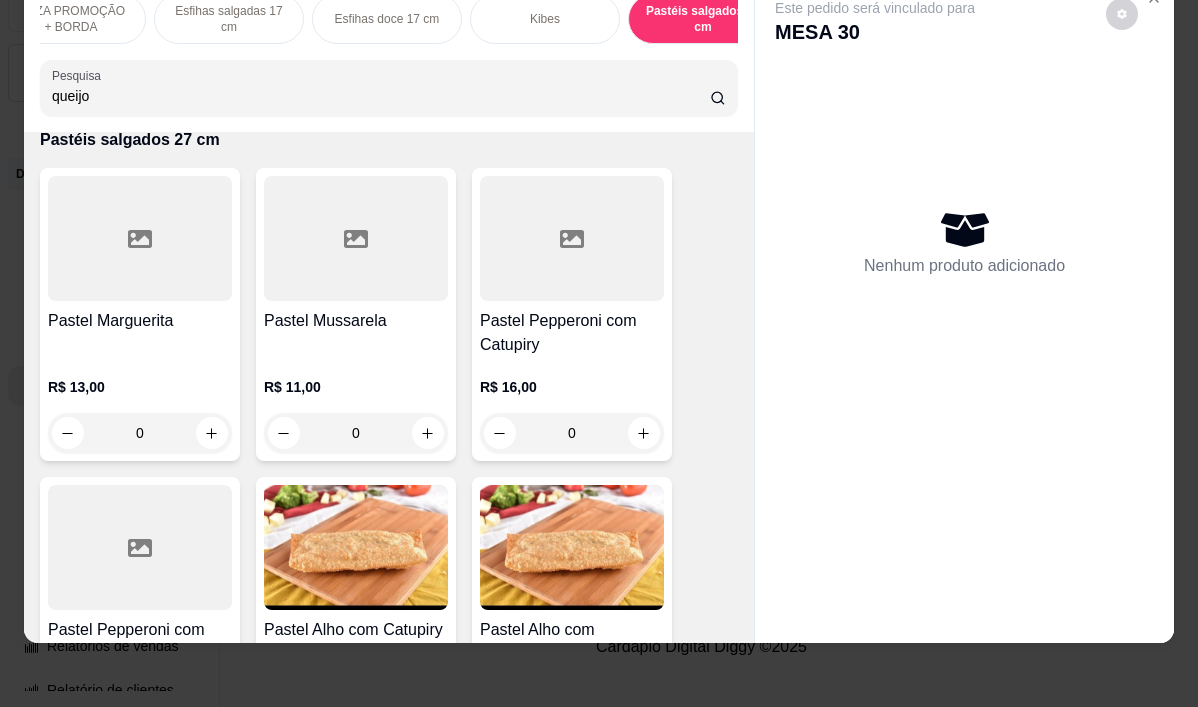 type on "queijo" 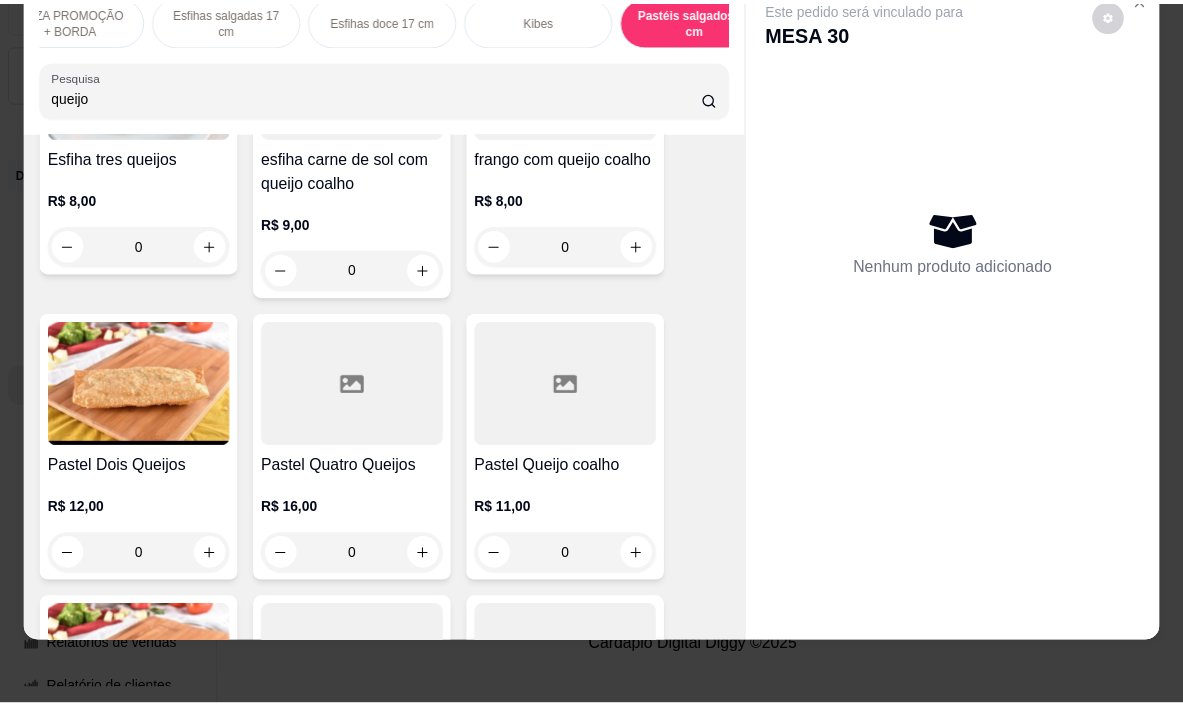 scroll, scrollTop: 600, scrollLeft: 0, axis: vertical 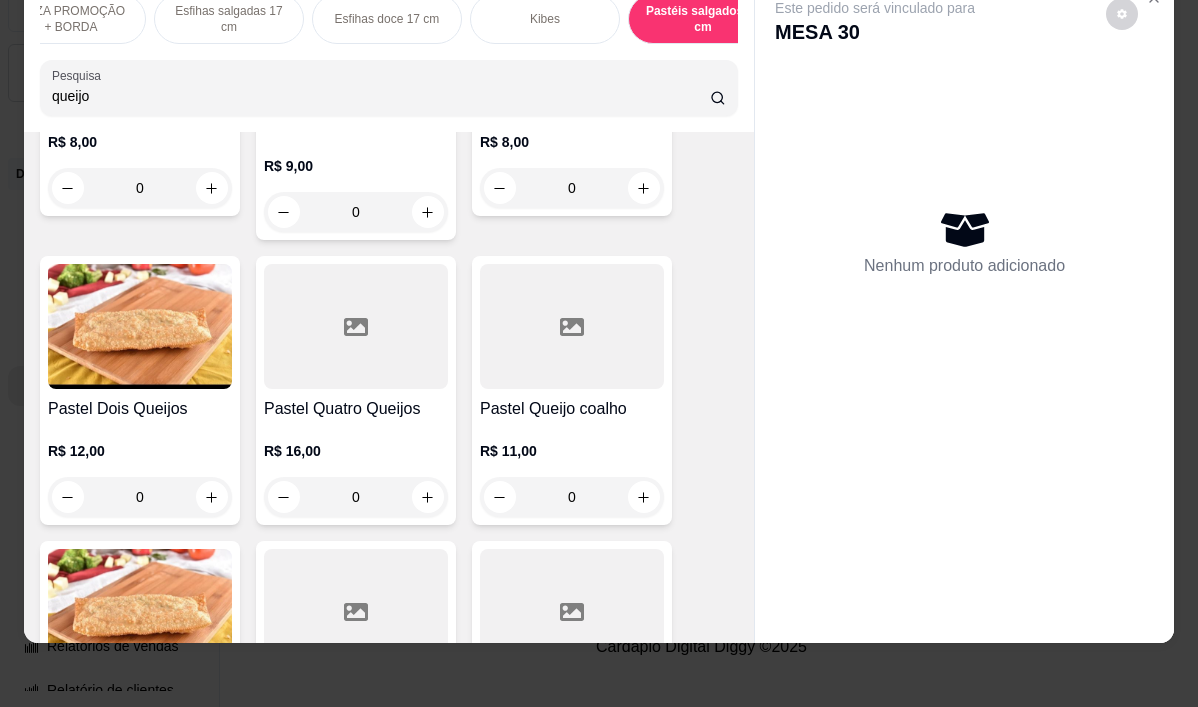 click on "R$ 11,00" at bounding box center (572, 451) 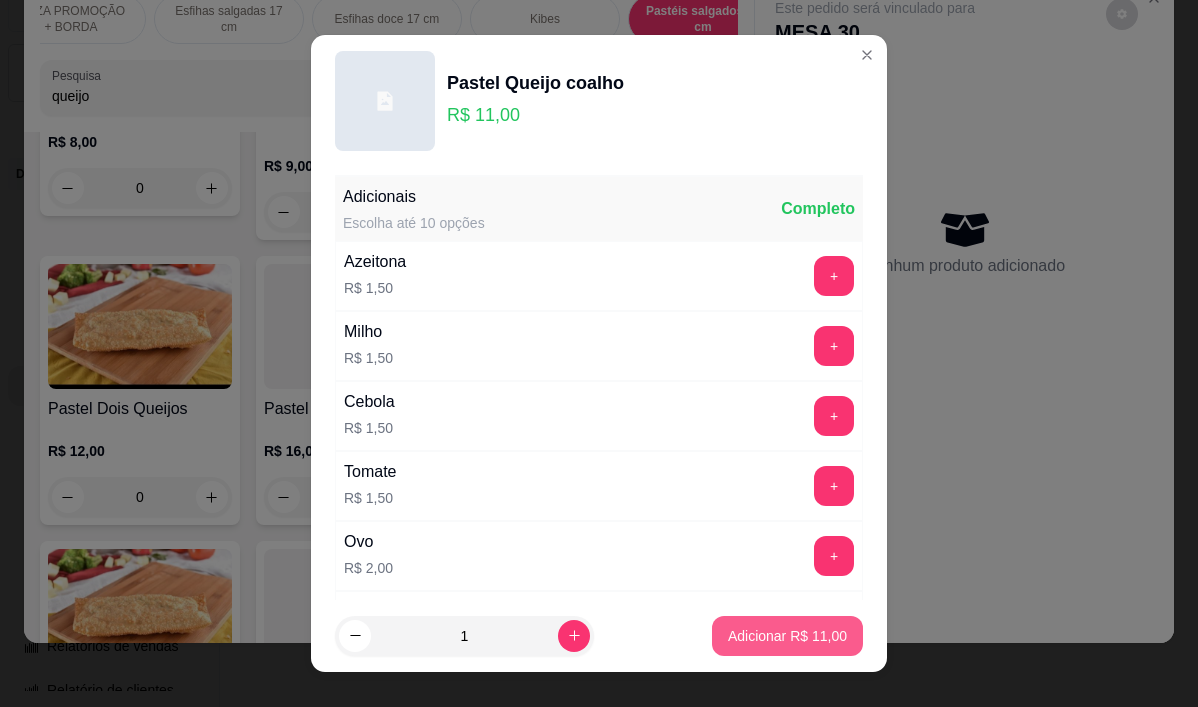 click on "Adicionar   R$ 11,00" at bounding box center (787, 636) 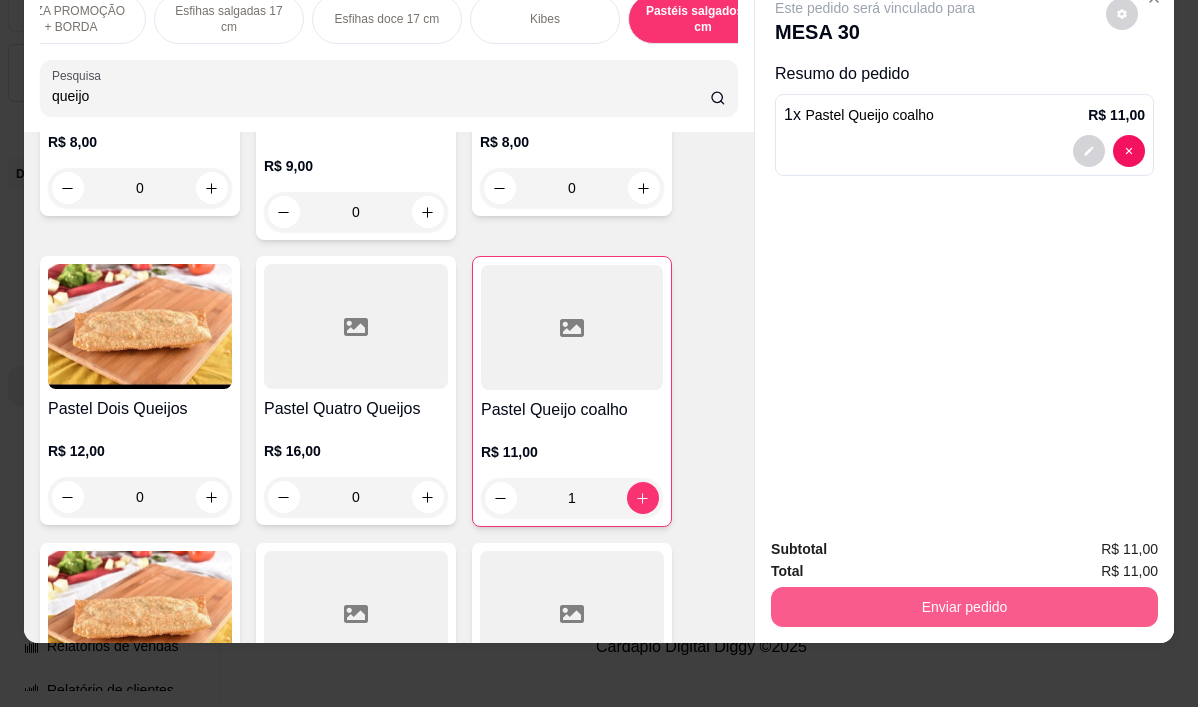click on "Enviar pedido" at bounding box center [964, 607] 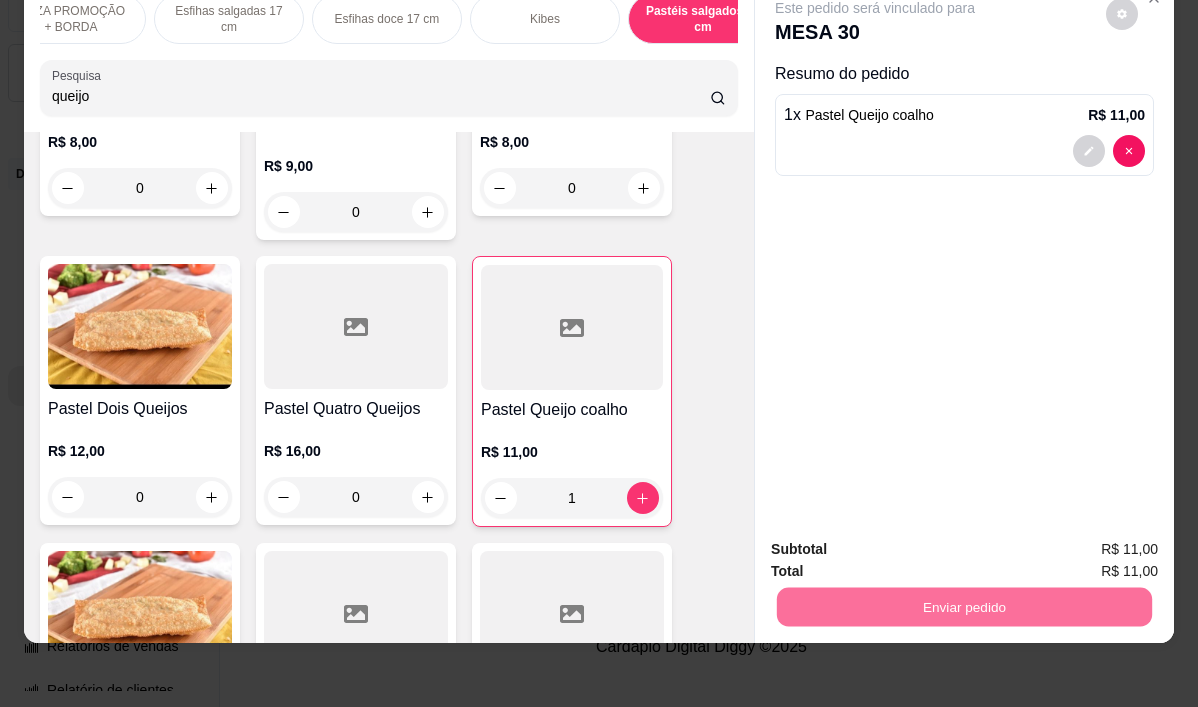 click on "Não registrar e enviar pedido" at bounding box center [898, 542] 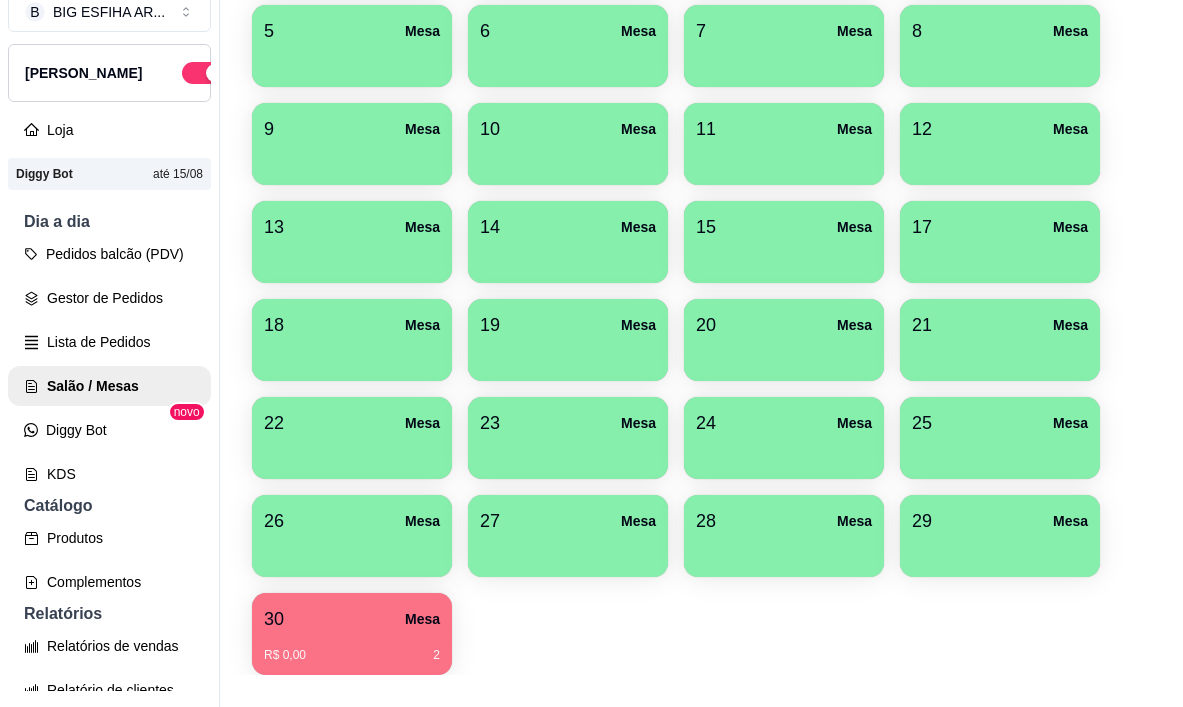 scroll, scrollTop: 214, scrollLeft: 0, axis: vertical 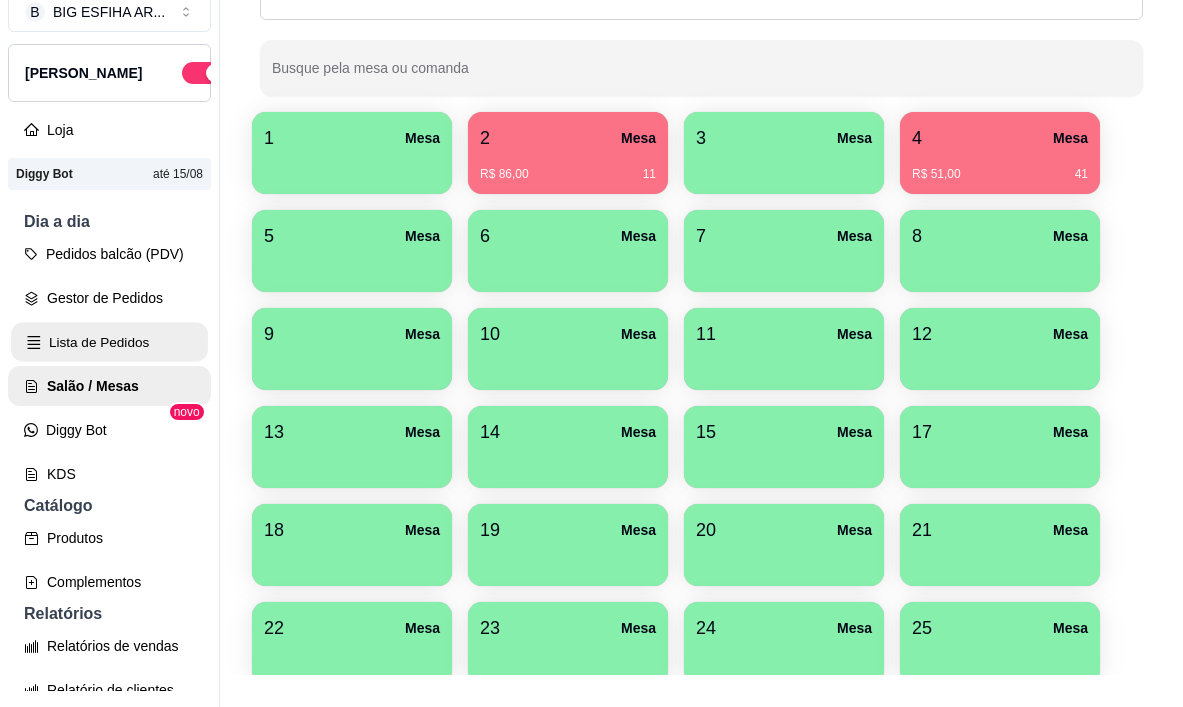 click on "Lista de Pedidos" at bounding box center (109, 342) 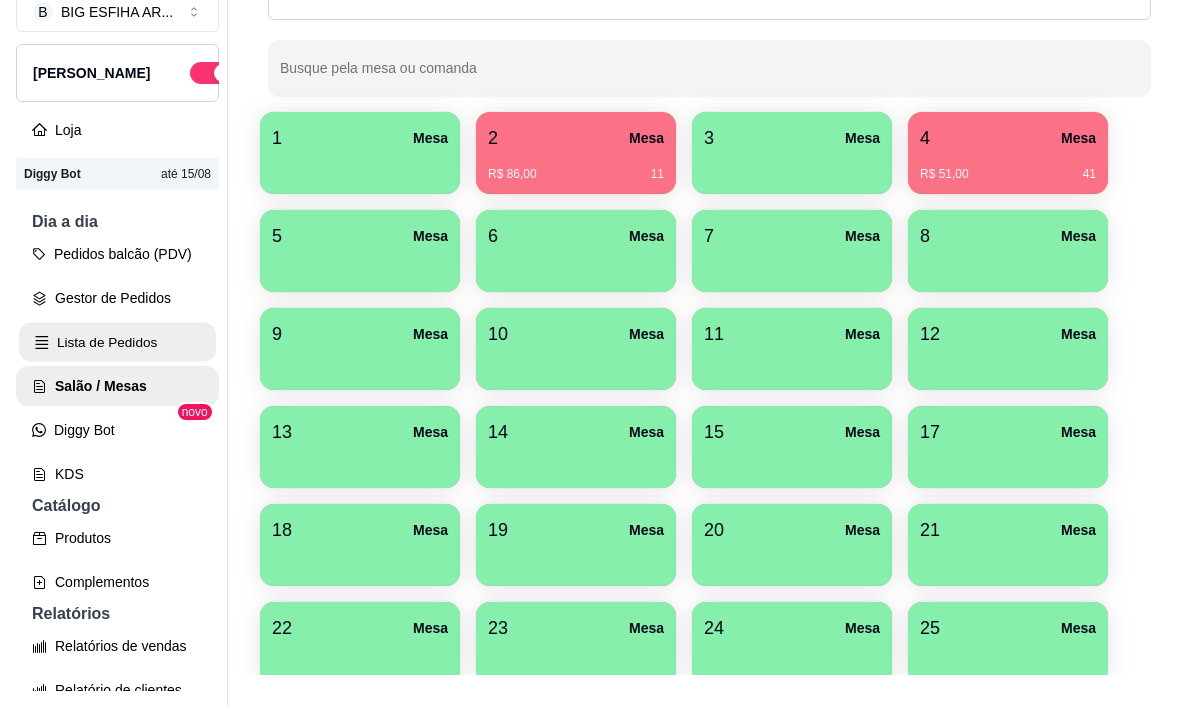 scroll, scrollTop: 0, scrollLeft: 0, axis: both 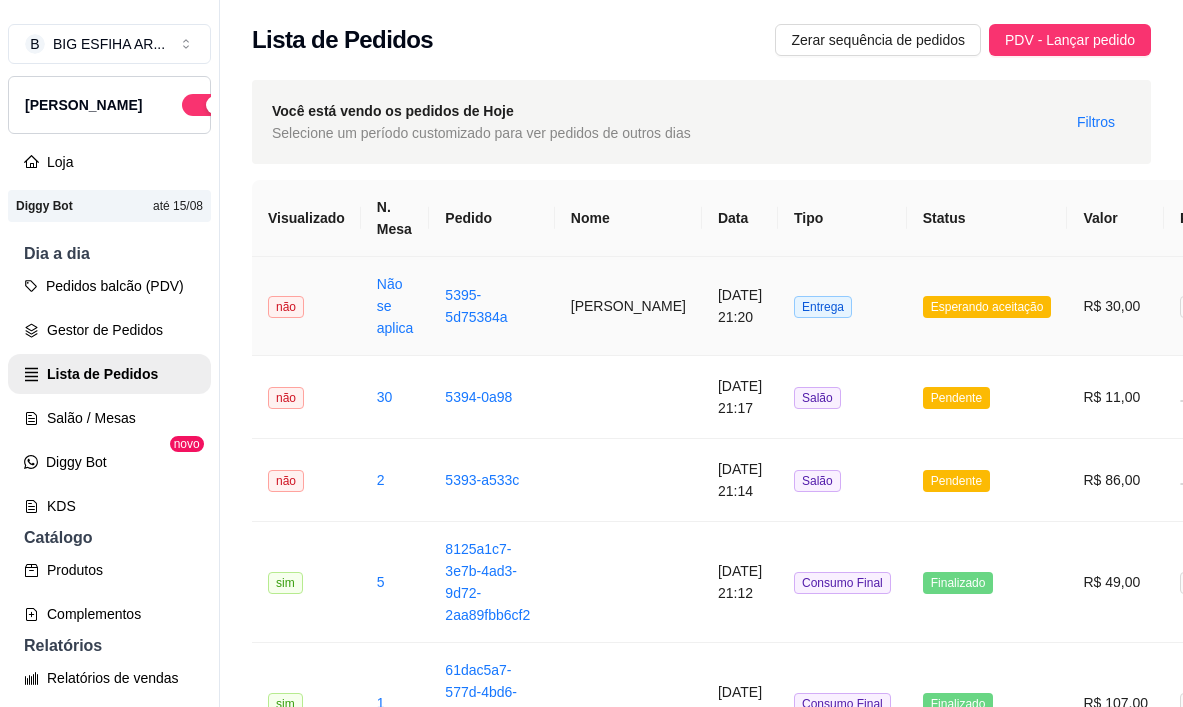 click on "[PERSON_NAME]" at bounding box center (628, 306) 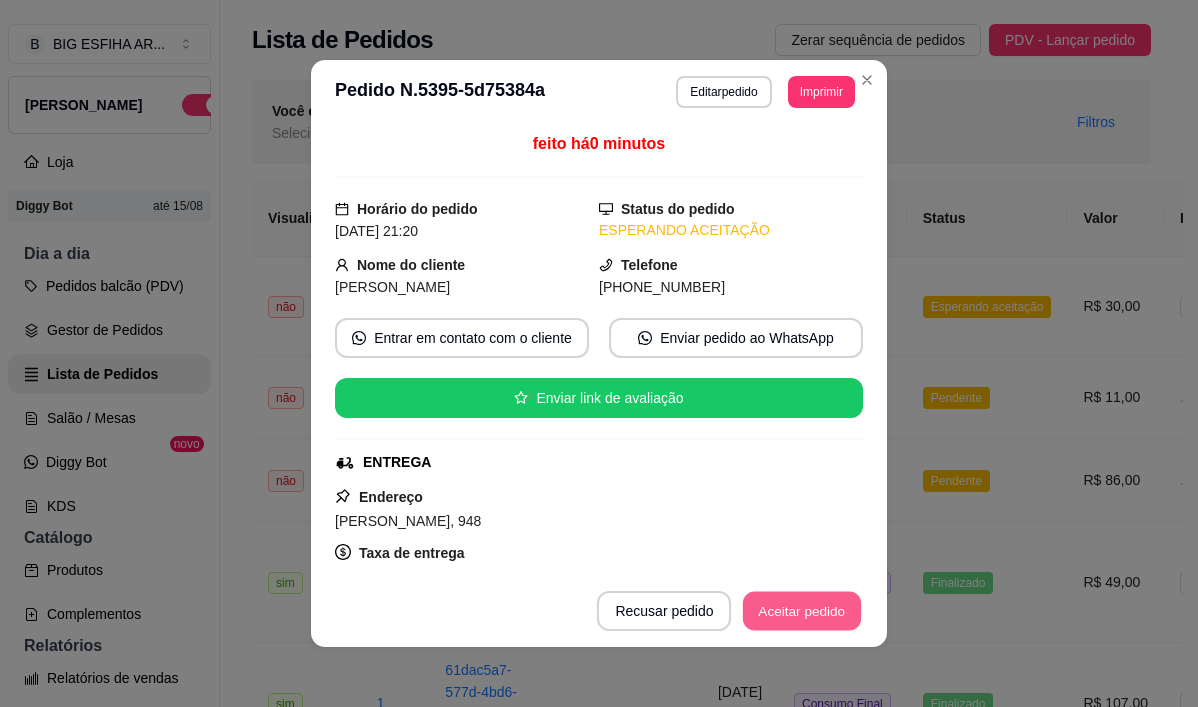click on "Aceitar pedido" at bounding box center (802, 611) 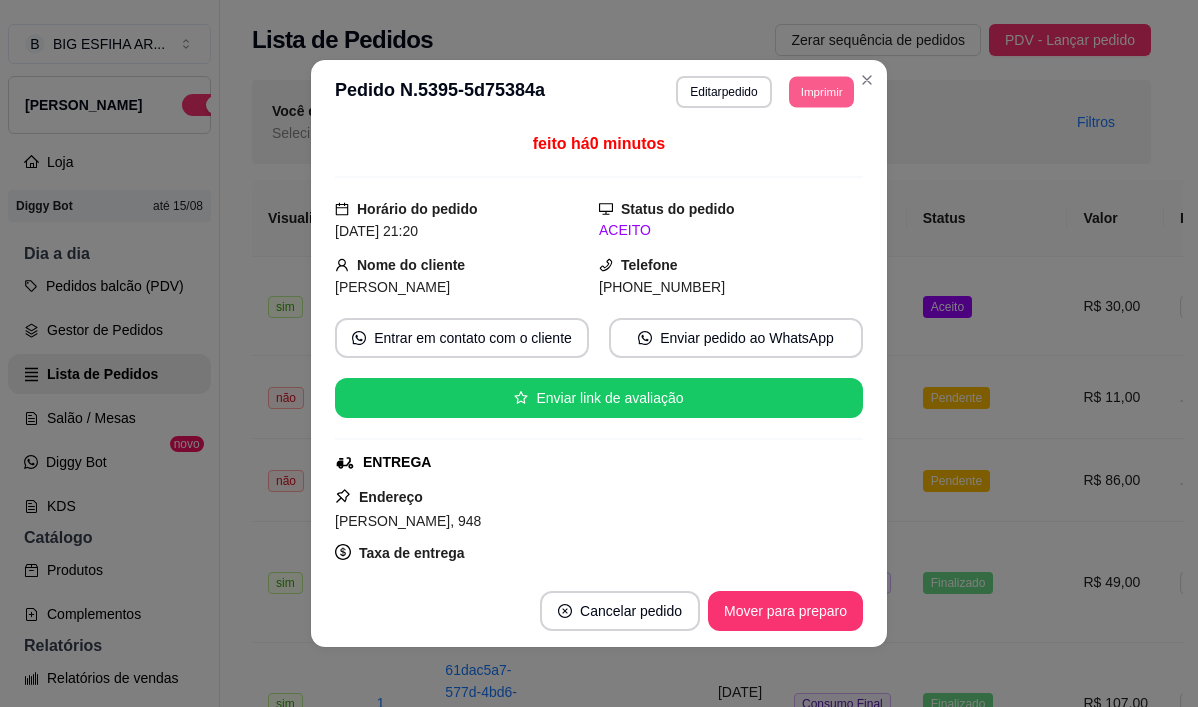 click on "Imprimir" at bounding box center [821, 91] 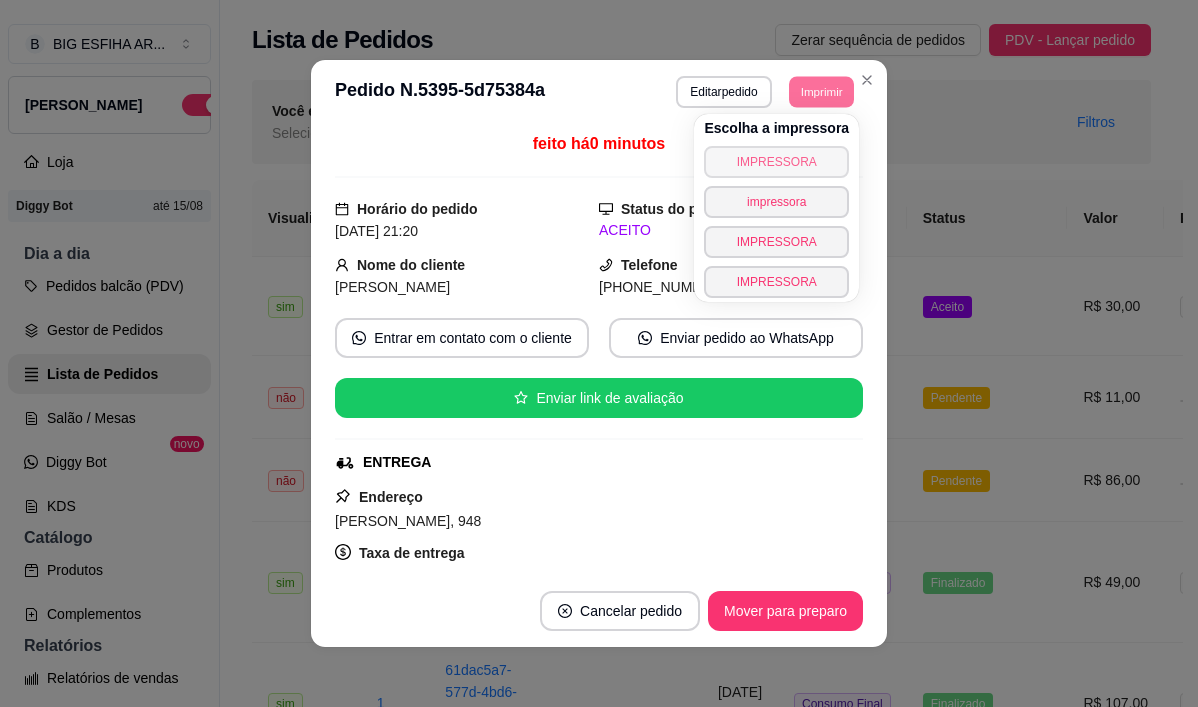 click on "IMPRESSORA" at bounding box center [776, 162] 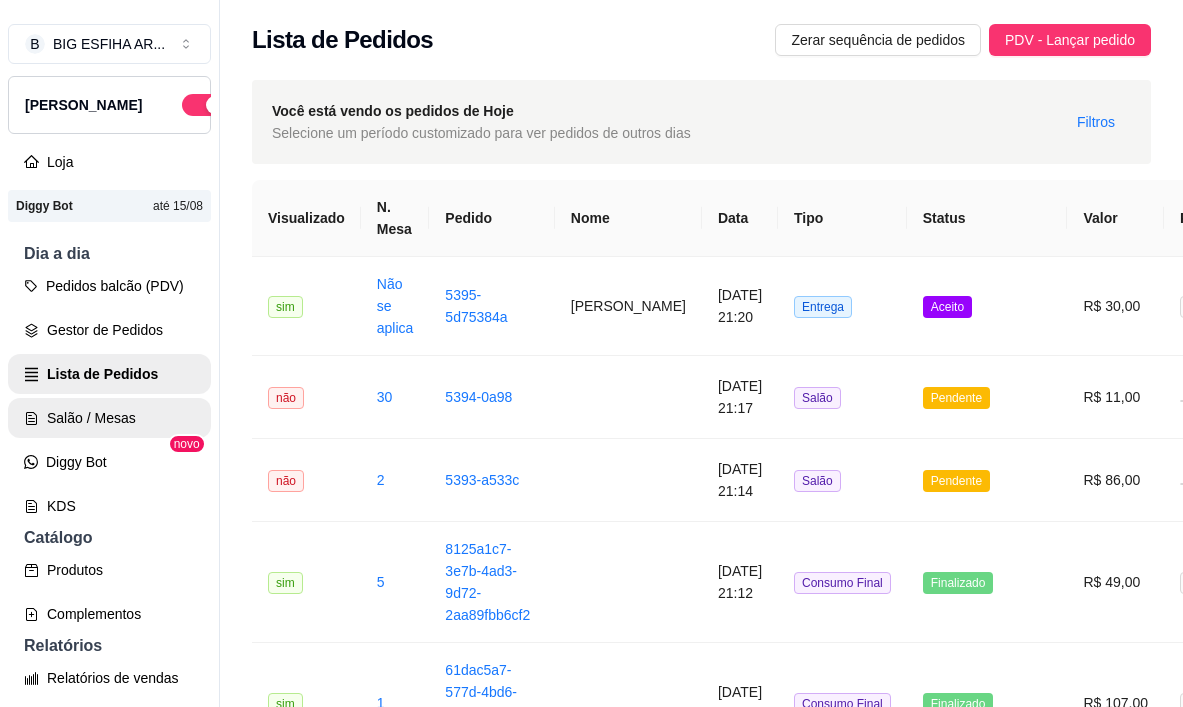 click on "Salão / Mesas" at bounding box center [109, 418] 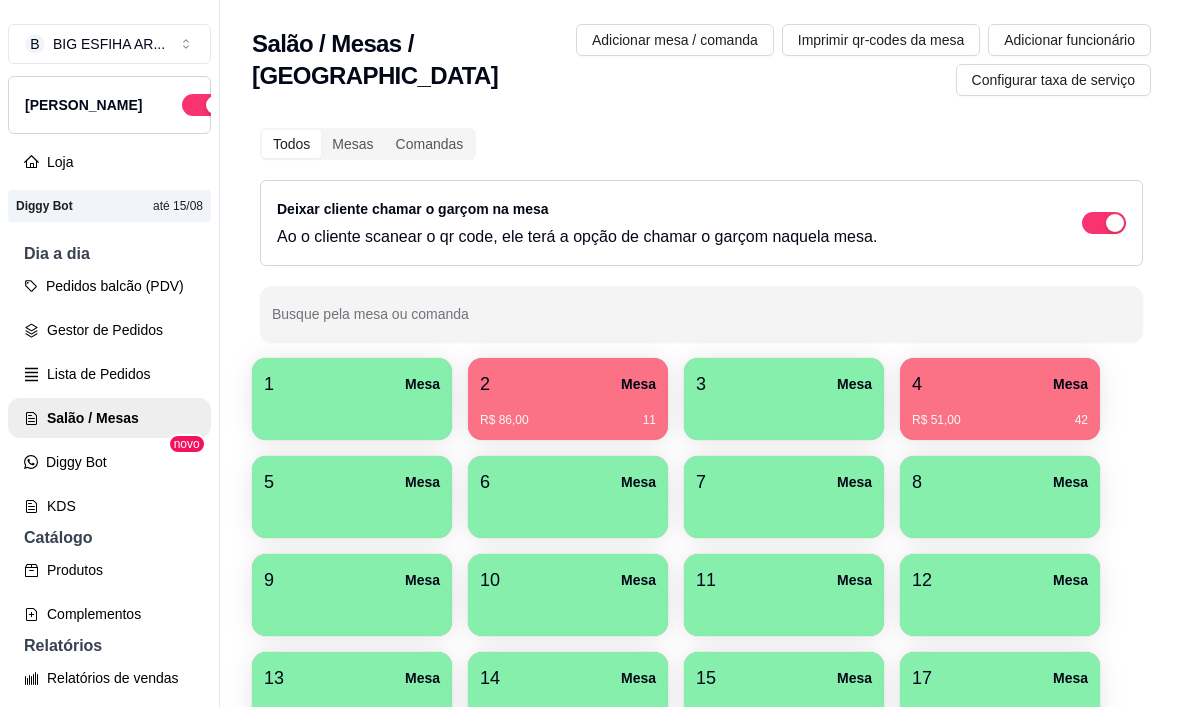 click on "R$ 51,00 42" at bounding box center [1000, 420] 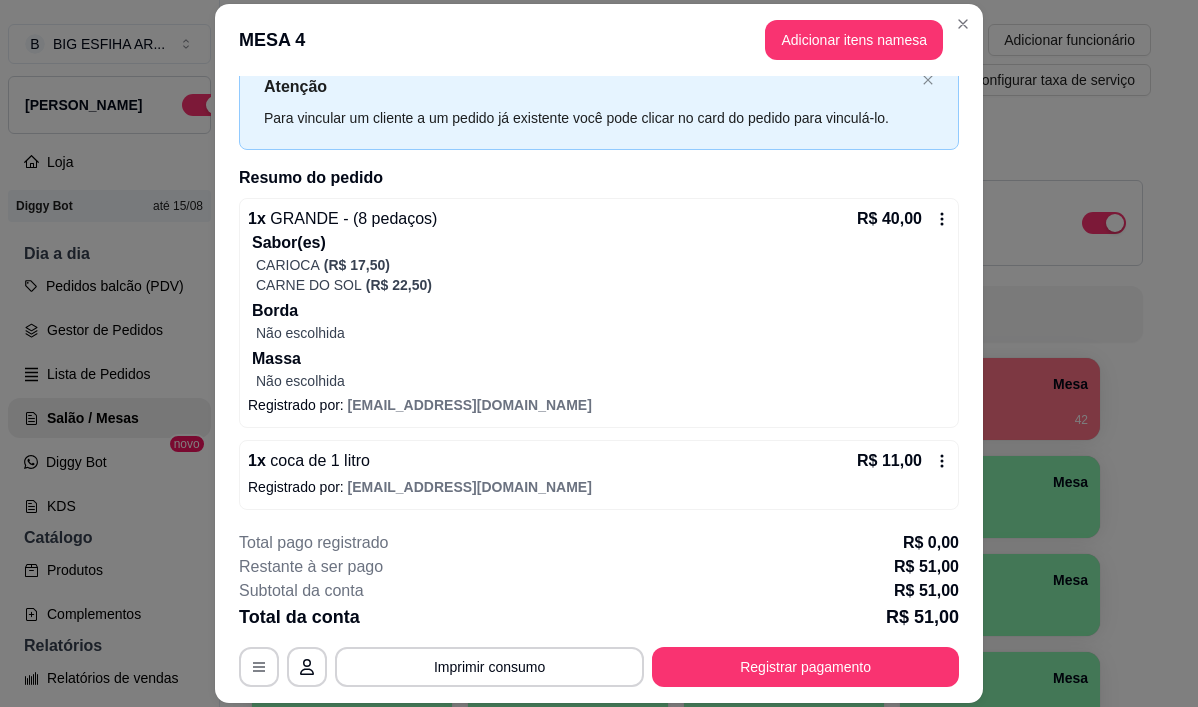 scroll, scrollTop: 69, scrollLeft: 0, axis: vertical 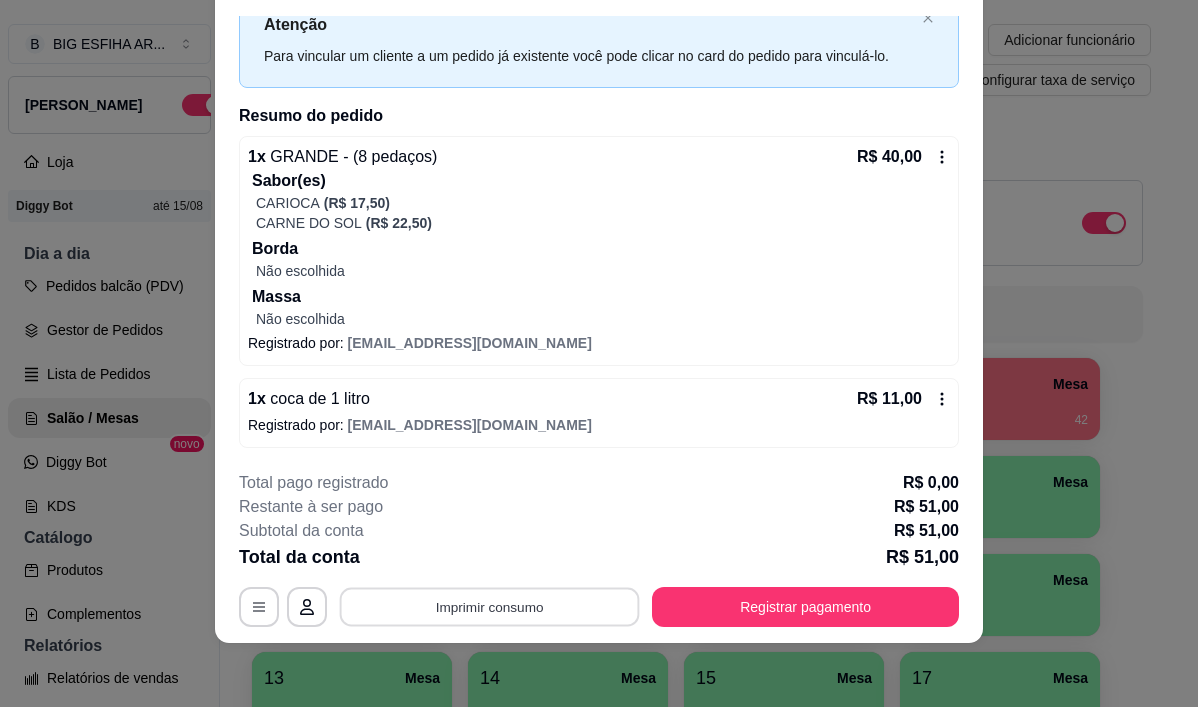 click on "Imprimir consumo" at bounding box center (490, 607) 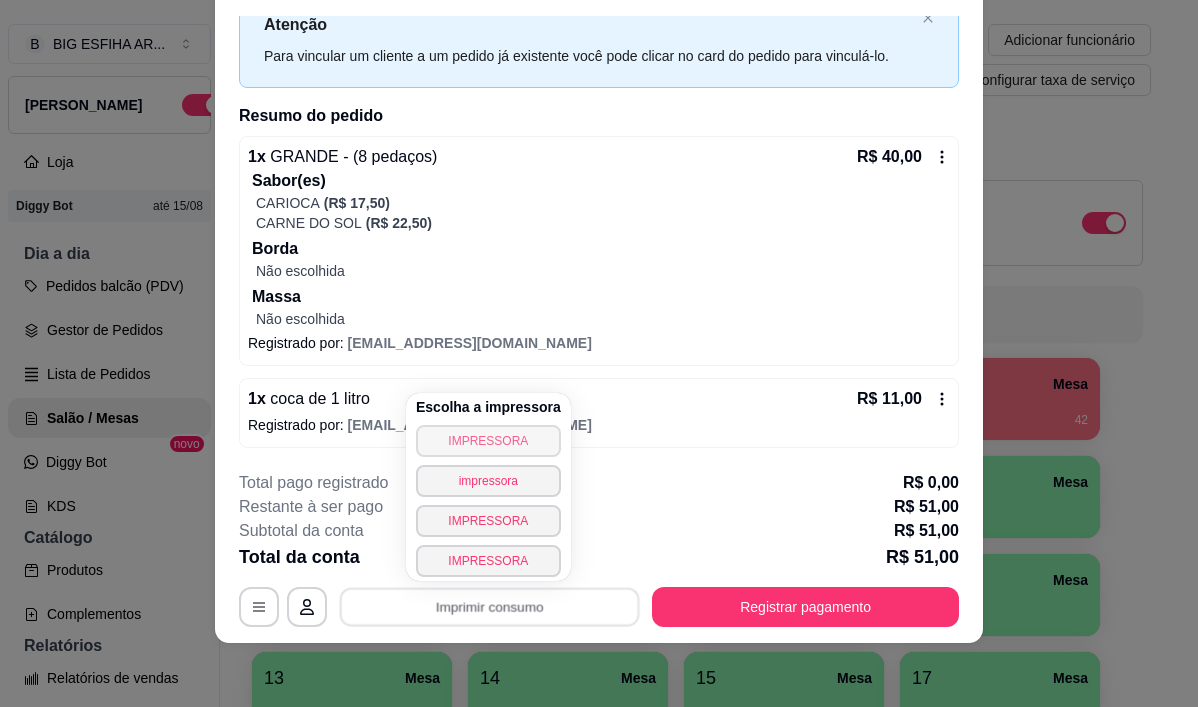 click on "IMPRESSORA" at bounding box center (488, 441) 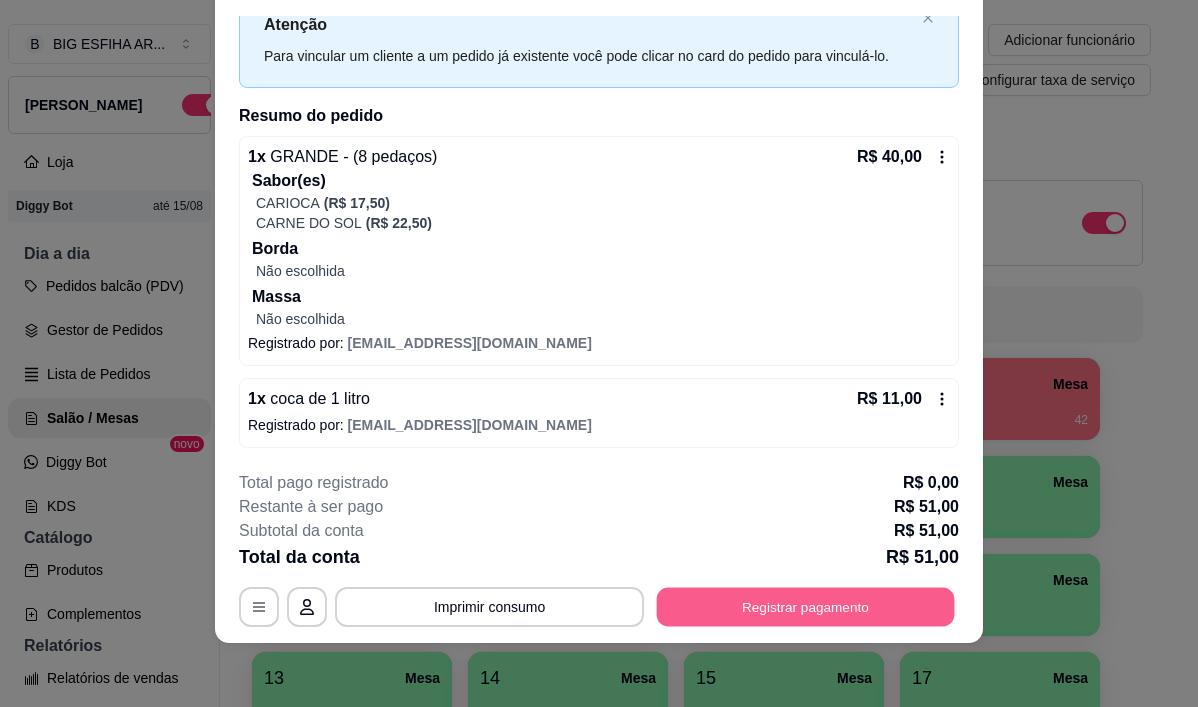 click on "Registrar pagamento" at bounding box center [806, 607] 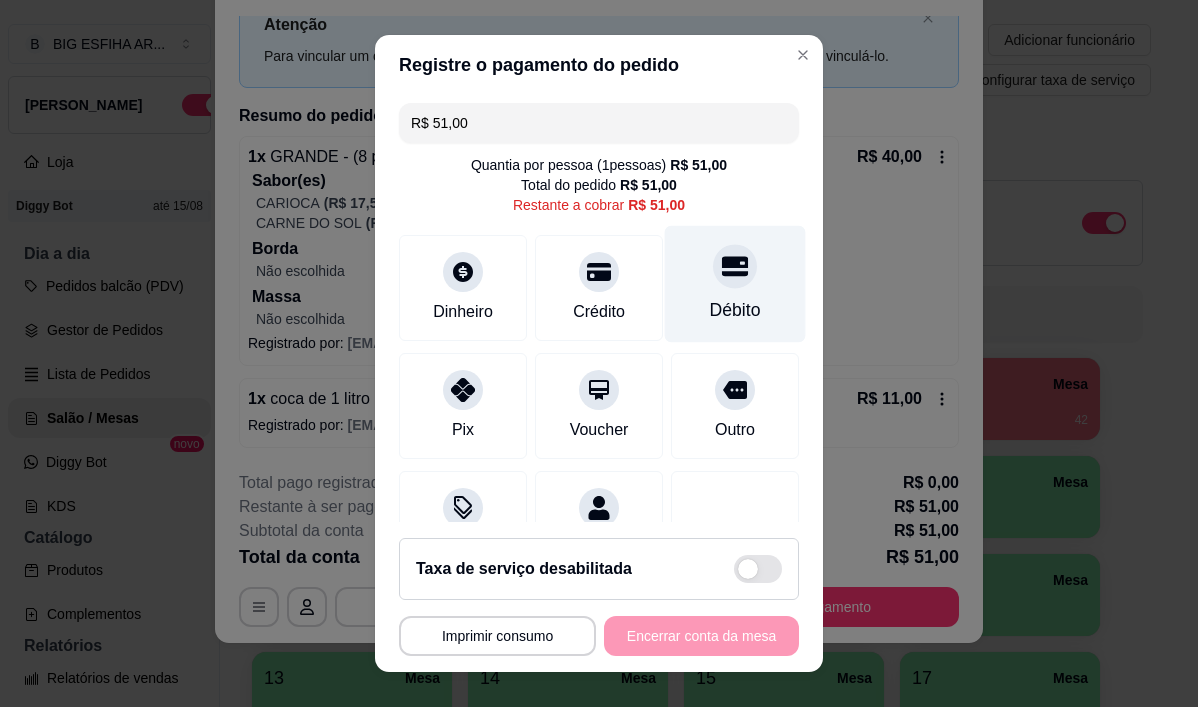 click on "Débito" at bounding box center [735, 311] 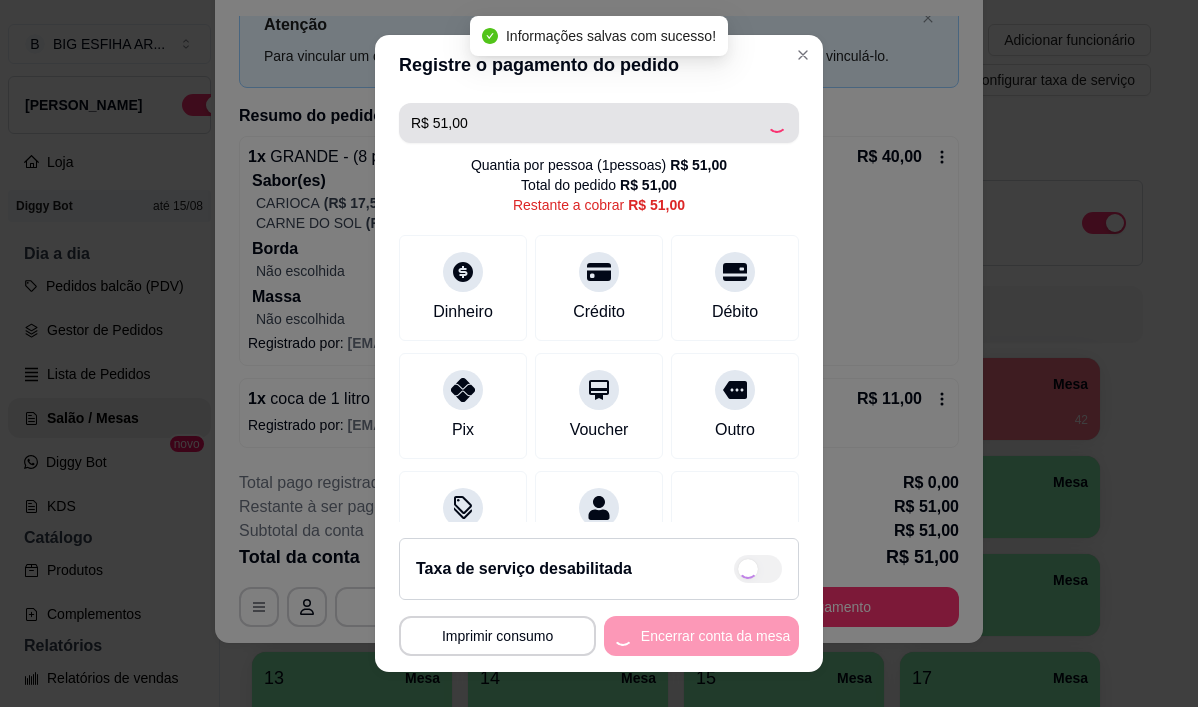 type on "R$ 0,00" 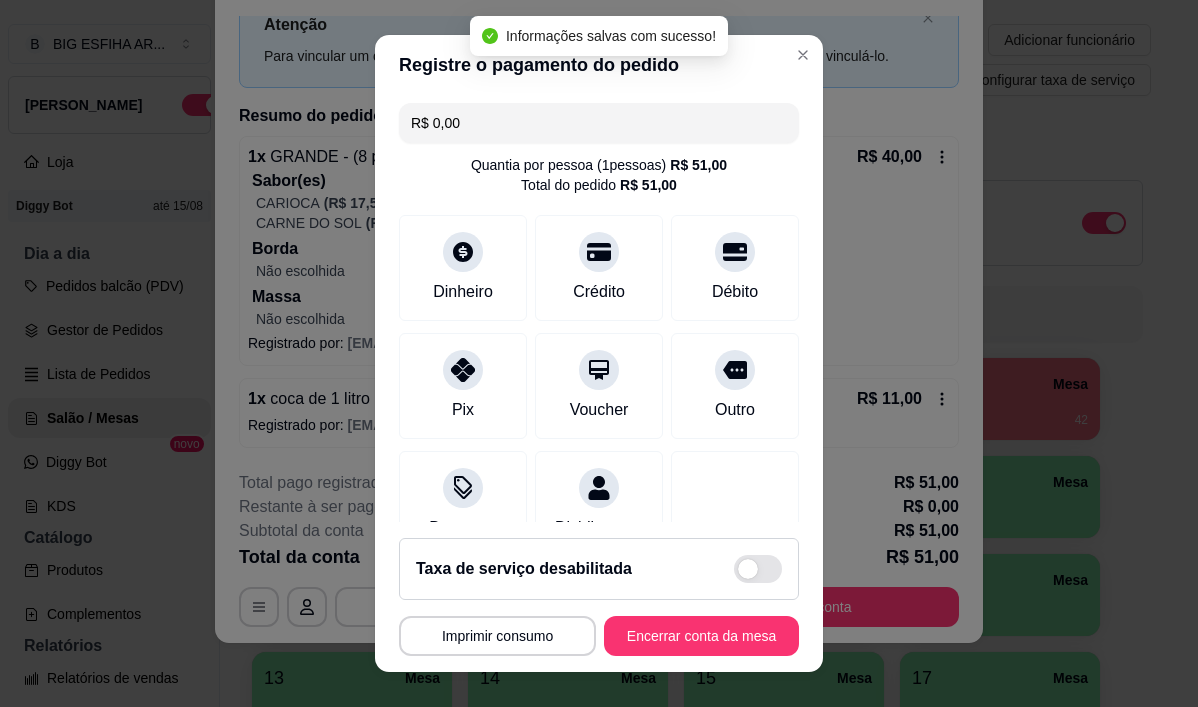 scroll, scrollTop: 171, scrollLeft: 0, axis: vertical 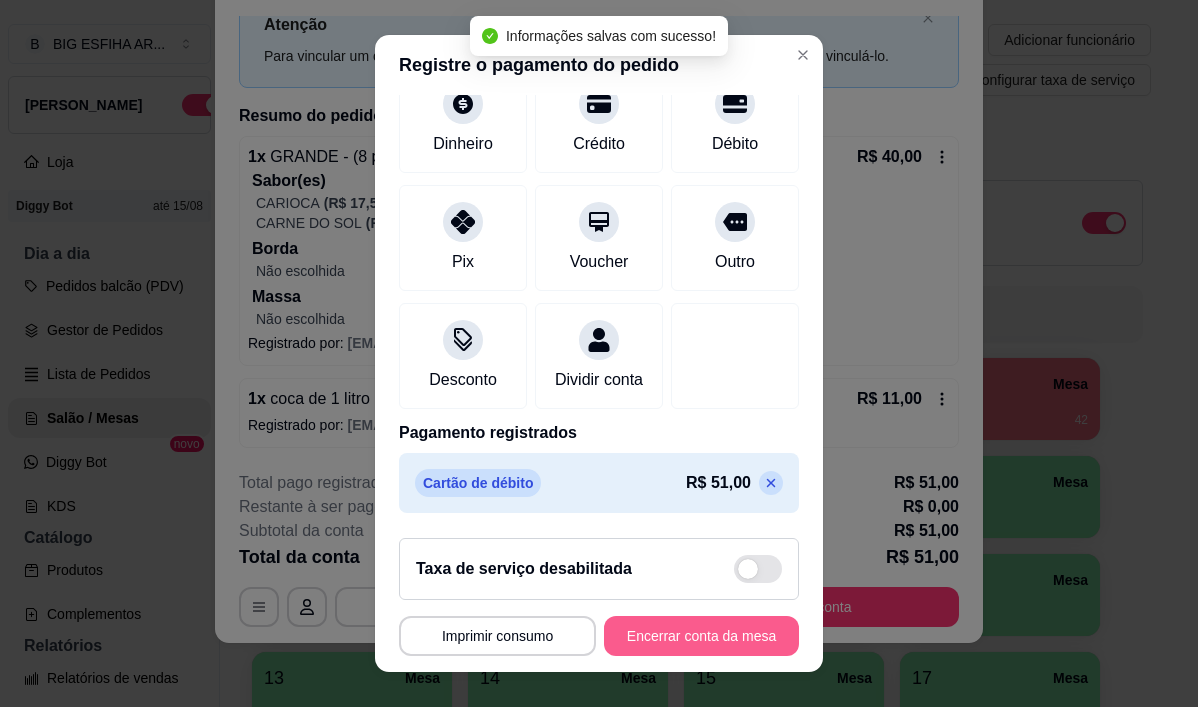 click on "Encerrar conta da mesa" at bounding box center [701, 636] 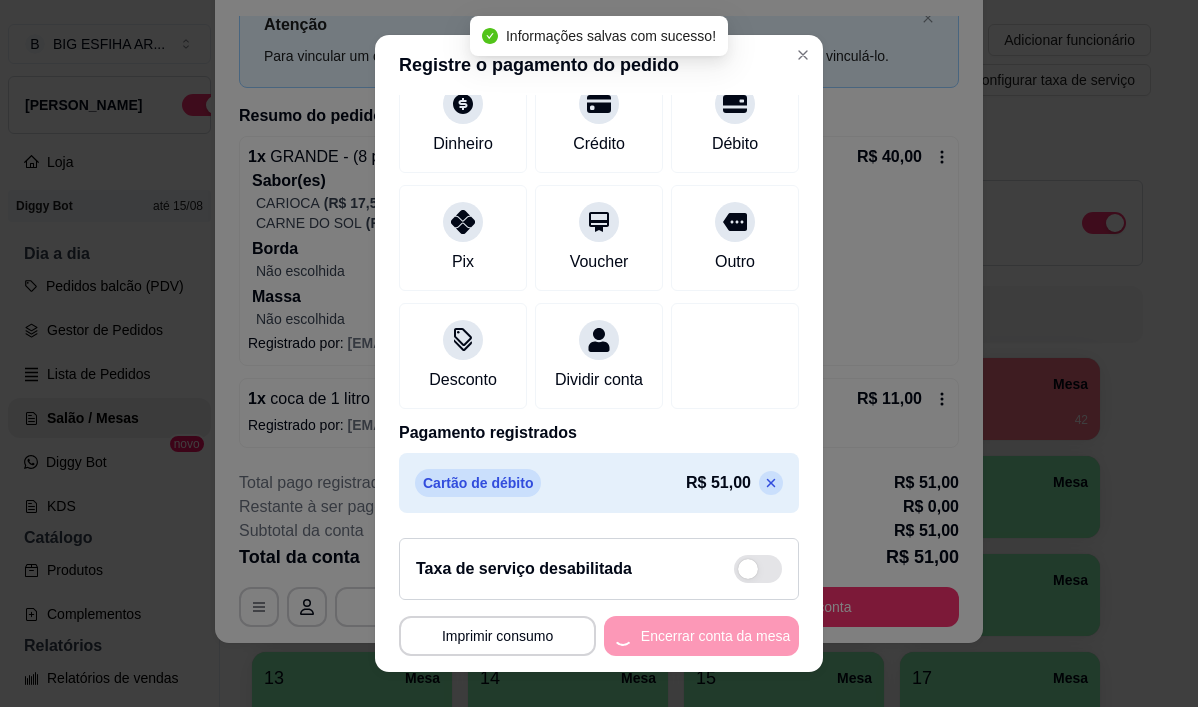 scroll, scrollTop: 0, scrollLeft: 0, axis: both 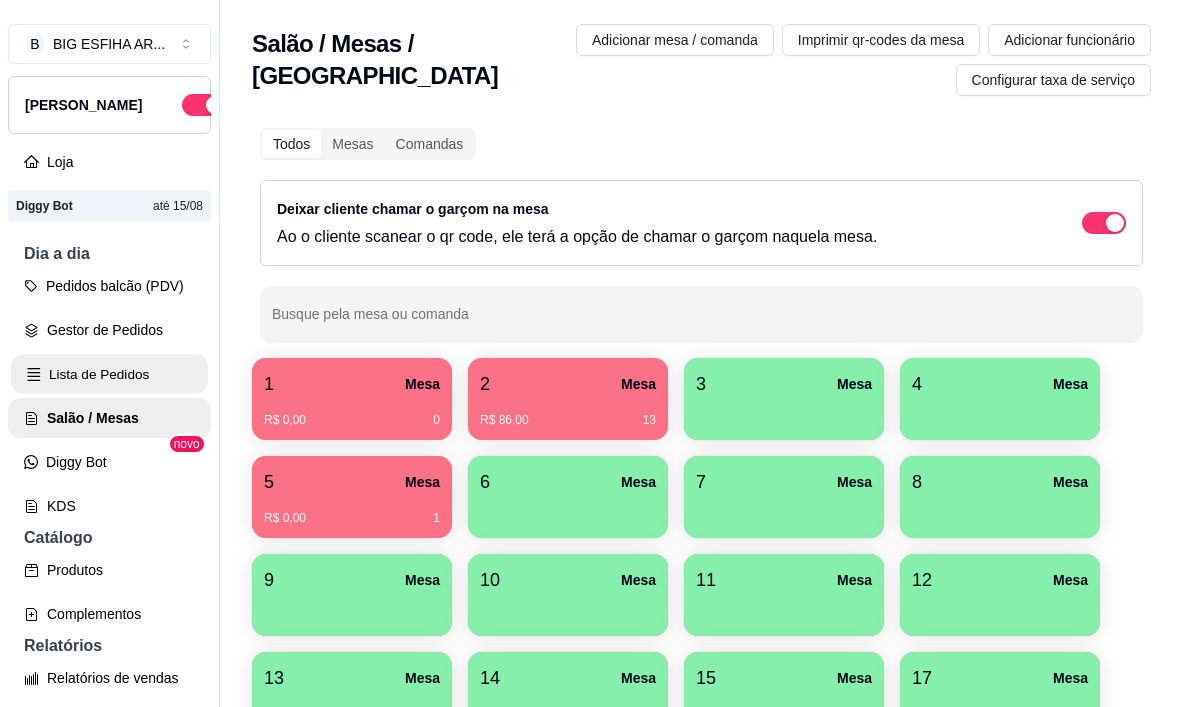 click on "Lista de Pedidos" at bounding box center [109, 374] 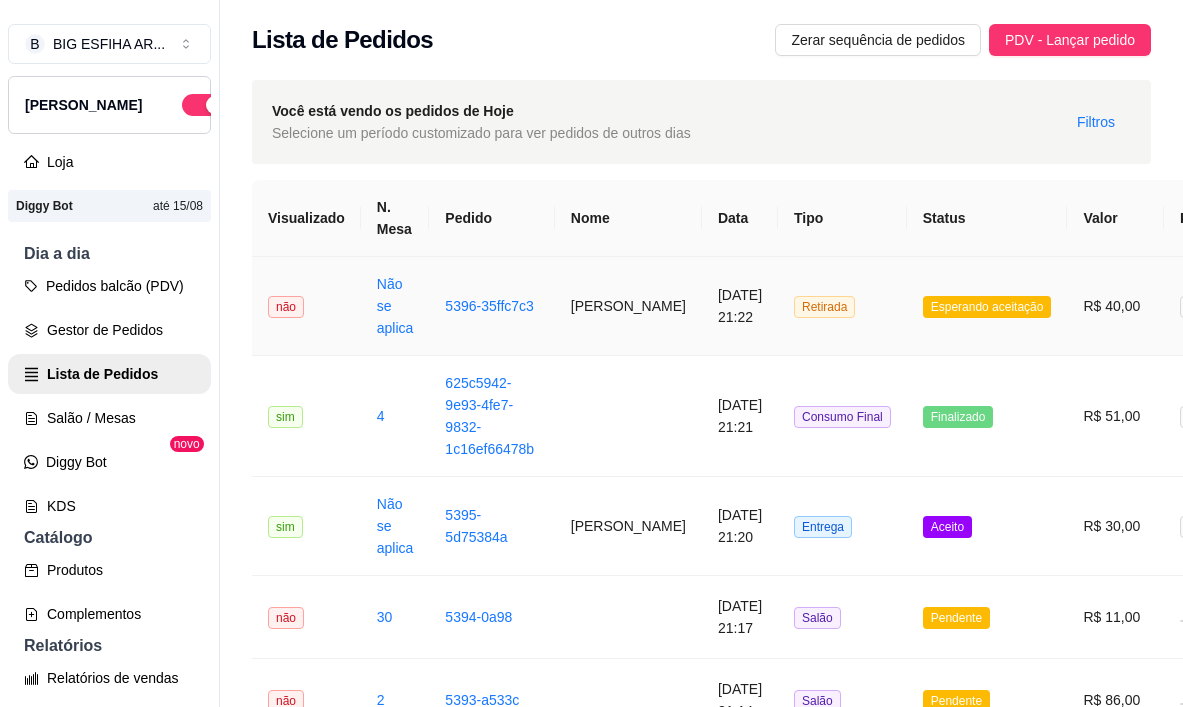click on "[DATE] 21:22" at bounding box center (740, 306) 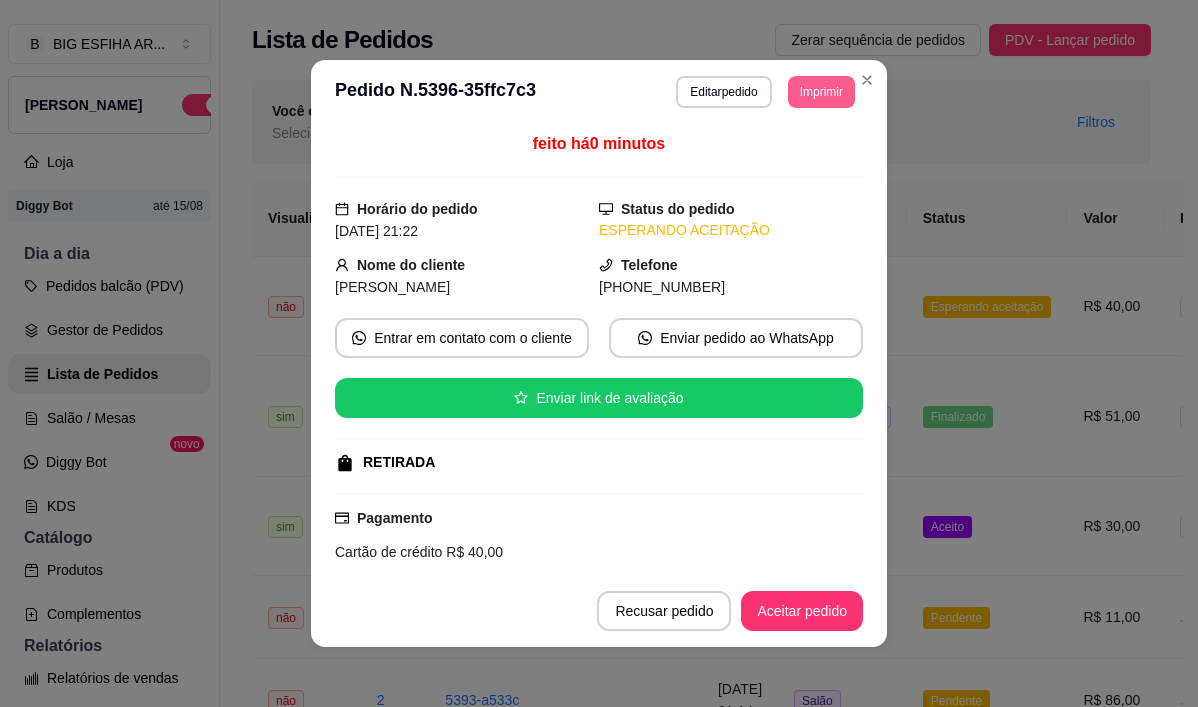 click on "Imprimir" at bounding box center (821, 92) 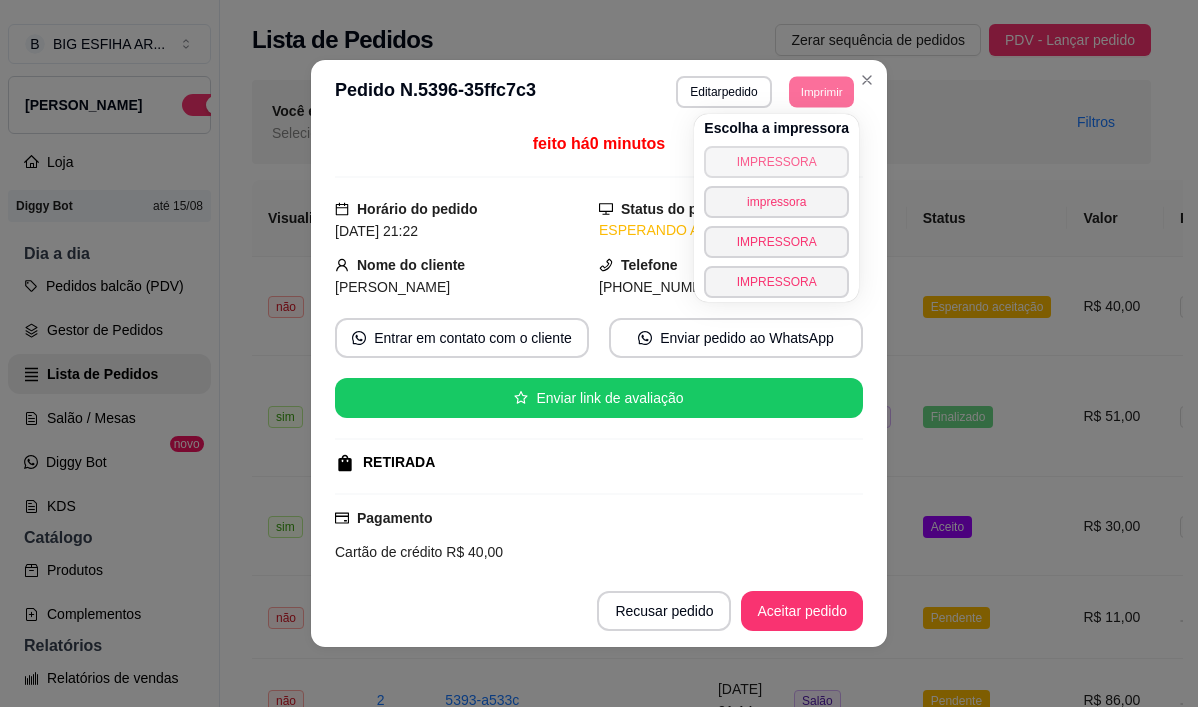 click on "IMPRESSORA" at bounding box center [776, 162] 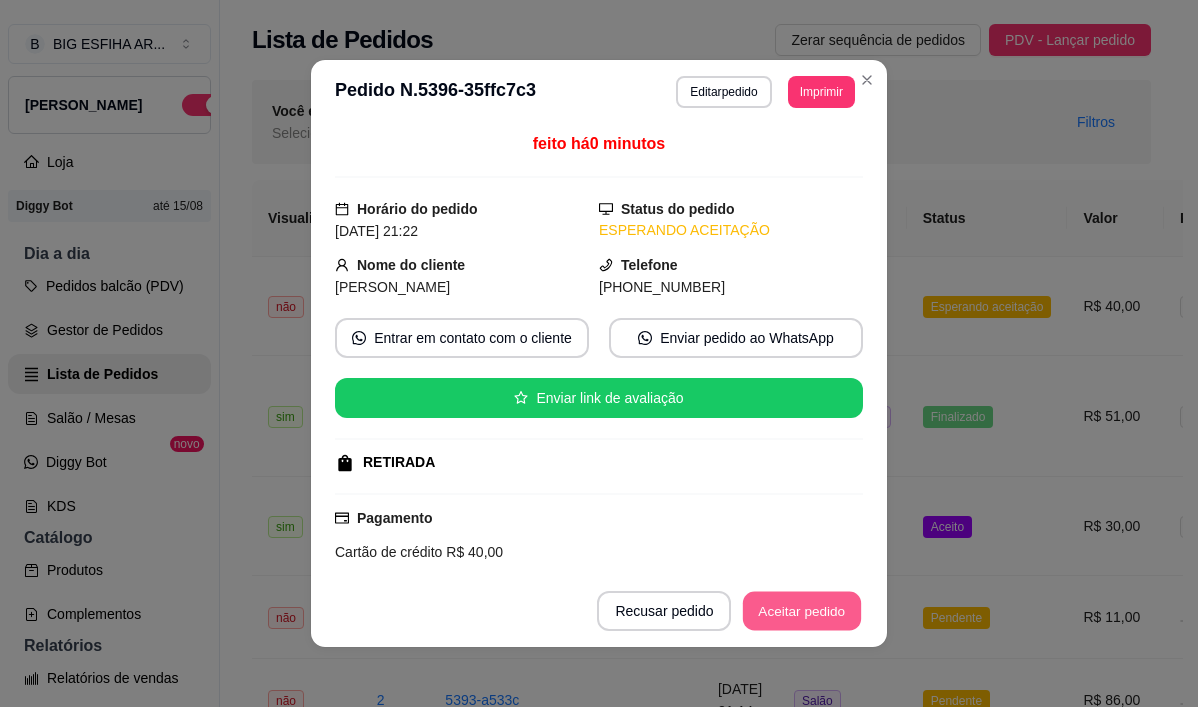 click on "Aceitar pedido" at bounding box center (802, 611) 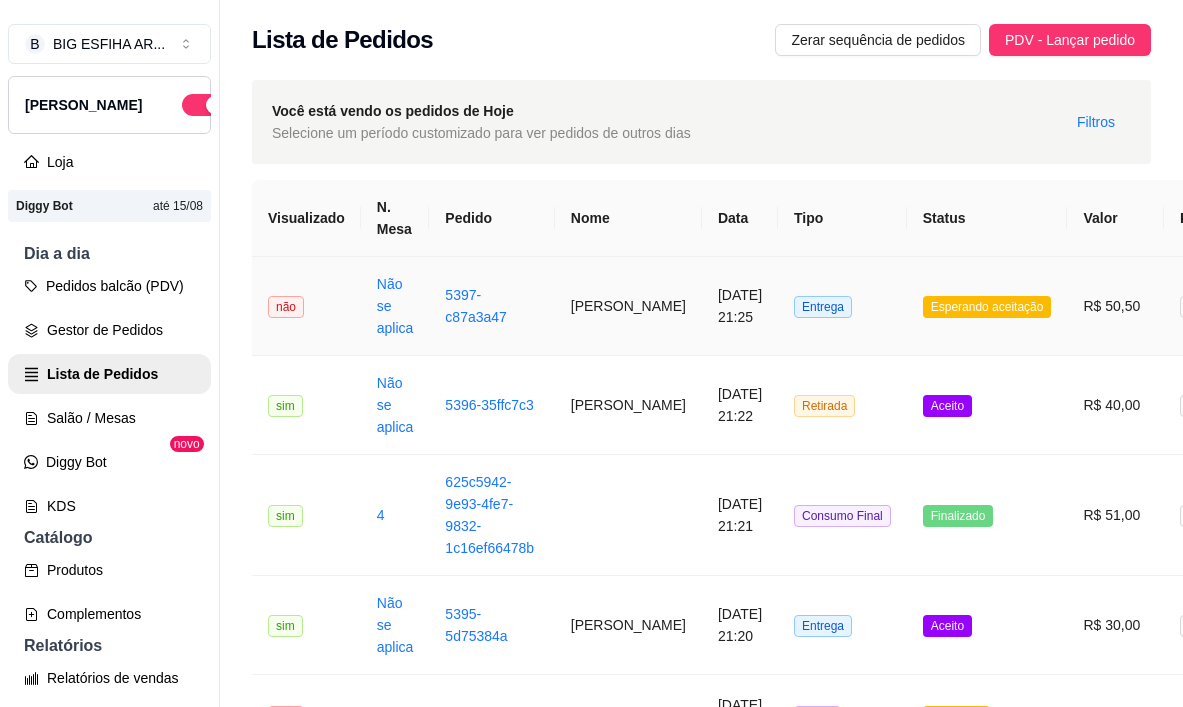 click on "[PERSON_NAME]" at bounding box center (628, 306) 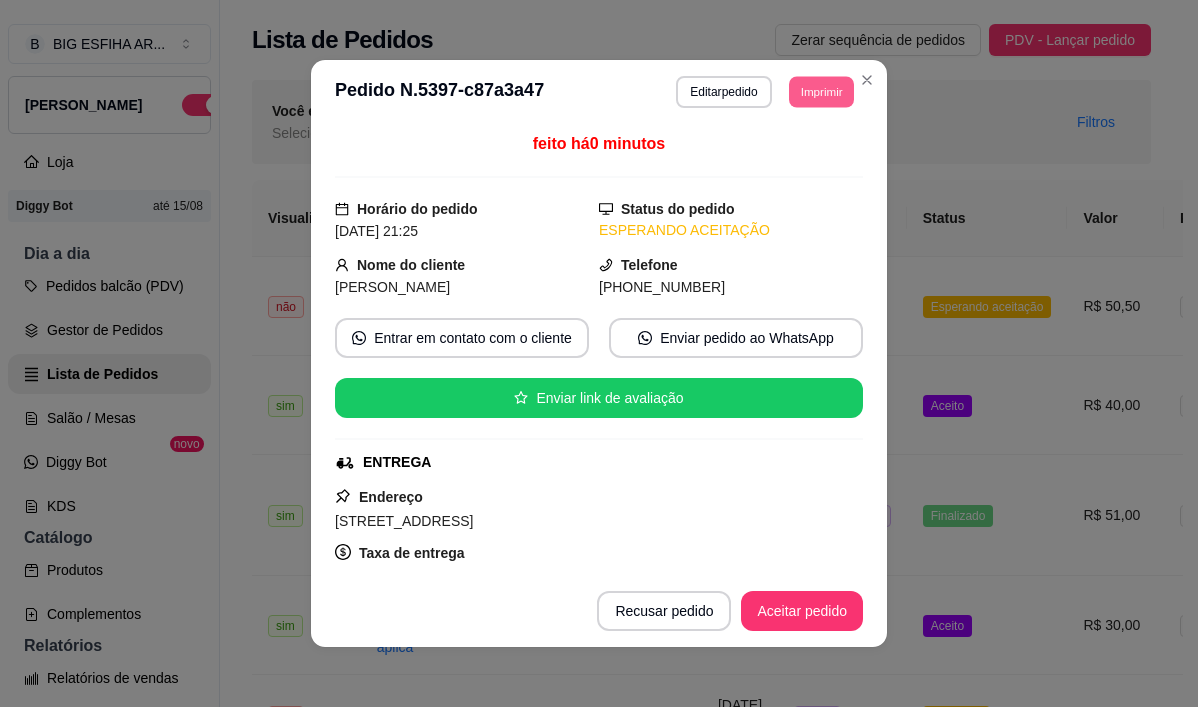 click on "Imprimir" at bounding box center (821, 91) 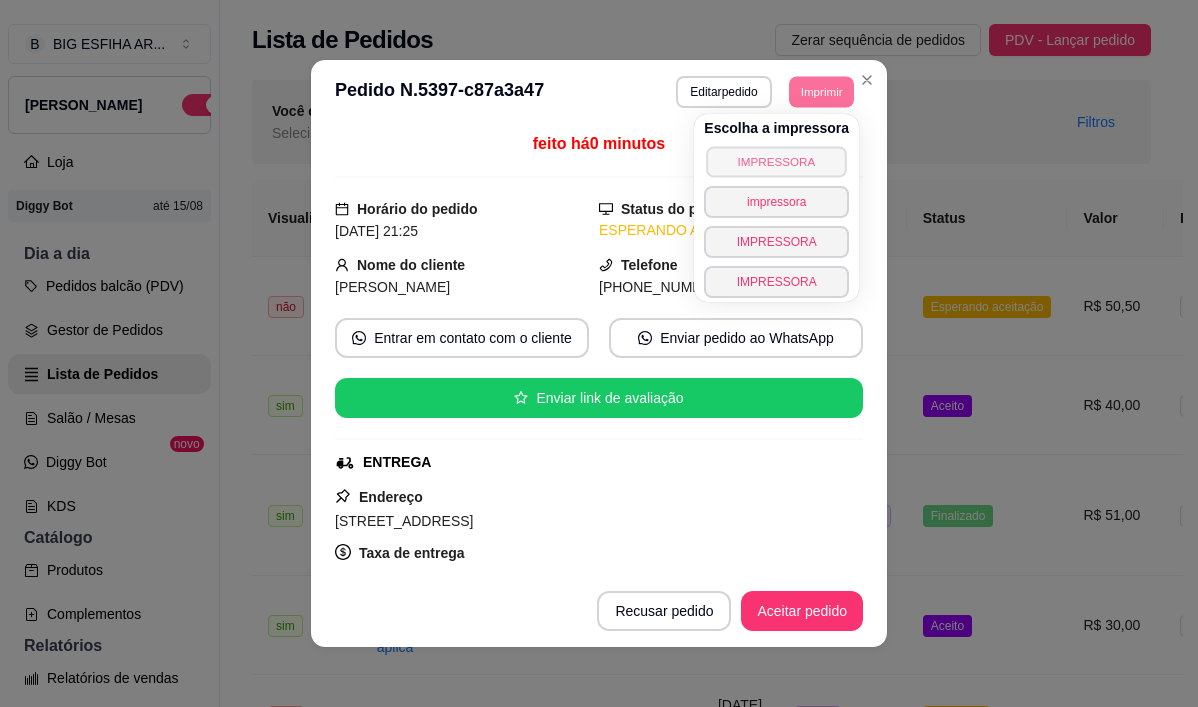 click on "IMPRESSORA" at bounding box center [777, 161] 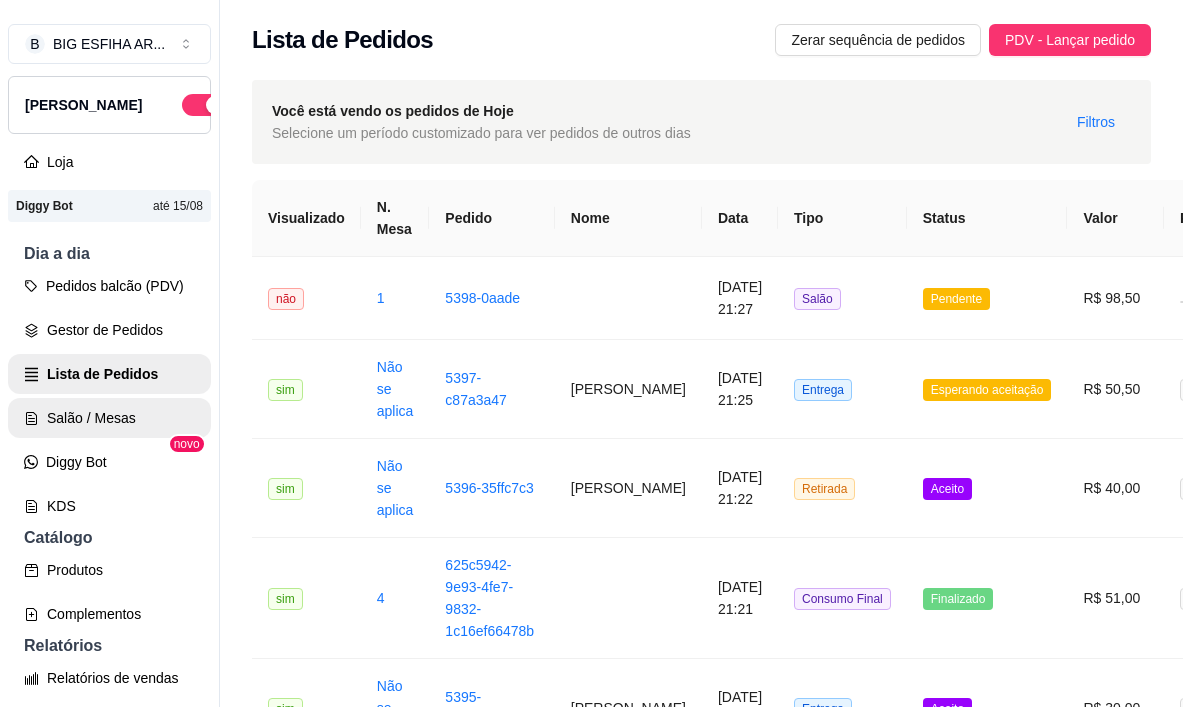 click on "Salão / Mesas" at bounding box center (109, 418) 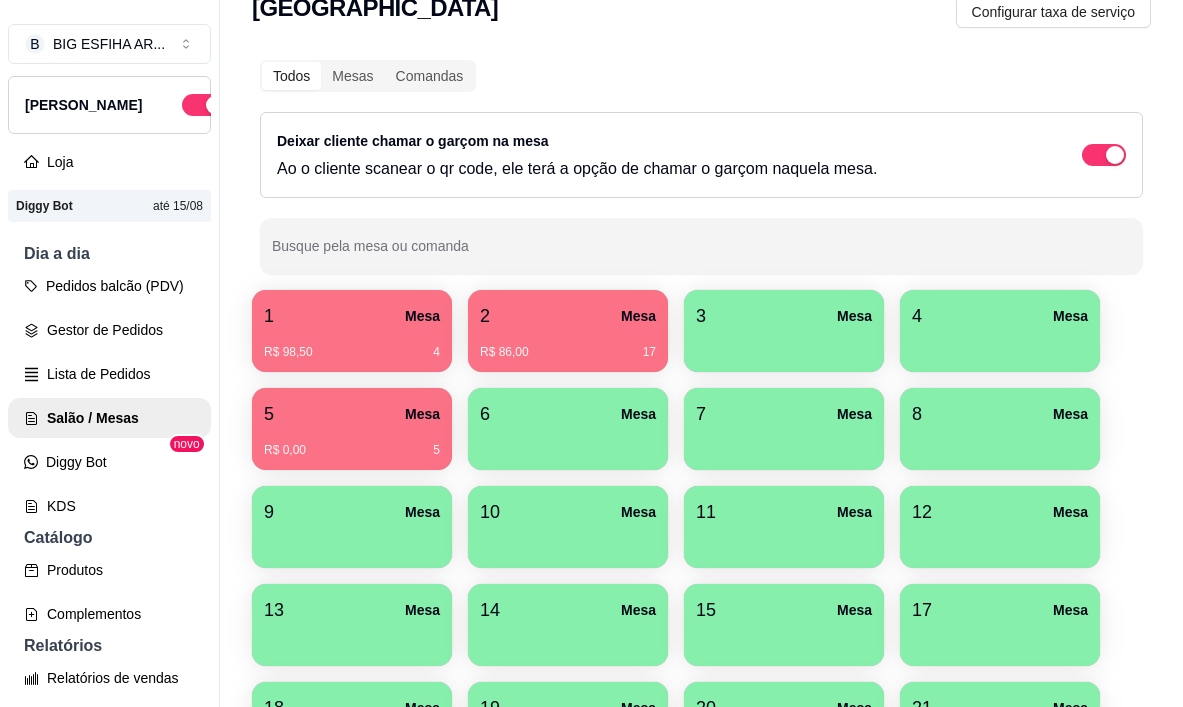 scroll, scrollTop: 100, scrollLeft: 0, axis: vertical 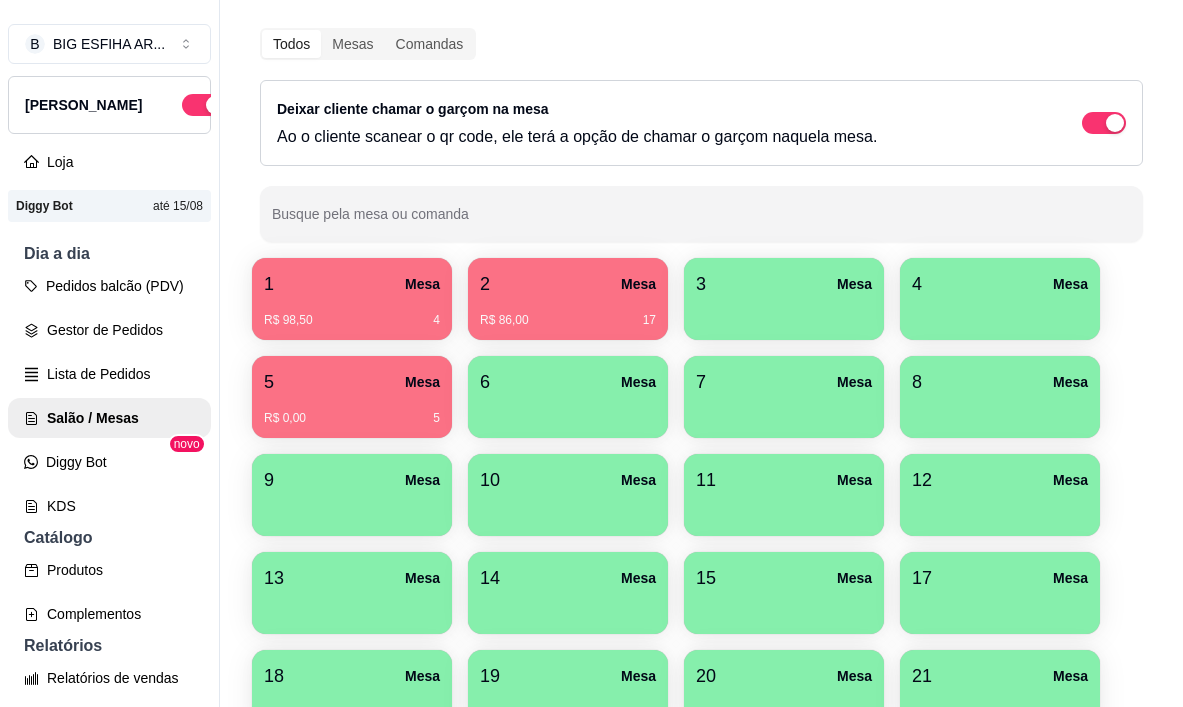 click on "R$ 98,50 4" at bounding box center [352, 320] 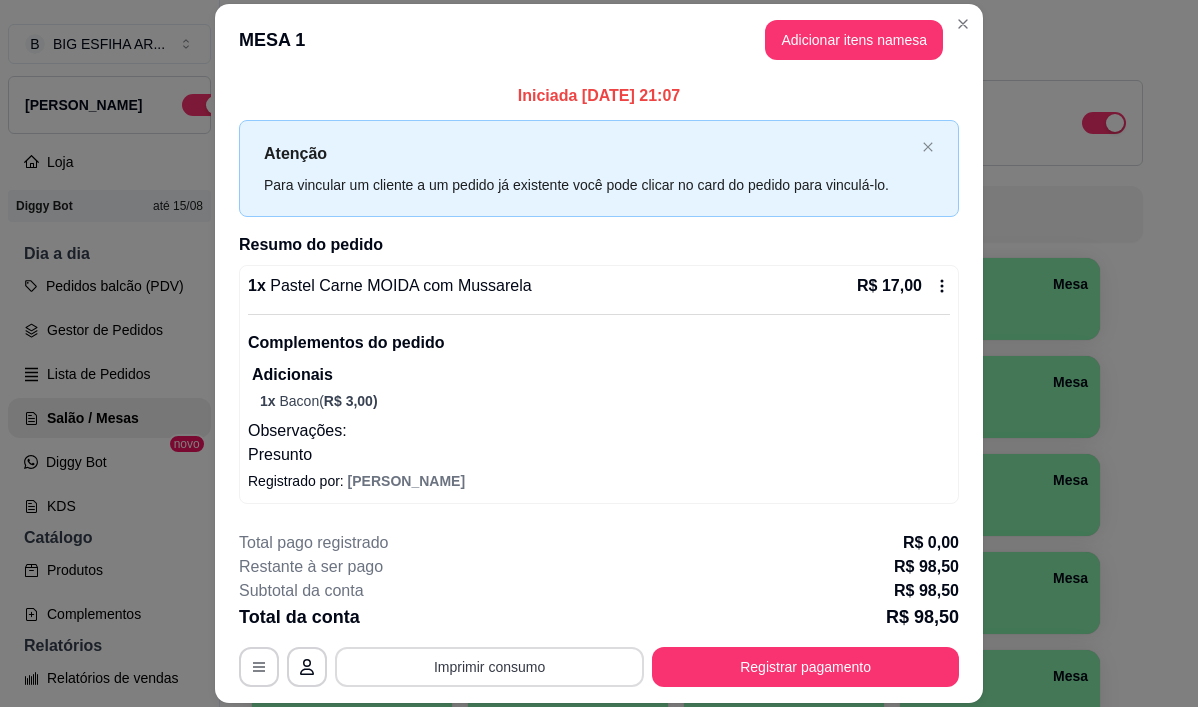 click on "Imprimir consumo" at bounding box center [489, 667] 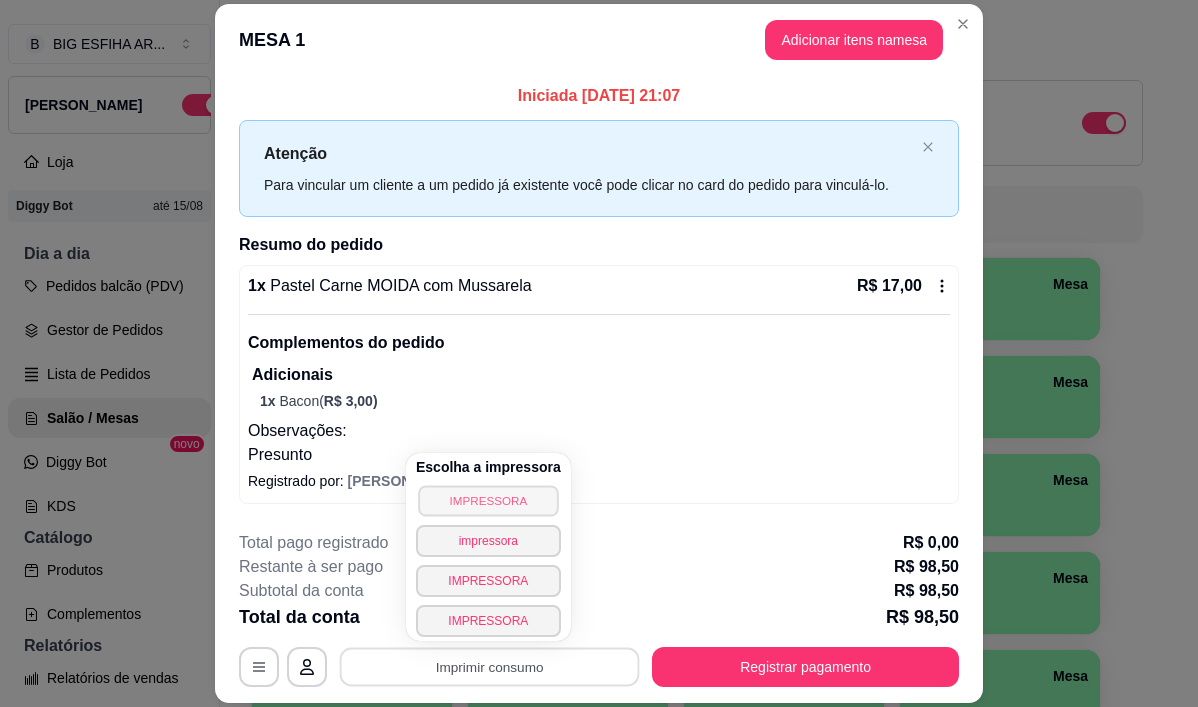 click on "IMPRESSORA" at bounding box center [488, 500] 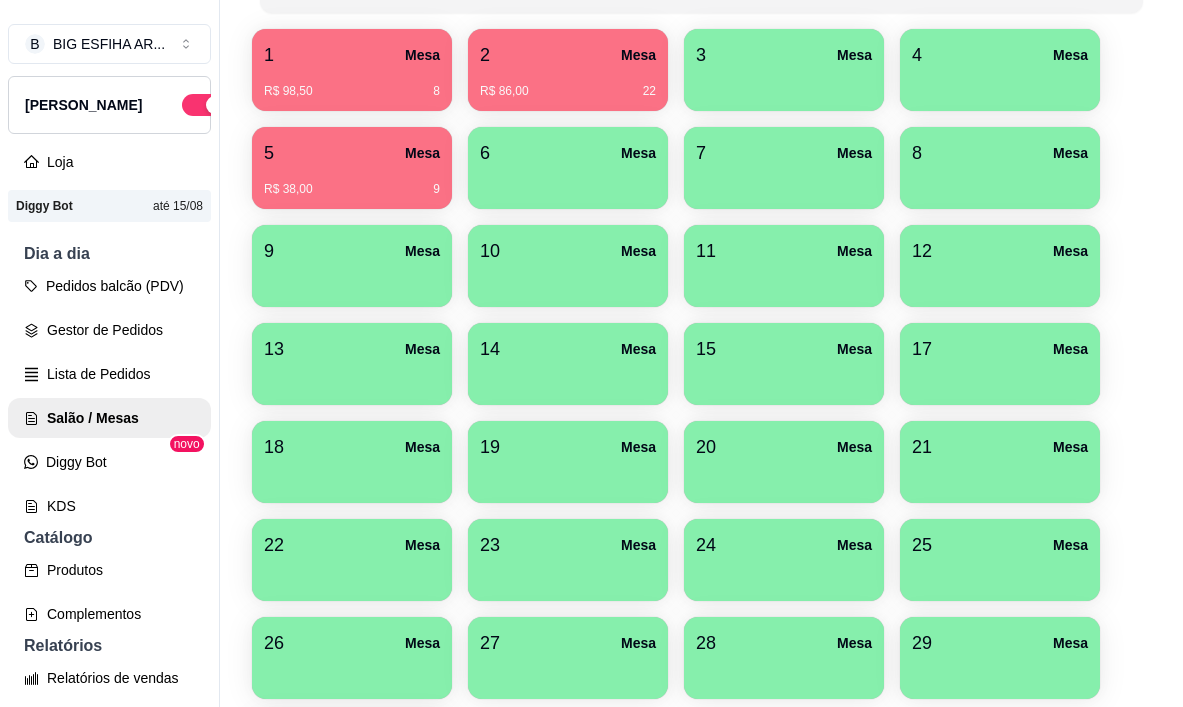 scroll, scrollTop: 514, scrollLeft: 0, axis: vertical 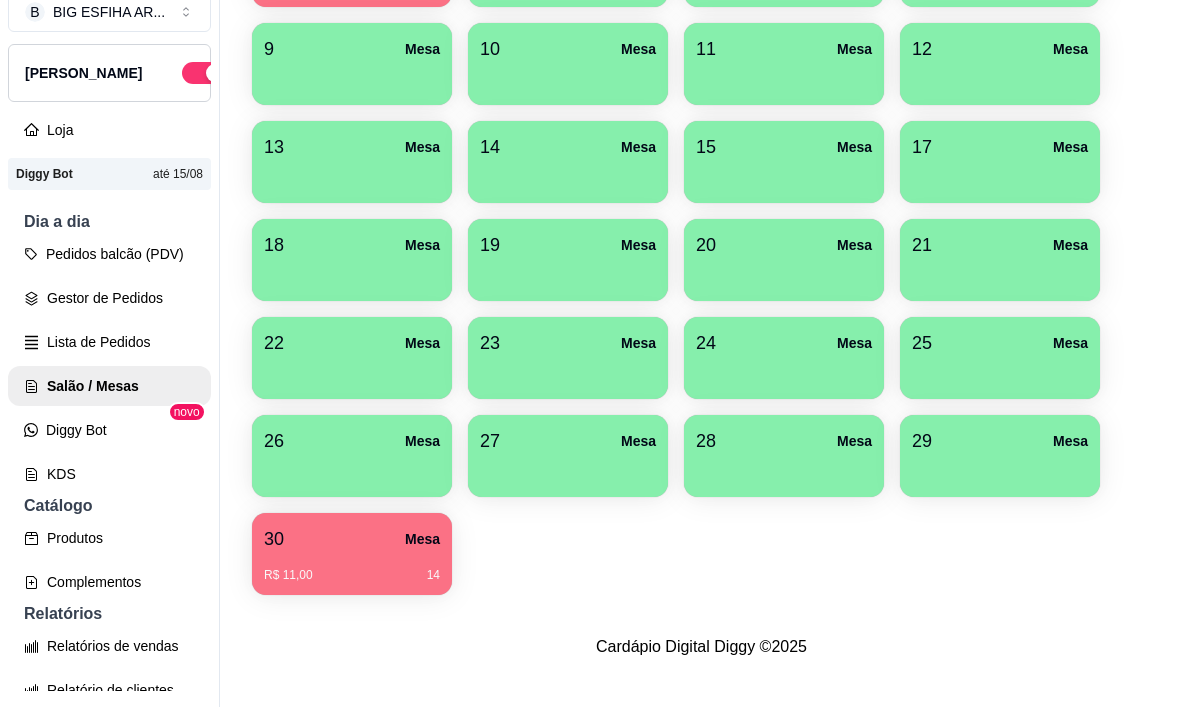 click on "R$ 11,00 14" at bounding box center (352, 568) 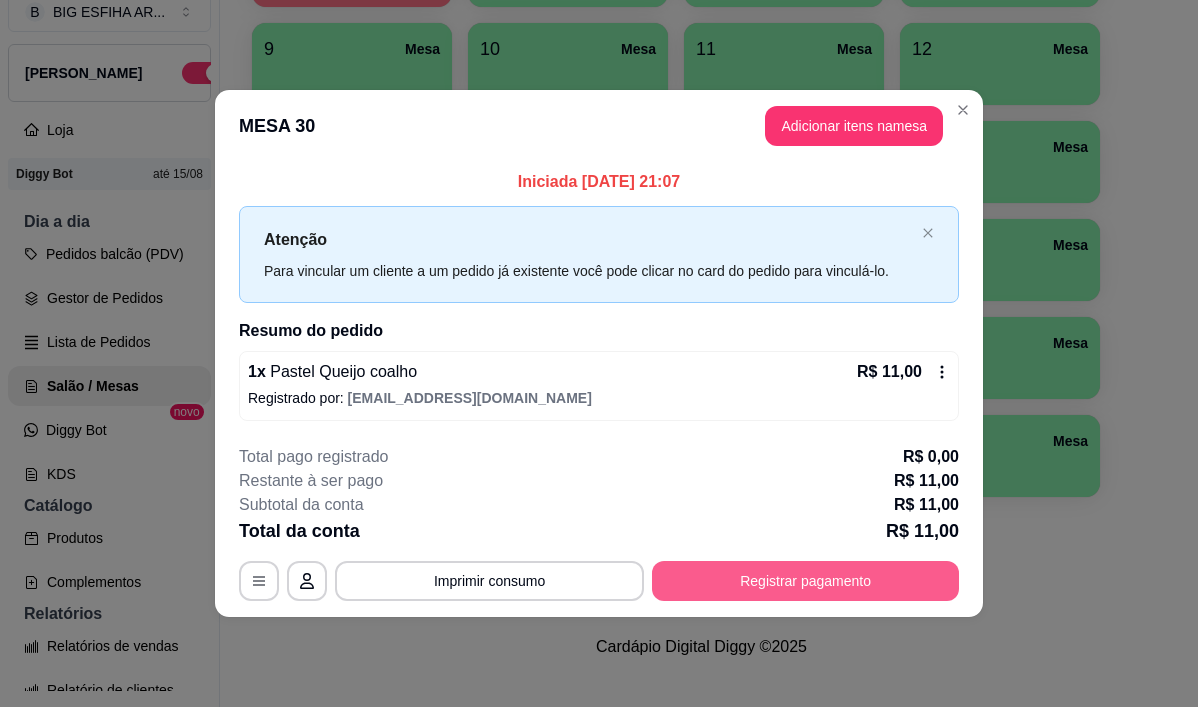 click on "Registrar pagamento" at bounding box center (805, 581) 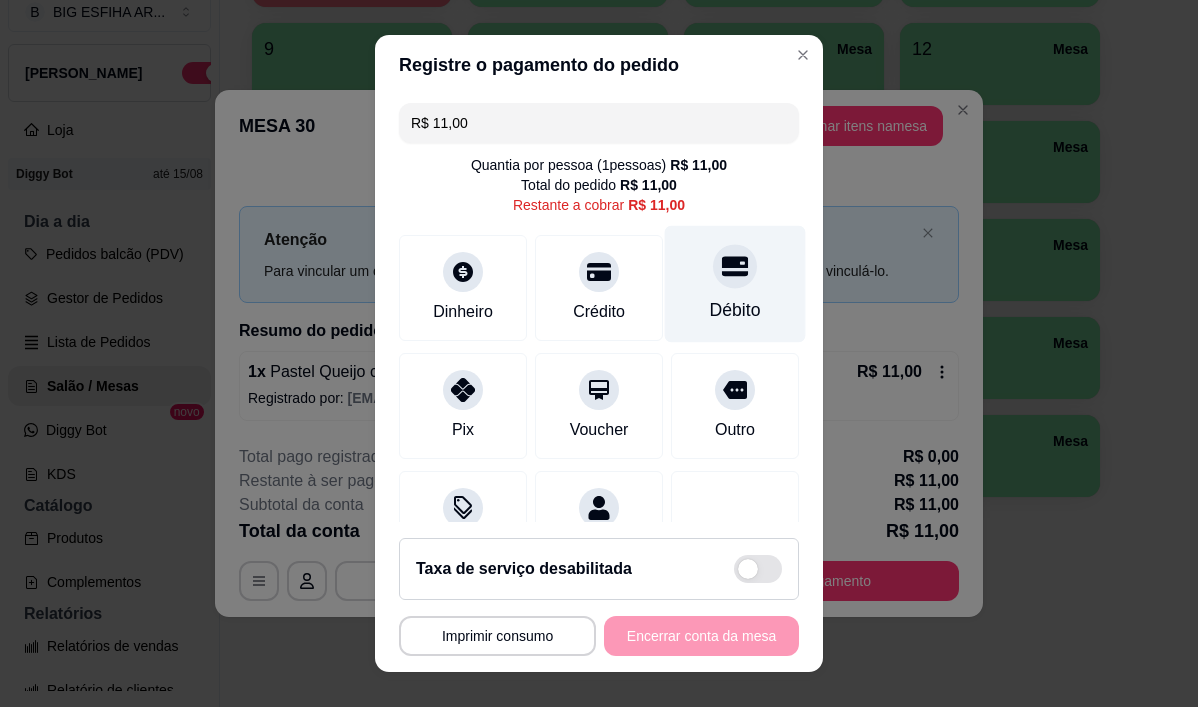 click on "Débito" at bounding box center (735, 284) 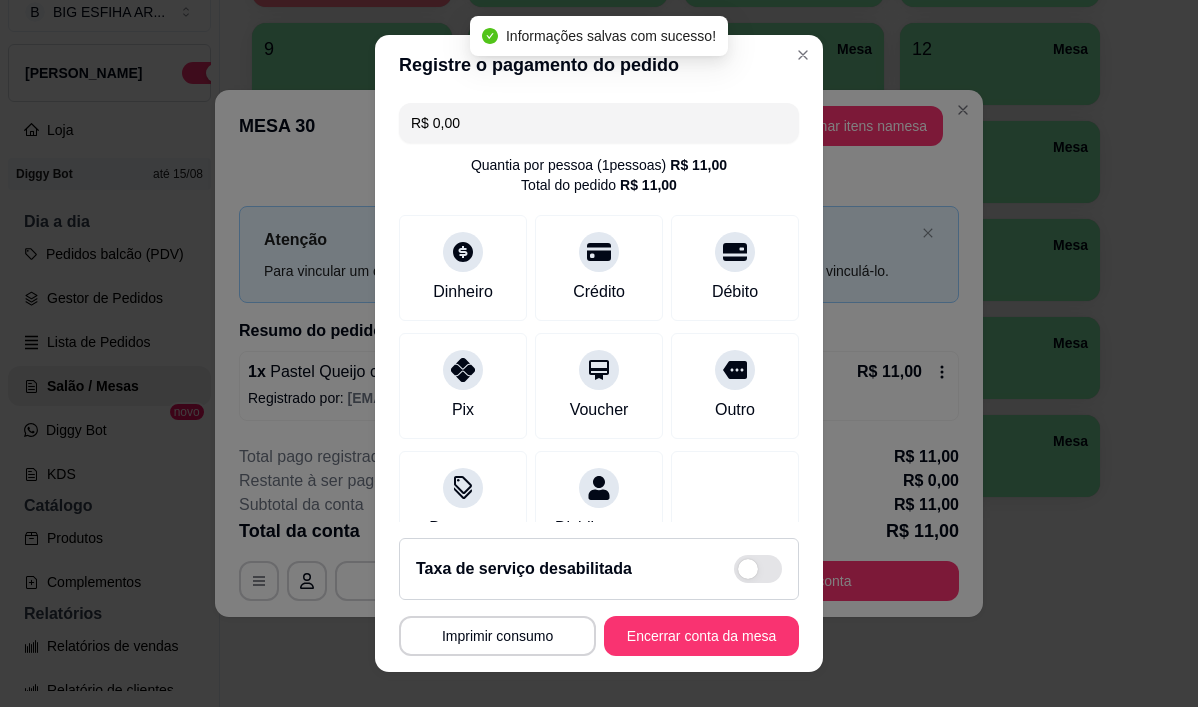 scroll, scrollTop: 29, scrollLeft: 0, axis: vertical 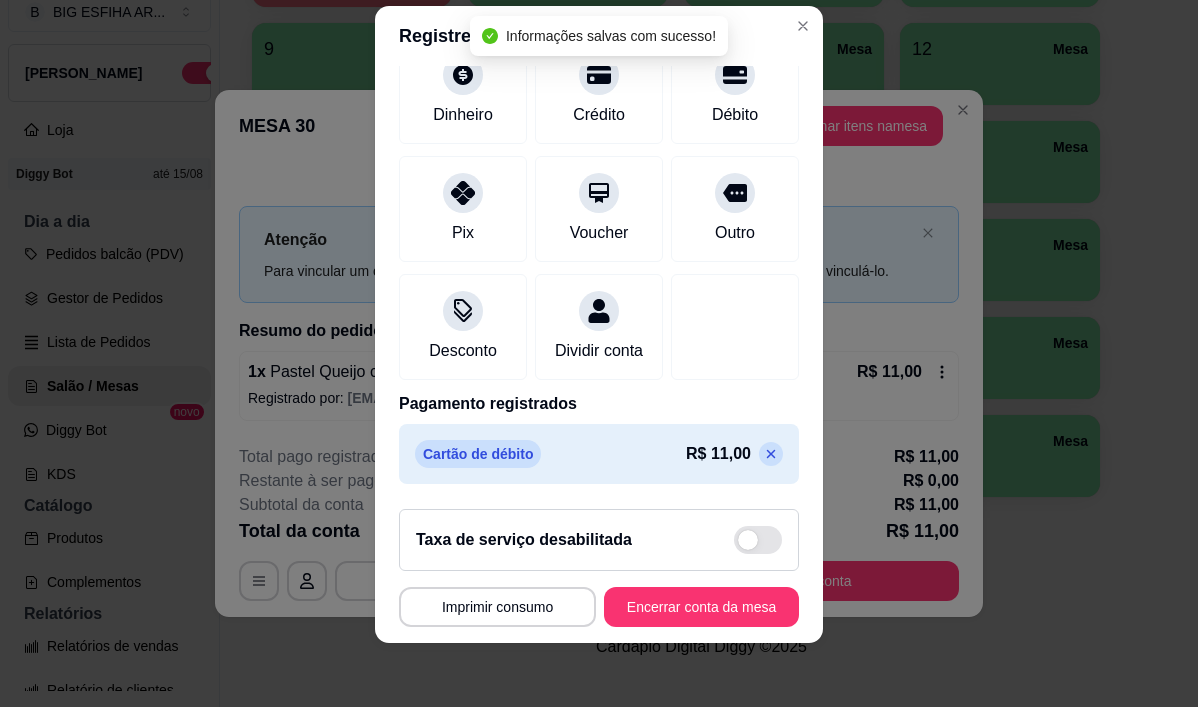 click 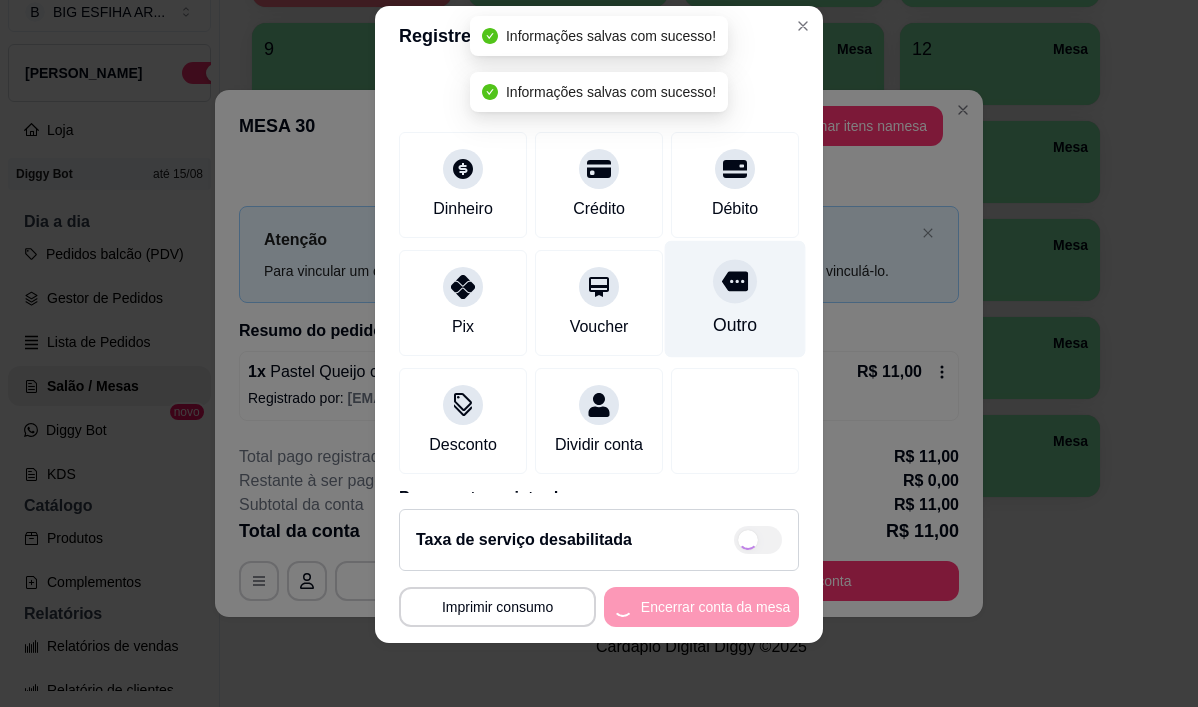 scroll, scrollTop: 0, scrollLeft: 0, axis: both 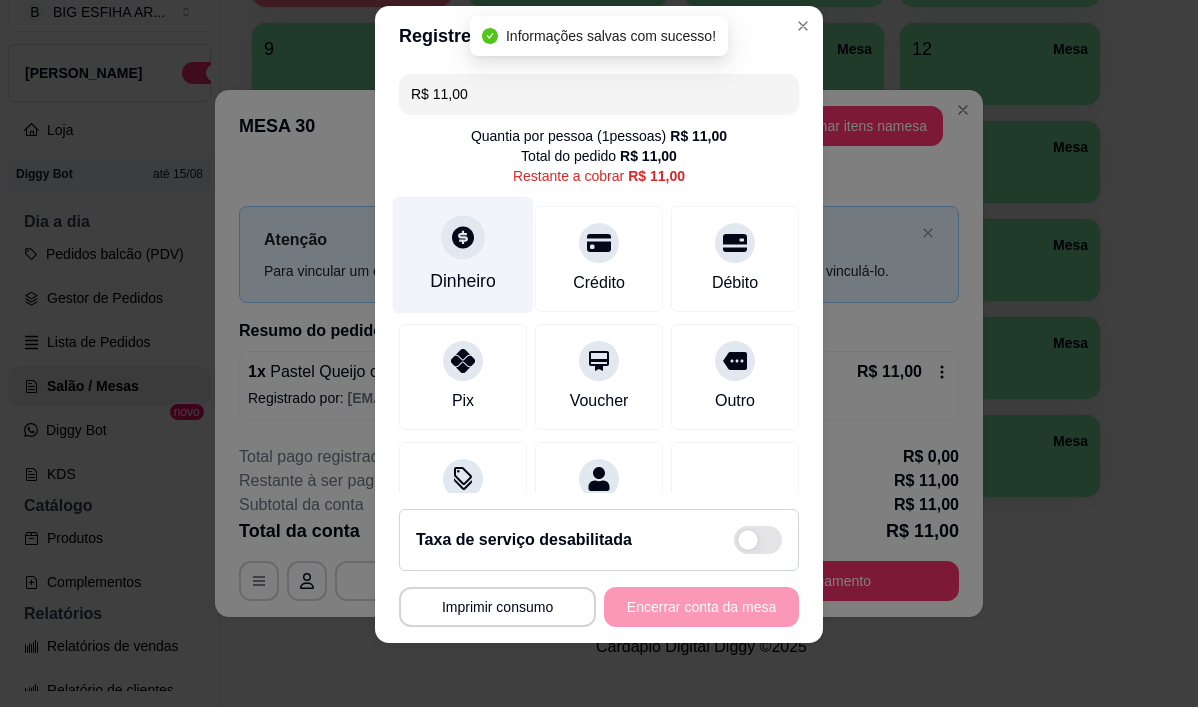 click on "Dinheiro" at bounding box center (463, 282) 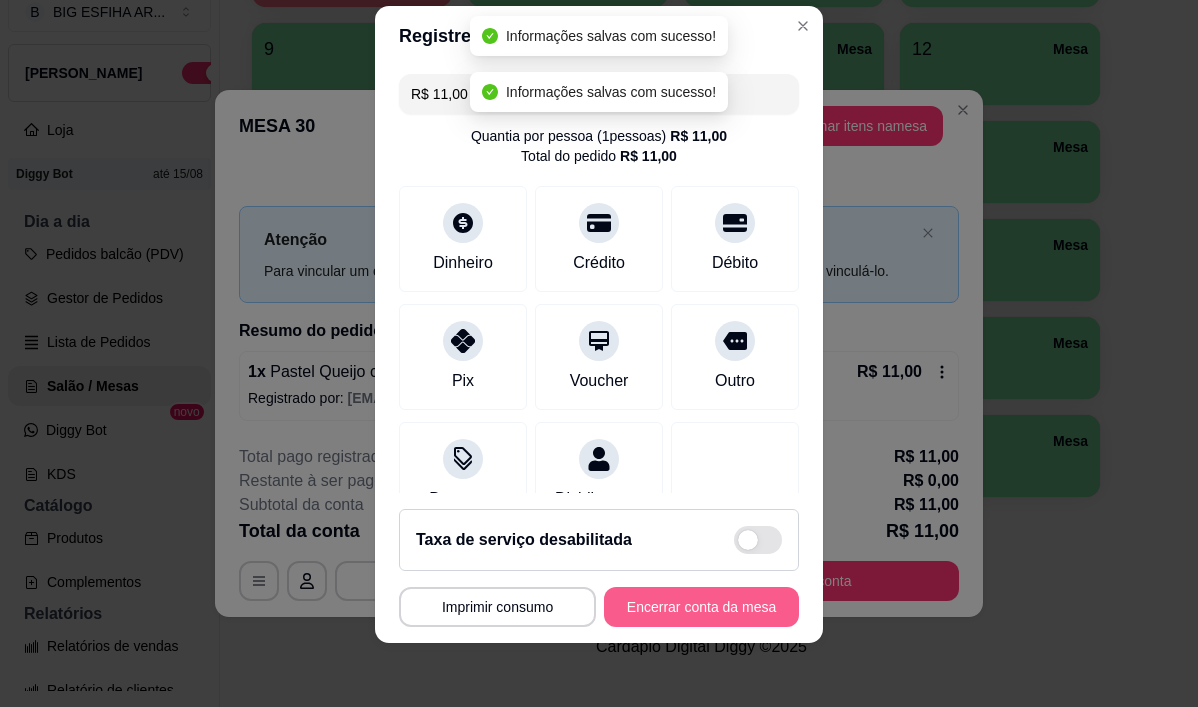 type on "R$ 0,00" 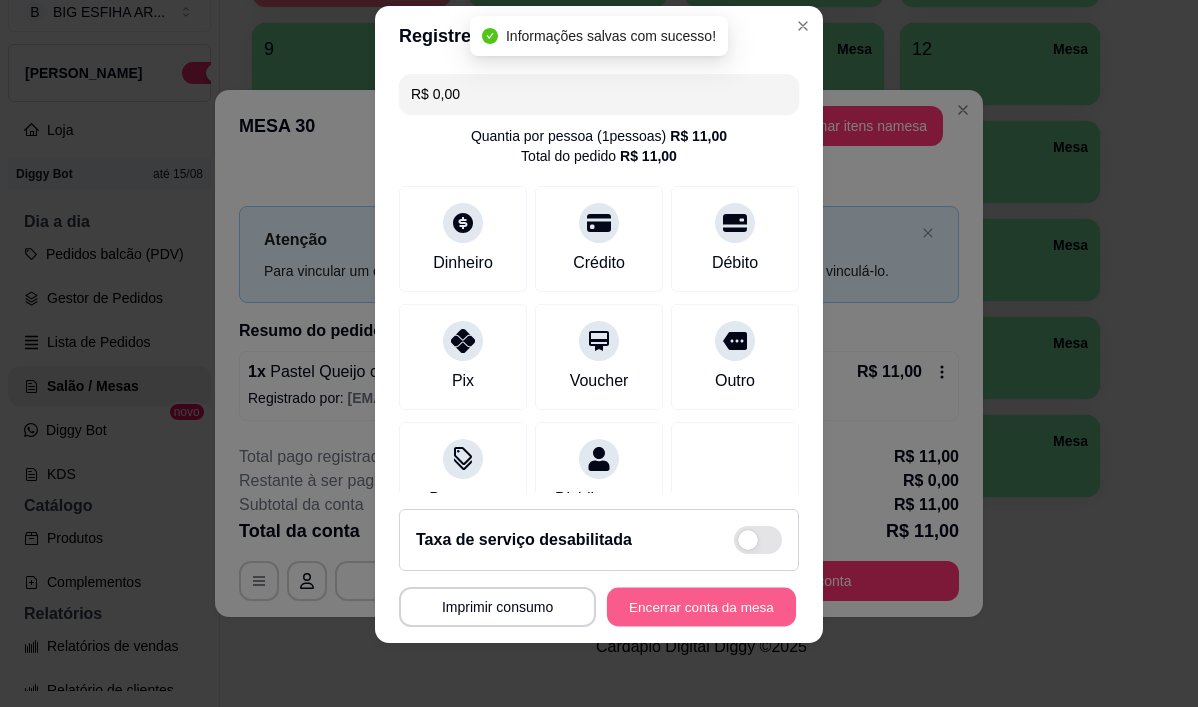 click on "Encerrar conta da mesa" at bounding box center (701, 606) 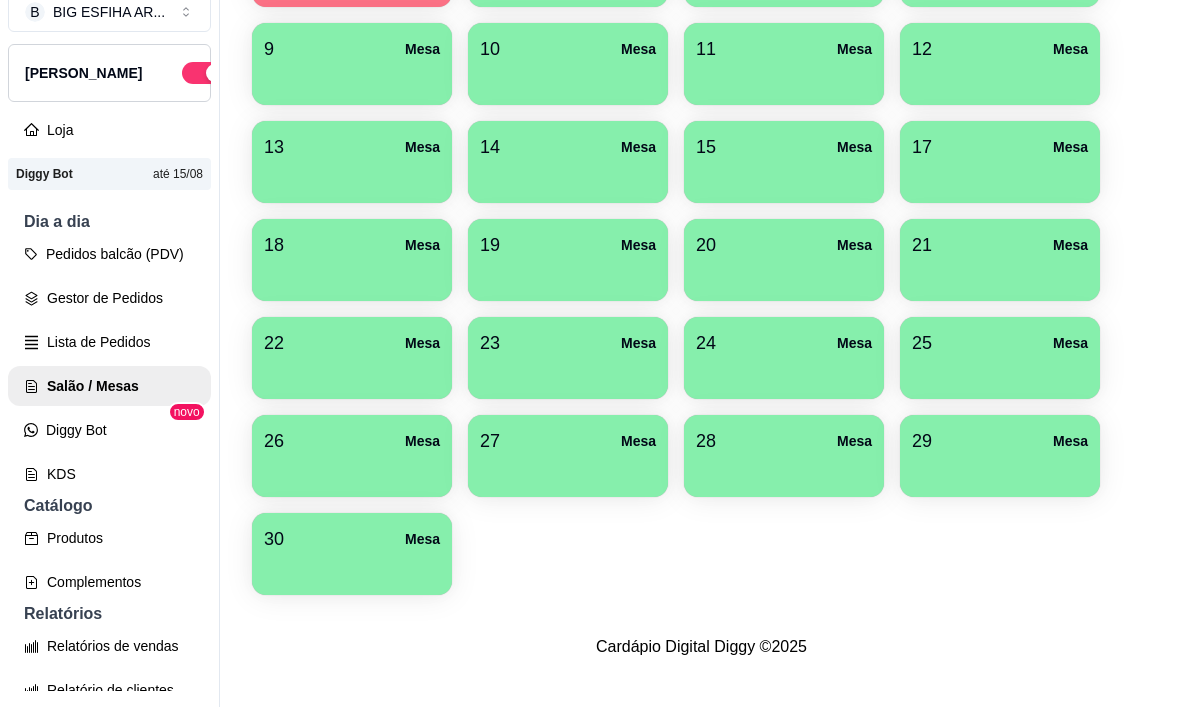 click on "30 Mesa" at bounding box center (352, 539) 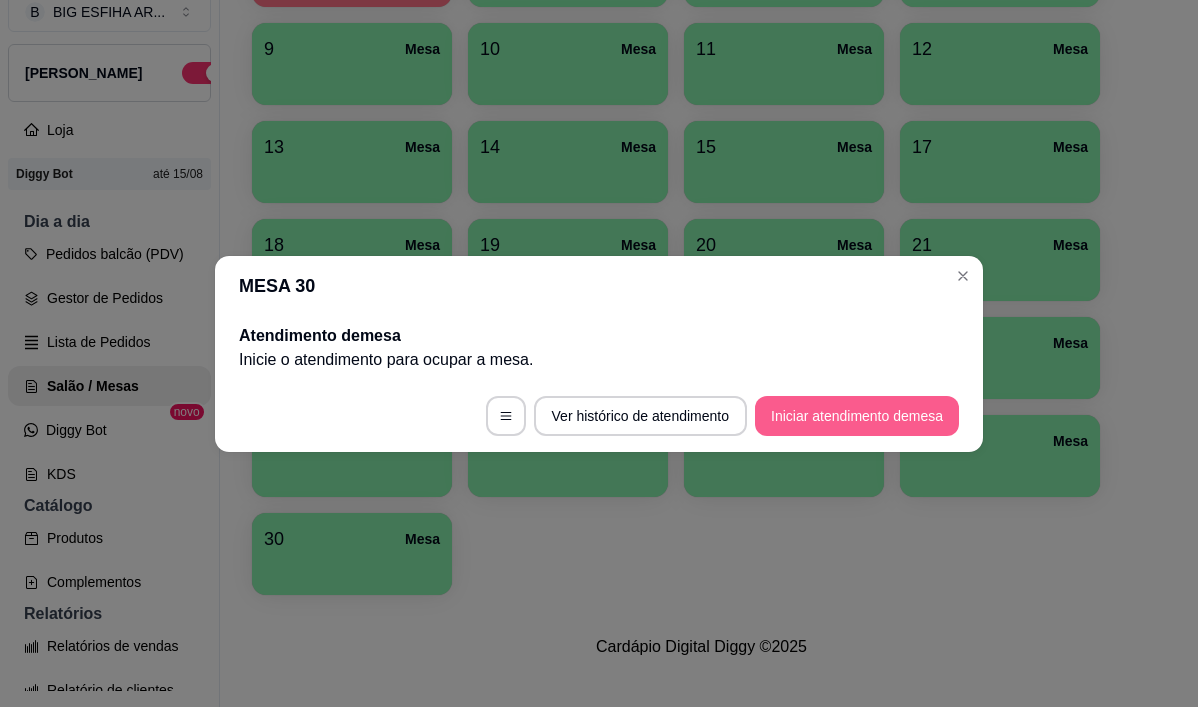 click on "Iniciar atendimento de  mesa" at bounding box center [857, 416] 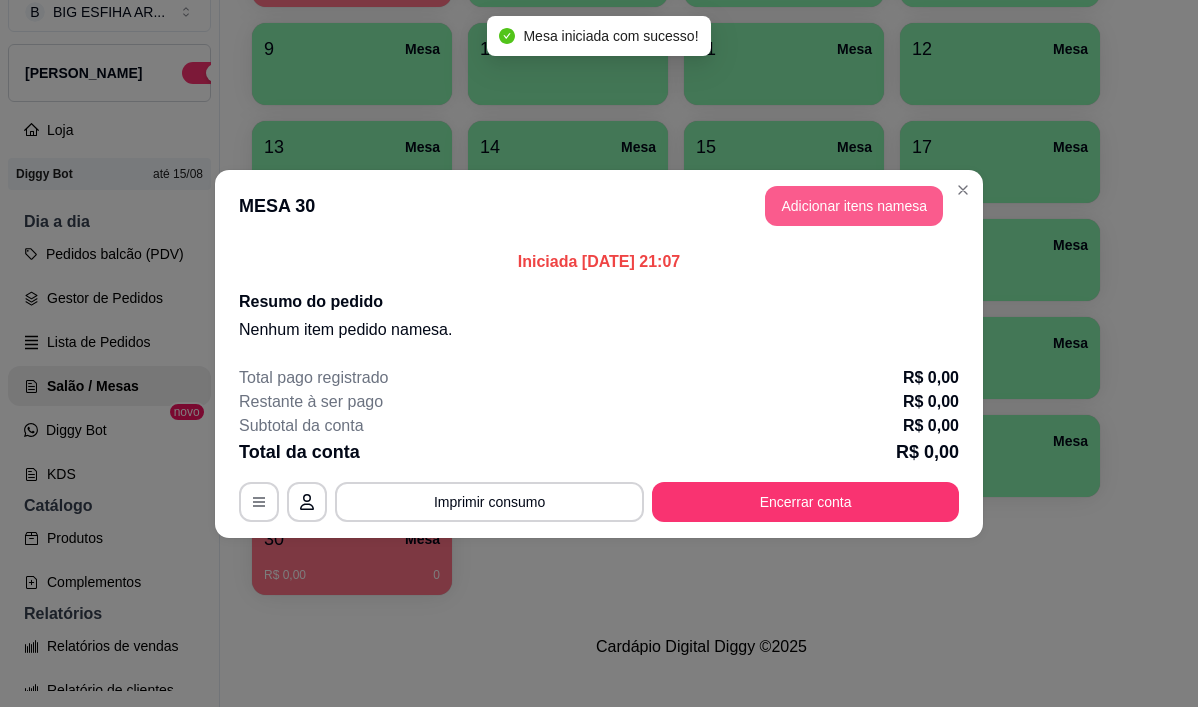 click on "Adicionar itens na  mesa" at bounding box center (854, 206) 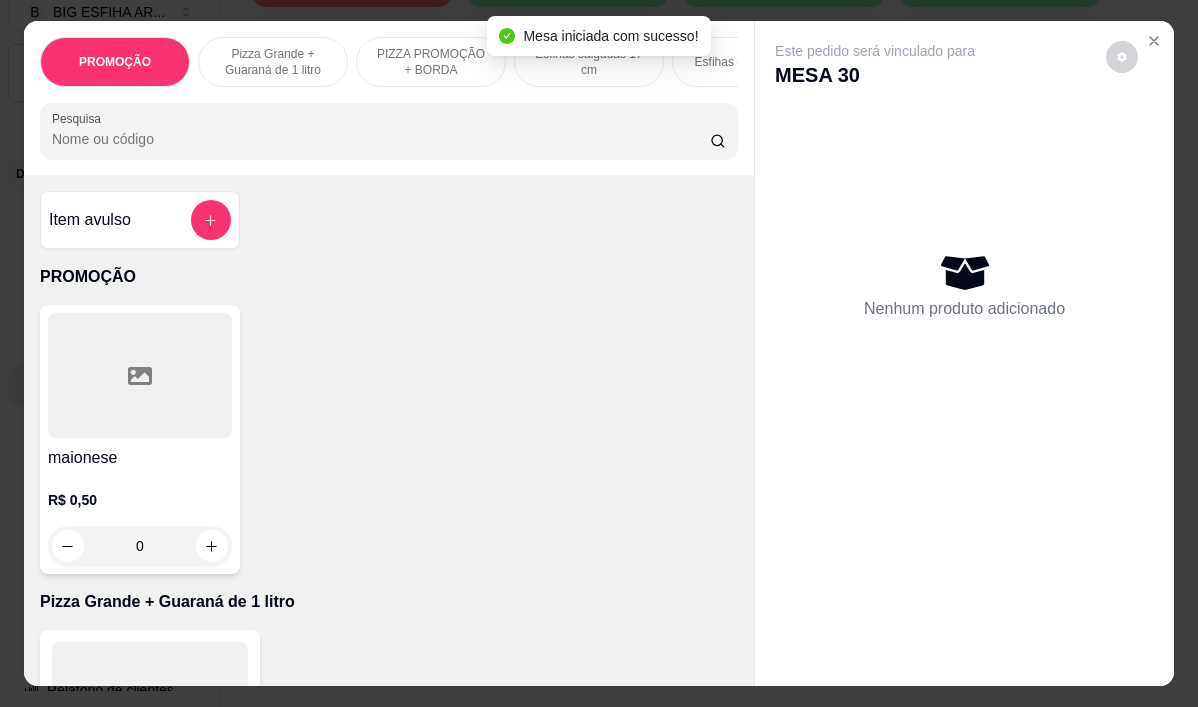 click on "Pesquisa" at bounding box center (381, 139) 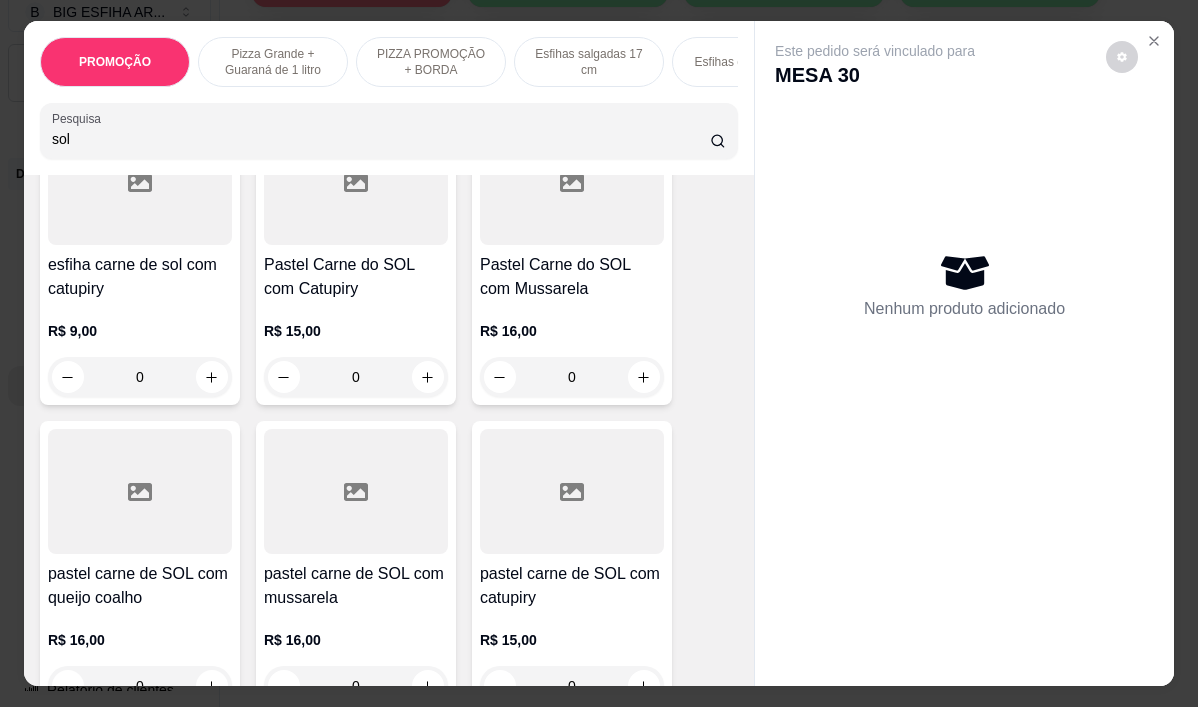 scroll, scrollTop: 500, scrollLeft: 0, axis: vertical 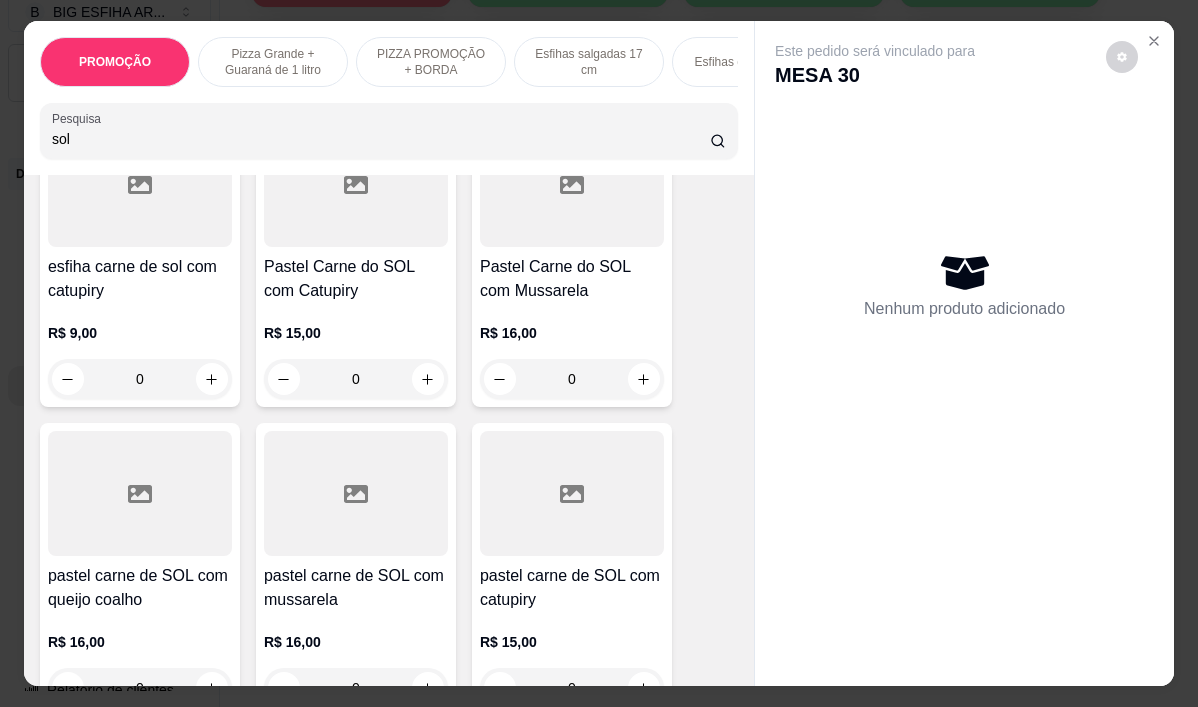 type on "sol" 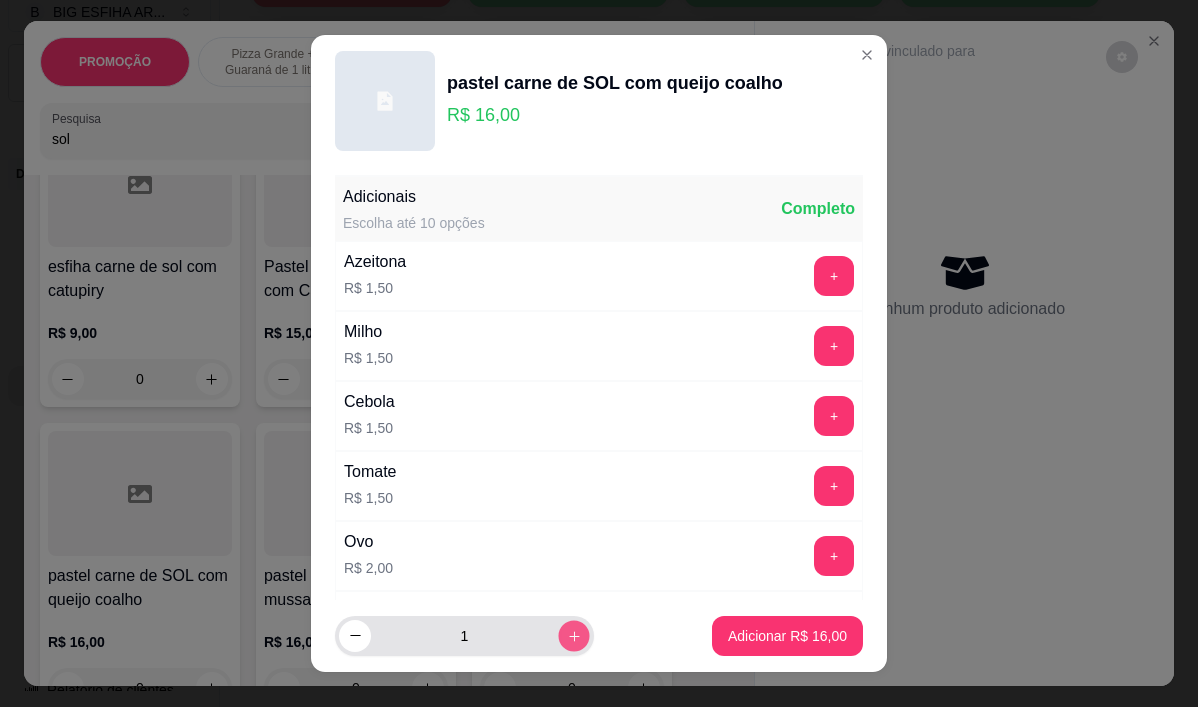 click 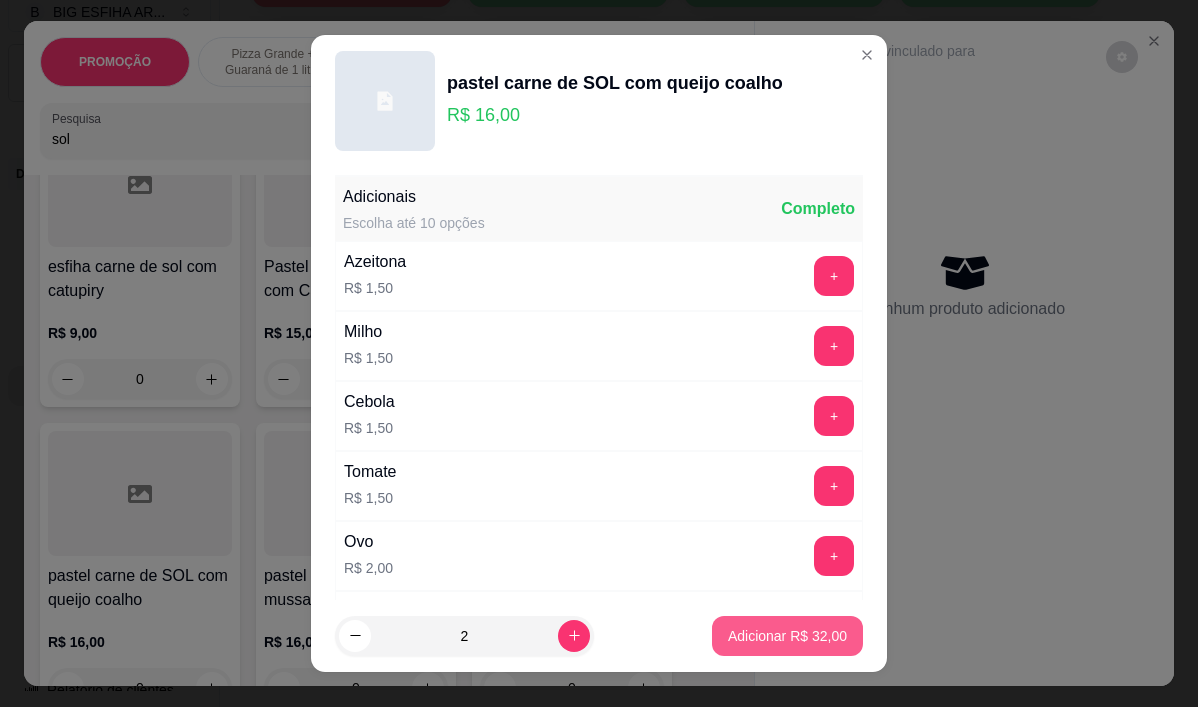 click on "Adicionar   R$ 32,00" at bounding box center (787, 636) 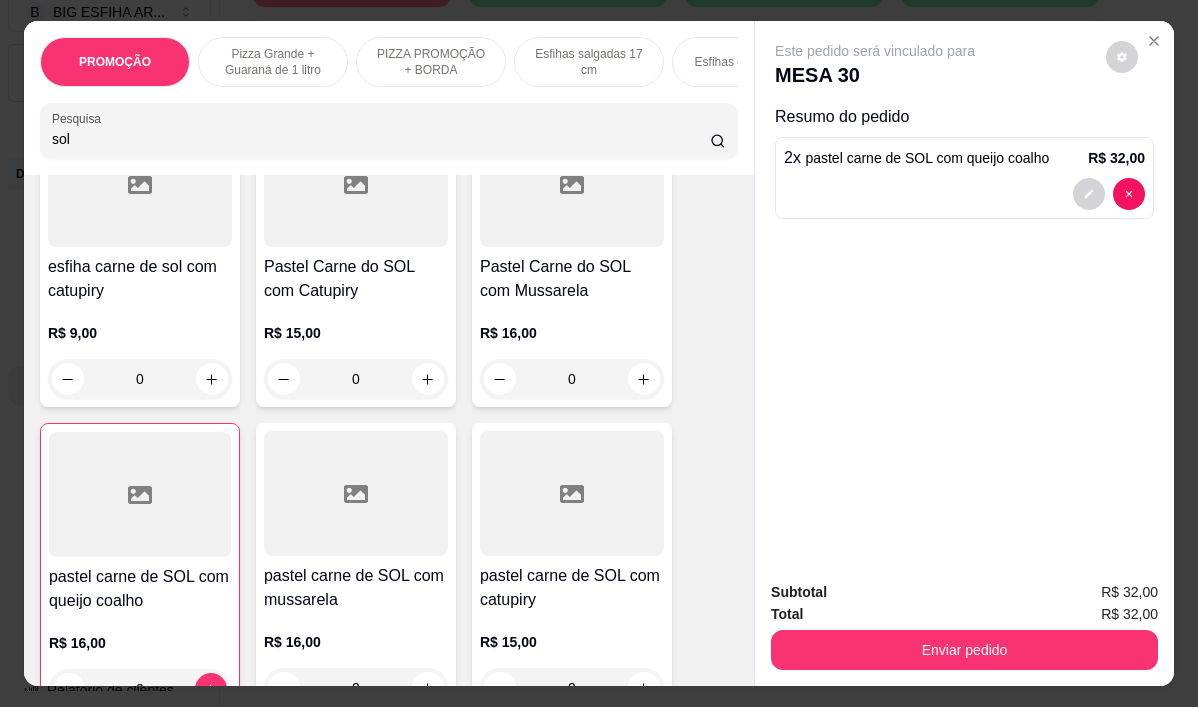 type on "2" 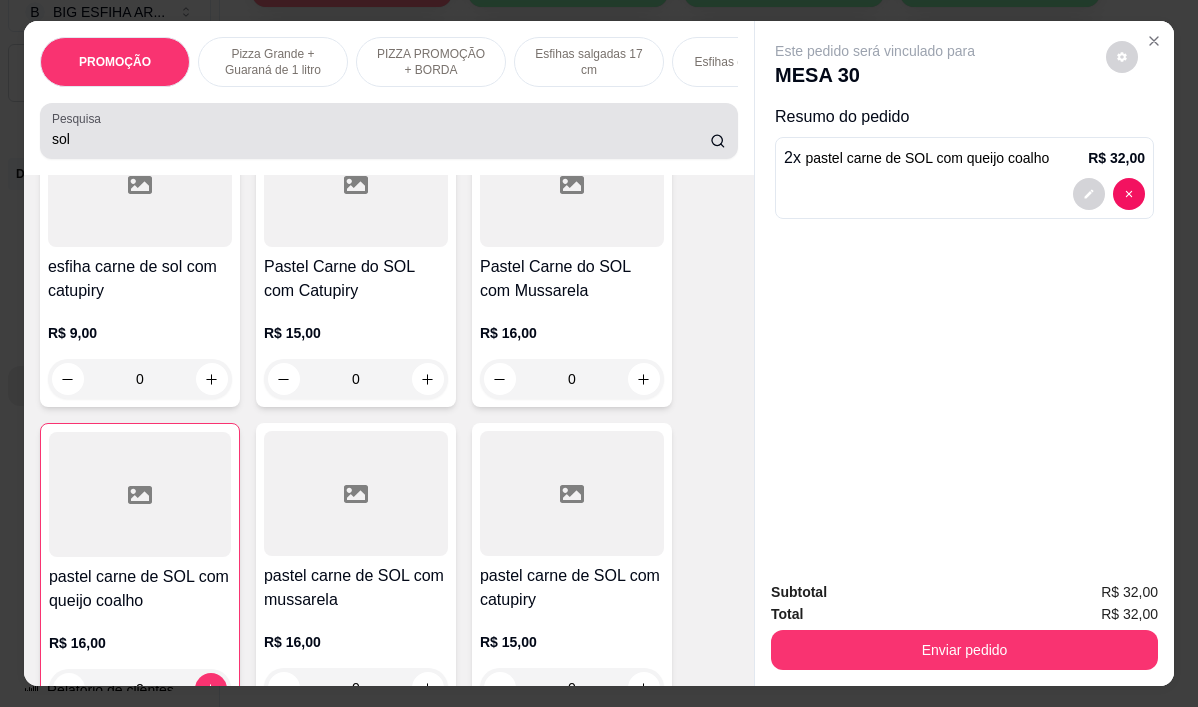click on "sol" at bounding box center (381, 139) 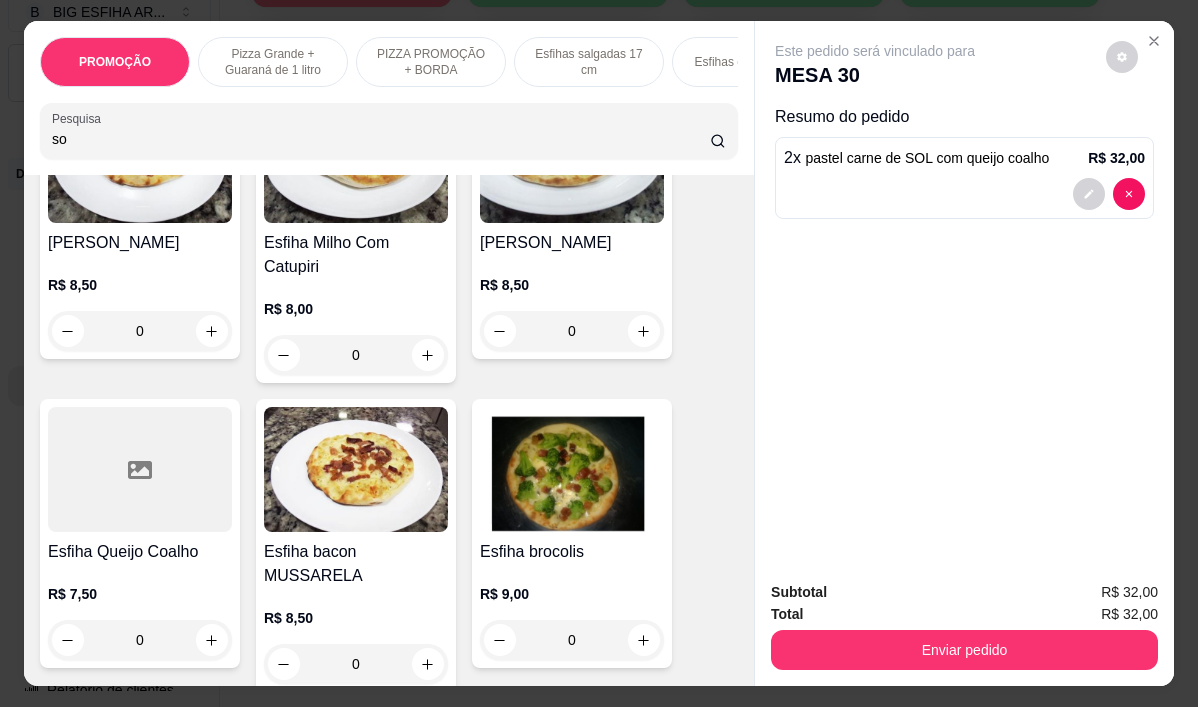 type on "s" 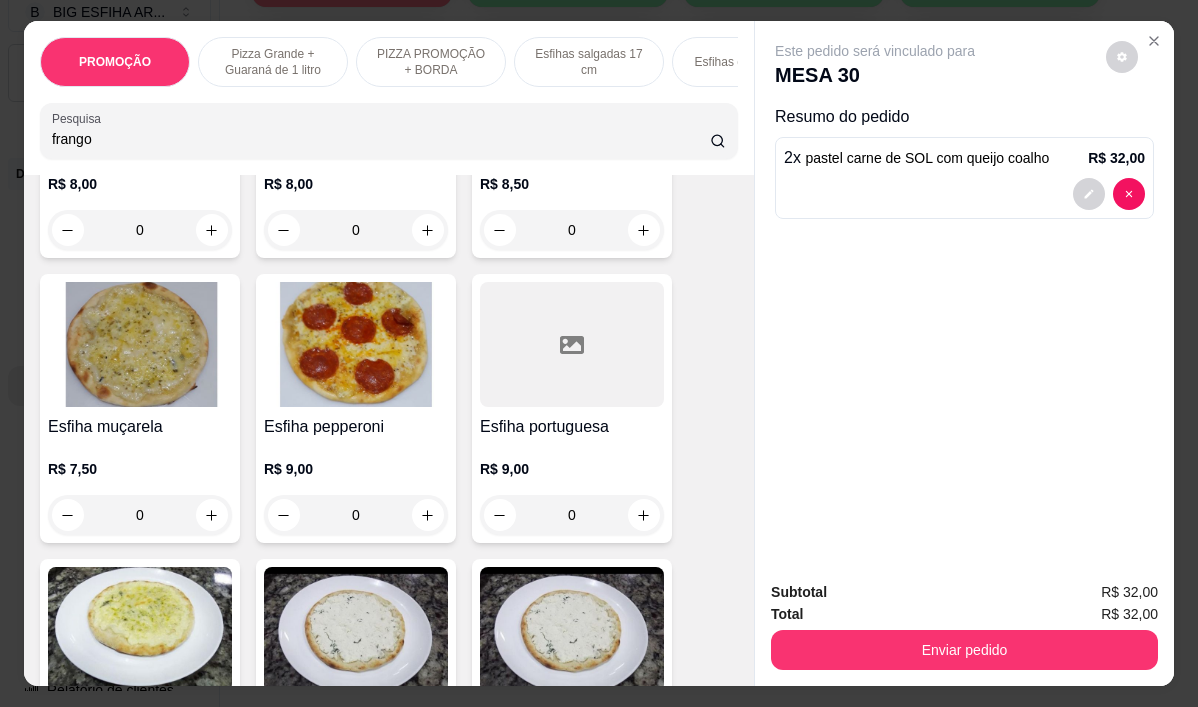 scroll, scrollTop: 5577, scrollLeft: 0, axis: vertical 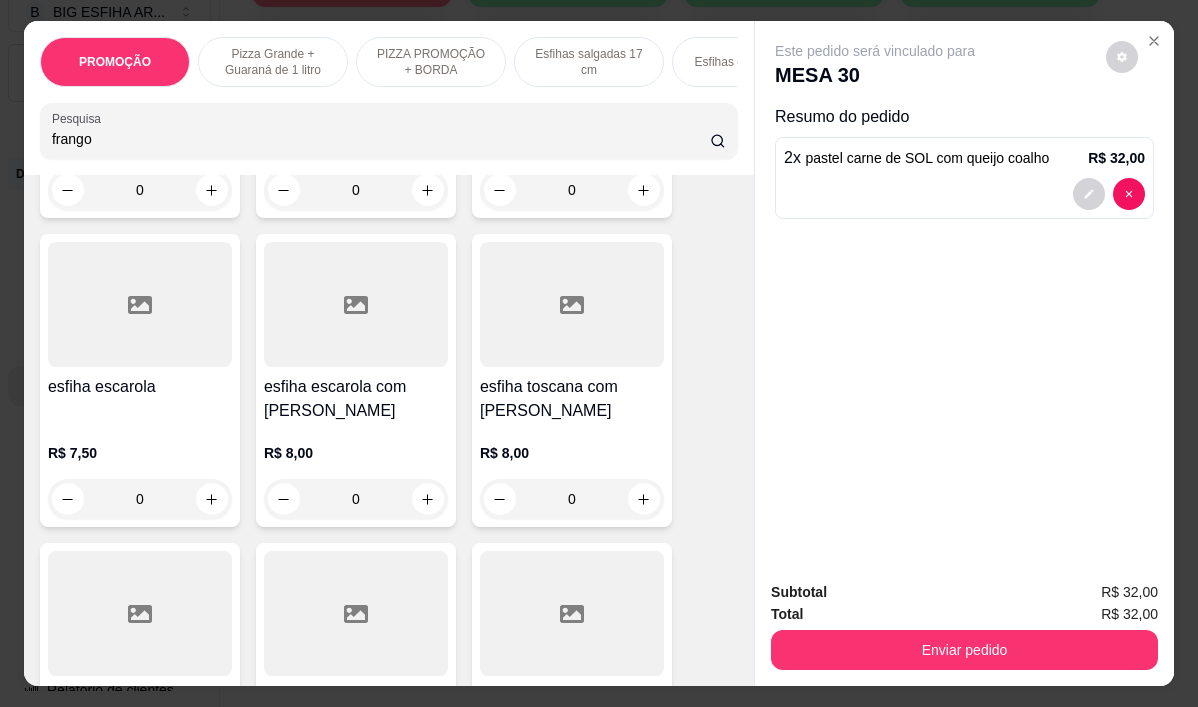 type on "frango" 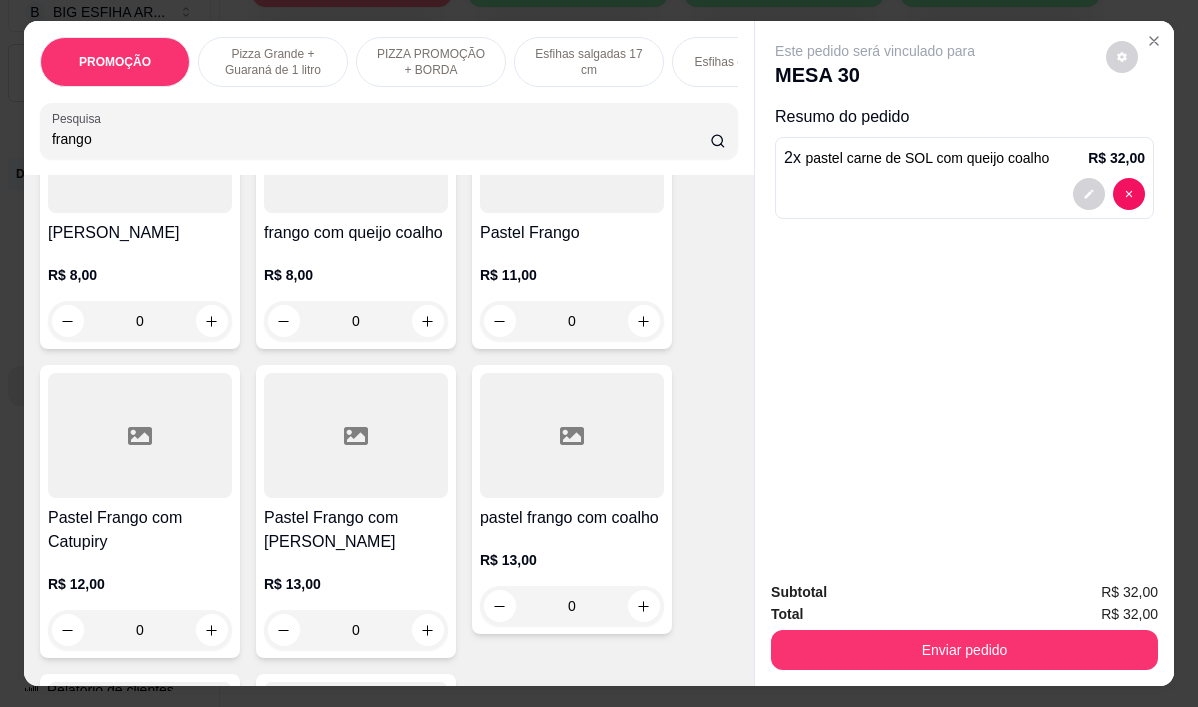 scroll, scrollTop: 600, scrollLeft: 0, axis: vertical 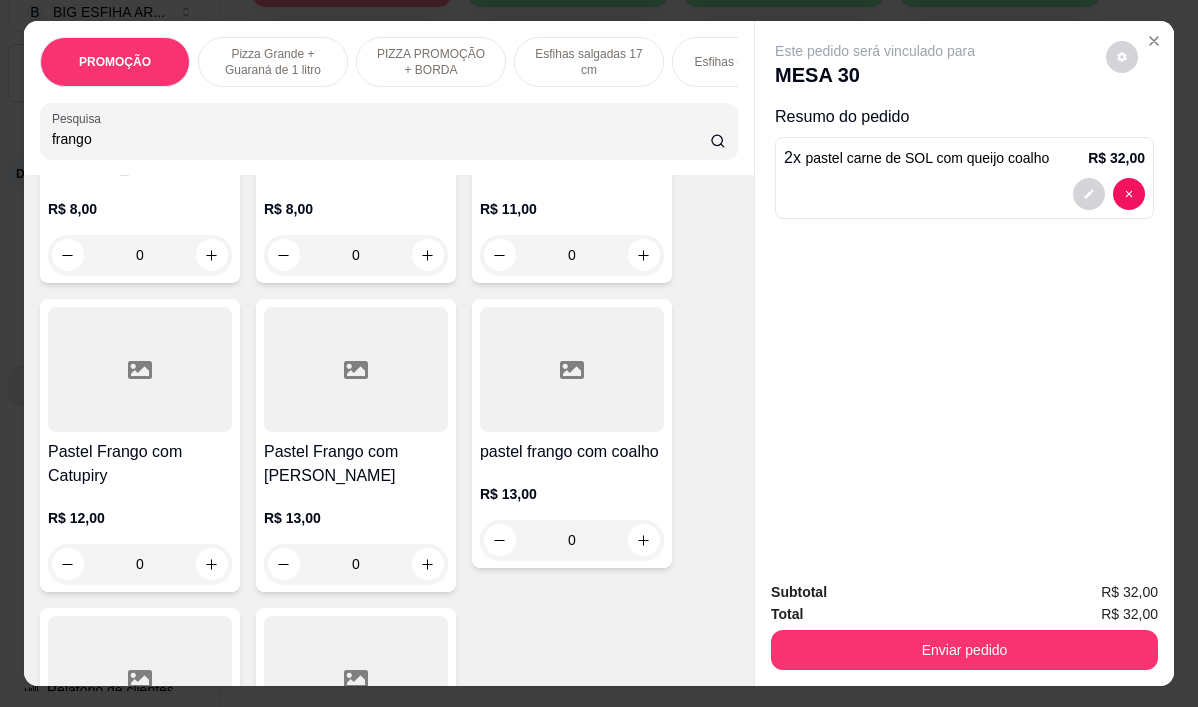 click on "R$ 13,00 0" at bounding box center (356, 536) 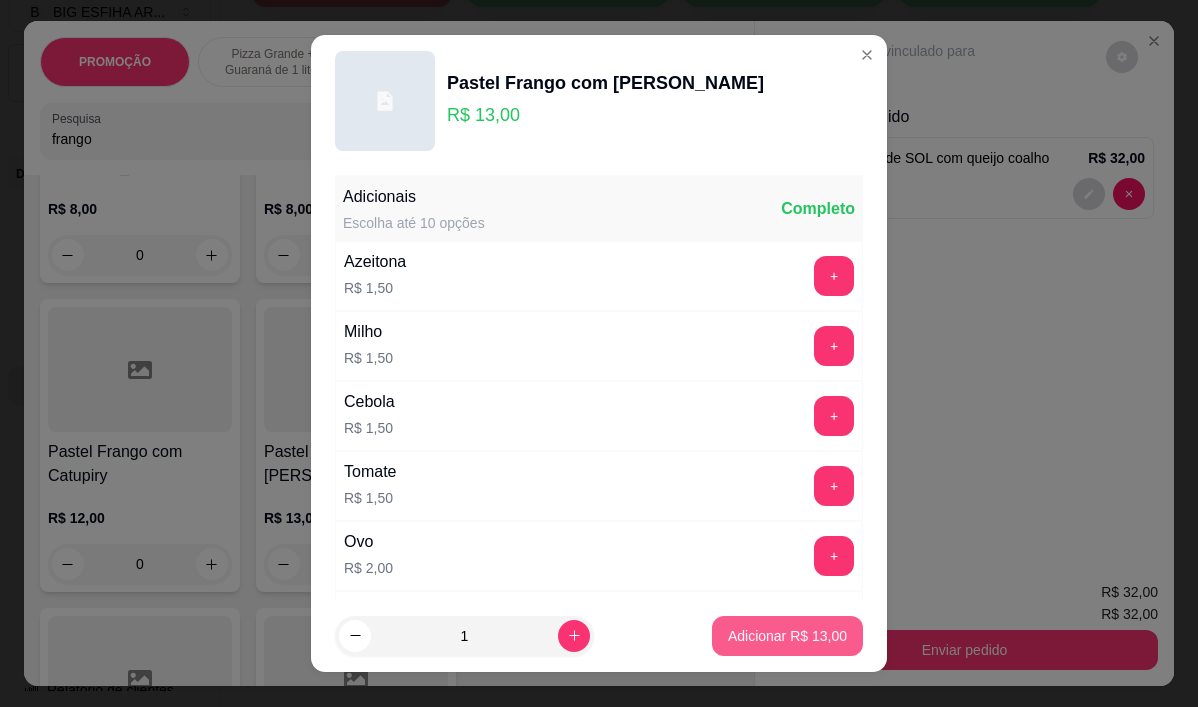 click on "Adicionar   R$ 13,00" at bounding box center (787, 636) 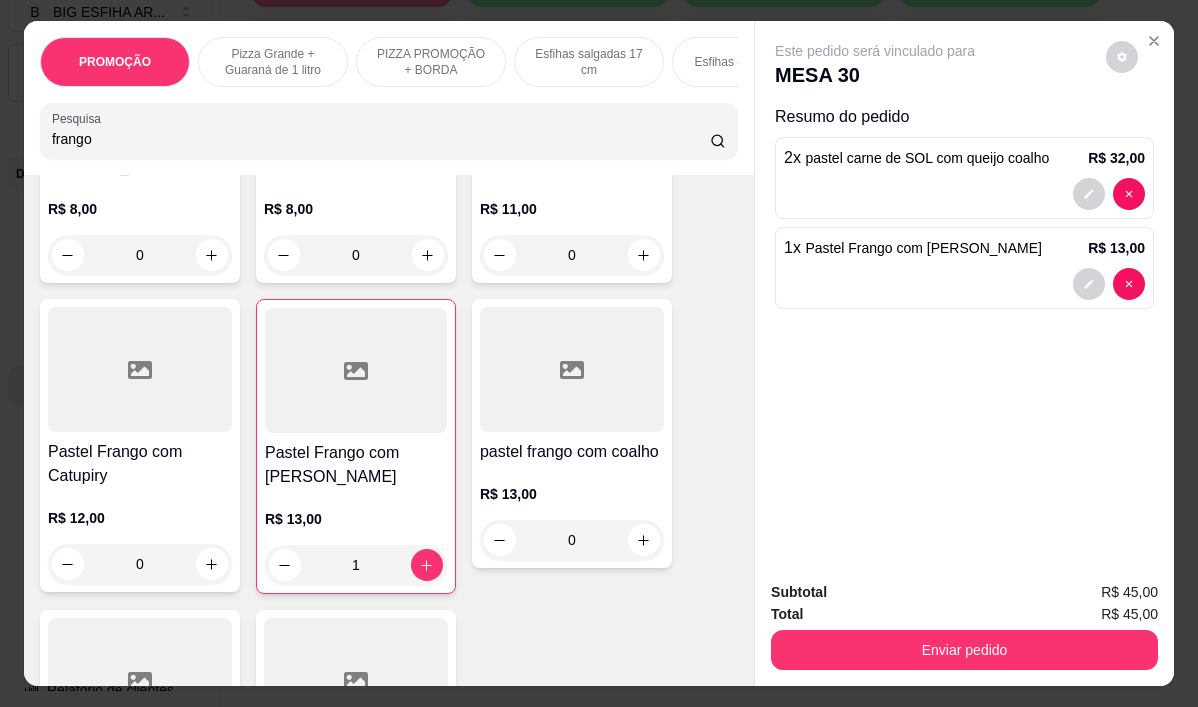 type on "1" 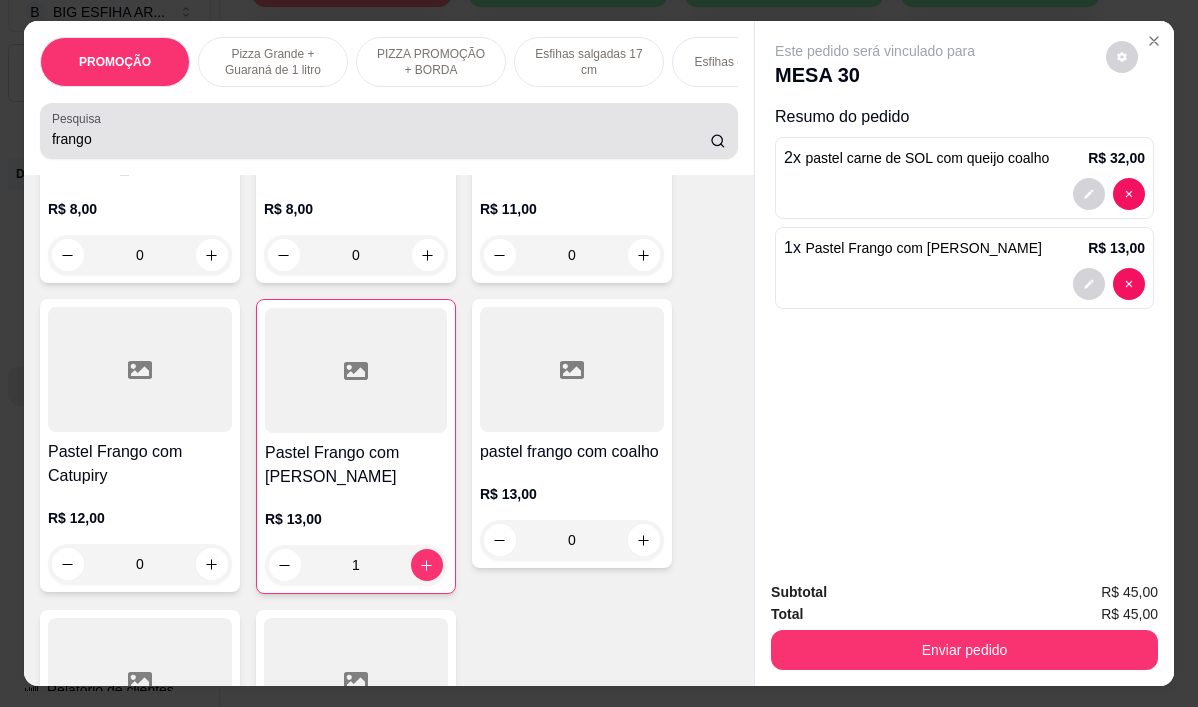 click on "frango" at bounding box center [389, 131] 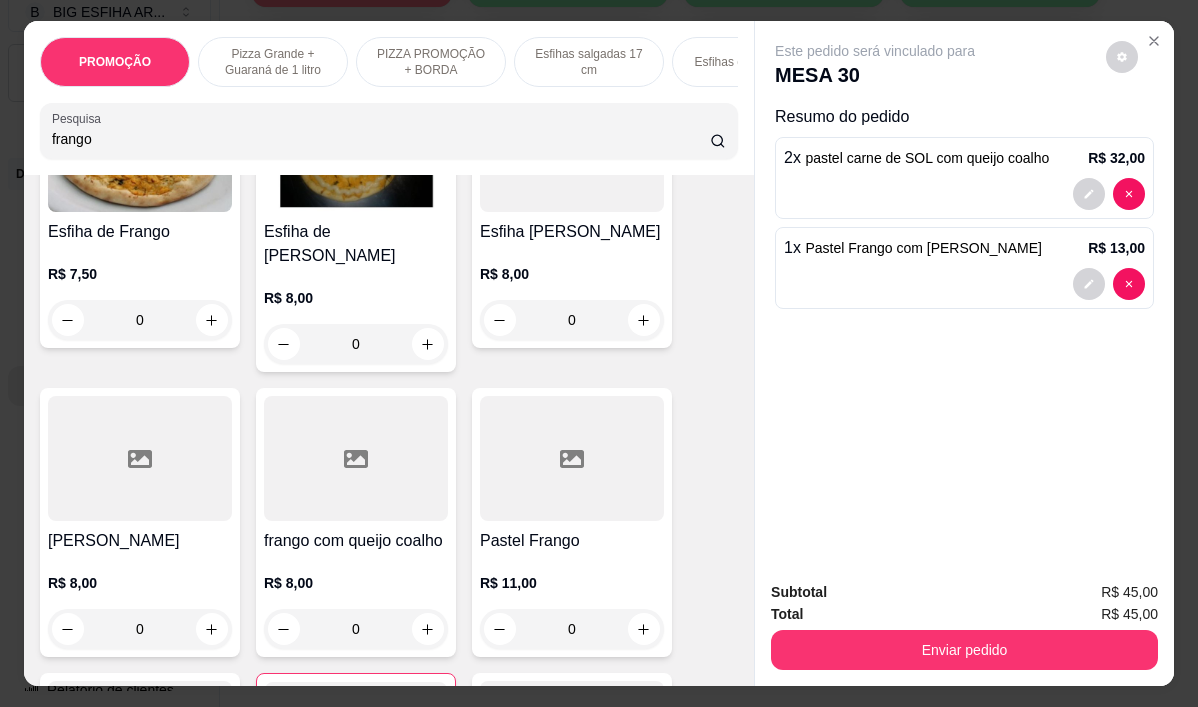 scroll, scrollTop: 200, scrollLeft: 0, axis: vertical 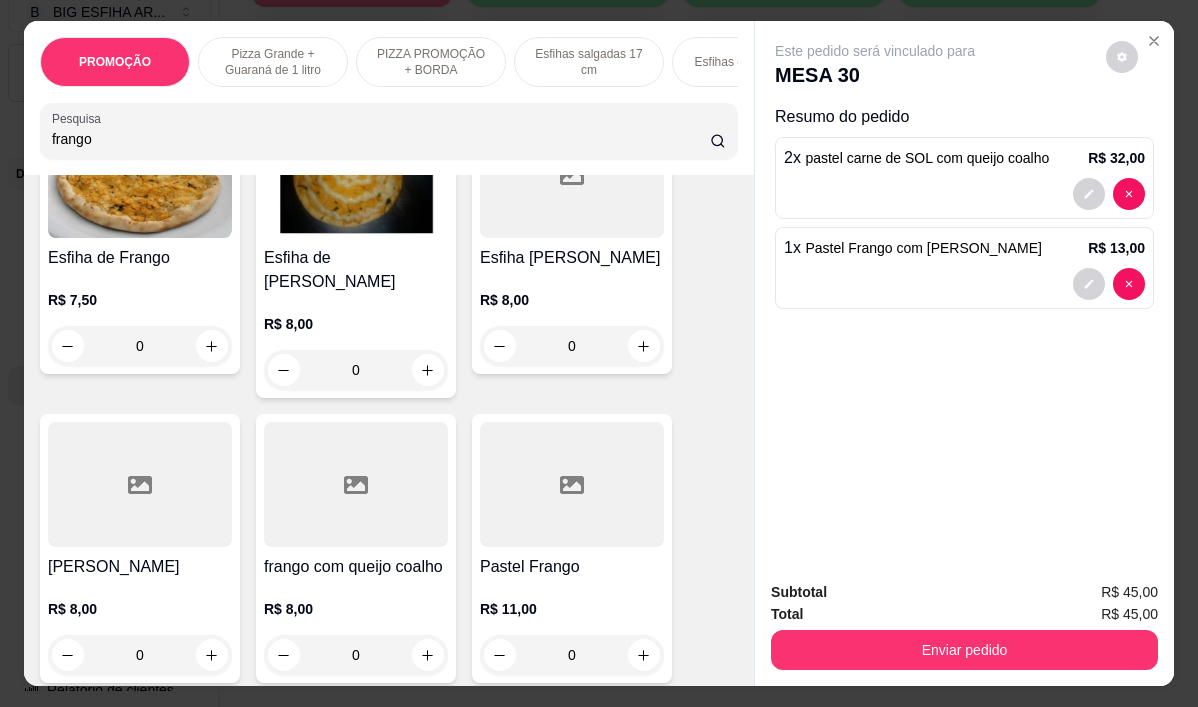 click on "R$ 11,00 0" at bounding box center (572, 627) 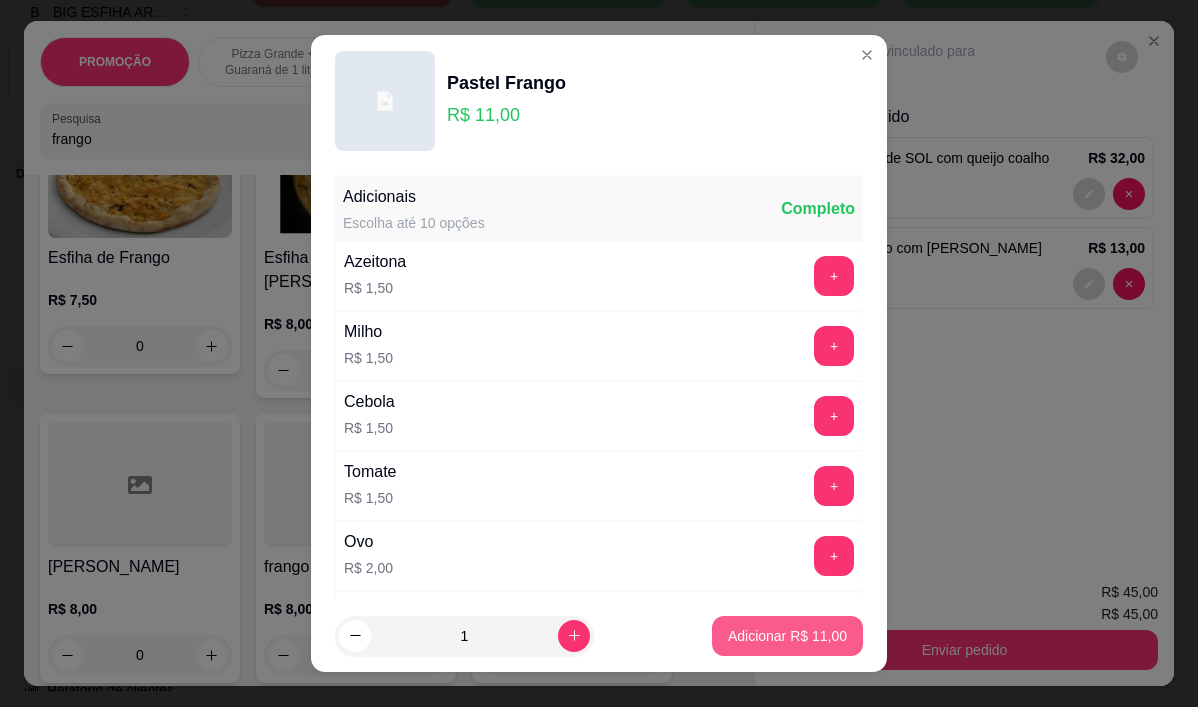 click on "Adicionar   R$ 11,00" at bounding box center [787, 636] 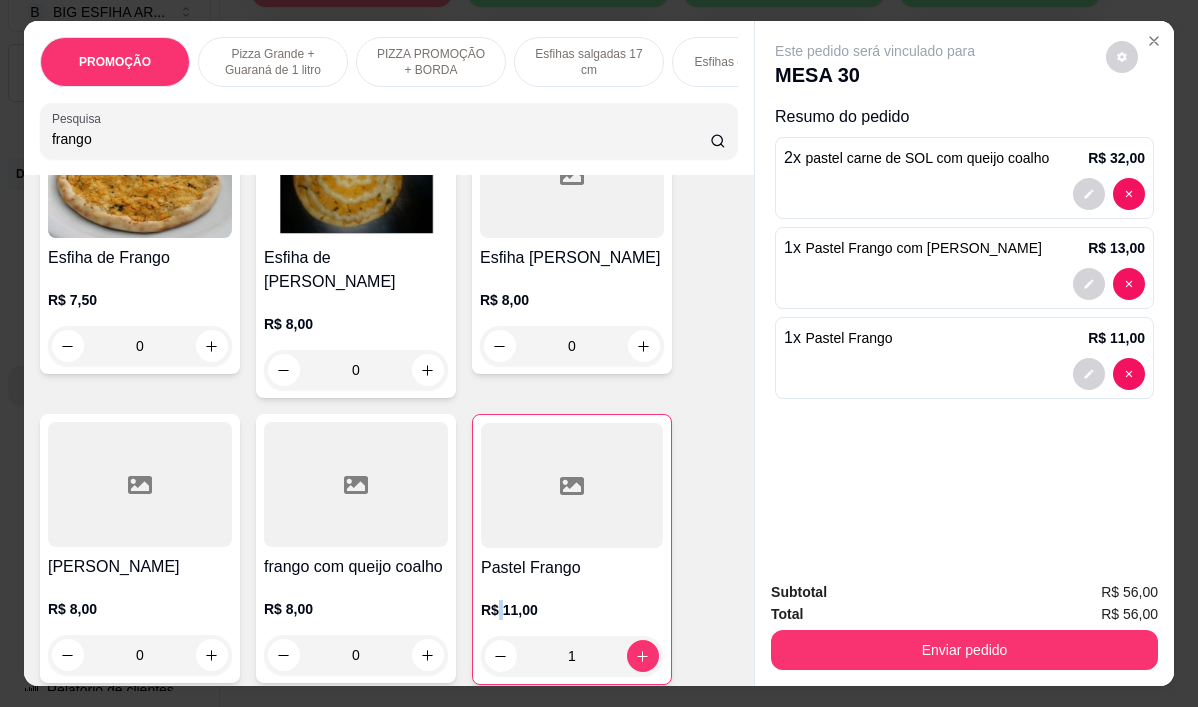 type on "1" 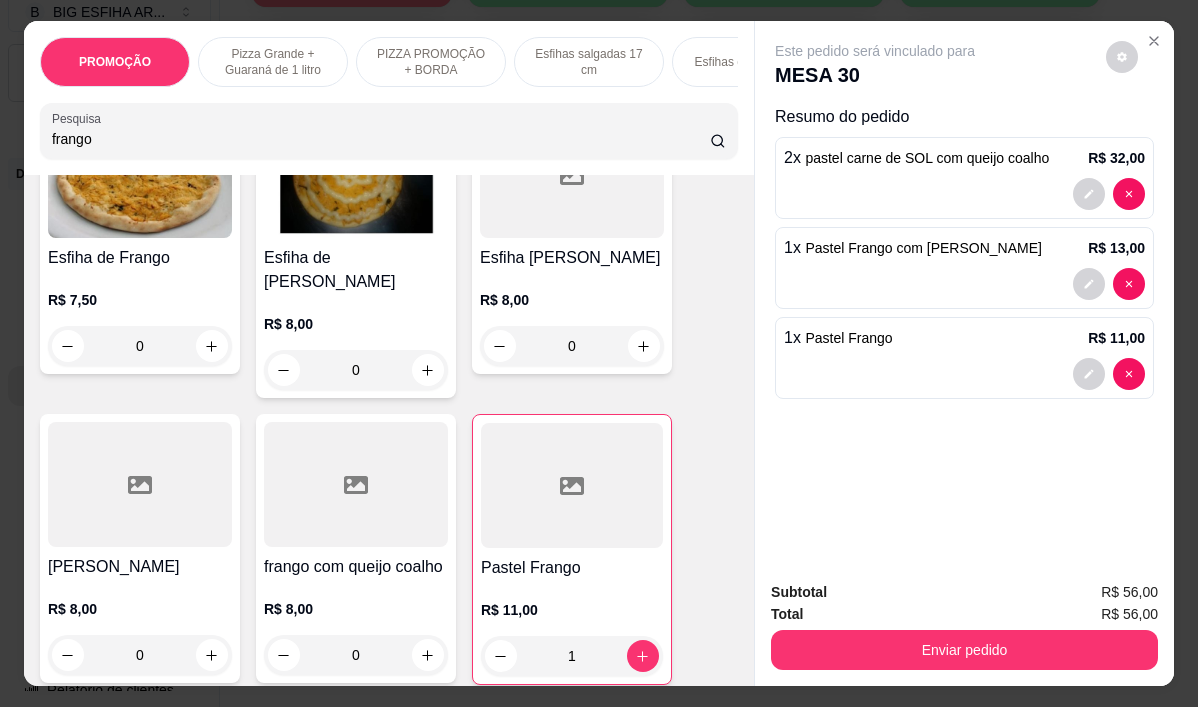 click on "frango" at bounding box center (381, 139) 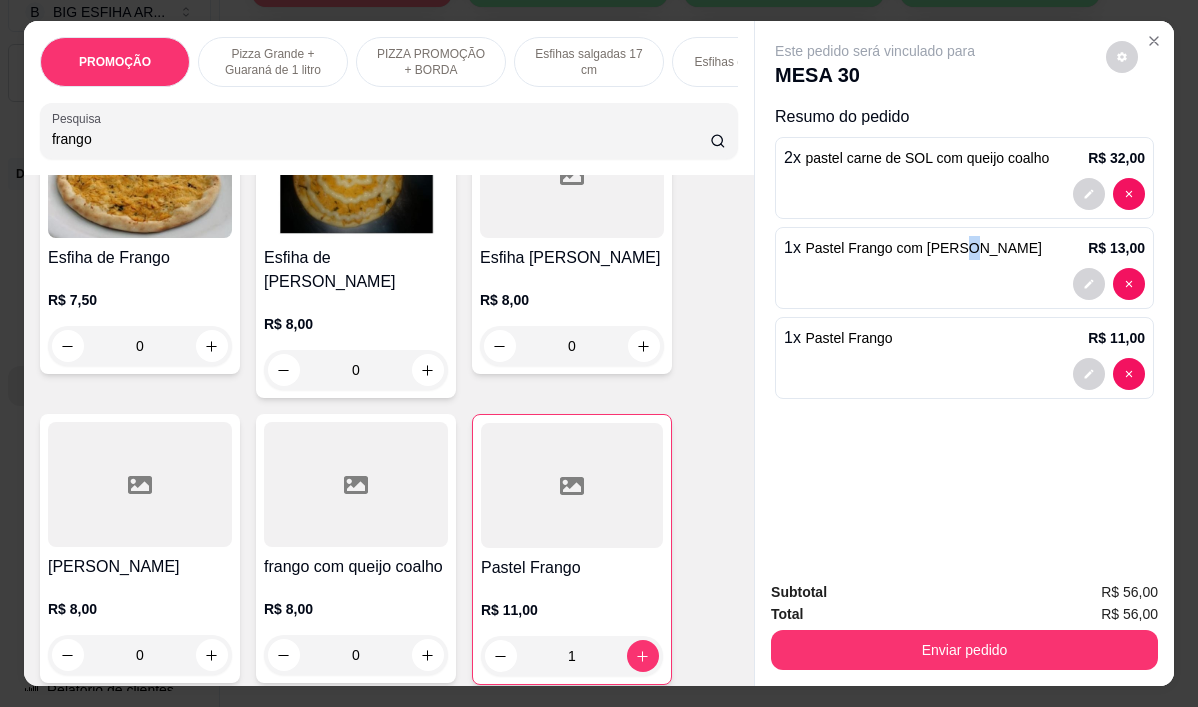 click on "1 x   Pastel Frango com mussarela" at bounding box center (913, 248) 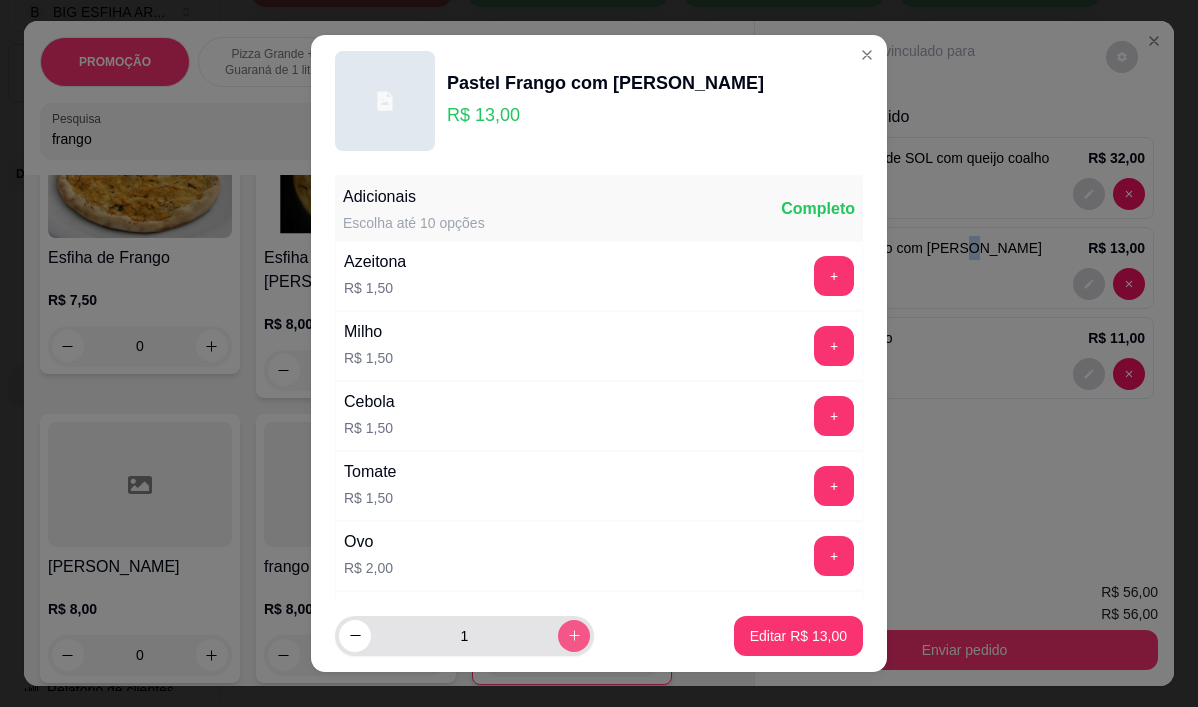 click at bounding box center [574, 636] 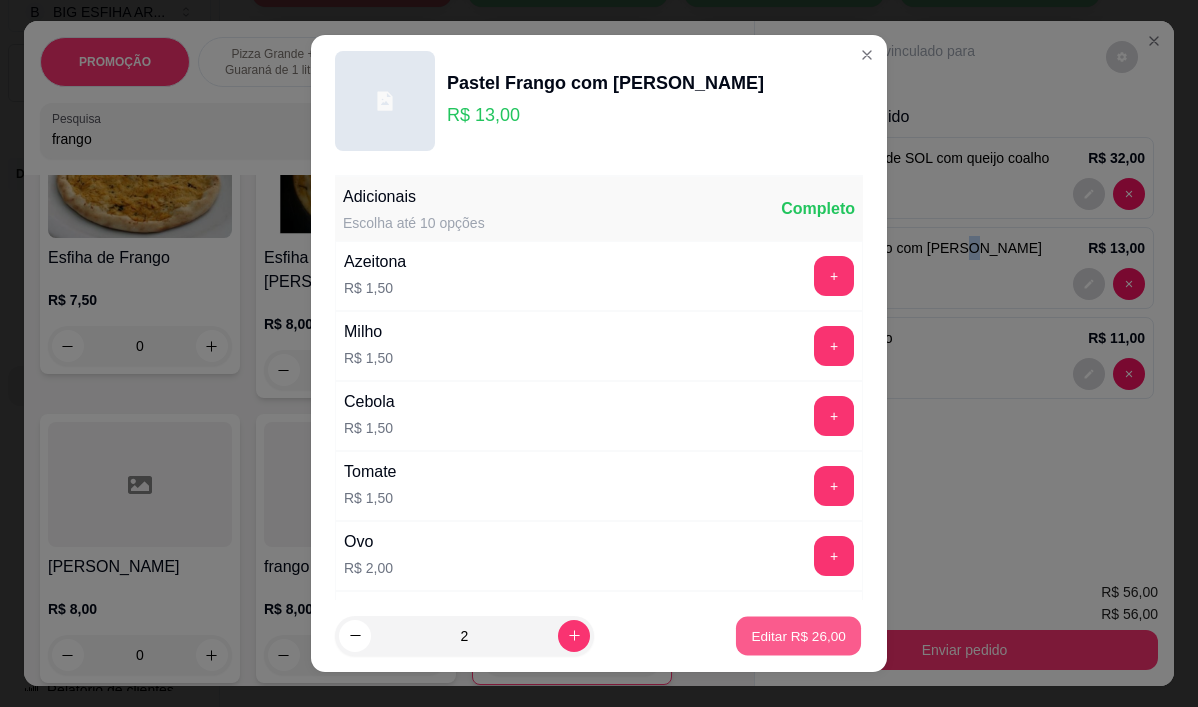 click on "Editar   R$ 26,00" at bounding box center [798, 635] 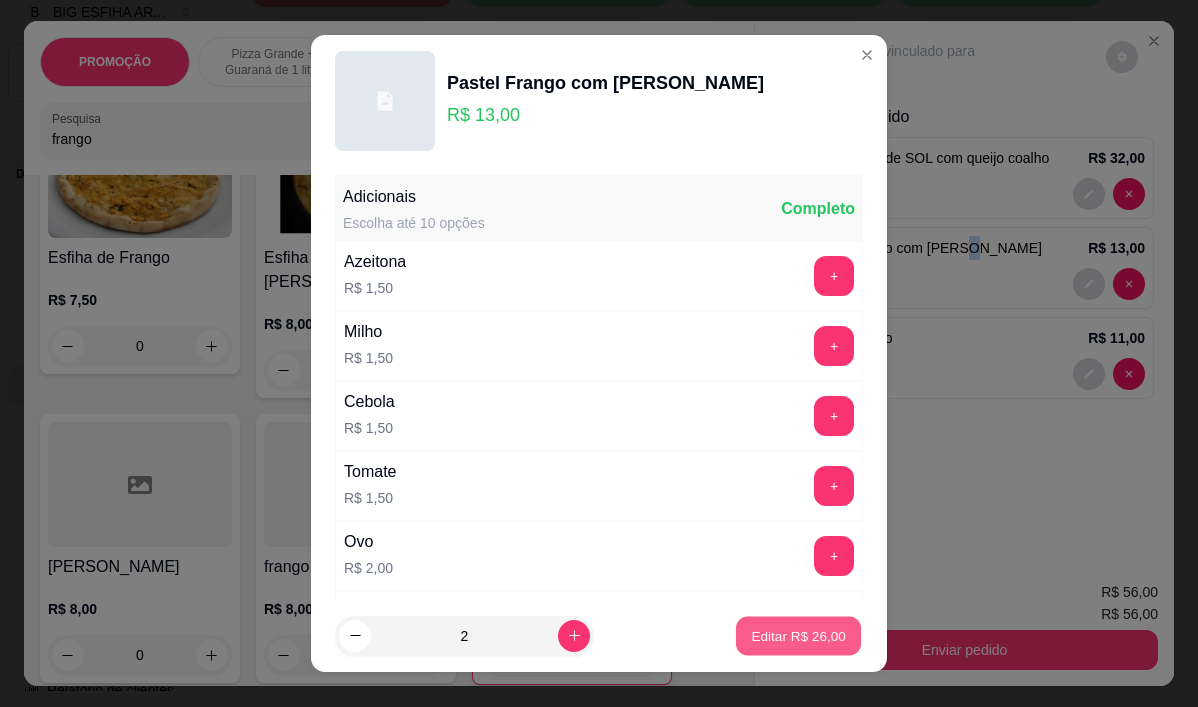 type on "2" 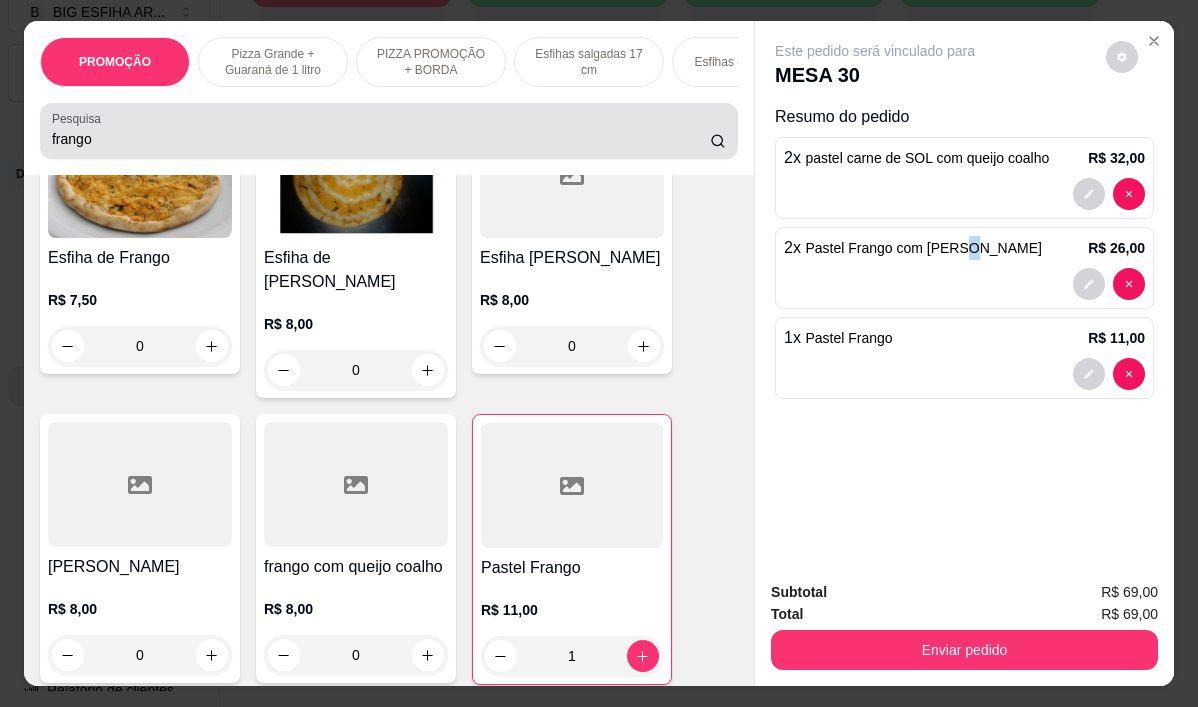click on "frango" at bounding box center [381, 139] 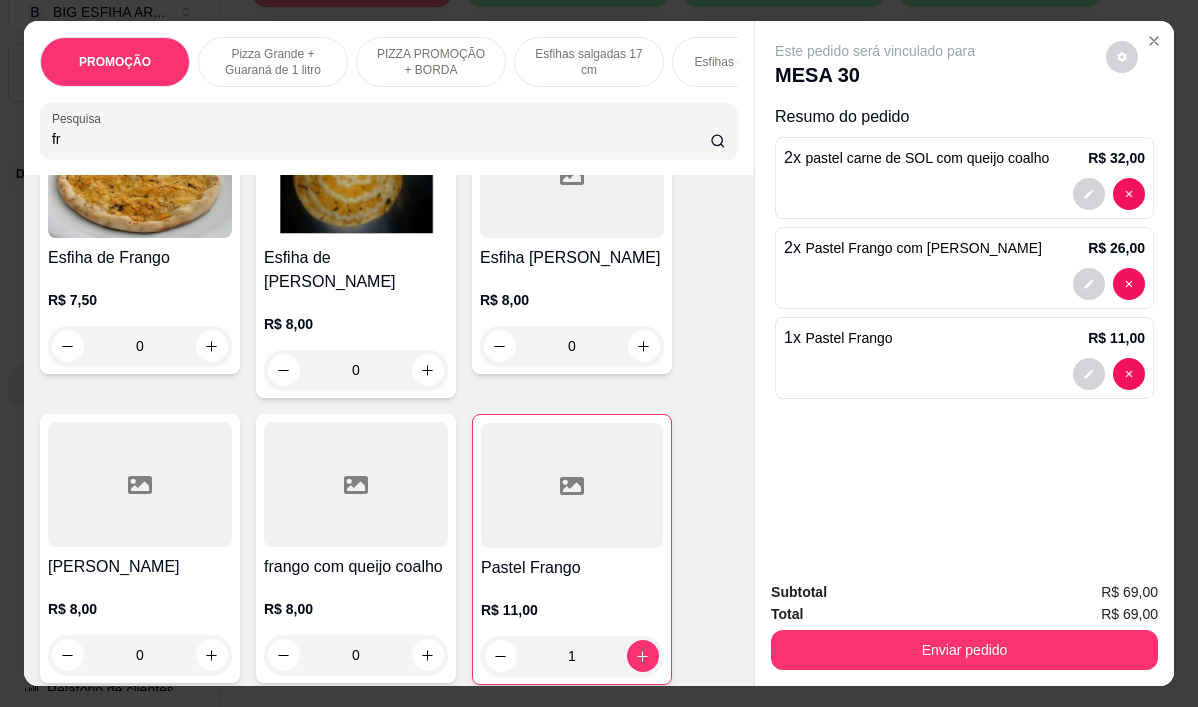 type on "f" 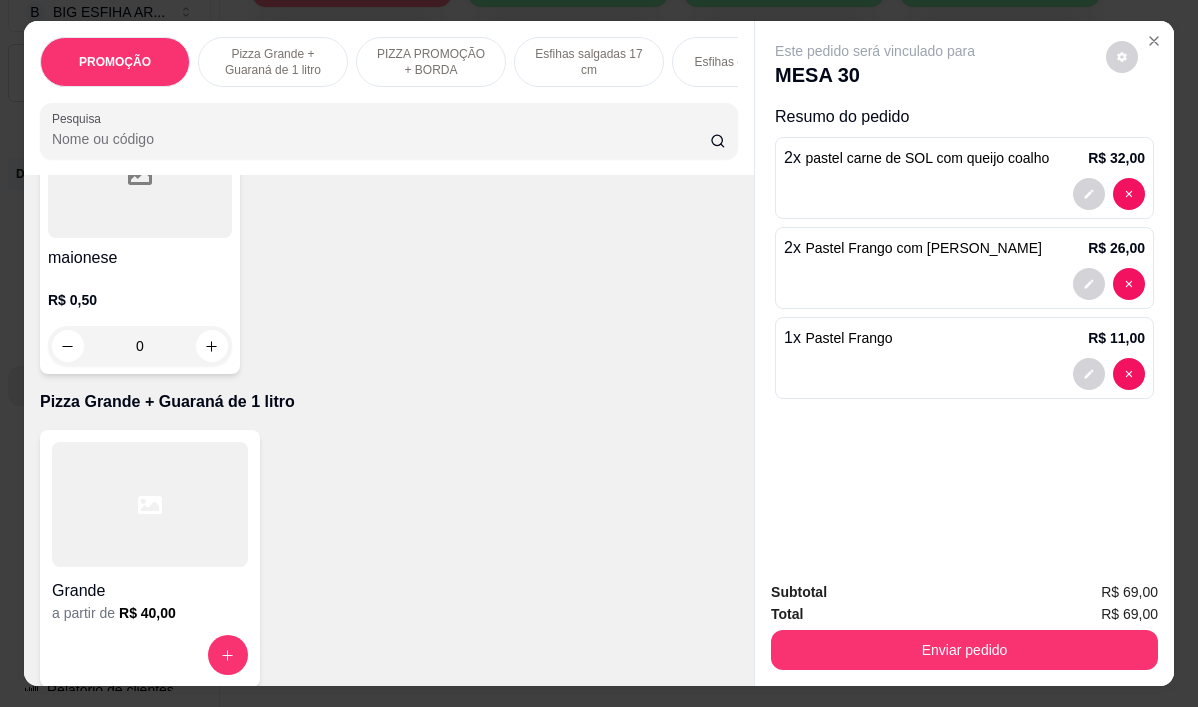 scroll, scrollTop: 1055, scrollLeft: 0, axis: vertical 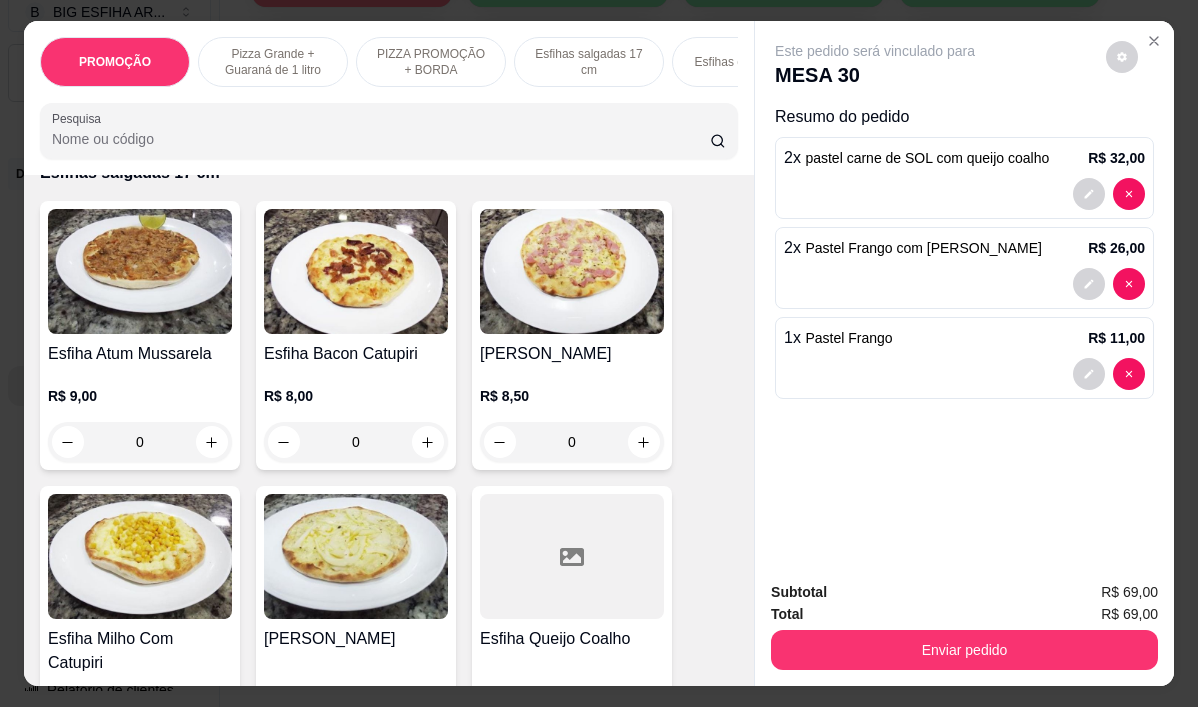 type 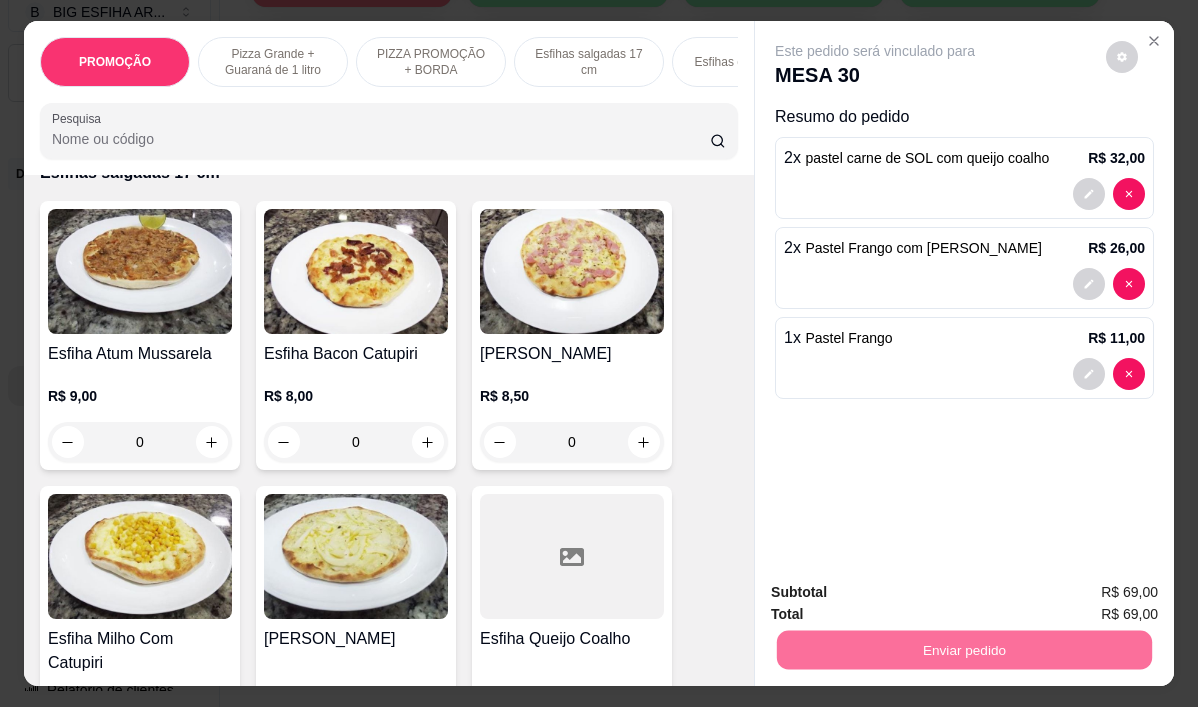 click on "Não registrar e enviar pedido" at bounding box center (898, 592) 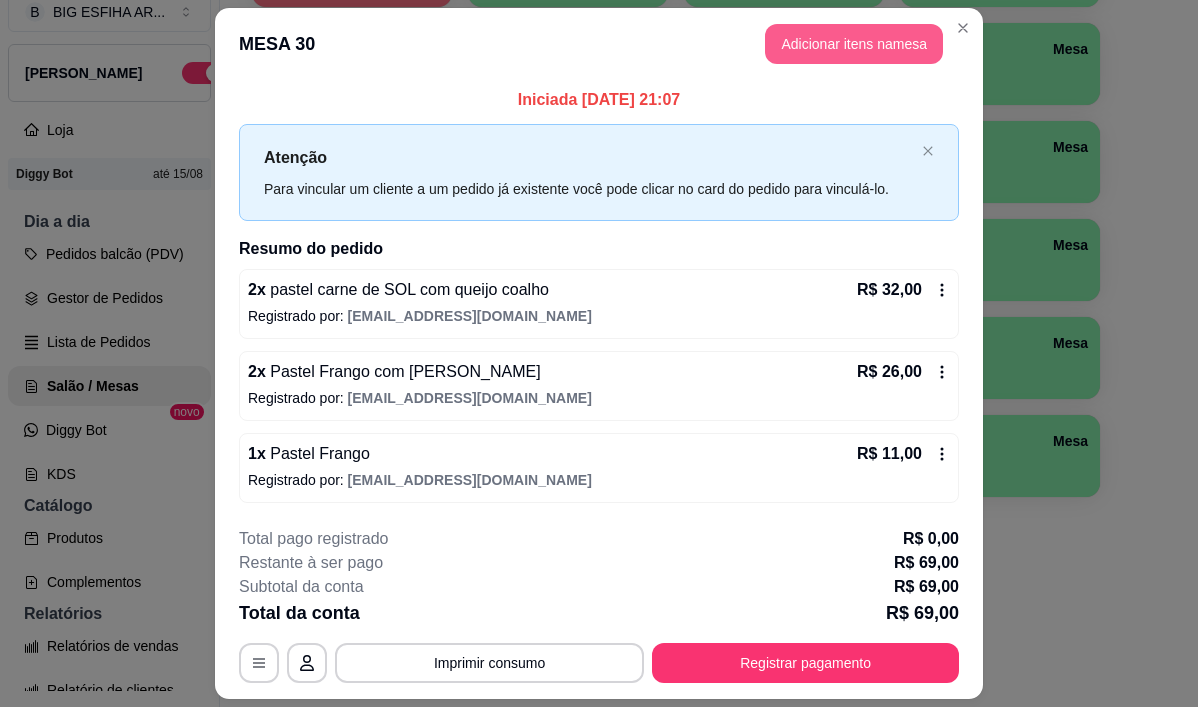 click on "Adicionar itens na  mesa" at bounding box center [854, 44] 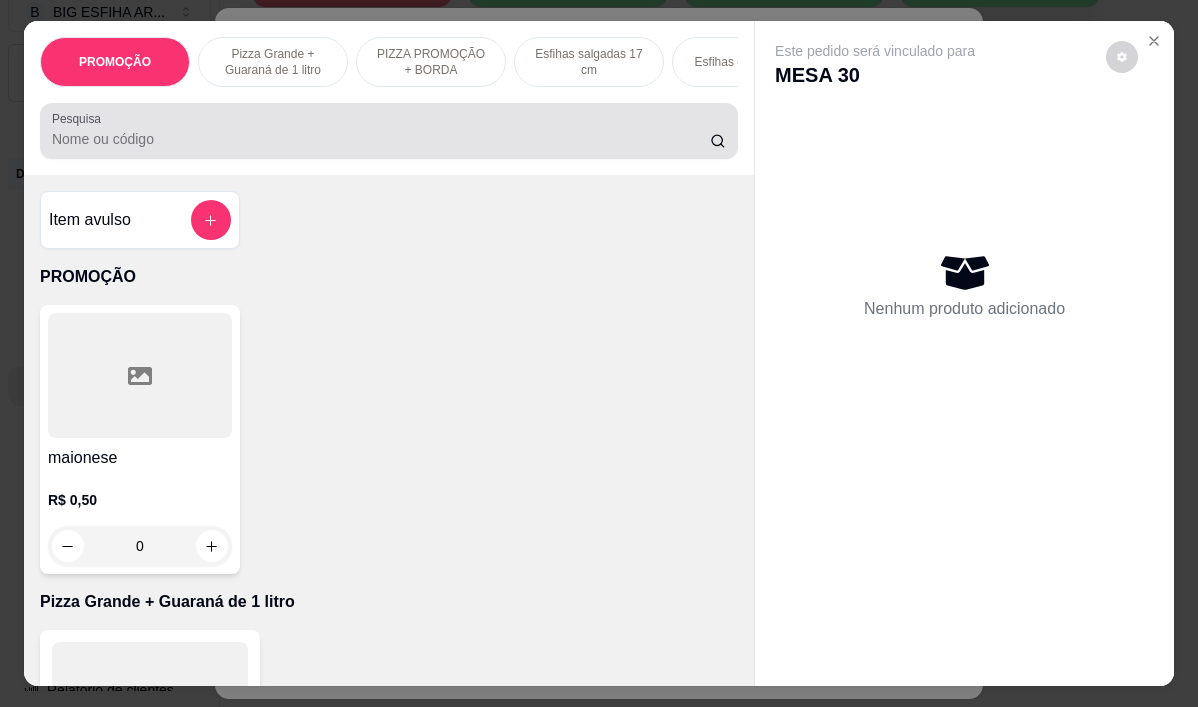 click on "Pesquisa" at bounding box center (381, 139) 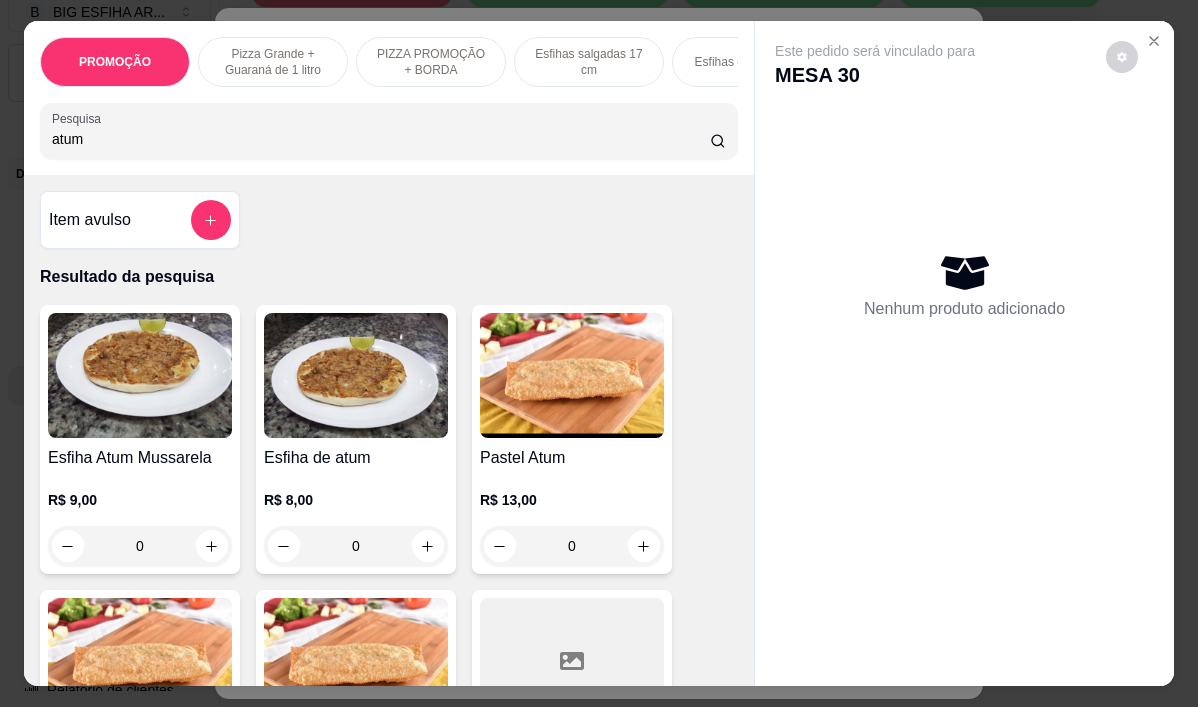 click on "Esfiha de atum" at bounding box center [356, 458] 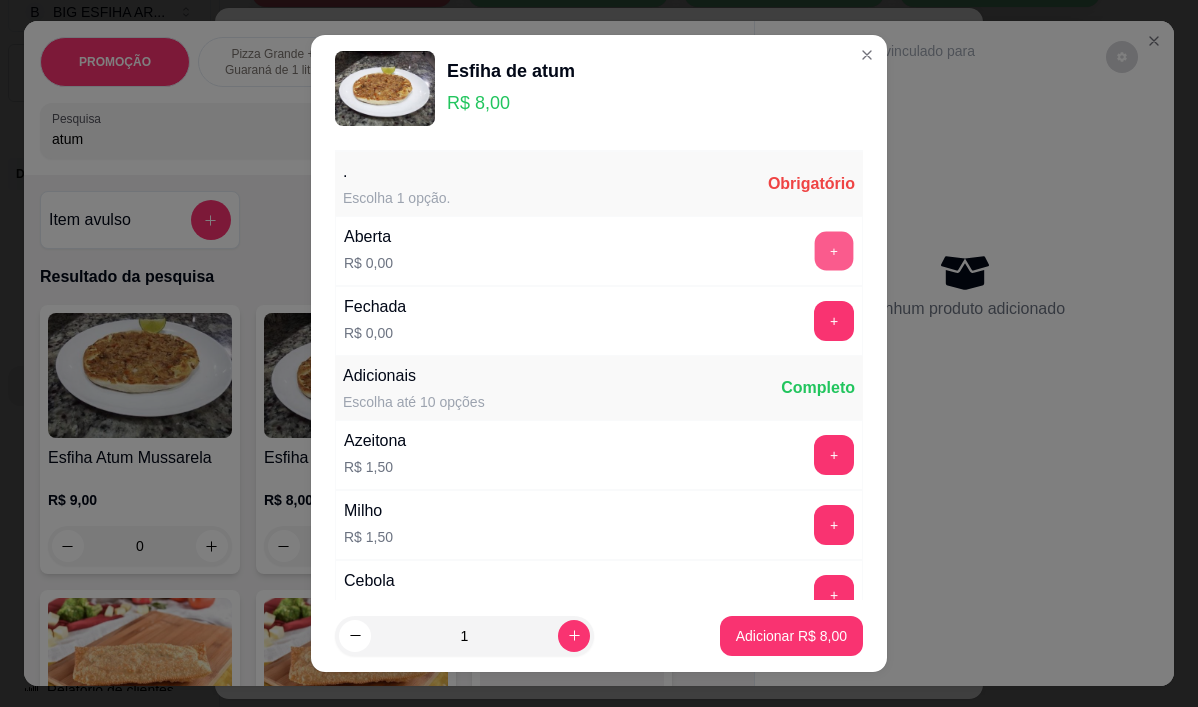 click on "+" at bounding box center (834, 251) 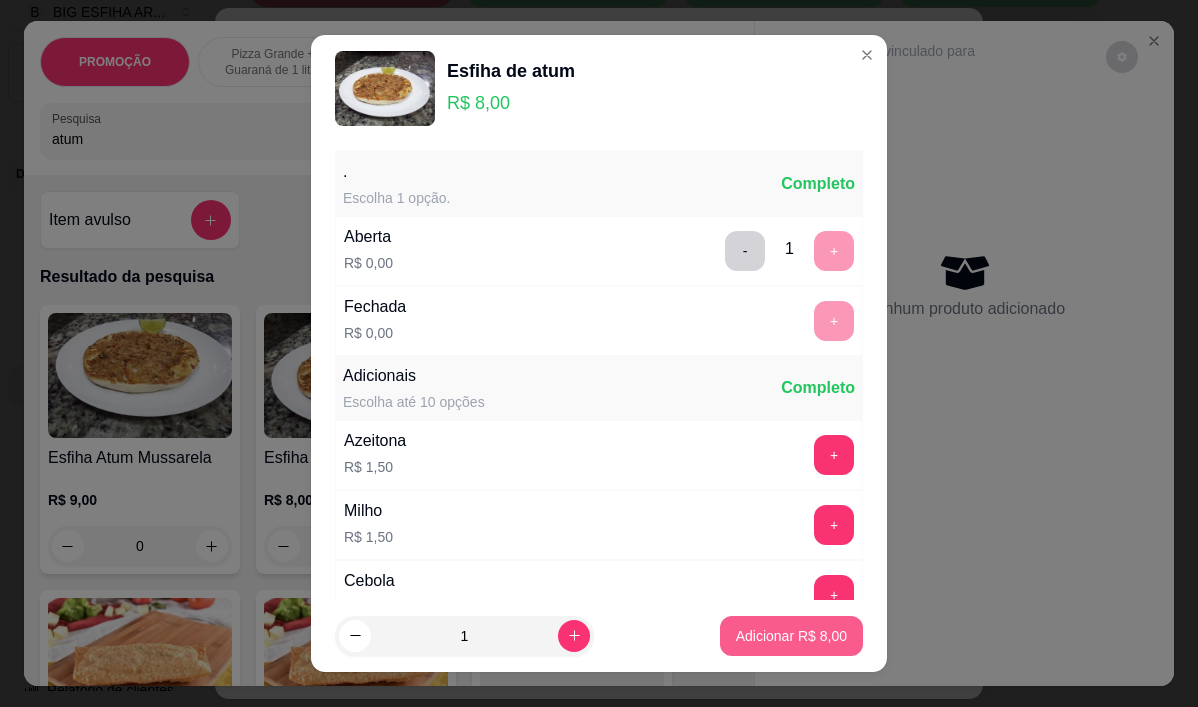 click on "Adicionar   R$ 8,00" at bounding box center (791, 636) 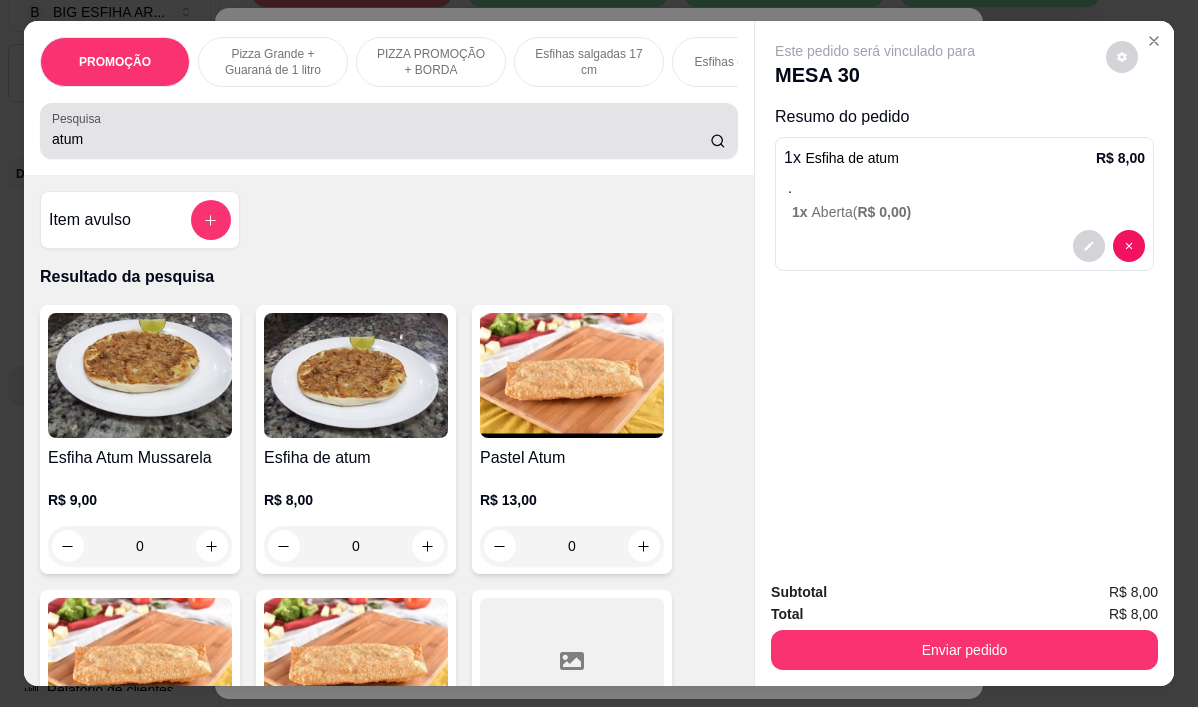 click on "atum" at bounding box center [389, 131] 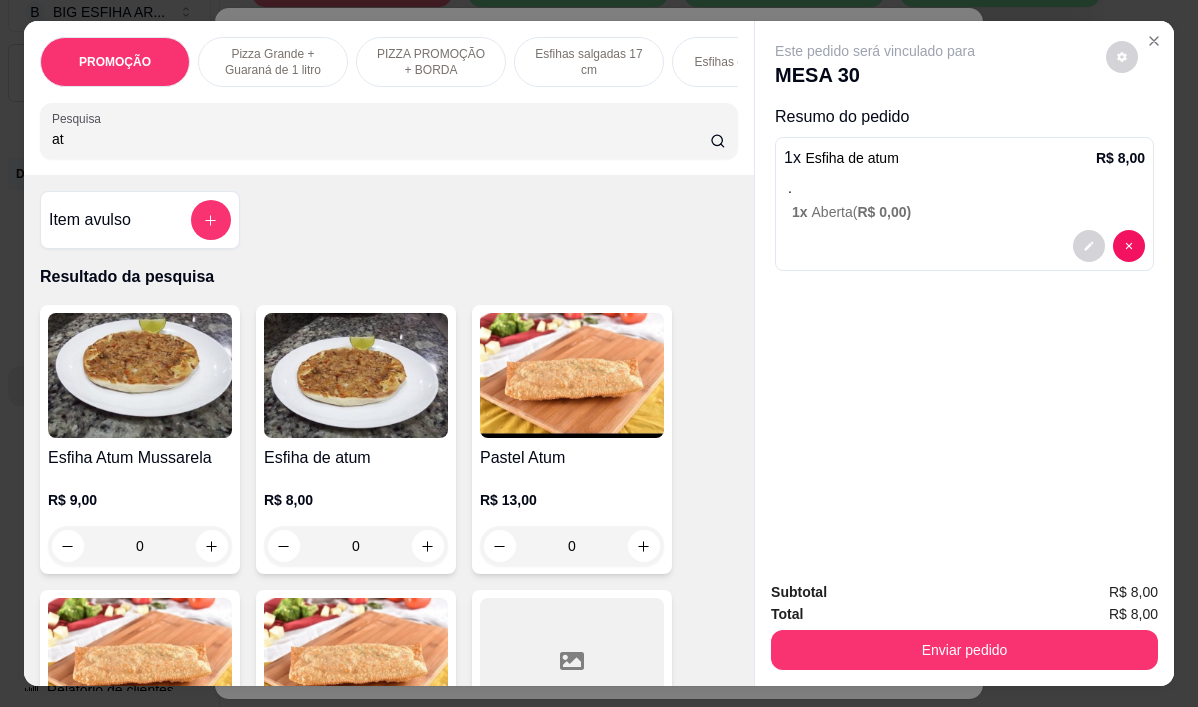 type on "a" 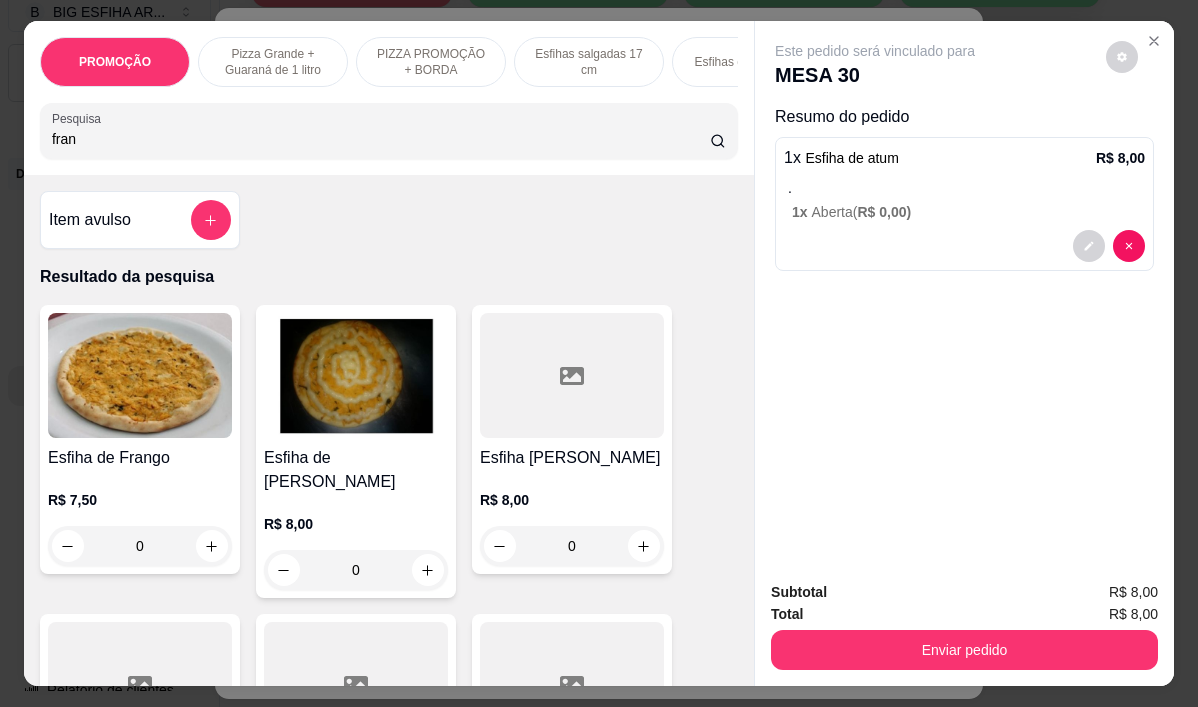 click on "Esfiha de Frango" at bounding box center (140, 458) 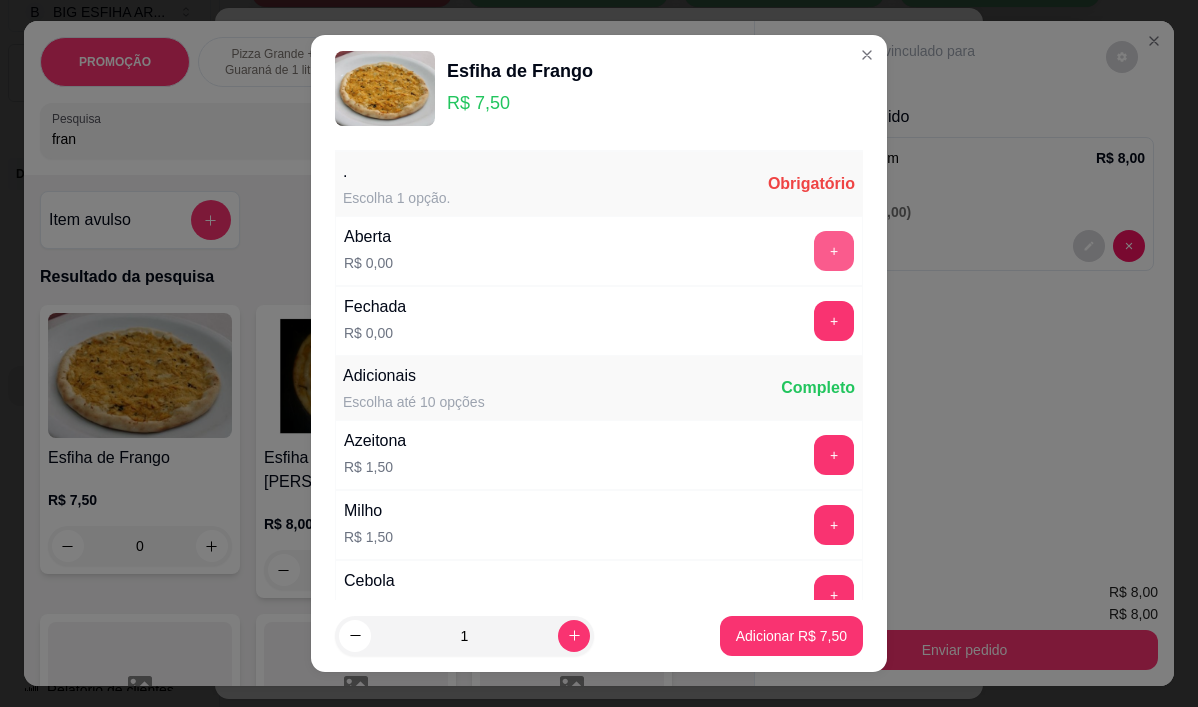 click on "+" at bounding box center (834, 251) 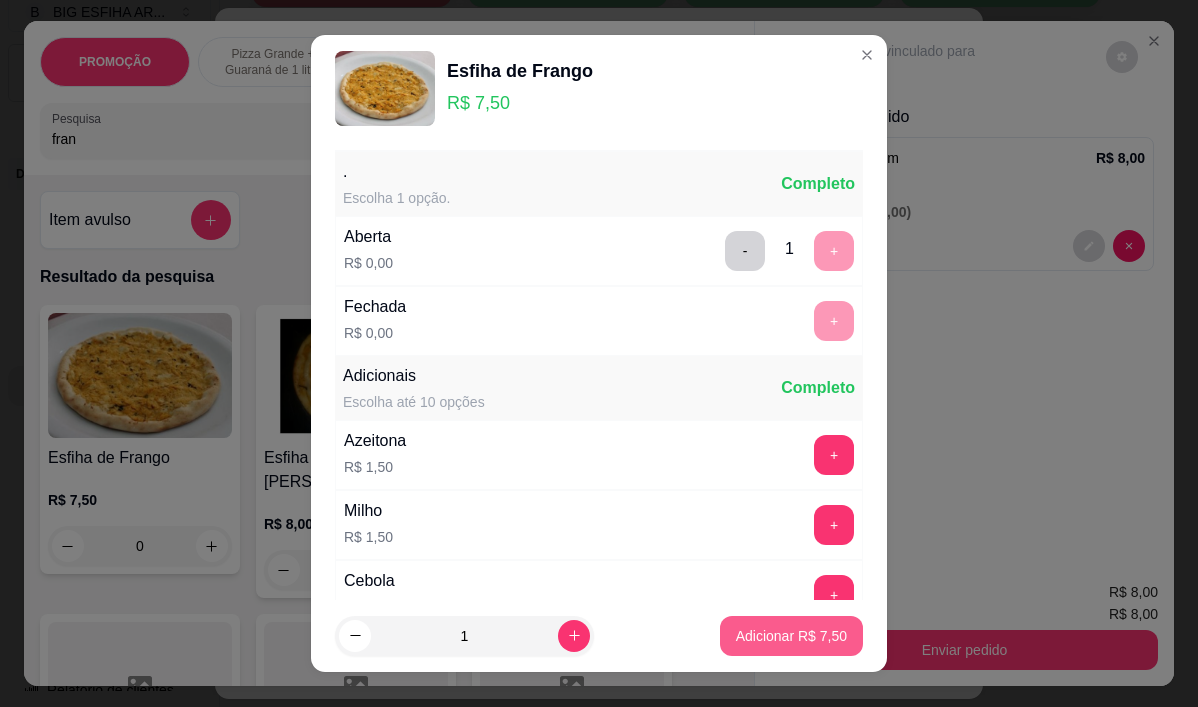 click on "Adicionar   R$ 7,50" at bounding box center [791, 636] 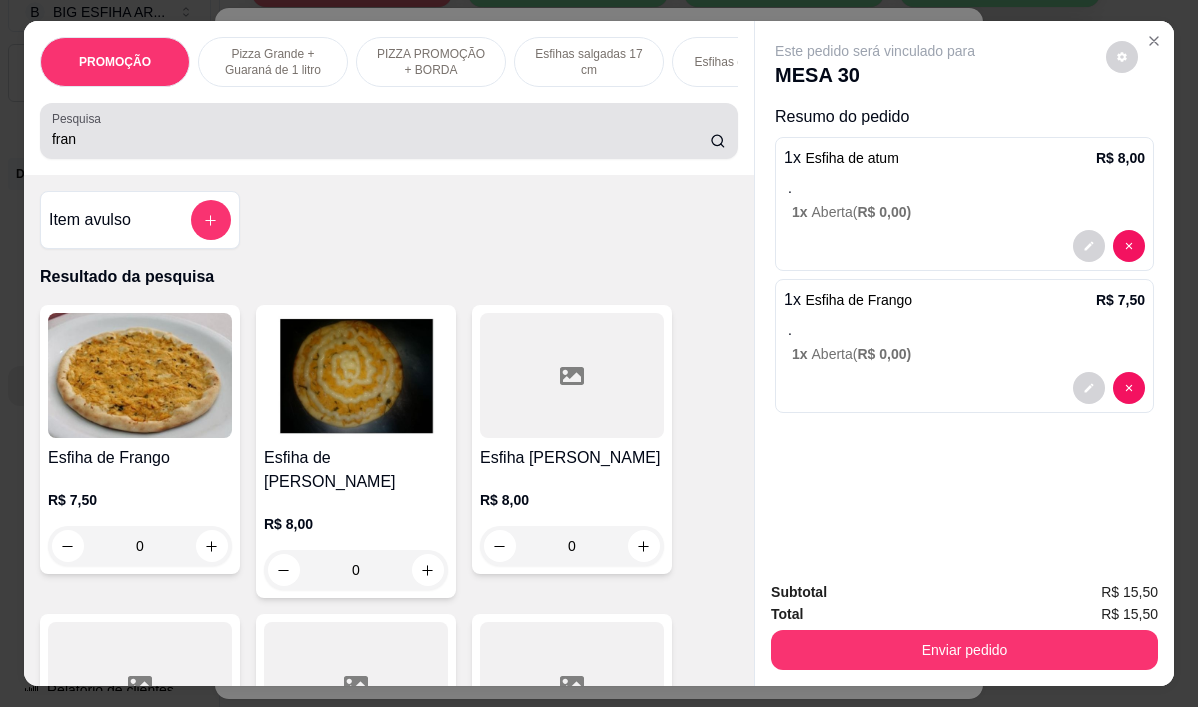 click on "fran" at bounding box center [389, 131] 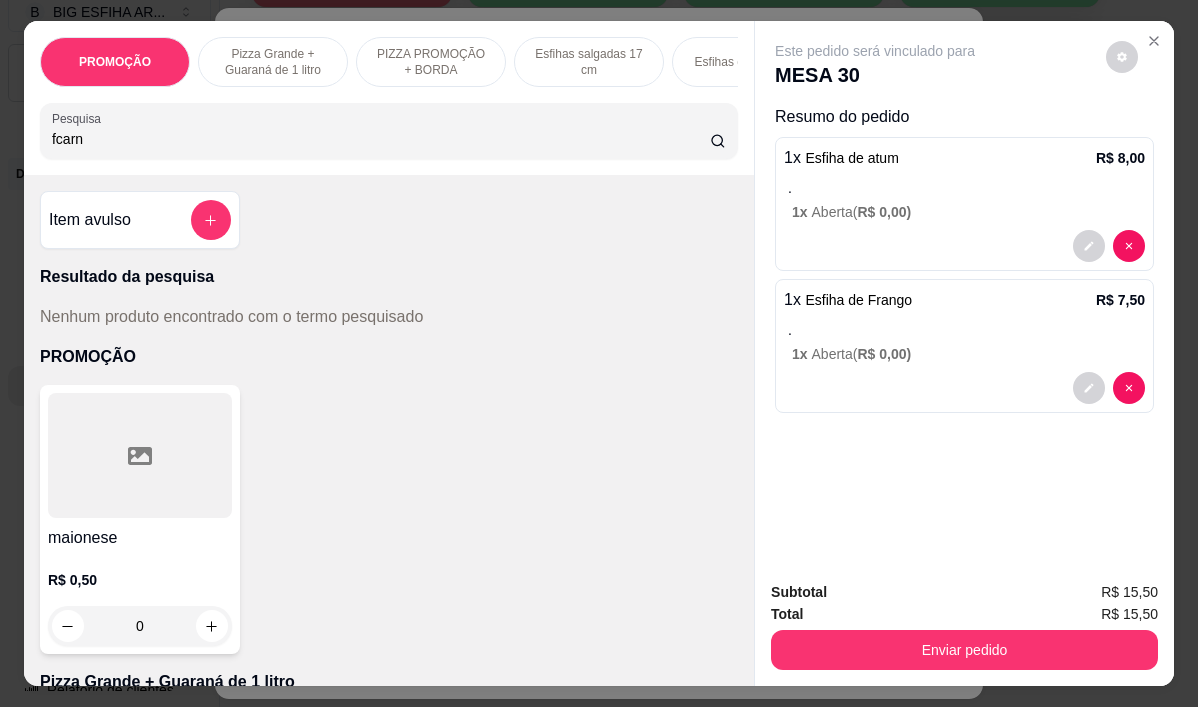 click on "fcarn" at bounding box center [381, 139] 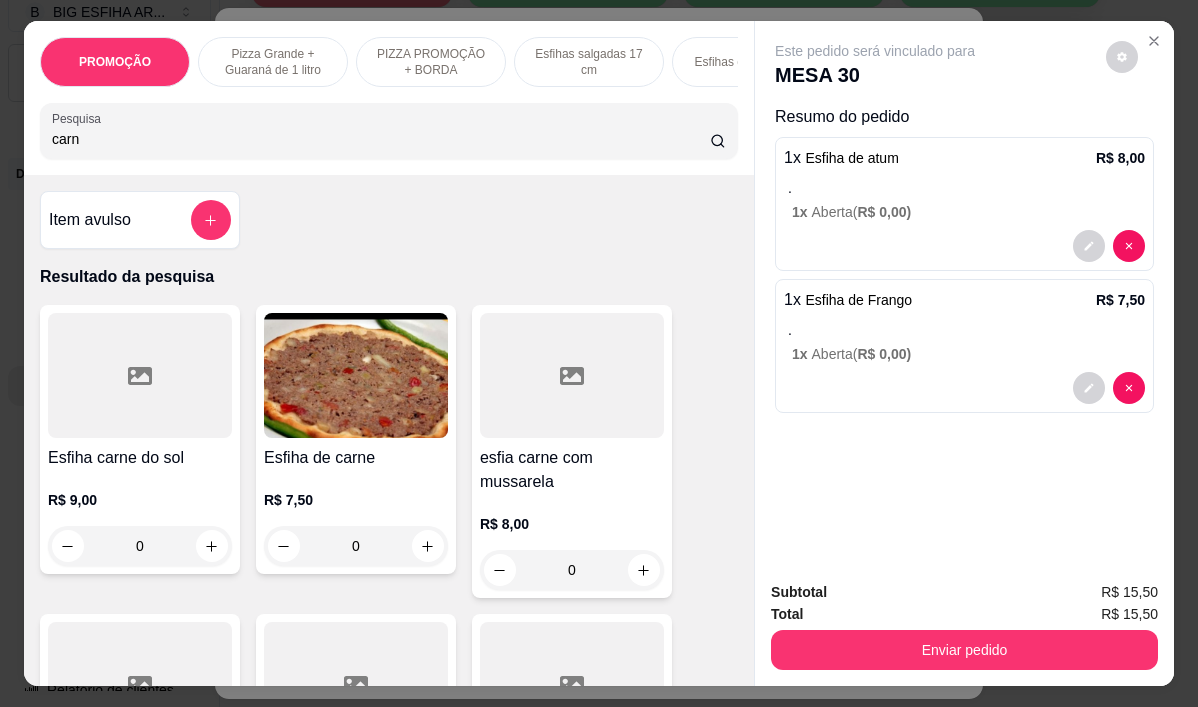 click on "Esfiha de carne" at bounding box center [356, 458] 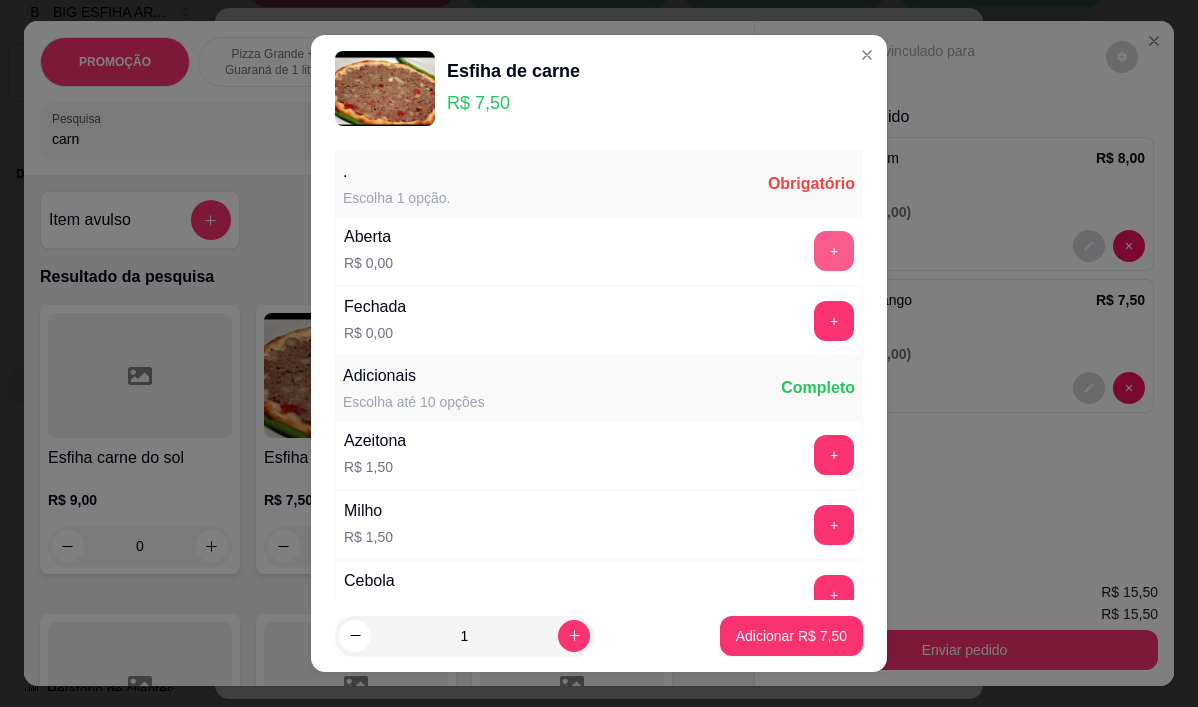 click on "+" at bounding box center [834, 251] 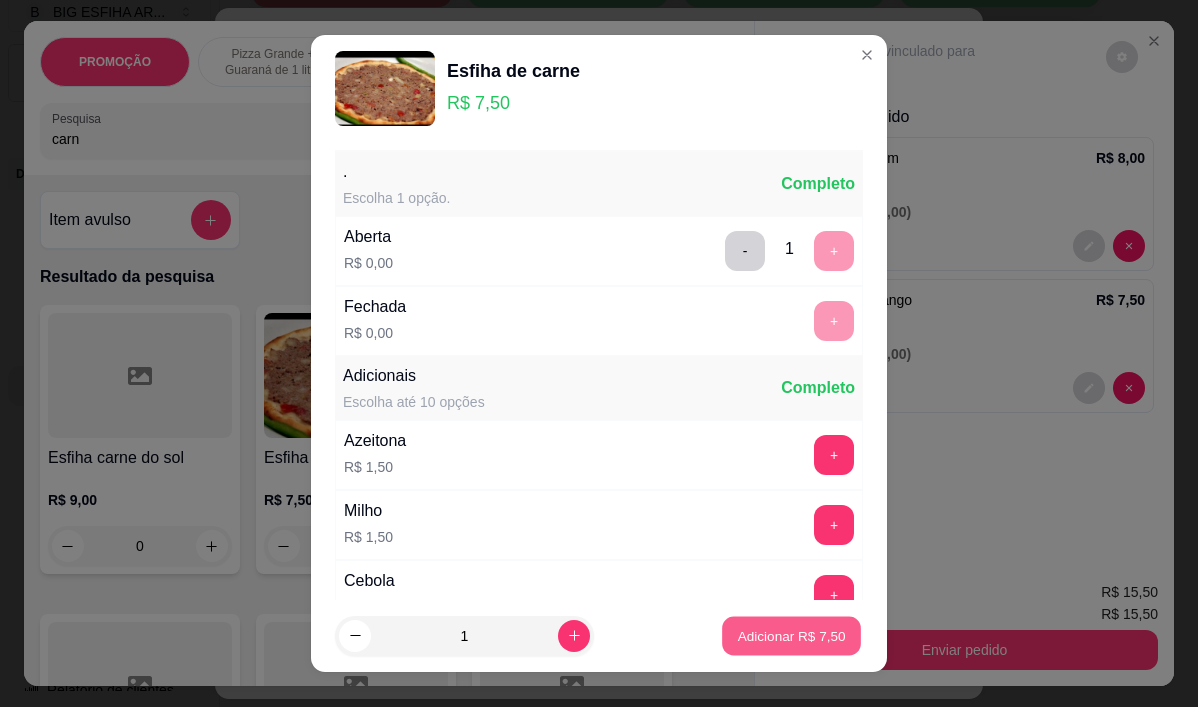 click on "Adicionar   R$ 7,50" at bounding box center [791, 635] 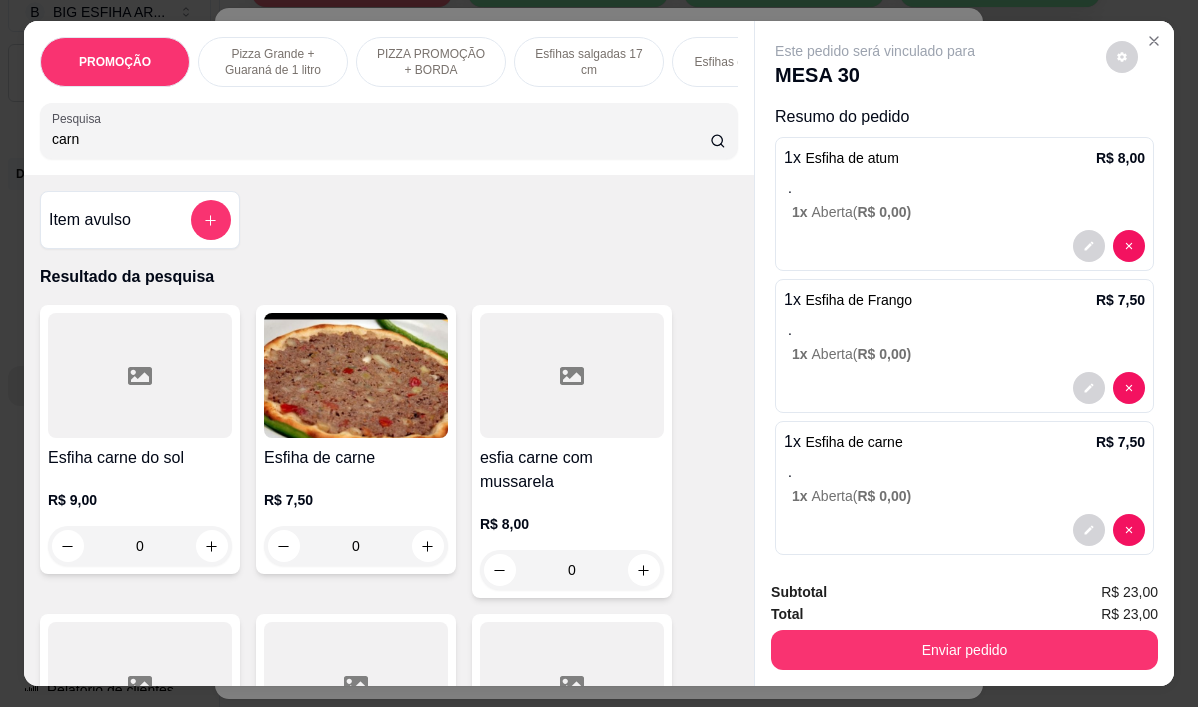 click on "carn" at bounding box center (381, 139) 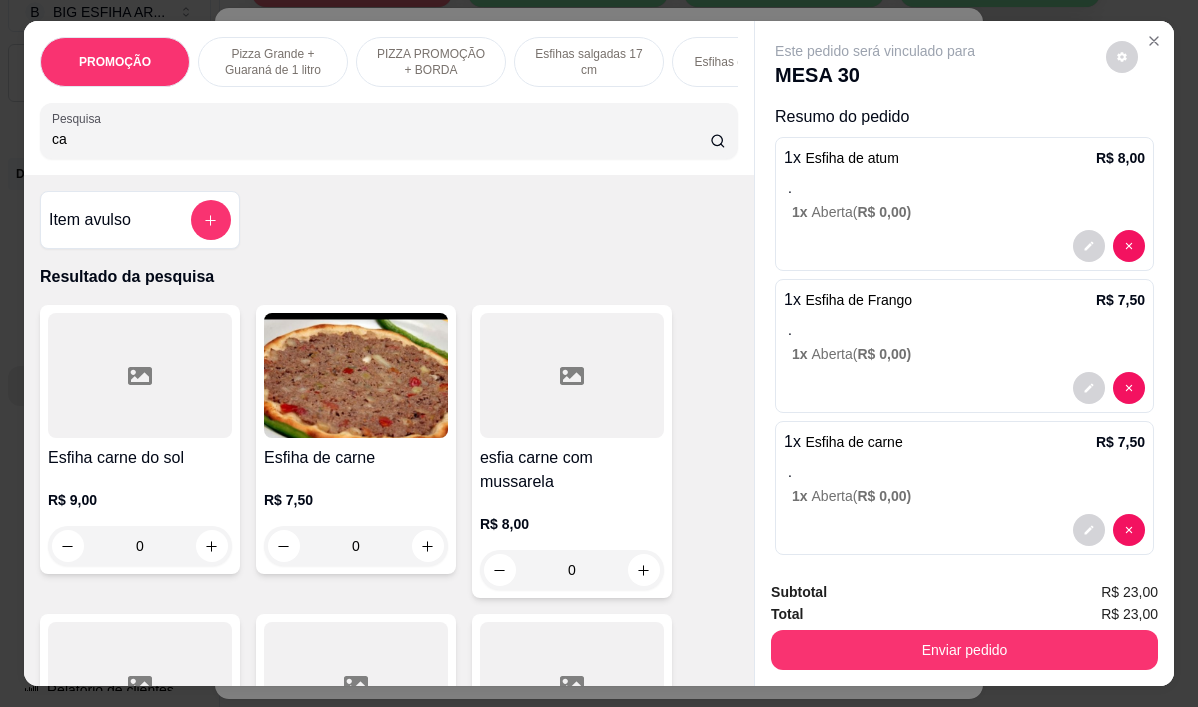 type on "c" 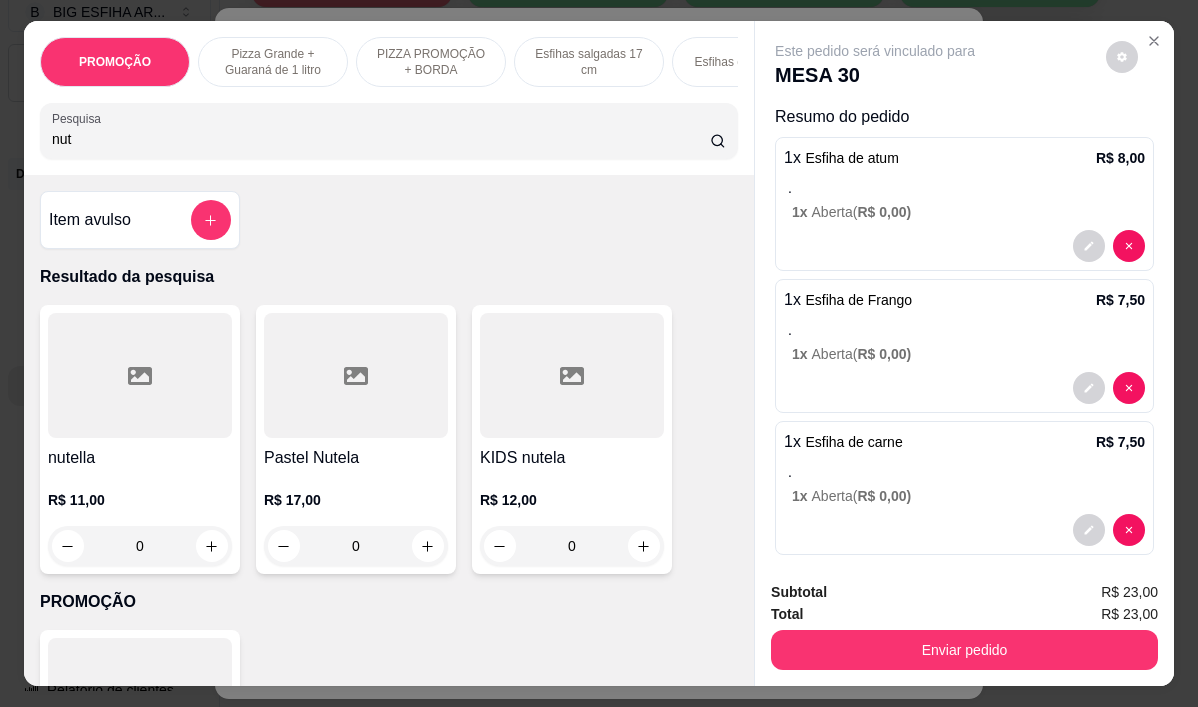type on "nut" 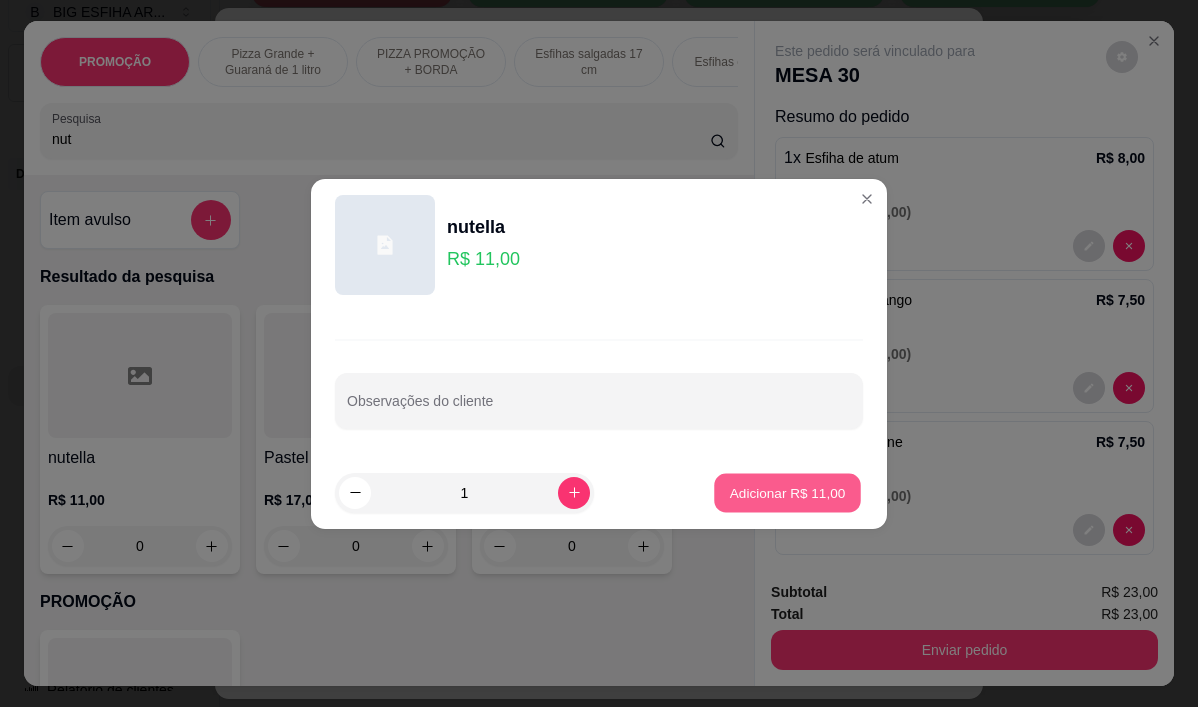 click on "Adicionar   R$ 11,00" at bounding box center [788, 492] 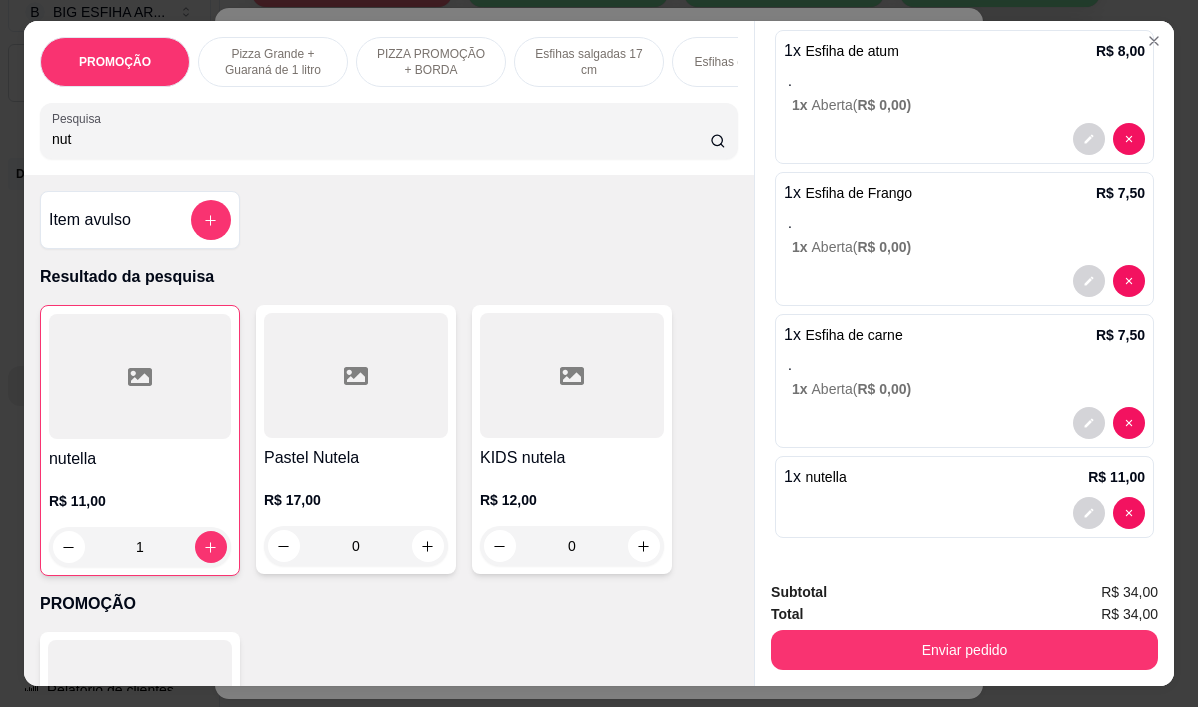 scroll, scrollTop: 108, scrollLeft: 0, axis: vertical 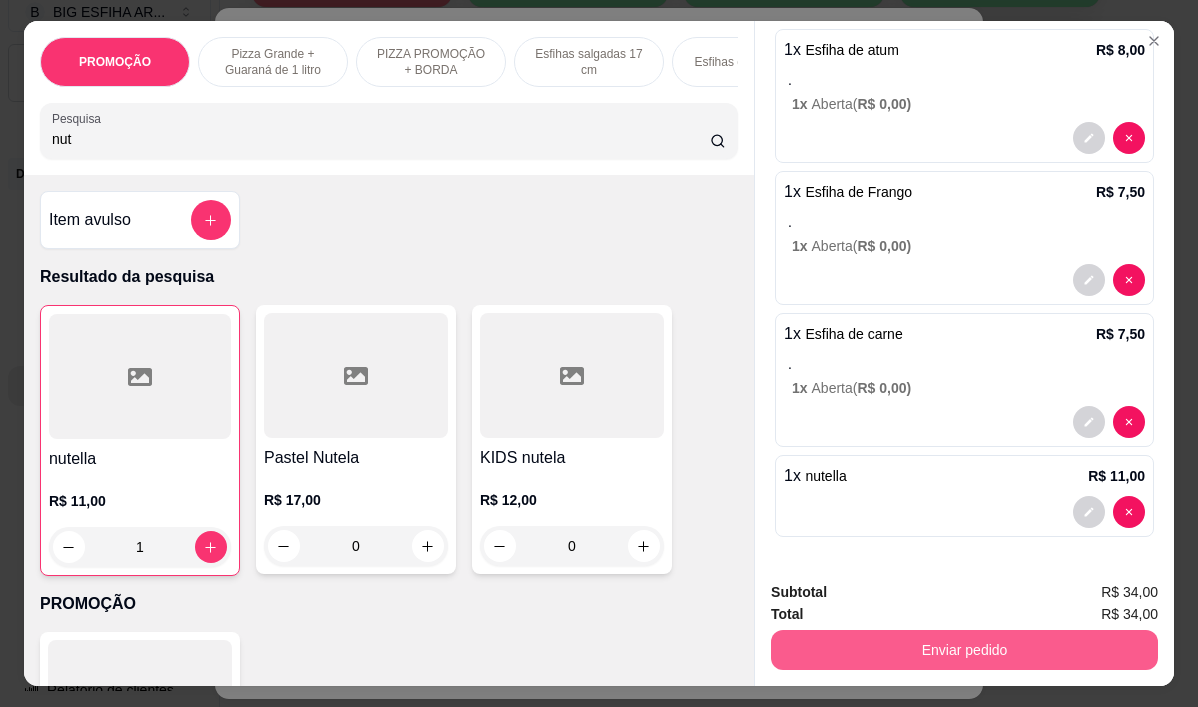 click on "Enviar pedido" at bounding box center [964, 650] 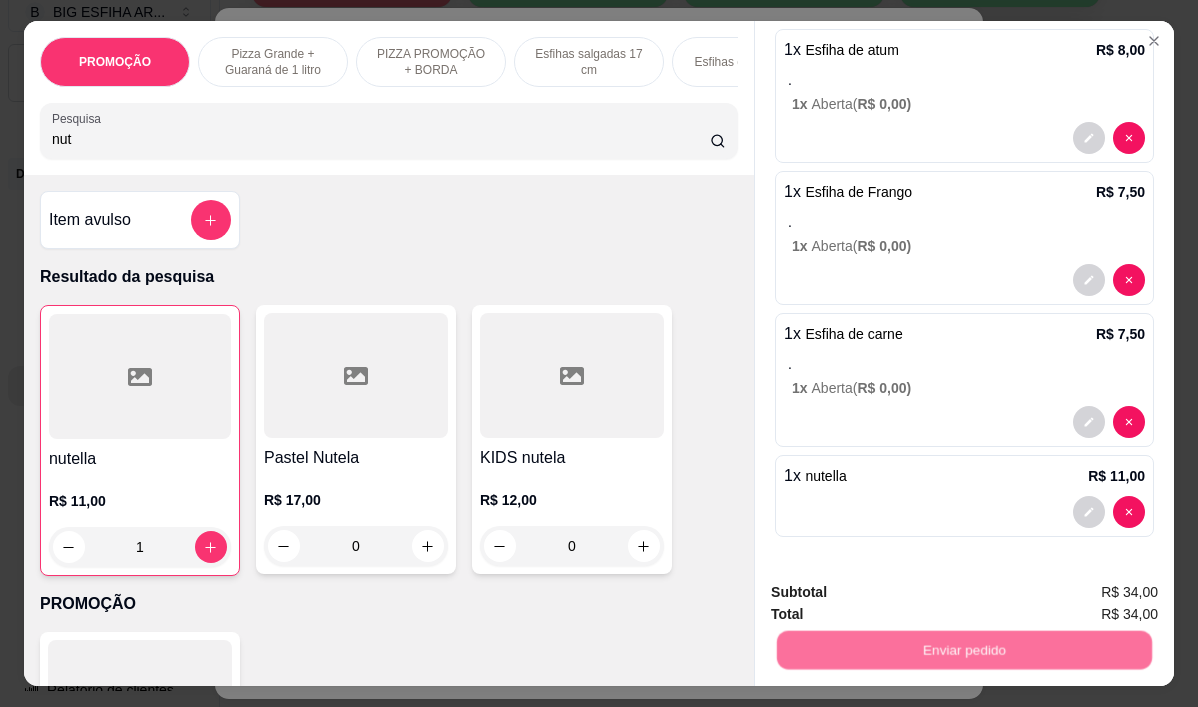 click on "Não registrar e enviar pedido" at bounding box center (898, 593) 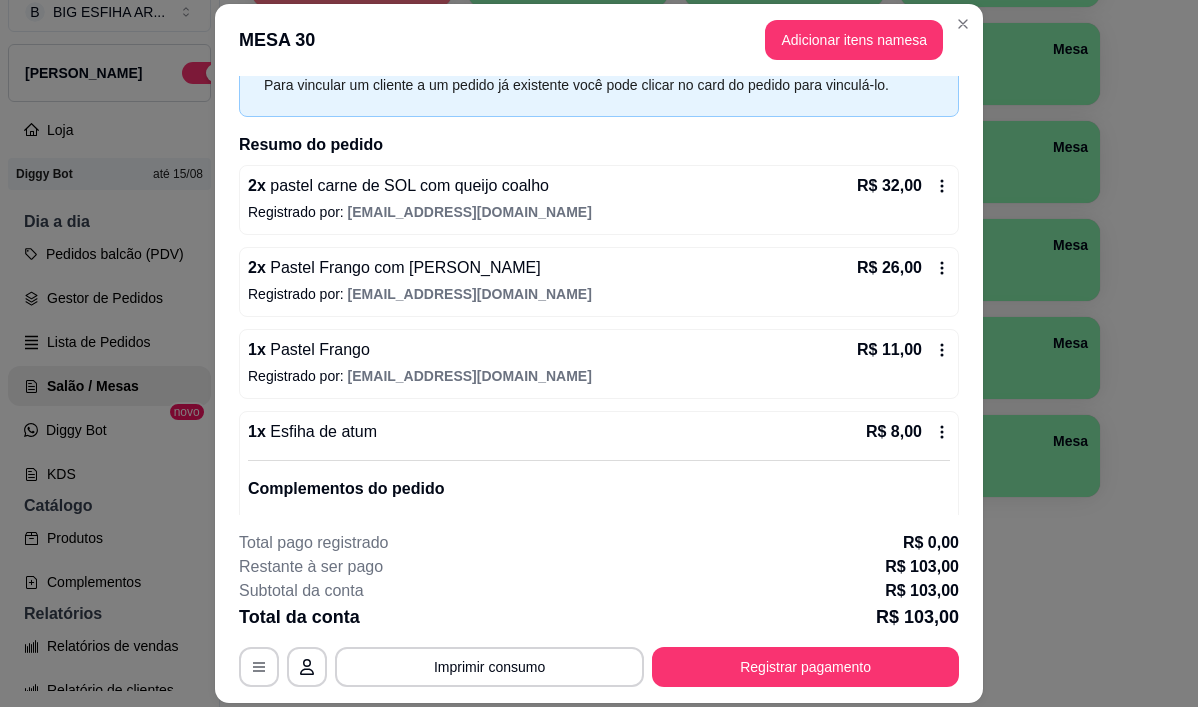 scroll, scrollTop: 200, scrollLeft: 0, axis: vertical 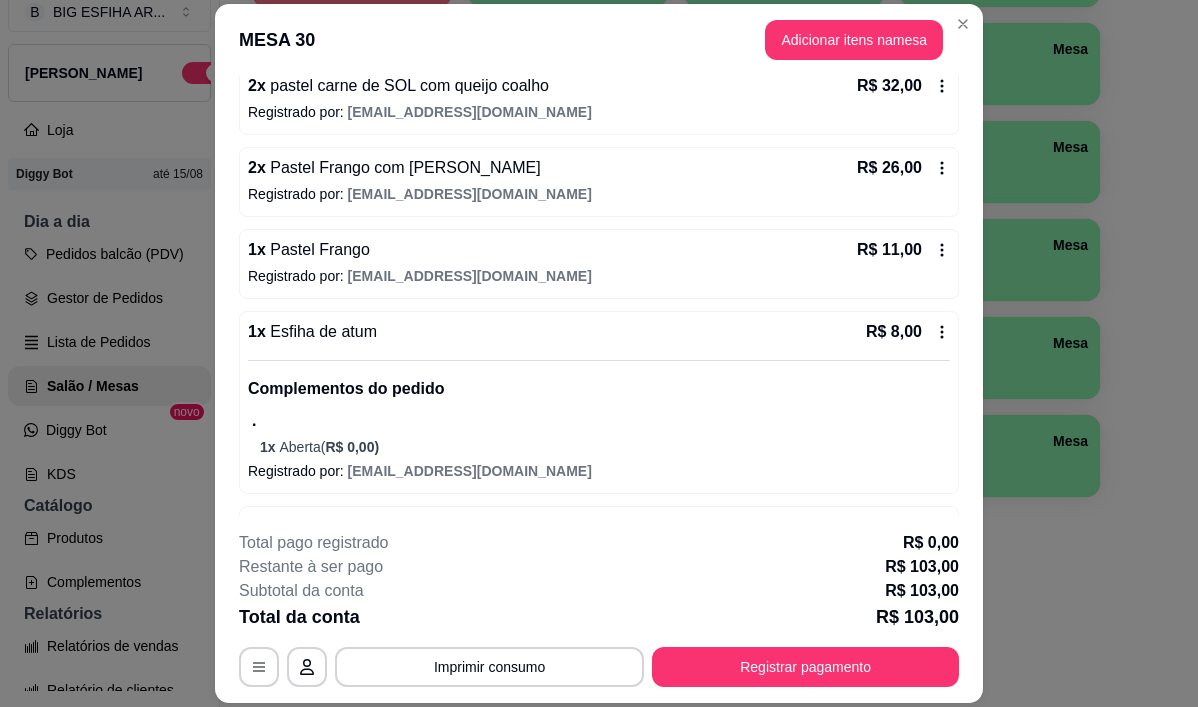 click 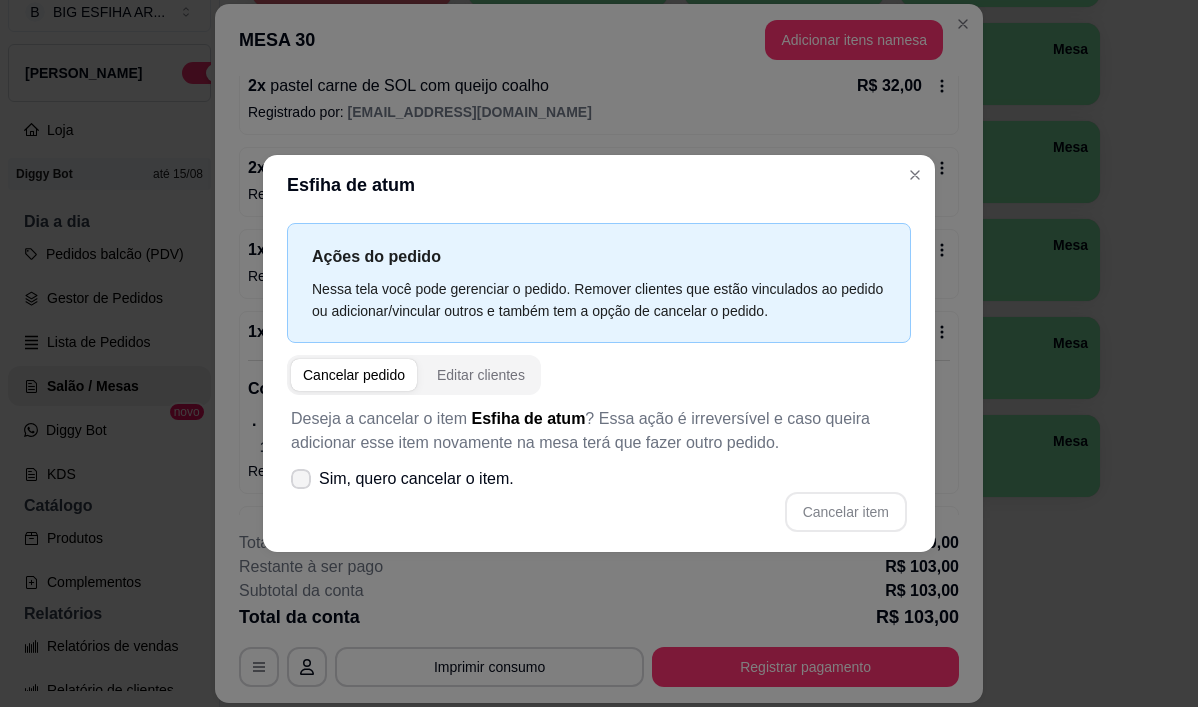 click 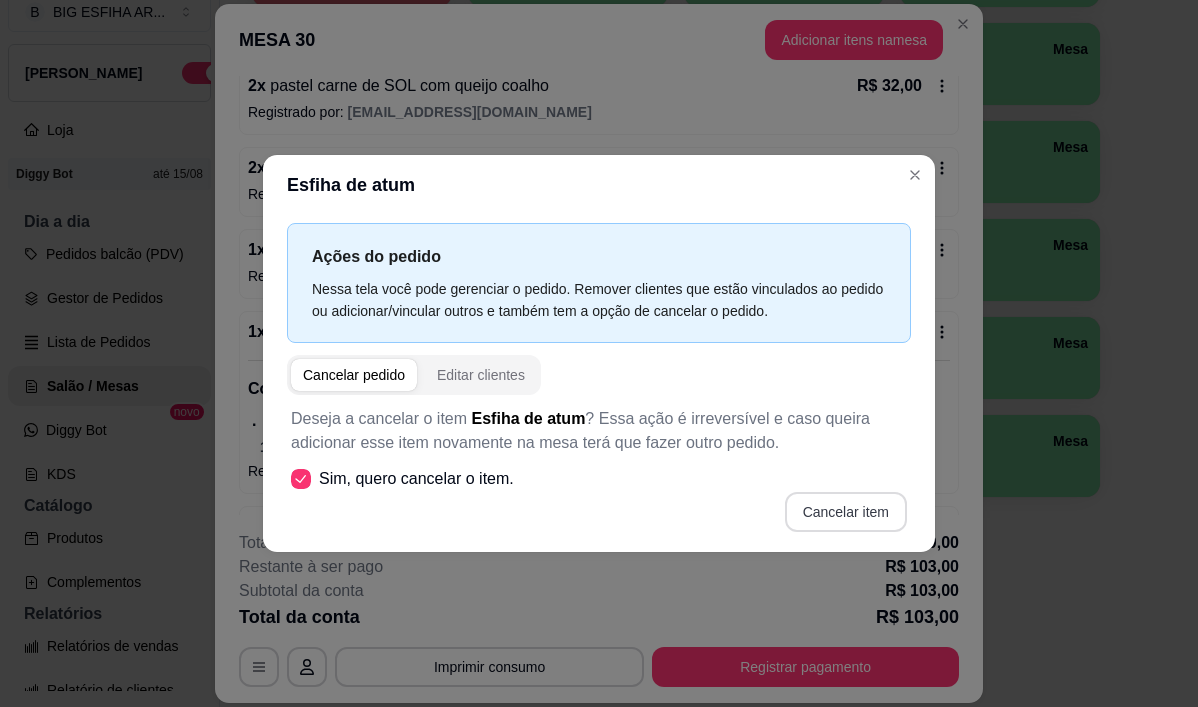 click on "Cancelar item" at bounding box center (846, 512) 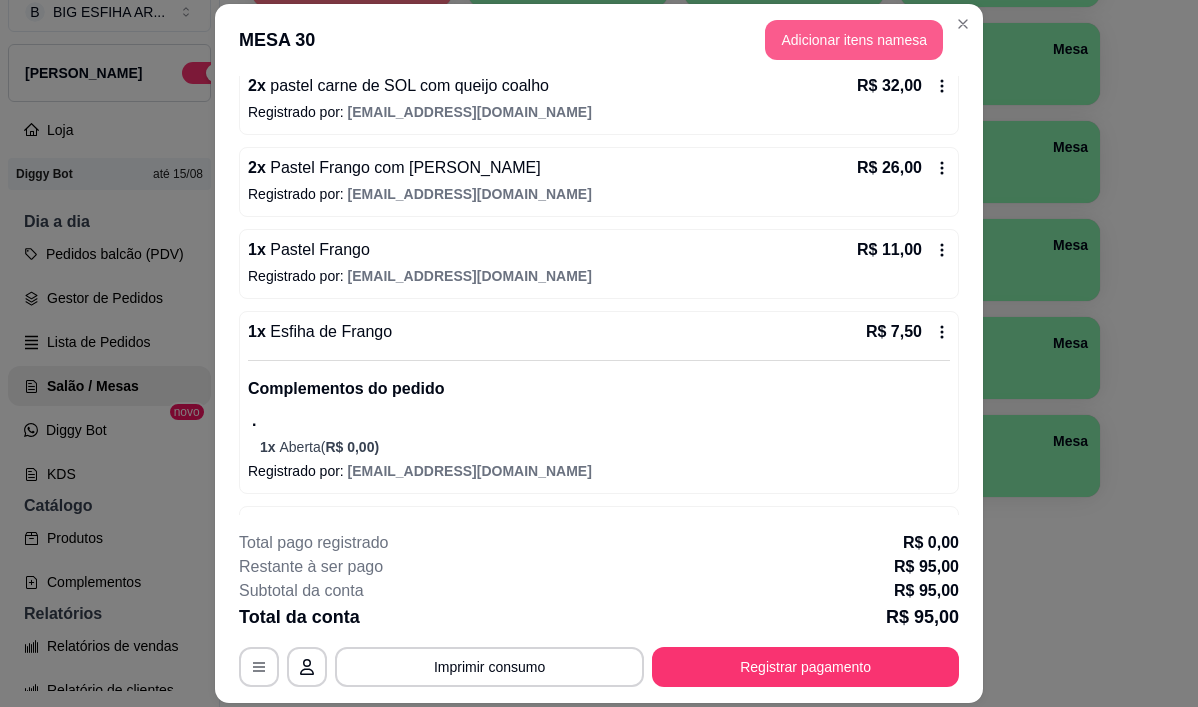 click on "Adicionar itens na  mesa" at bounding box center [854, 40] 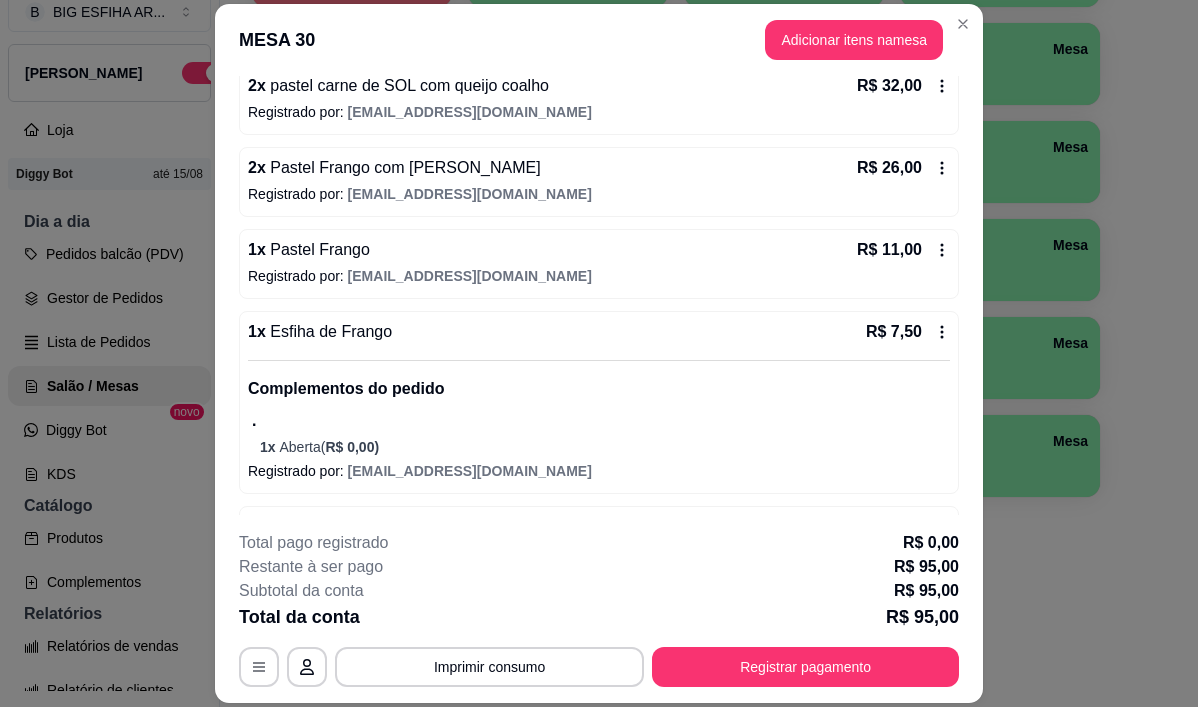 click on "Pesquisa" at bounding box center (381, 139) 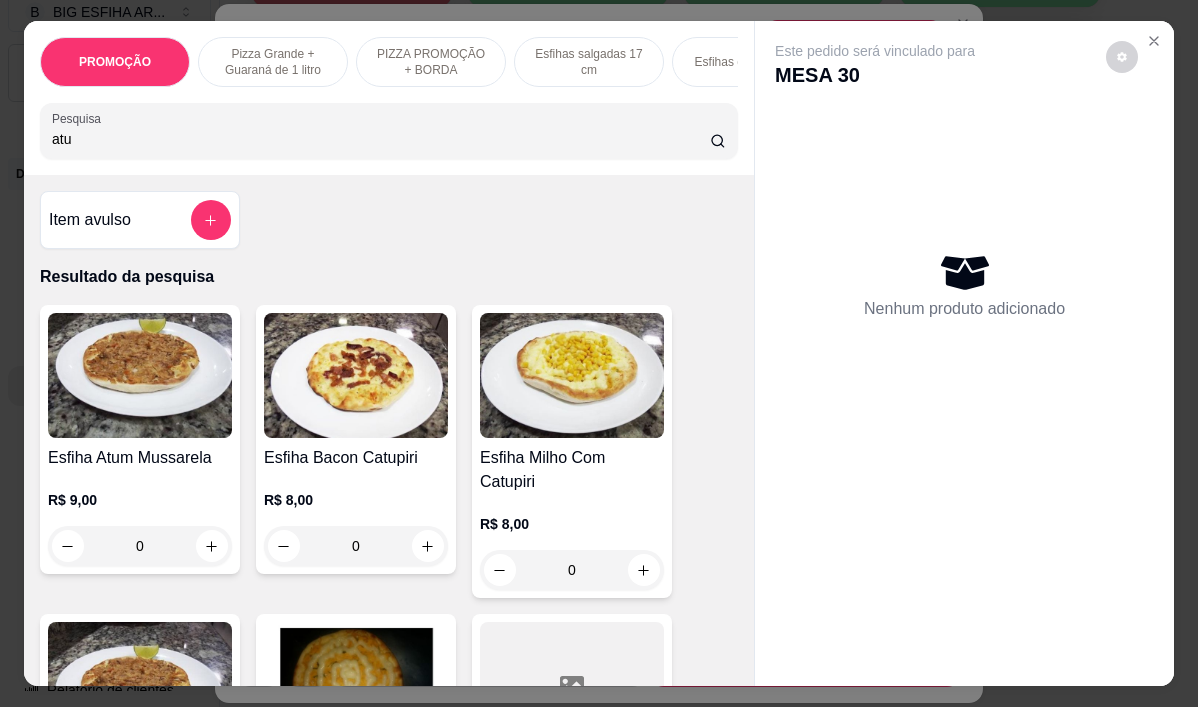 type on "atu" 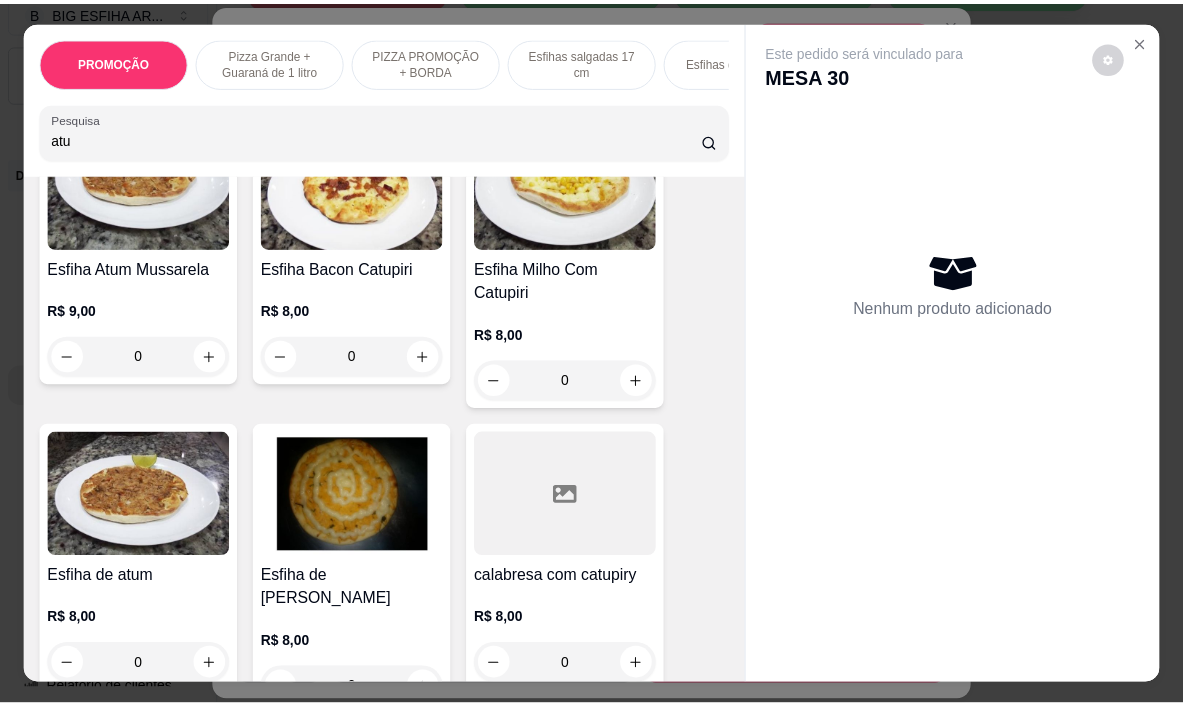 scroll, scrollTop: 200, scrollLeft: 0, axis: vertical 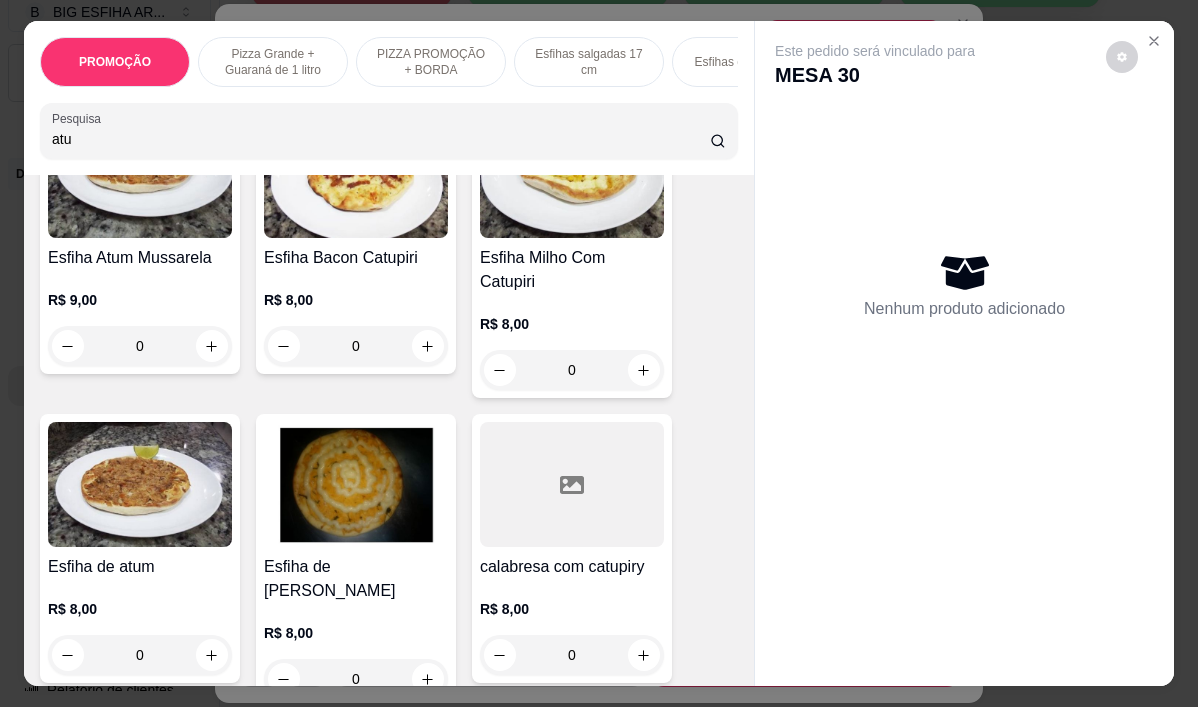 click at bounding box center (140, 484) 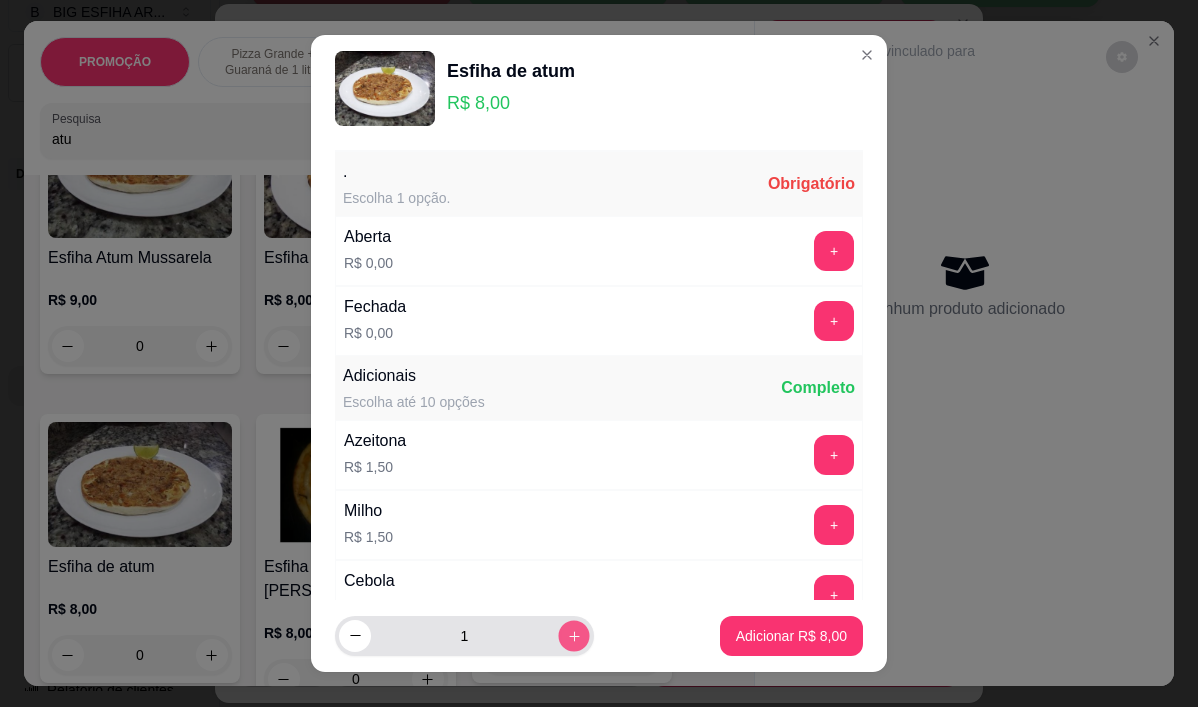 click at bounding box center (573, 635) 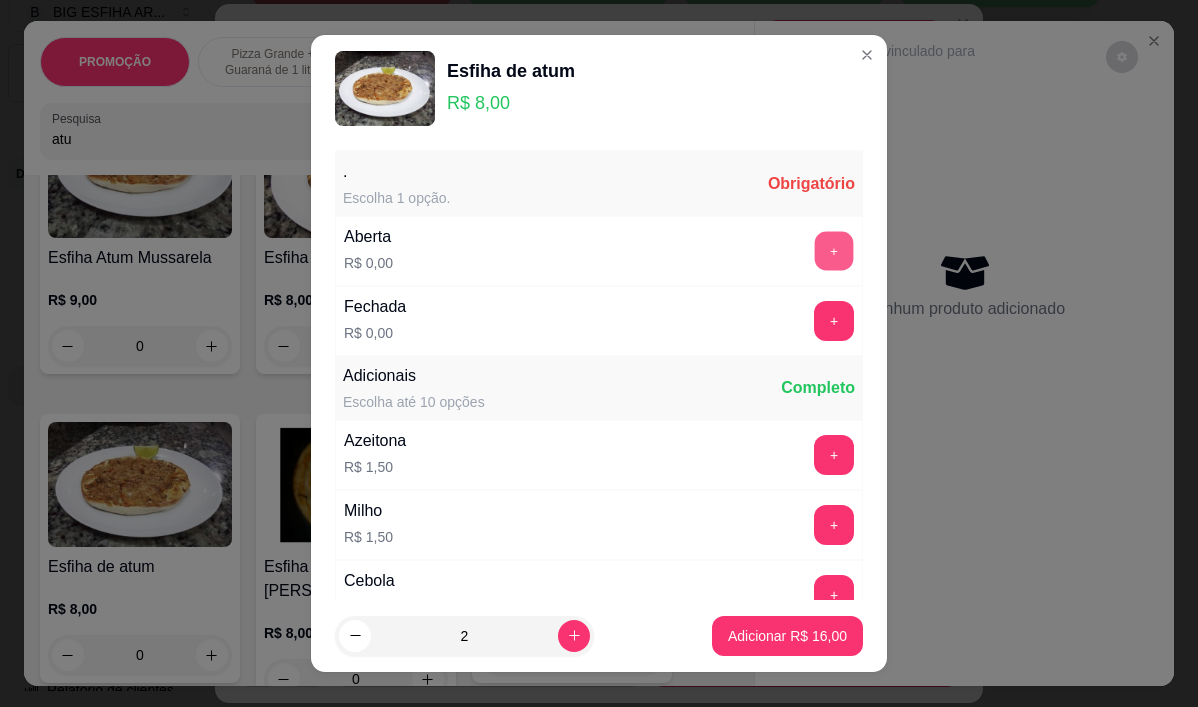 click on "+" at bounding box center [834, 251] 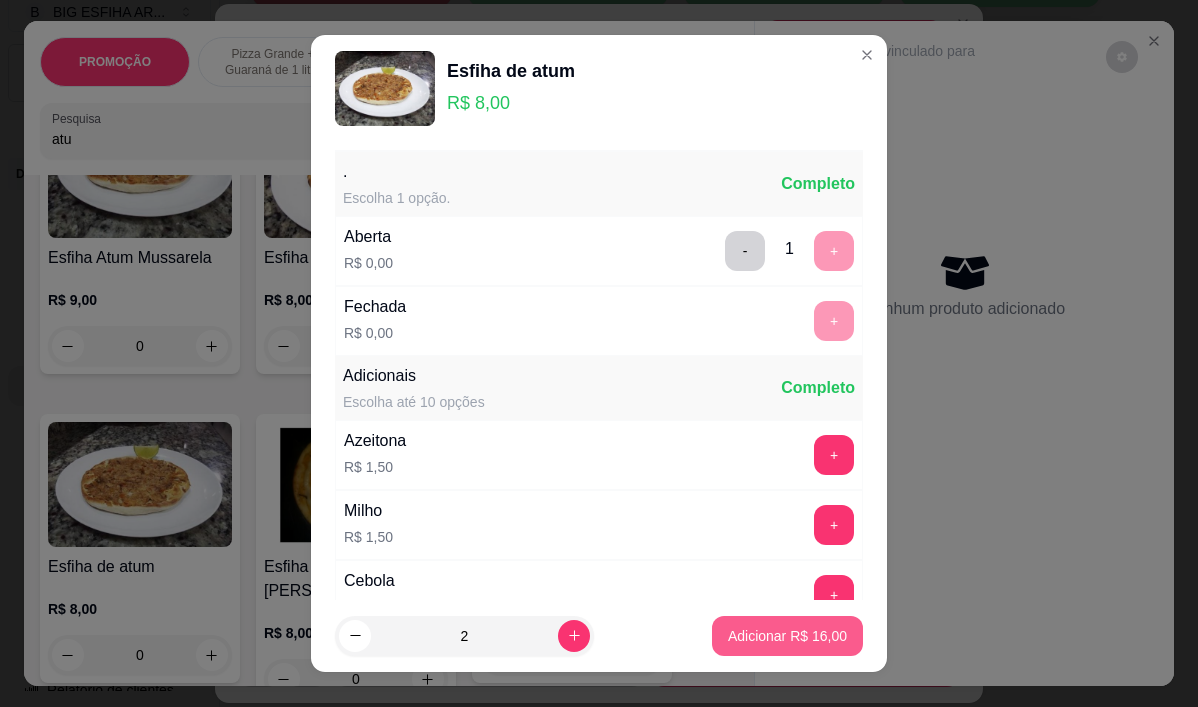 click on "Adicionar   R$ 16,00" at bounding box center (787, 636) 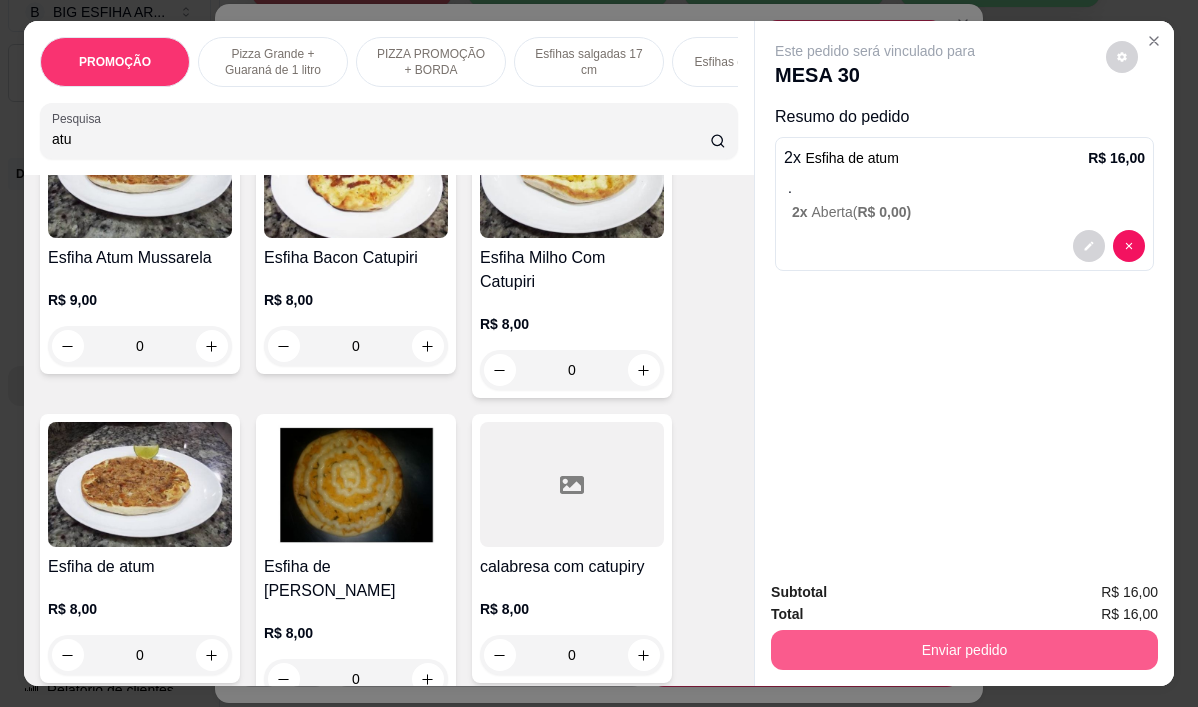 click on "Enviar pedido" at bounding box center (964, 650) 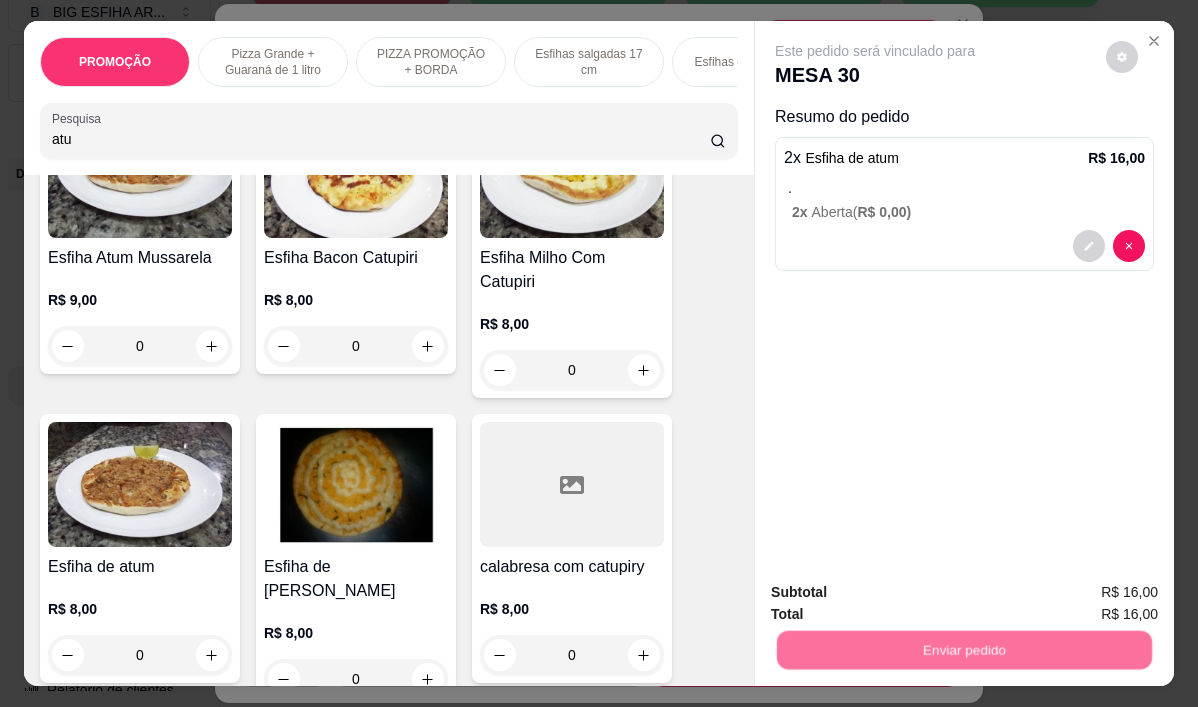 click on "Não registrar e enviar pedido" at bounding box center (898, 592) 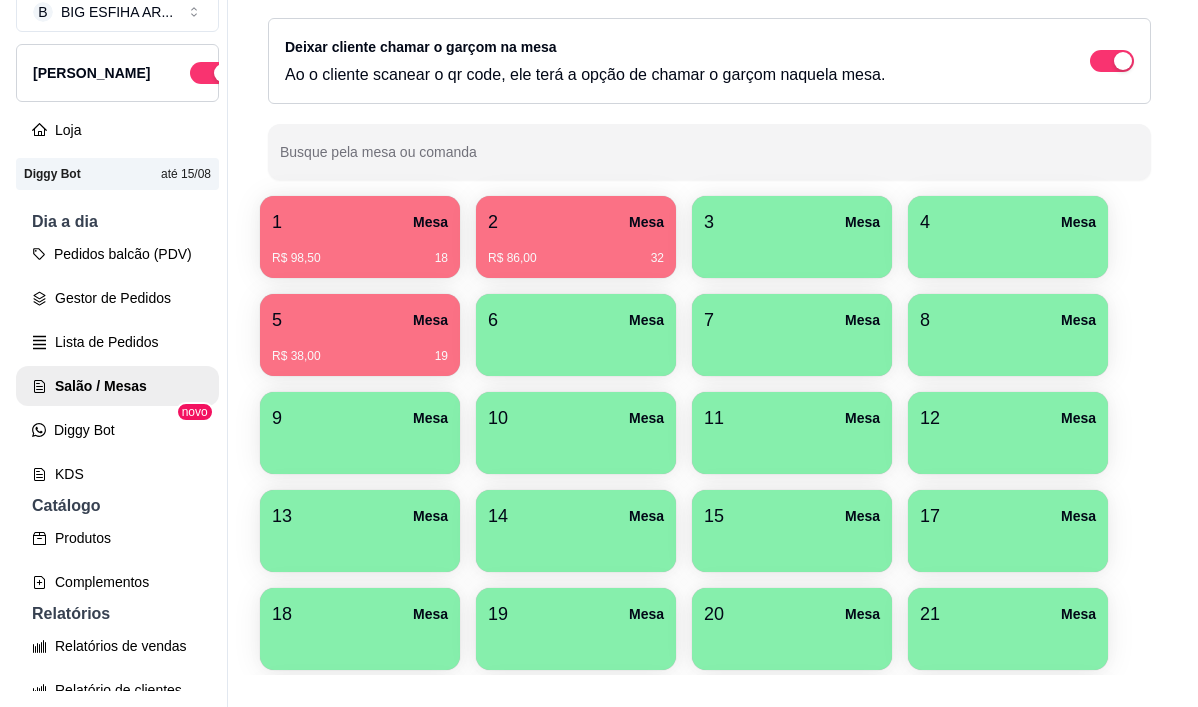 scroll, scrollTop: 0, scrollLeft: 0, axis: both 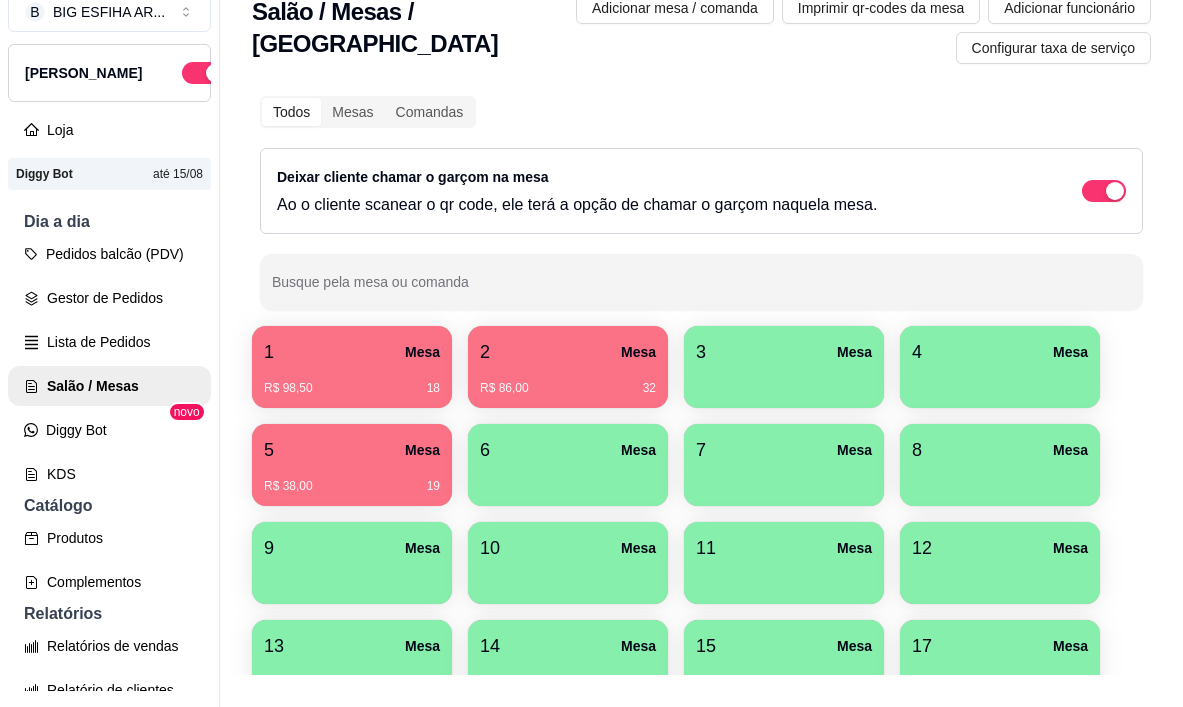 click on "5 Mesa" at bounding box center [352, 450] 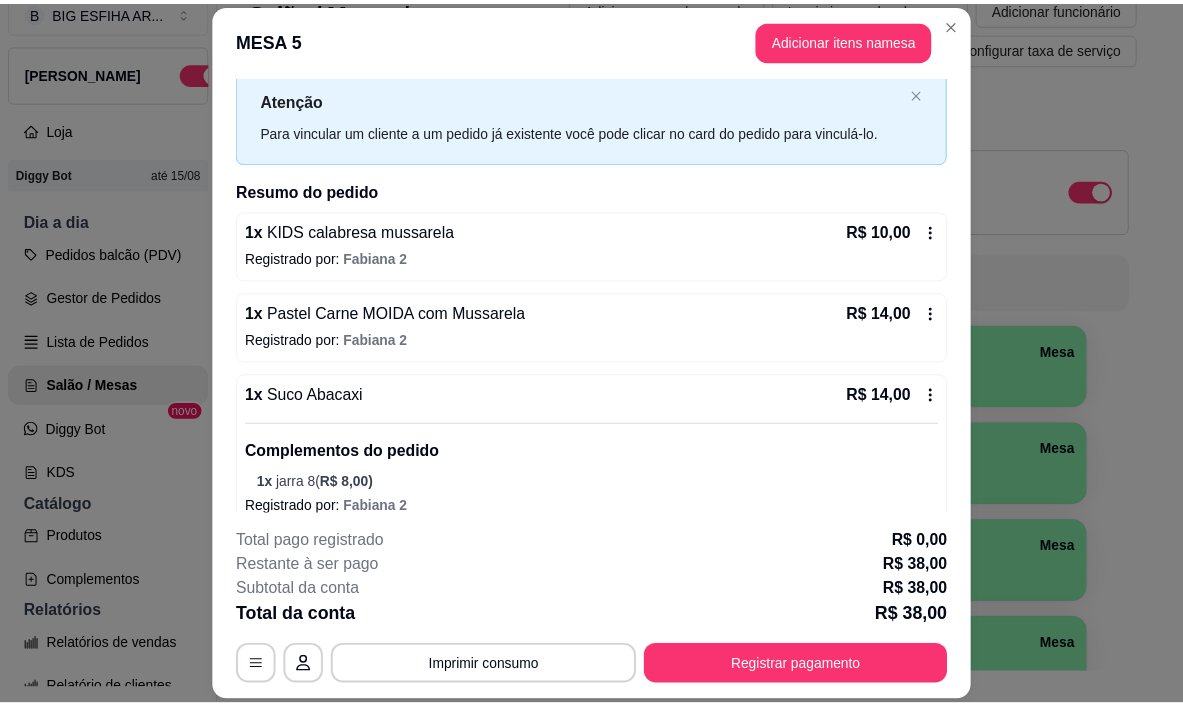 scroll, scrollTop: 76, scrollLeft: 0, axis: vertical 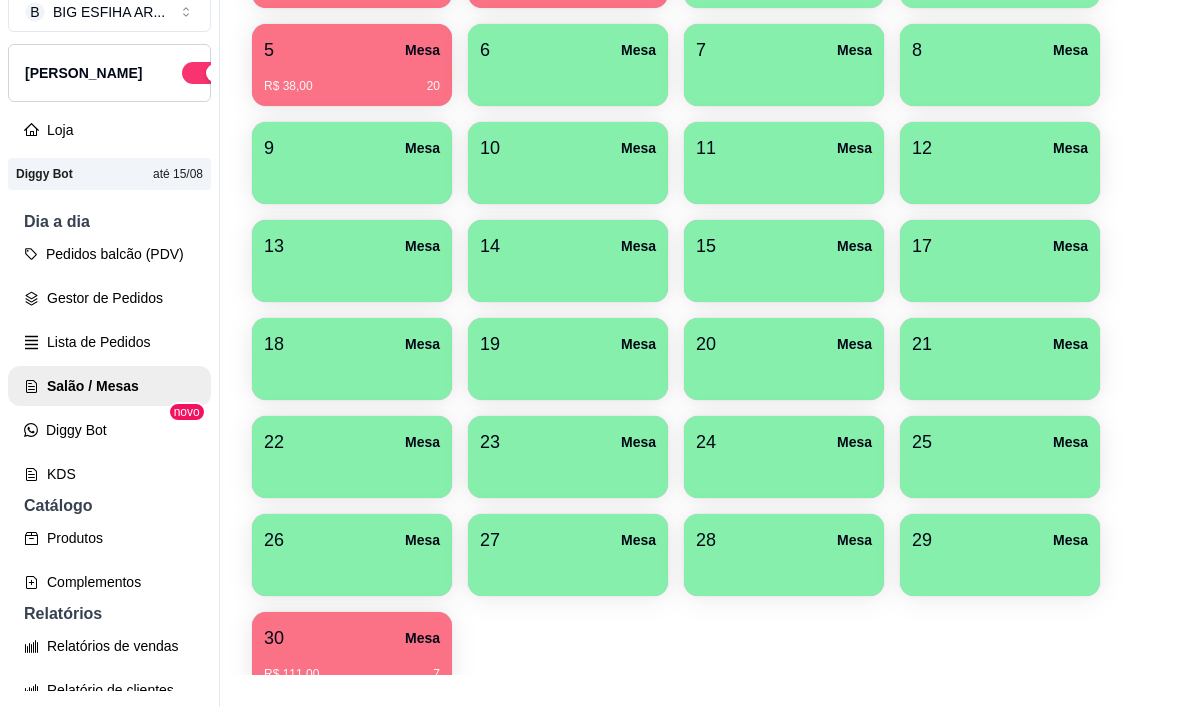 click at bounding box center [1000, 275] 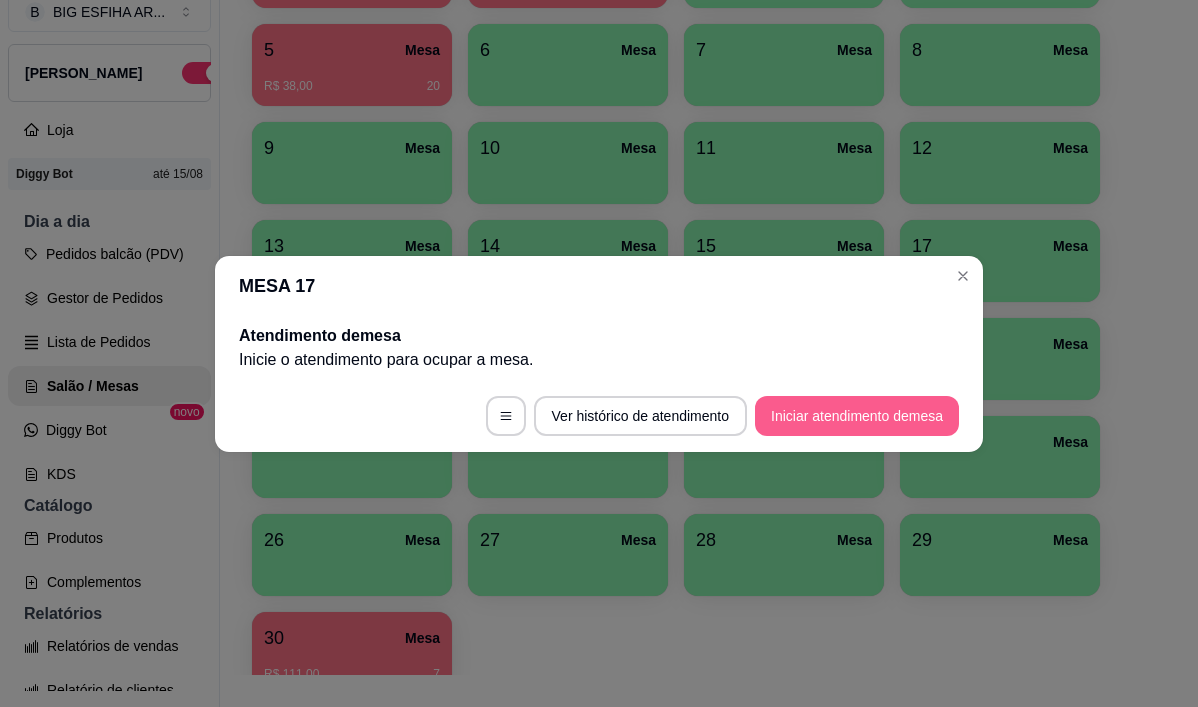 click on "Iniciar atendimento de  mesa" at bounding box center (857, 416) 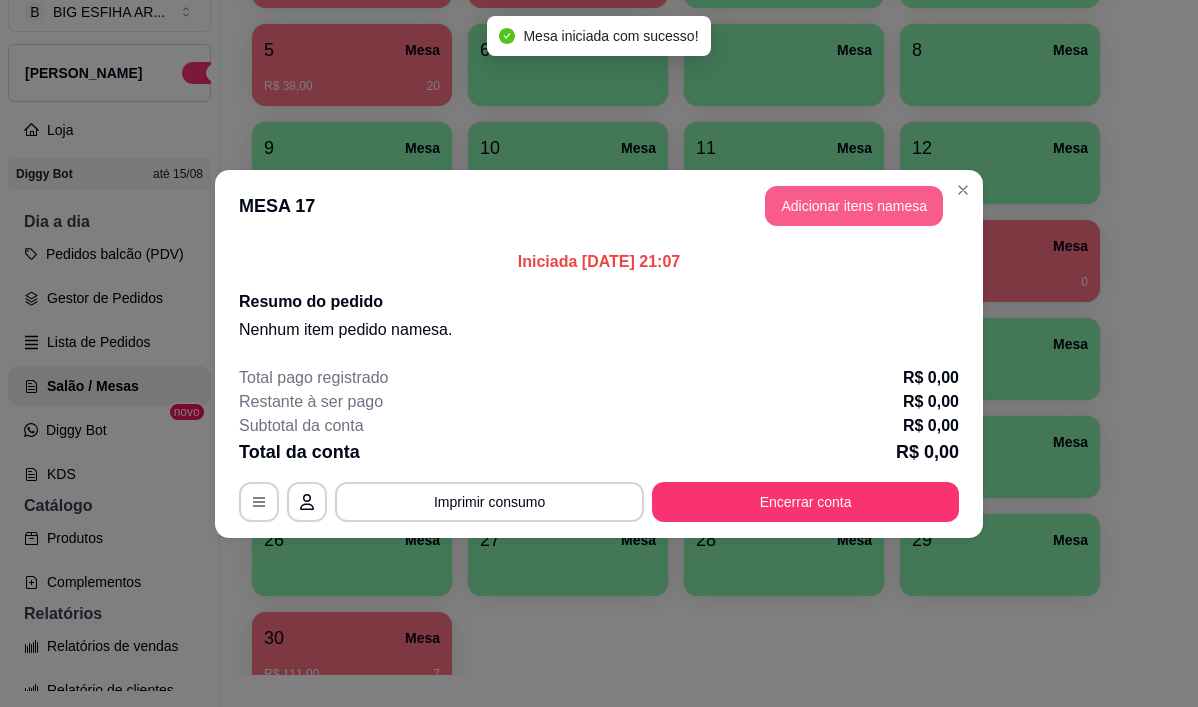 click on "Adicionar itens na  mesa" at bounding box center (854, 206) 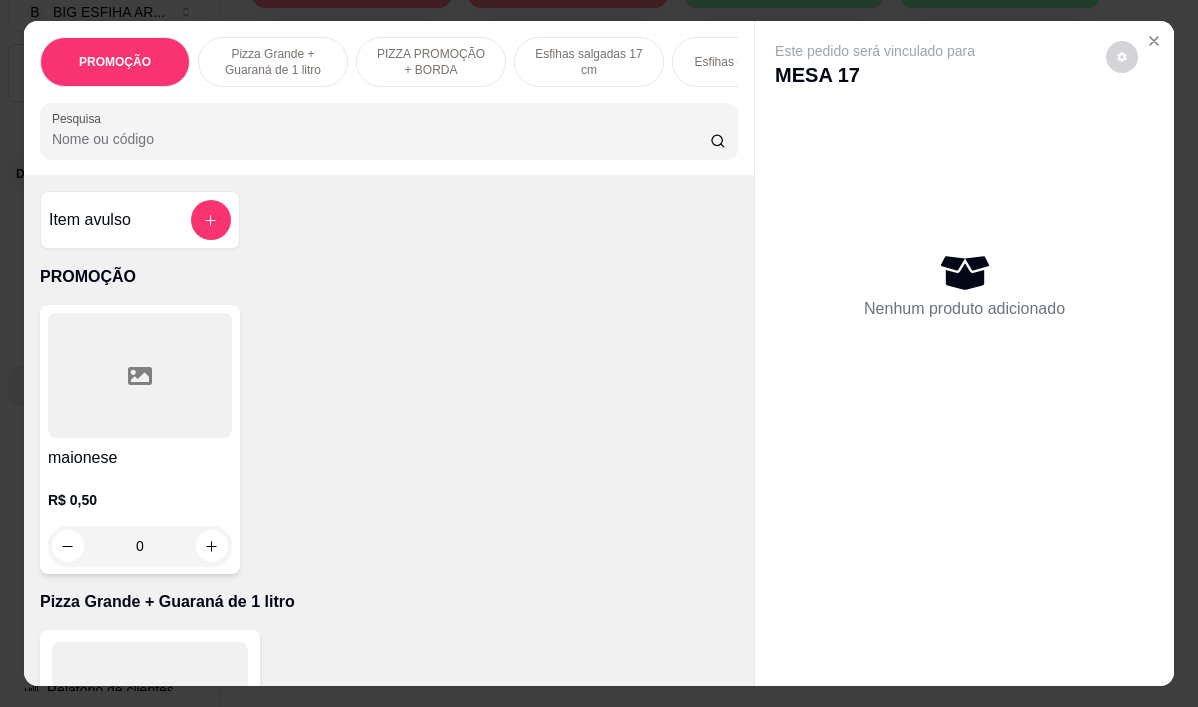 click on "Pizza Grande + Guaraná de 1 litro" at bounding box center (273, 62) 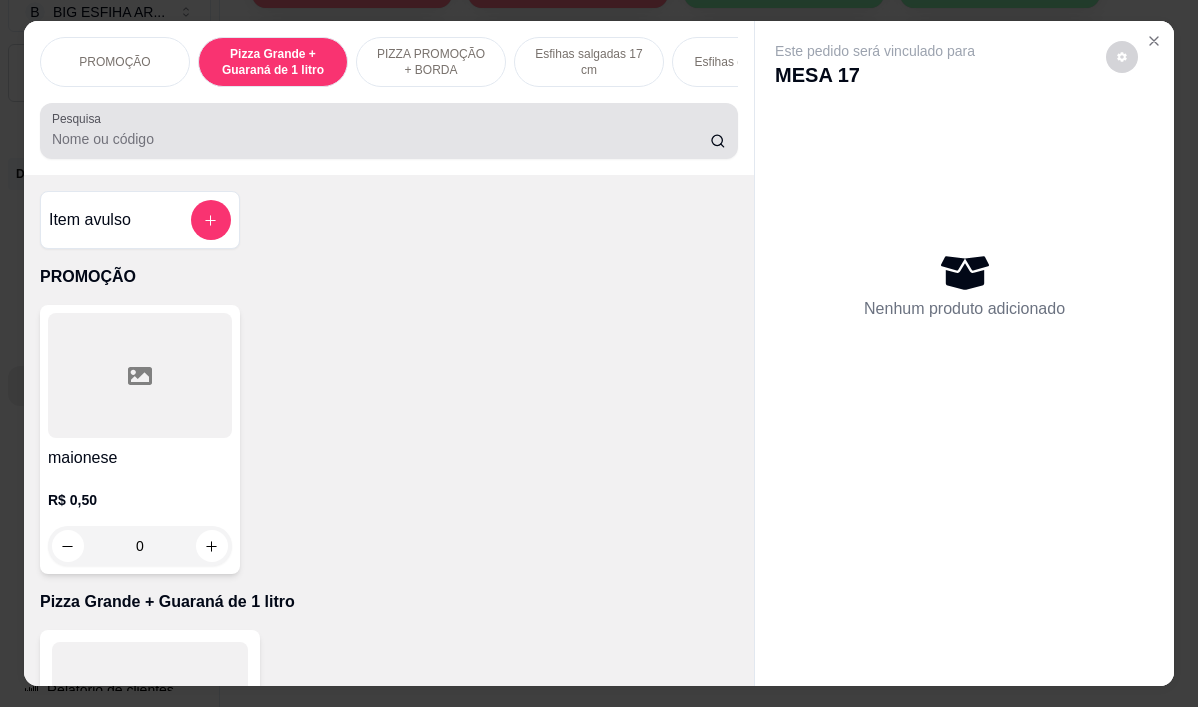 scroll, scrollTop: 415, scrollLeft: 0, axis: vertical 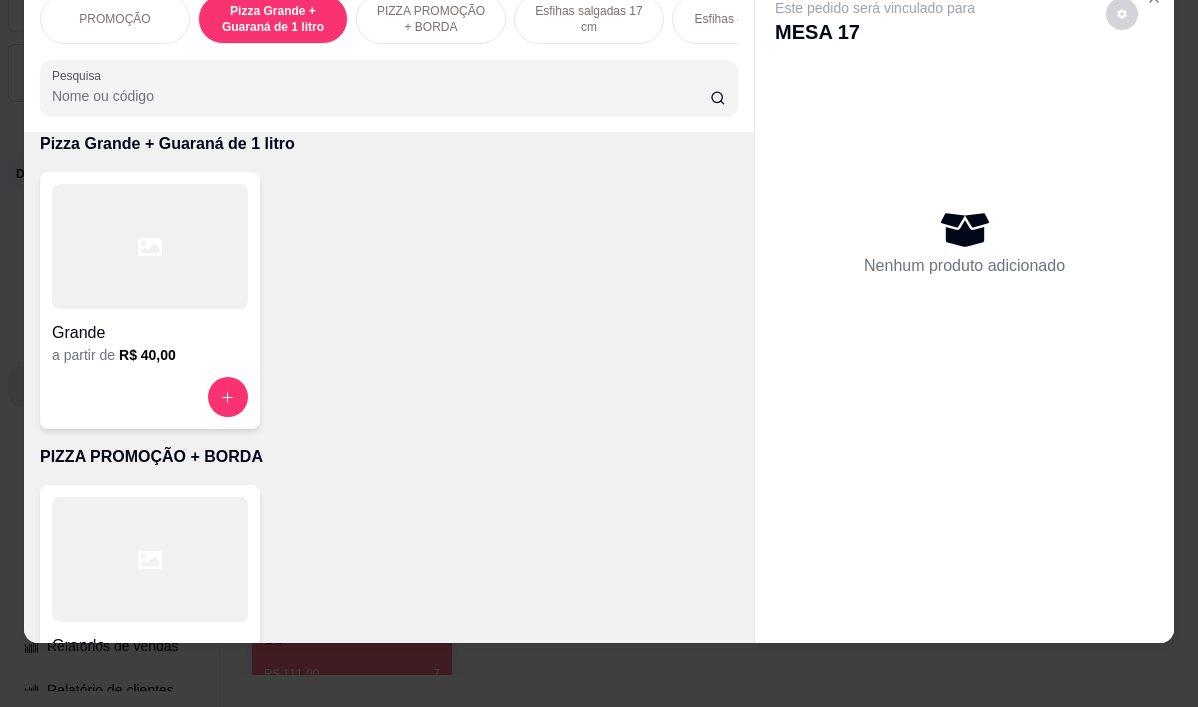 click on "Grande" at bounding box center (150, 327) 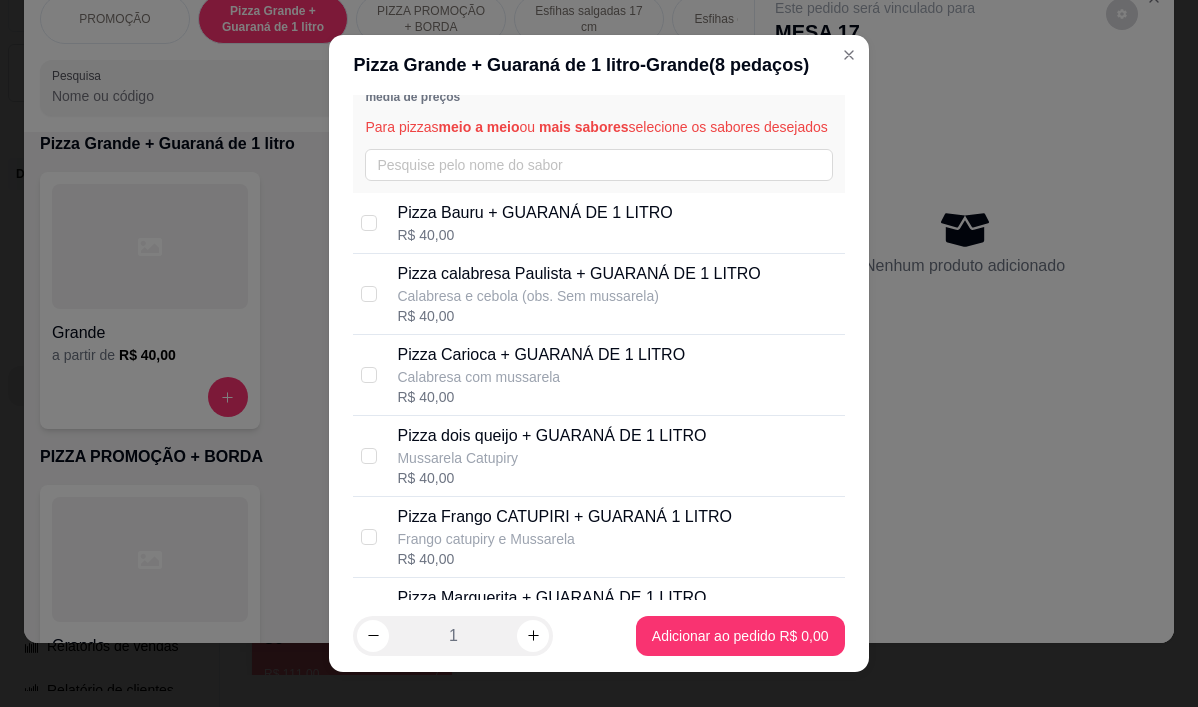 scroll, scrollTop: 100, scrollLeft: 0, axis: vertical 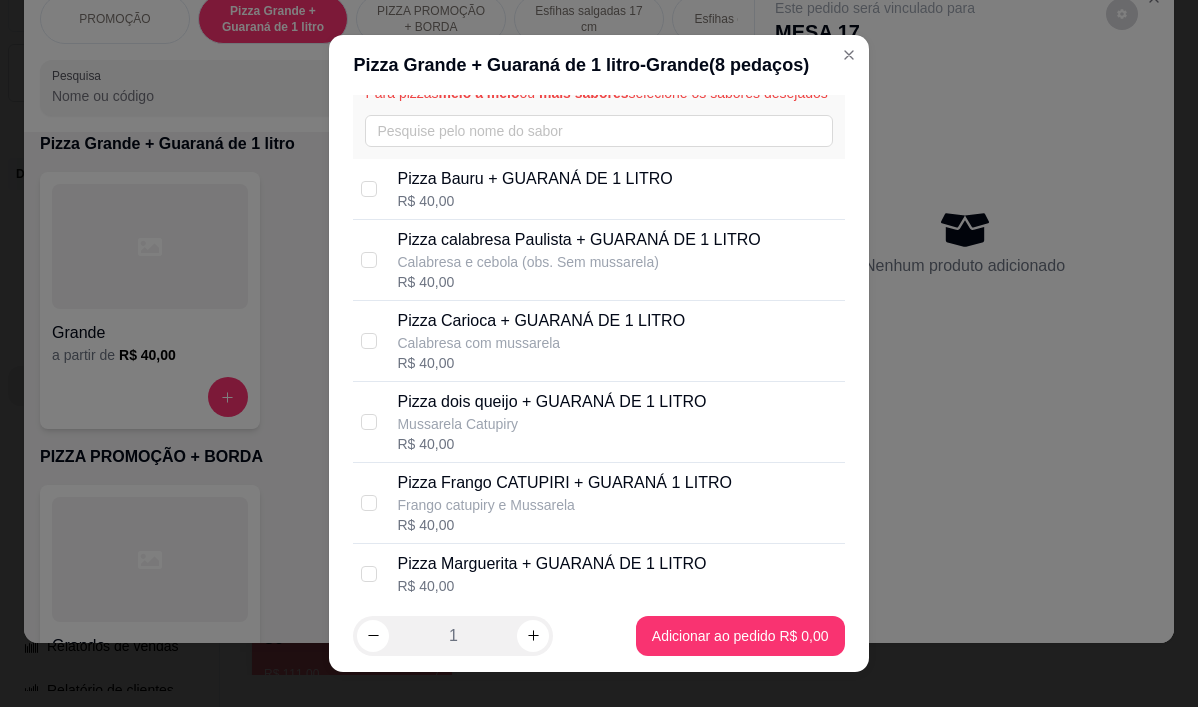 click on "R$ 40,00" at bounding box center [541, 363] 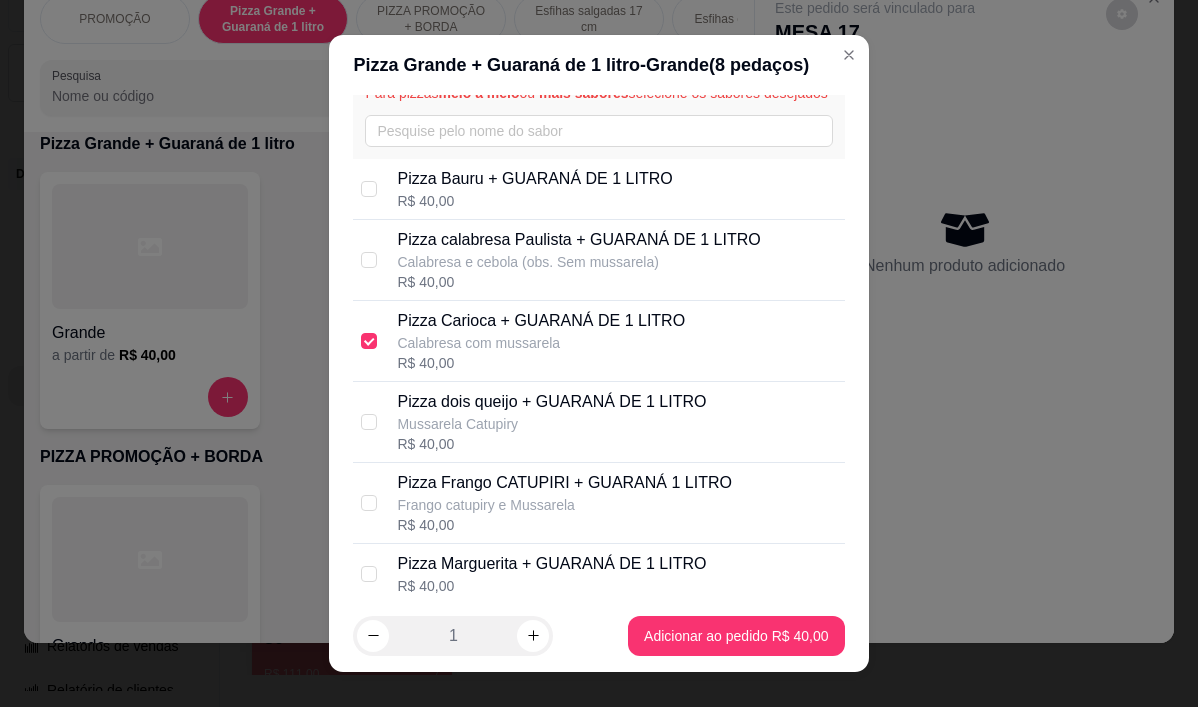 click on "R$ 40,00" at bounding box center (541, 363) 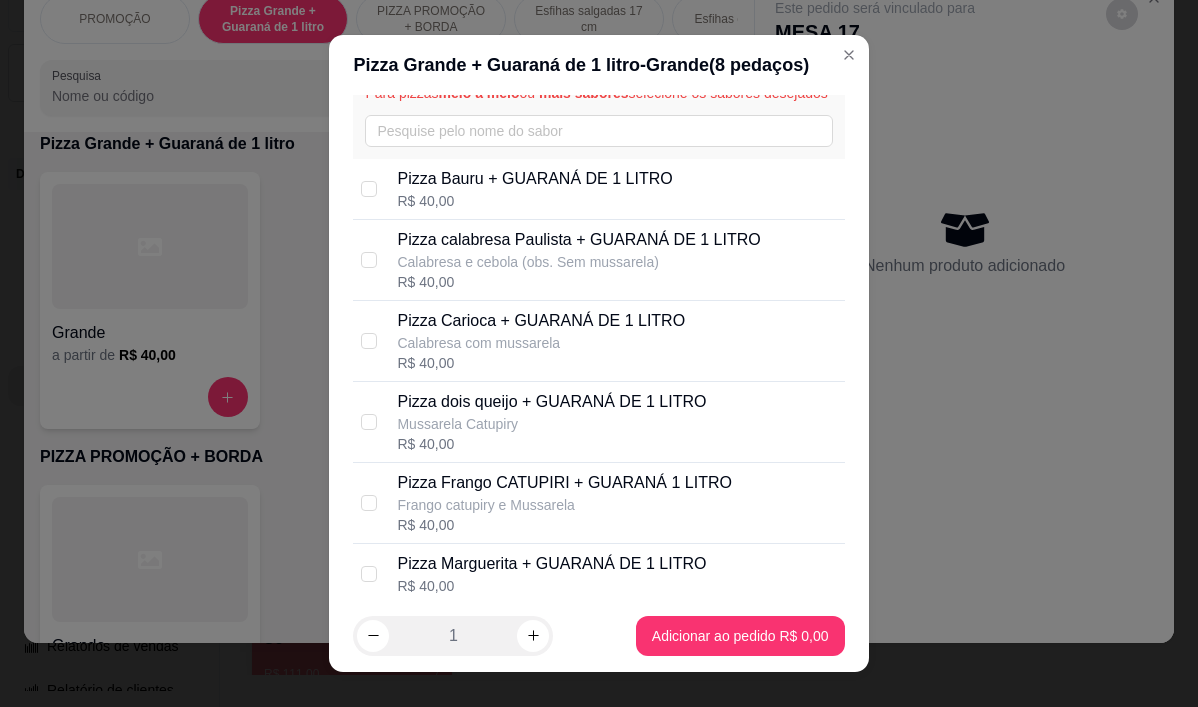 click on "Pizza Frango CATUPIRI + GUARANÁ 1 LITRO" at bounding box center (564, 483) 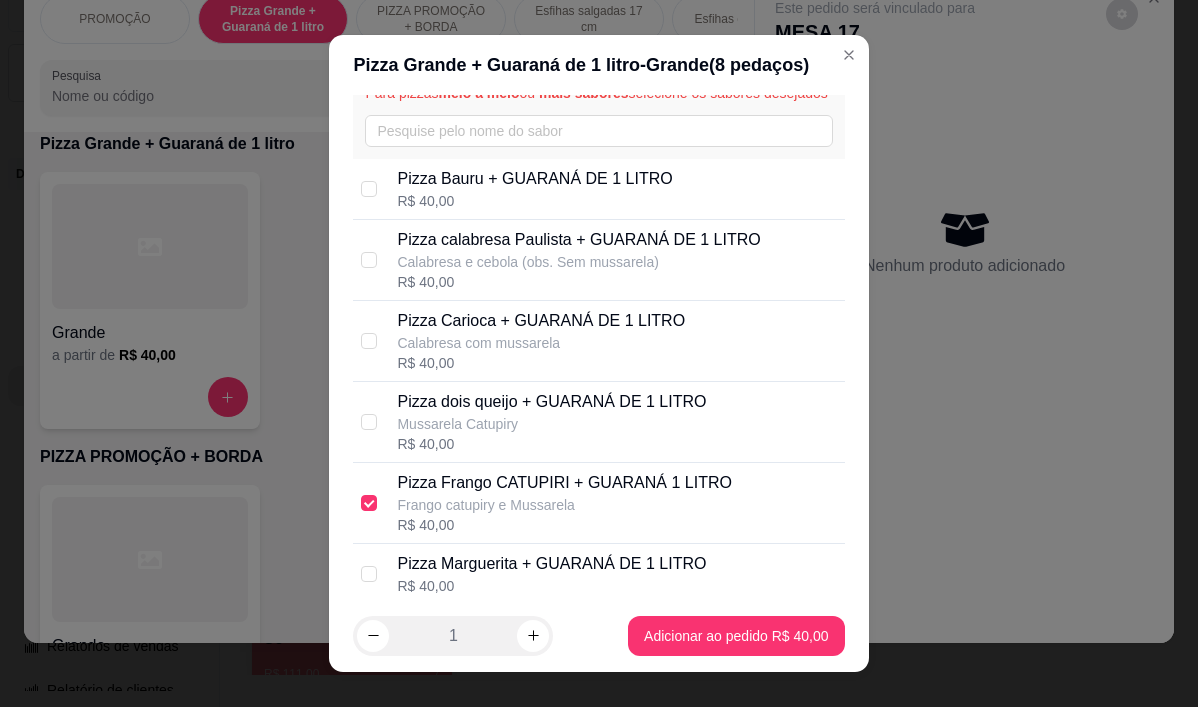 click on "Mussarela Catupiry" at bounding box center [551, 424] 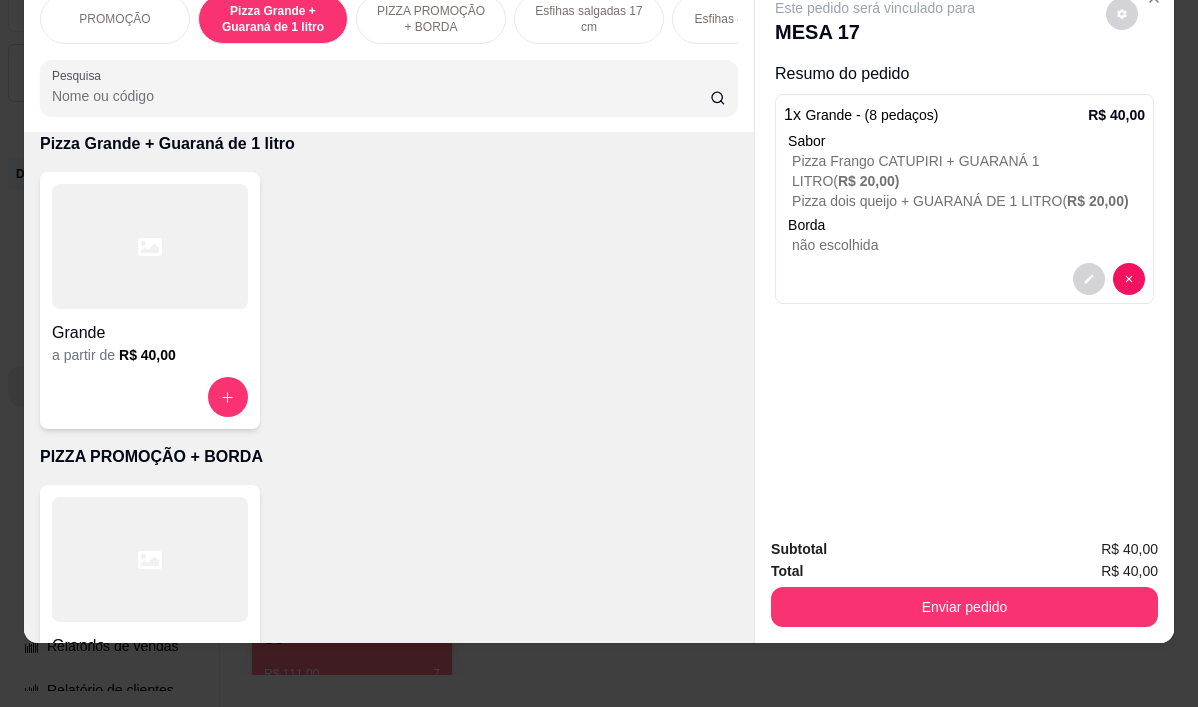 click at bounding box center (150, 246) 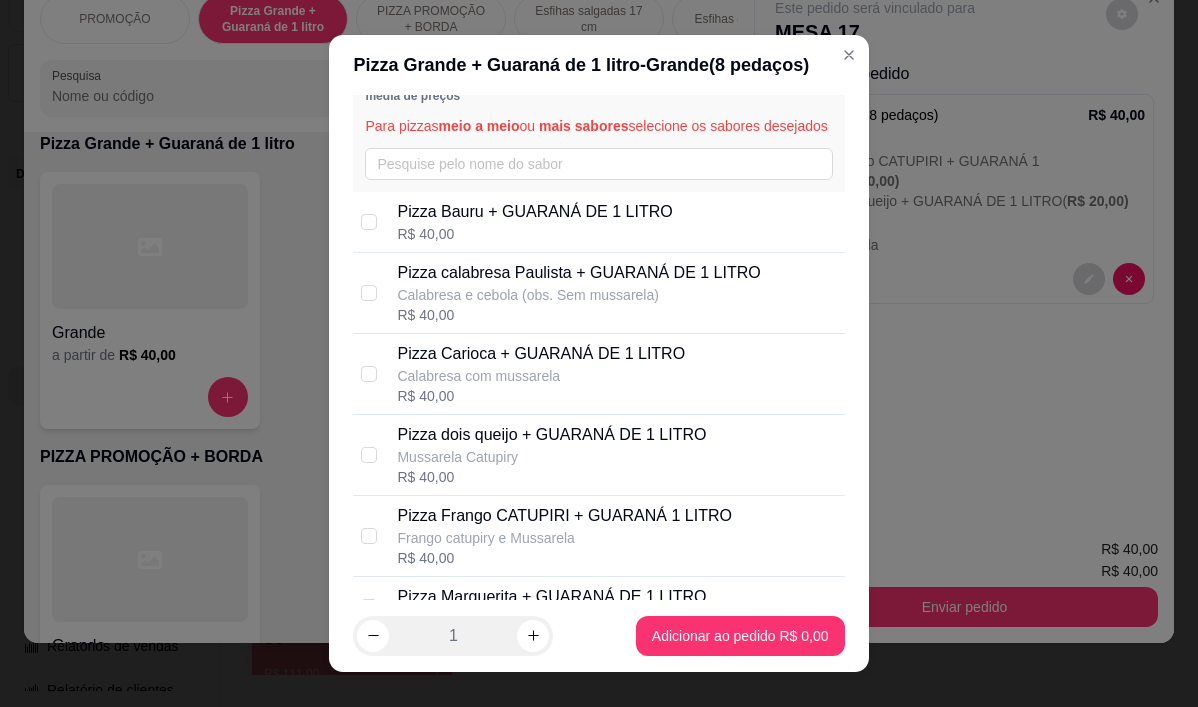 scroll, scrollTop: 100, scrollLeft: 0, axis: vertical 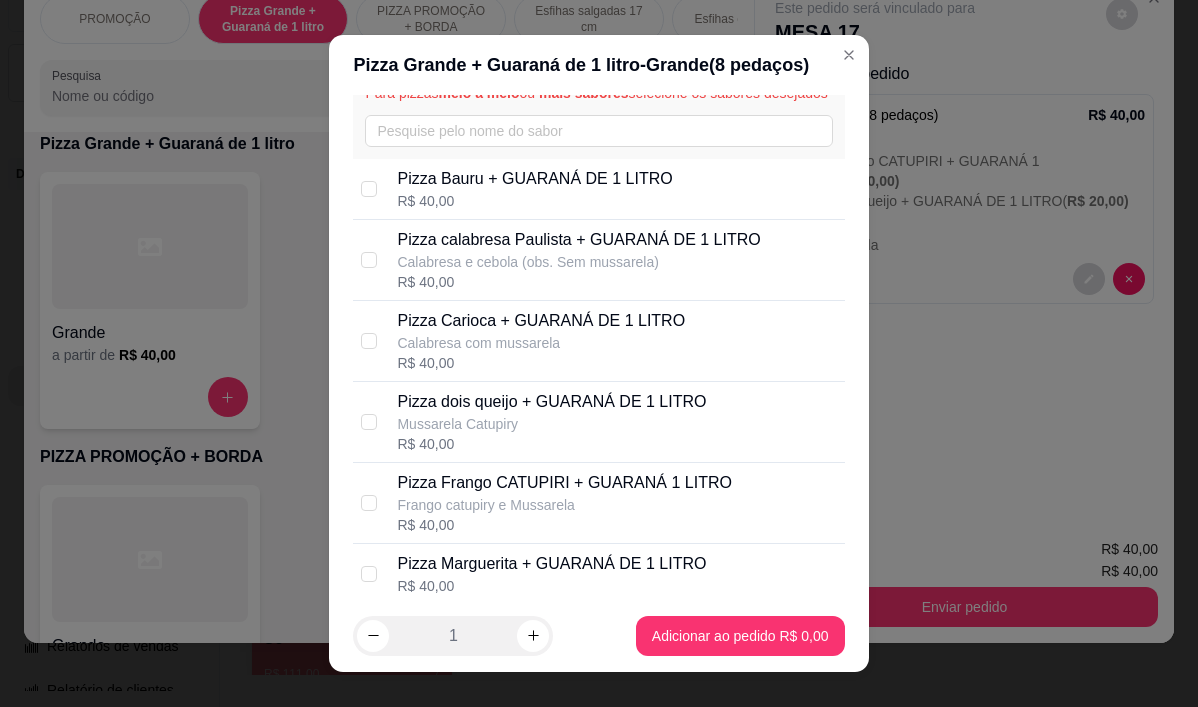 click on "Pizza Carioca + GUARANÁ DE 1 LITRO" at bounding box center (541, 321) 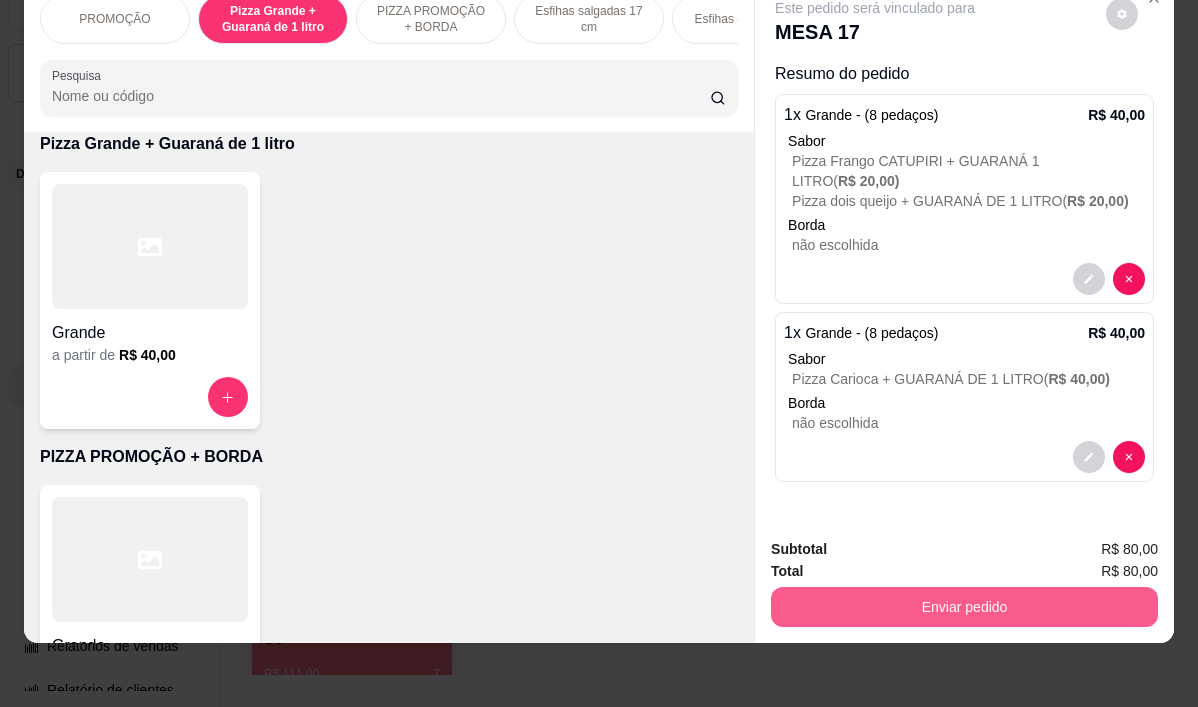 click on "Enviar pedido" at bounding box center [964, 607] 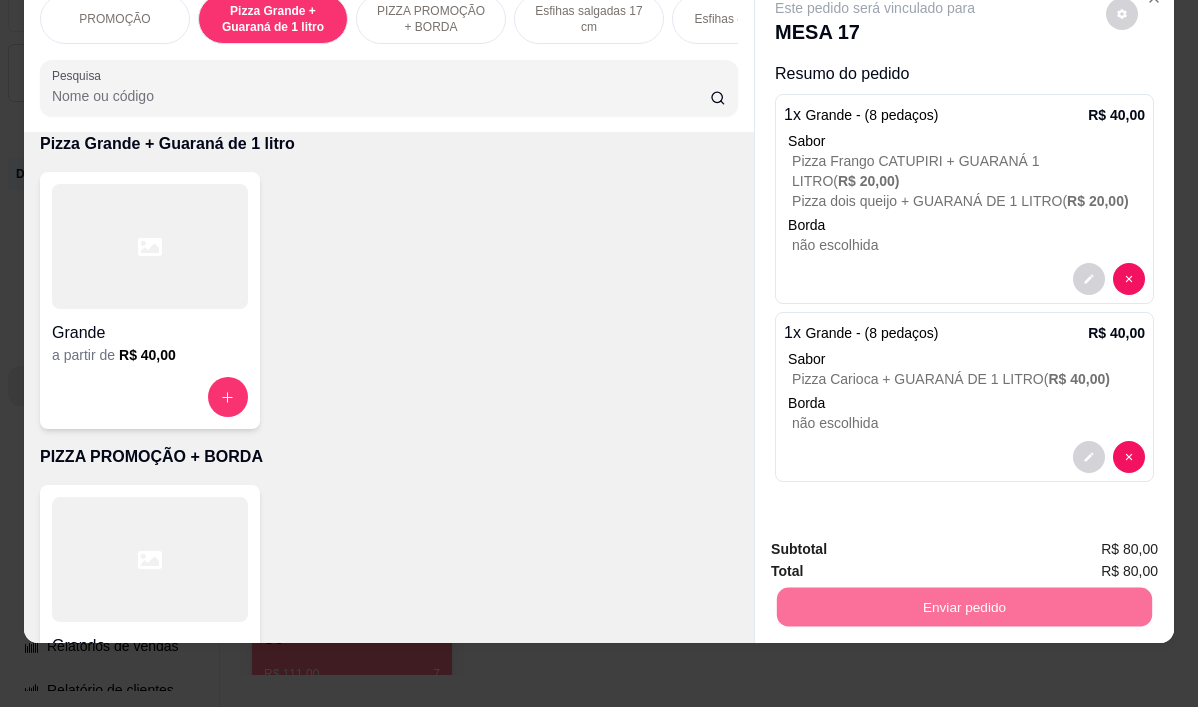click on "Não registrar e enviar pedido" at bounding box center (898, 543) 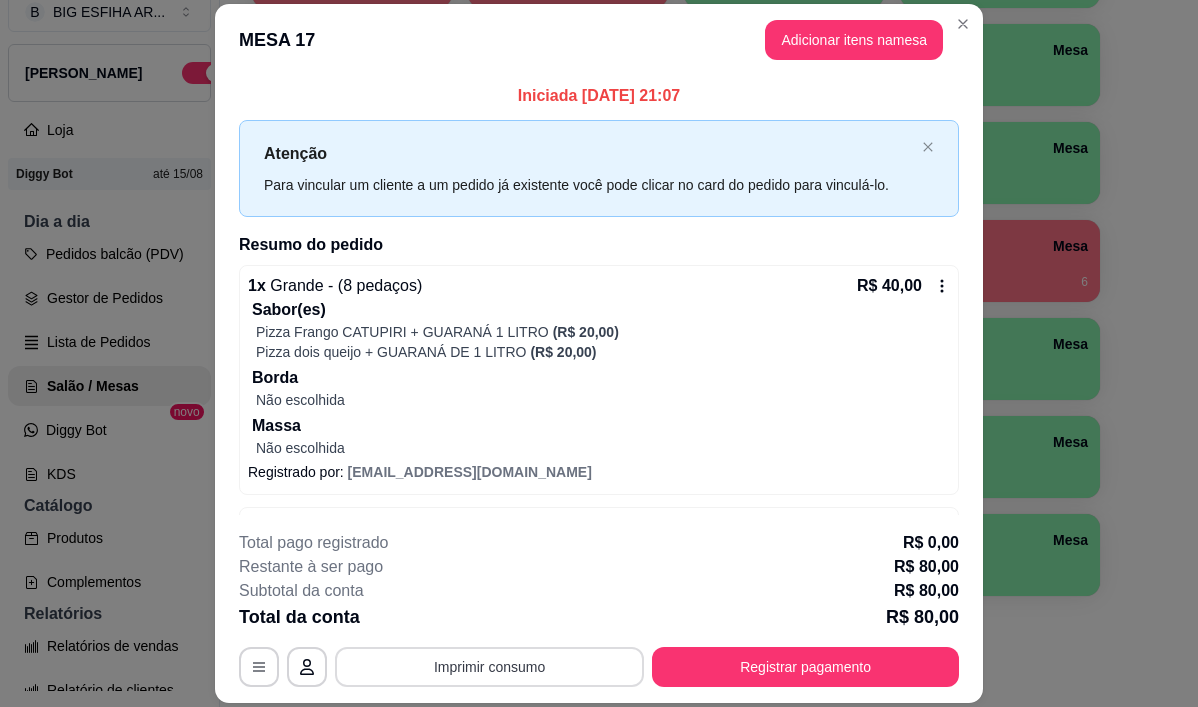 click on "Imprimir consumo" at bounding box center (489, 667) 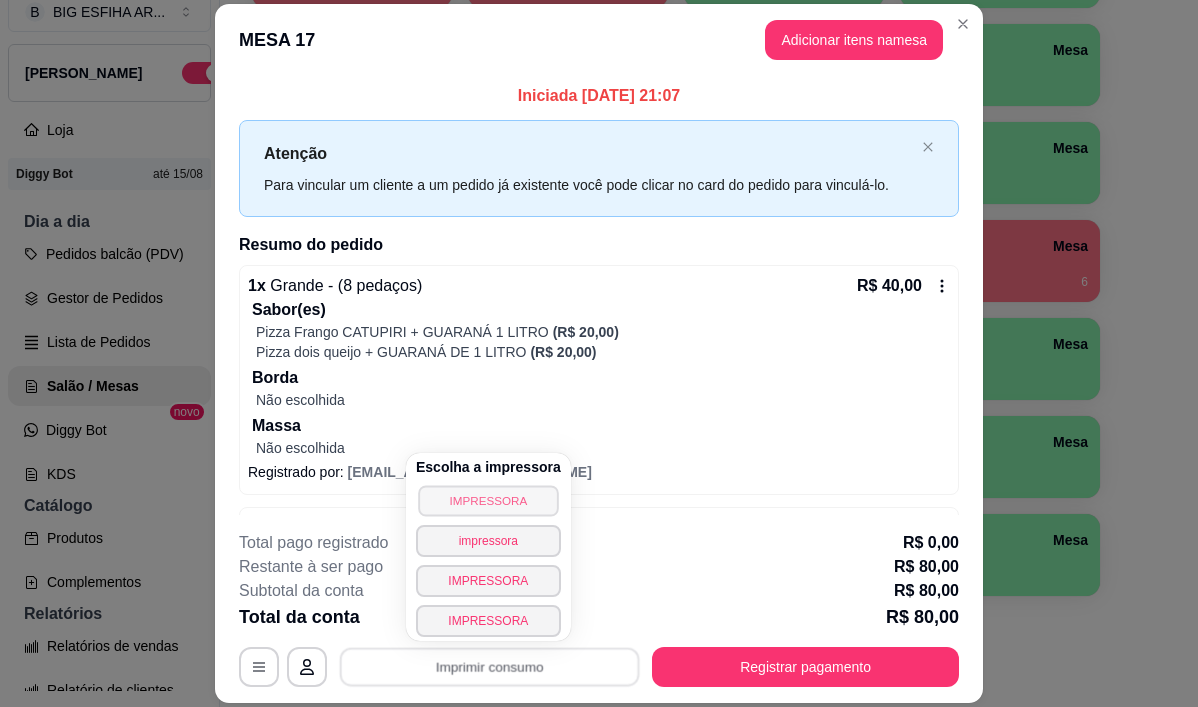 click on "IMPRESSORA" at bounding box center (488, 500) 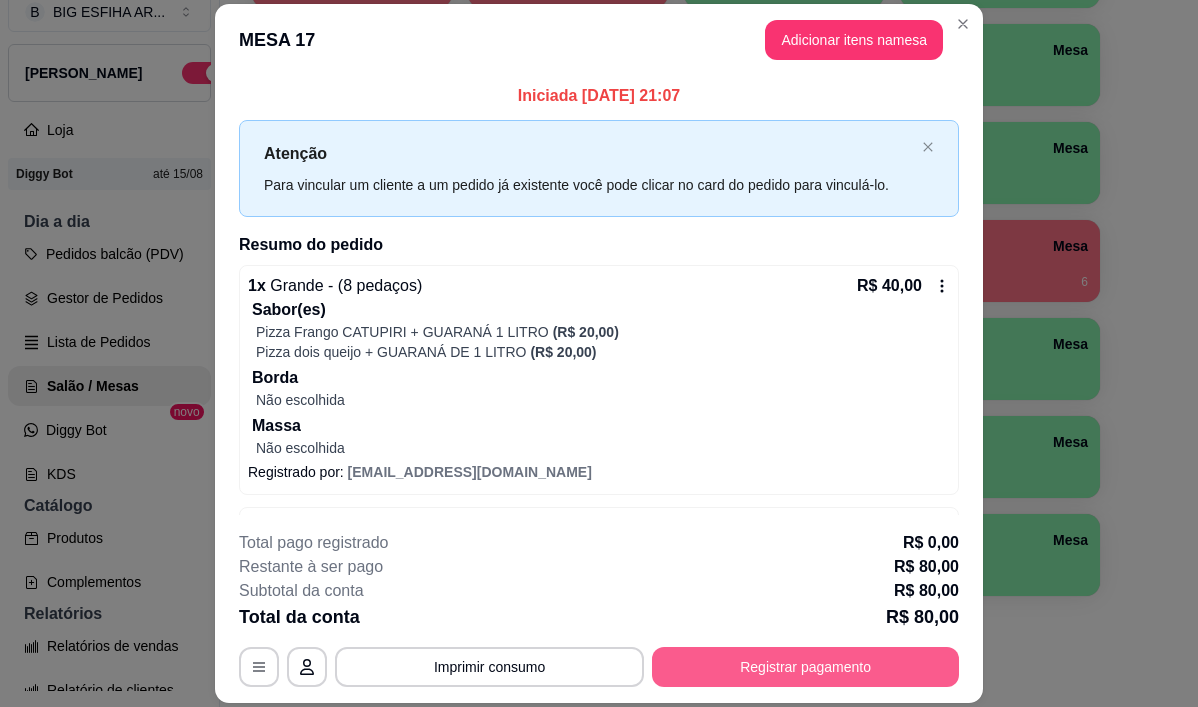 click on "Registrar pagamento" at bounding box center (805, 667) 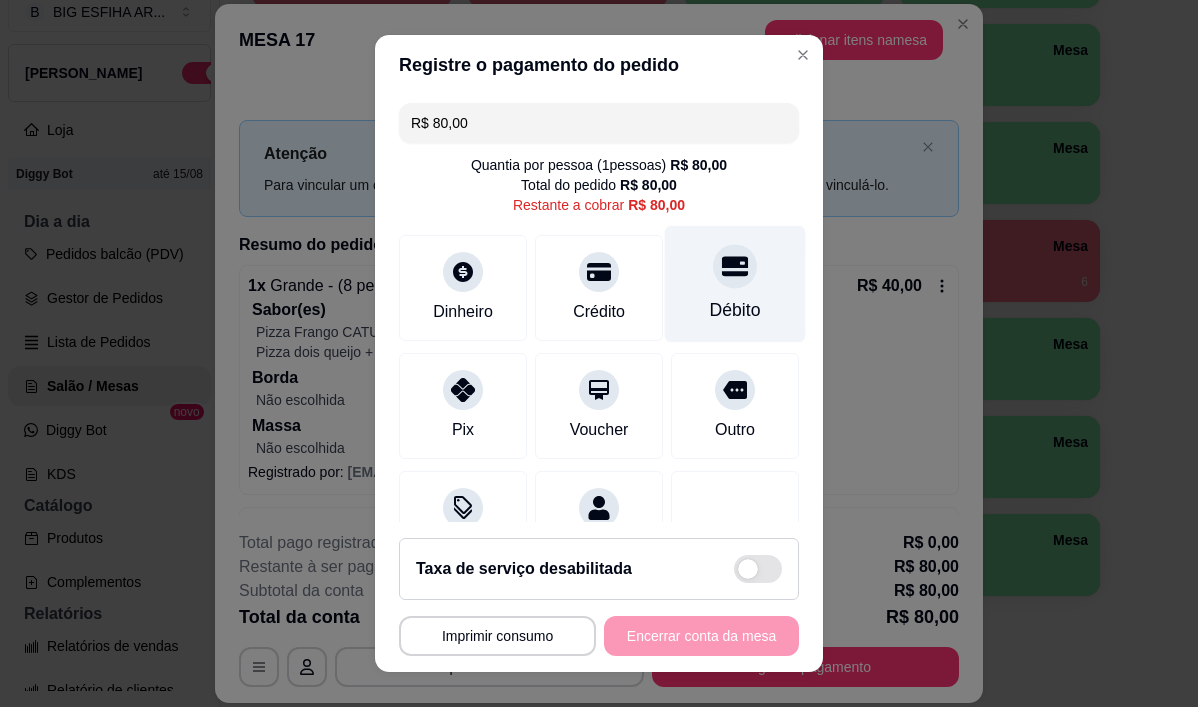 click on "Débito" at bounding box center (735, 284) 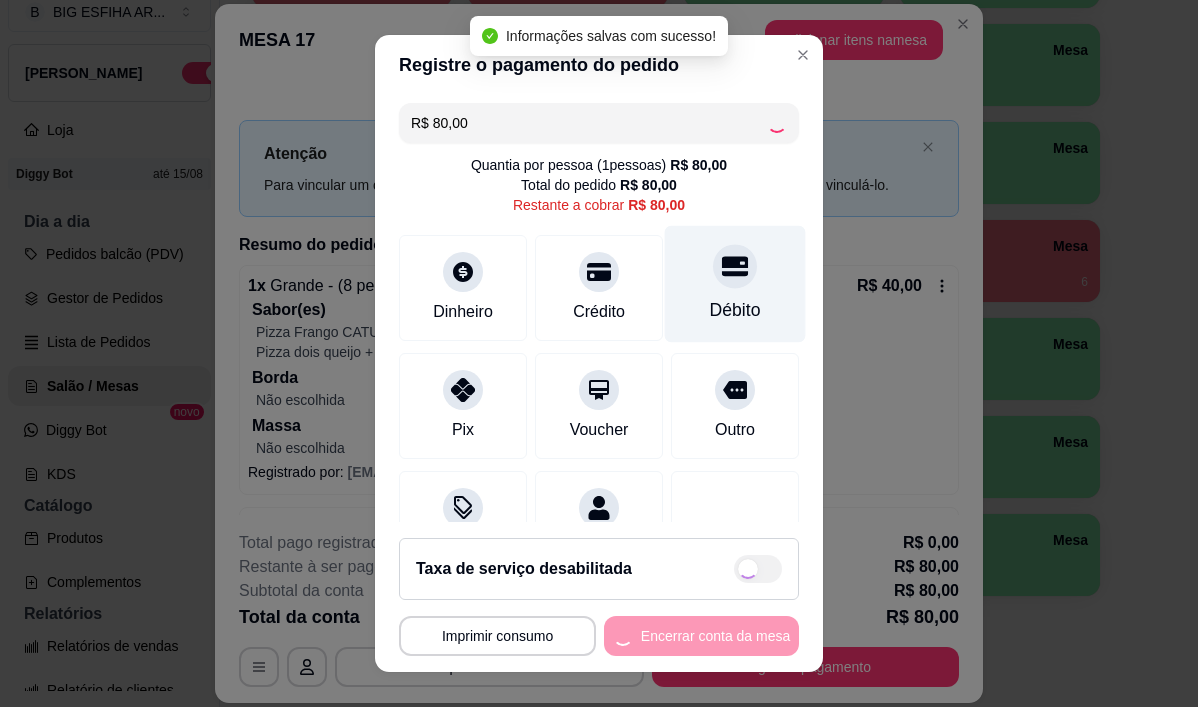type on "R$ 0,00" 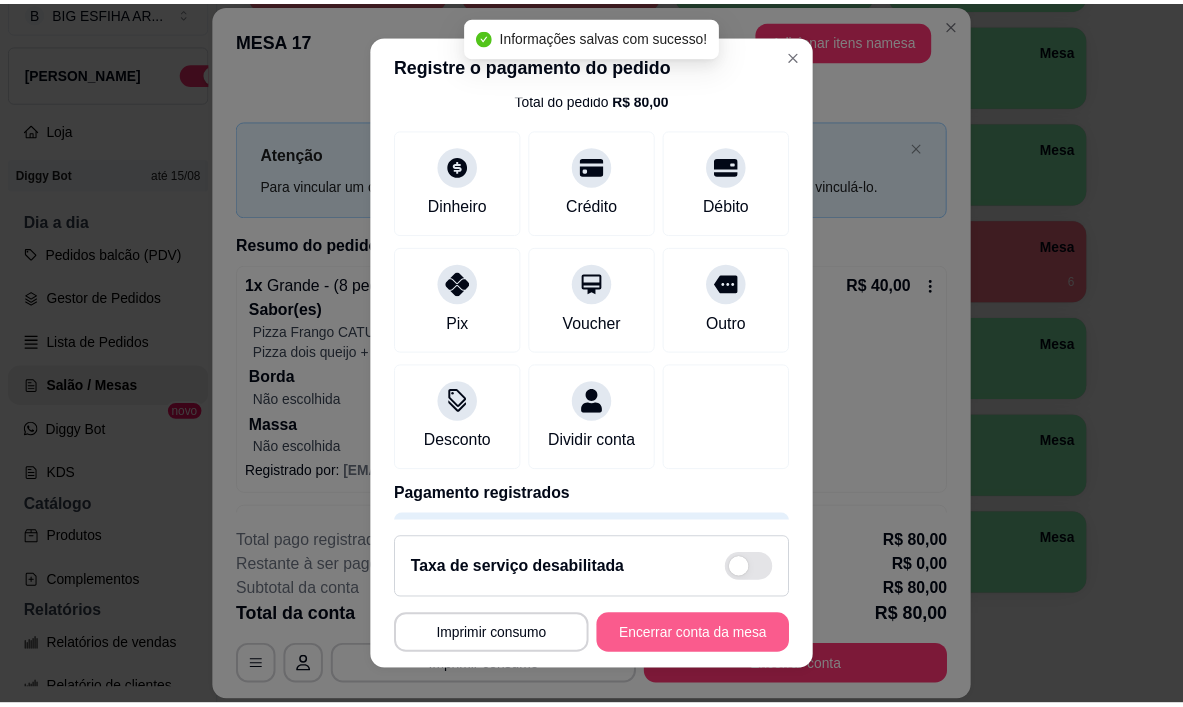 scroll, scrollTop: 171, scrollLeft: 0, axis: vertical 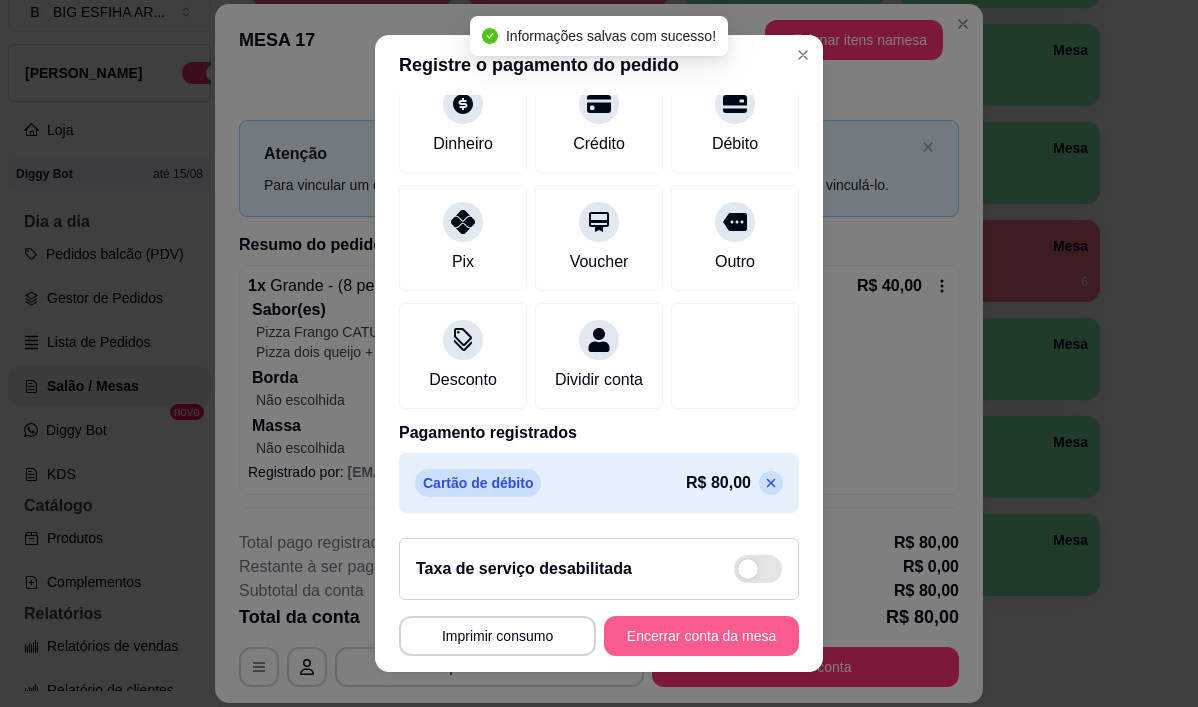 click on "Encerrar conta da mesa" at bounding box center [701, 636] 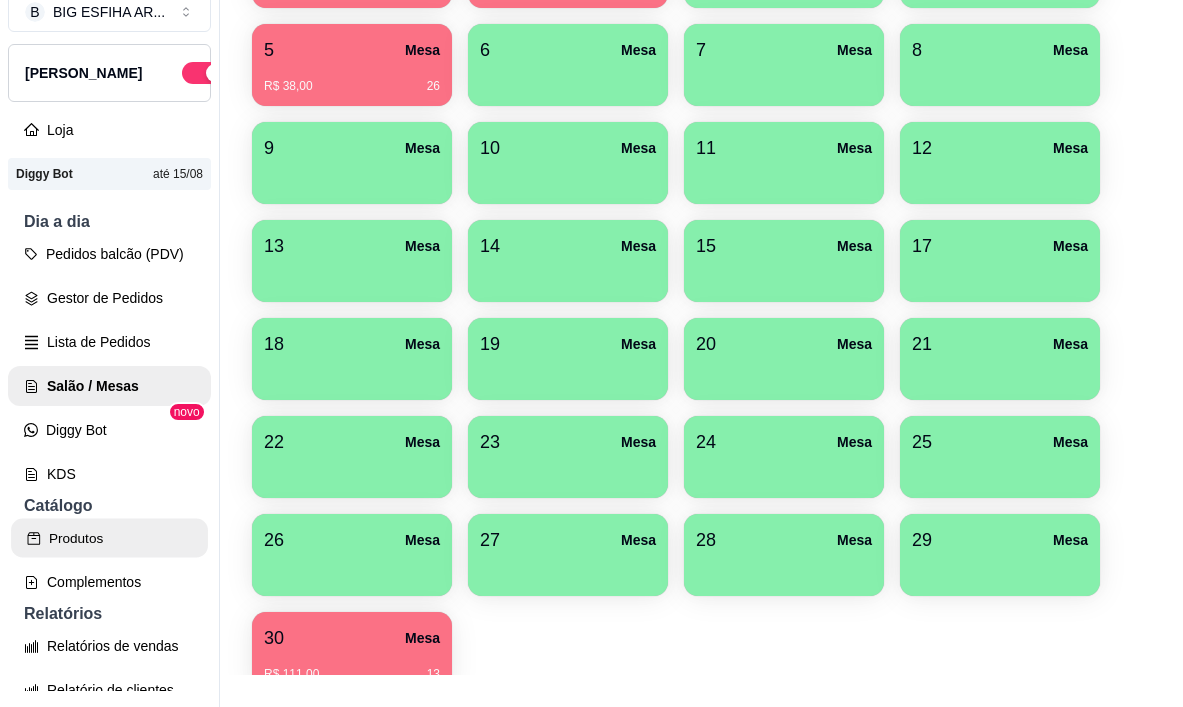 click on "Produtos" at bounding box center [109, 538] 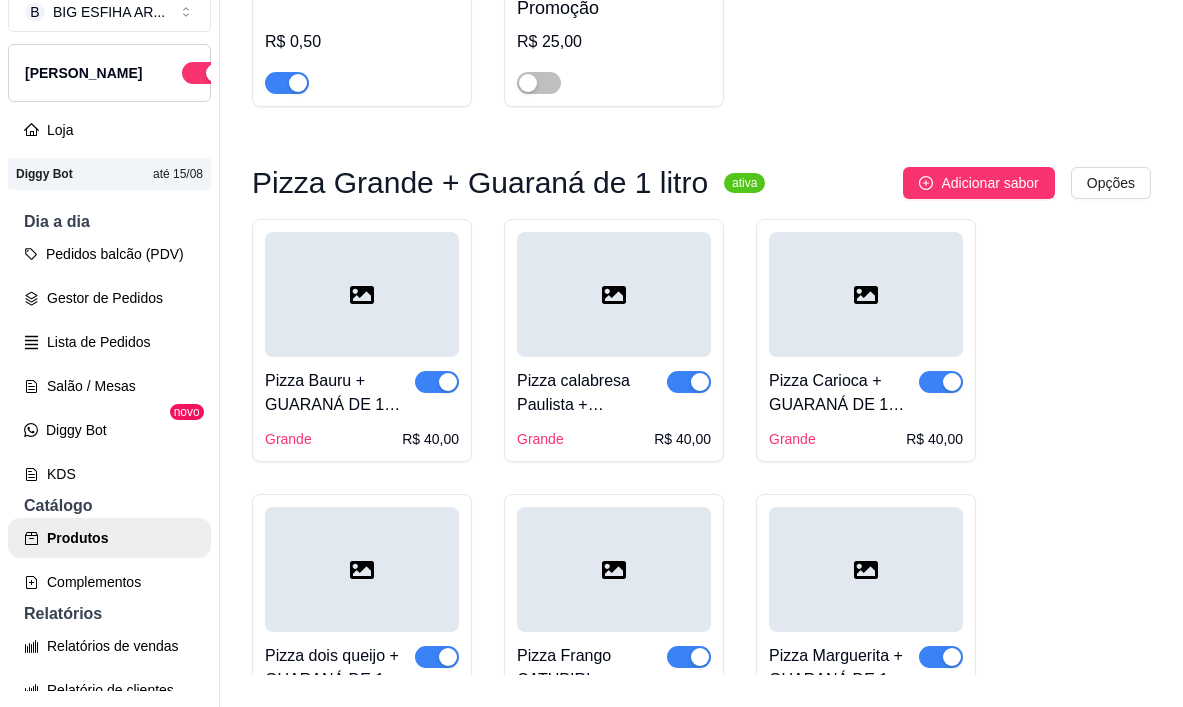 scroll, scrollTop: 0, scrollLeft: 0, axis: both 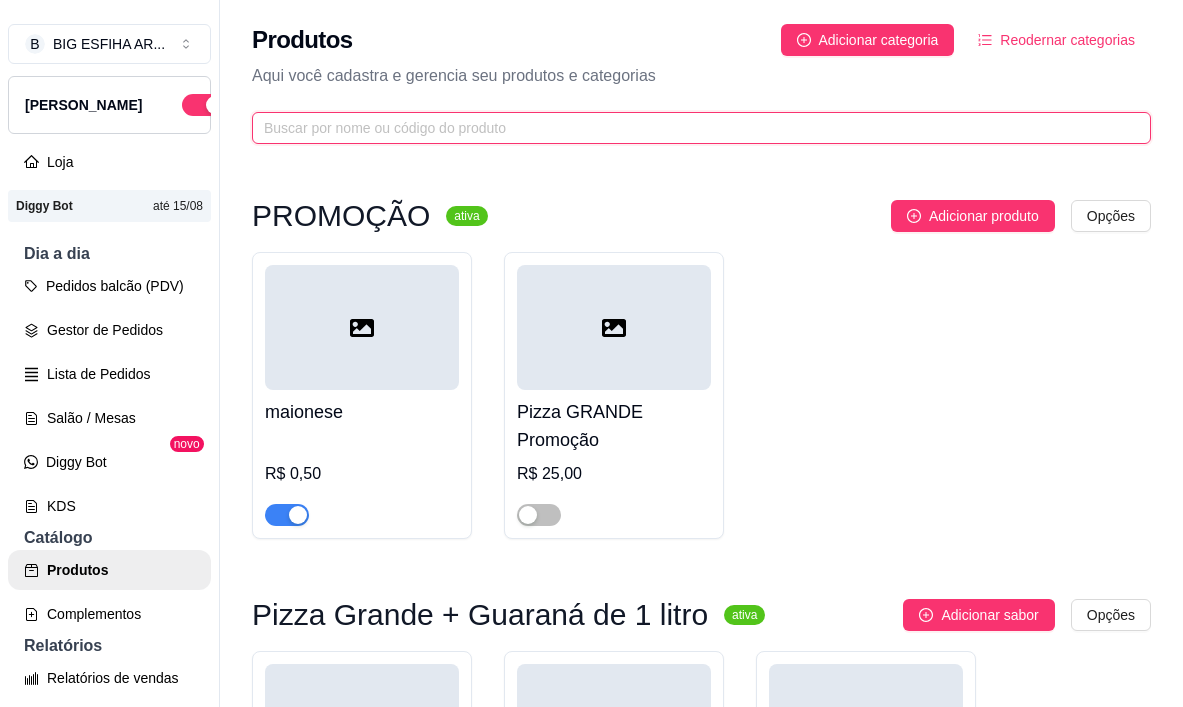 click at bounding box center (693, 128) 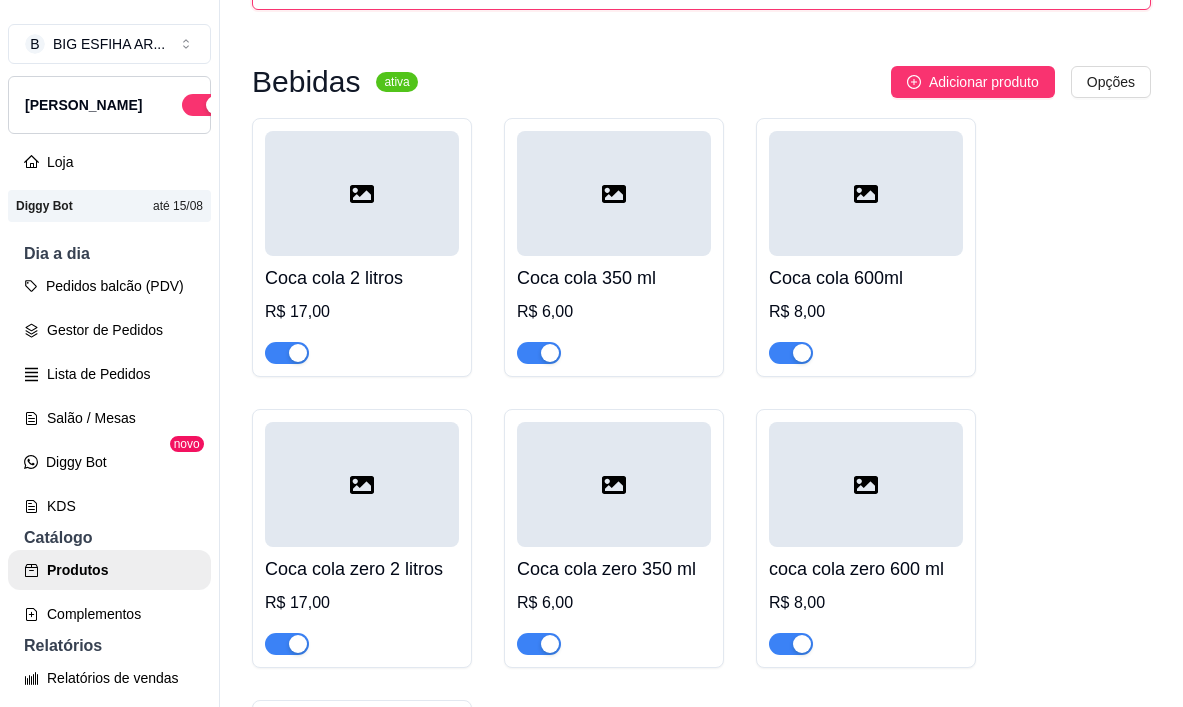scroll, scrollTop: 100, scrollLeft: 0, axis: vertical 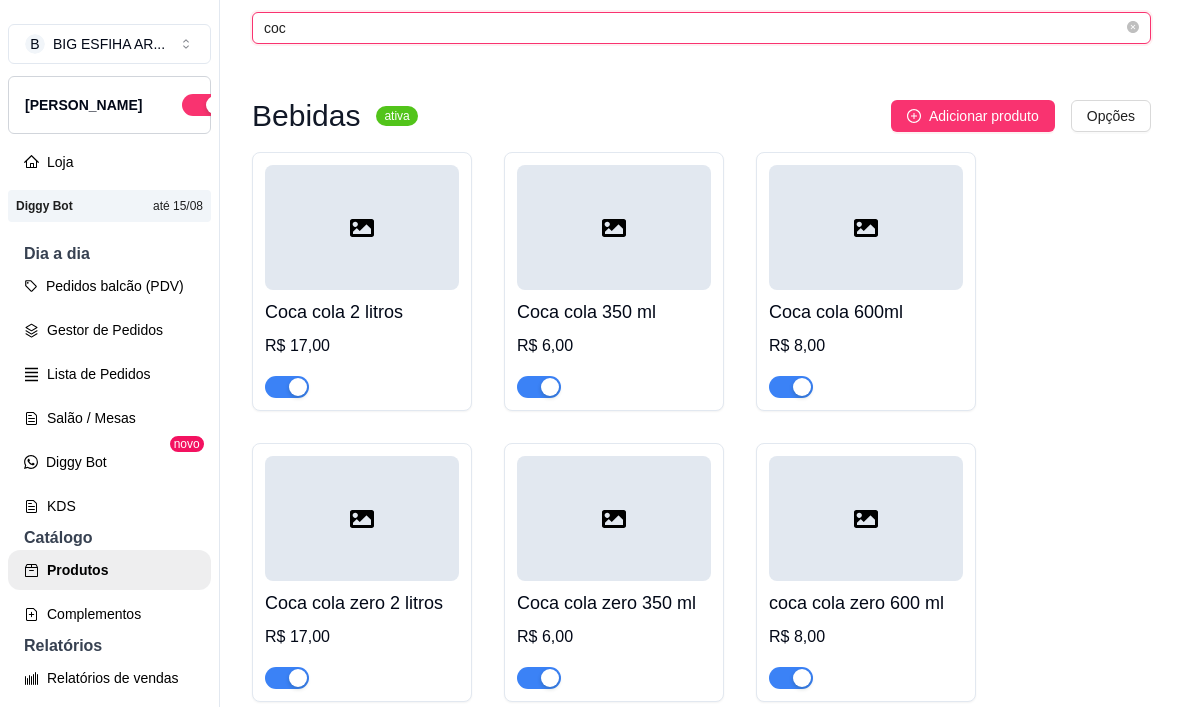 type on "coc" 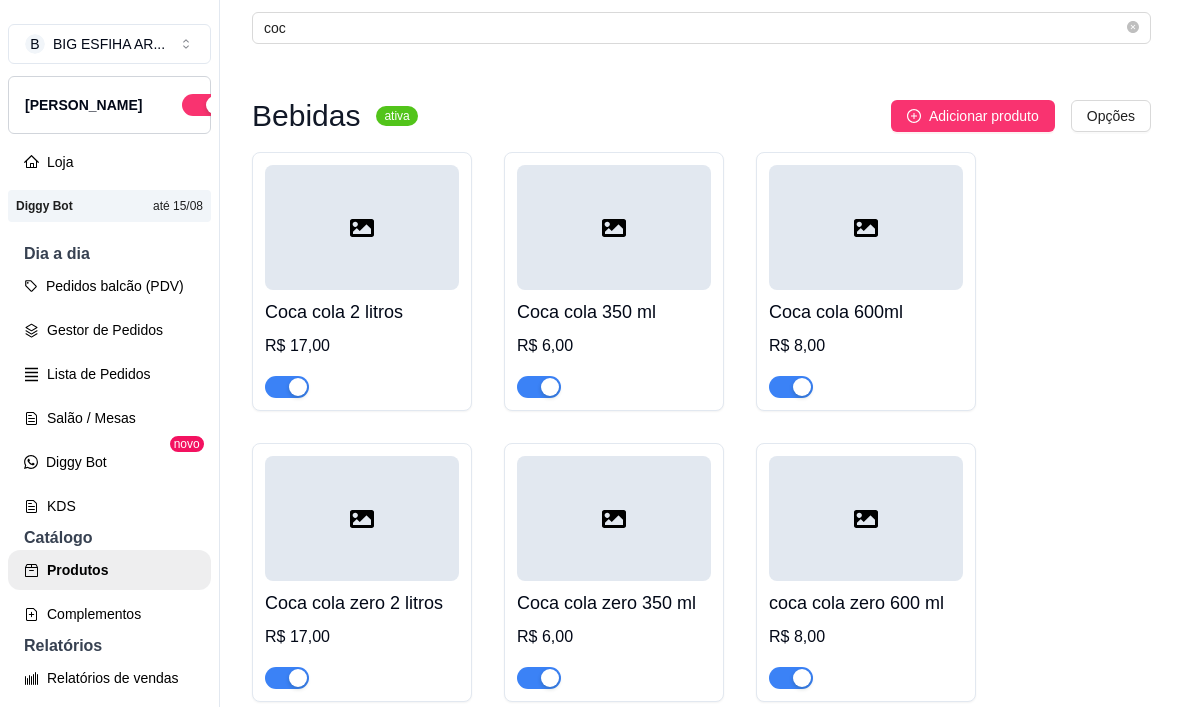 click at bounding box center [550, 387] 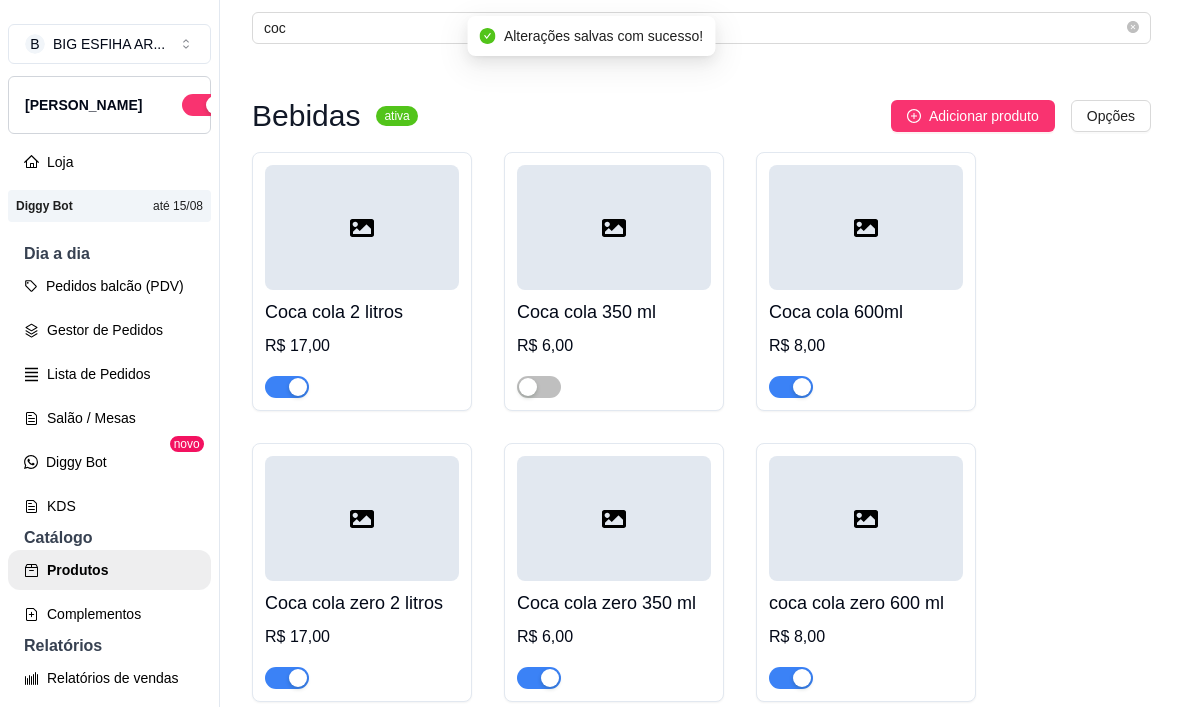 click on "Coca cola 2 litros   R$ 17,00 Coca cola 350 ml   R$ 6,00 Coca cola 600ml   R$ 8,00 Coca cola zero 2 litros   R$ 17,00 Coca cola zero 350 ml   R$ 6,00 coca cola zero 600 ml   R$ 8,00 coca de 1 litro   R$ 11,00" at bounding box center (701, 572) 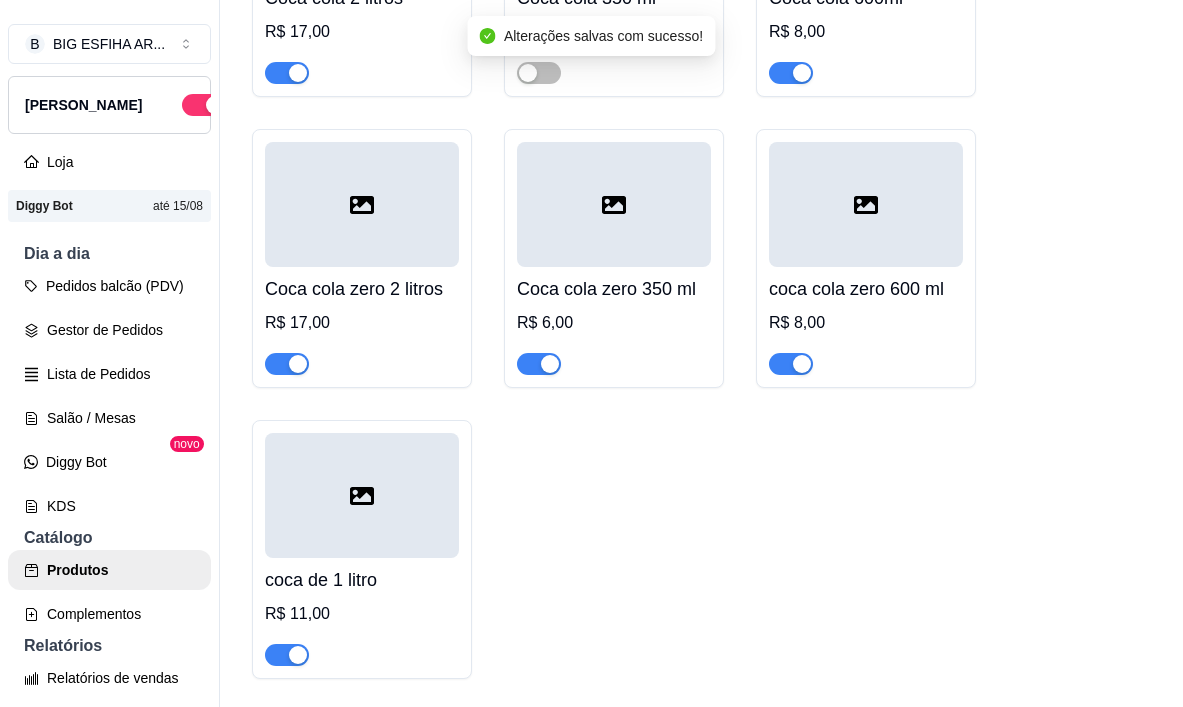 scroll, scrollTop: 500, scrollLeft: 0, axis: vertical 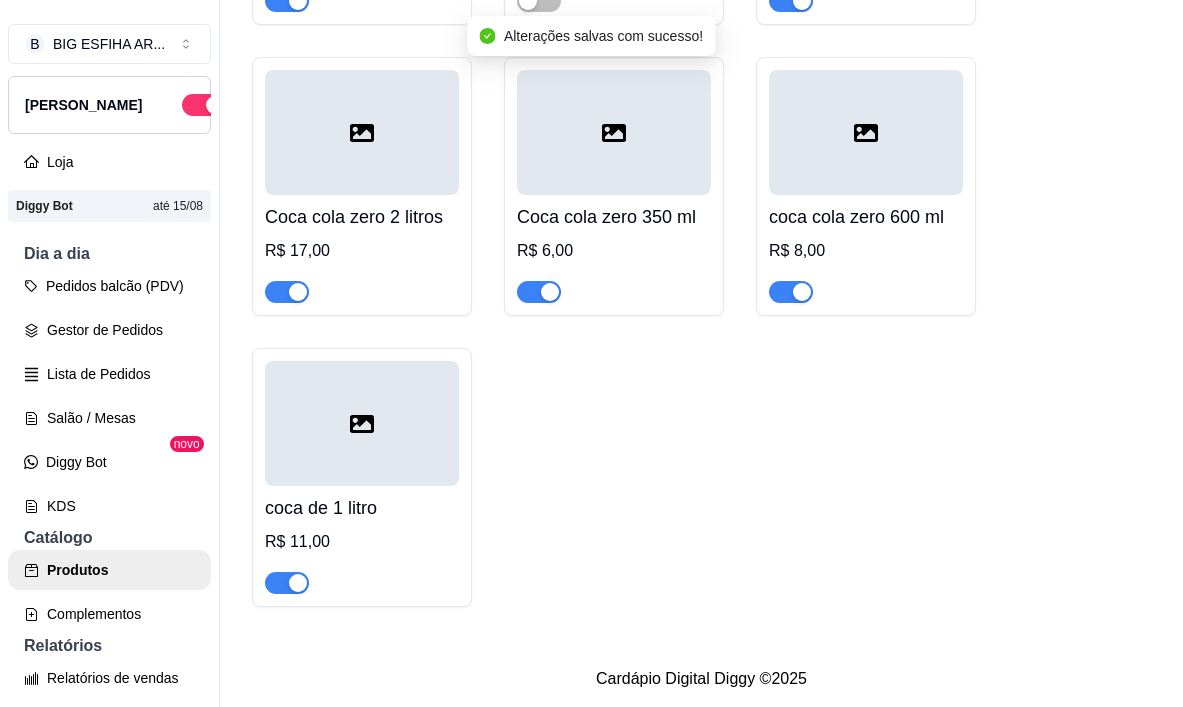 click on "Coca cola 2 litros   R$ 17,00 Coca cola 350 ml   R$ 6,00 Coca cola 600ml   R$ 8,00 Coca cola zero 2 litros   R$ 17,00 Coca cola zero 350 ml   R$ 6,00 coca cola zero 600 ml   R$ 8,00 coca de 1 litro   R$ 11,00" at bounding box center [701, 186] 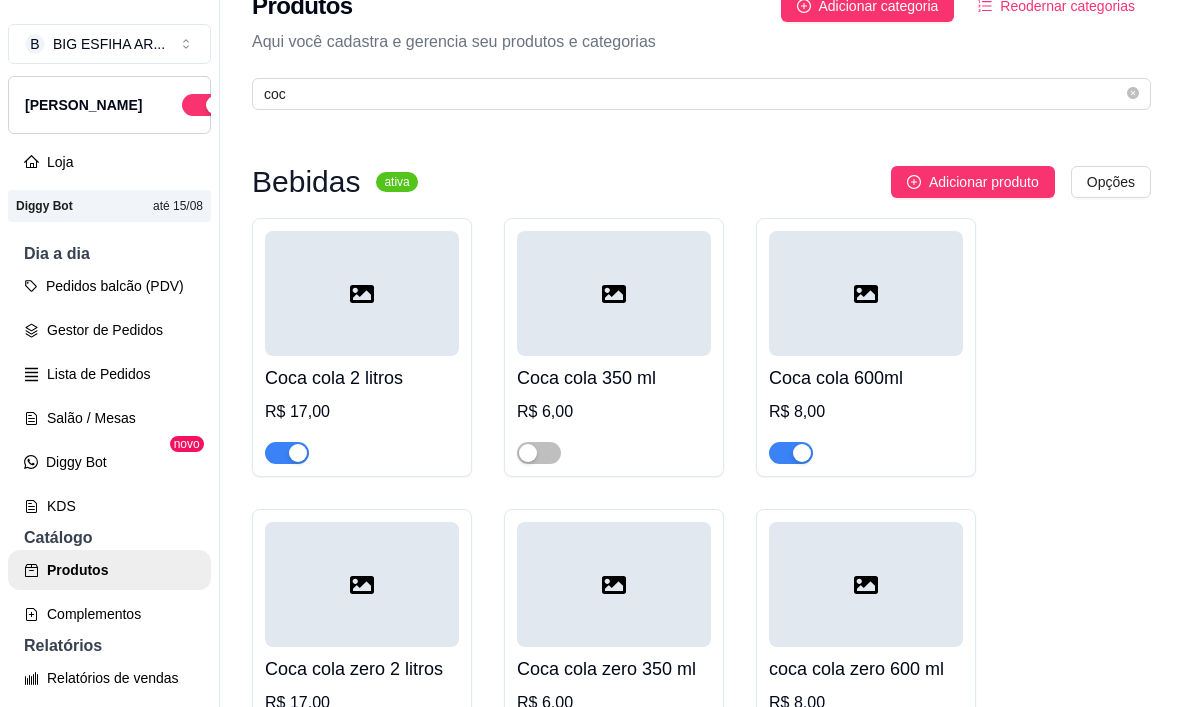 scroll, scrollTop: 0, scrollLeft: 0, axis: both 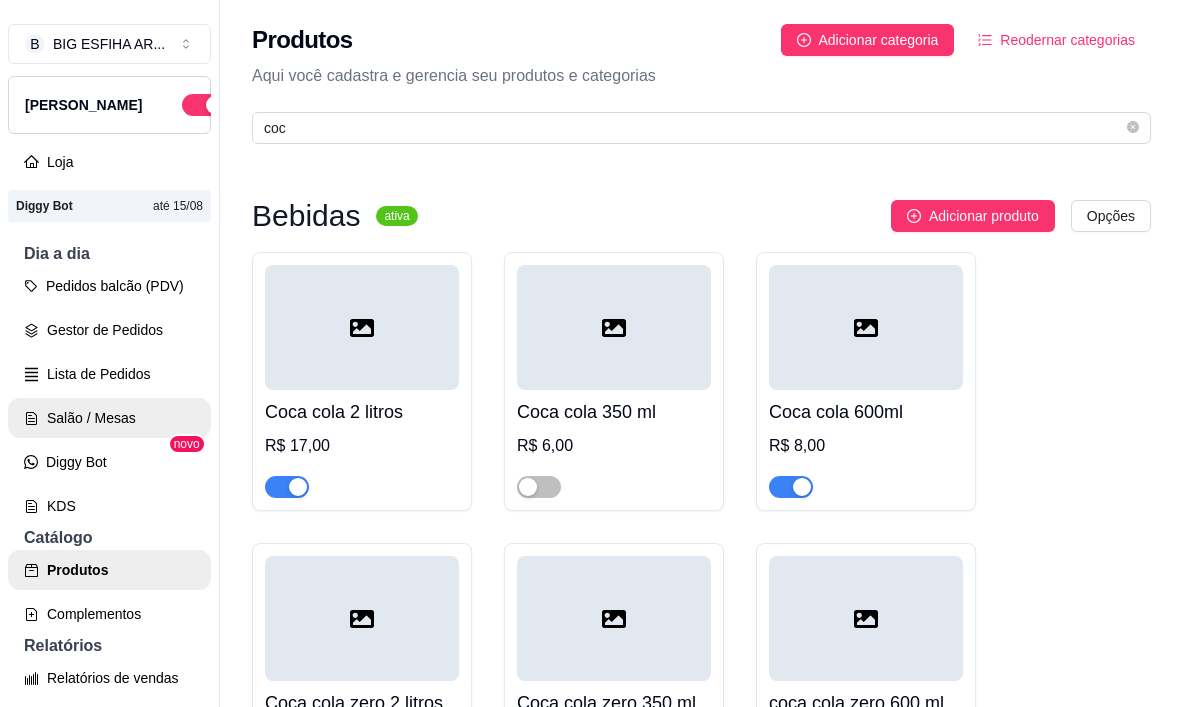 click on "Salão / Mesas" at bounding box center [109, 418] 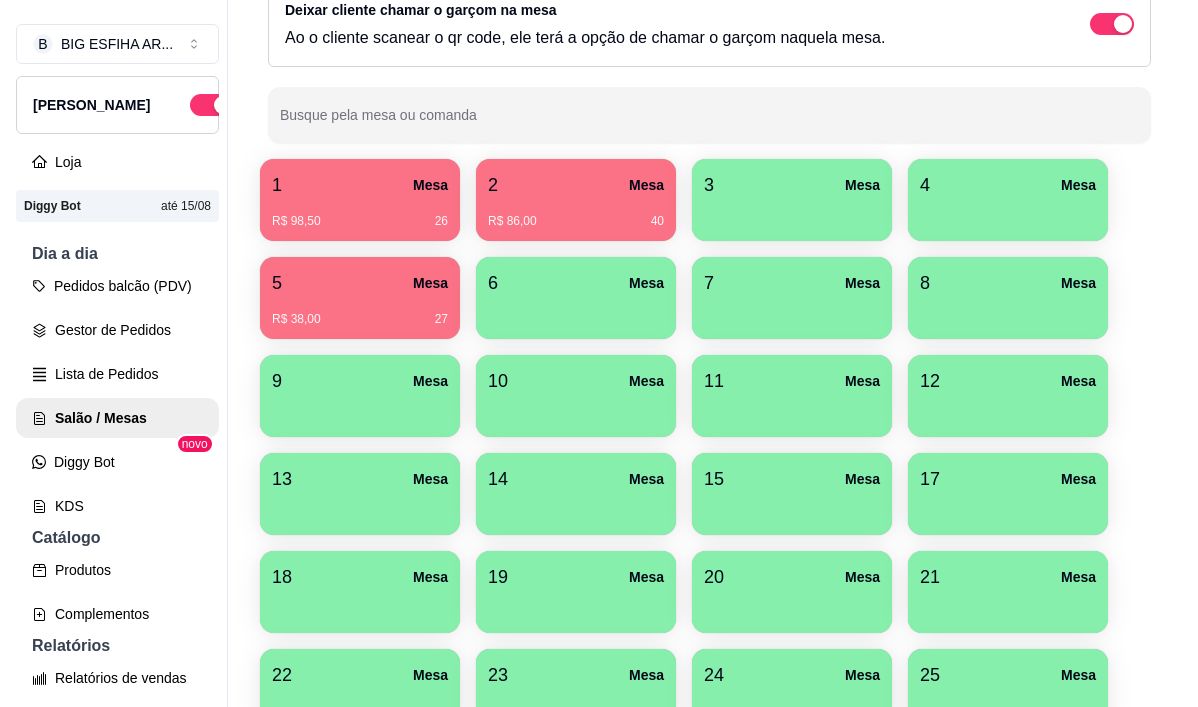 scroll, scrollTop: 200, scrollLeft: 0, axis: vertical 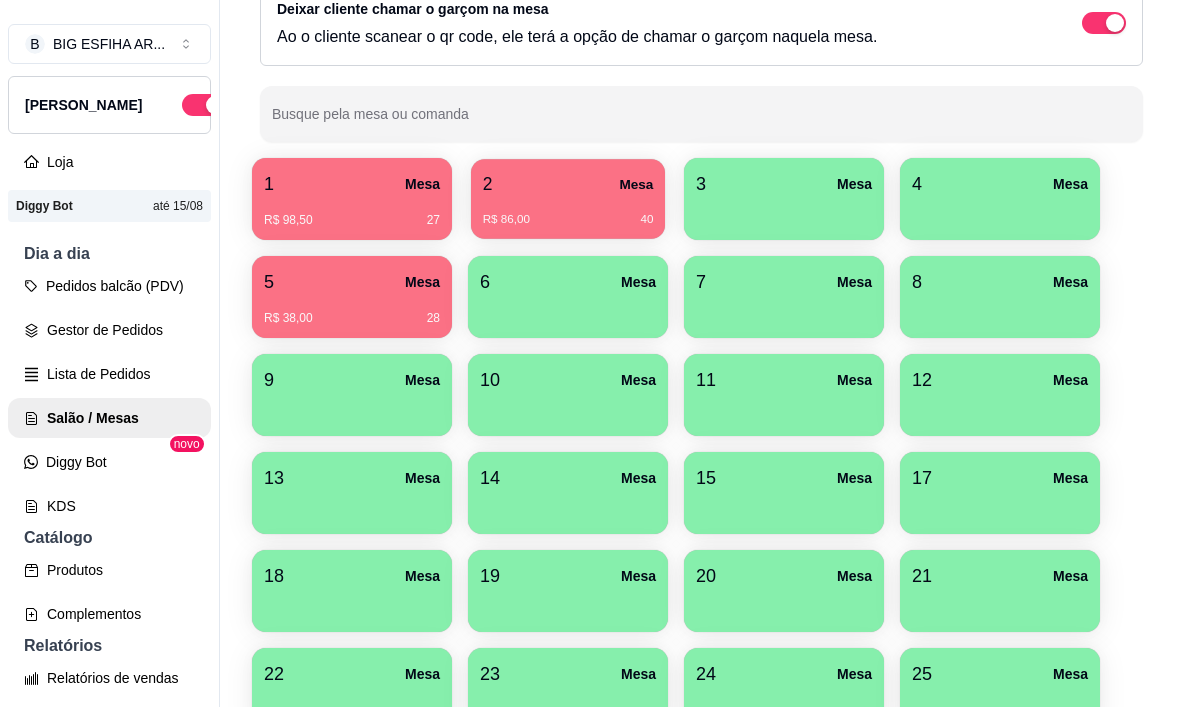 click on "2 Mesa" at bounding box center [568, 184] 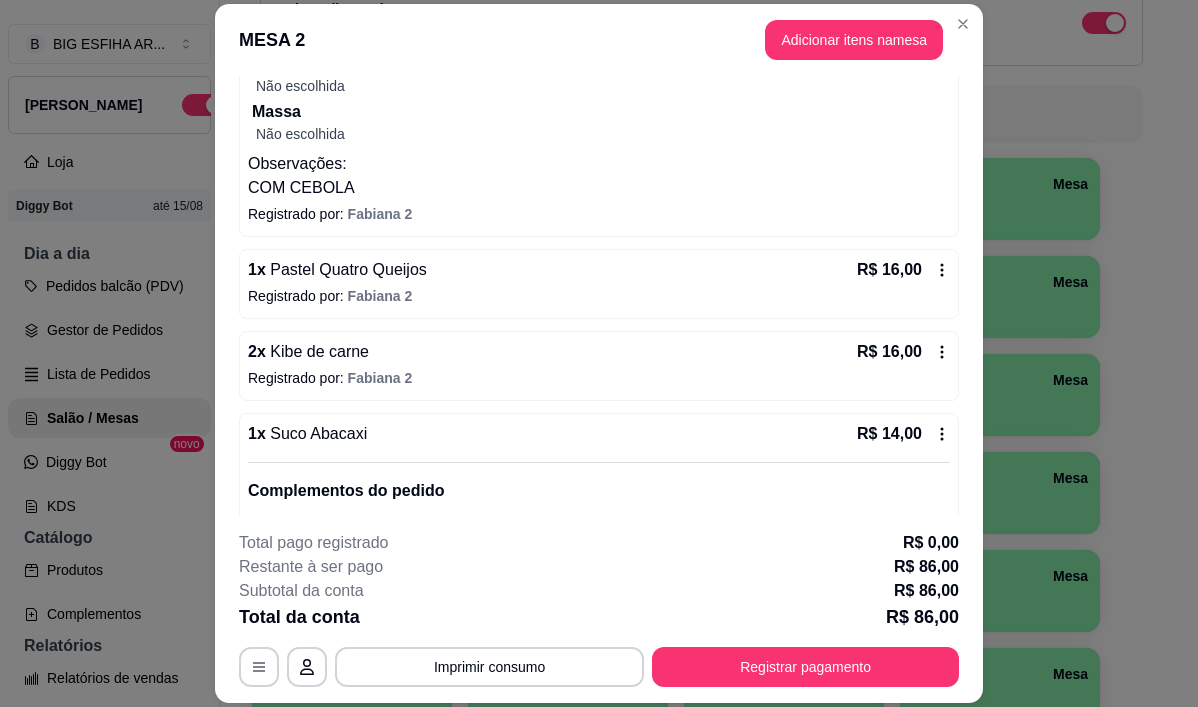 scroll, scrollTop: 374, scrollLeft: 0, axis: vertical 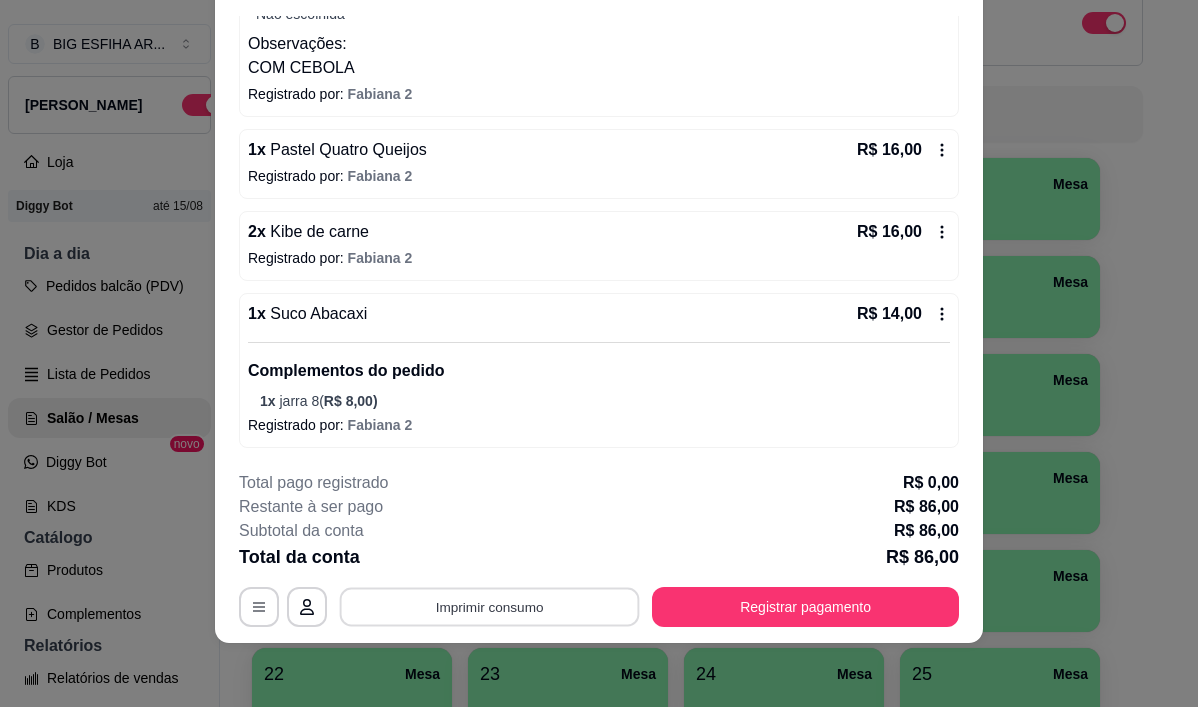 click on "Imprimir consumo" at bounding box center [490, 607] 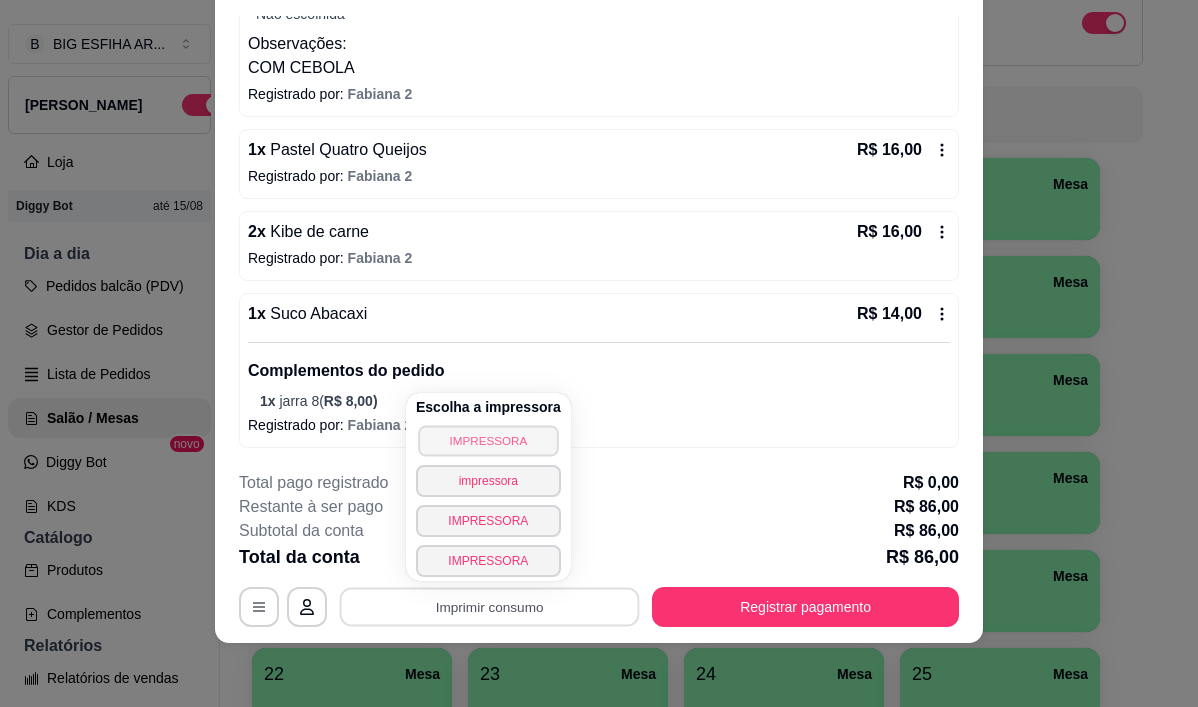 click on "IMPRESSORA" at bounding box center [488, 440] 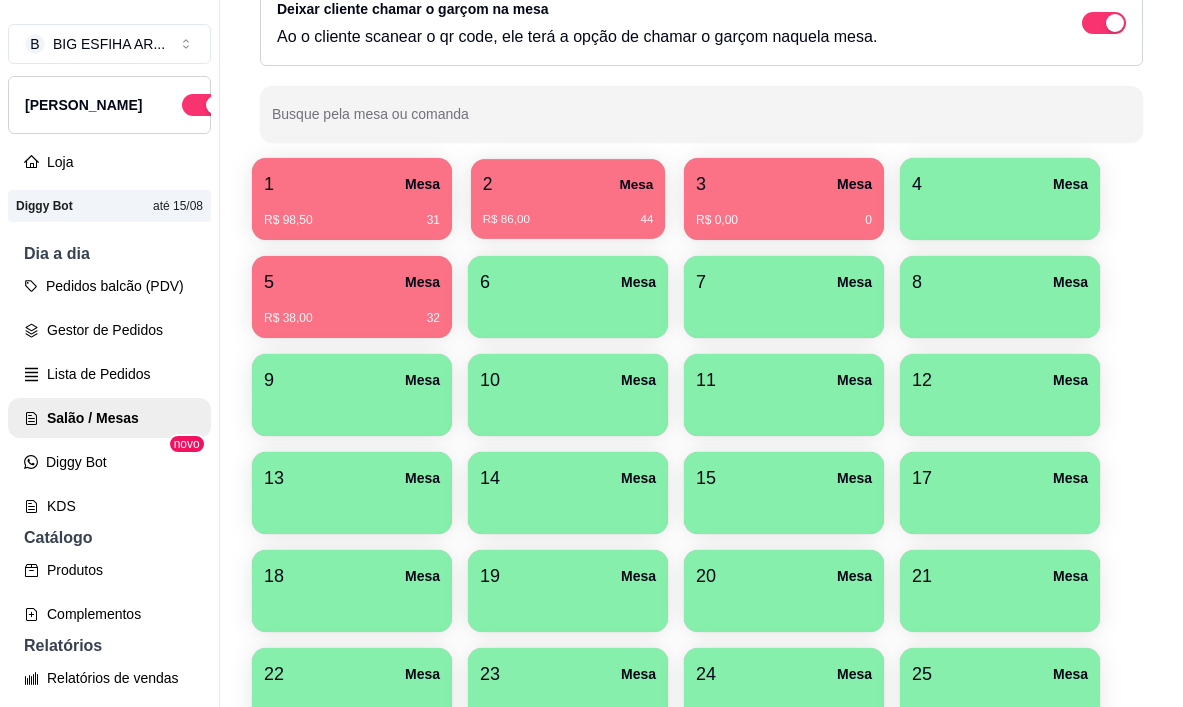 click on "2 Mesa" at bounding box center (568, 184) 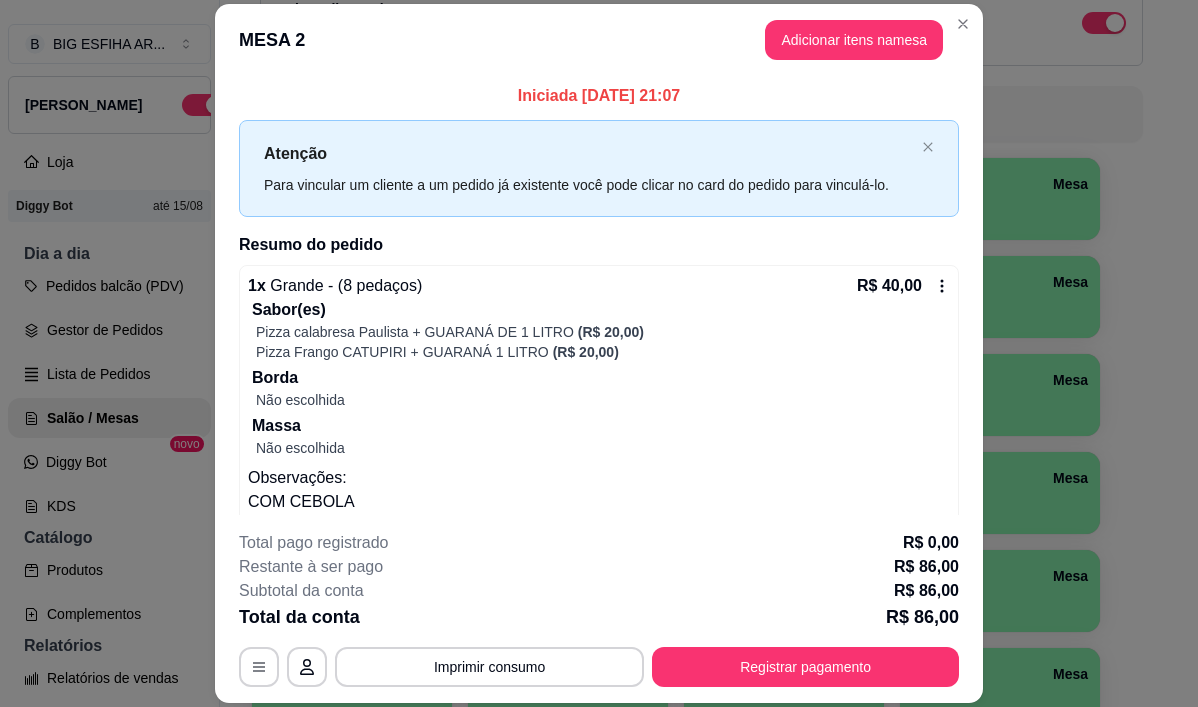 click on "**********" at bounding box center [599, 609] 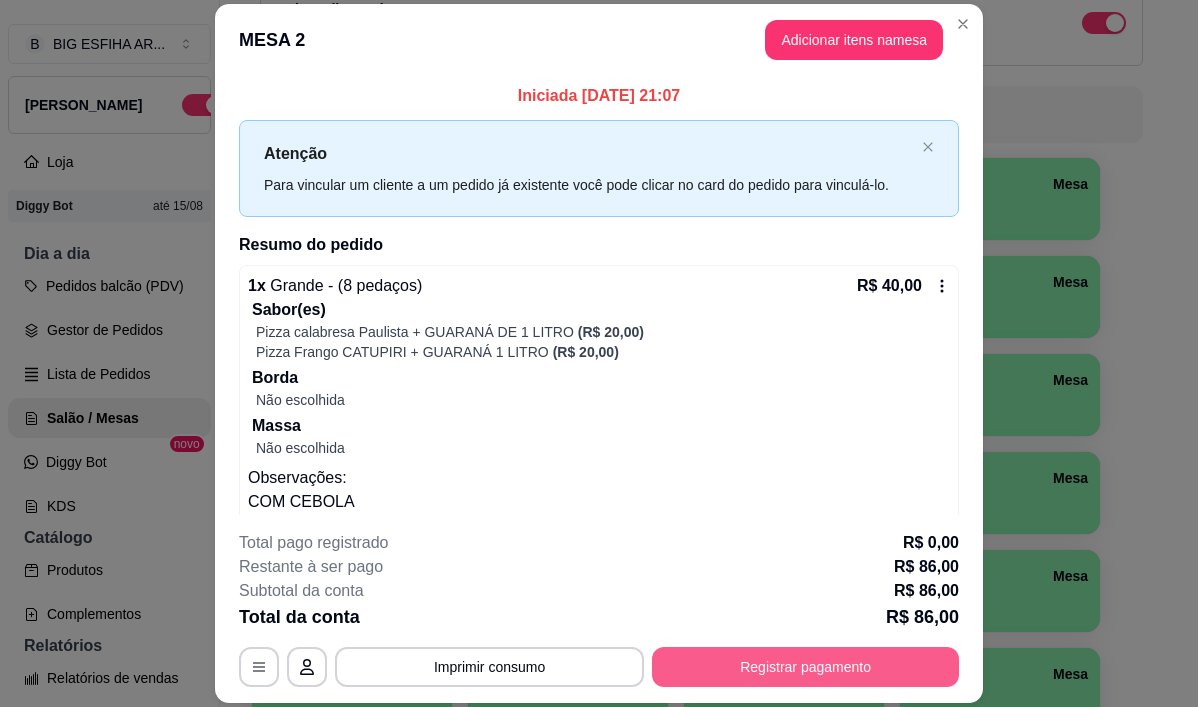 click on "Registrar pagamento" at bounding box center [805, 667] 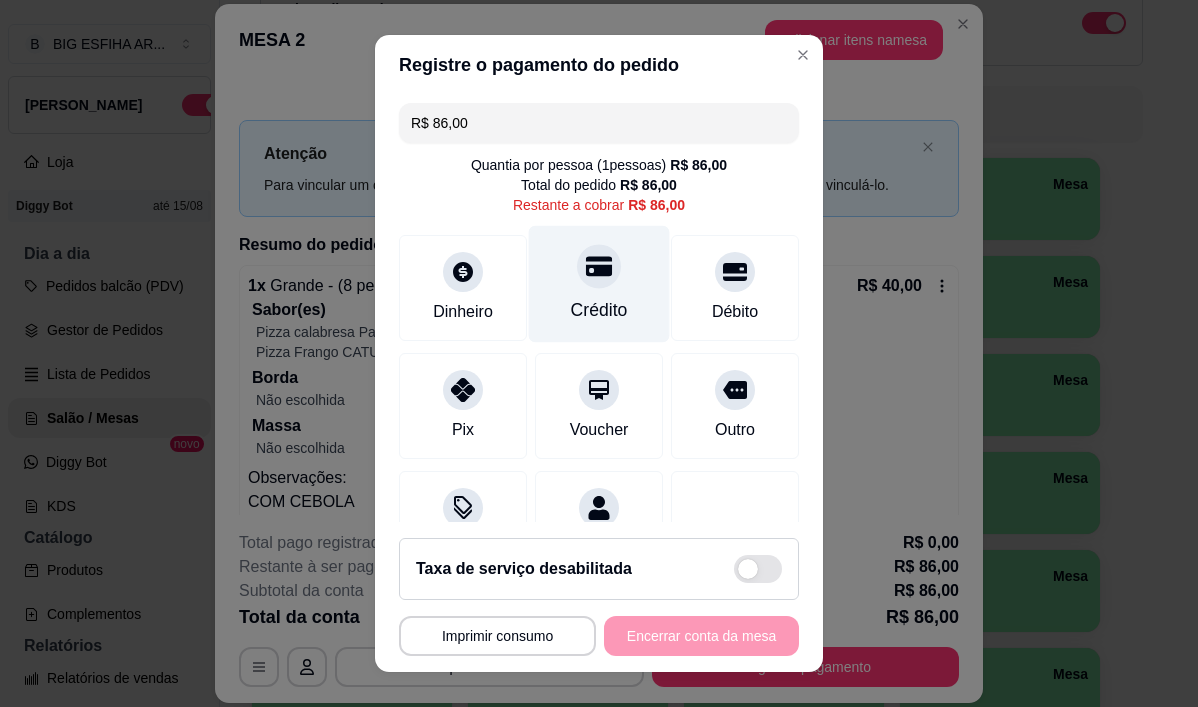 click on "Crédito" at bounding box center (599, 284) 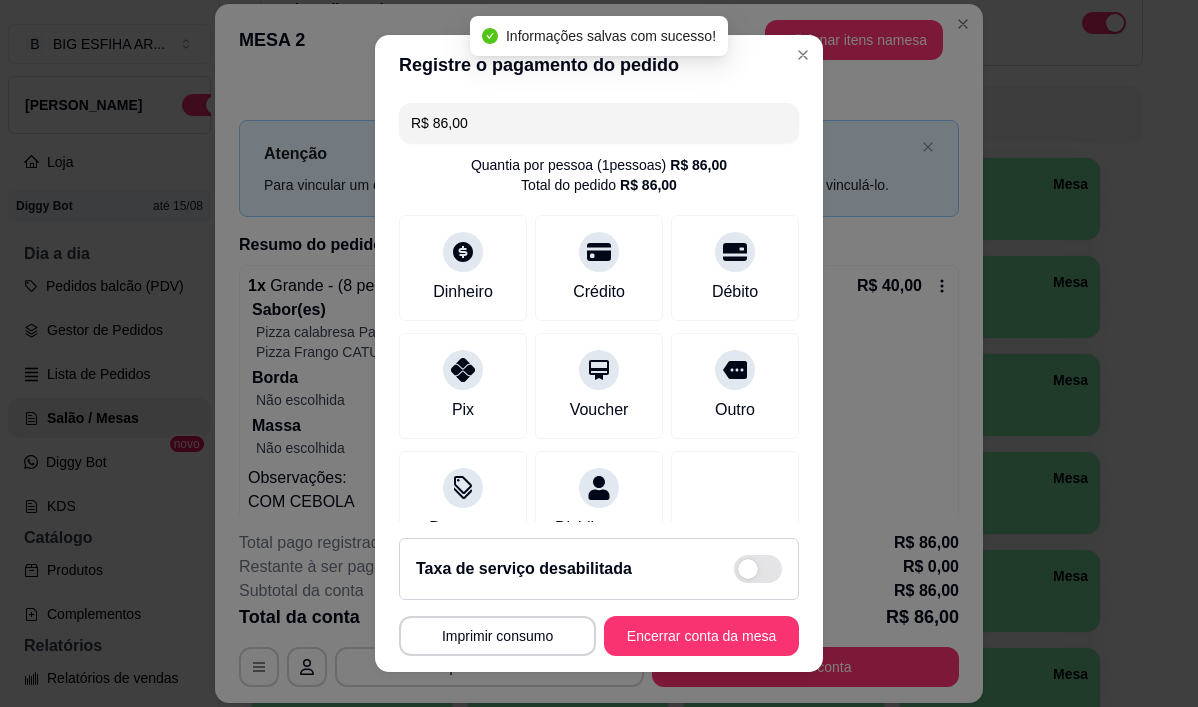 type on "R$ 0,00" 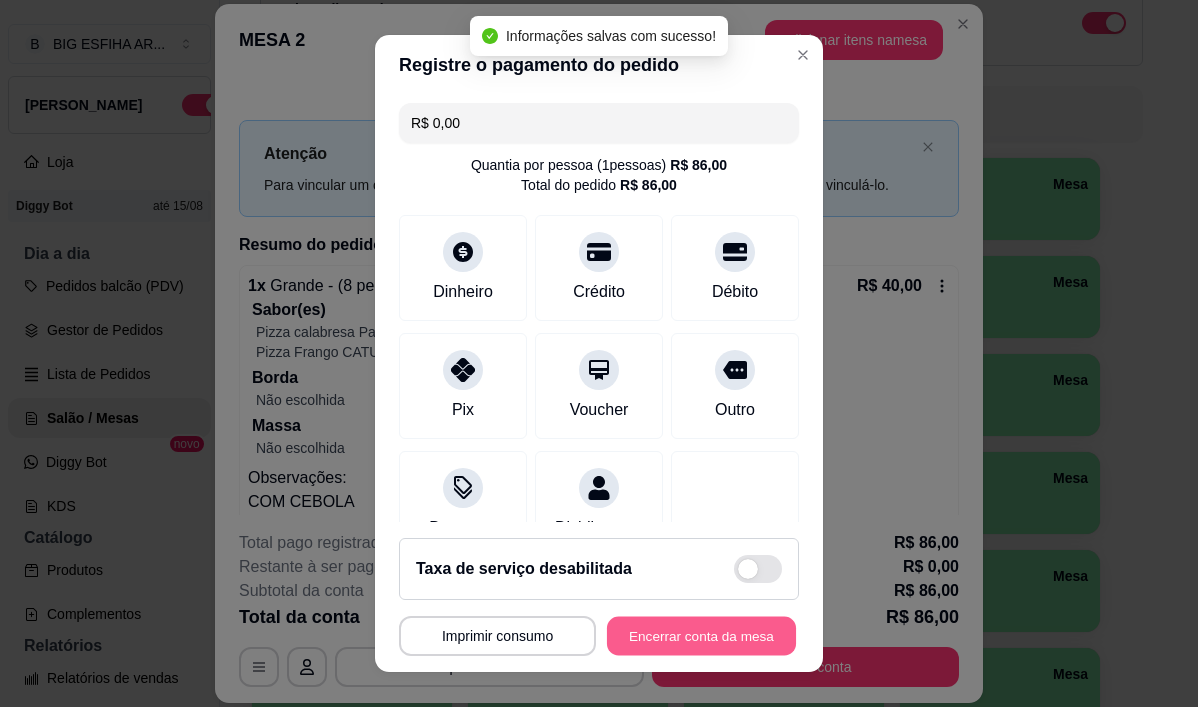 click on "Encerrar conta da mesa" at bounding box center (701, 635) 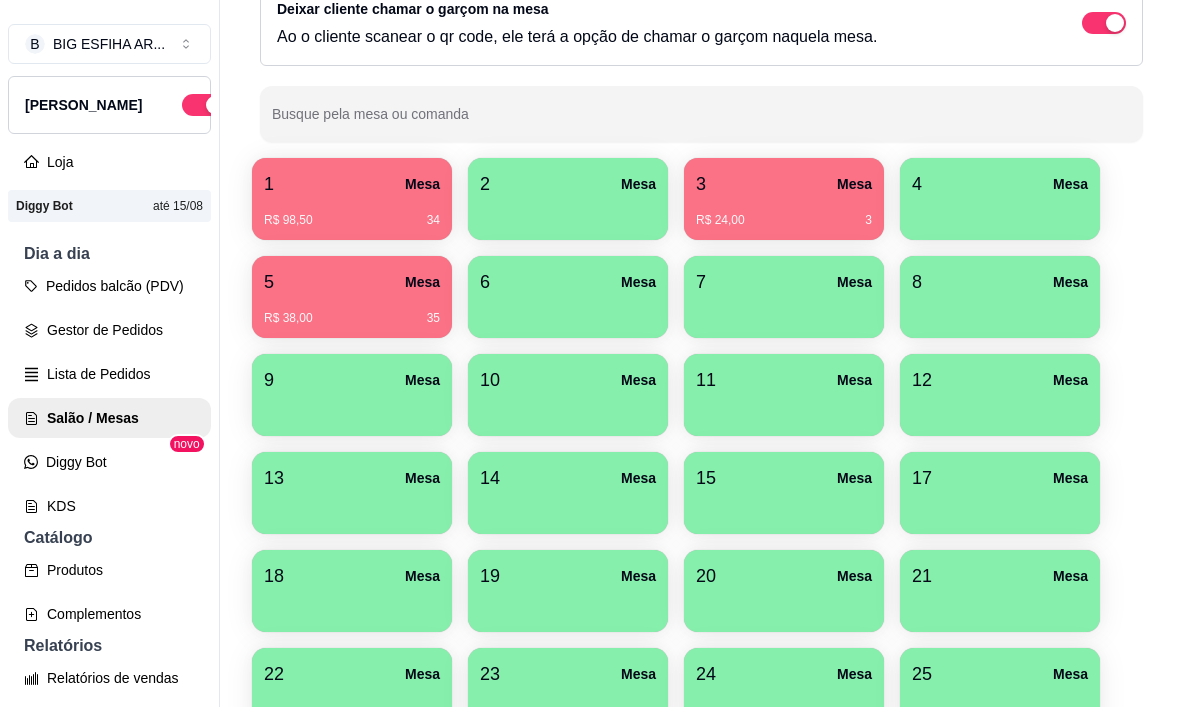 scroll, scrollTop: 514, scrollLeft: 0, axis: vertical 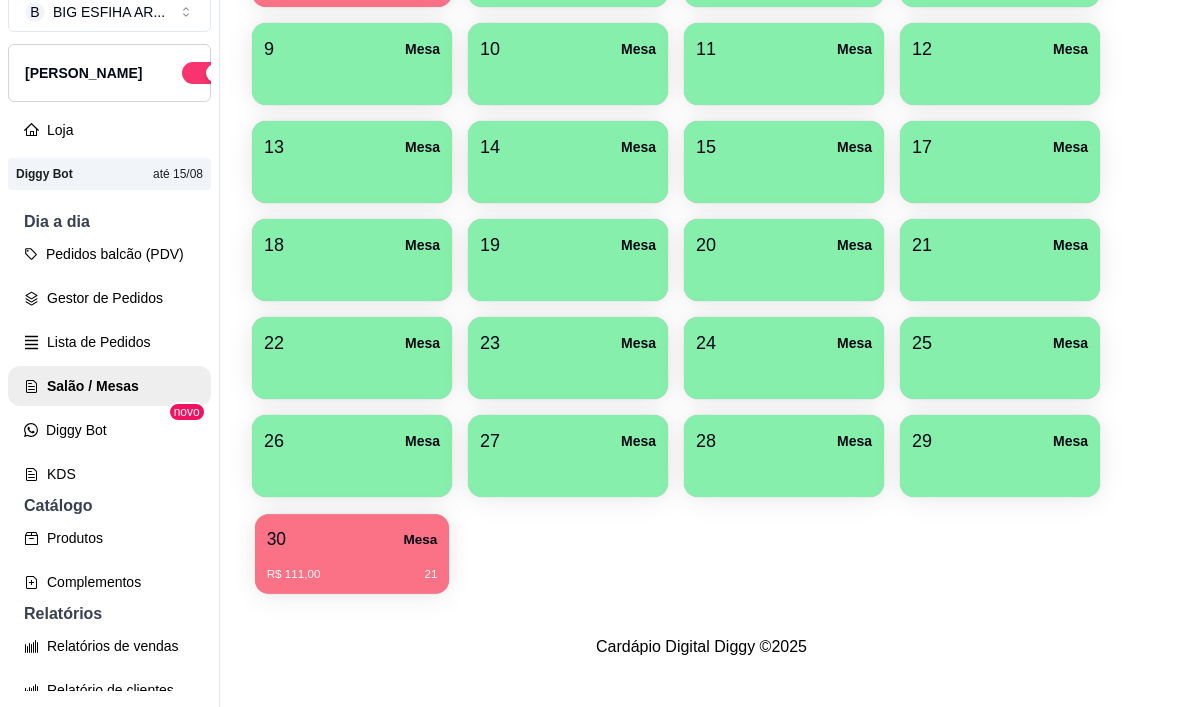click on "30 Mesa" at bounding box center (352, 539) 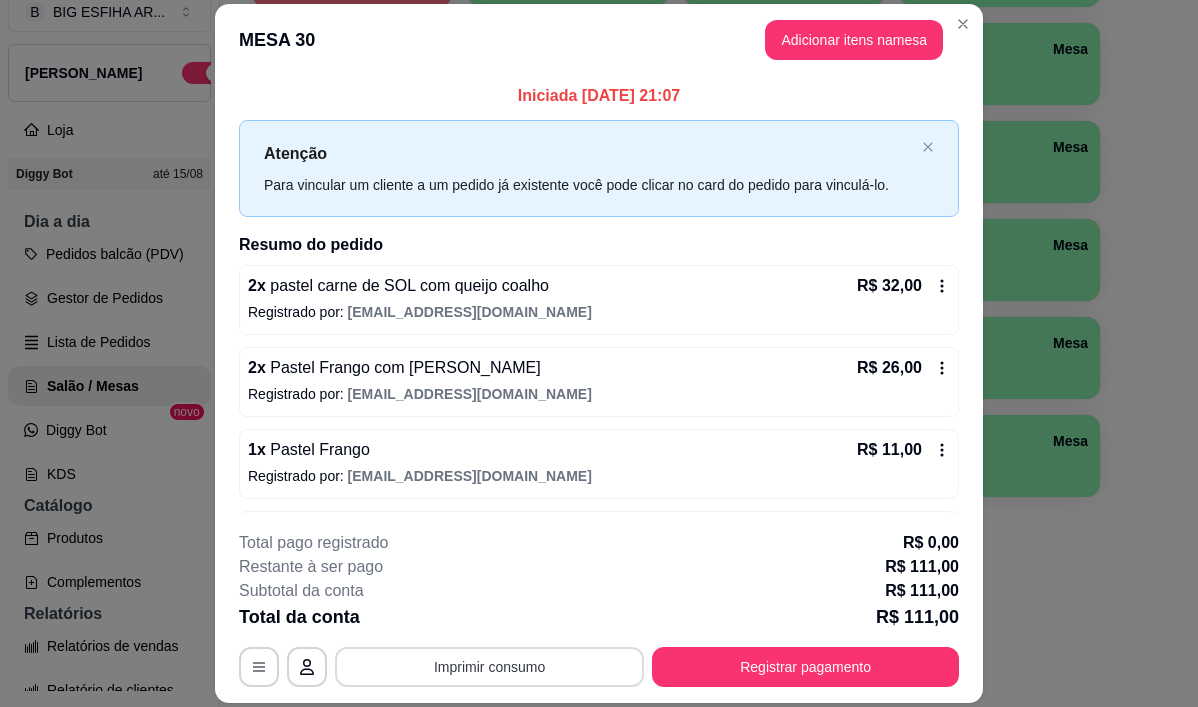 click on "Imprimir consumo" at bounding box center (489, 667) 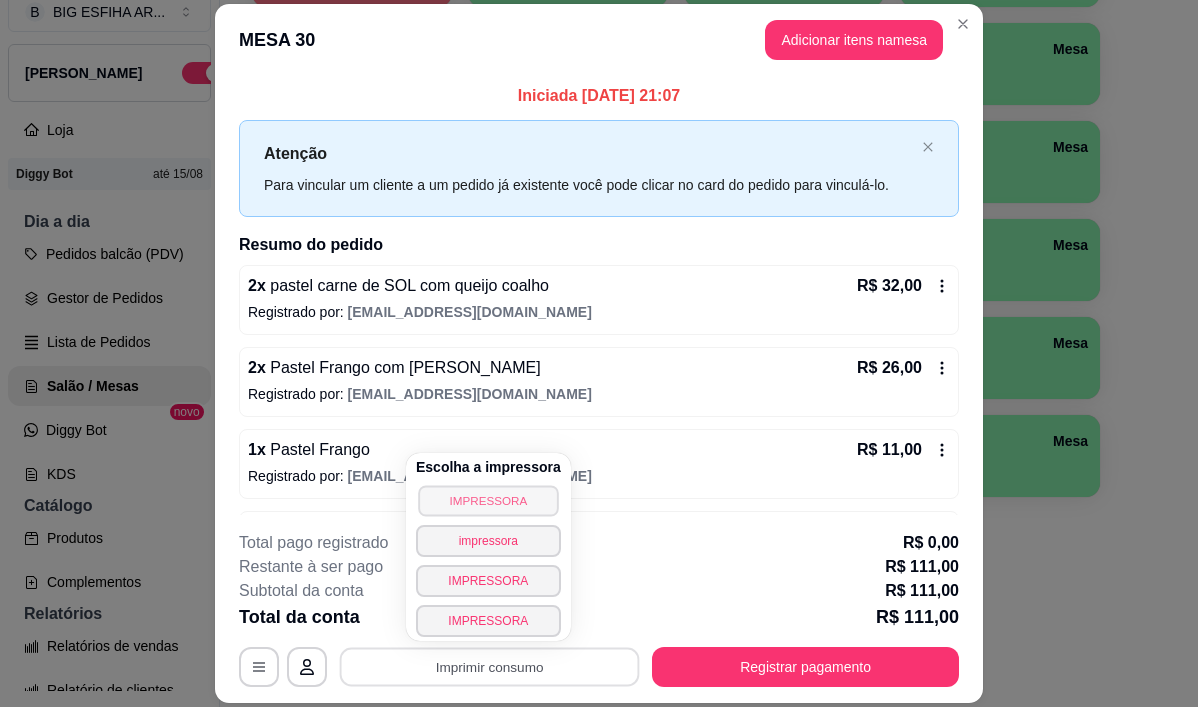 click on "IMPRESSORA" at bounding box center [488, 500] 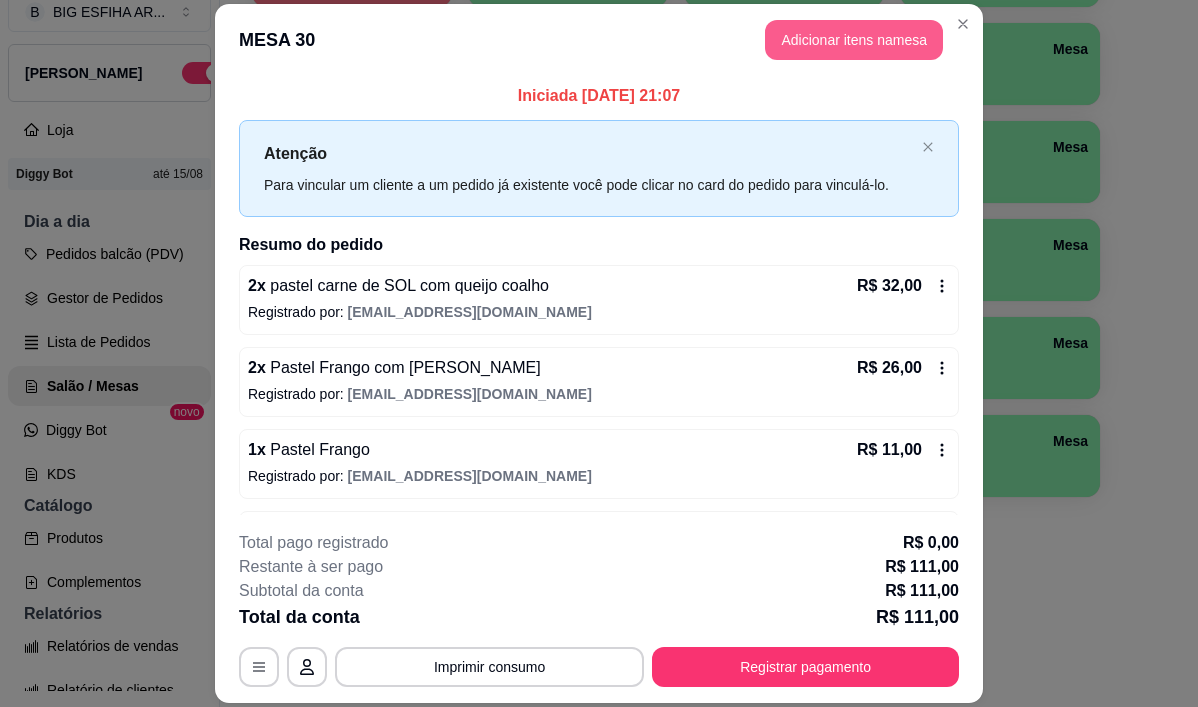 click on "Adicionar itens na  mesa" at bounding box center [854, 40] 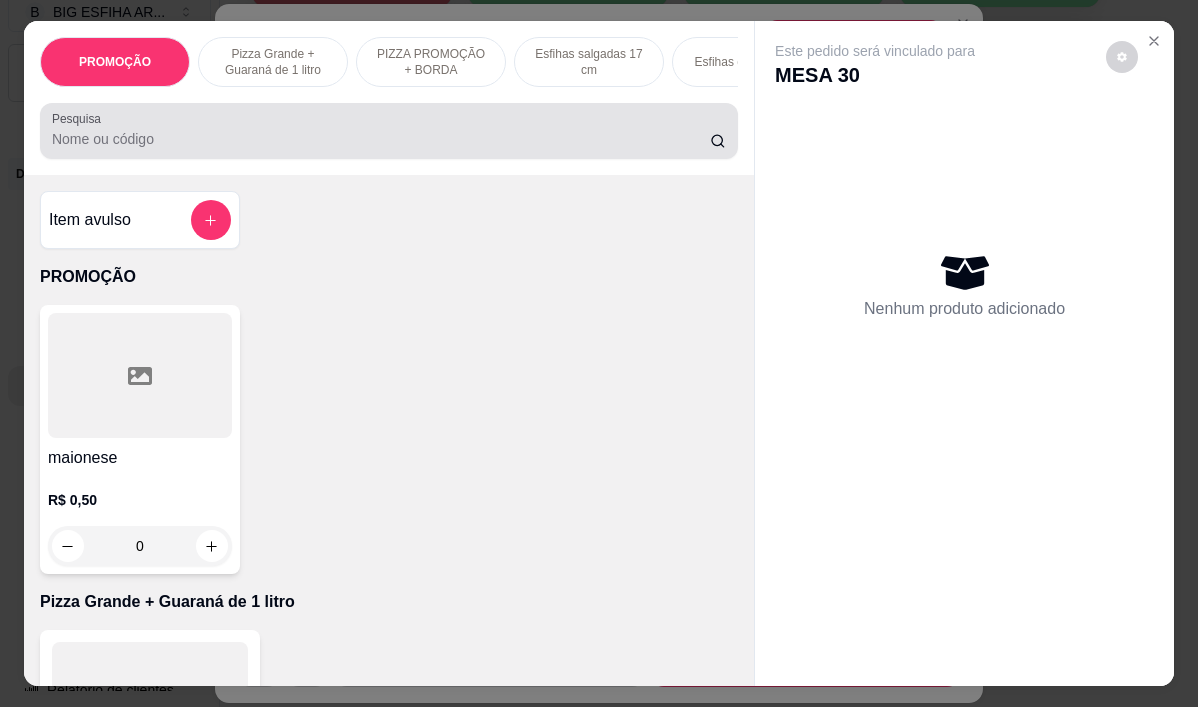 drag, startPoint x: 572, startPoint y: 116, endPoint x: 568, endPoint y: 139, distance: 23.345236 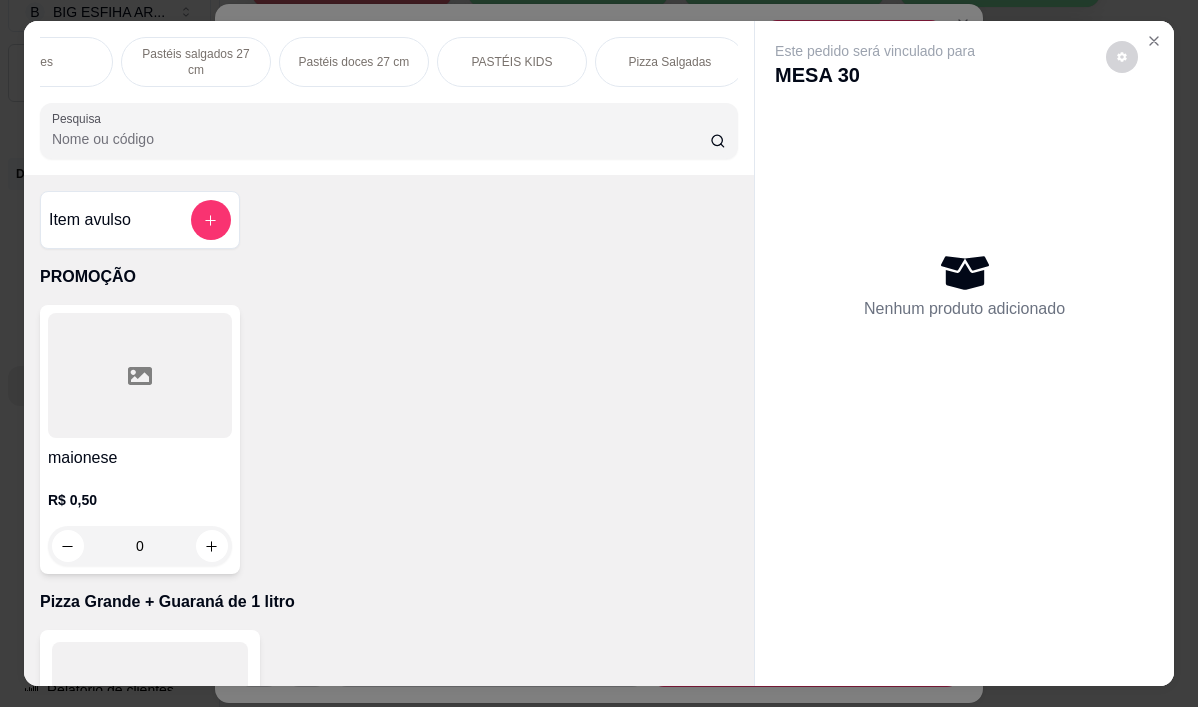 scroll, scrollTop: 0, scrollLeft: 960, axis: horizontal 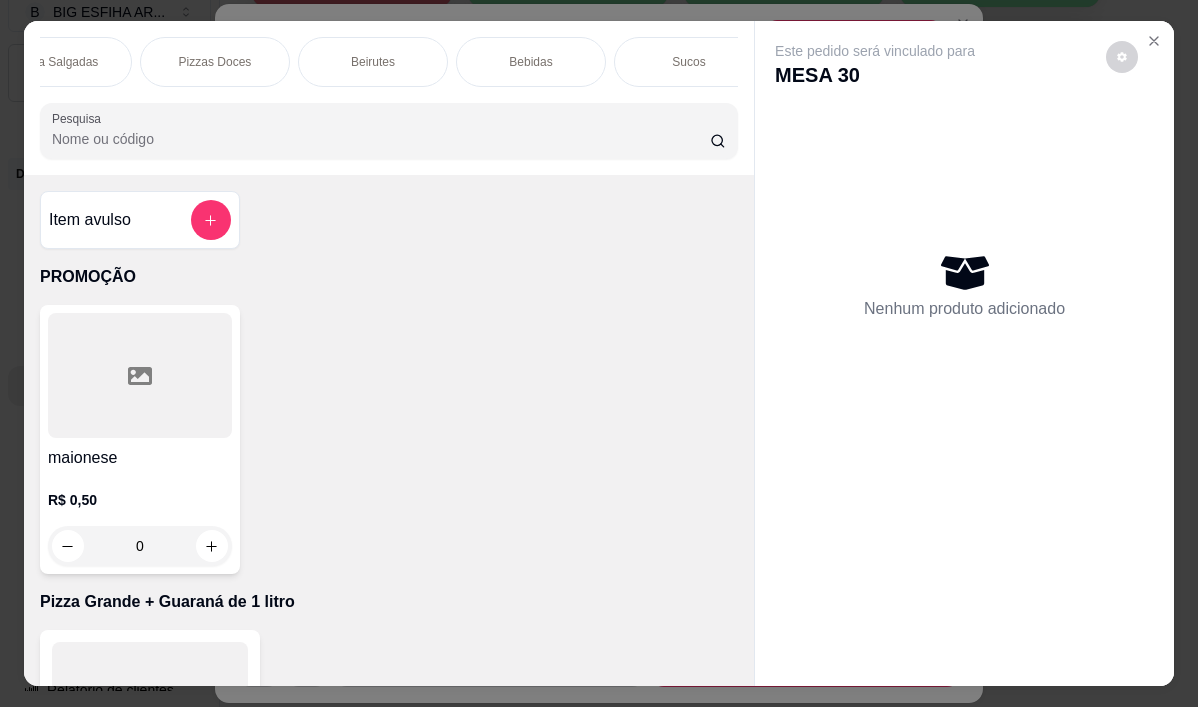 click on "Bebidas" at bounding box center (530, 62) 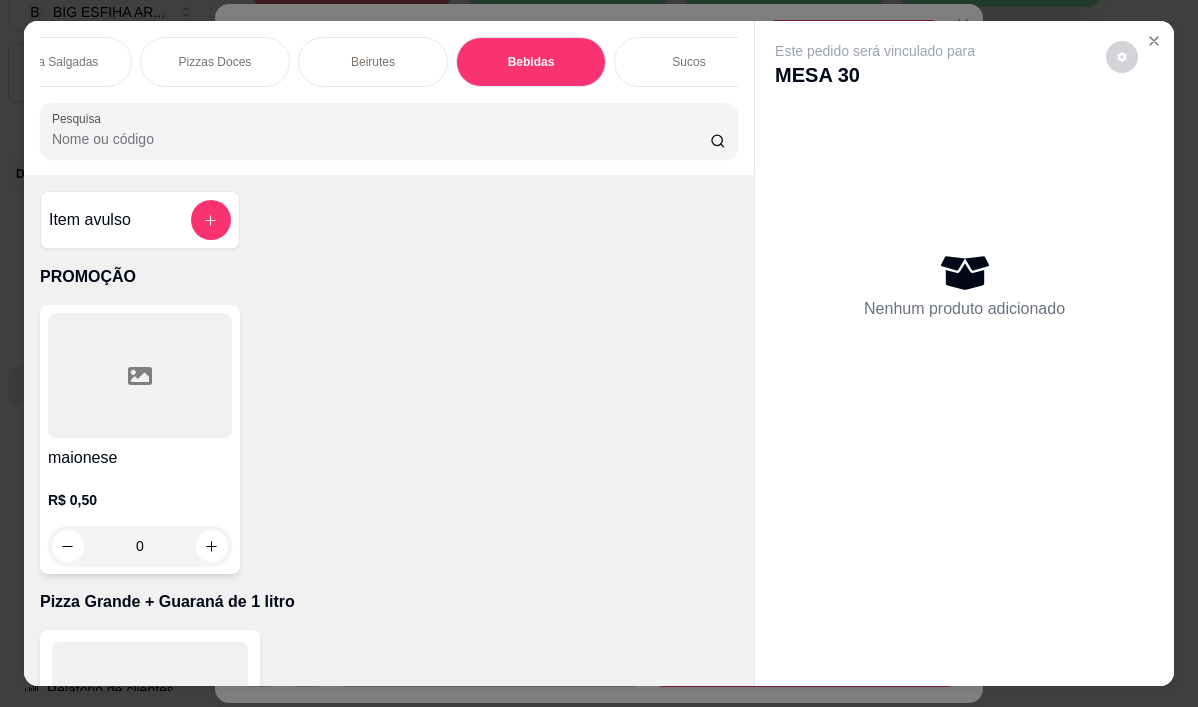 scroll, scrollTop: 17796, scrollLeft: 0, axis: vertical 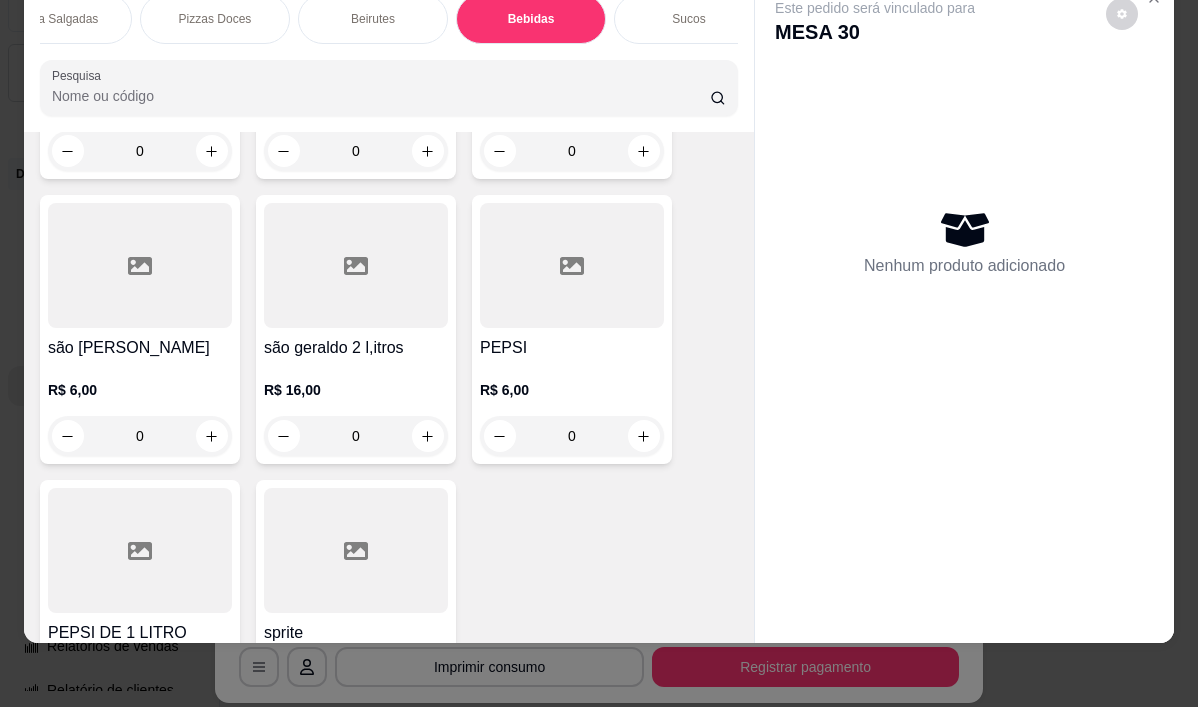 click on "budweiser" at bounding box center [572, 63] 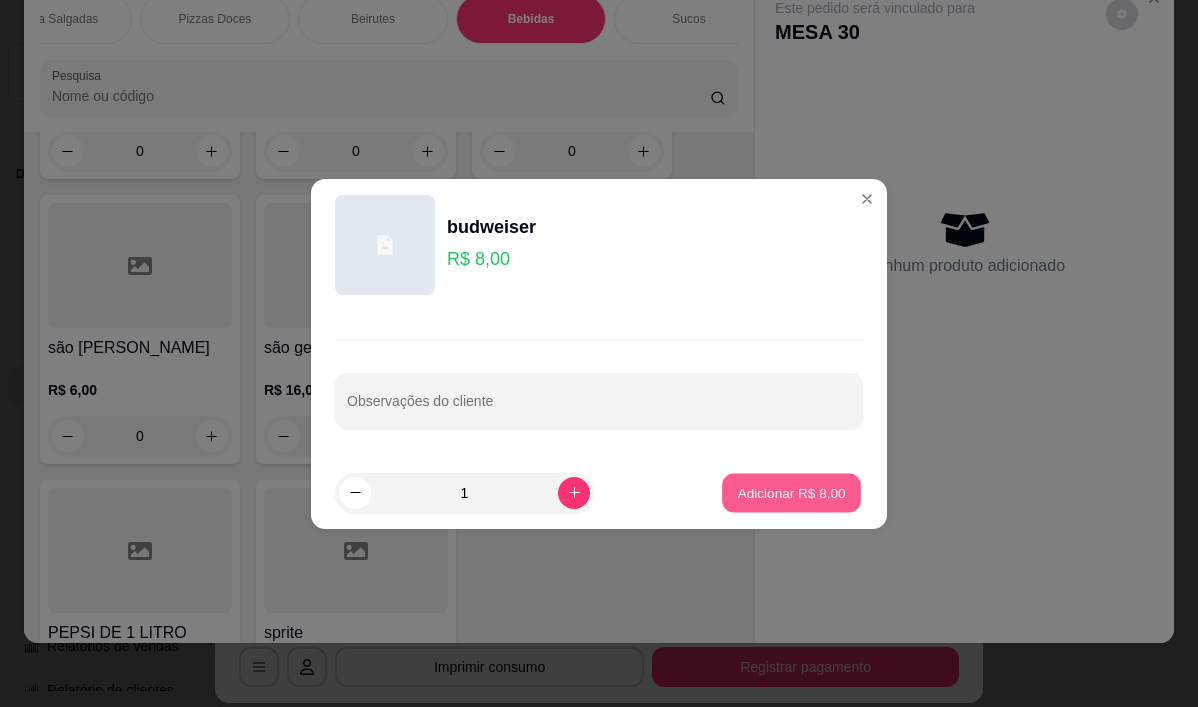 click on "Adicionar   R$ 8,00" at bounding box center [791, 492] 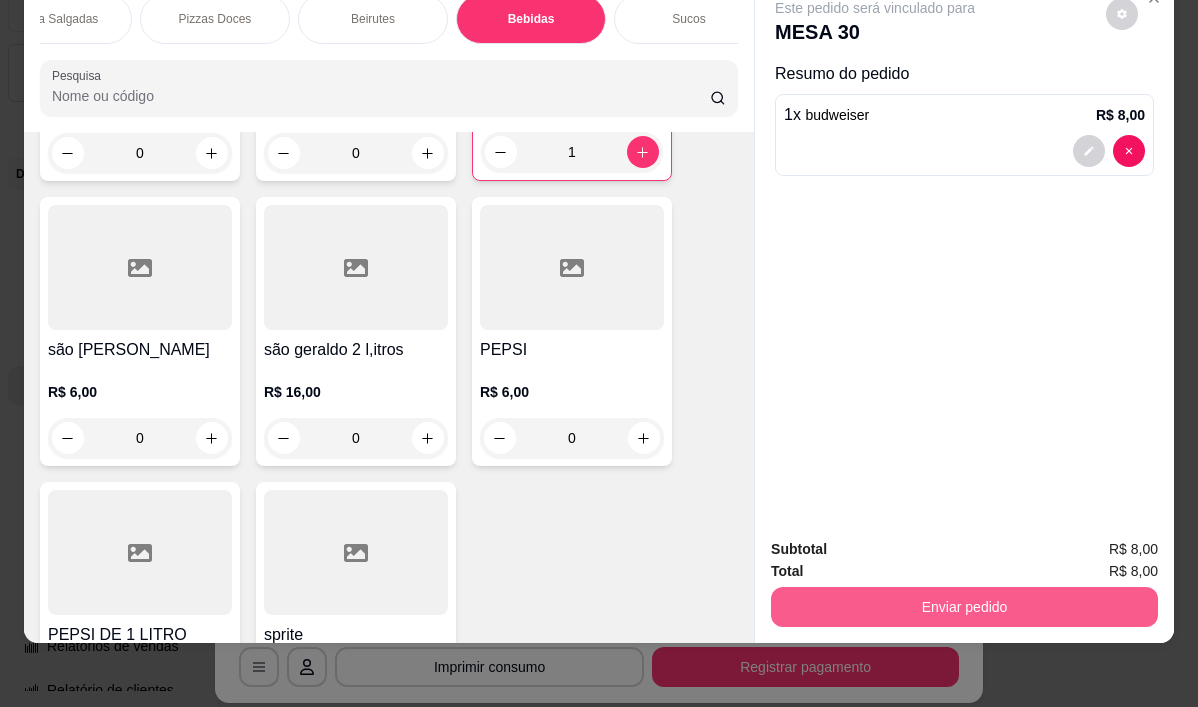 click on "Enviar pedido" at bounding box center [964, 607] 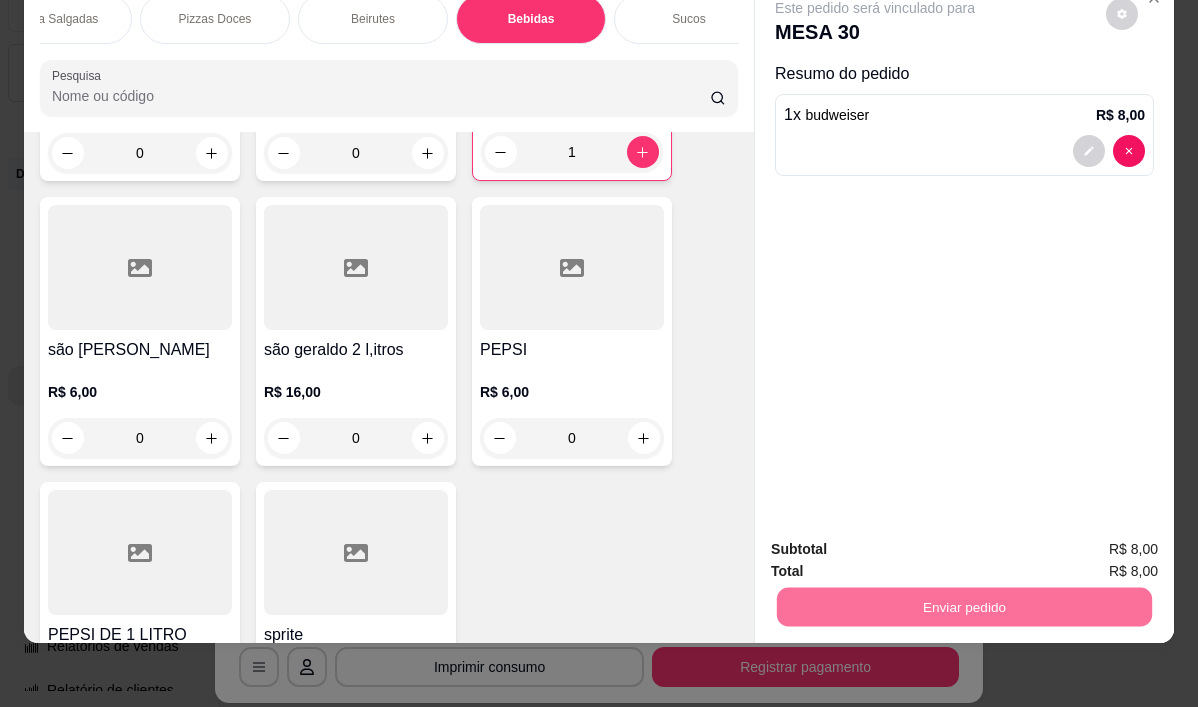 click on "Não registrar e enviar pedido" at bounding box center (898, 542) 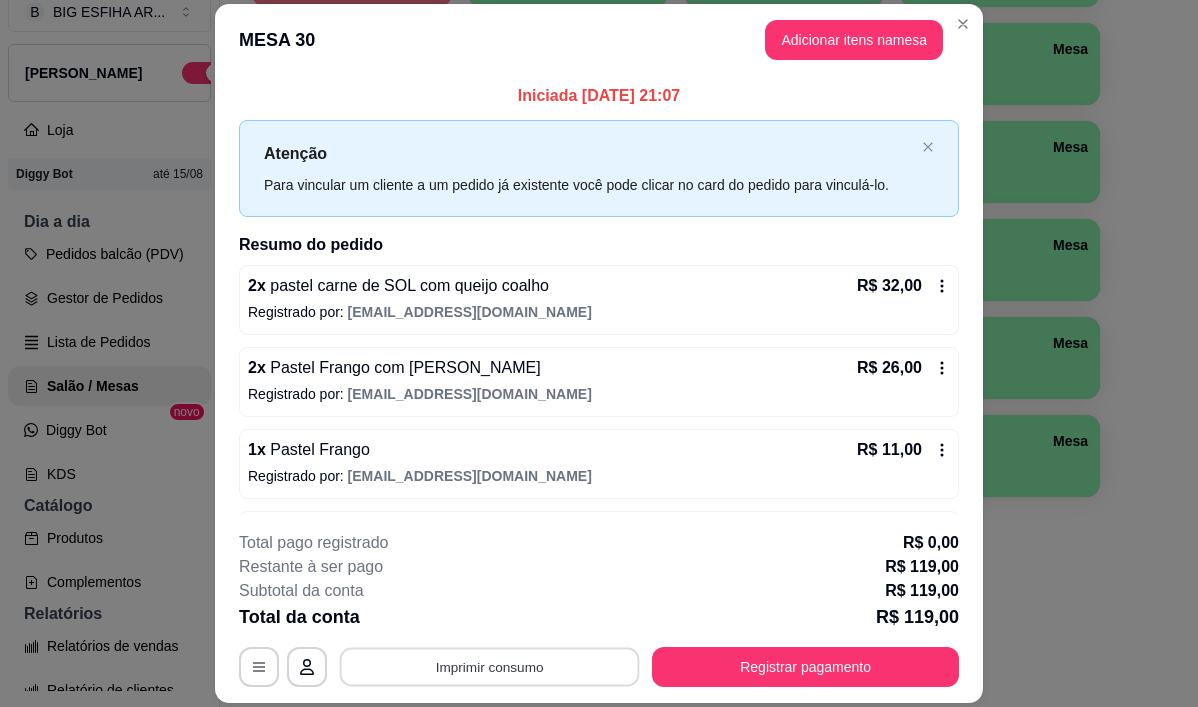 click on "Imprimir consumo" at bounding box center (490, 667) 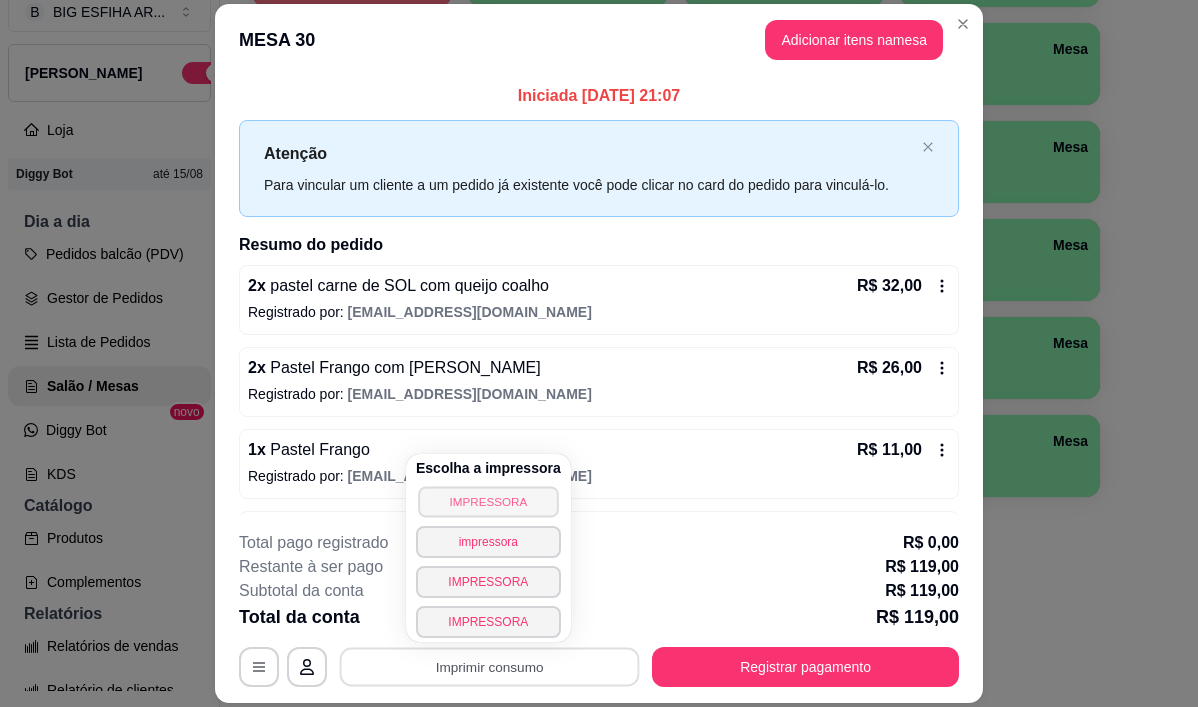 click on "IMPRESSORA" at bounding box center [488, 501] 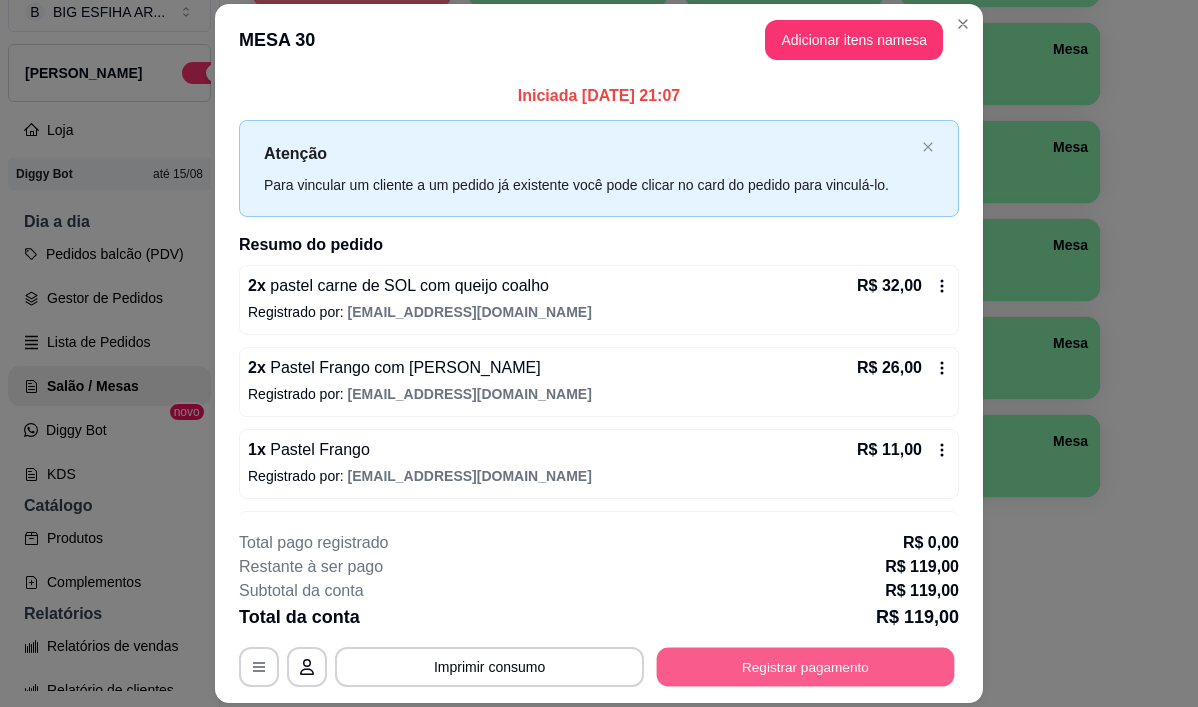 click on "Registrar pagamento" at bounding box center (806, 667) 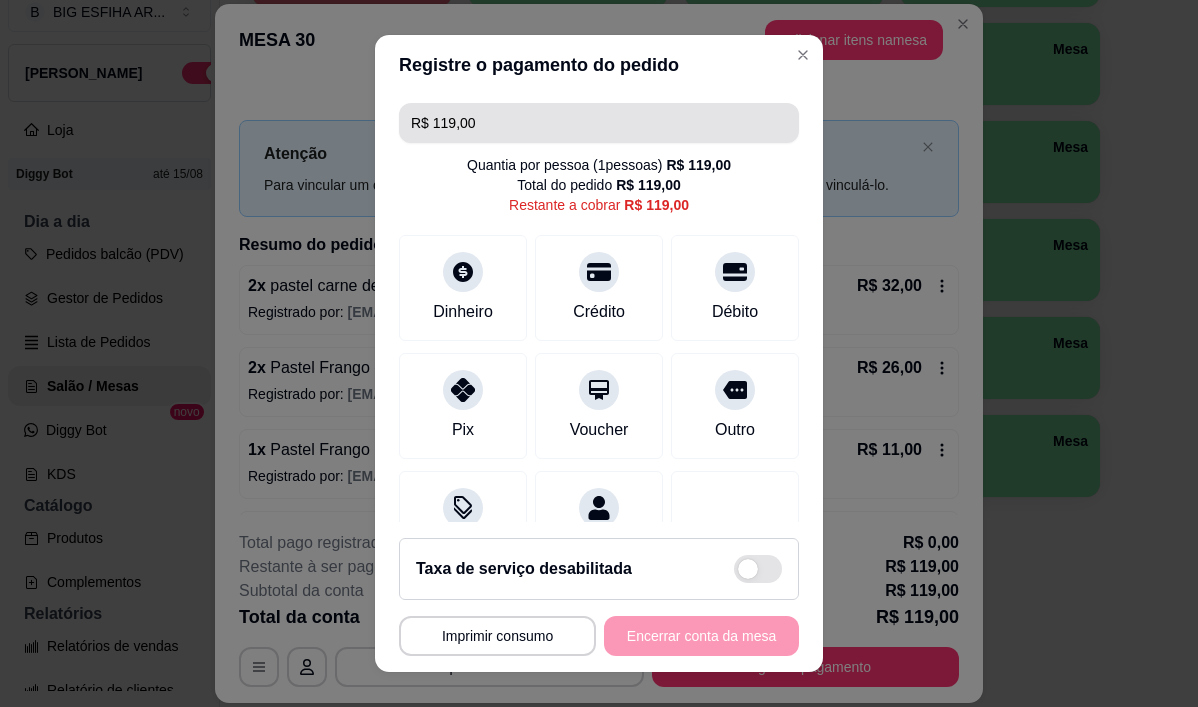 click on "R$ 119,00" at bounding box center (599, 123) 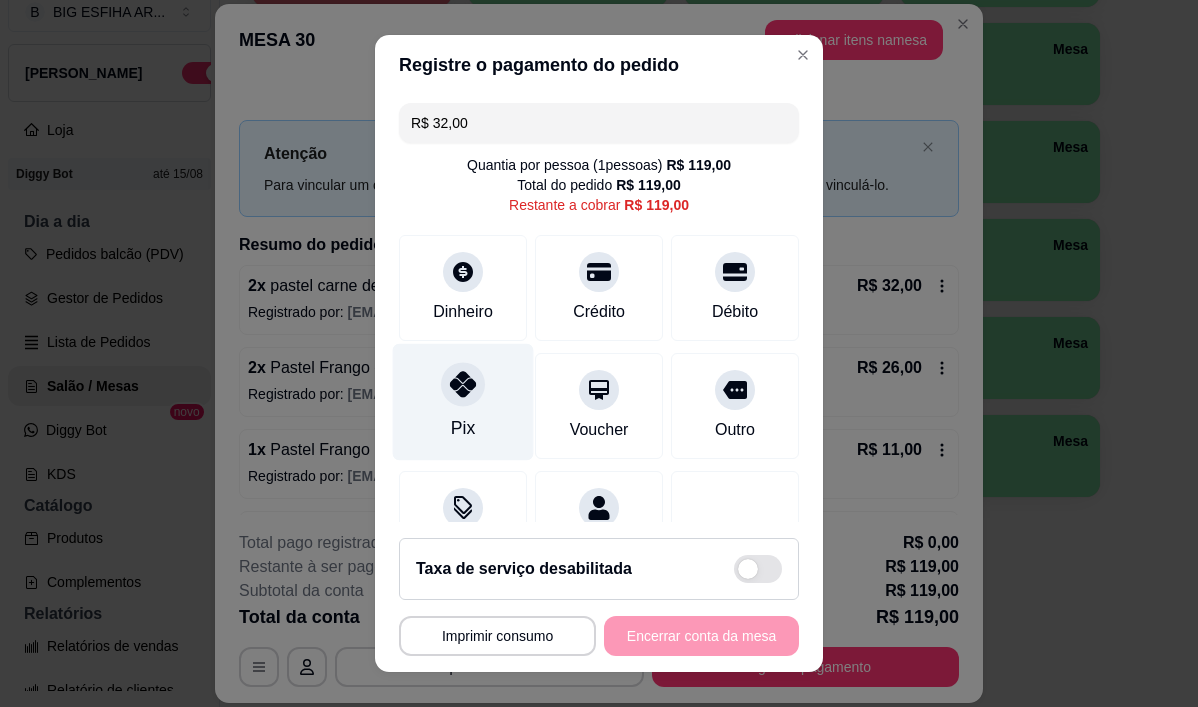 click on "Pix" at bounding box center [463, 402] 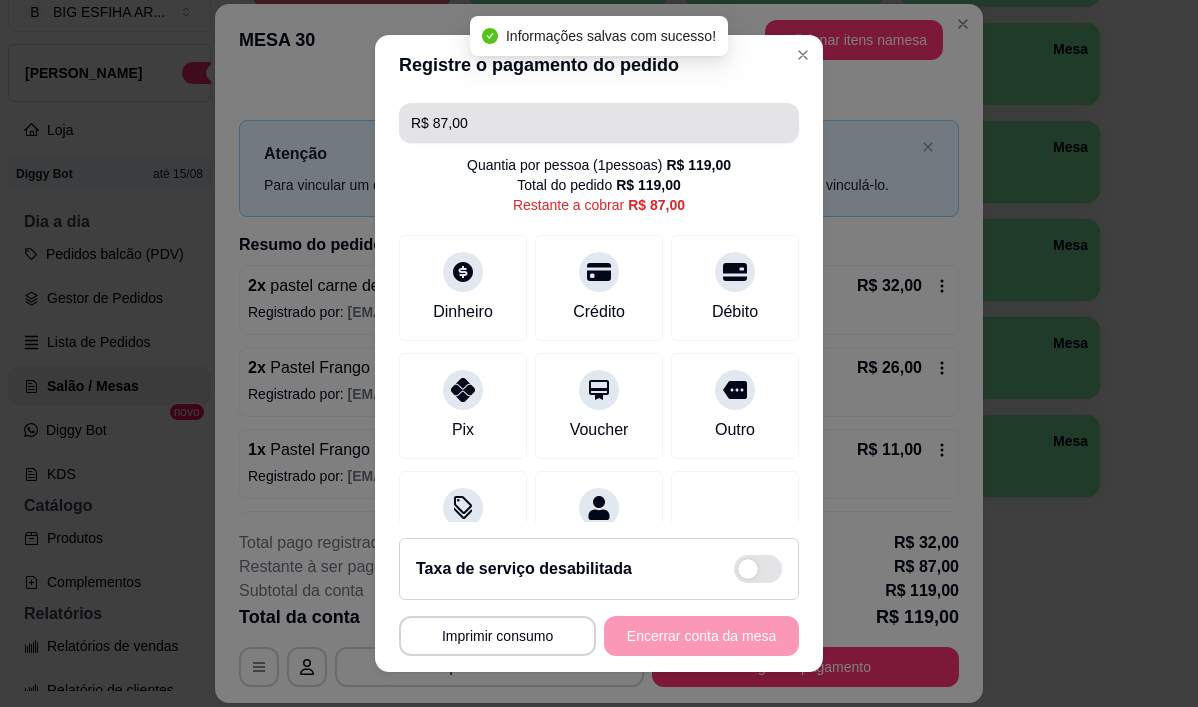 click on "R$ 87,00" at bounding box center [599, 123] 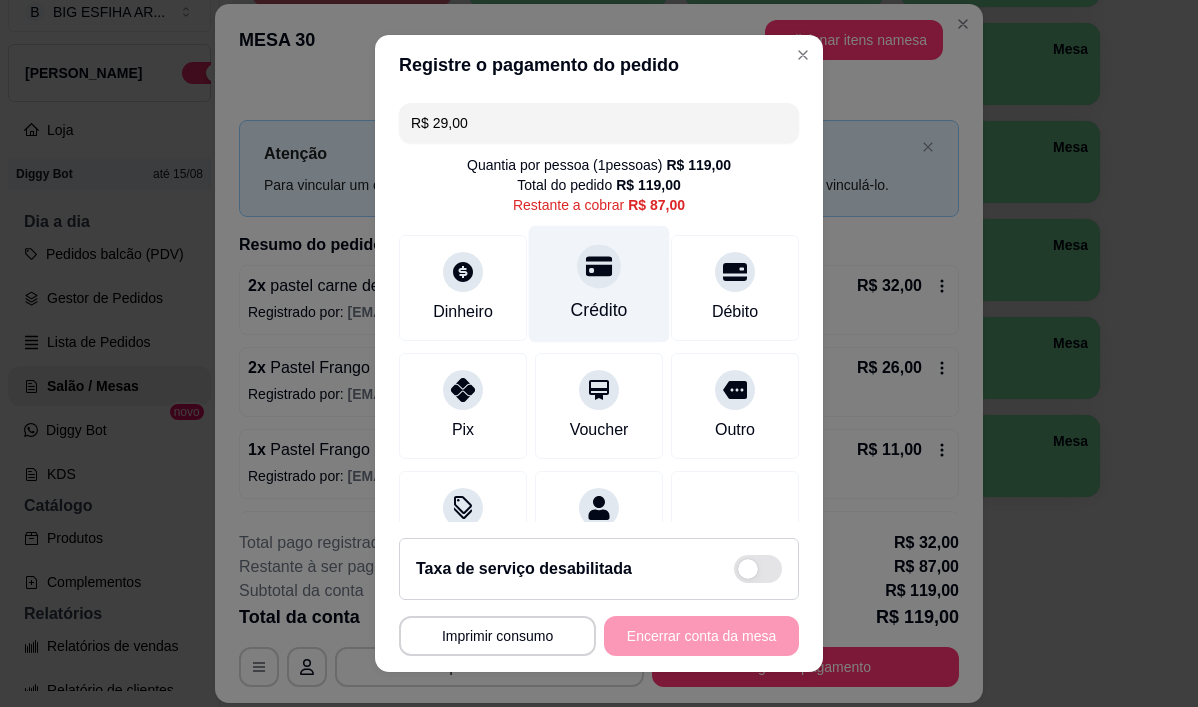 click on "Crédito" at bounding box center (599, 284) 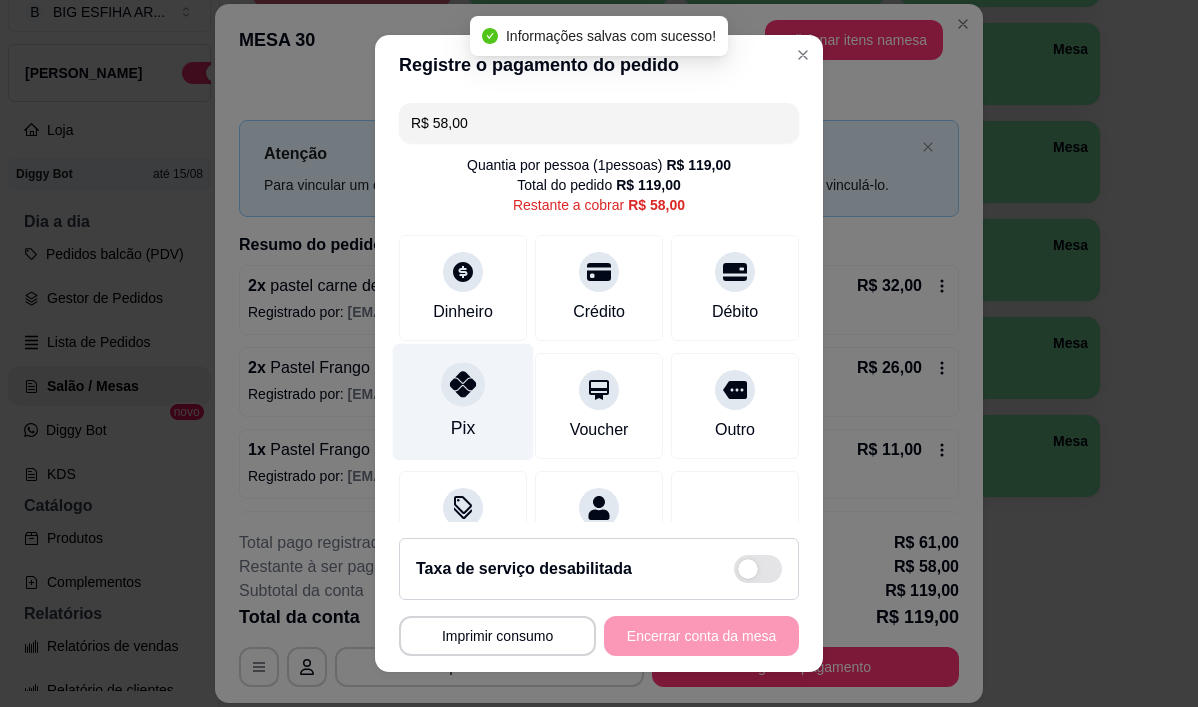 click at bounding box center (463, 385) 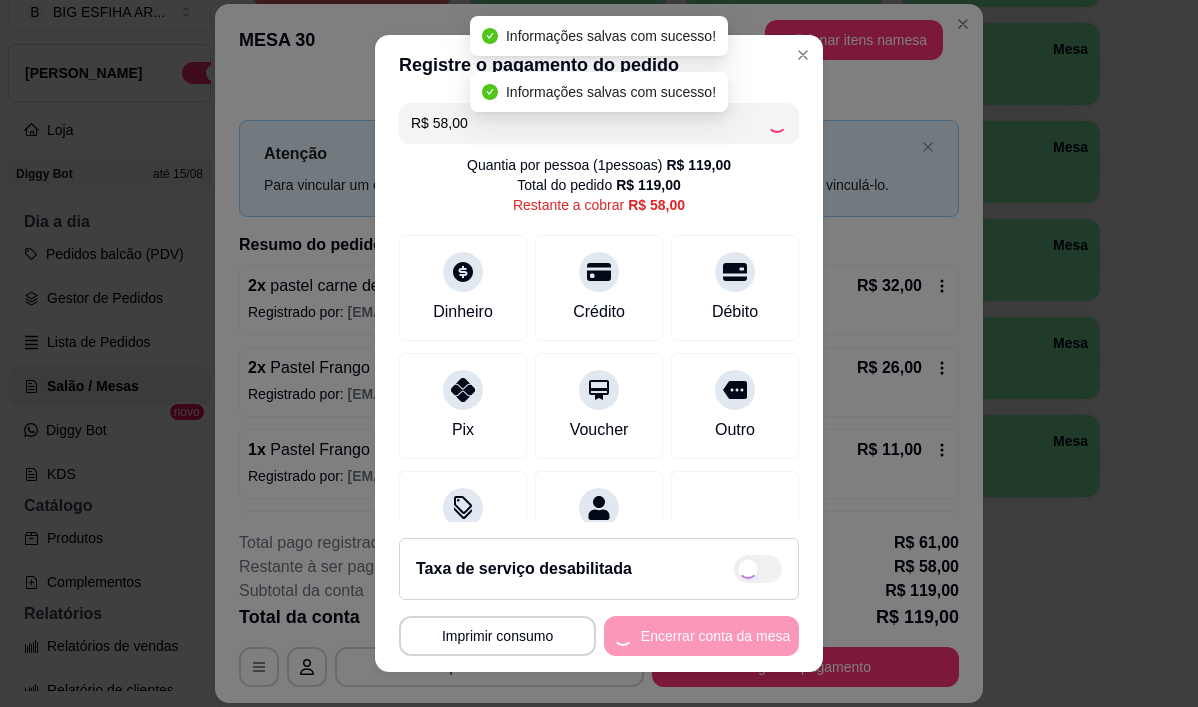 type on "R$ 0,00" 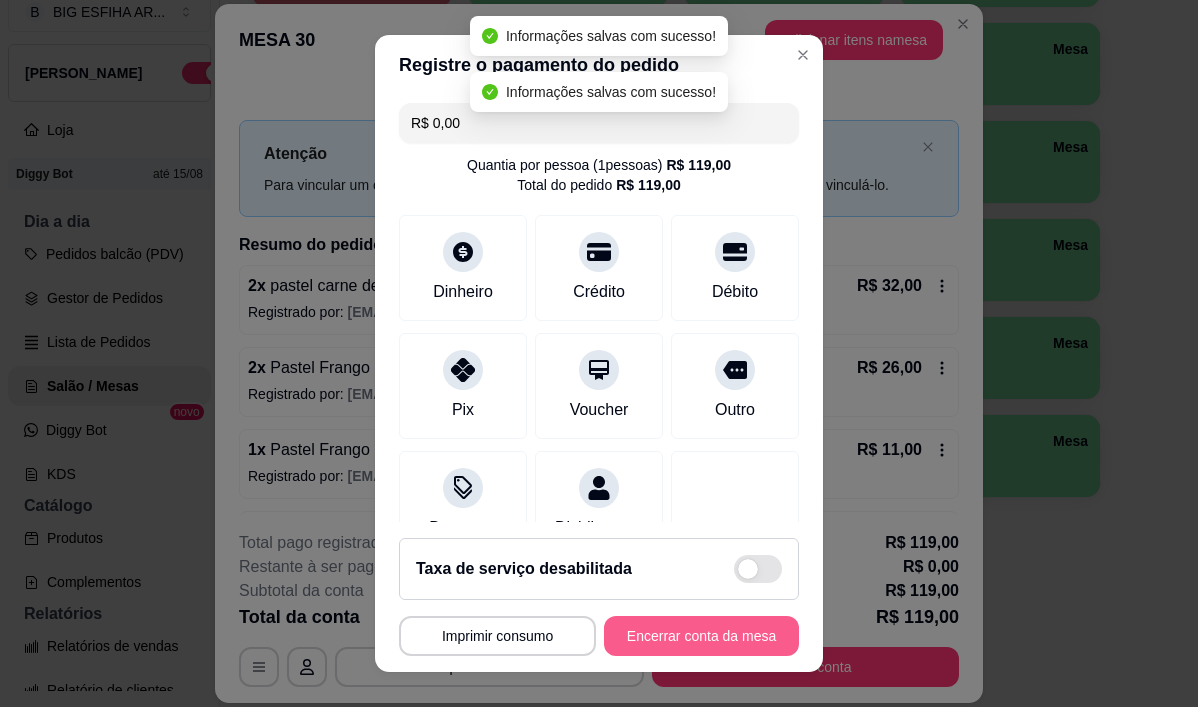 click on "Encerrar conta da mesa" at bounding box center [701, 636] 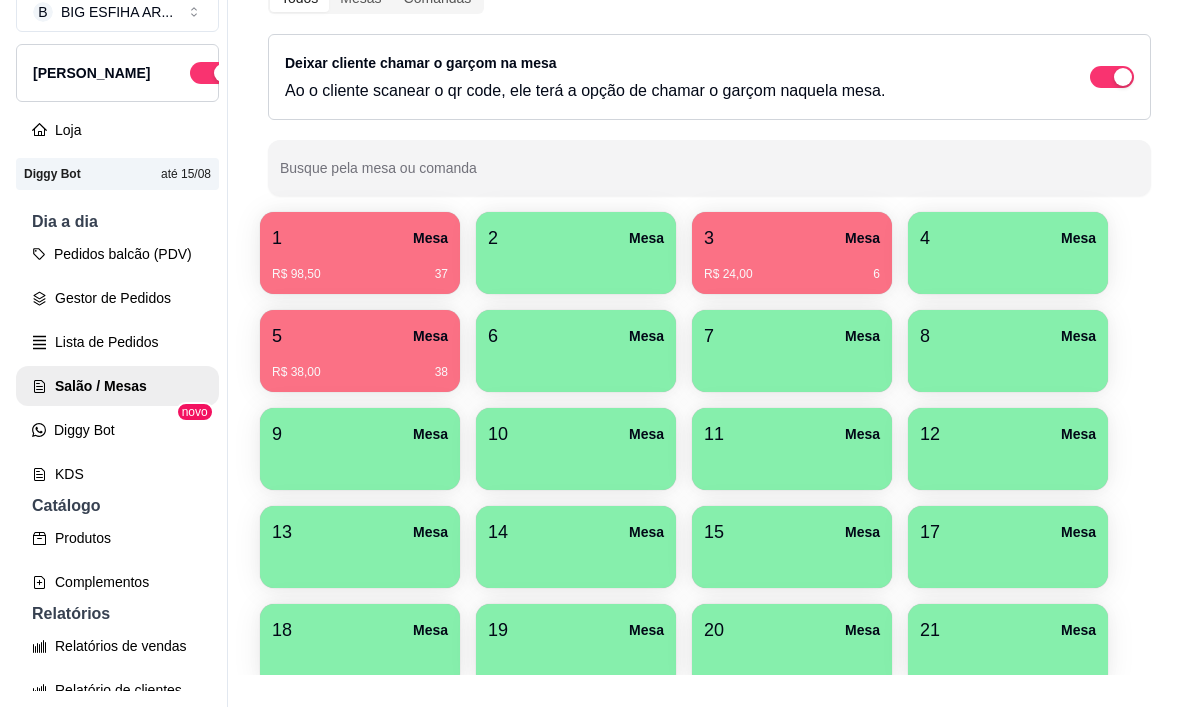scroll, scrollTop: 514, scrollLeft: 0, axis: vertical 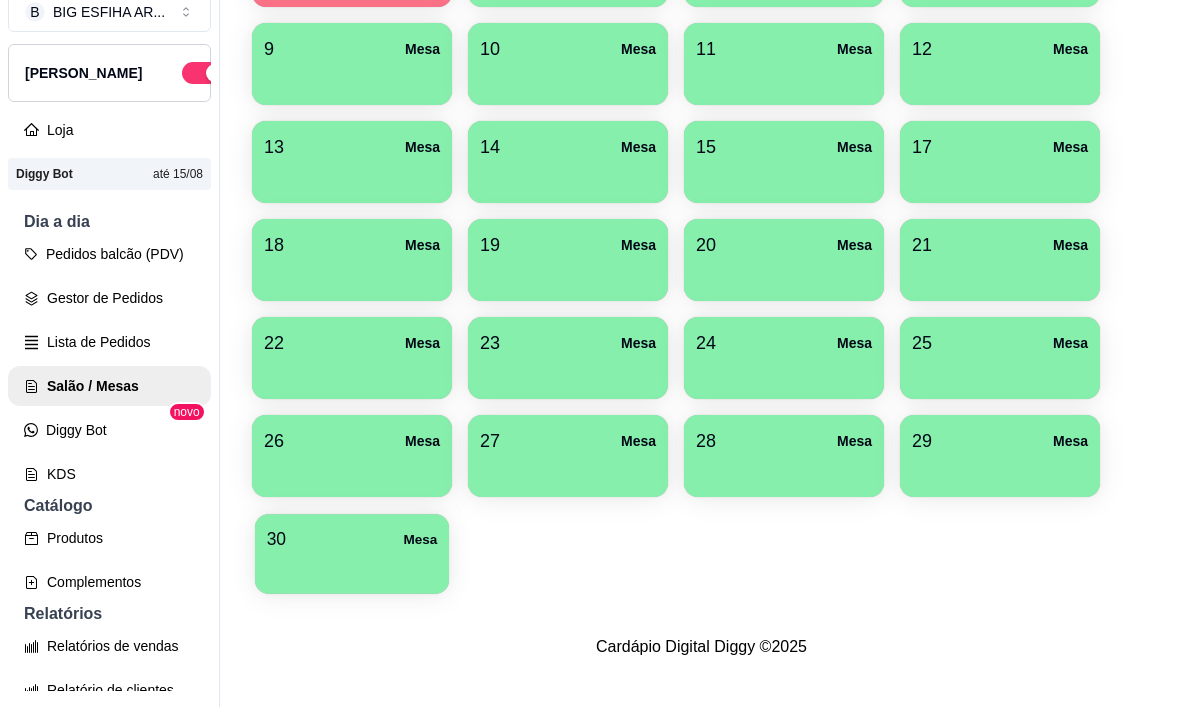 click on "30" at bounding box center (276, 539) 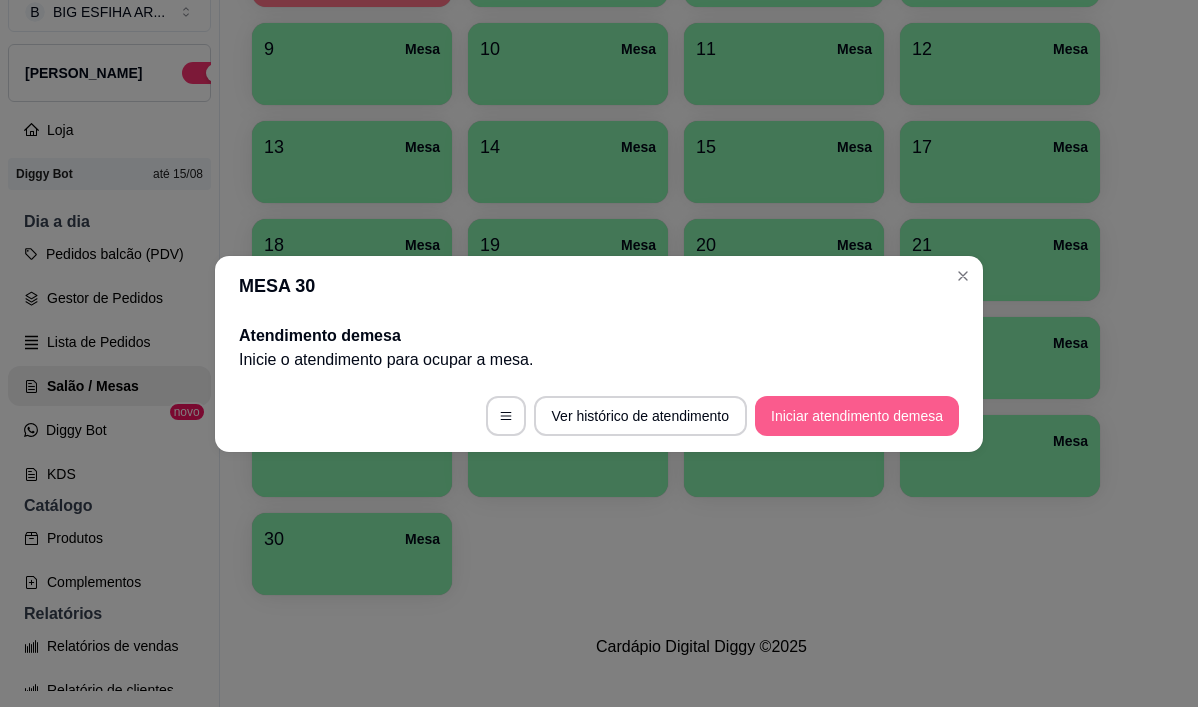 click on "Iniciar atendimento de  mesa" at bounding box center (857, 416) 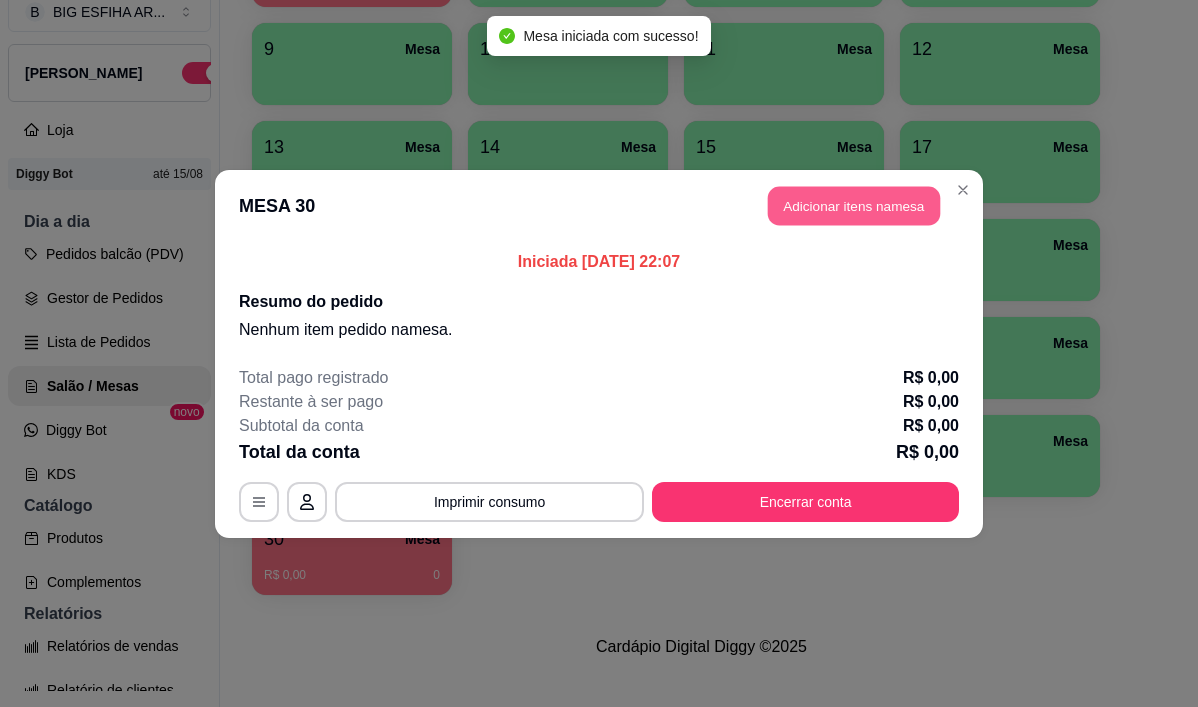 click on "Adicionar itens na  mesa" at bounding box center (854, 205) 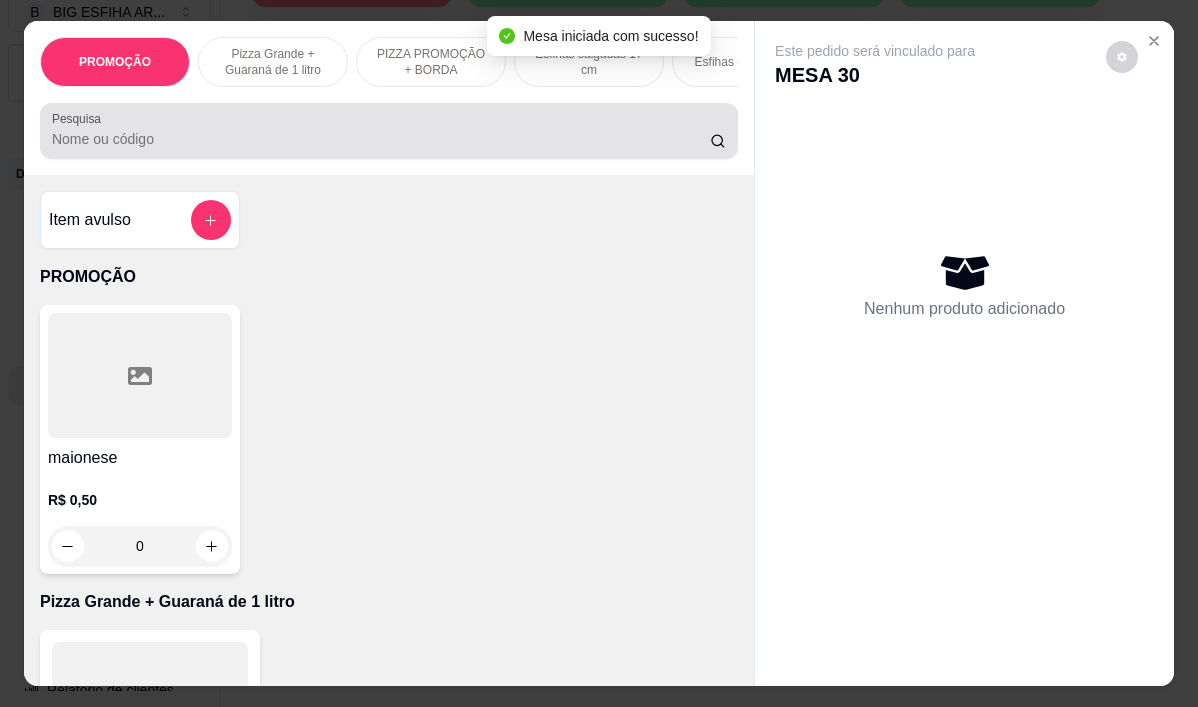 click on "Pesquisa" at bounding box center [381, 139] 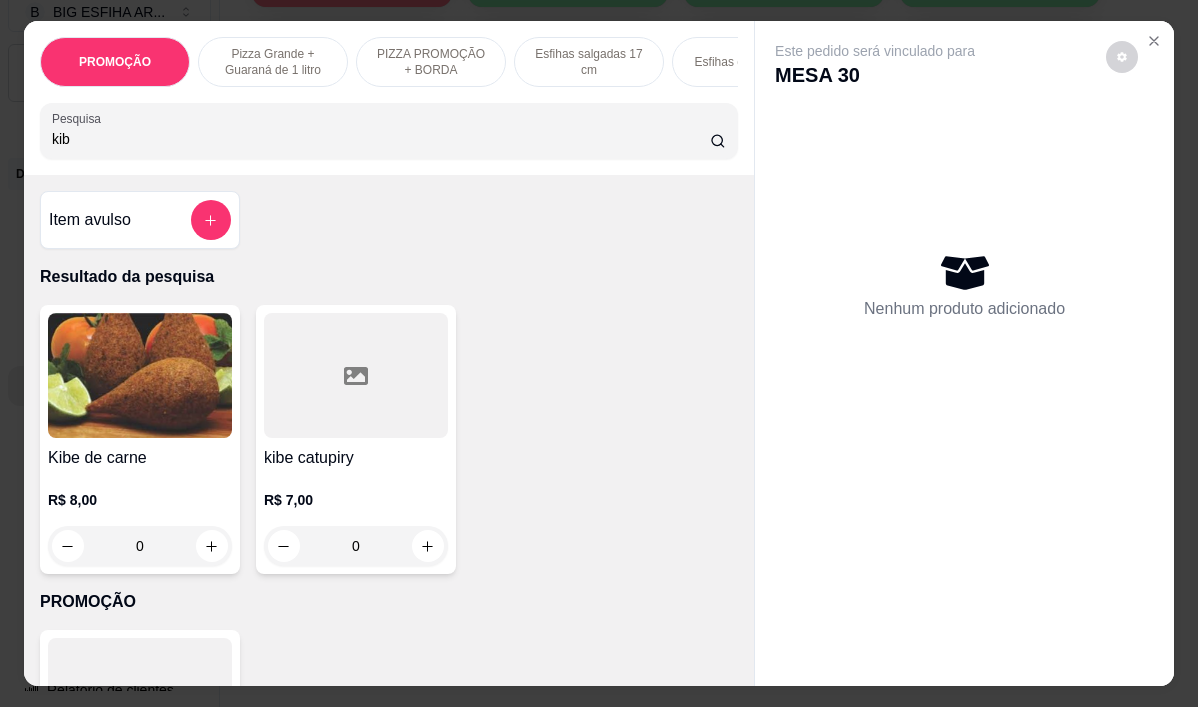 type on "kib" 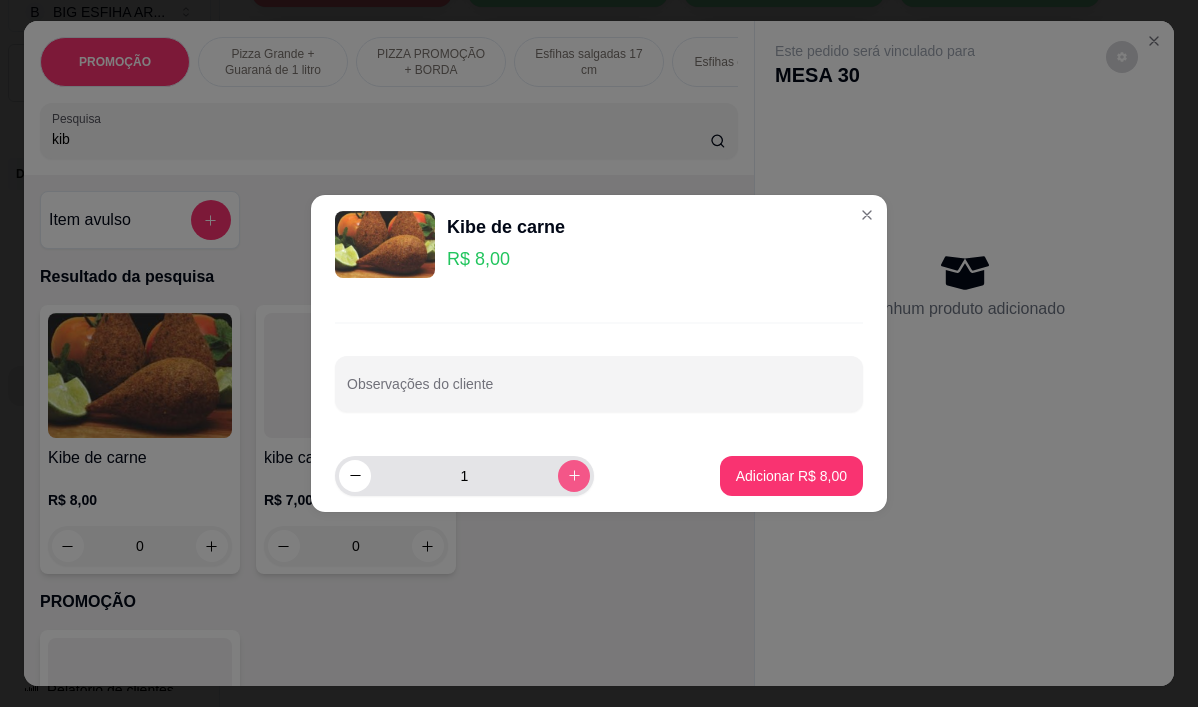 click 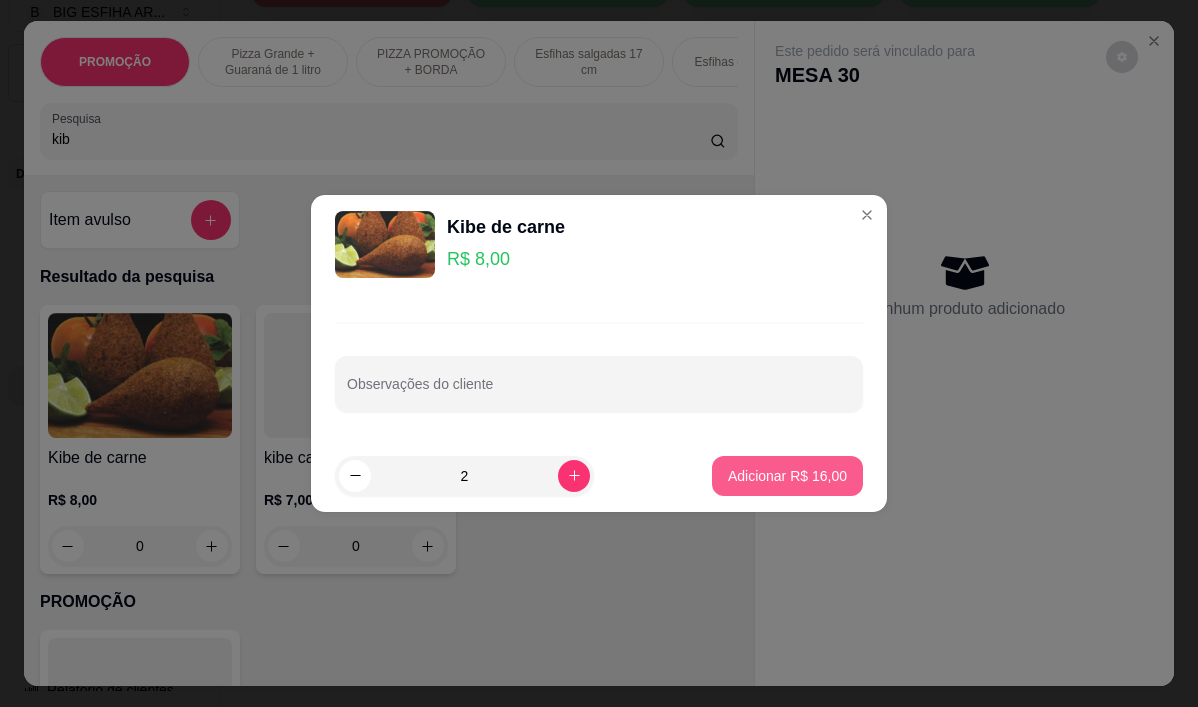 click on "Adicionar   R$ 16,00" at bounding box center (787, 476) 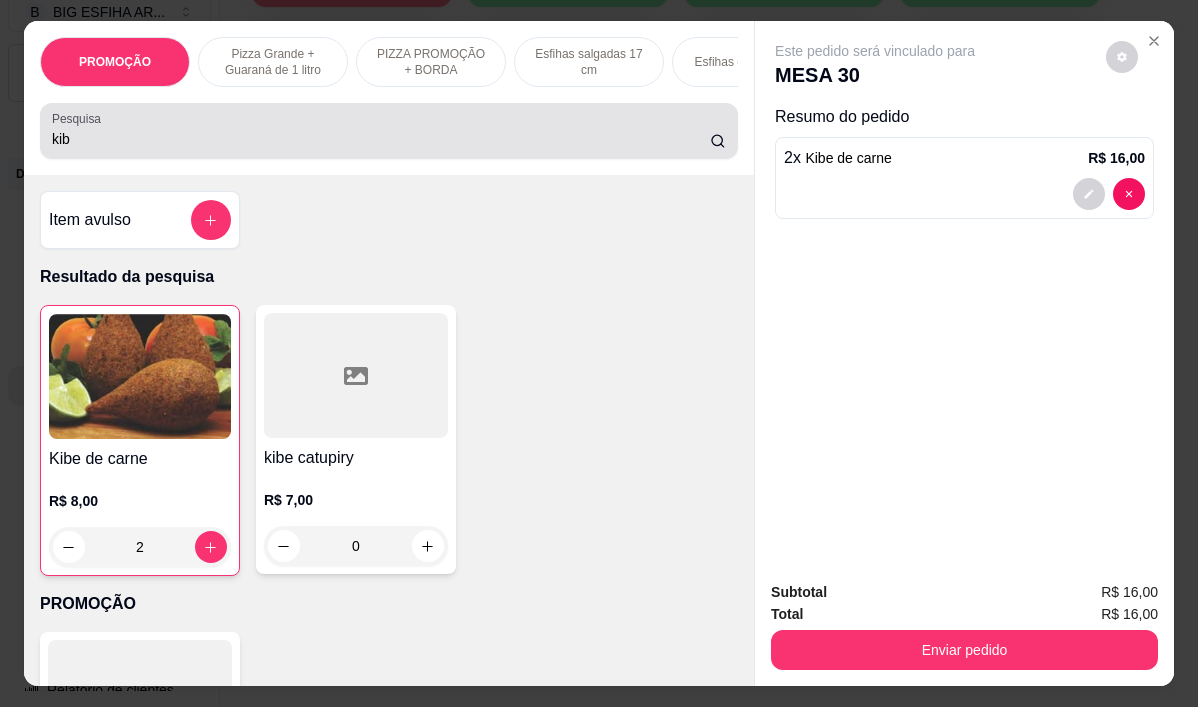 click on "kib" at bounding box center (381, 139) 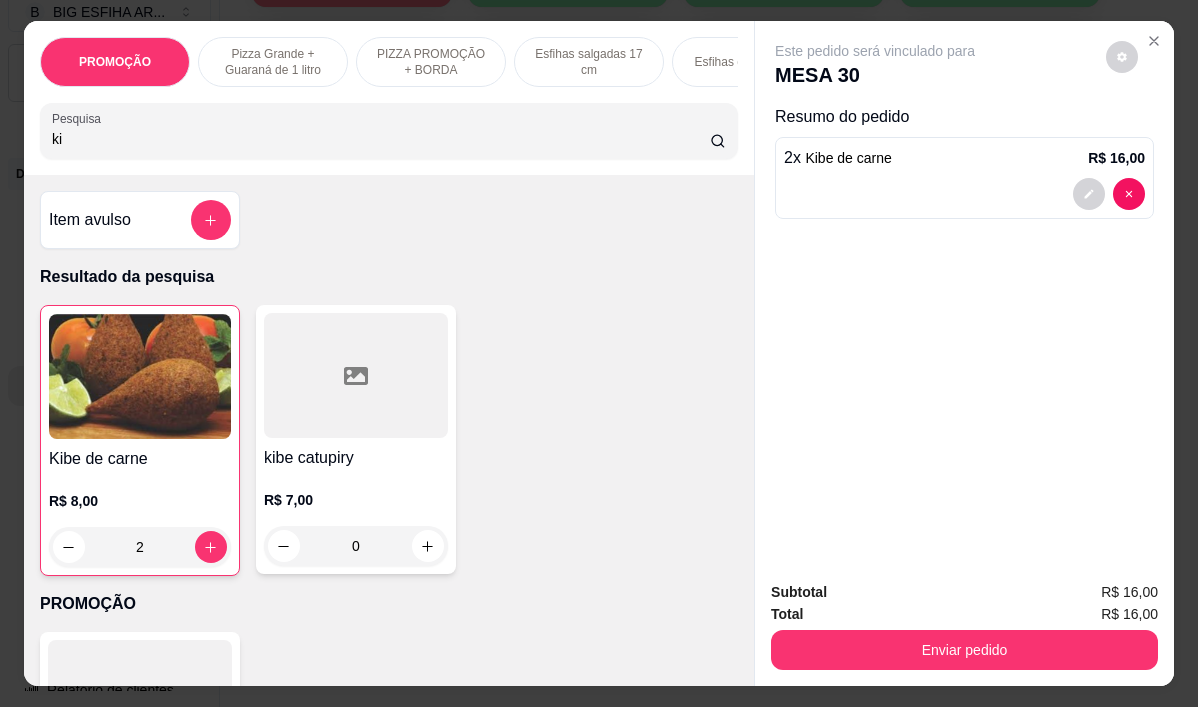 type on "k" 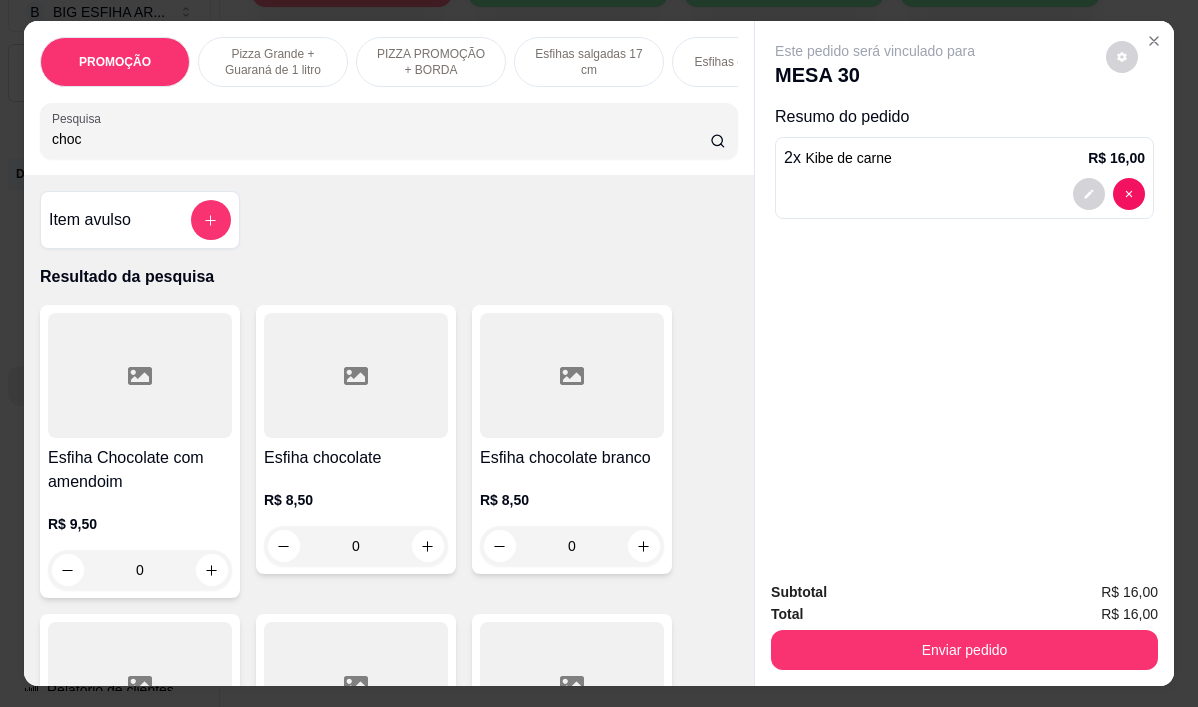 type on "choc" 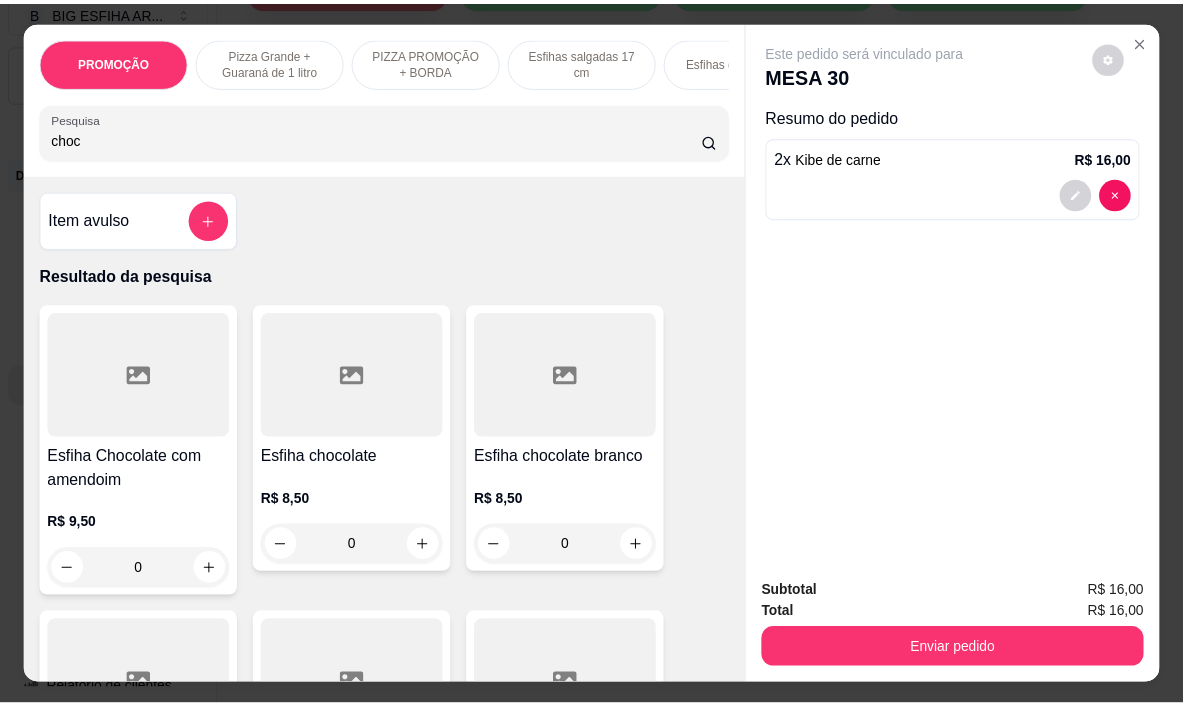 scroll, scrollTop: 200, scrollLeft: 0, axis: vertical 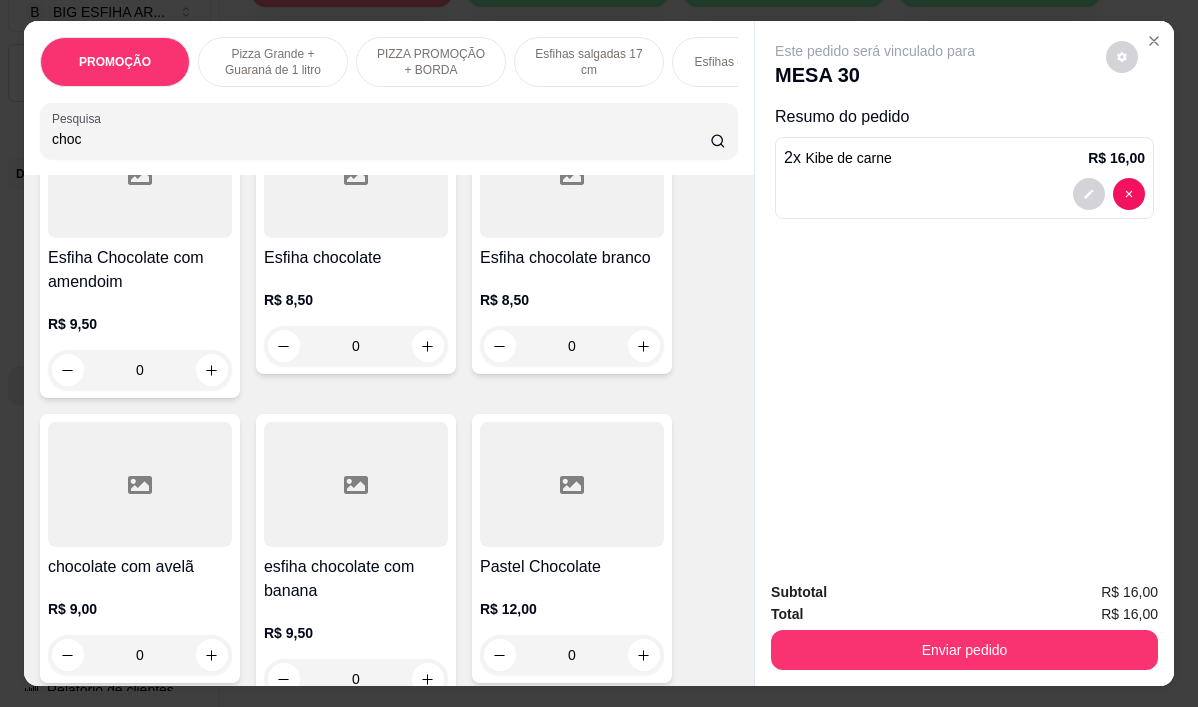 click on "R$ 9,00 0" at bounding box center (140, 627) 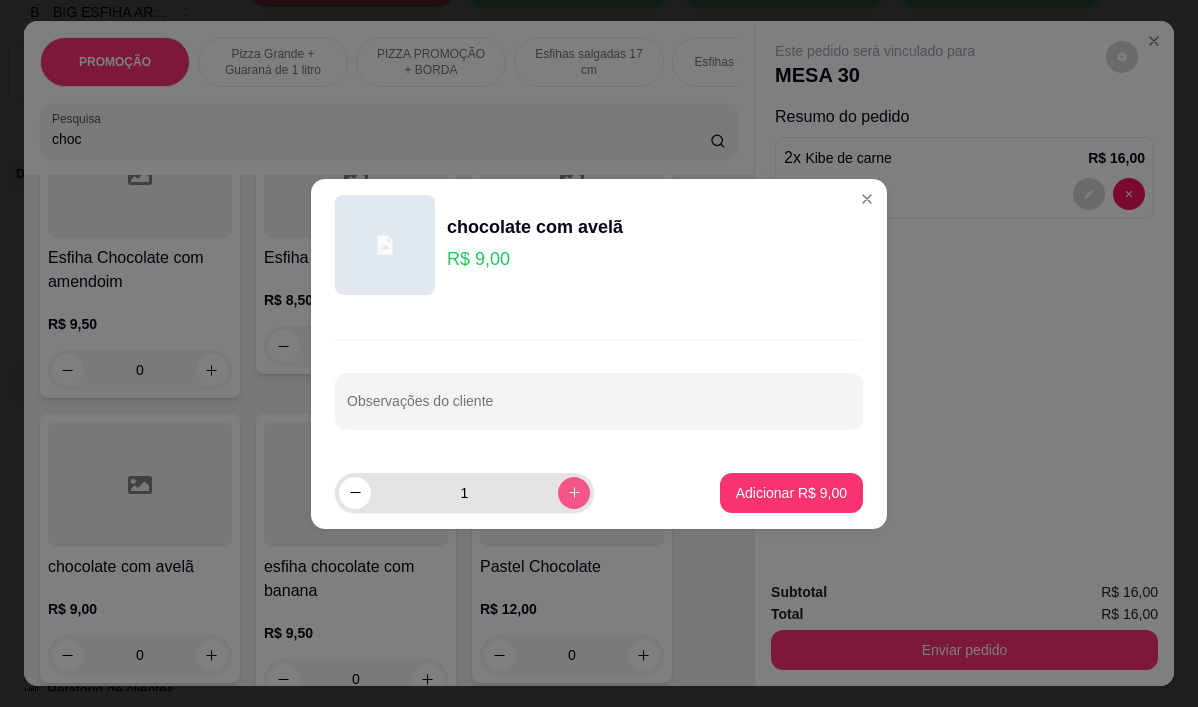 click 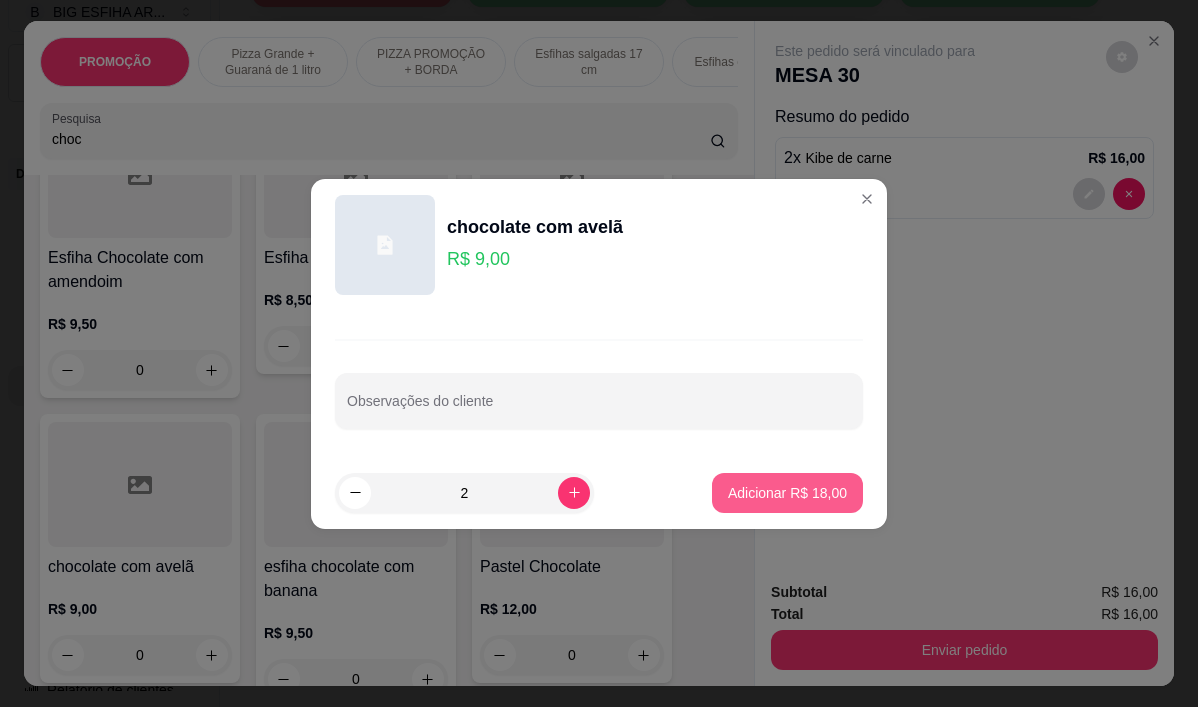click on "Adicionar   R$ 18,00" at bounding box center [787, 493] 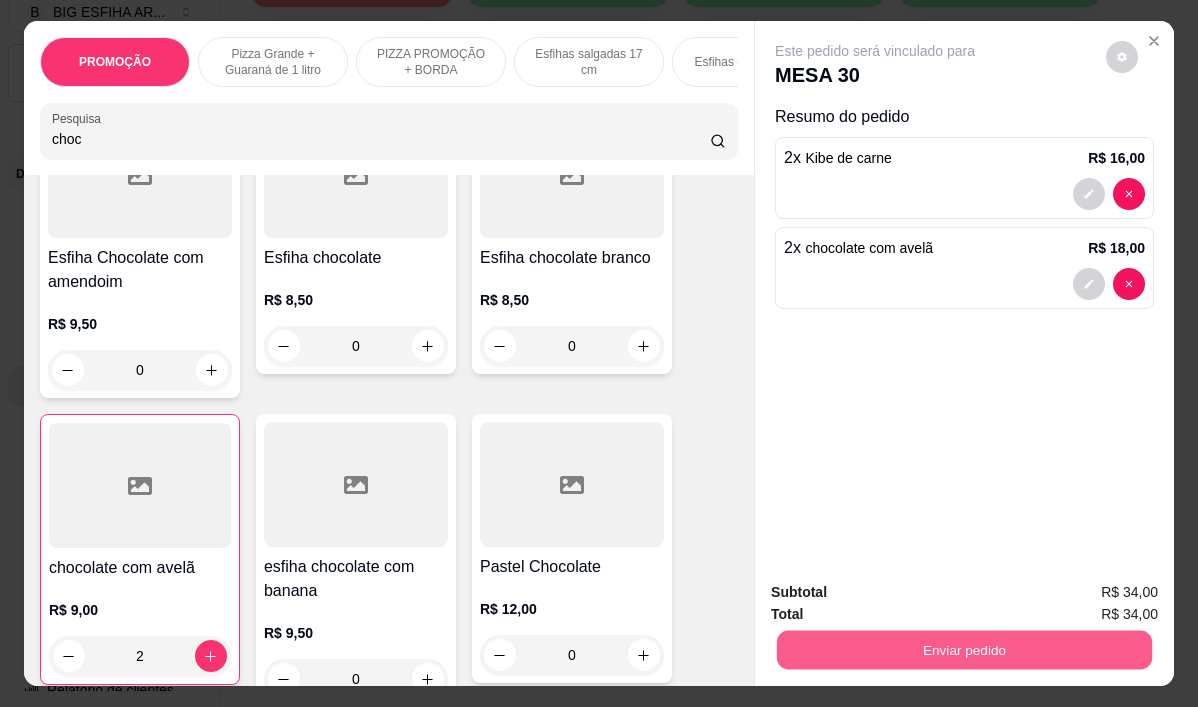 click on "Enviar pedido" at bounding box center (964, 649) 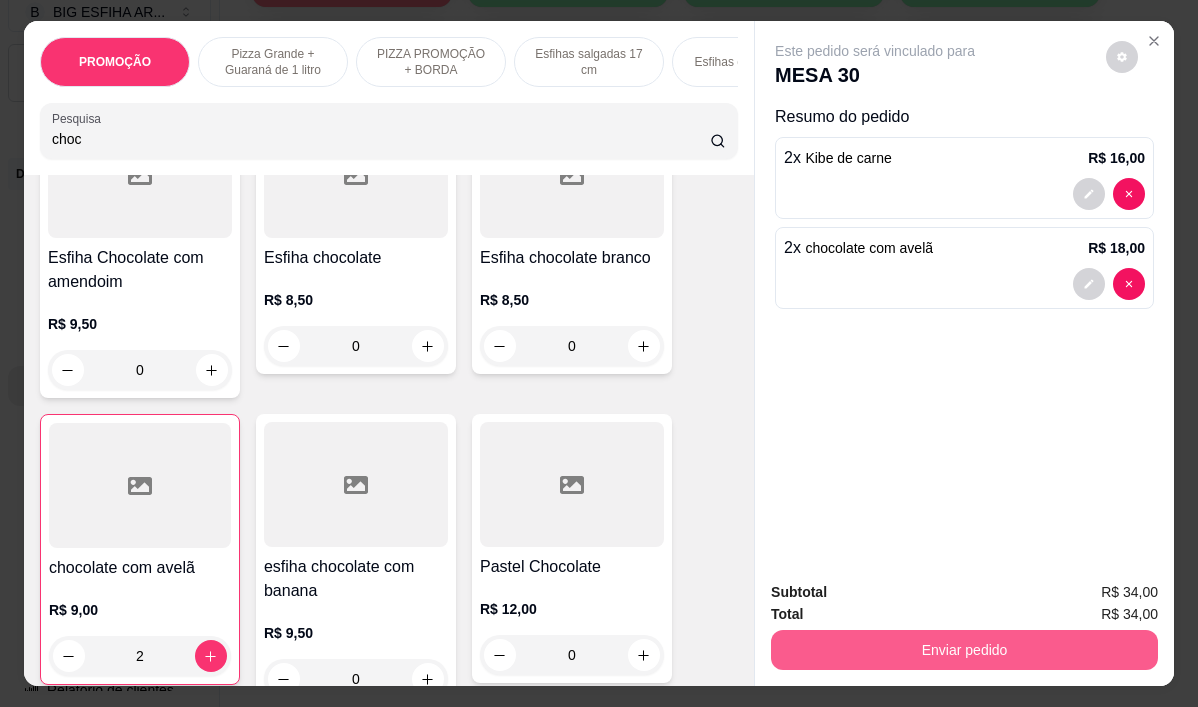 click on "Enviar pedido" at bounding box center [964, 650] 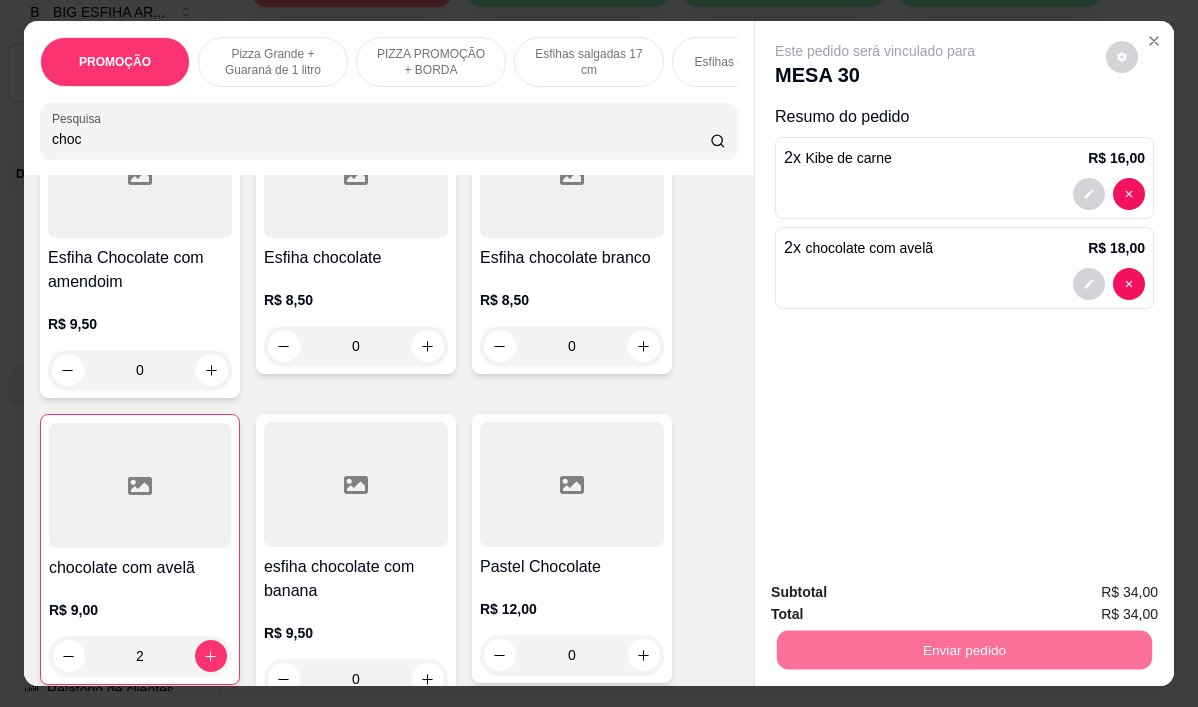 click on "Não registrar e enviar pedido" at bounding box center (898, 592) 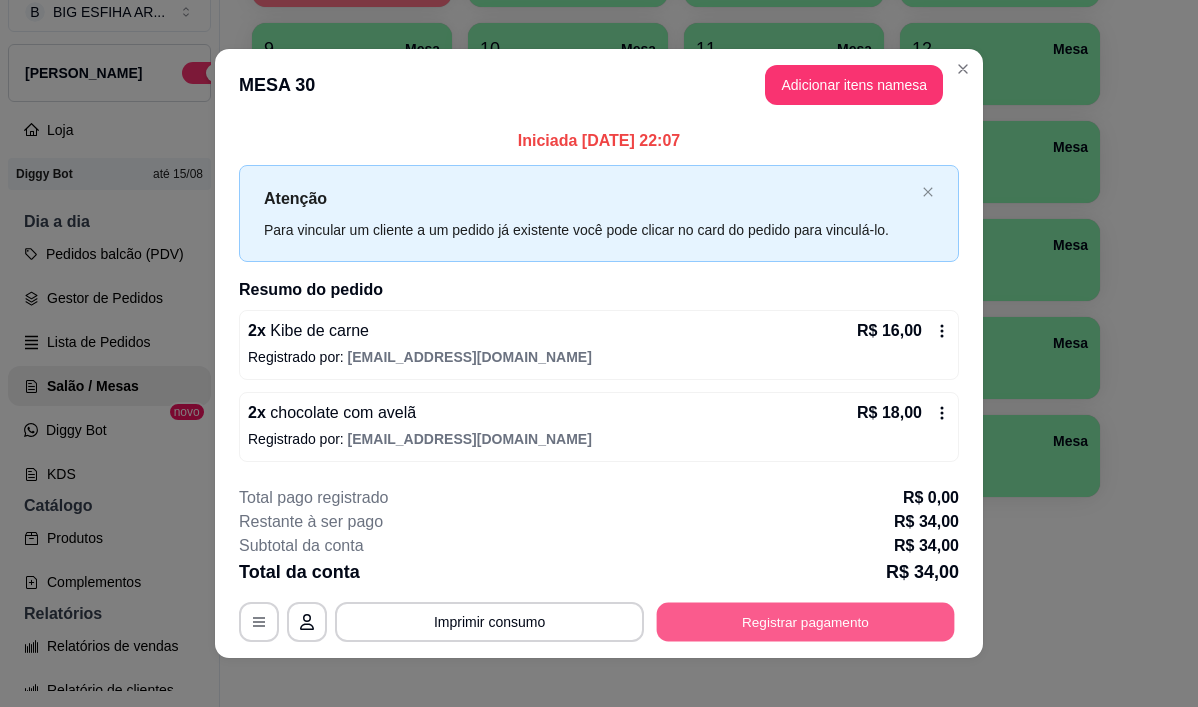 click on "Registrar pagamento" at bounding box center (806, 622) 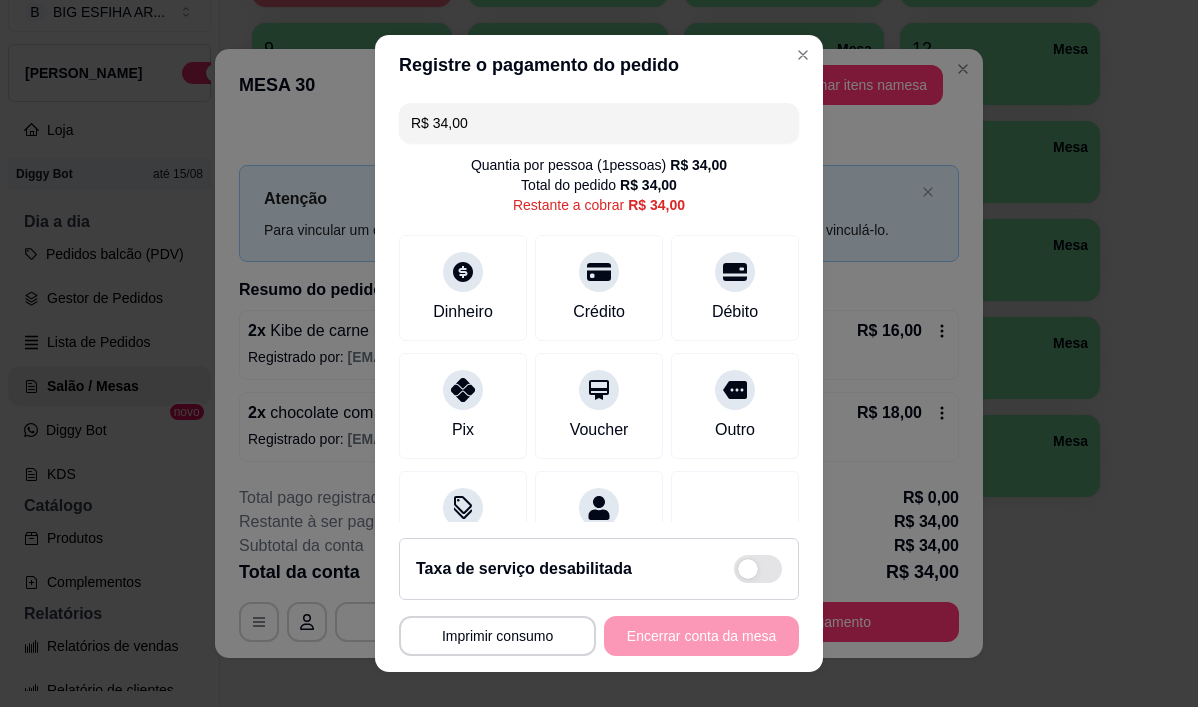 click on "R$ 34,00" at bounding box center [599, 123] 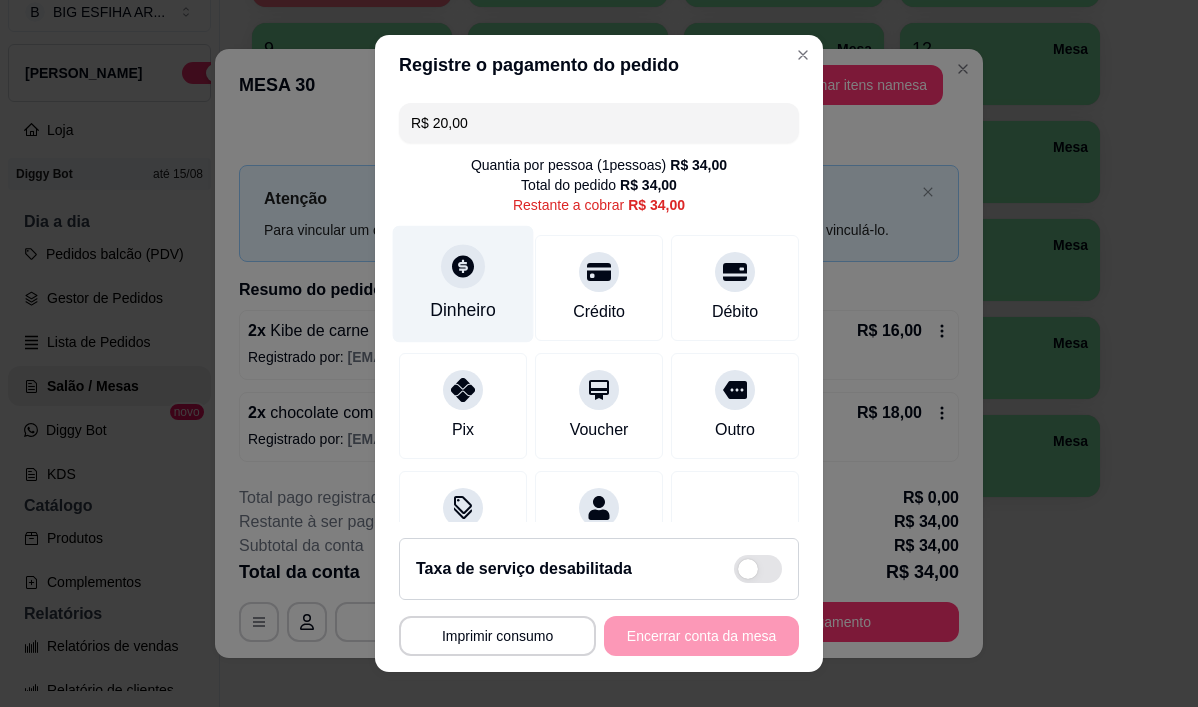 click on "Dinheiro" at bounding box center [463, 284] 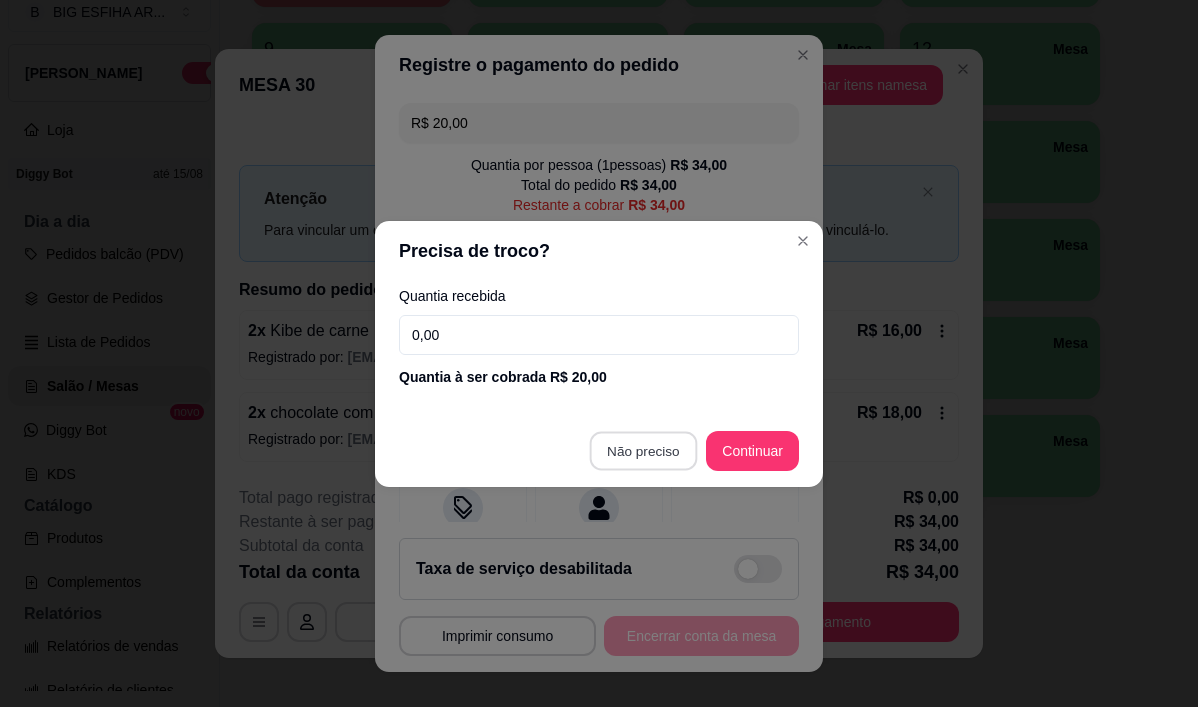 click on "Outro" at bounding box center [735, 406] 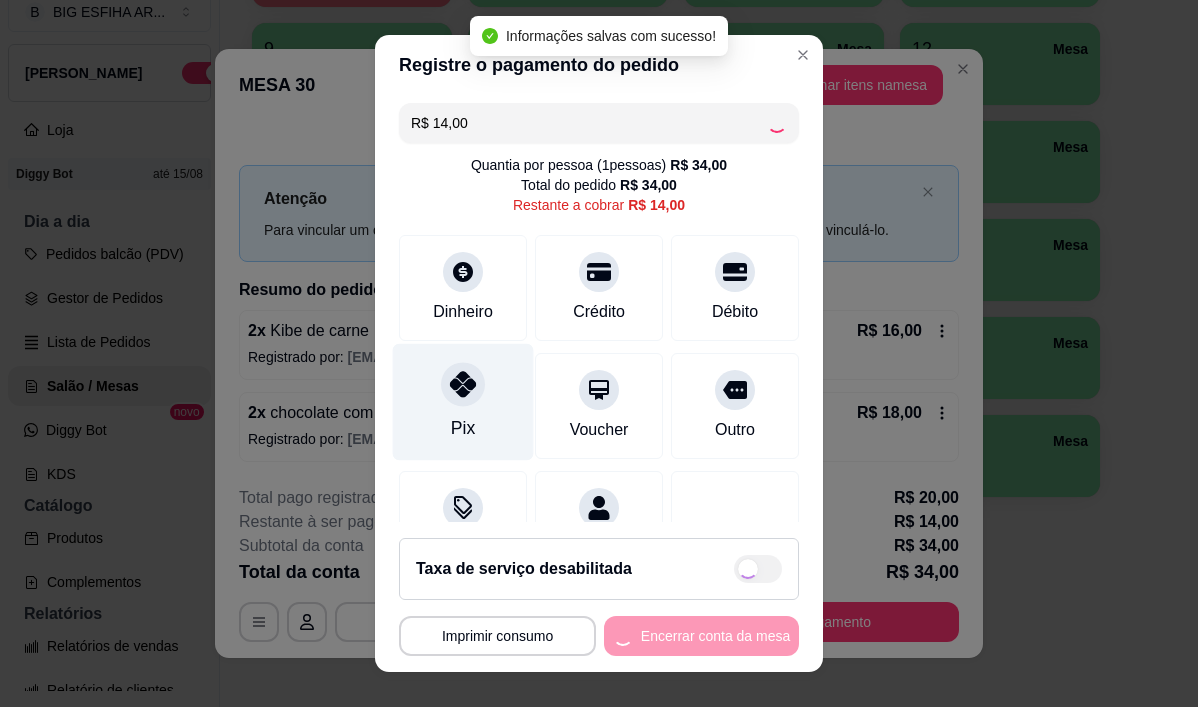 drag, startPoint x: 445, startPoint y: 411, endPoint x: 468, endPoint y: 430, distance: 29.832869 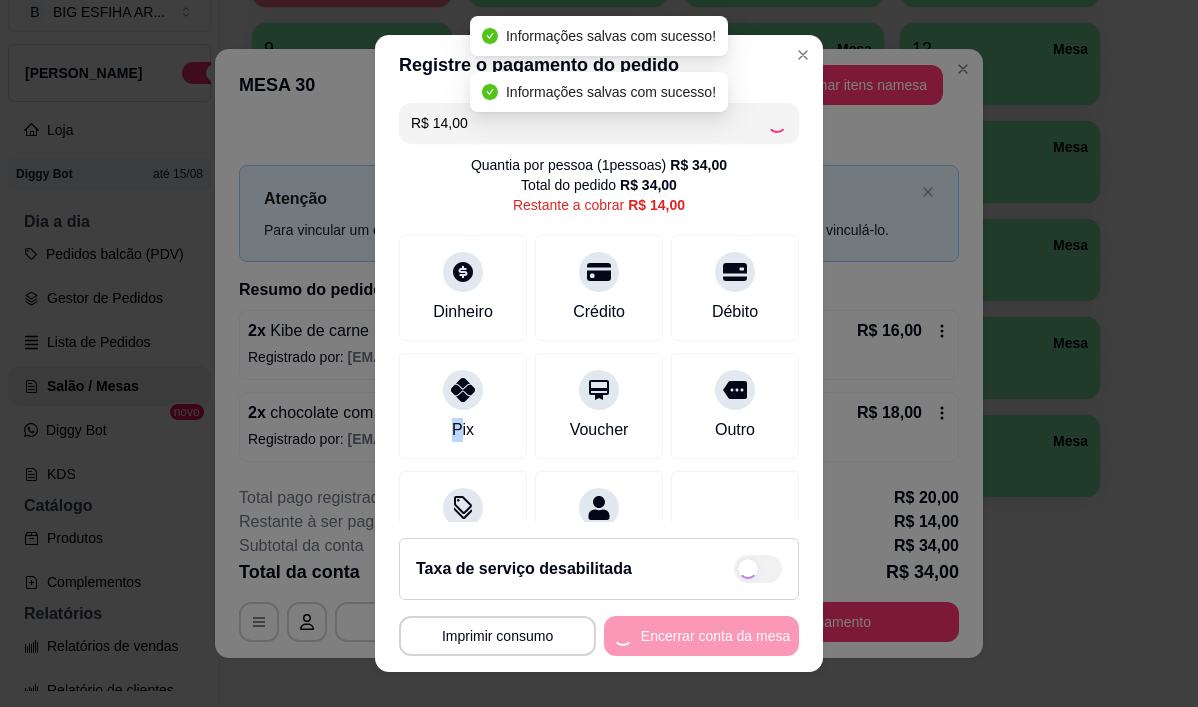 type on "R$ 0,00" 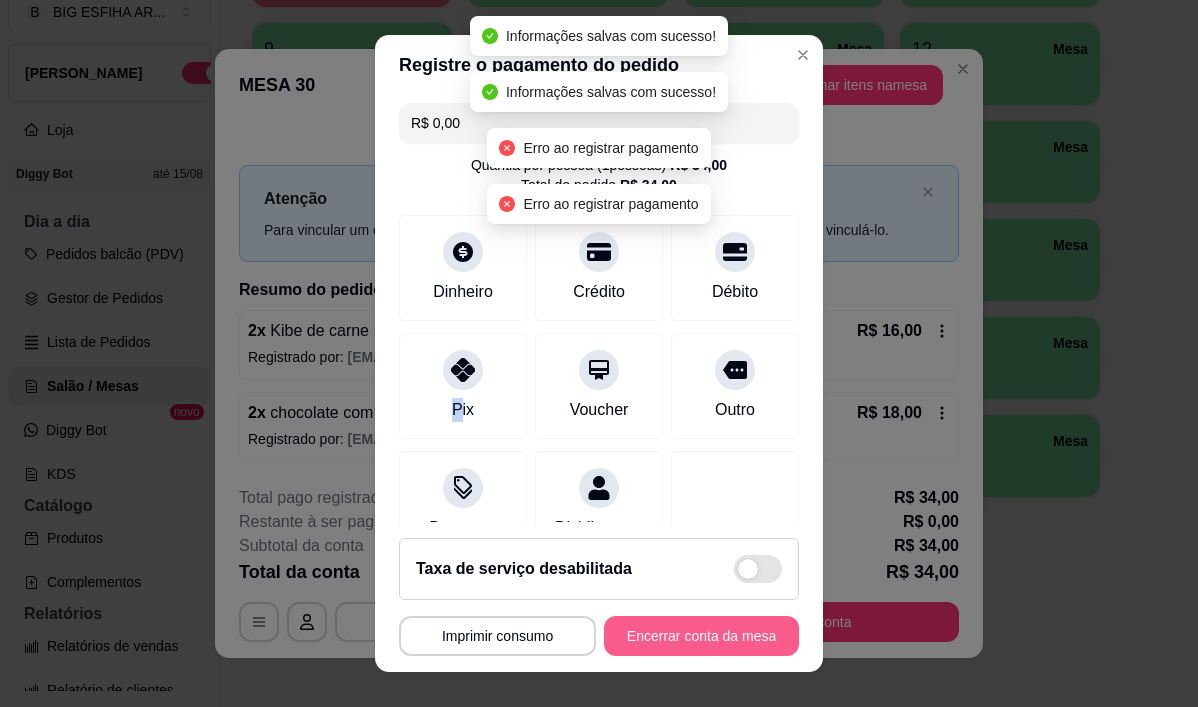 click on "Encerrar conta da mesa" at bounding box center (701, 636) 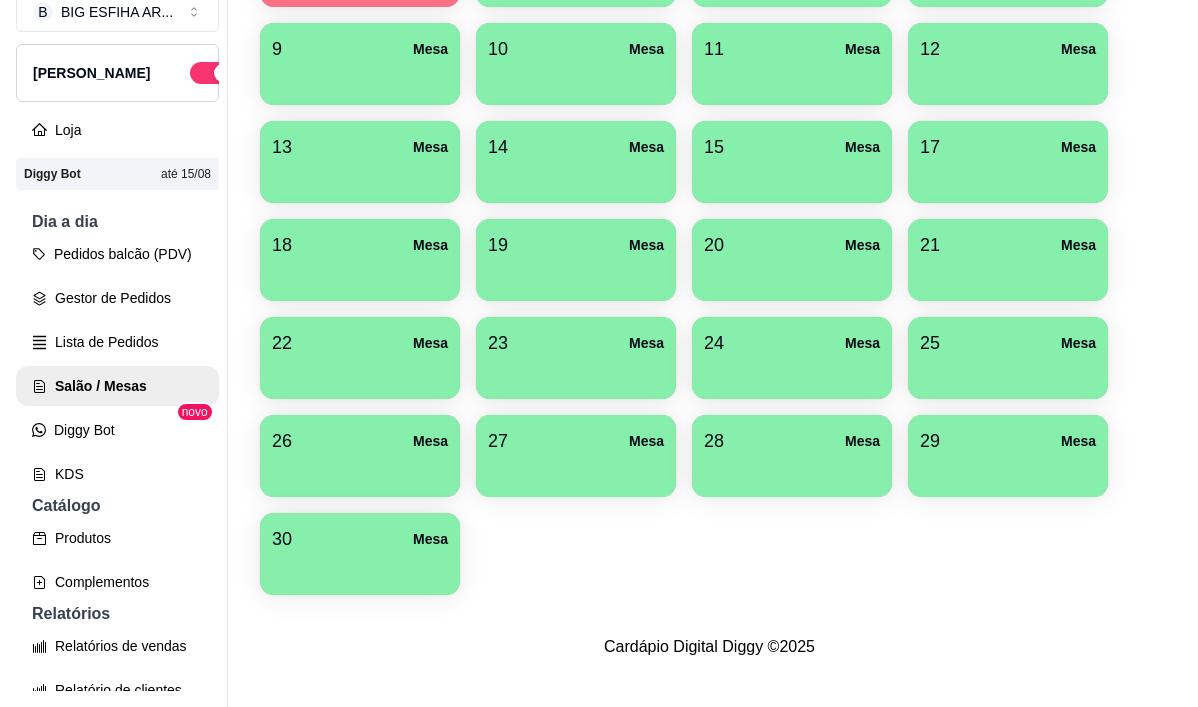 scroll, scrollTop: 214, scrollLeft: 0, axis: vertical 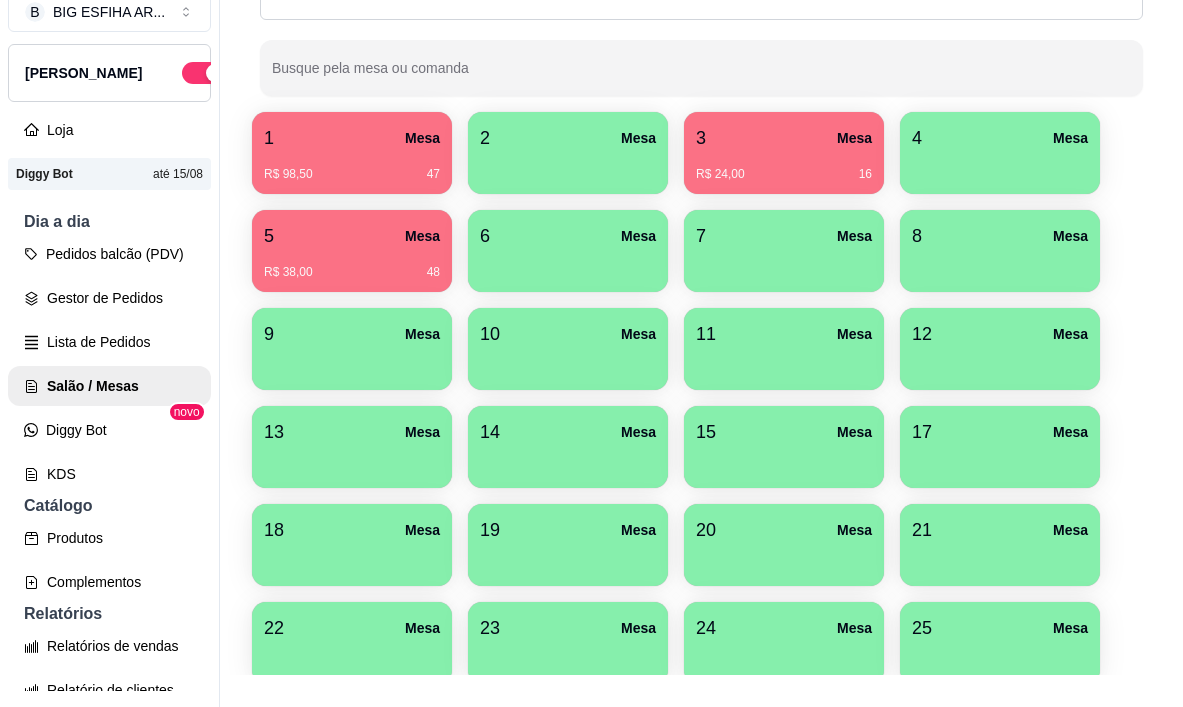 click on "R$ 98,50 47" at bounding box center (352, 167) 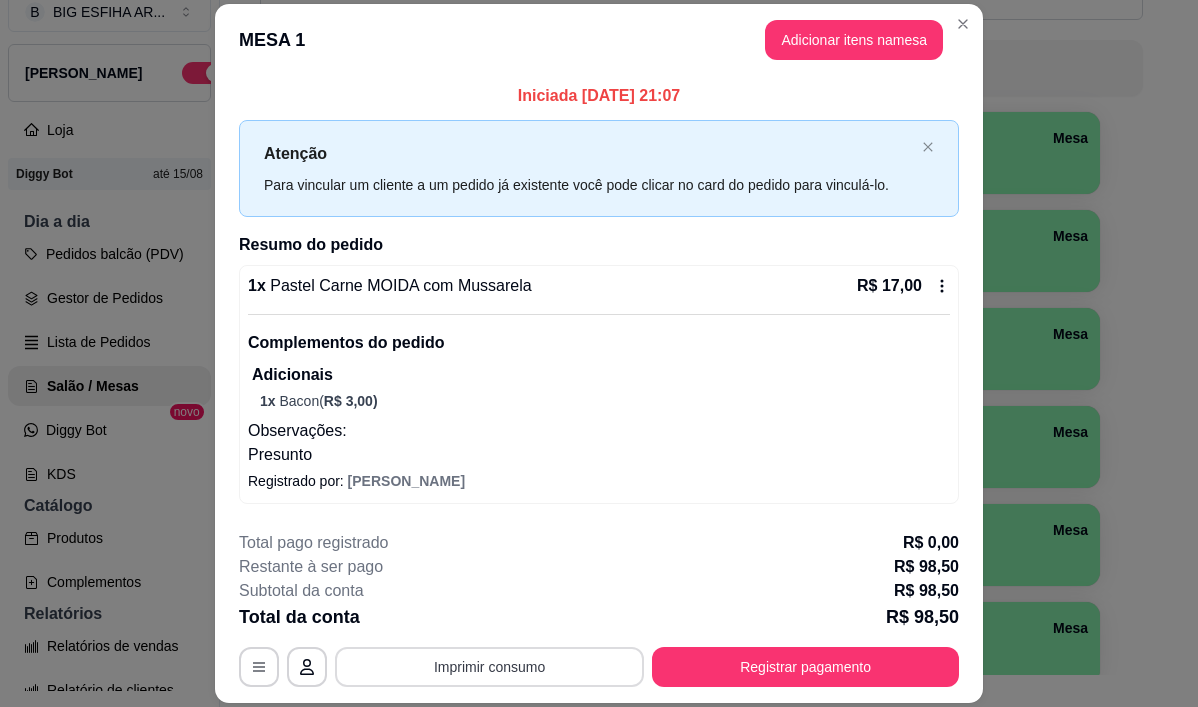 click on "Imprimir consumo" at bounding box center [489, 667] 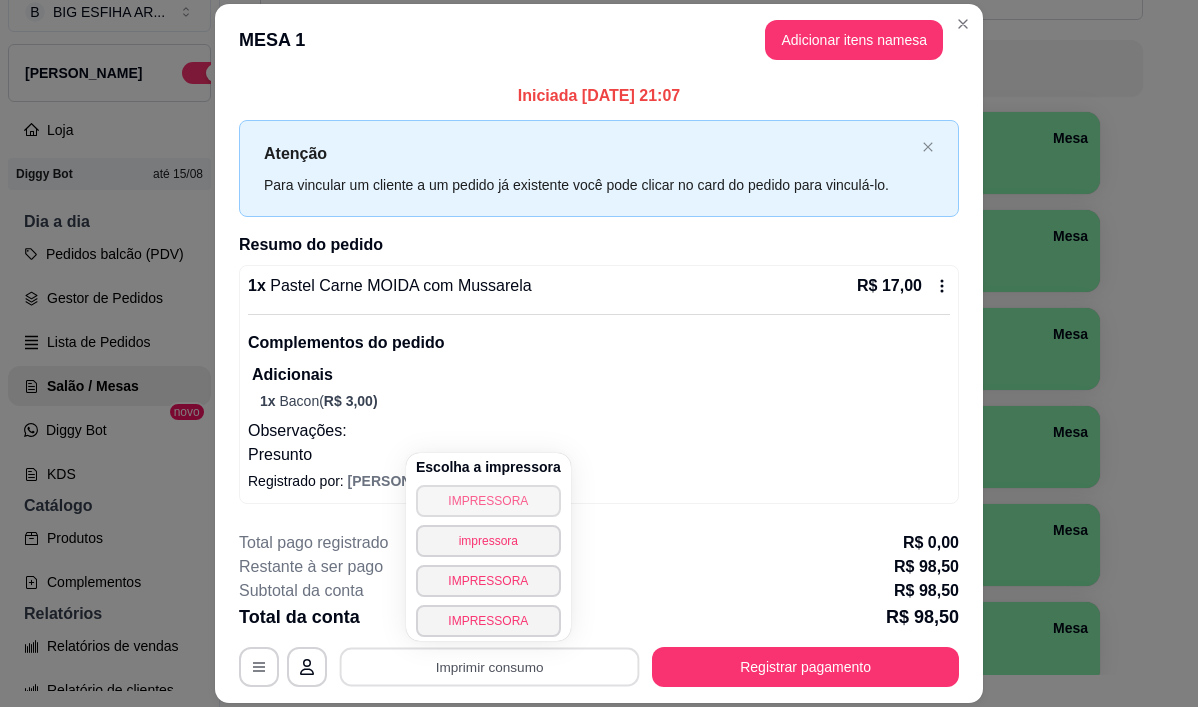 click on "IMPRESSORA" at bounding box center (488, 501) 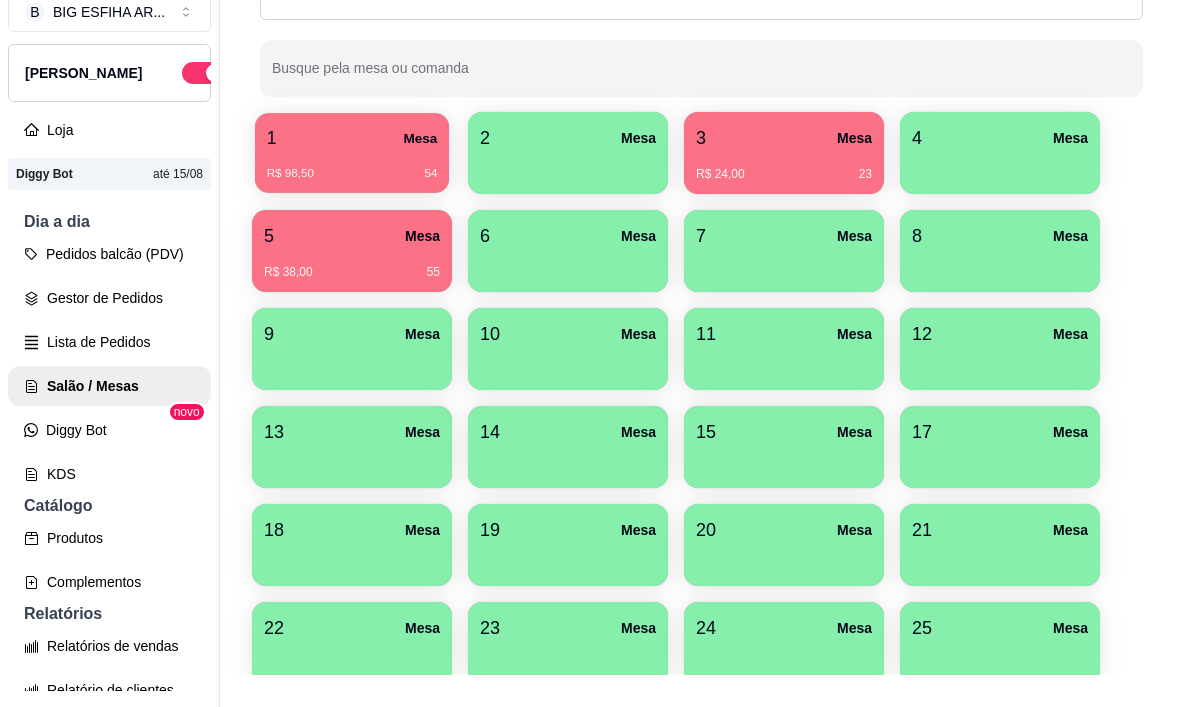 click on "1 Mesa" at bounding box center (352, 138) 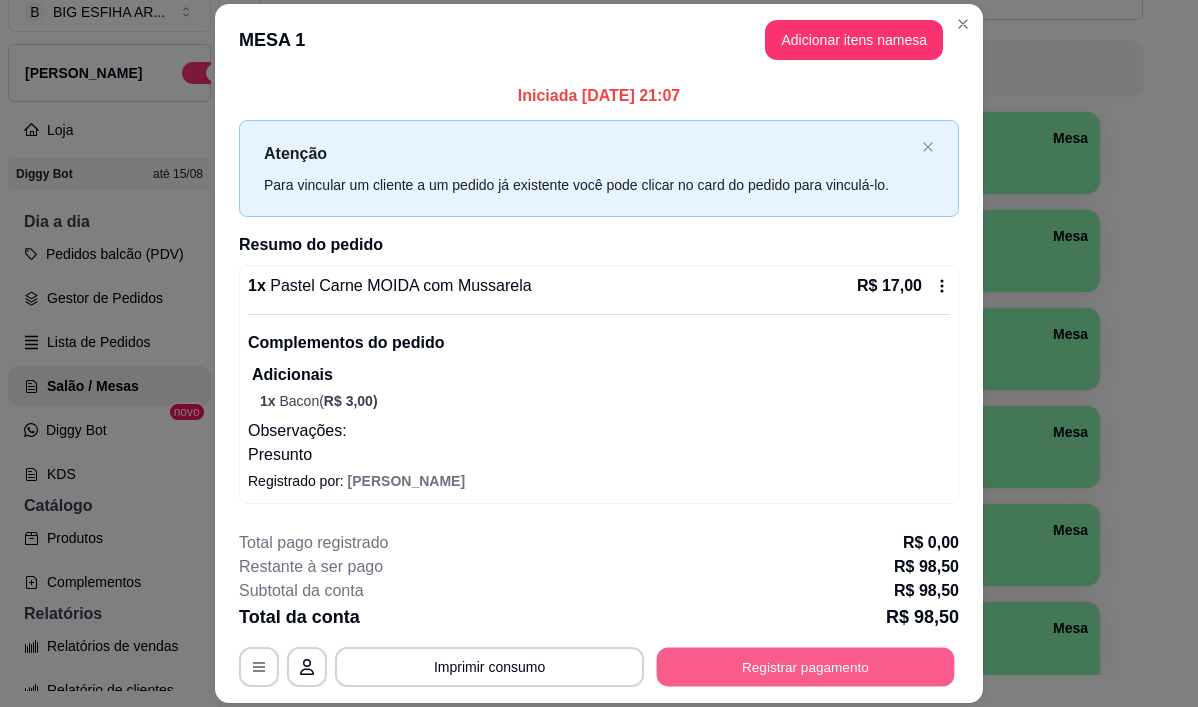 click on "Registrar pagamento" at bounding box center [806, 667] 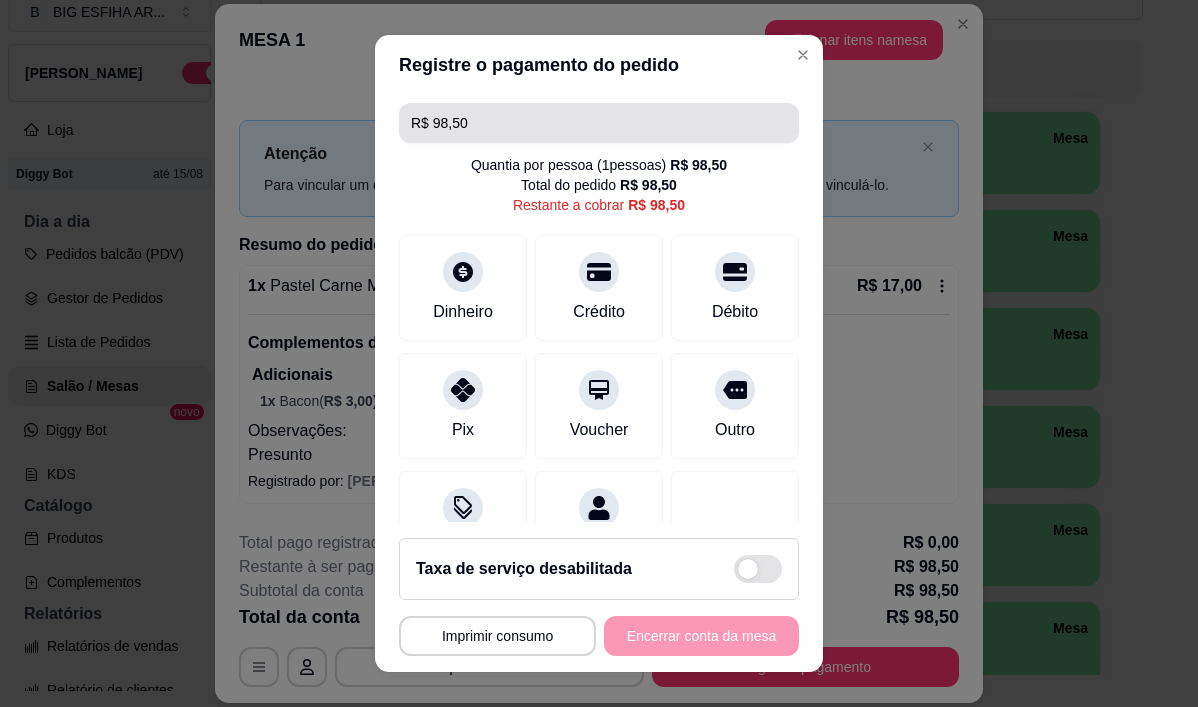 click on "R$ 98,50" at bounding box center (599, 123) 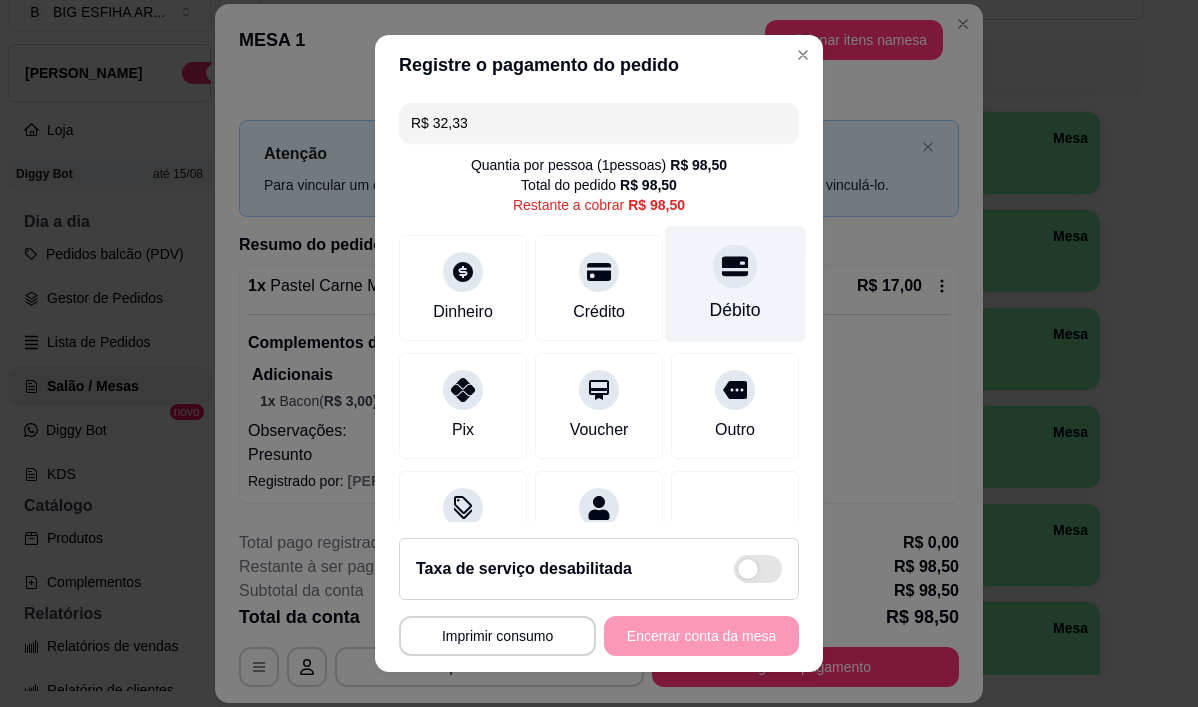 click on "Débito" at bounding box center [735, 284] 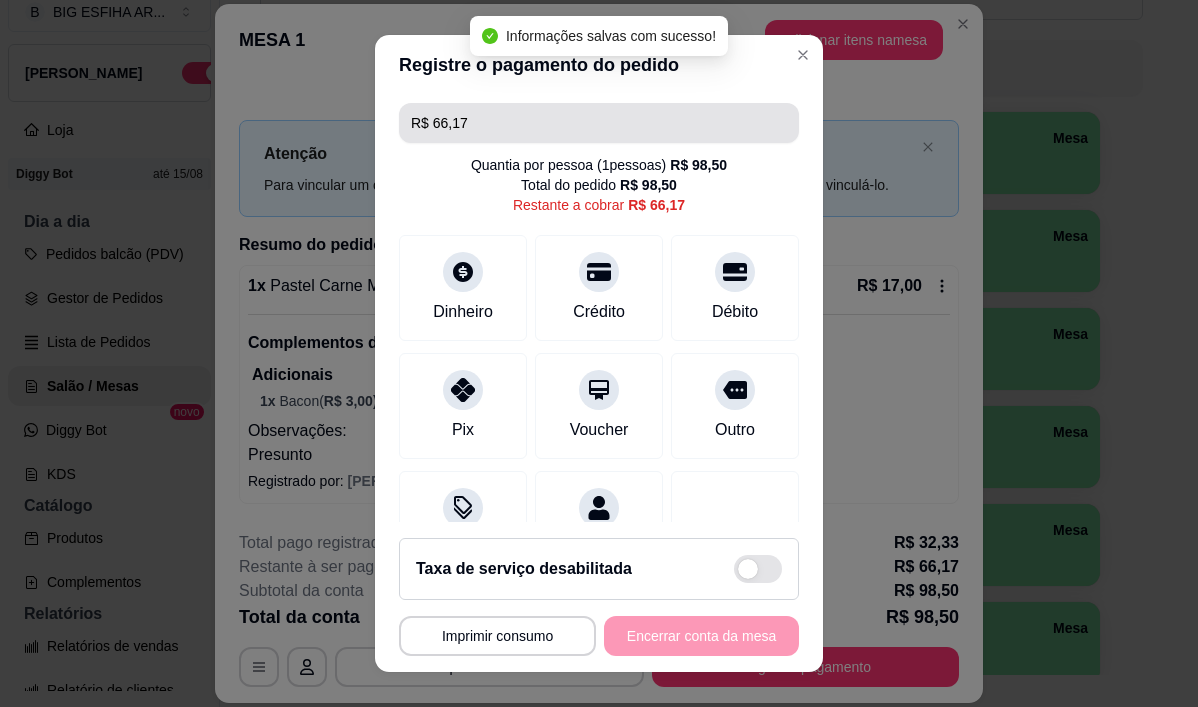 click on "R$ 66,17" at bounding box center [599, 123] 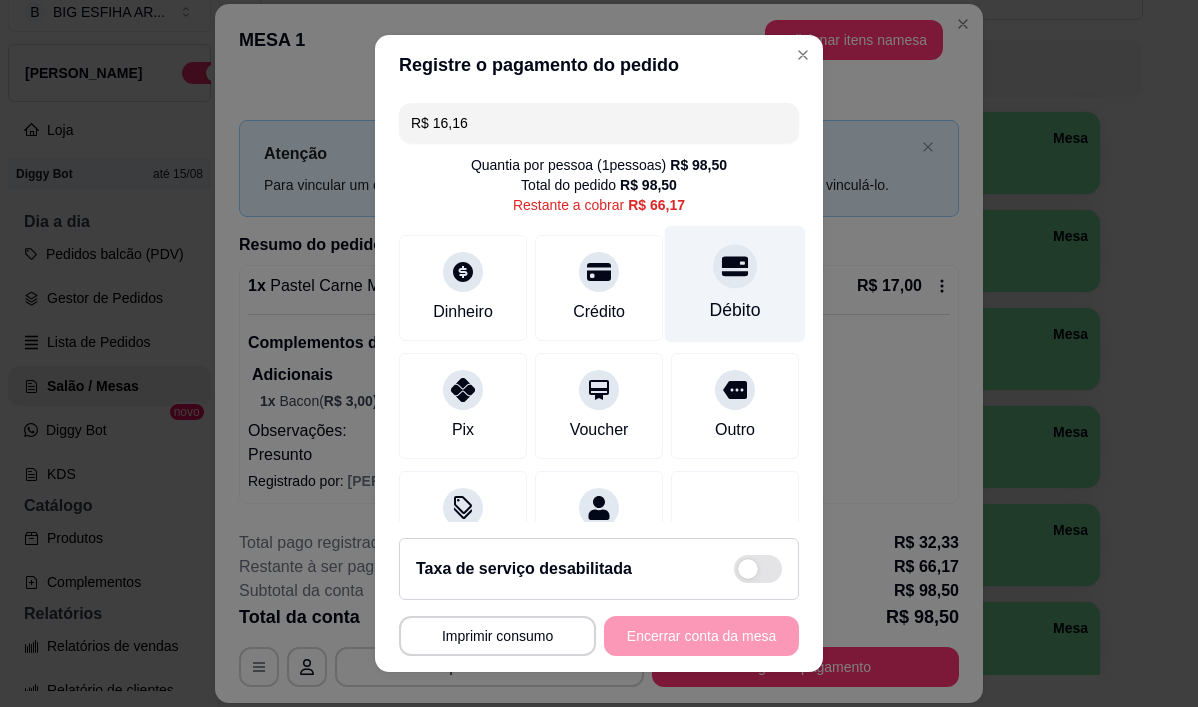click on "Débito" at bounding box center (735, 311) 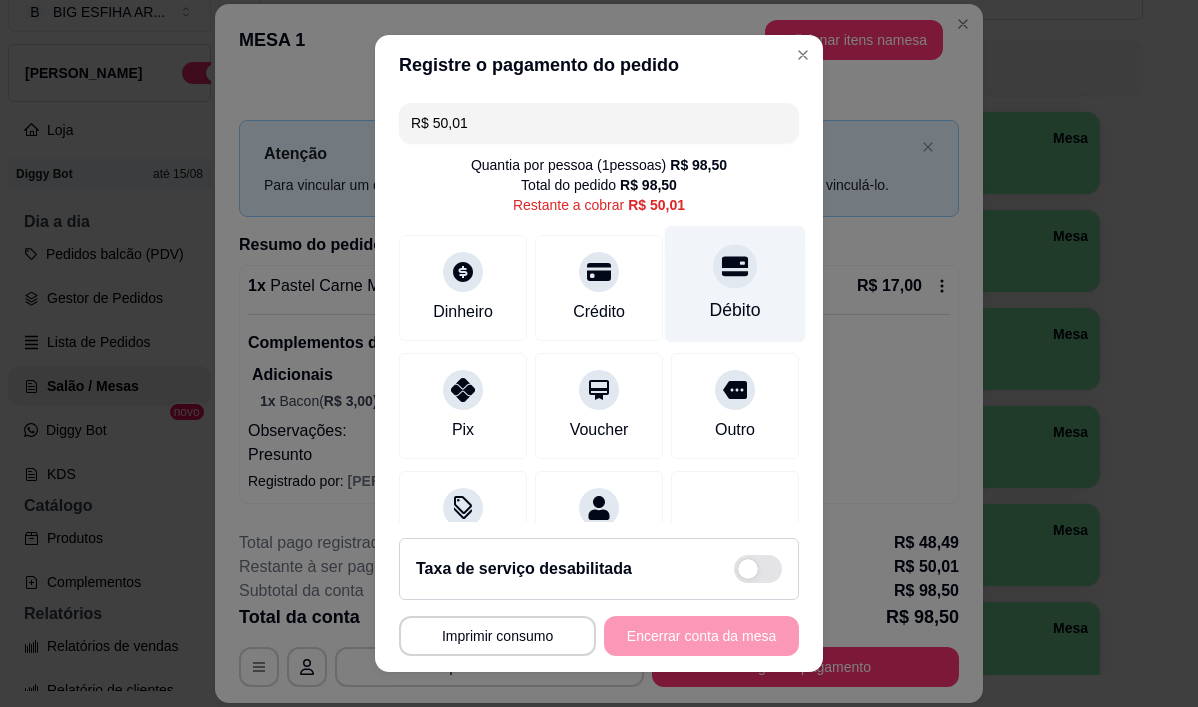 click on "Débito" at bounding box center (735, 284) 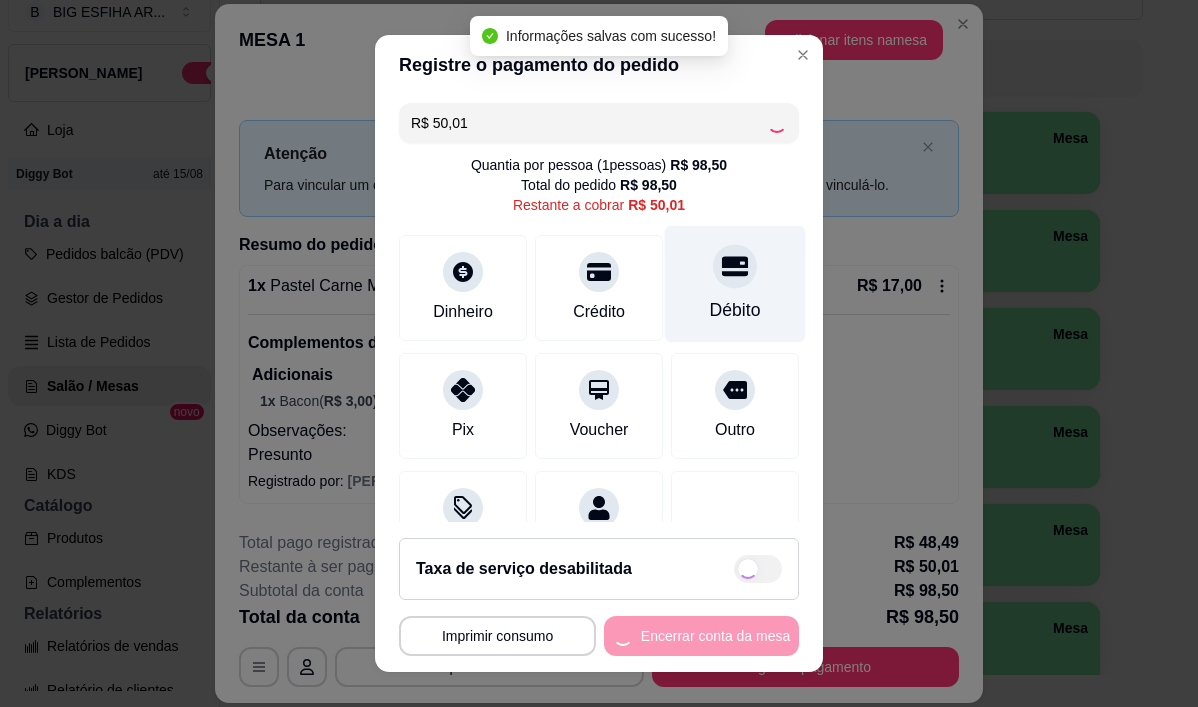 type on "R$ 0,00" 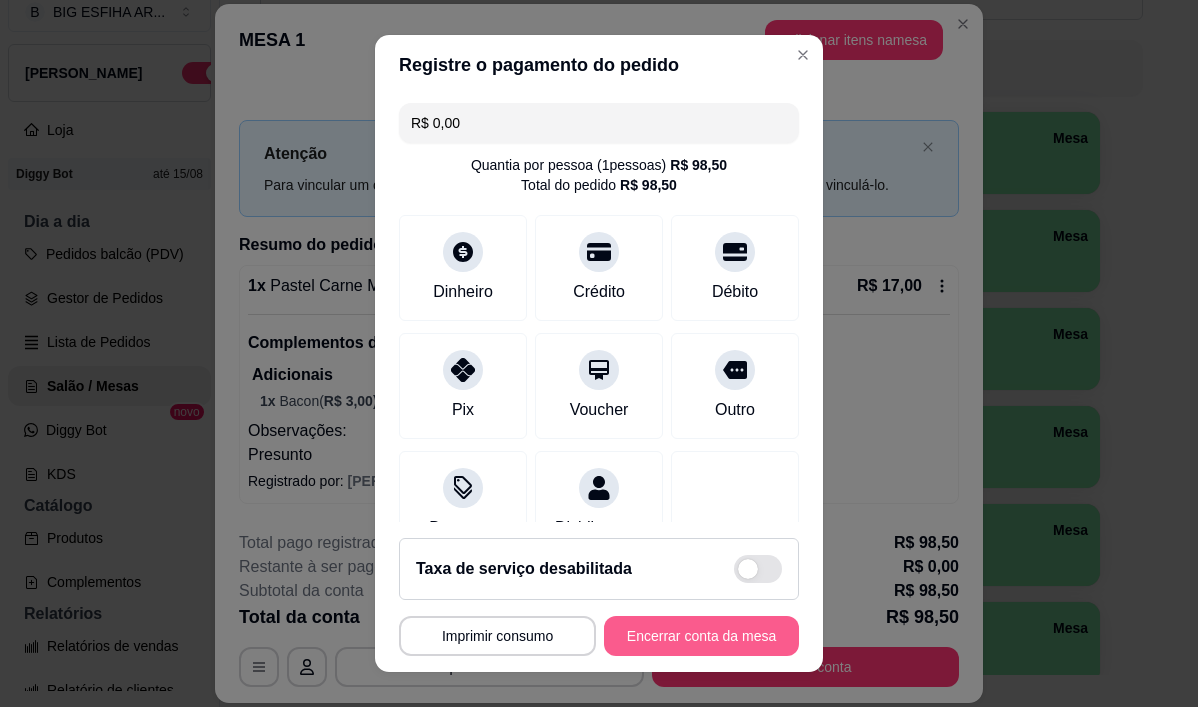 click on "Encerrar conta da mesa" at bounding box center [701, 636] 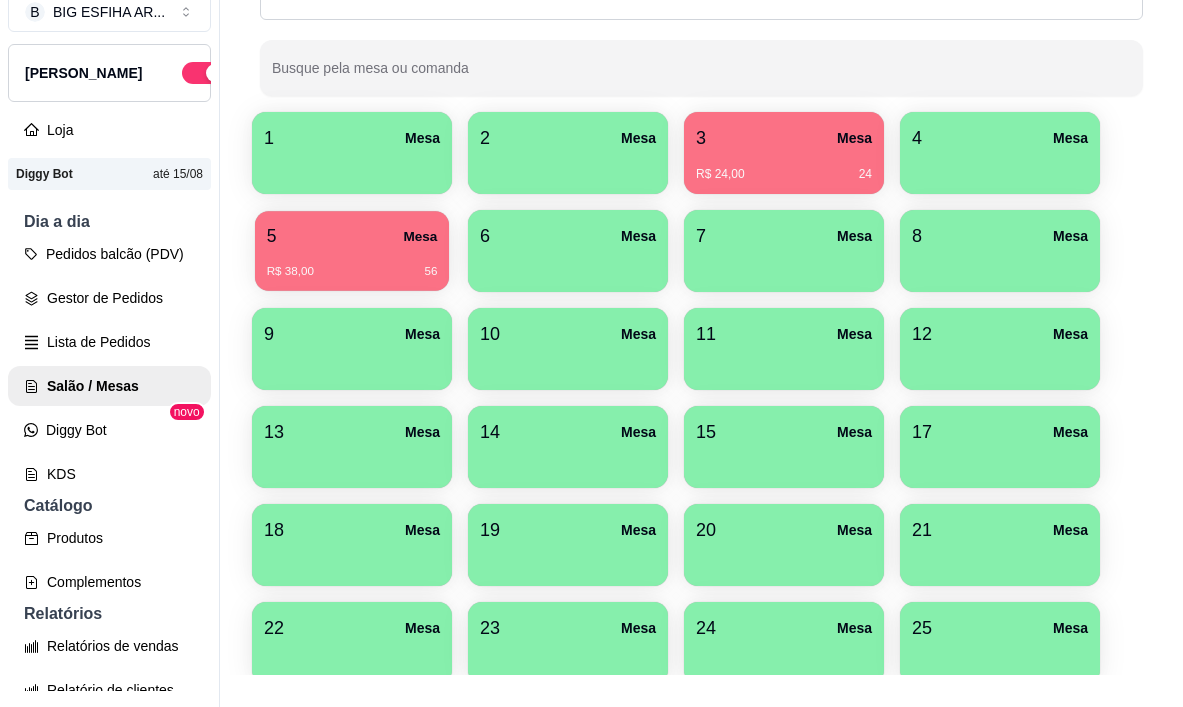 click on "R$ 38,00 56" at bounding box center [352, 264] 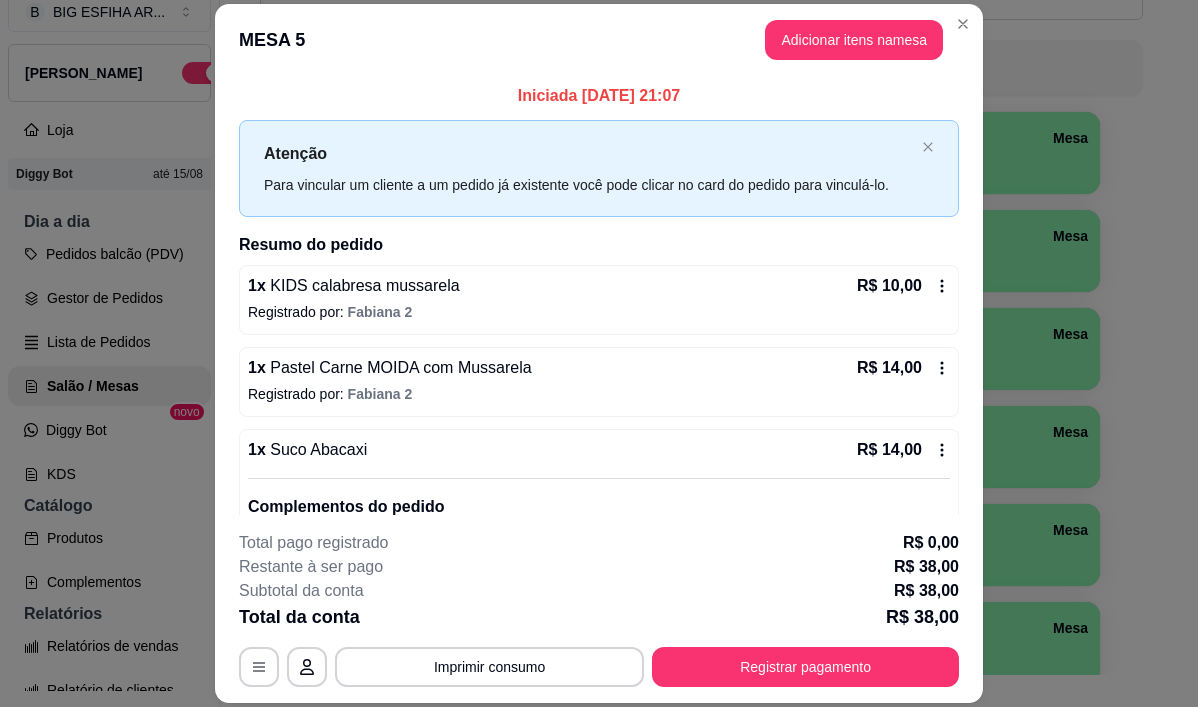 scroll, scrollTop: 76, scrollLeft: 0, axis: vertical 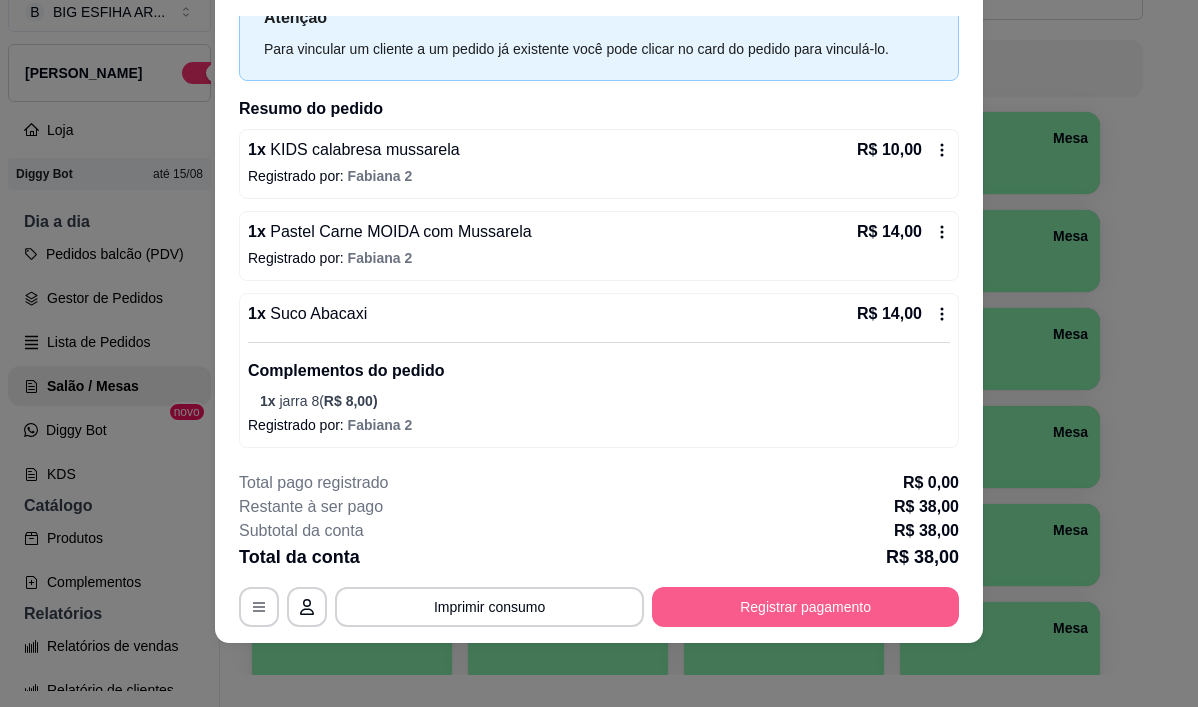 click on "Registrar pagamento" at bounding box center (805, 607) 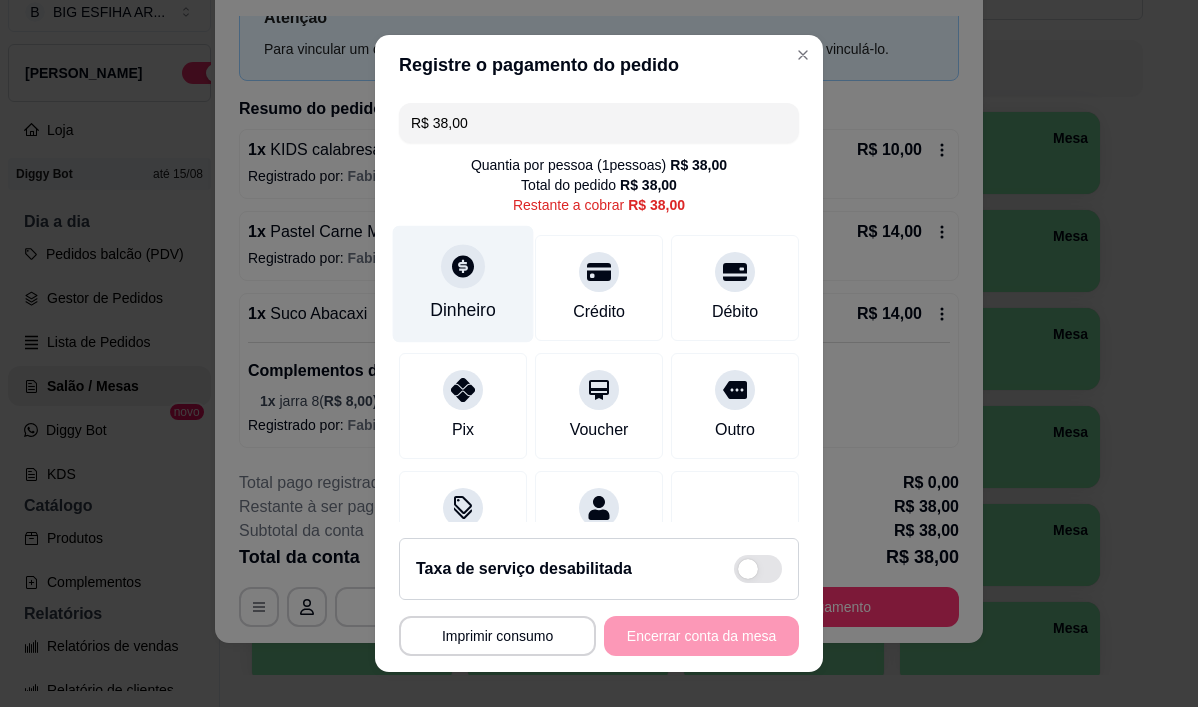 click on "Dinheiro" at bounding box center [463, 284] 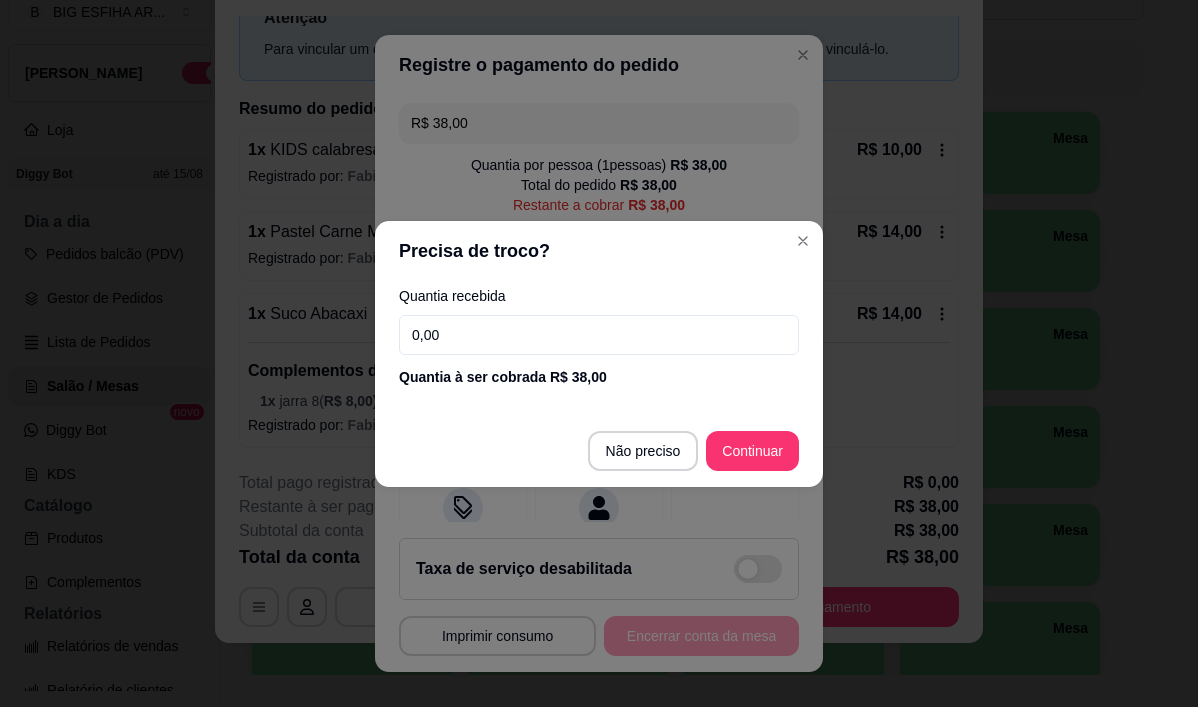 click on "0,00" at bounding box center [599, 335] 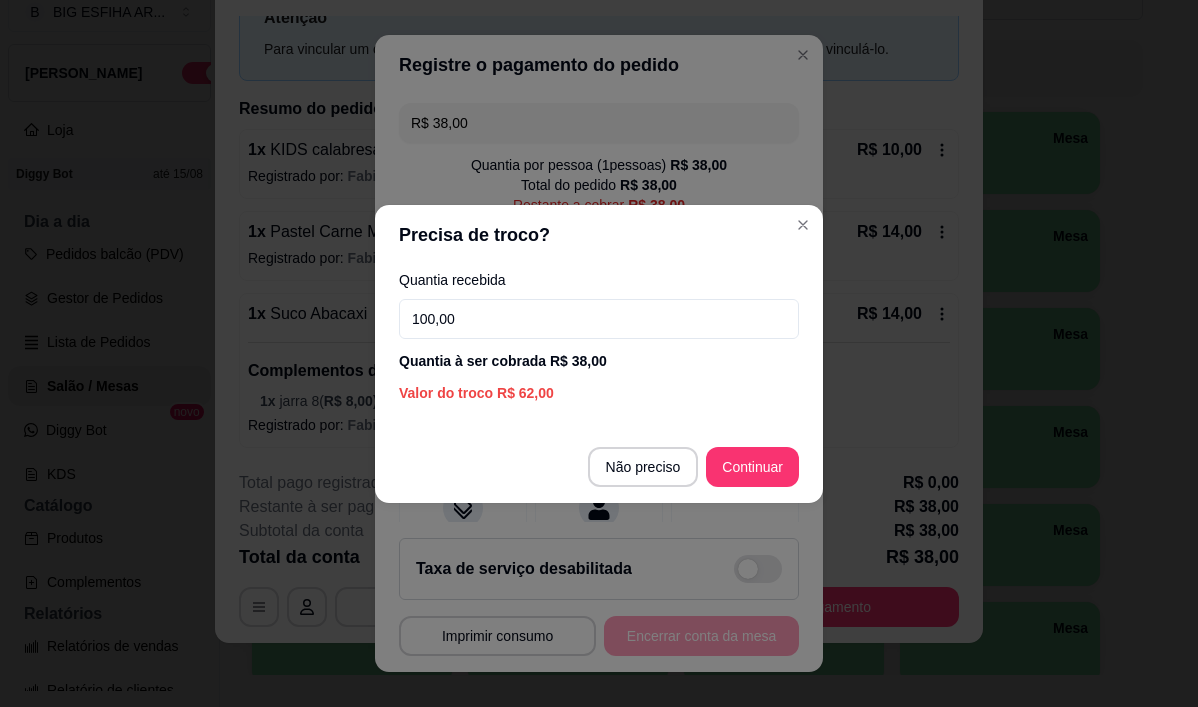 type on "100,00" 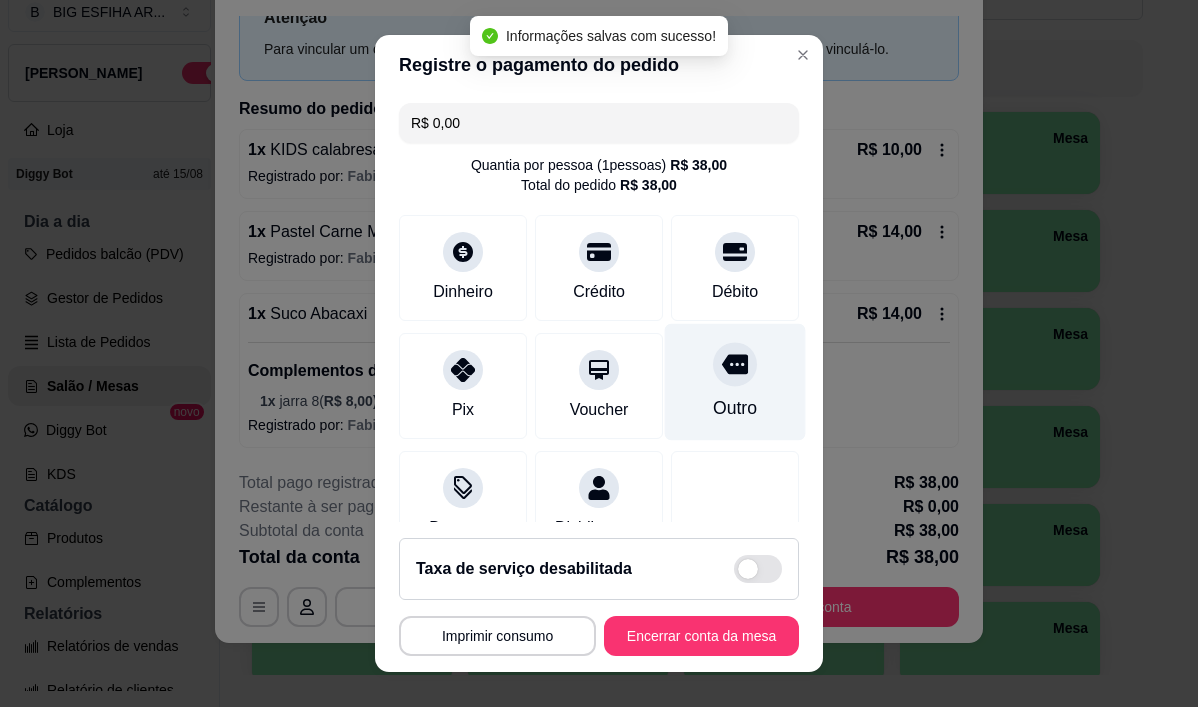 type on "R$ 0,00" 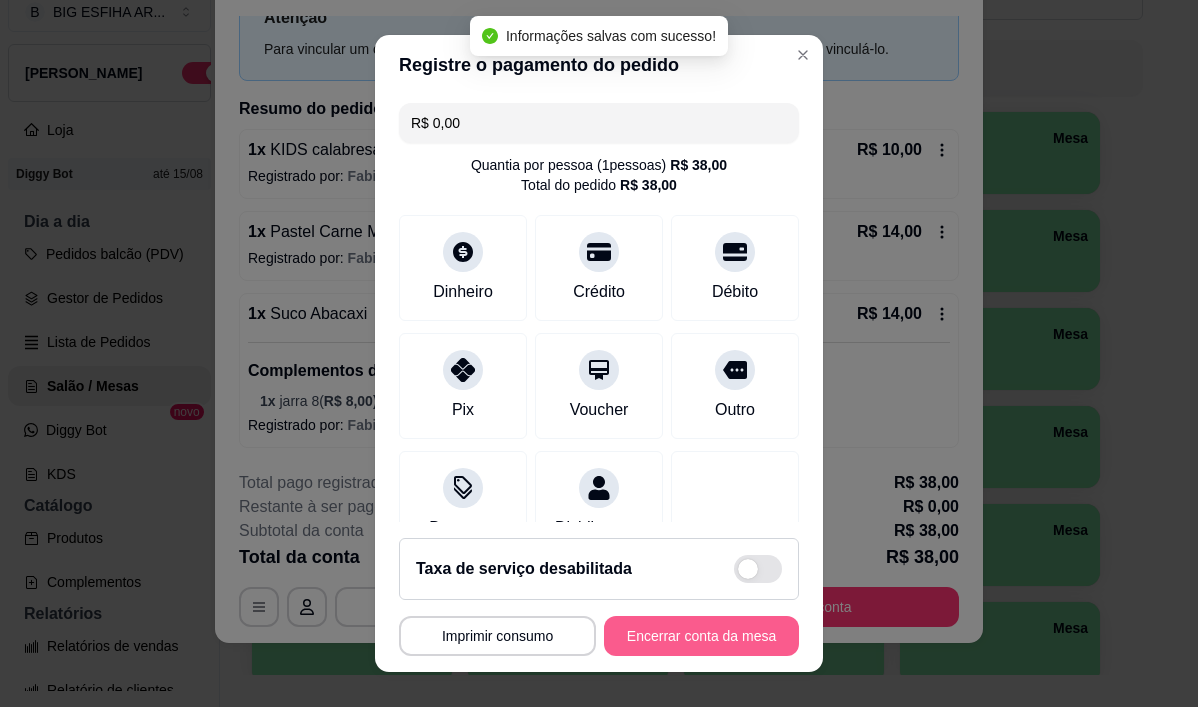 scroll, scrollTop: 171, scrollLeft: 0, axis: vertical 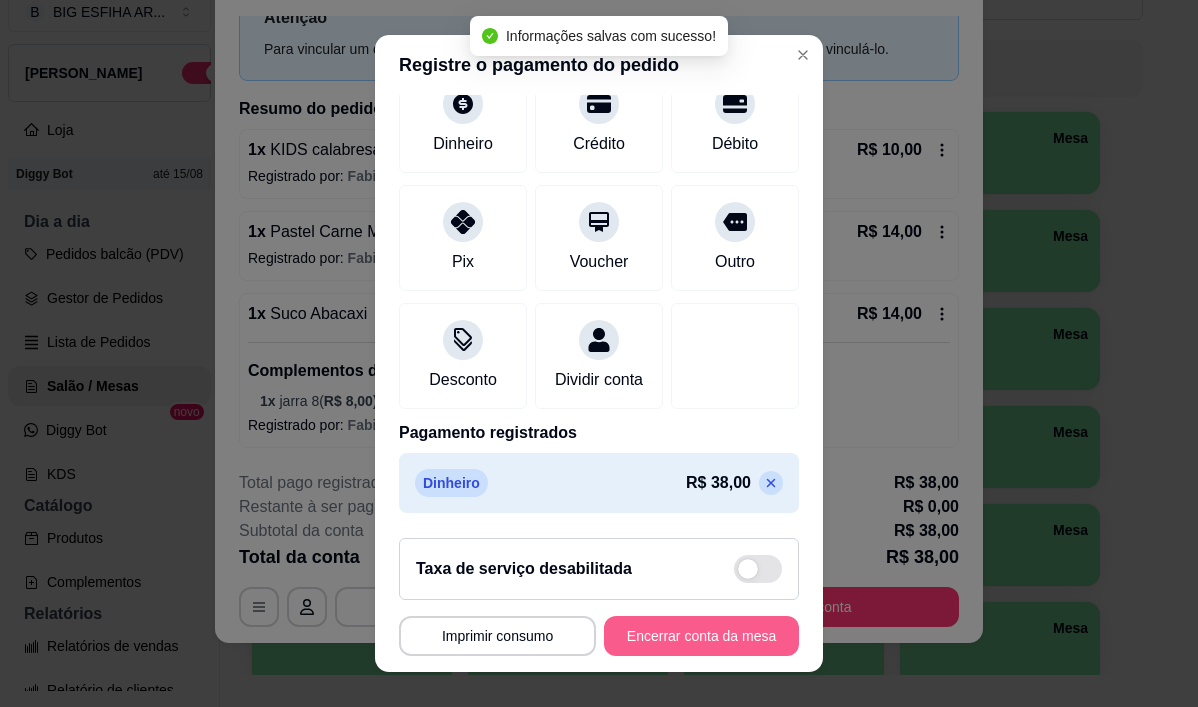 click on "Encerrar conta da mesa" at bounding box center [701, 636] 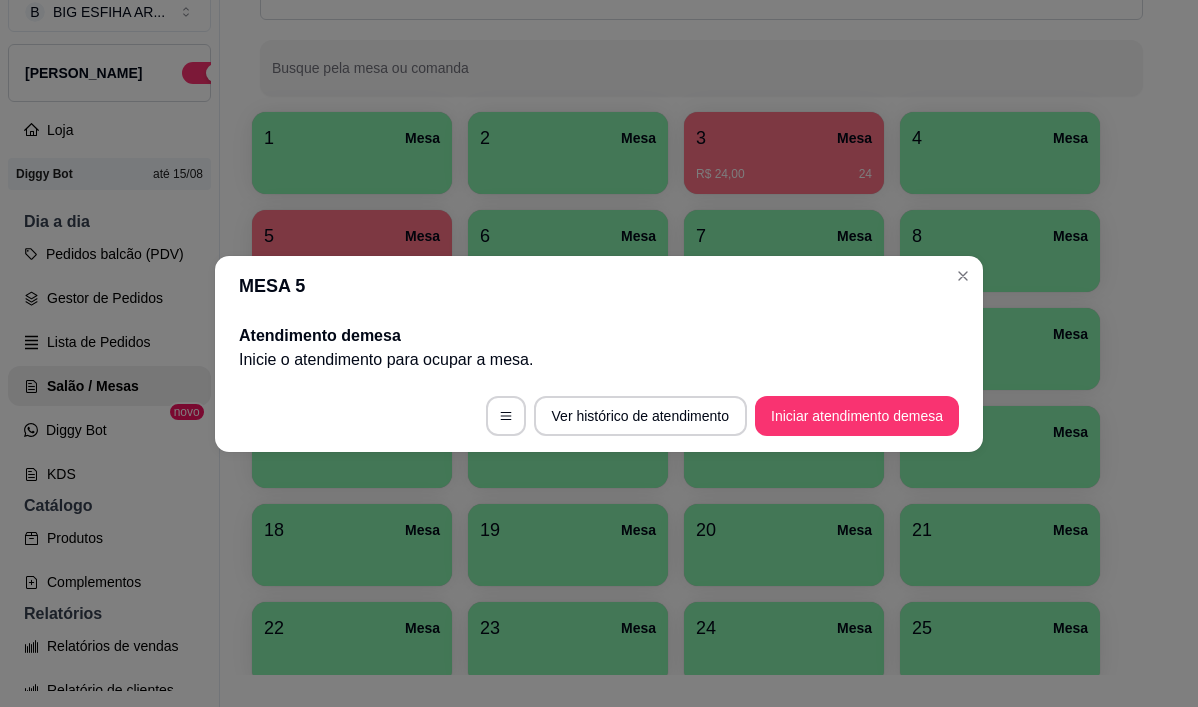 scroll, scrollTop: 0, scrollLeft: 0, axis: both 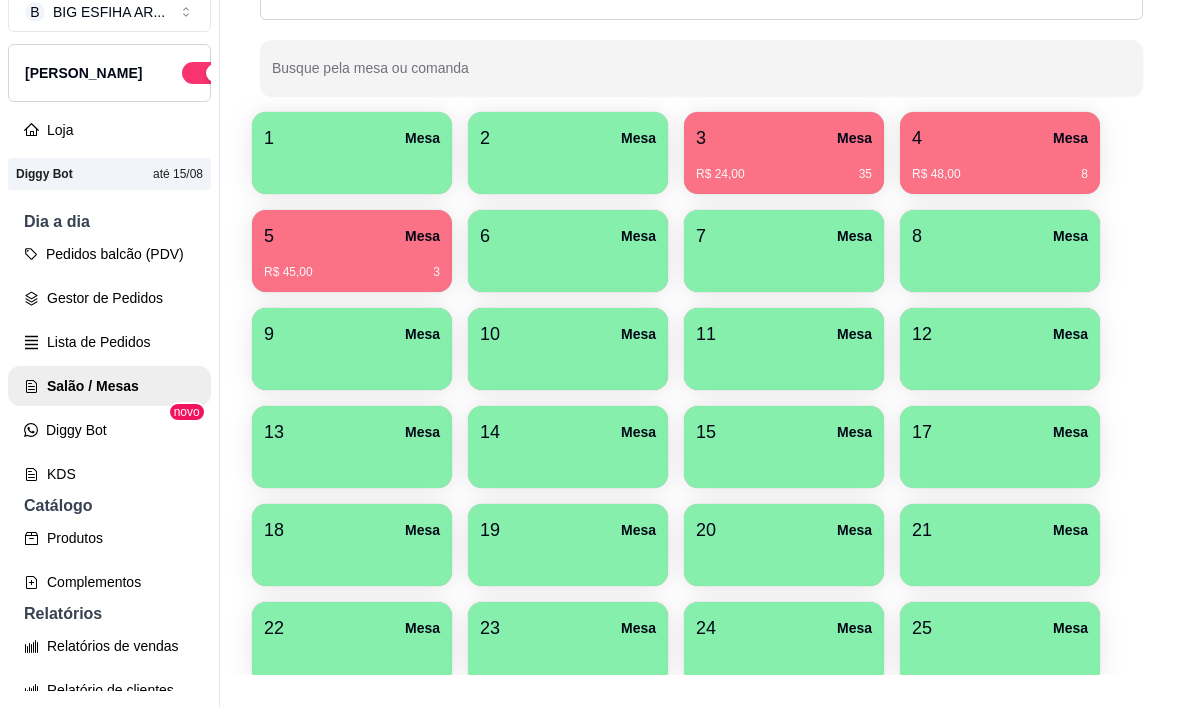 click on "18 Mesa" at bounding box center (352, 545) 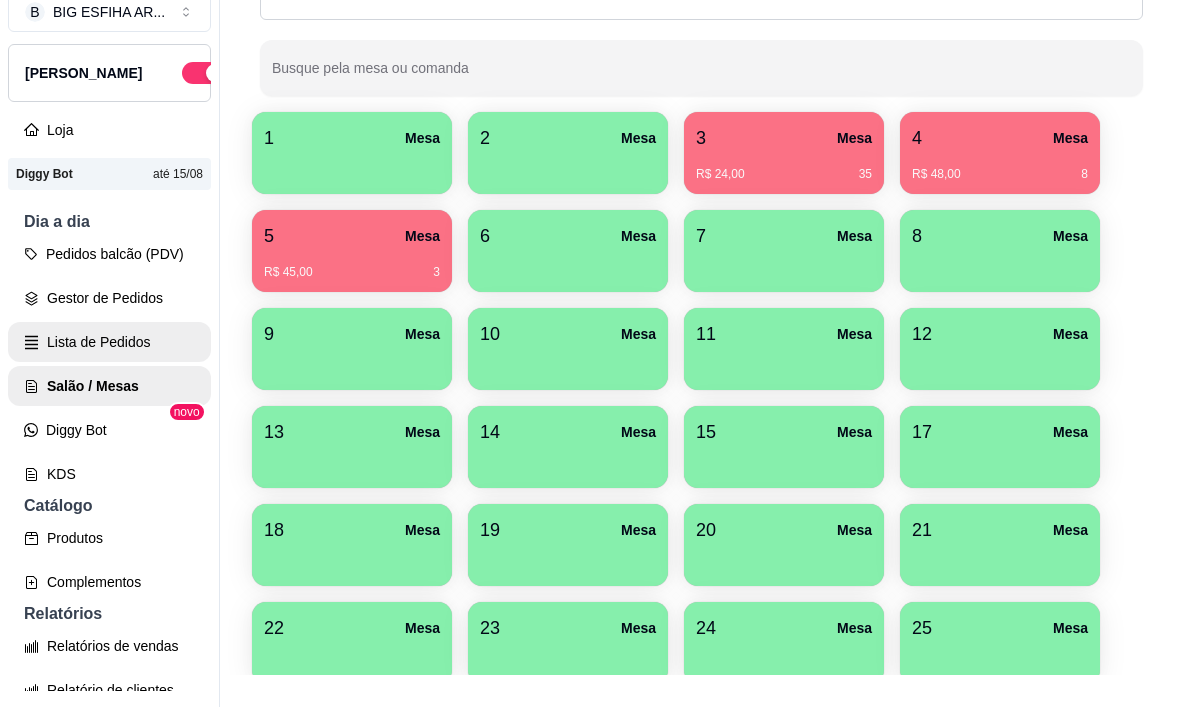 click on "Lista de Pedidos" at bounding box center [109, 342] 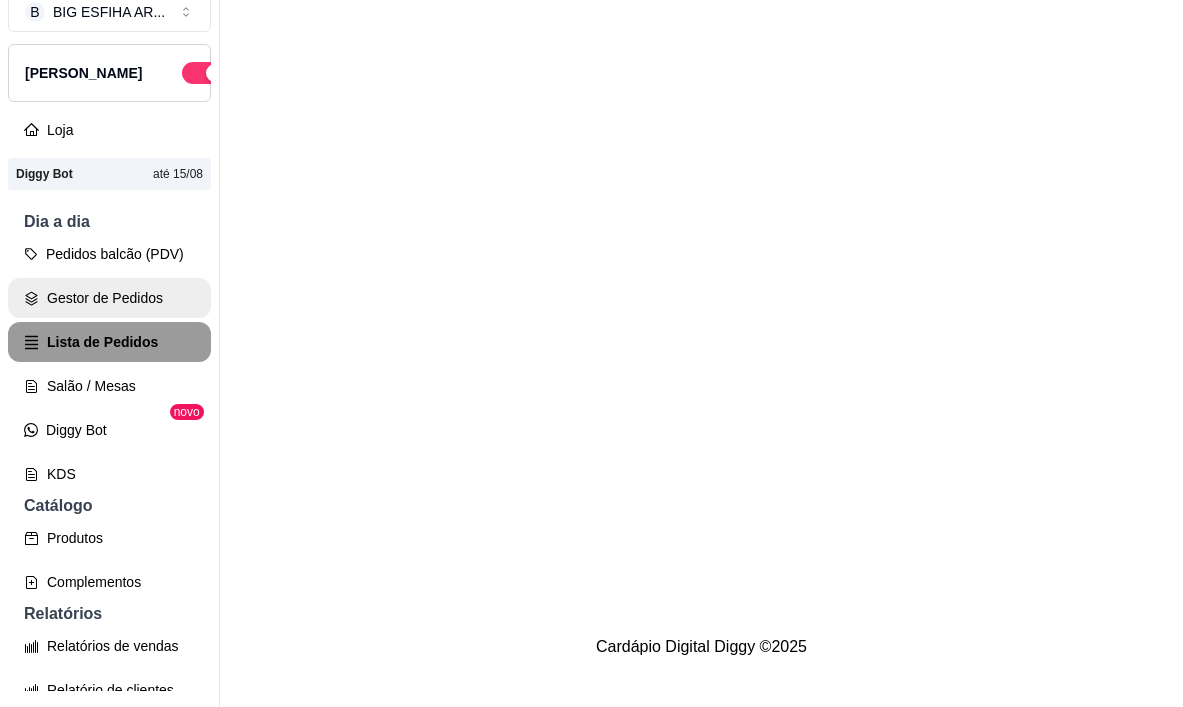 scroll, scrollTop: 0, scrollLeft: 0, axis: both 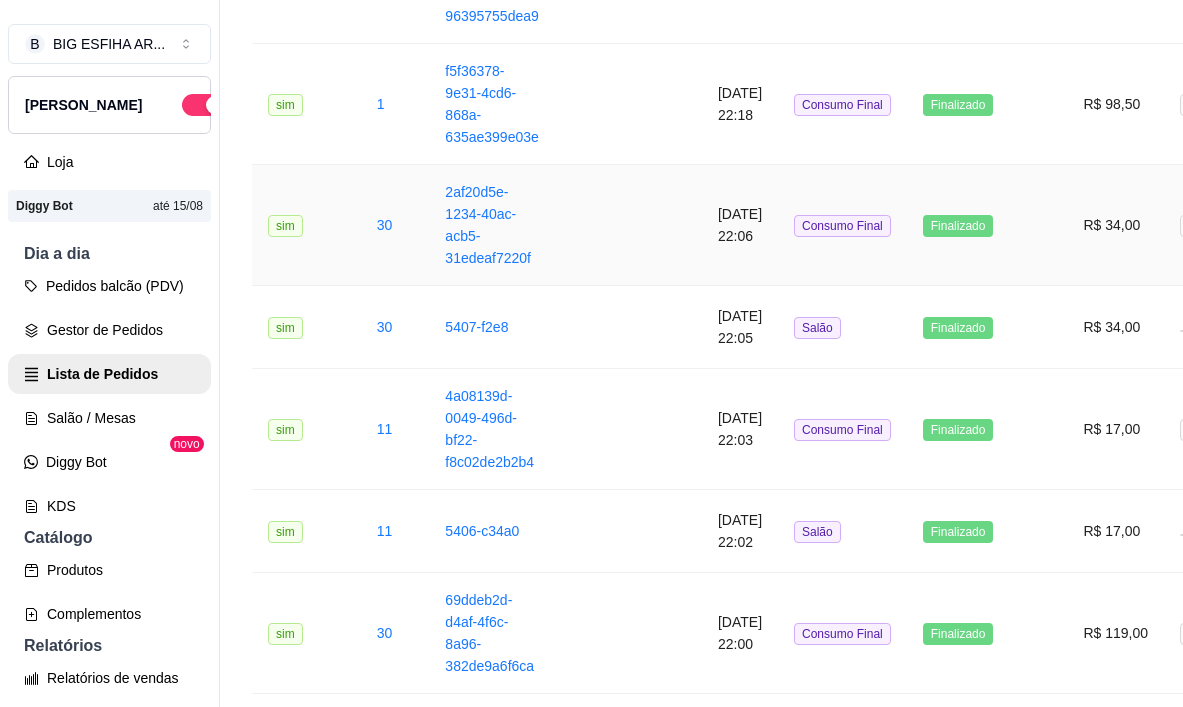 click on "2af20d5e-1234-40ac-acb5-31edeaf7220f" at bounding box center [491, 225] 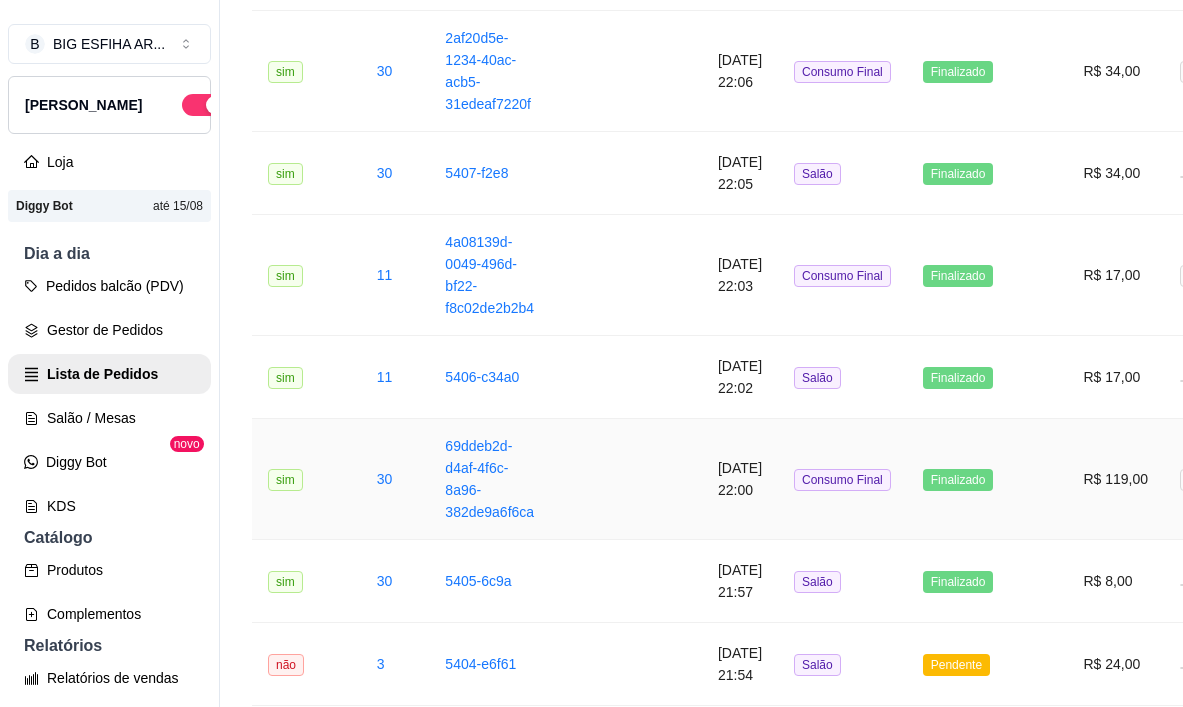 scroll, scrollTop: 700, scrollLeft: 0, axis: vertical 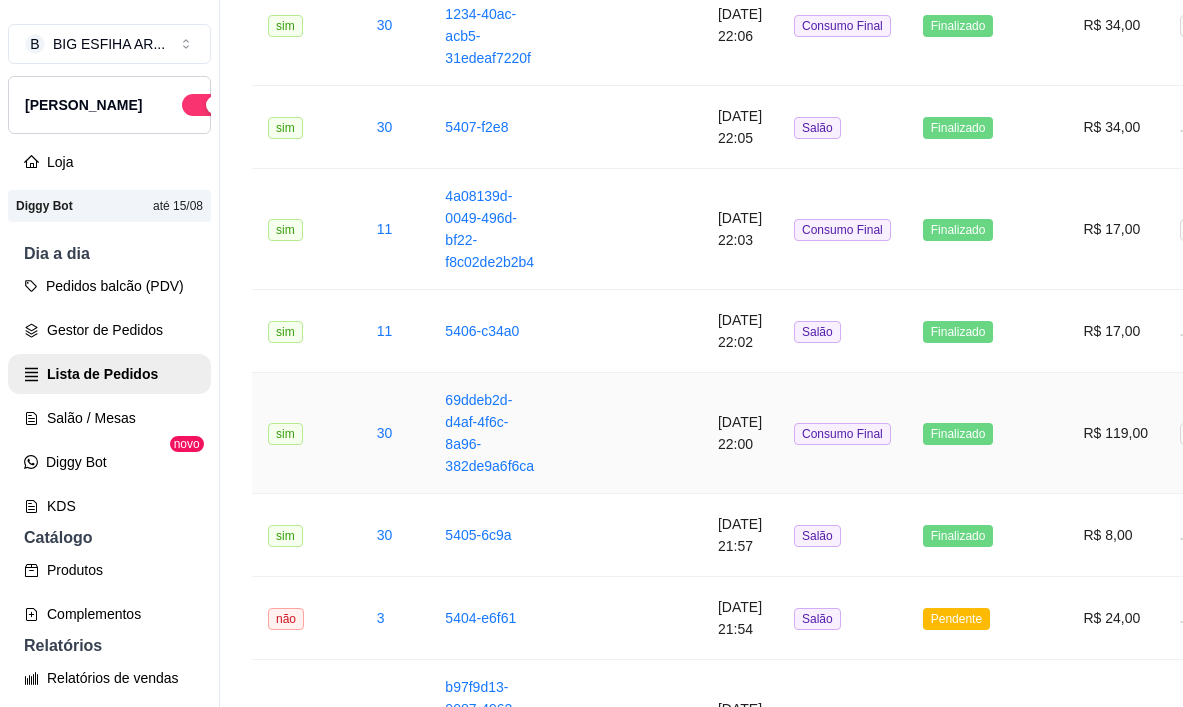click on "69ddeb2d-d4af-4f6c-8a96-382de9a6f6ca" at bounding box center [491, 433] 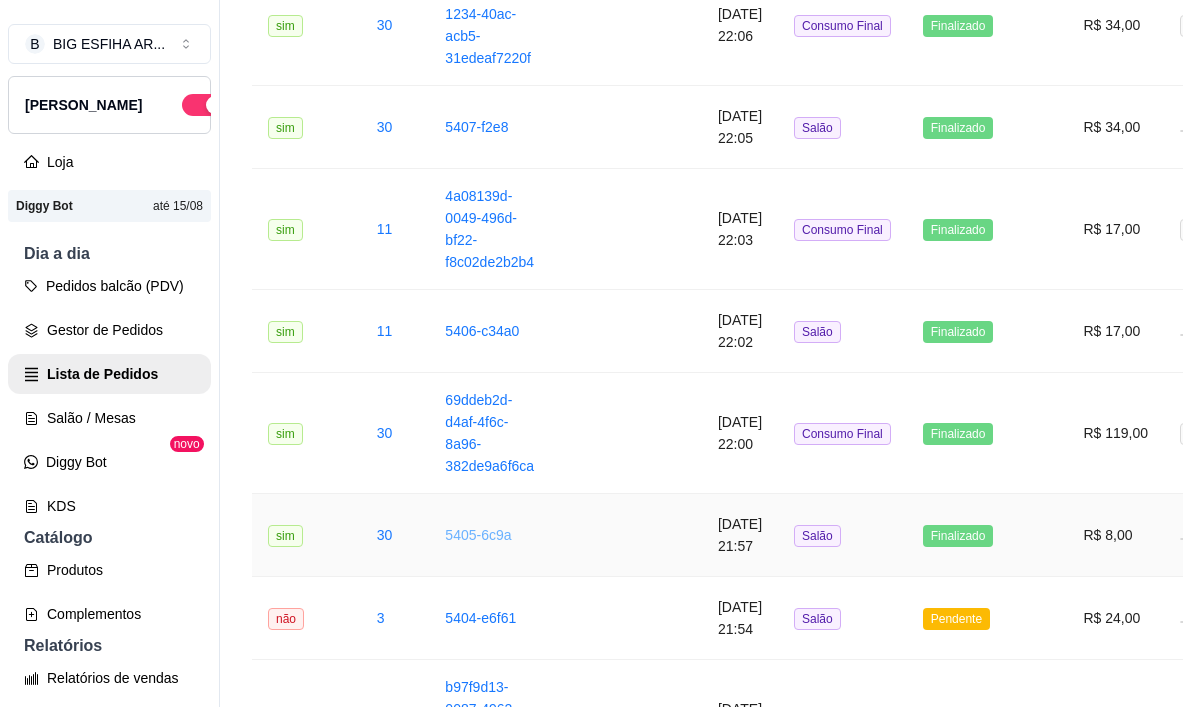 click on "5405-6c9a" at bounding box center (478, 535) 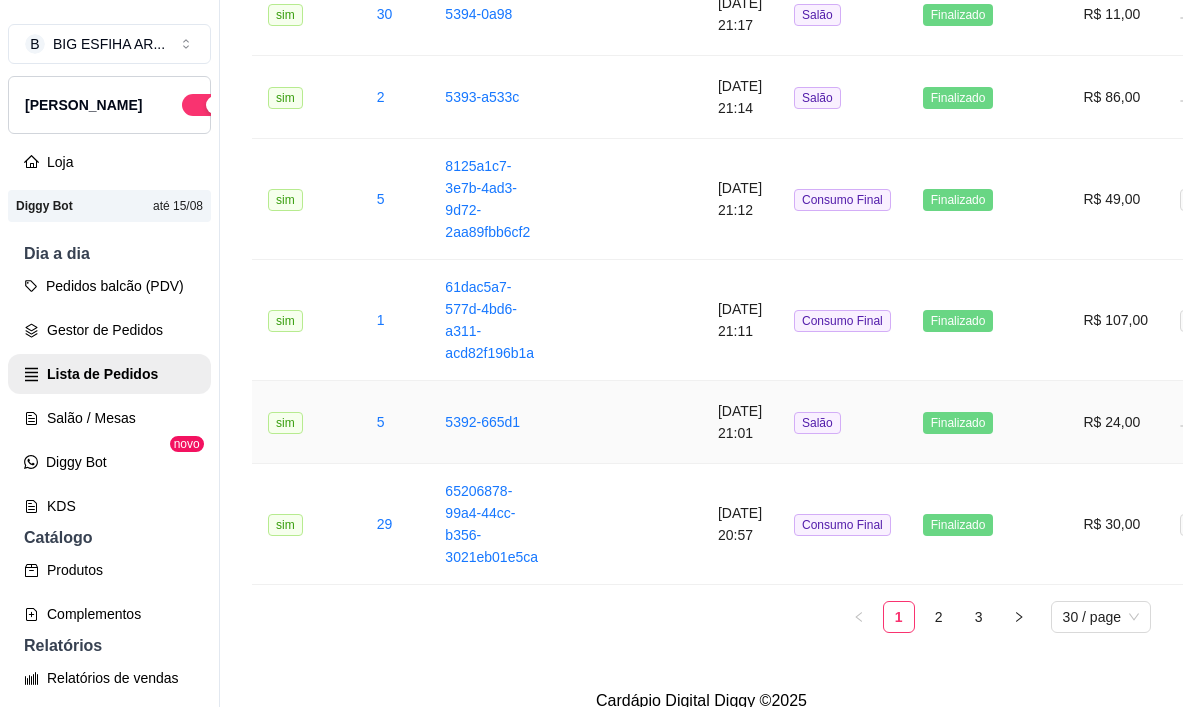 scroll, scrollTop: 2700, scrollLeft: 0, axis: vertical 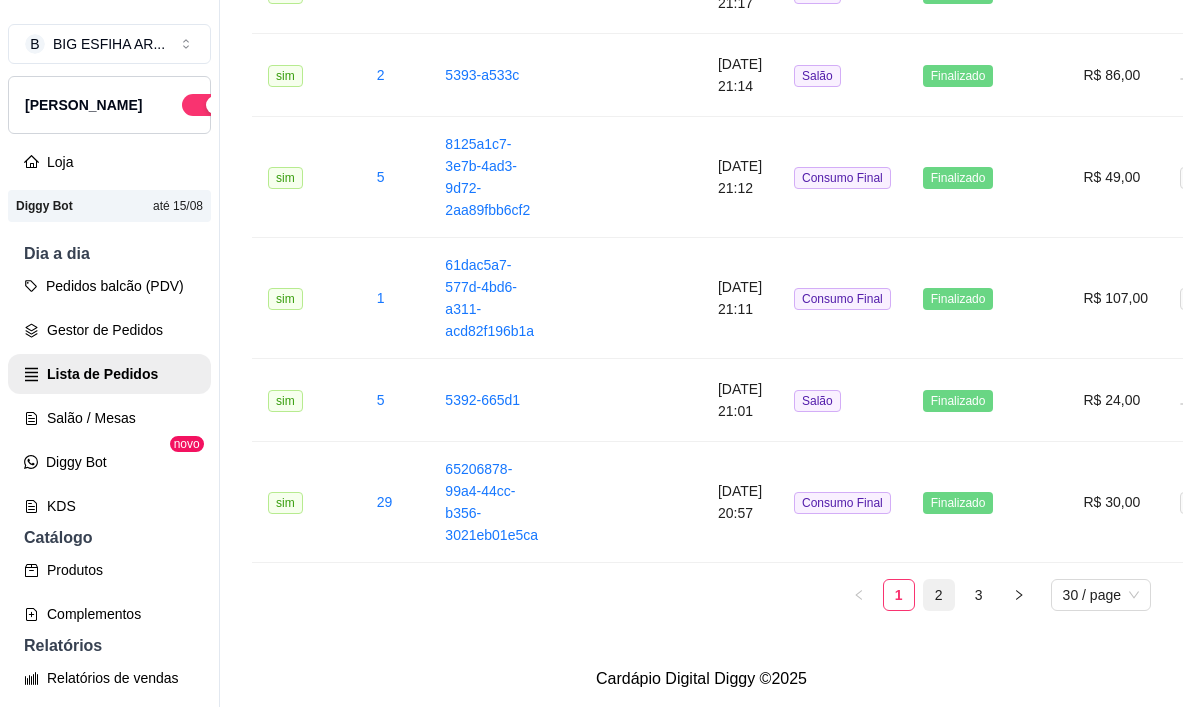 click on "2" at bounding box center [939, 595] 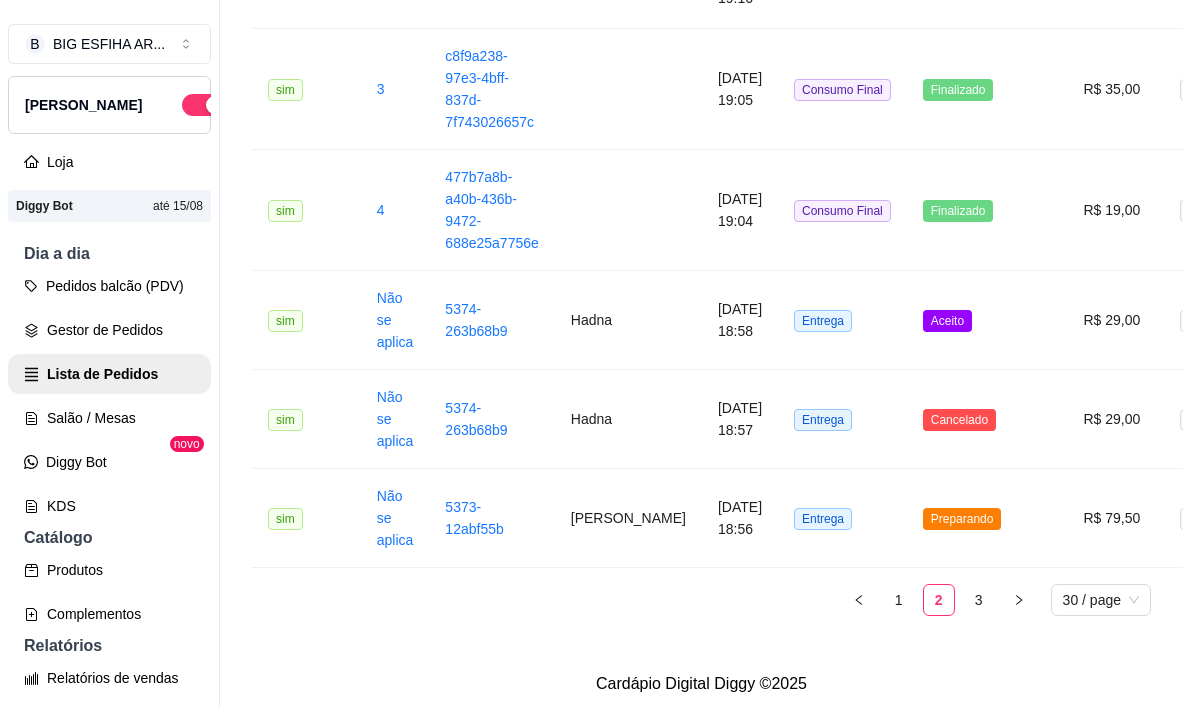 scroll, scrollTop: 2659, scrollLeft: 0, axis: vertical 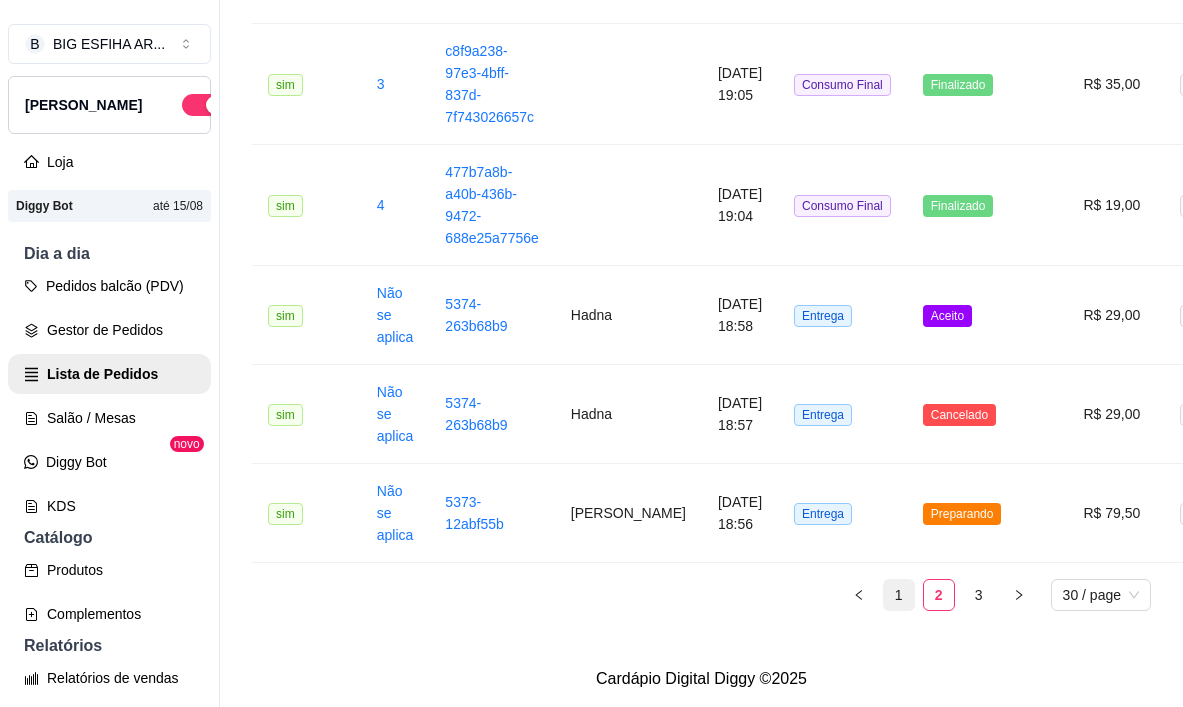 click on "1" at bounding box center (899, 595) 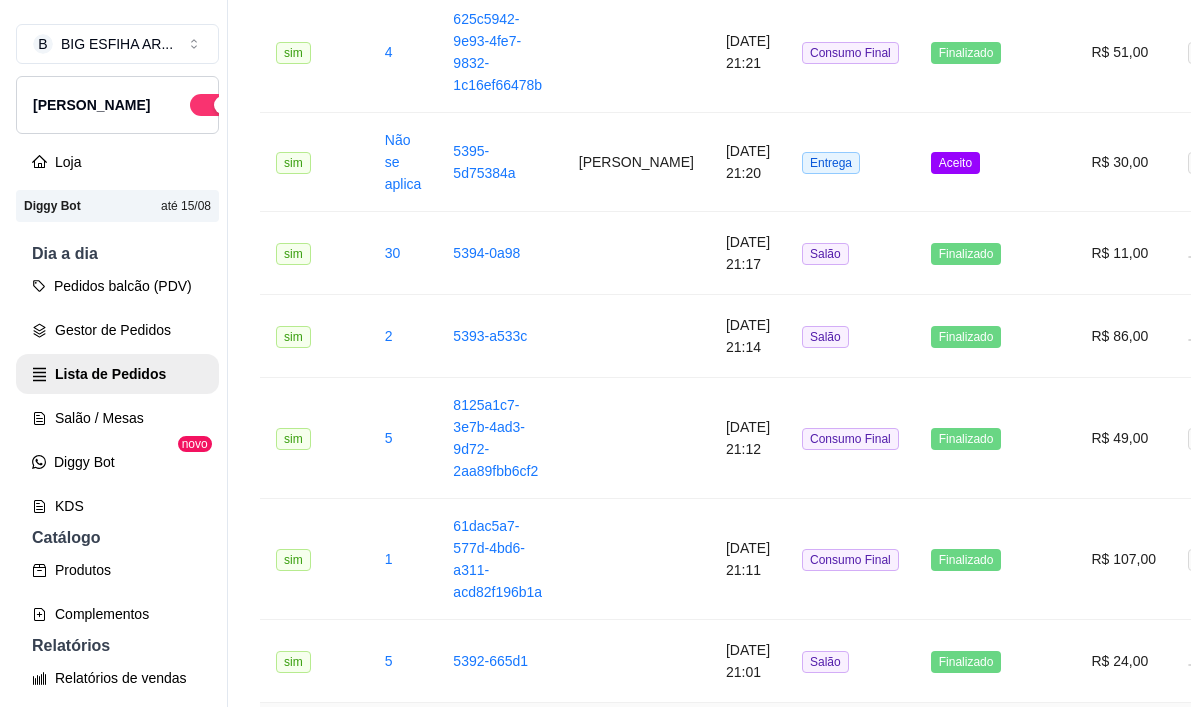 scroll, scrollTop: 2359, scrollLeft: 0, axis: vertical 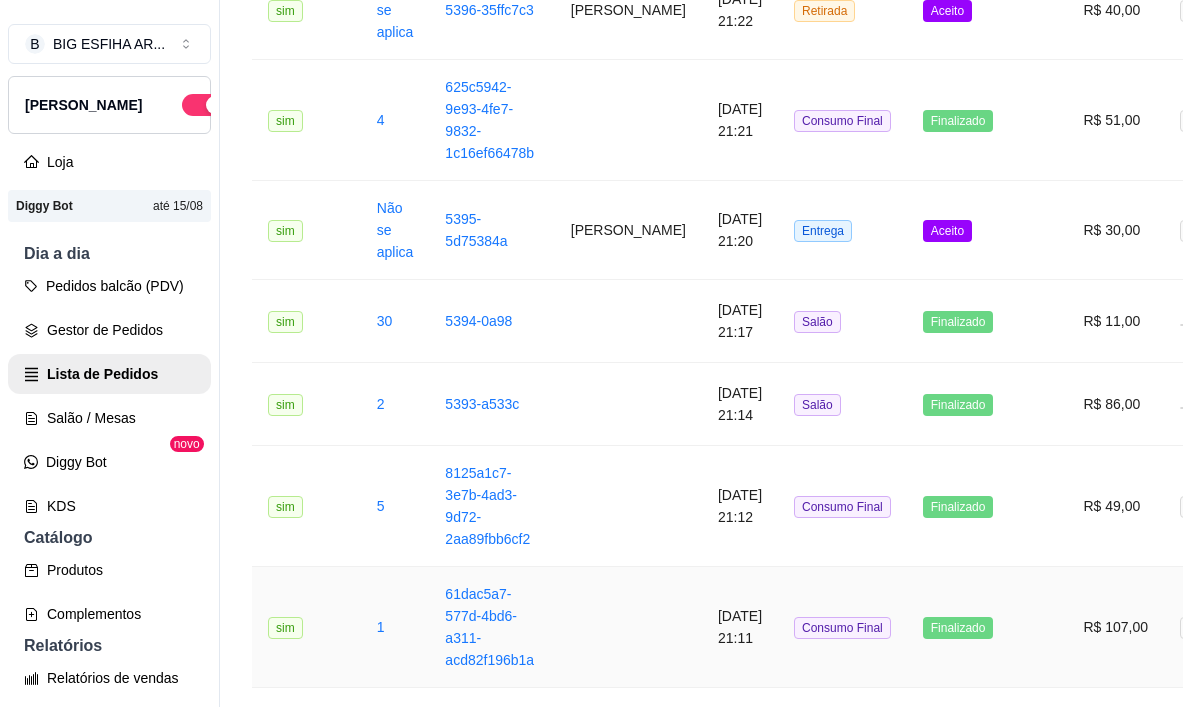 click on "[DATE] 21:11" at bounding box center [740, 627] 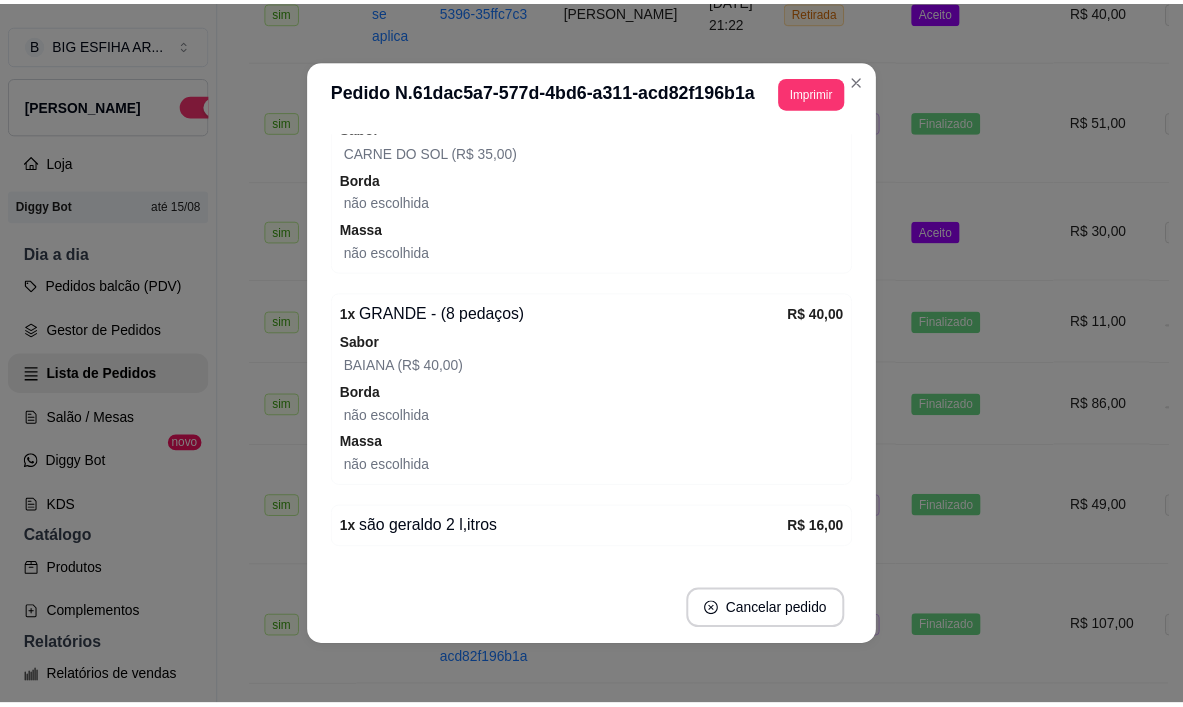scroll, scrollTop: 400, scrollLeft: 0, axis: vertical 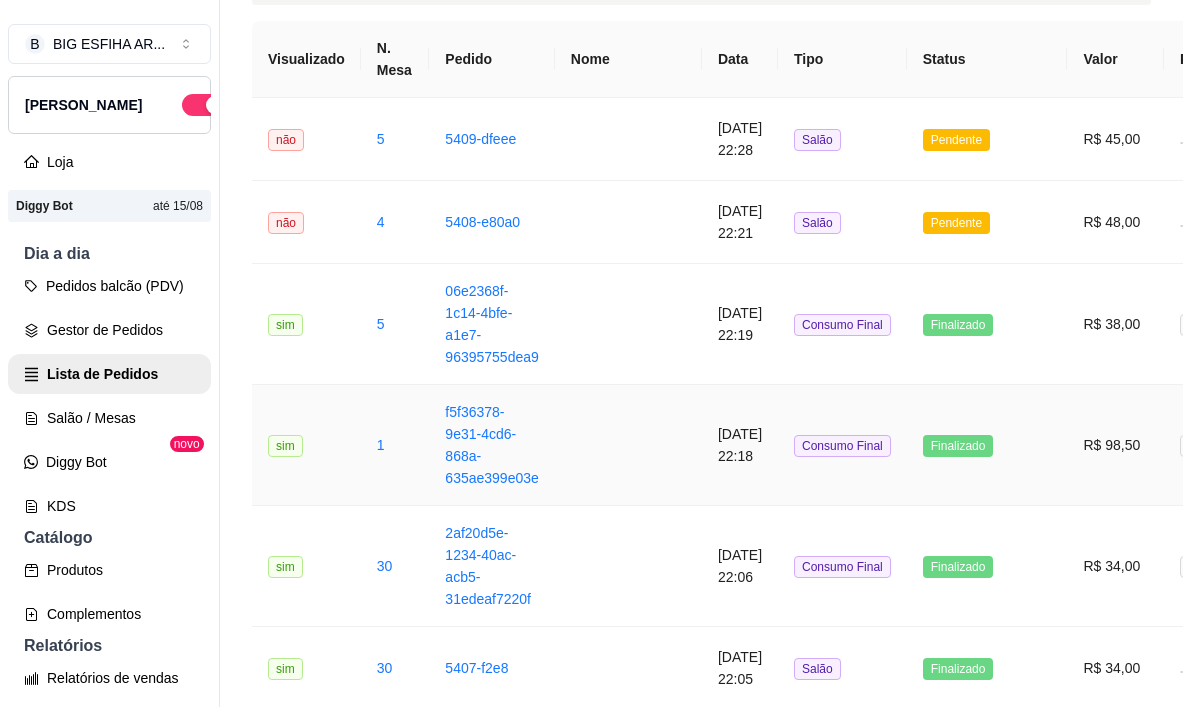 click on "[DATE] 22:18" at bounding box center (740, 445) 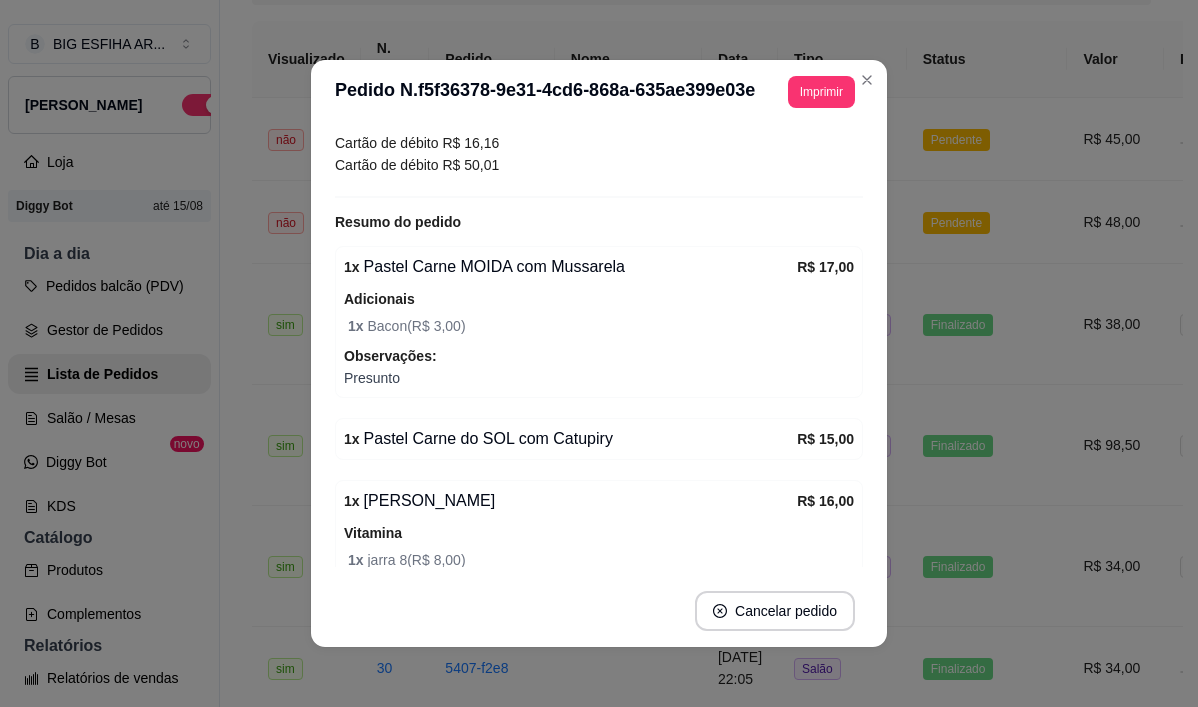 scroll, scrollTop: 300, scrollLeft: 0, axis: vertical 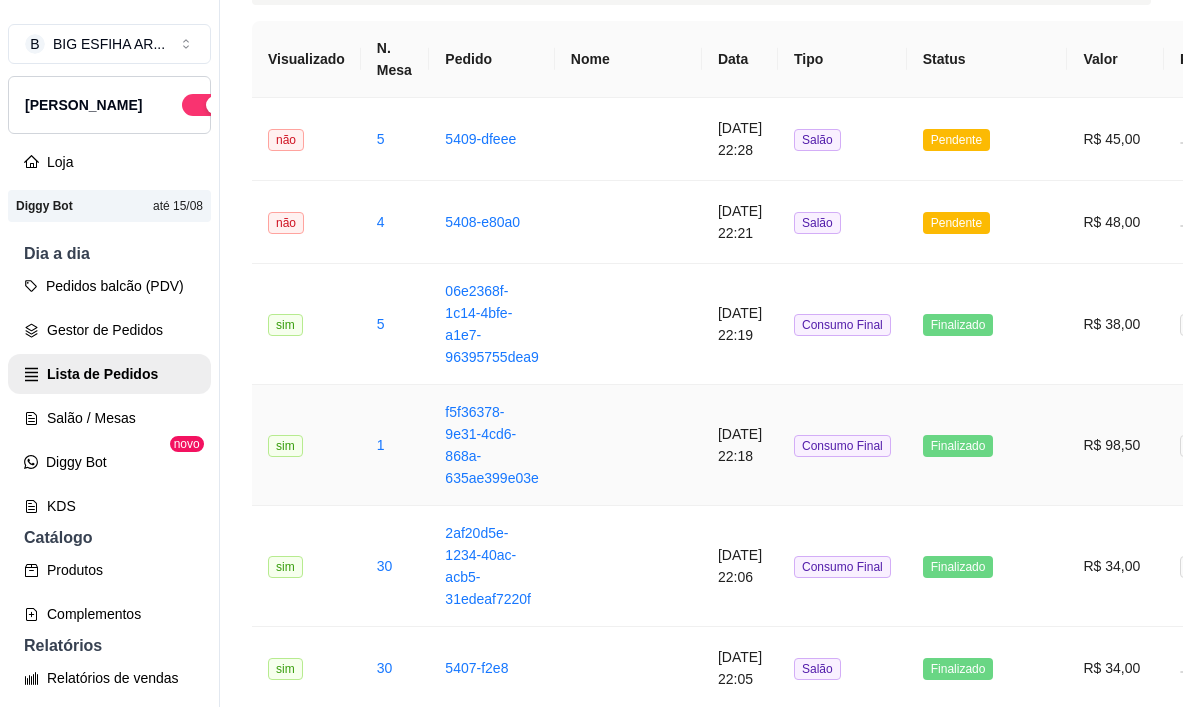 click on "**********" at bounding box center [880, 445] 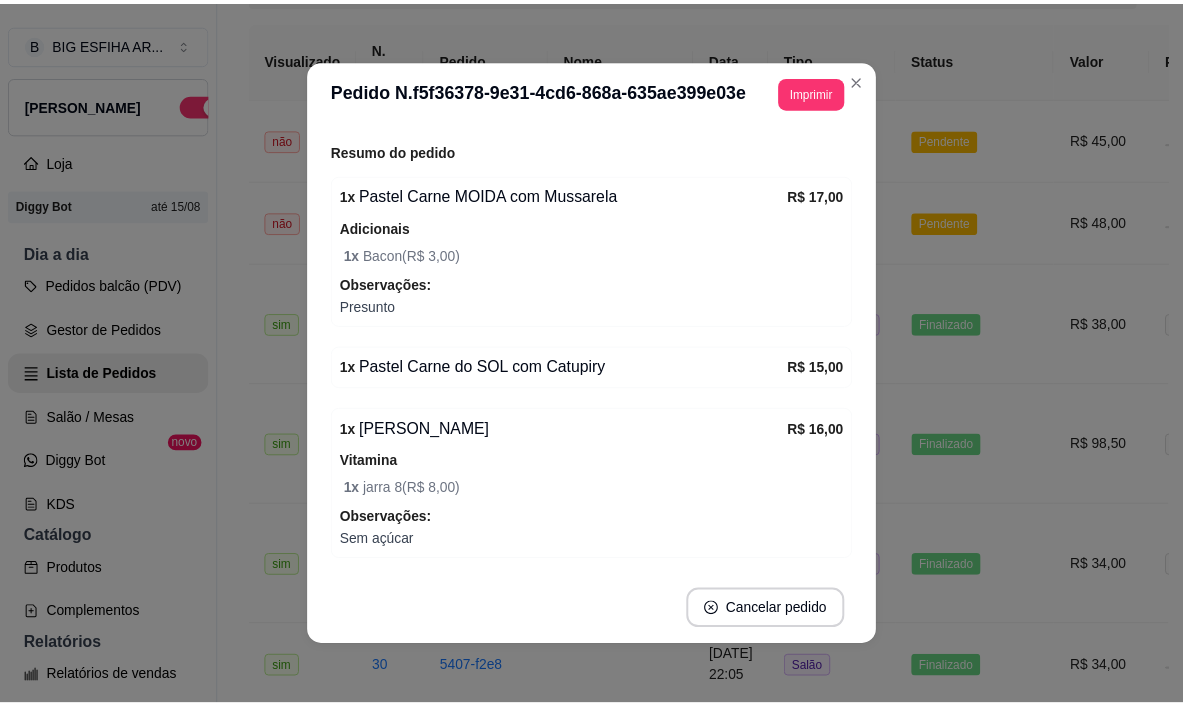 scroll, scrollTop: 400, scrollLeft: 0, axis: vertical 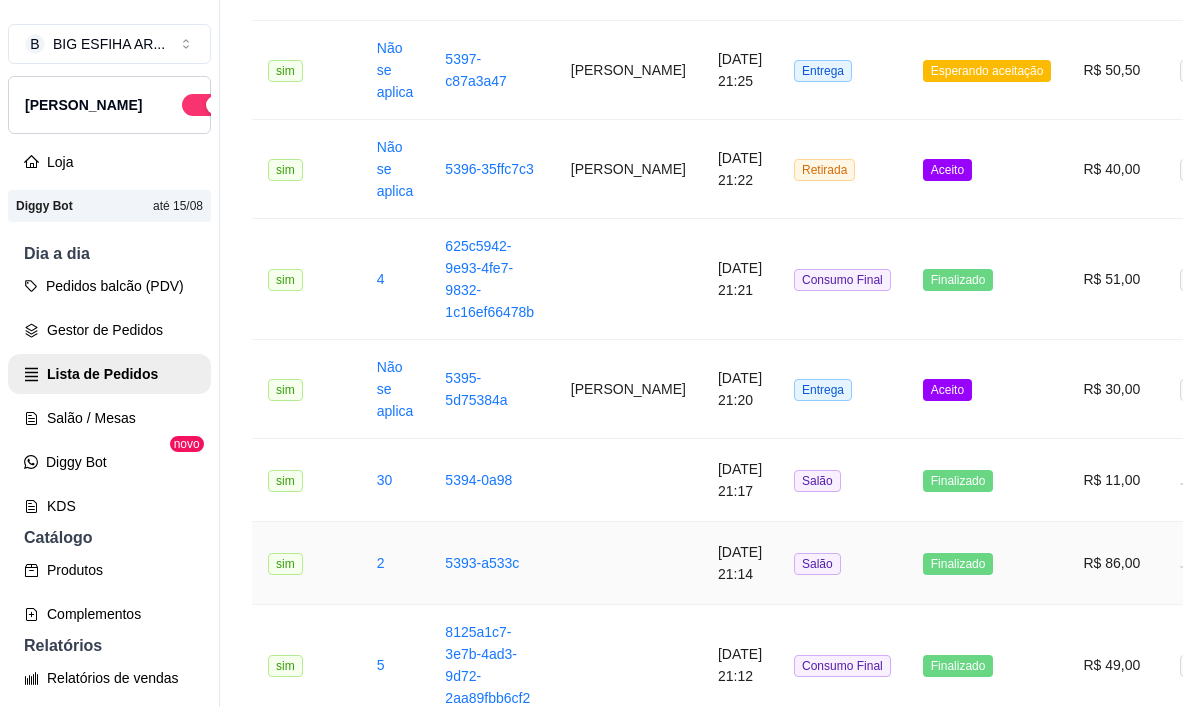 click on "Salão" at bounding box center (842, 563) 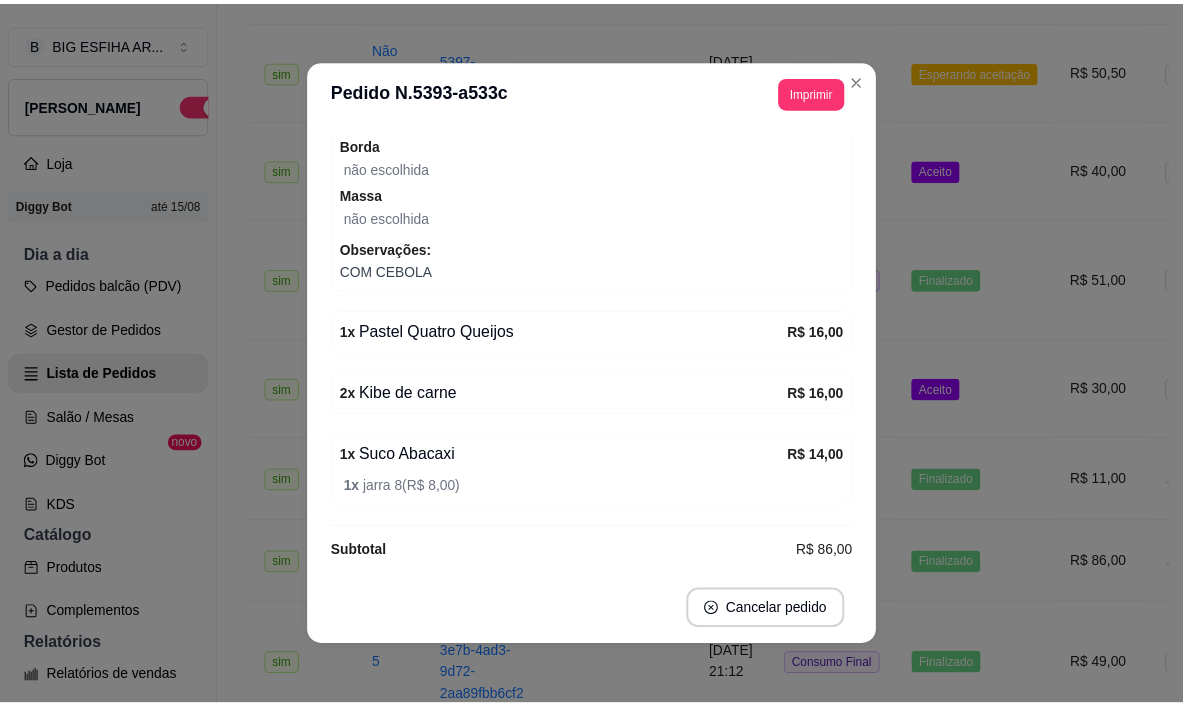 scroll, scrollTop: 352, scrollLeft: 0, axis: vertical 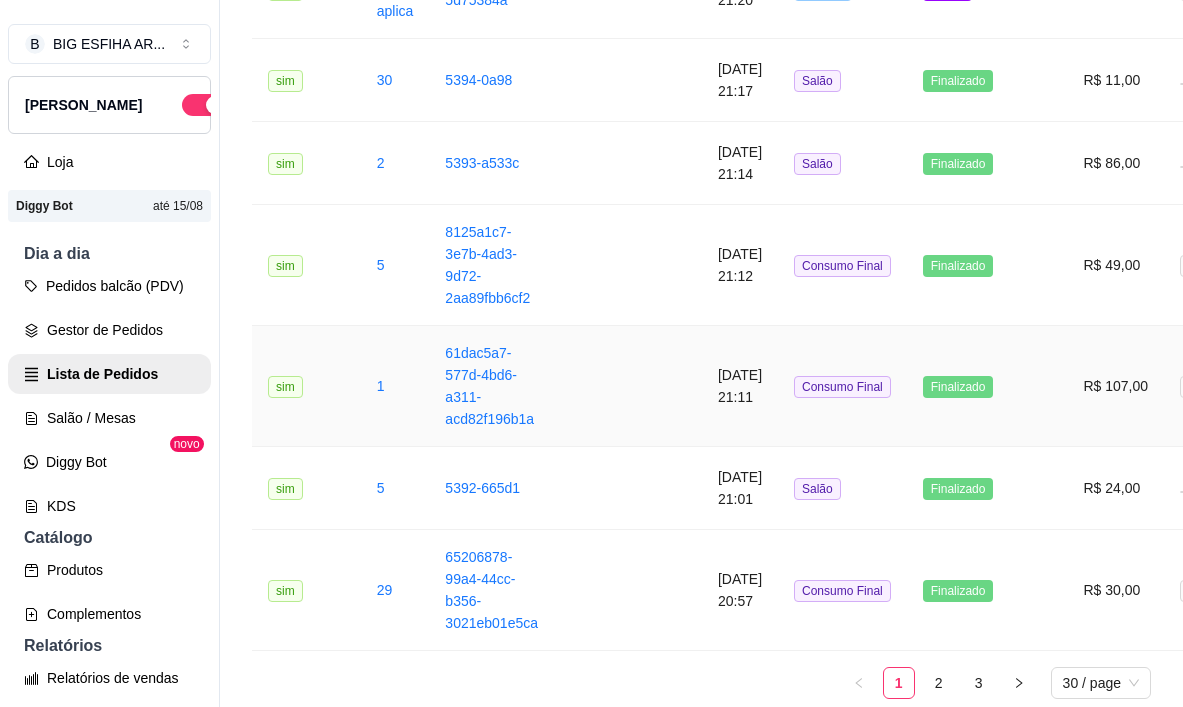 click on "Consumo Final" at bounding box center (842, 386) 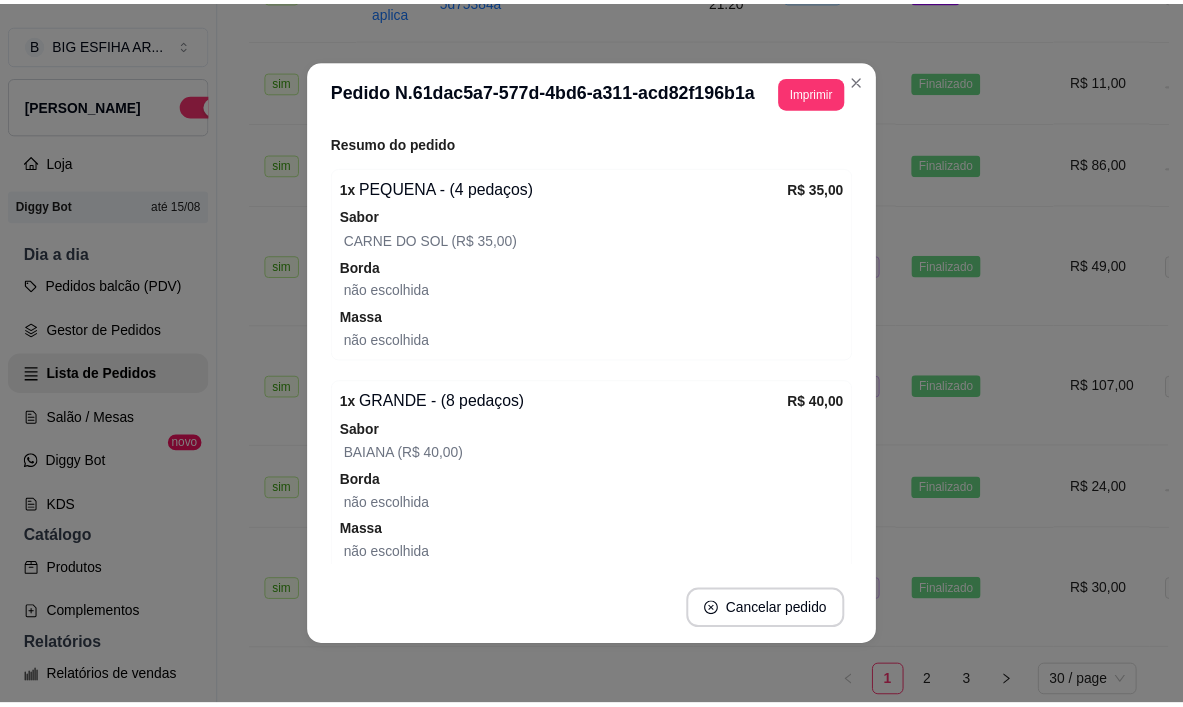 scroll, scrollTop: 500, scrollLeft: 0, axis: vertical 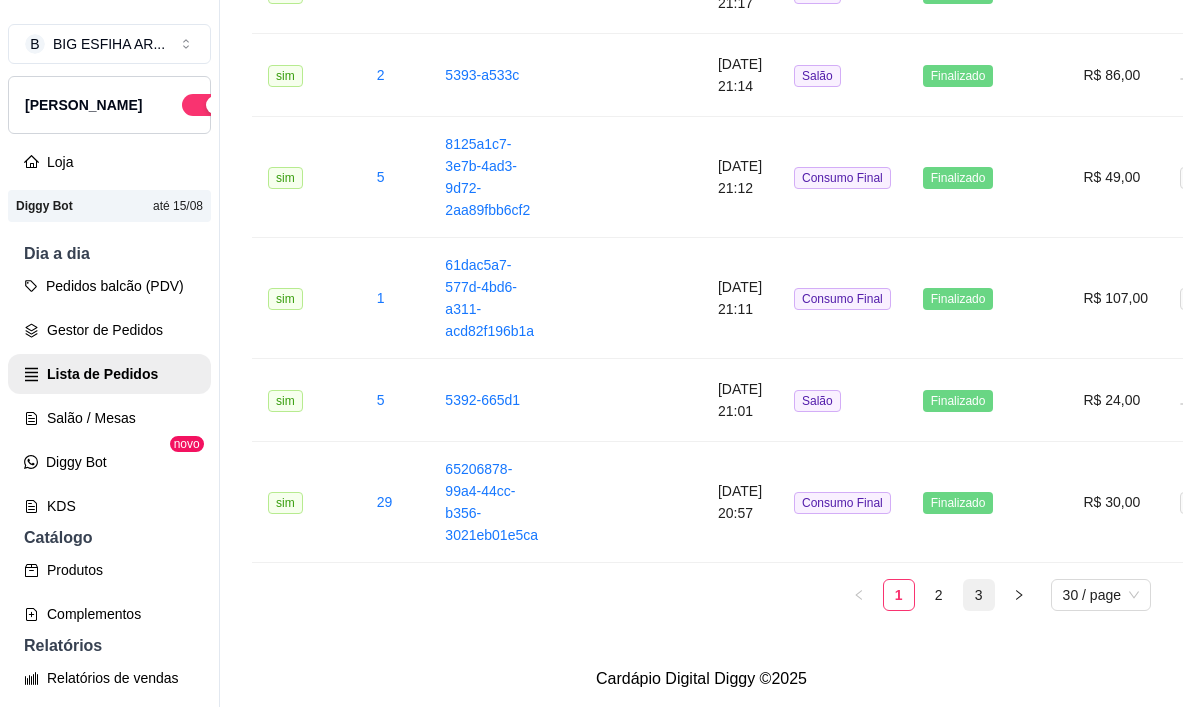 click on "3" at bounding box center (979, 595) 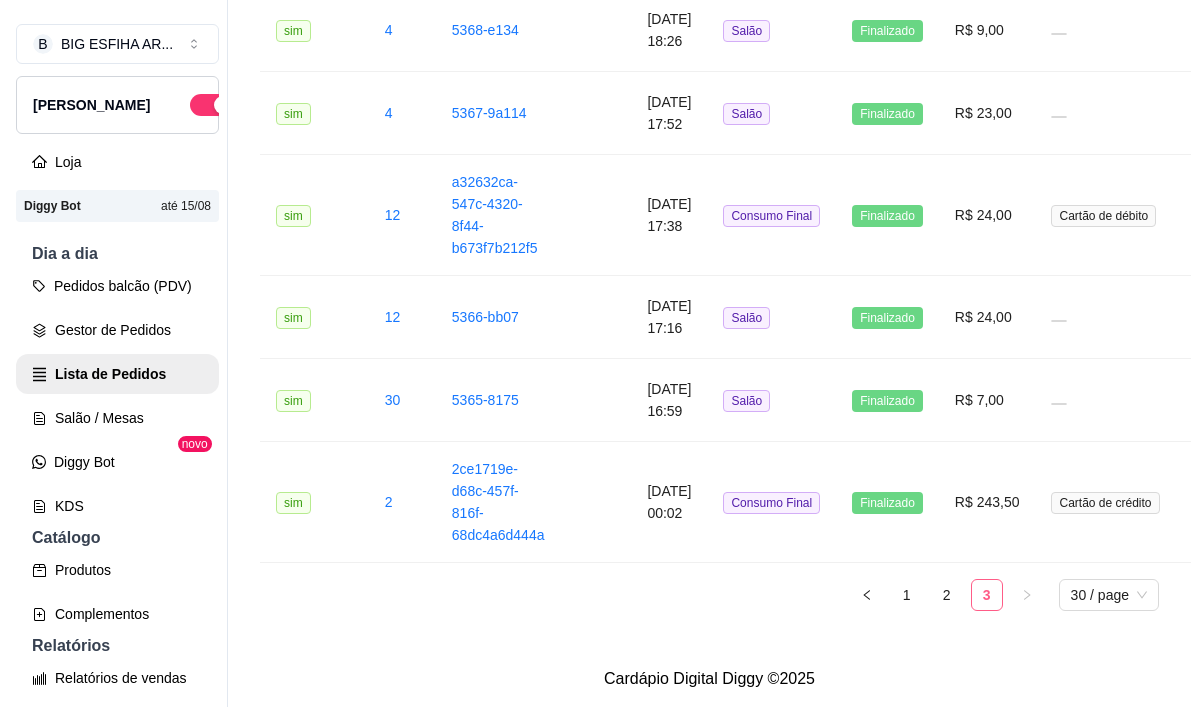 scroll, scrollTop: 1099, scrollLeft: 0, axis: vertical 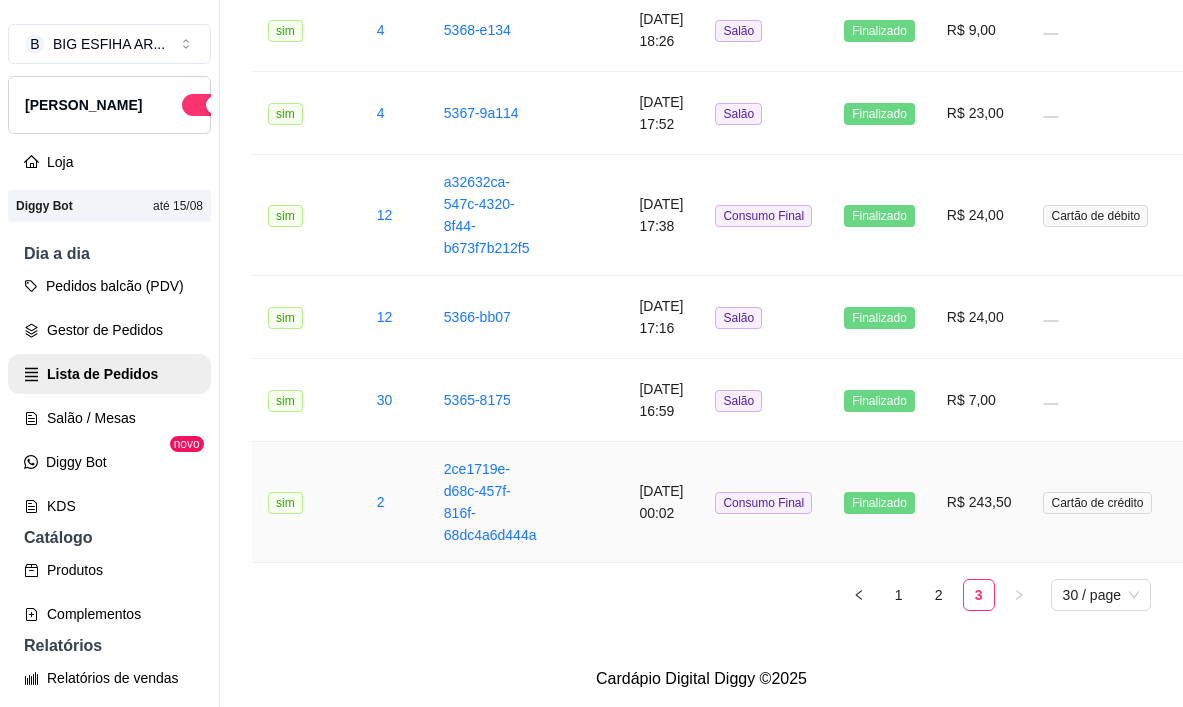 click on "**********" at bounding box center [811, 502] 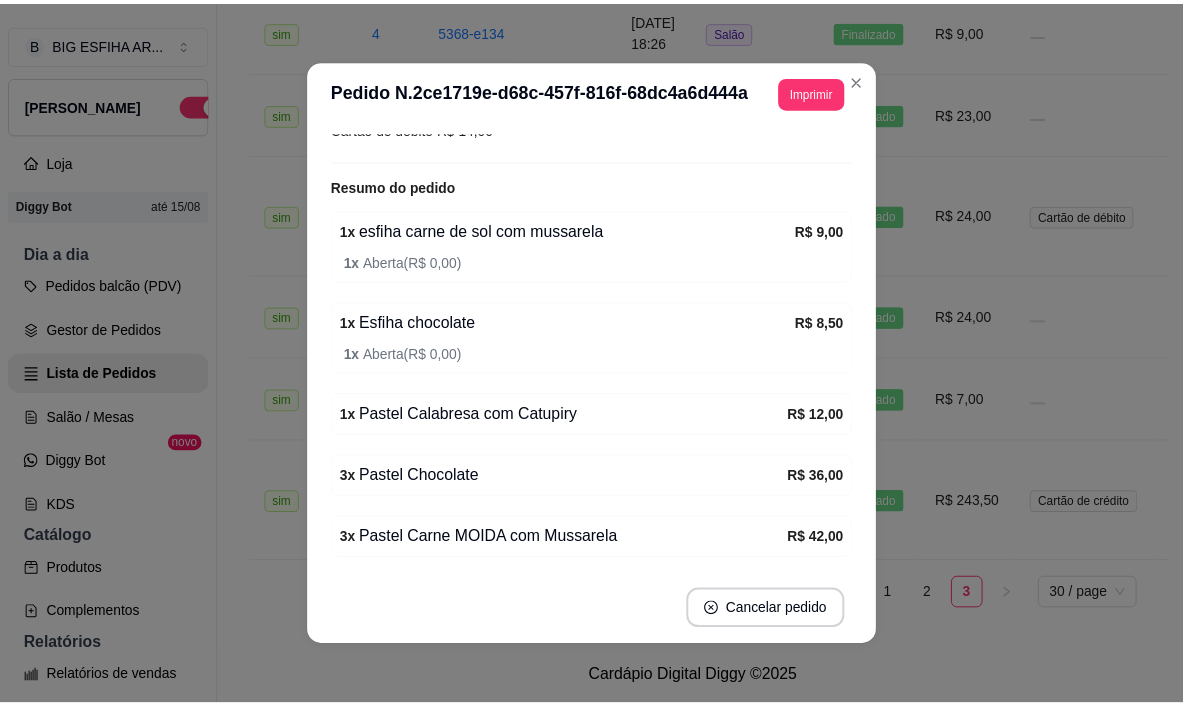 scroll, scrollTop: 500, scrollLeft: 0, axis: vertical 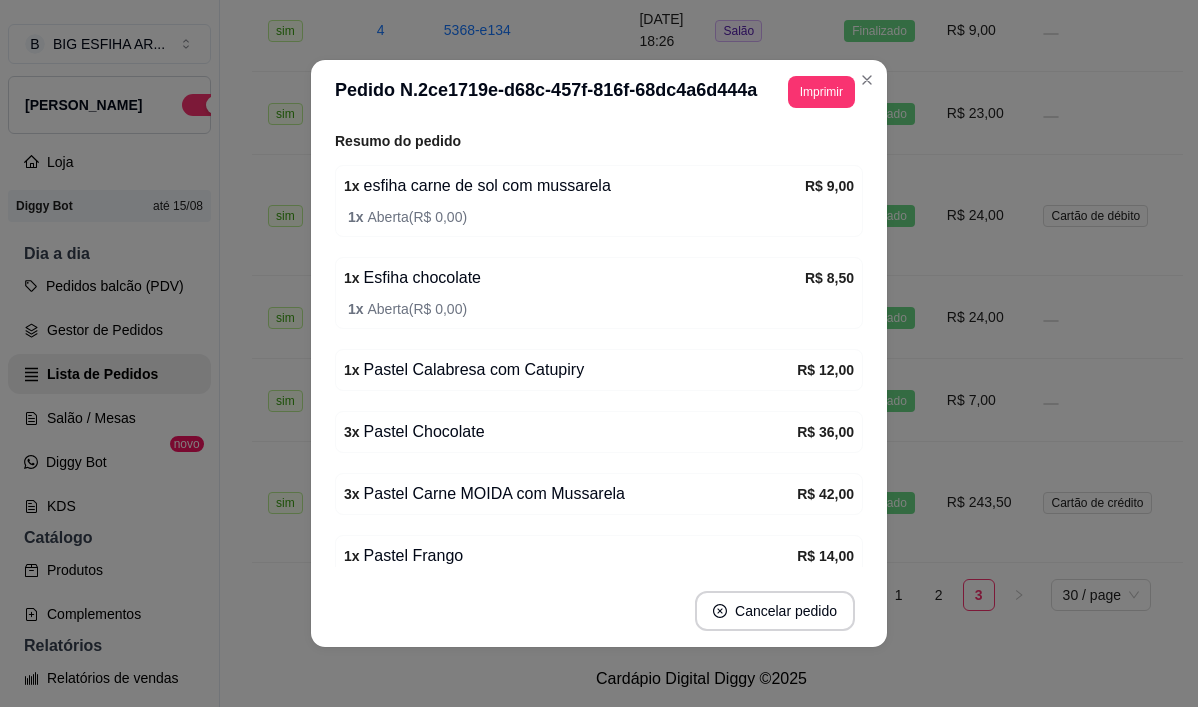 click on "Cartão de crédito" at bounding box center [1097, 502] 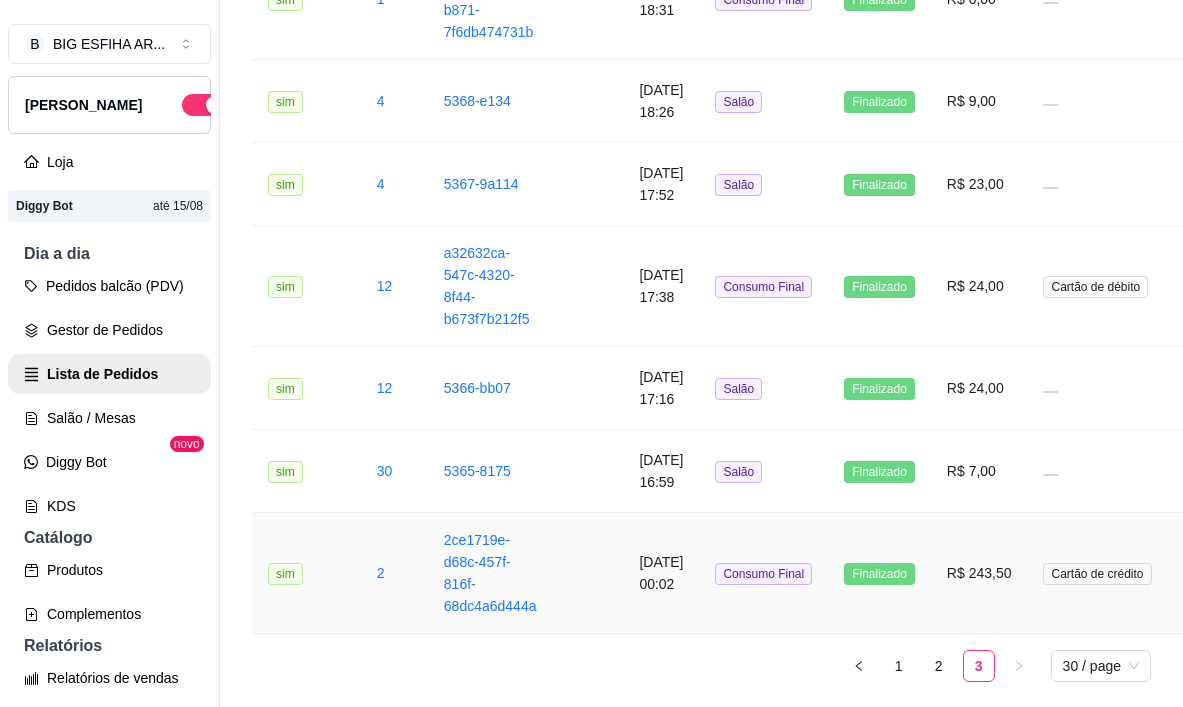 scroll, scrollTop: 1099, scrollLeft: 0, axis: vertical 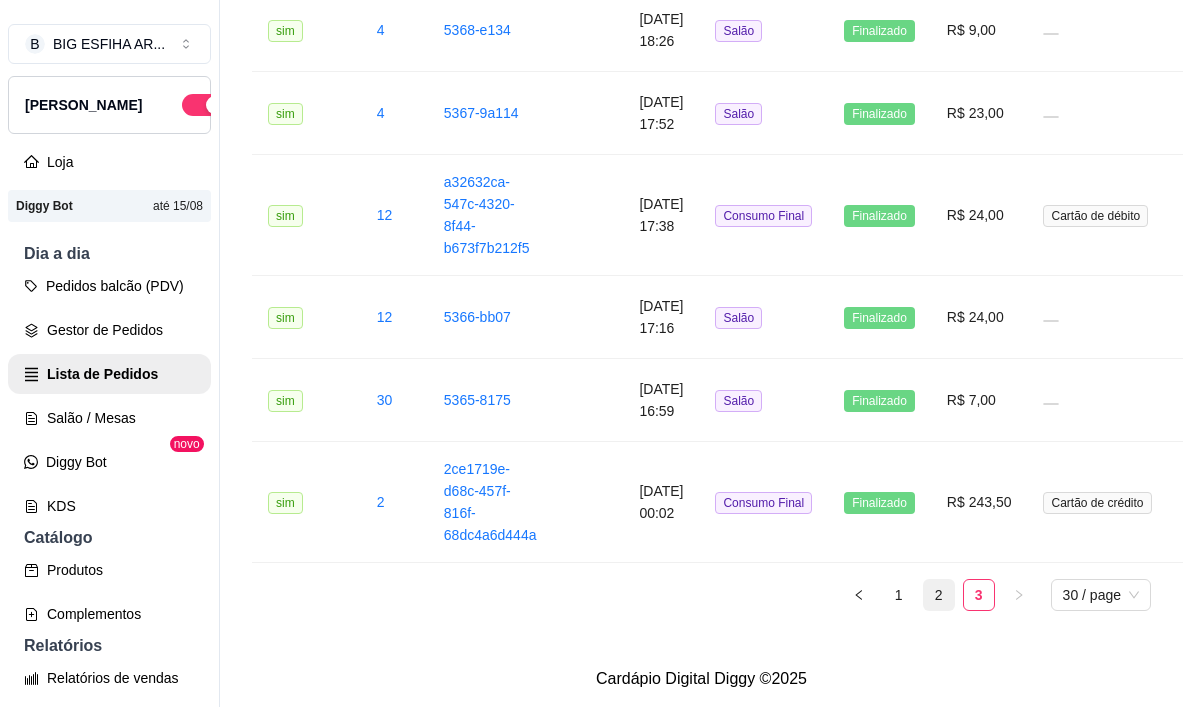 click on "2" at bounding box center (939, 595) 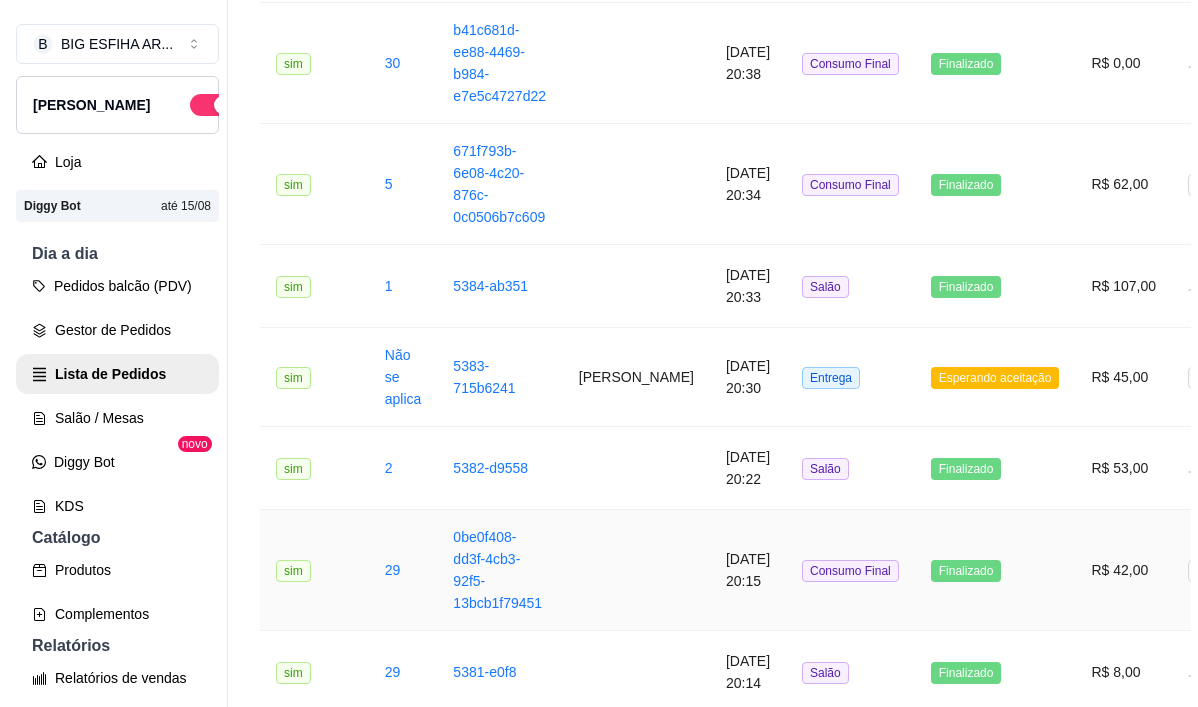 scroll, scrollTop: 1059, scrollLeft: 0, axis: vertical 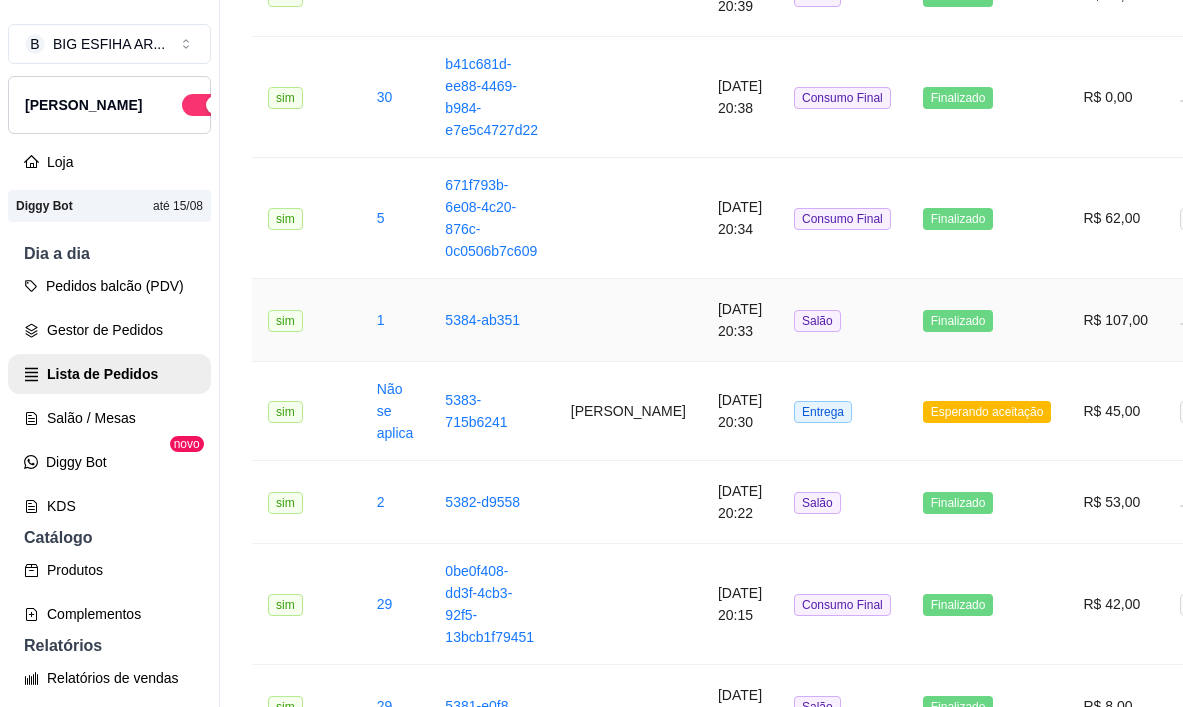 click at bounding box center (628, 320) 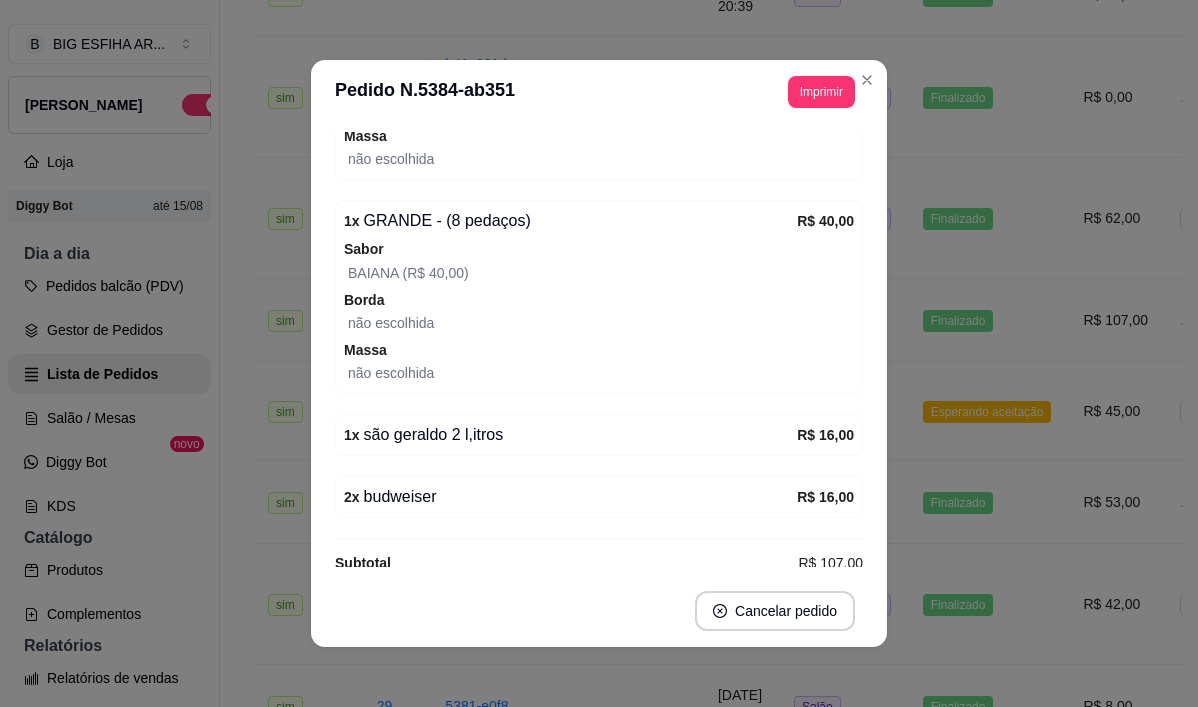 scroll, scrollTop: 398, scrollLeft: 0, axis: vertical 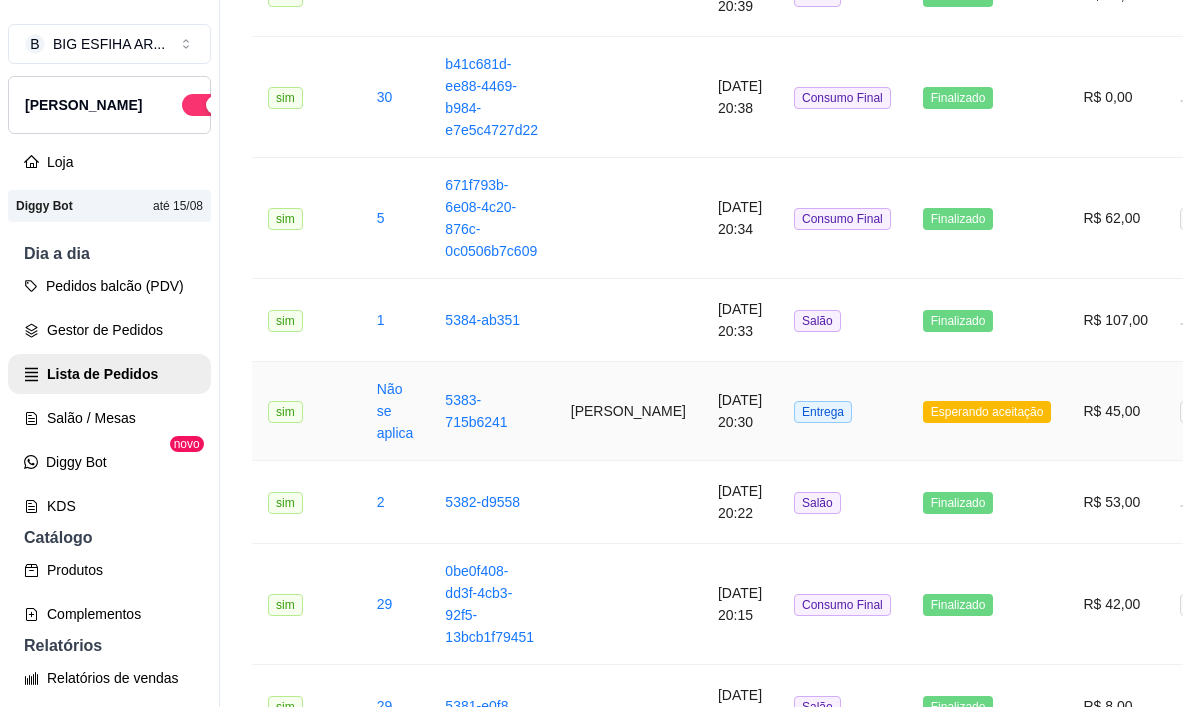 click on "[PERSON_NAME]" at bounding box center [628, 411] 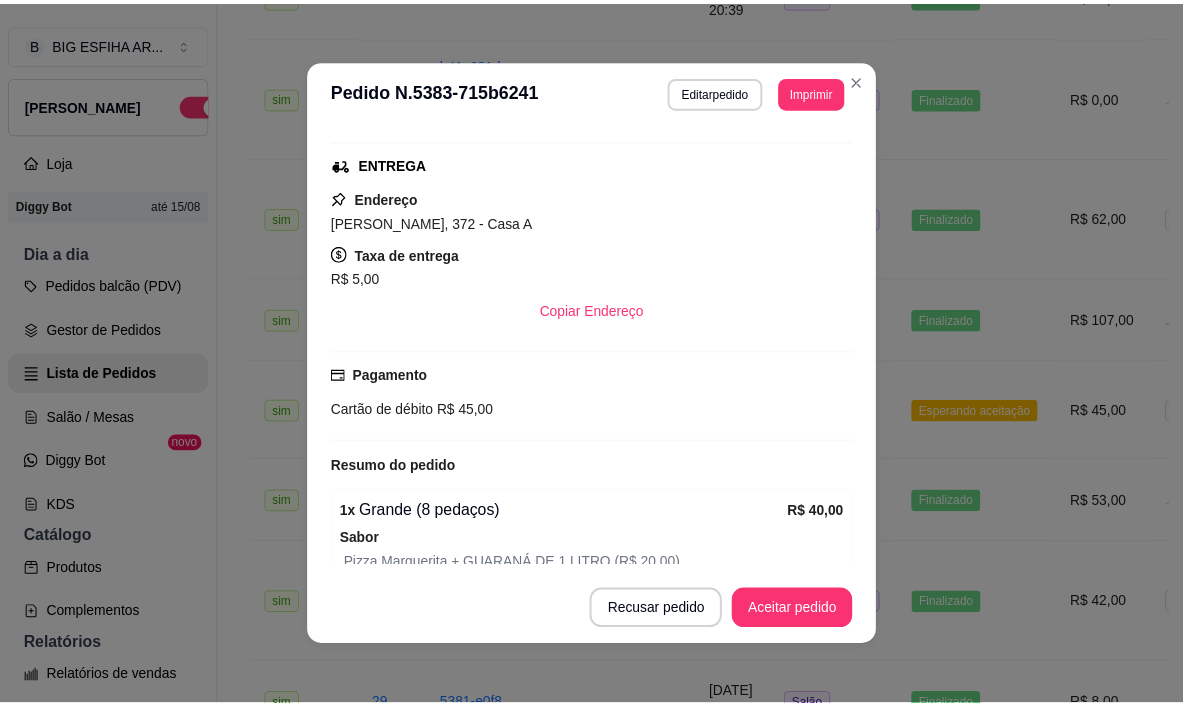 scroll, scrollTop: 300, scrollLeft: 0, axis: vertical 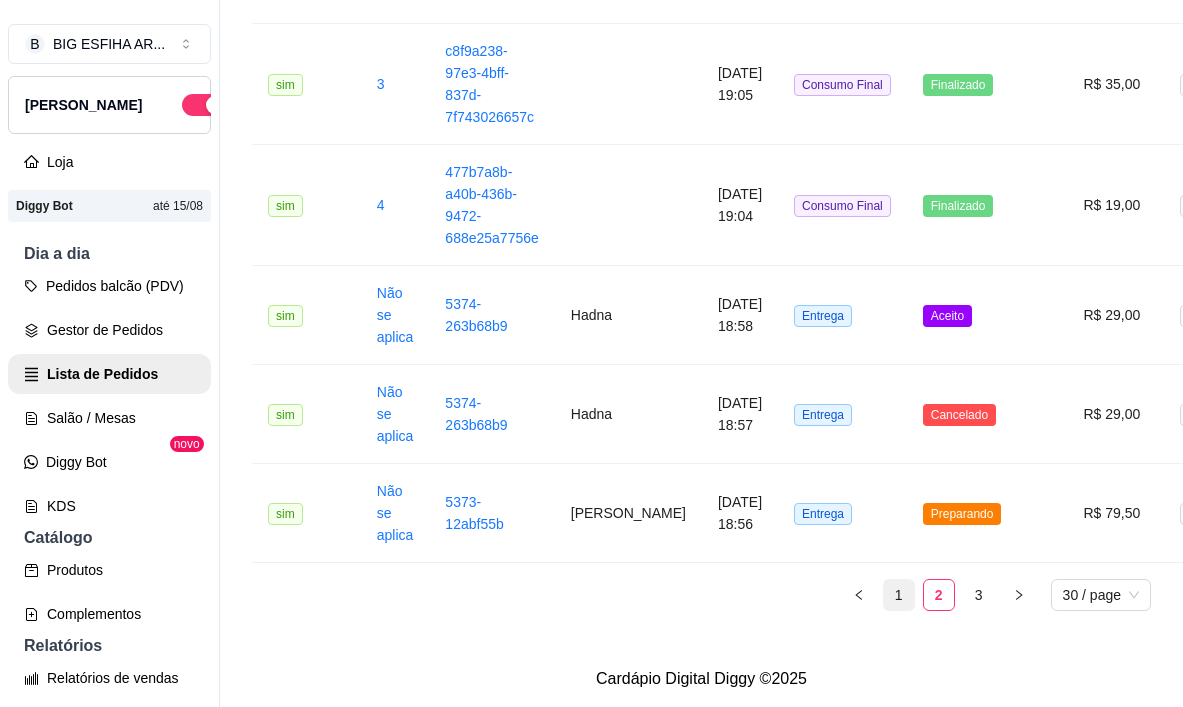 click on "1" at bounding box center (899, 595) 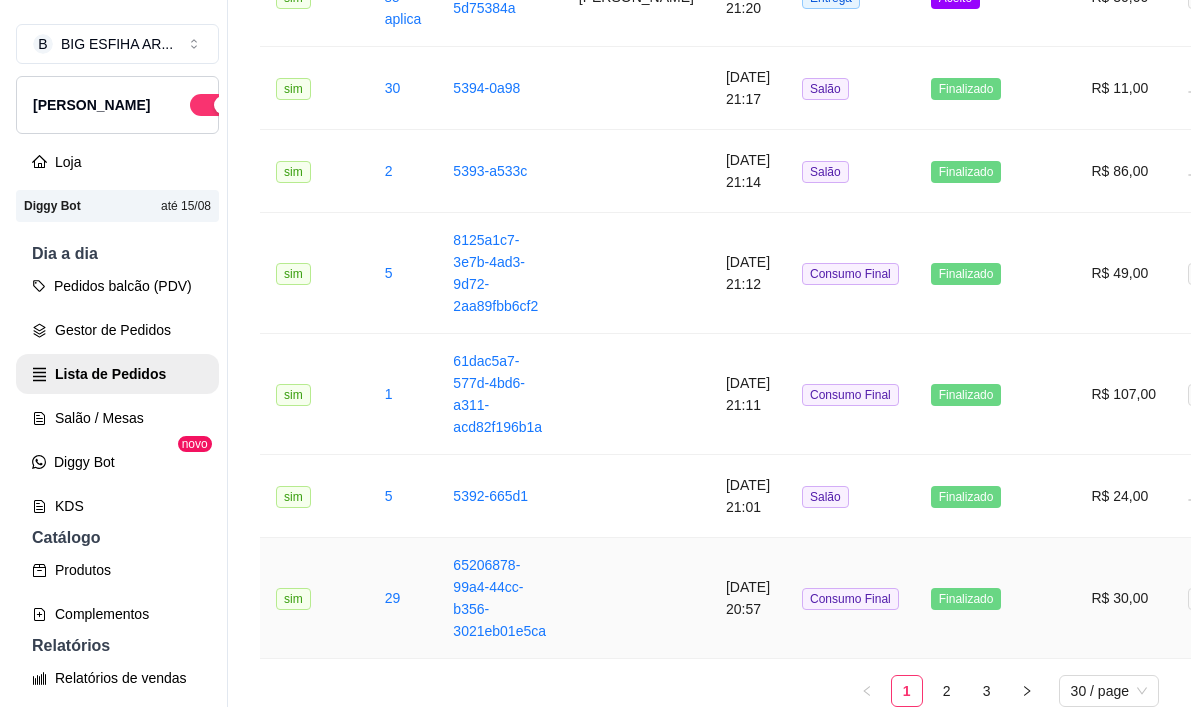 scroll, scrollTop: 2559, scrollLeft: 0, axis: vertical 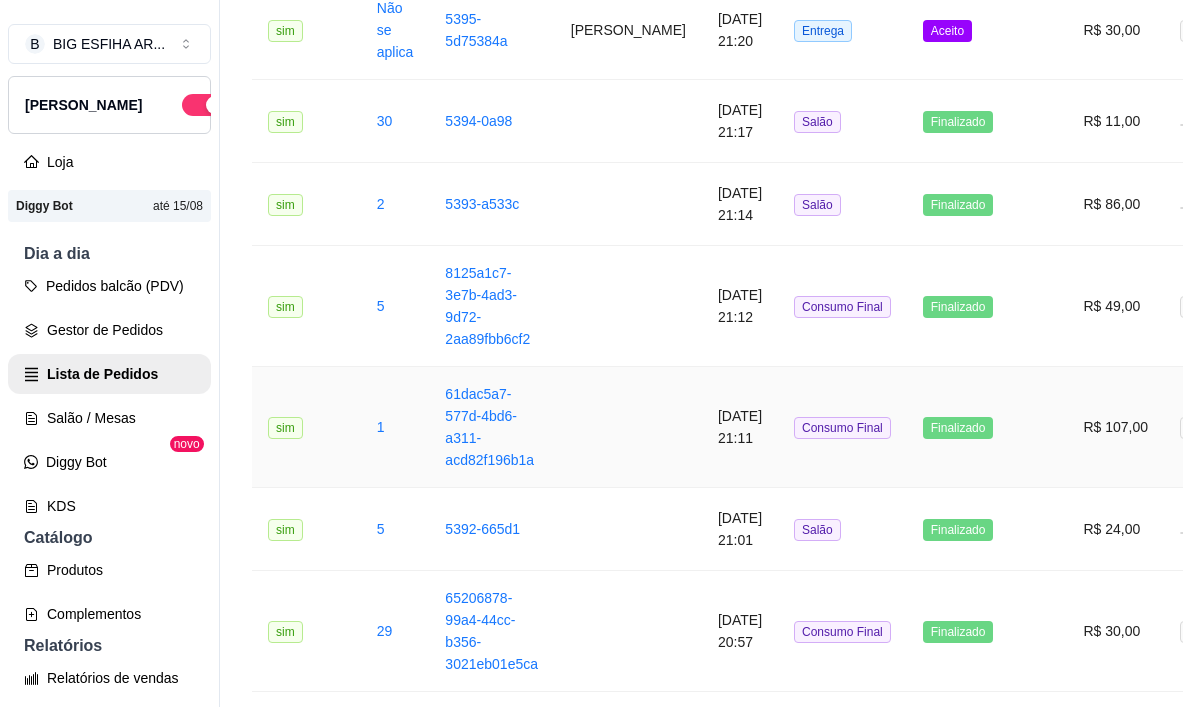 click on "[DATE] 21:11" at bounding box center (740, 427) 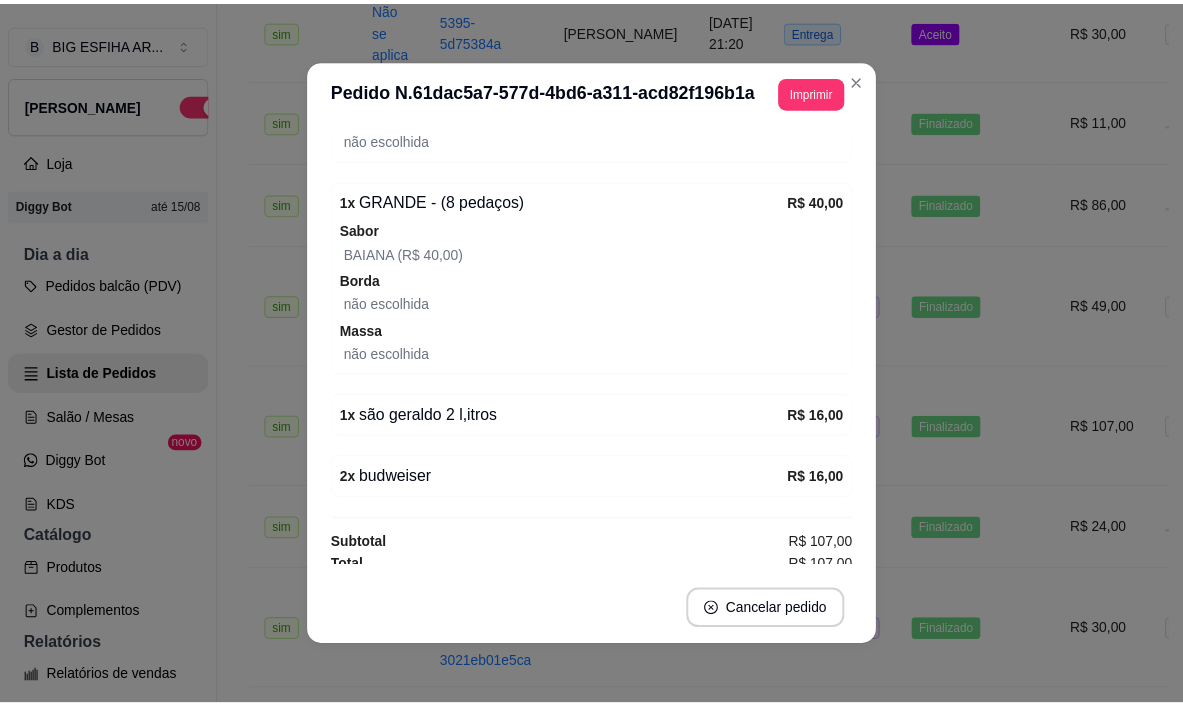 scroll, scrollTop: 510, scrollLeft: 0, axis: vertical 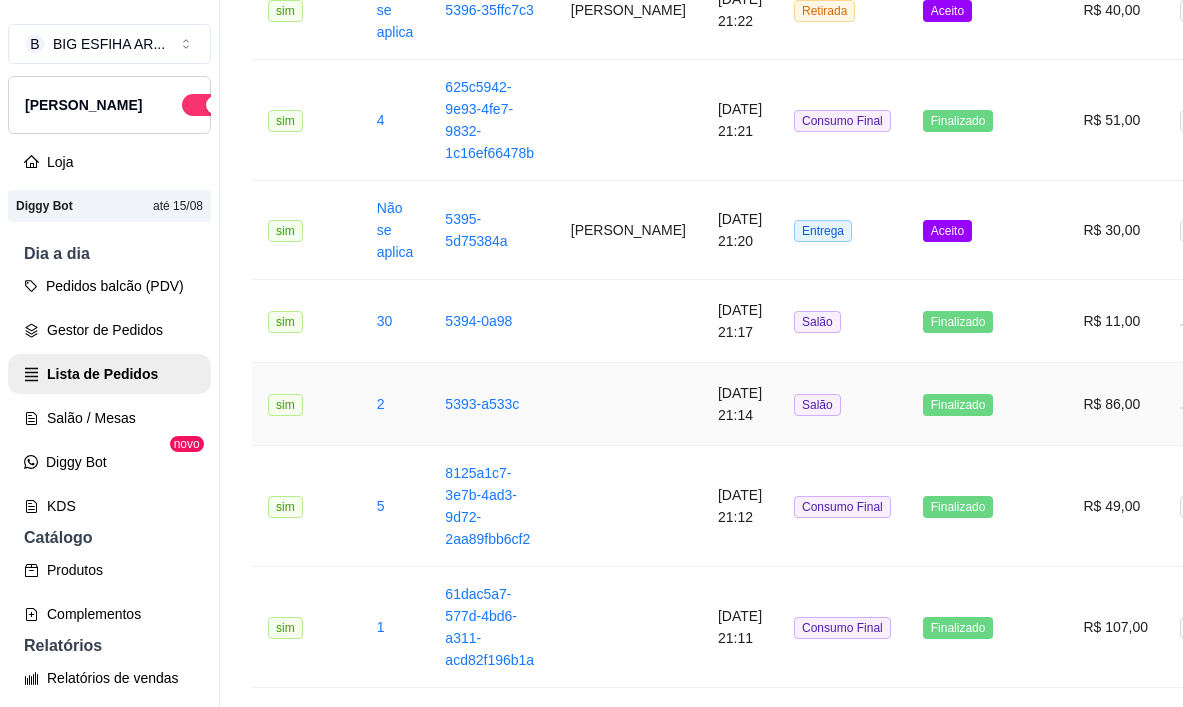 click at bounding box center (628, 404) 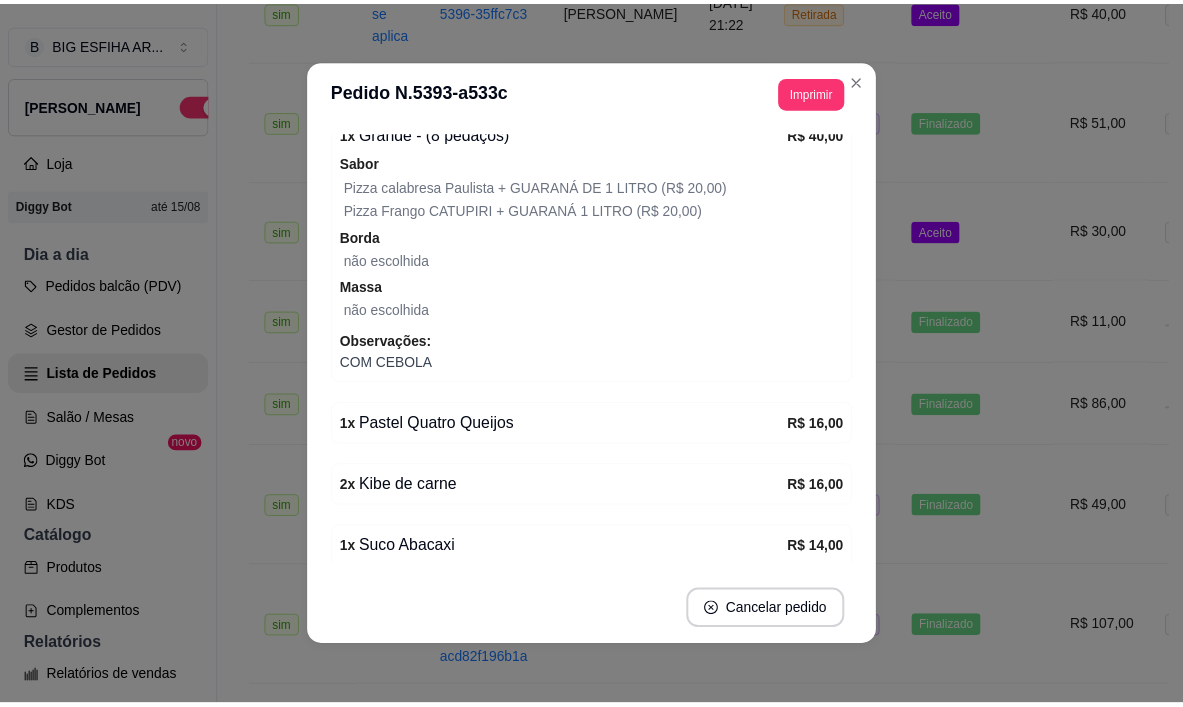 scroll, scrollTop: 300, scrollLeft: 0, axis: vertical 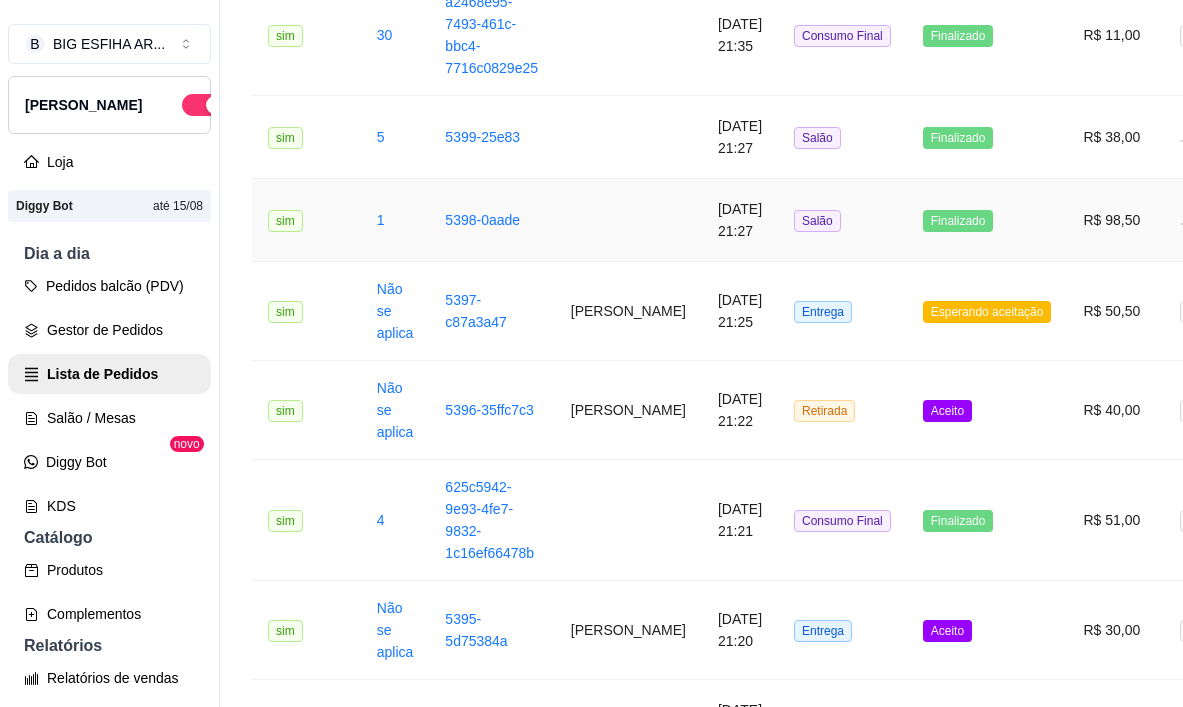 click on "[DATE] 21:27" at bounding box center [740, 220] 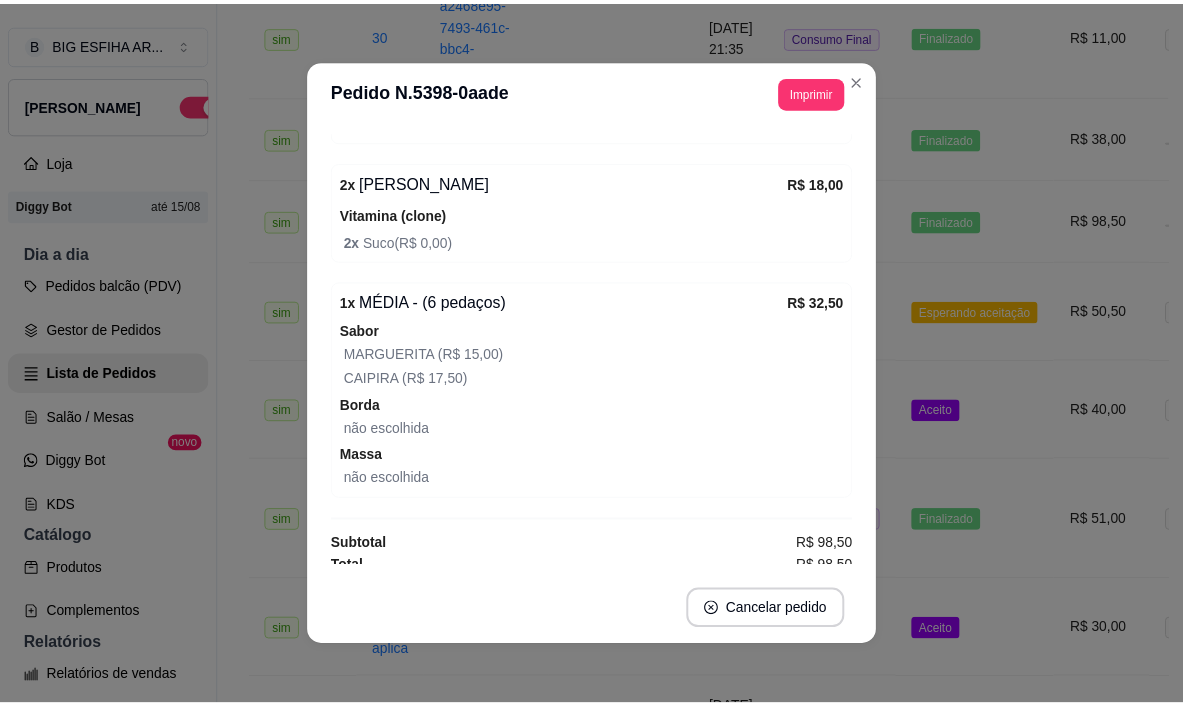 scroll, scrollTop: 600, scrollLeft: 0, axis: vertical 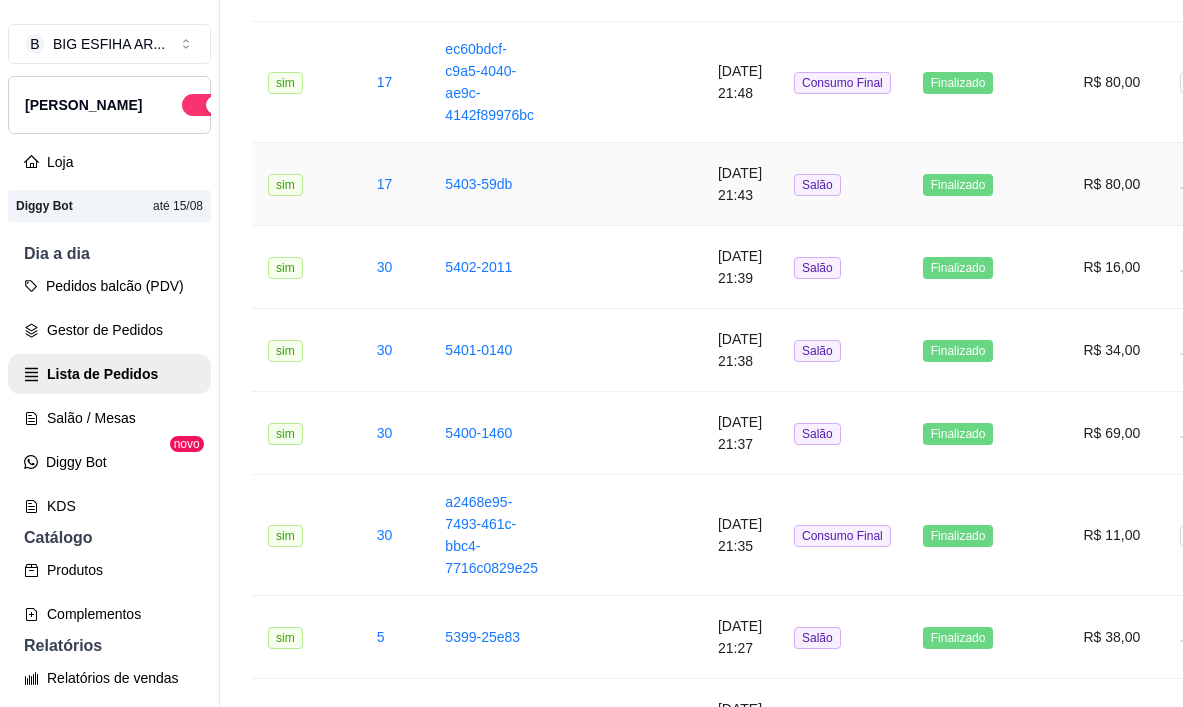 click on "Salão" at bounding box center (842, 184) 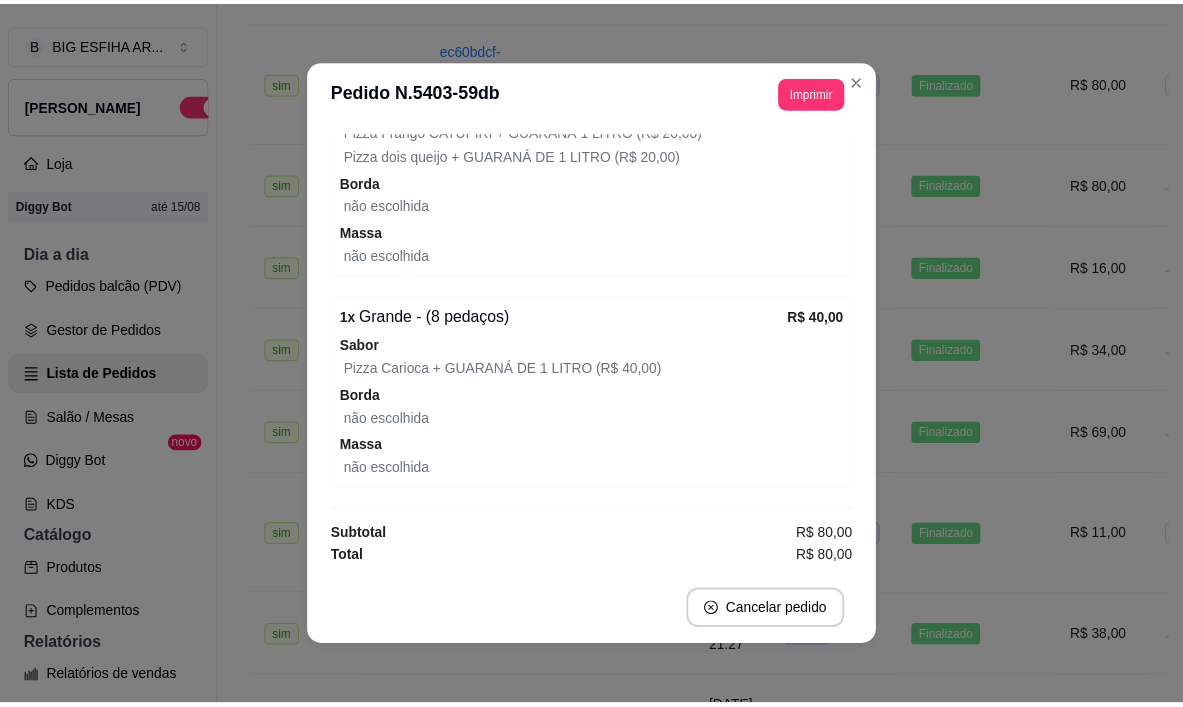 scroll, scrollTop: 298, scrollLeft: 0, axis: vertical 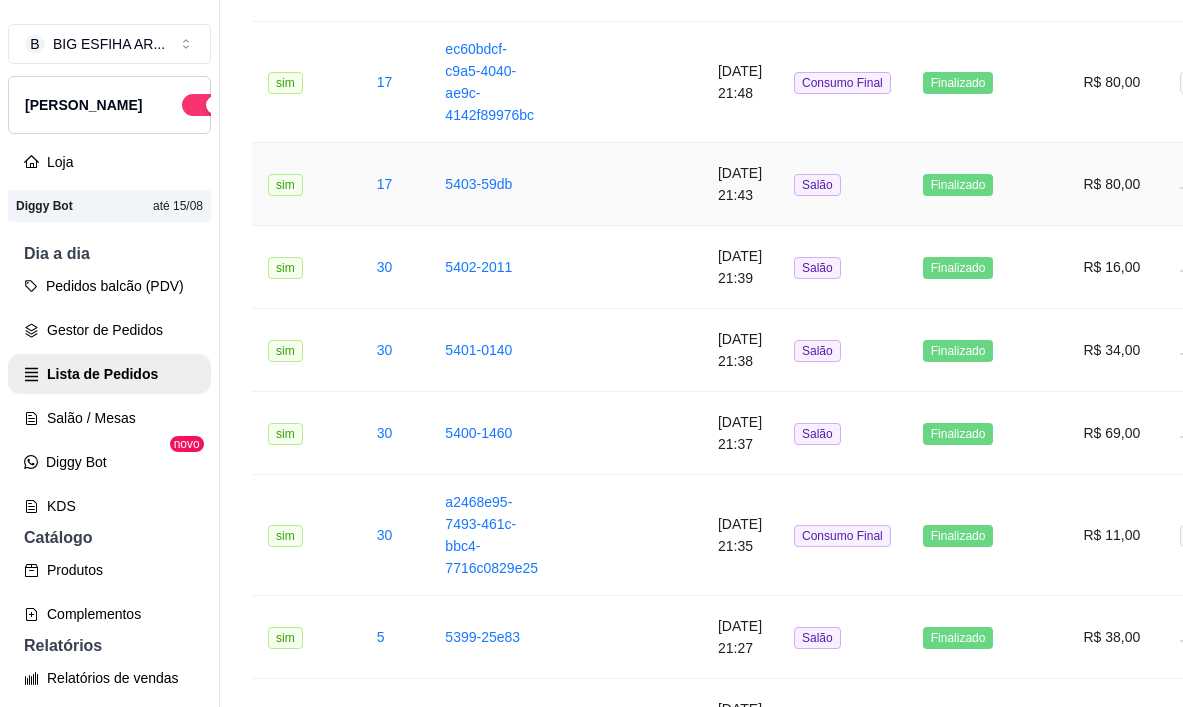 click on "Salão" at bounding box center (842, 184) 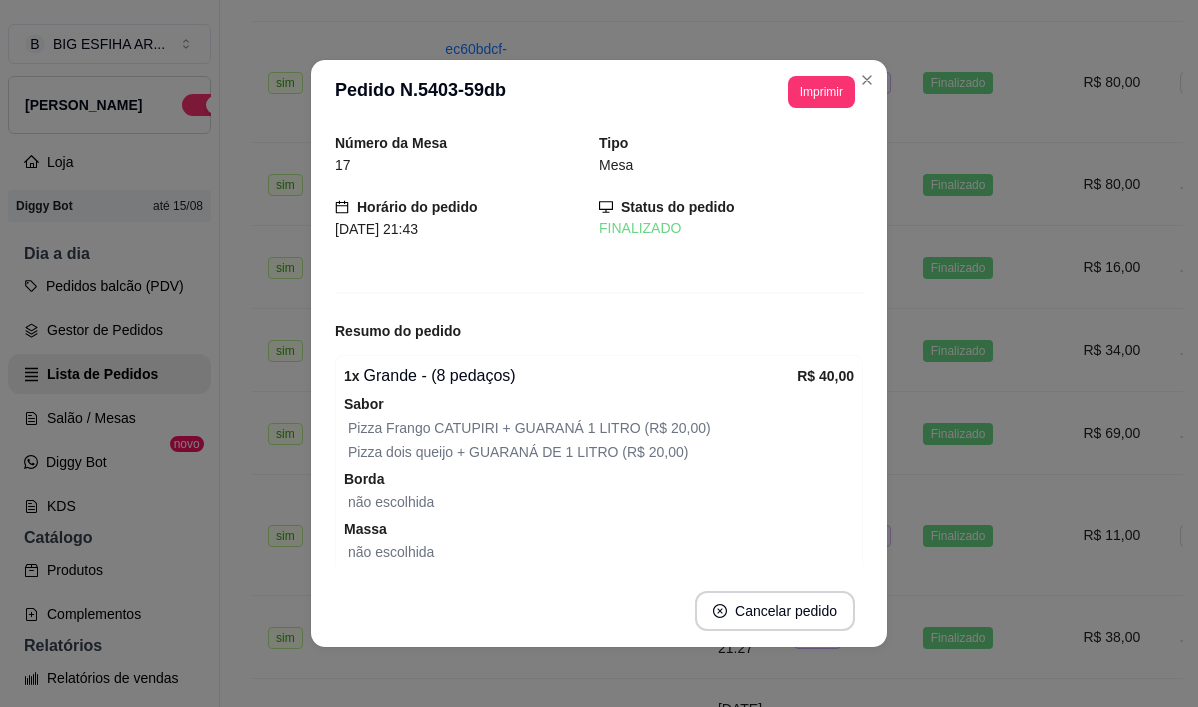 click on "Finalizado" at bounding box center [987, 267] 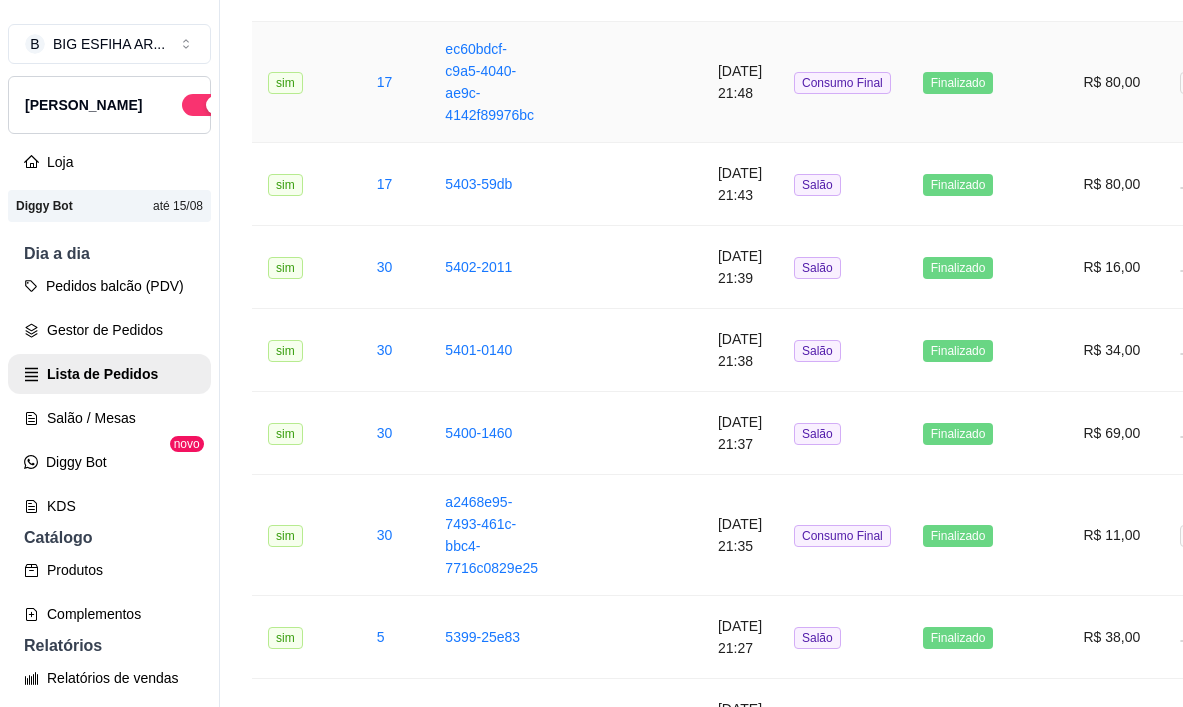 click on "[DATE] 21:48" at bounding box center [740, 82] 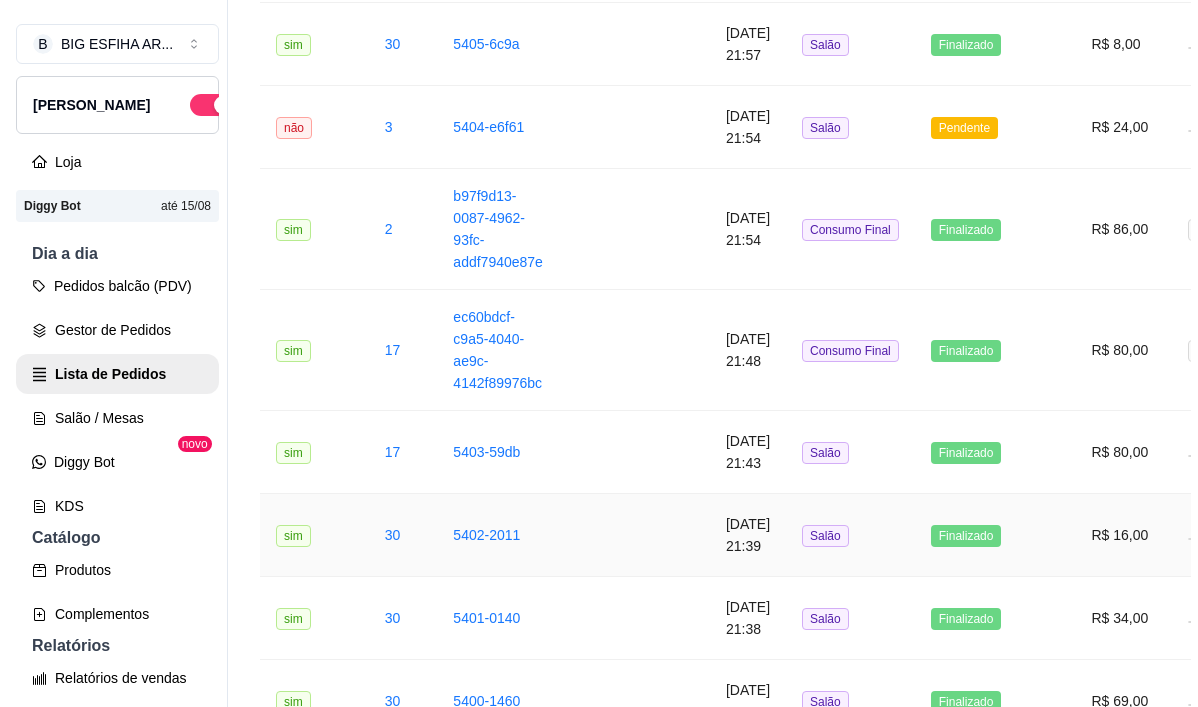 scroll, scrollTop: 1159, scrollLeft: 0, axis: vertical 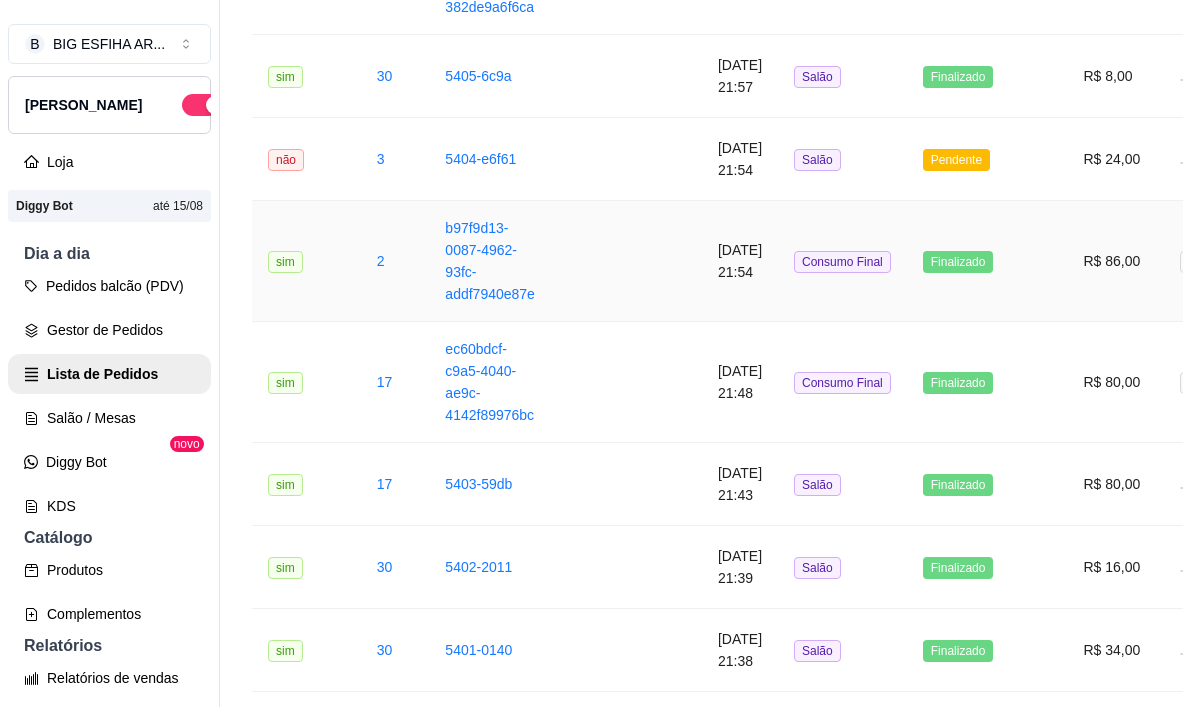 click on "Consumo Final" at bounding box center [842, 262] 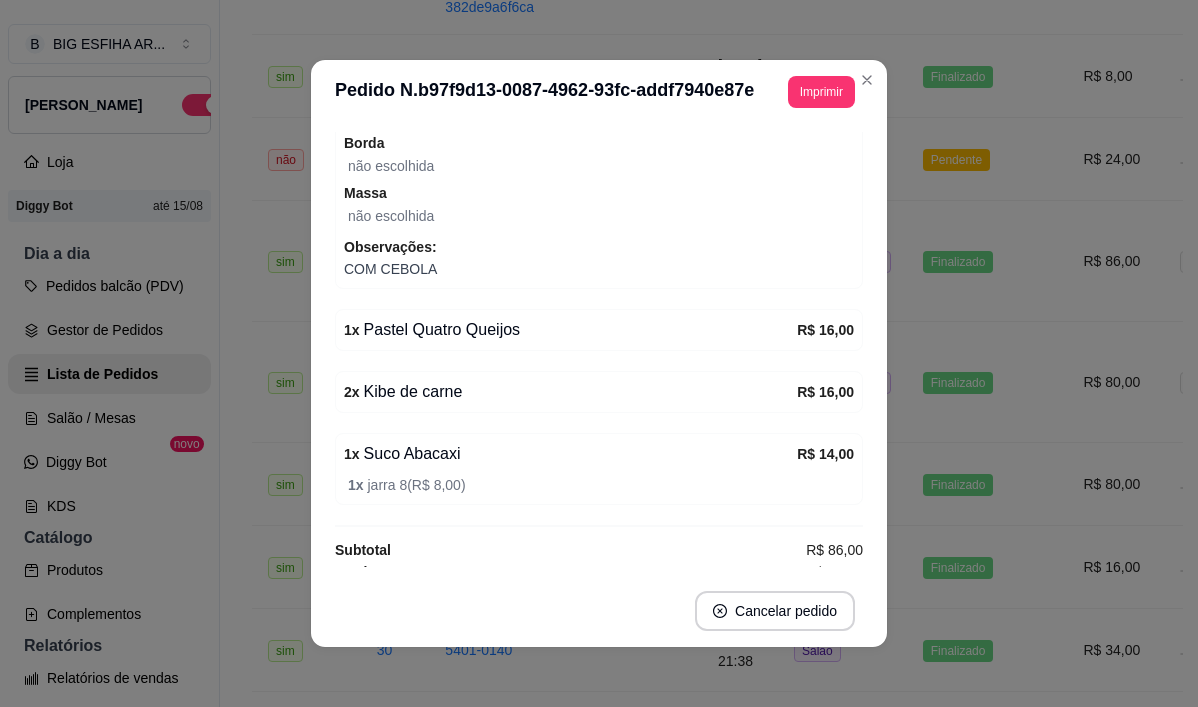 scroll, scrollTop: 464, scrollLeft: 0, axis: vertical 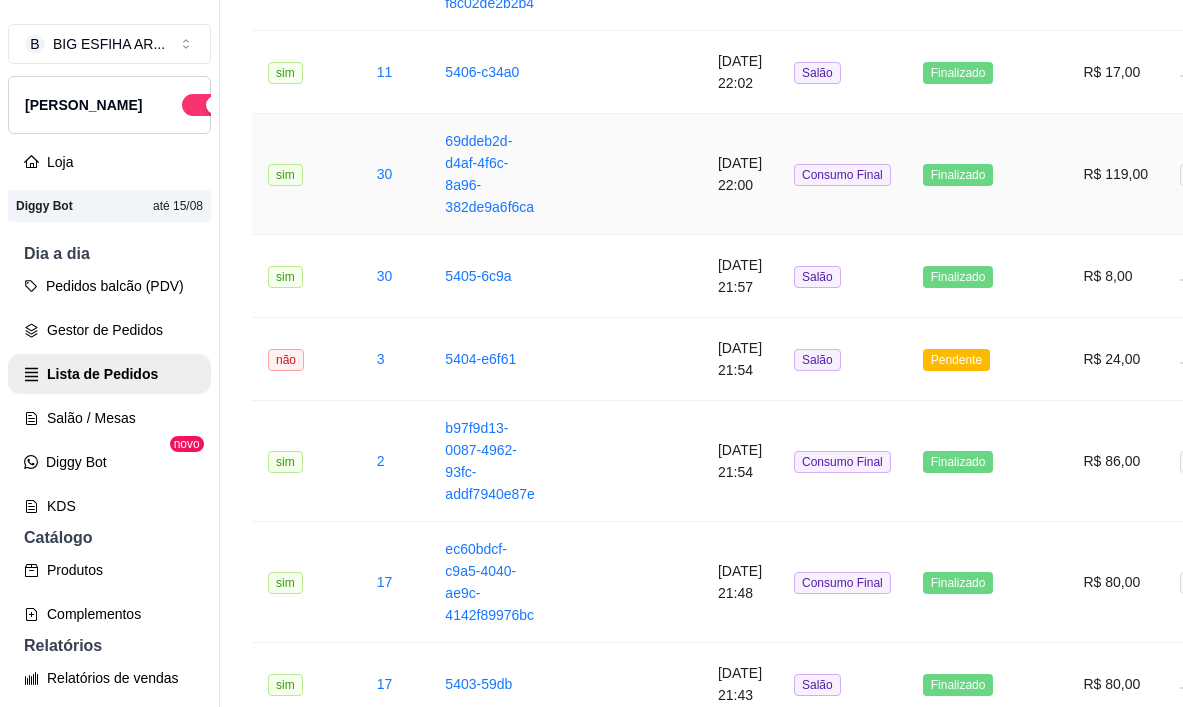 click on "Consumo Final" at bounding box center [842, 174] 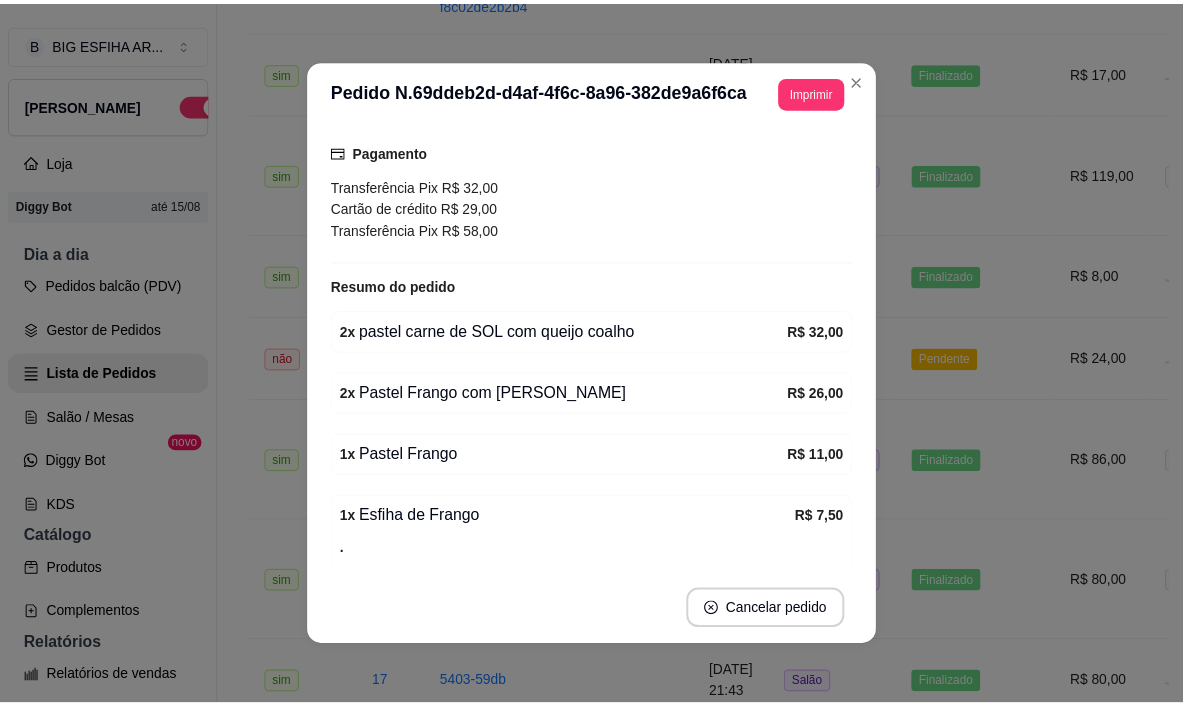 scroll, scrollTop: 300, scrollLeft: 0, axis: vertical 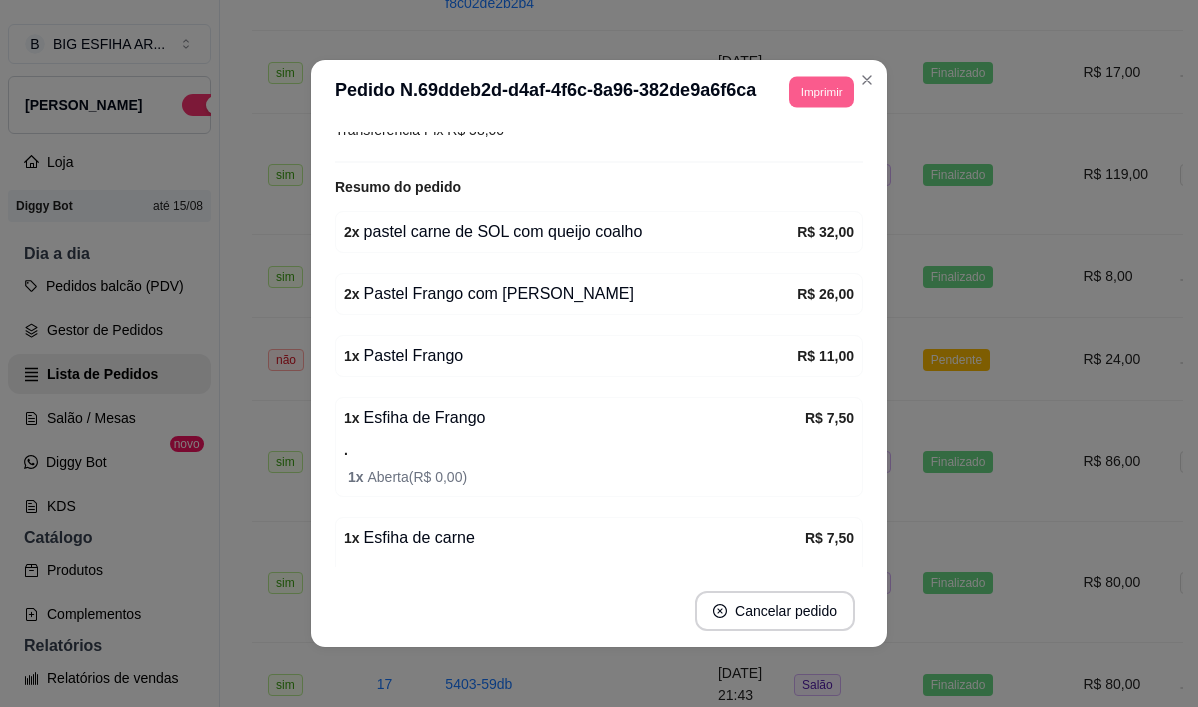 click on "Imprimir" at bounding box center (821, 91) 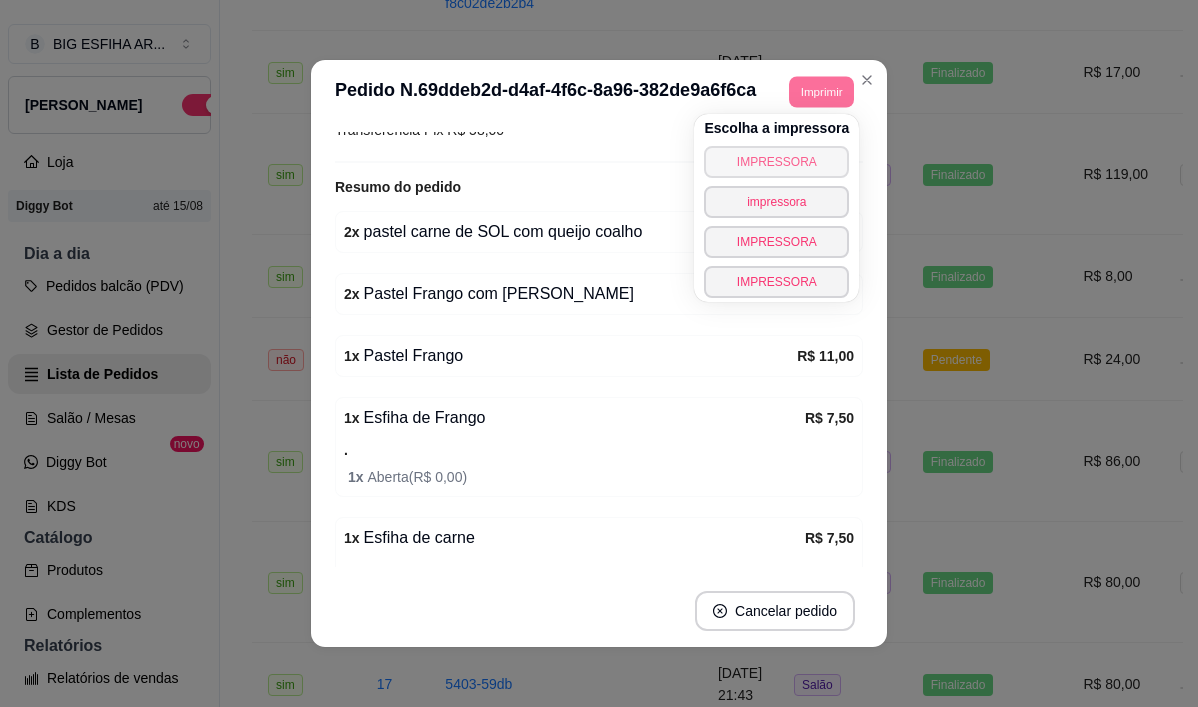 click on "IMPRESSORA" at bounding box center (776, 162) 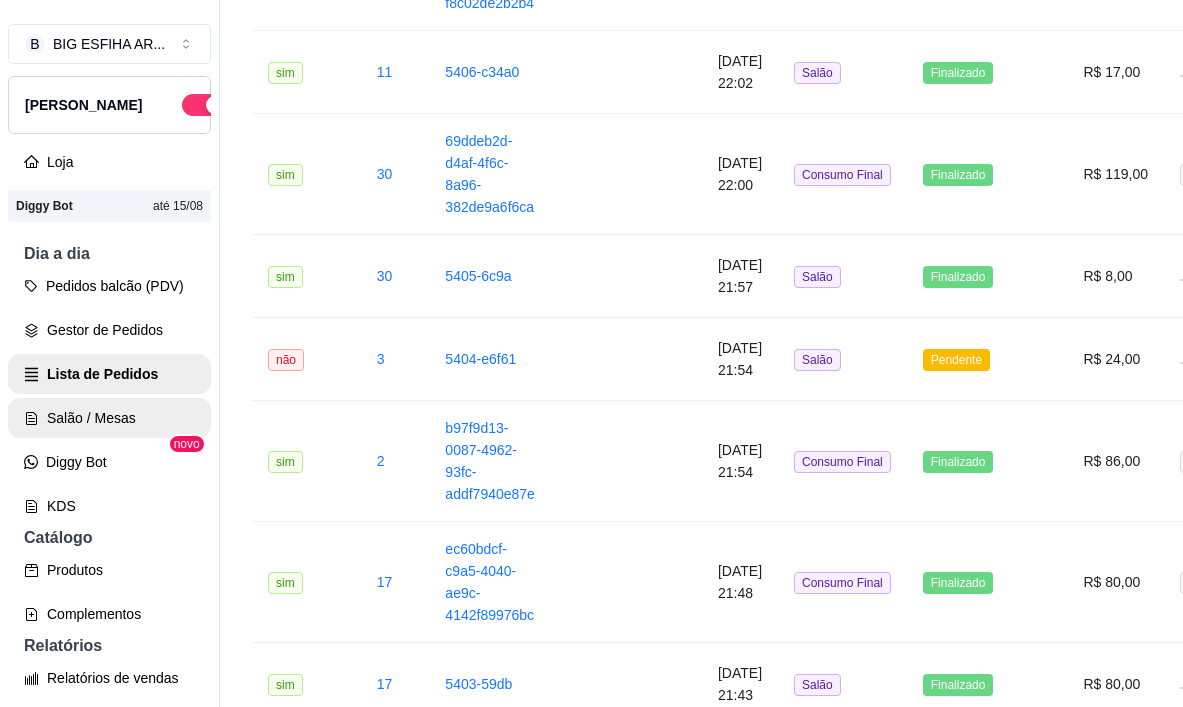 click on "Salão / Mesas" at bounding box center (109, 418) 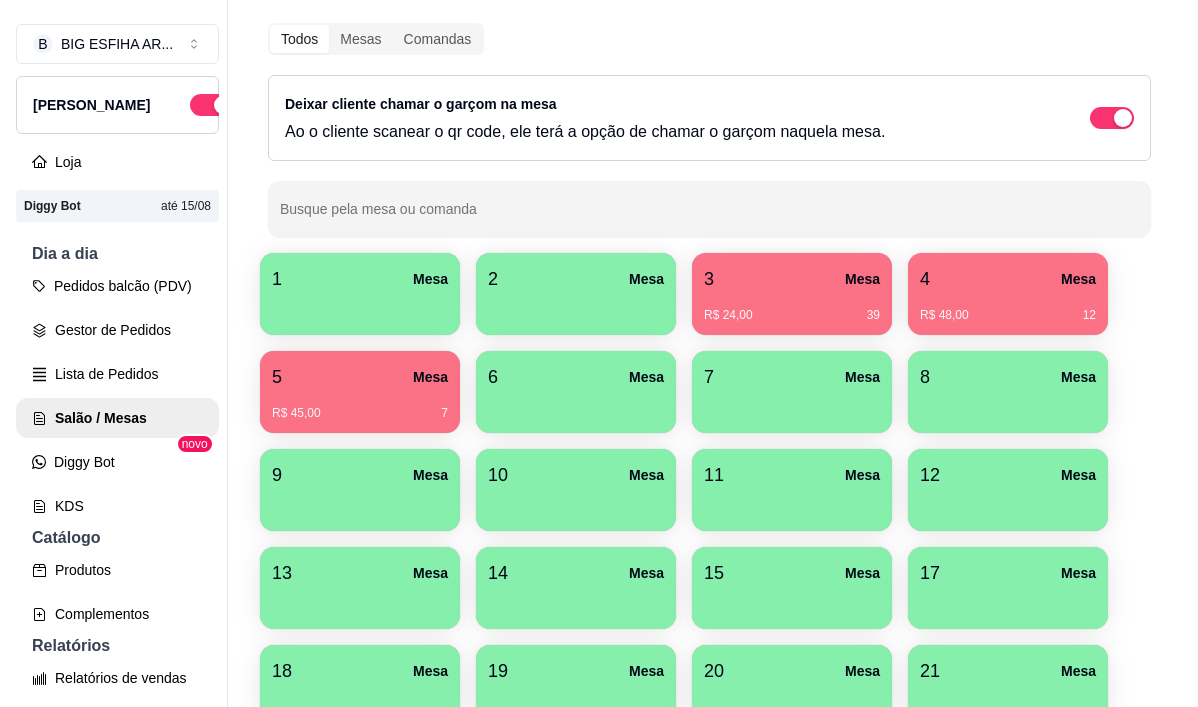 scroll, scrollTop: 200, scrollLeft: 0, axis: vertical 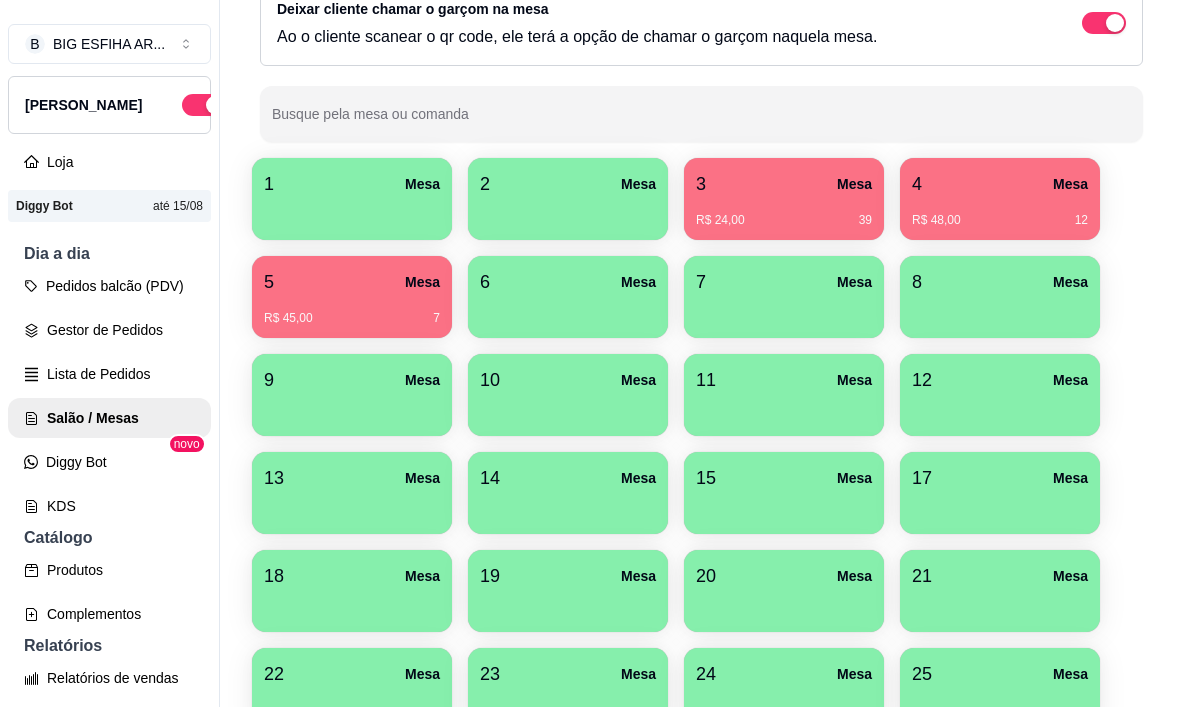 click on "R$ 45,00 7" at bounding box center [352, 311] 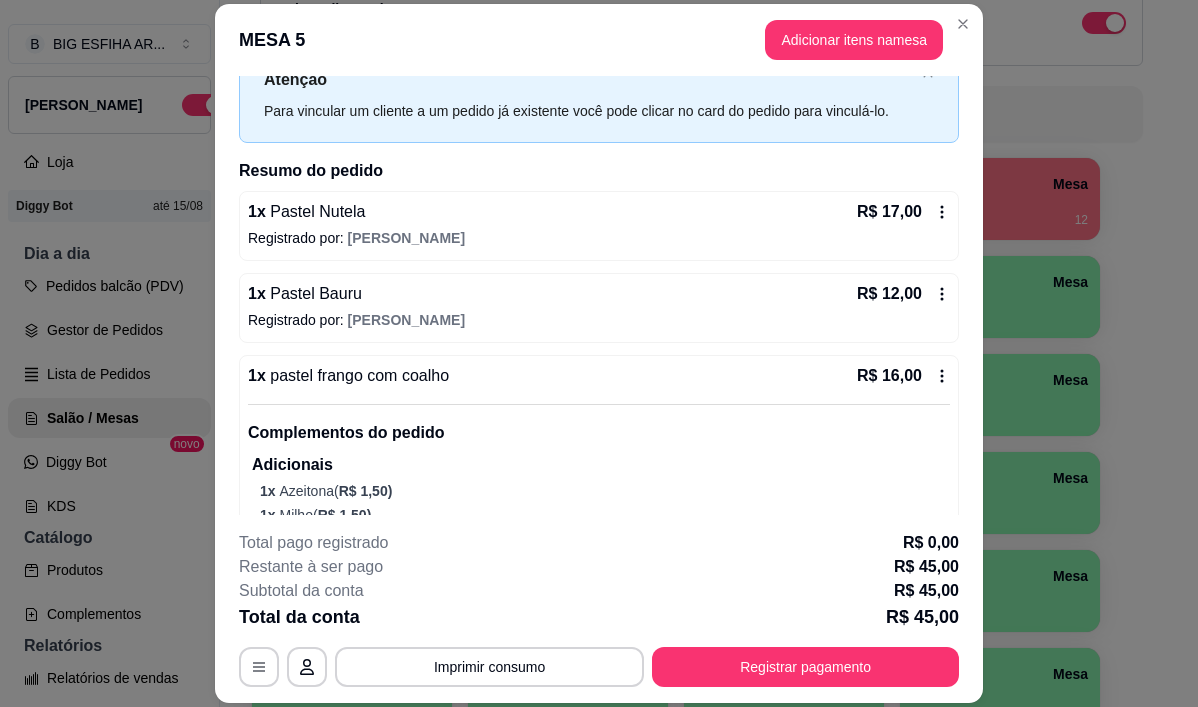 scroll, scrollTop: 128, scrollLeft: 0, axis: vertical 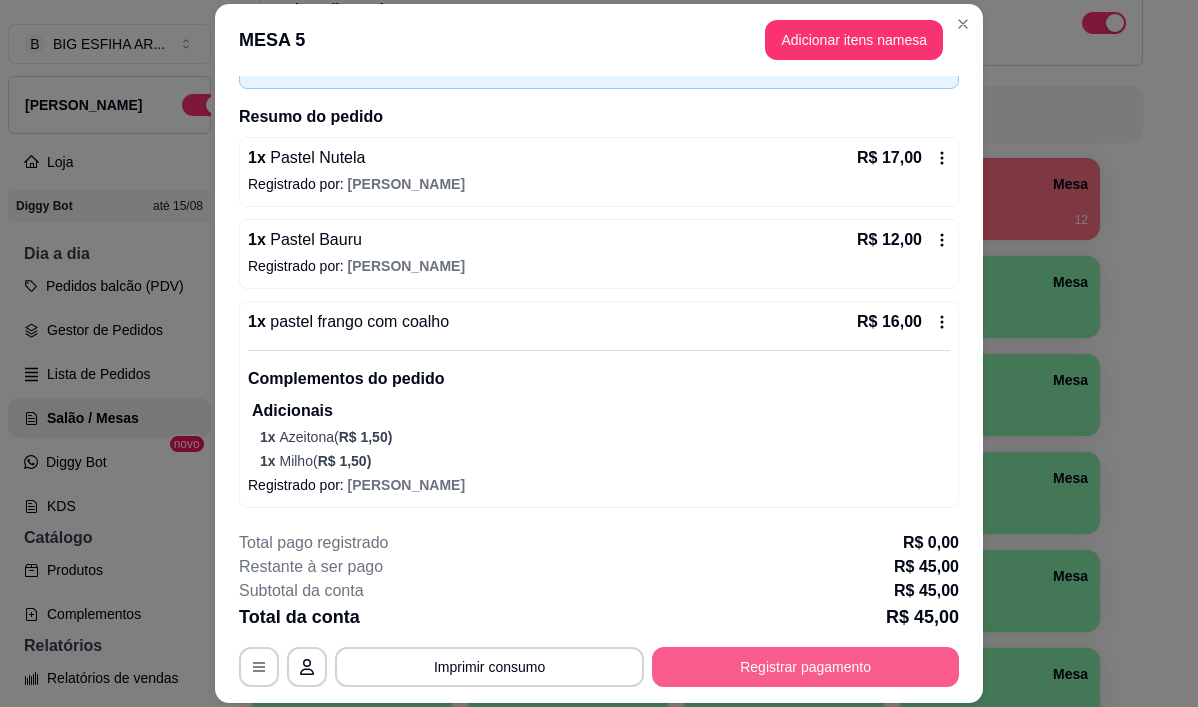 click on "Registrar pagamento" at bounding box center [805, 667] 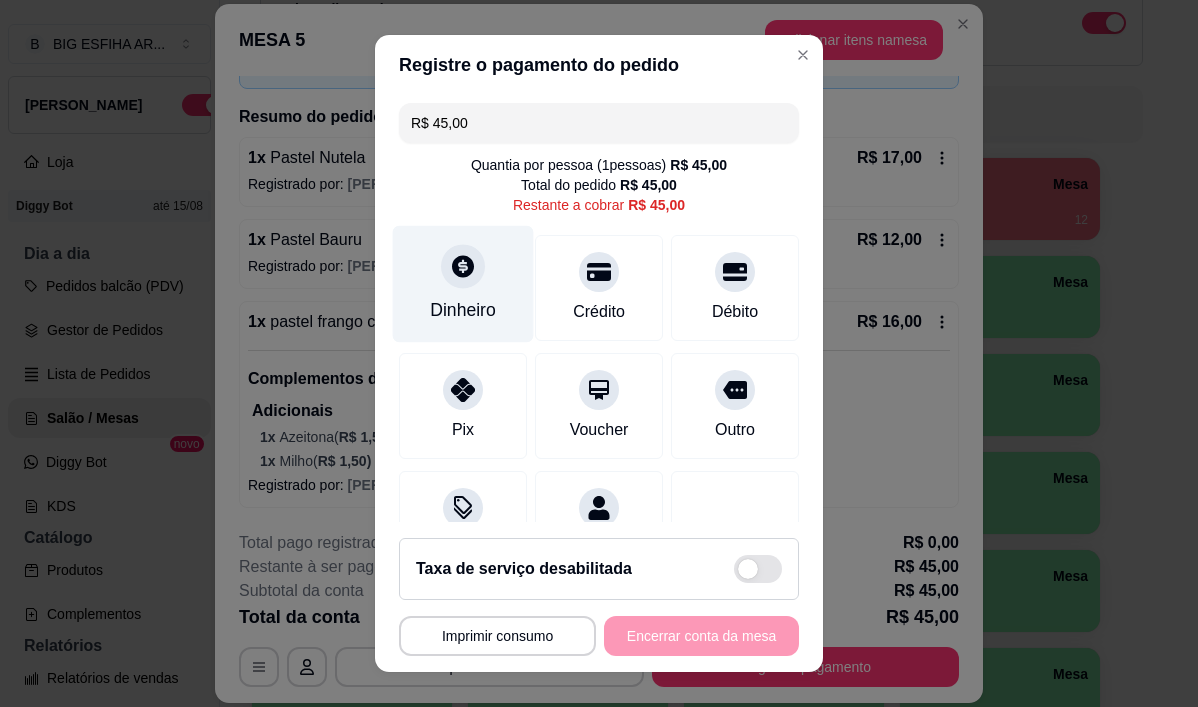 click on "Dinheiro" at bounding box center (463, 284) 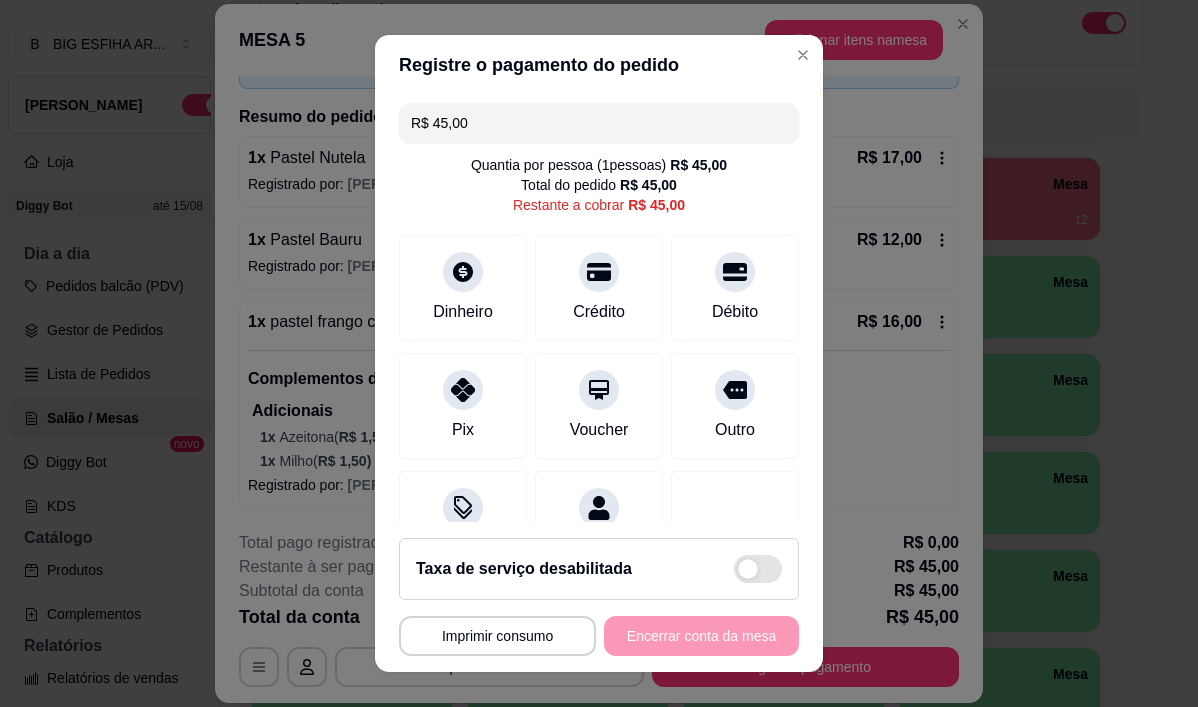 click on "0,00" at bounding box center (599, 335) 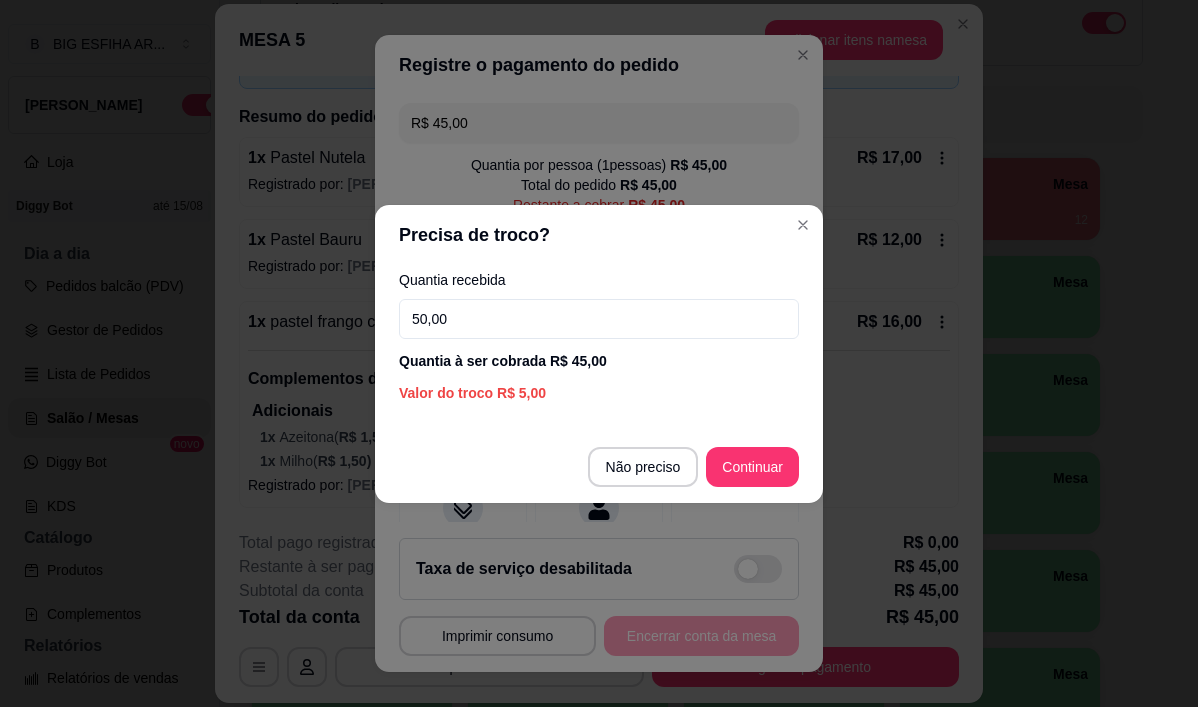 type on "50,00" 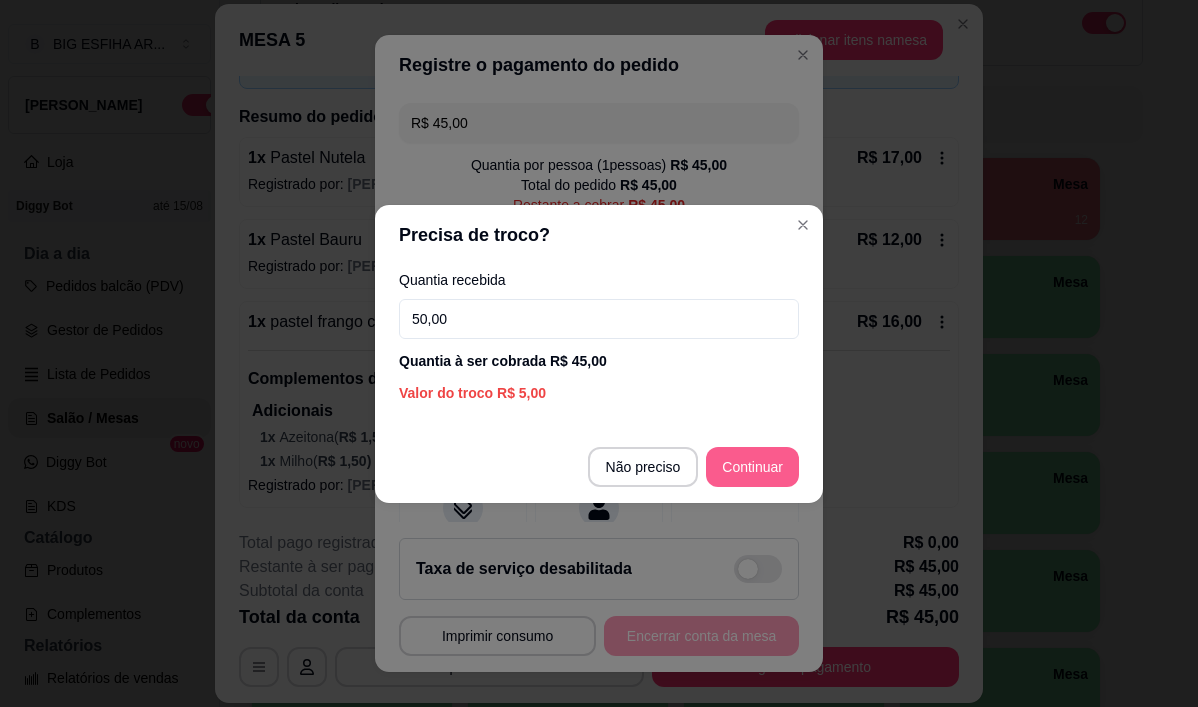 click on "Não preciso Continuar" at bounding box center [599, 467] 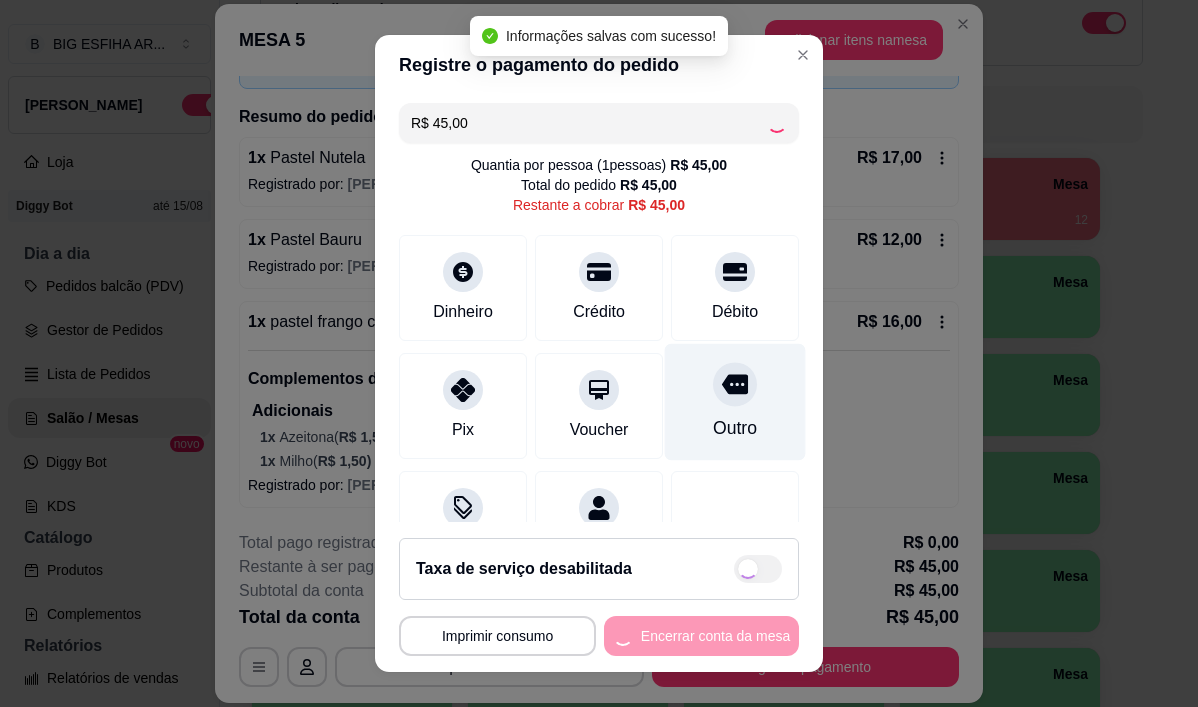 type on "R$ 0,00" 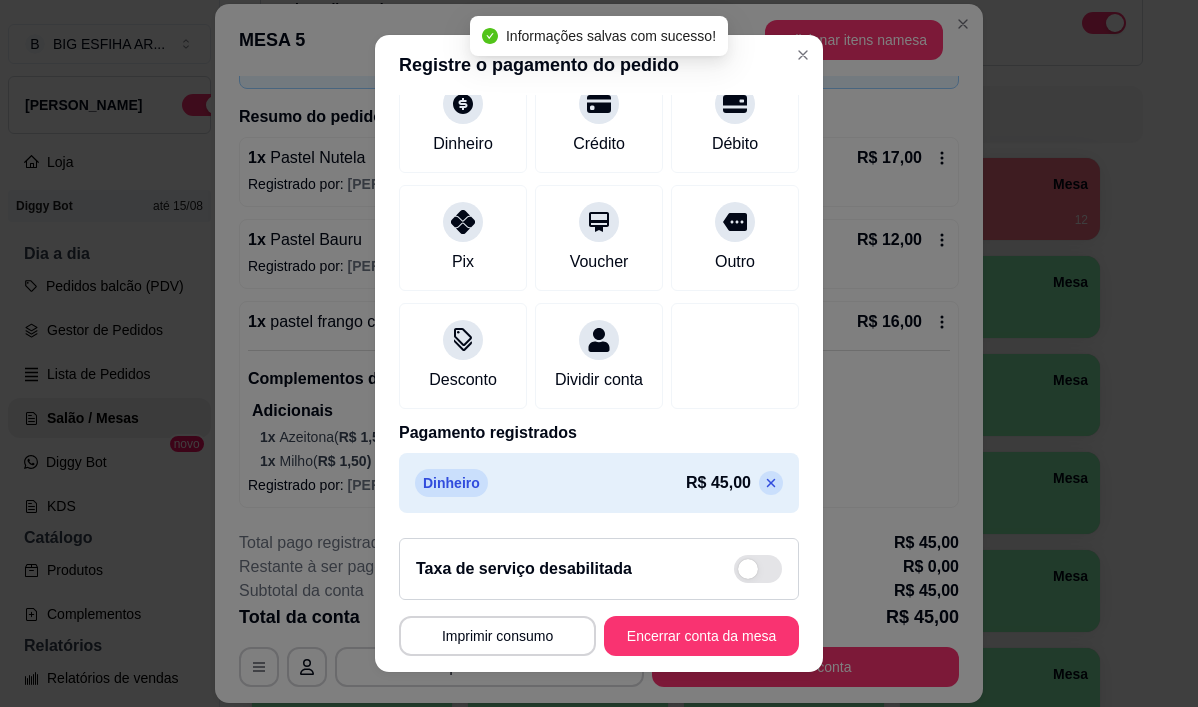 scroll, scrollTop: 171, scrollLeft: 0, axis: vertical 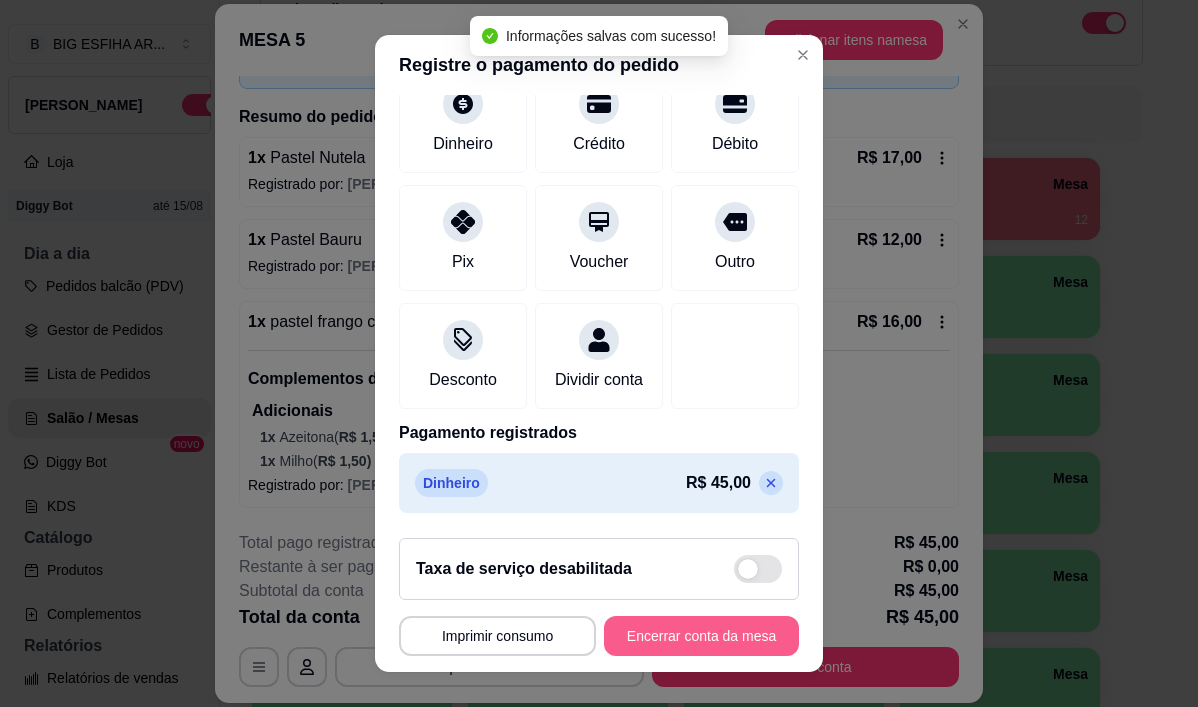 click on "Encerrar conta da mesa" at bounding box center (701, 636) 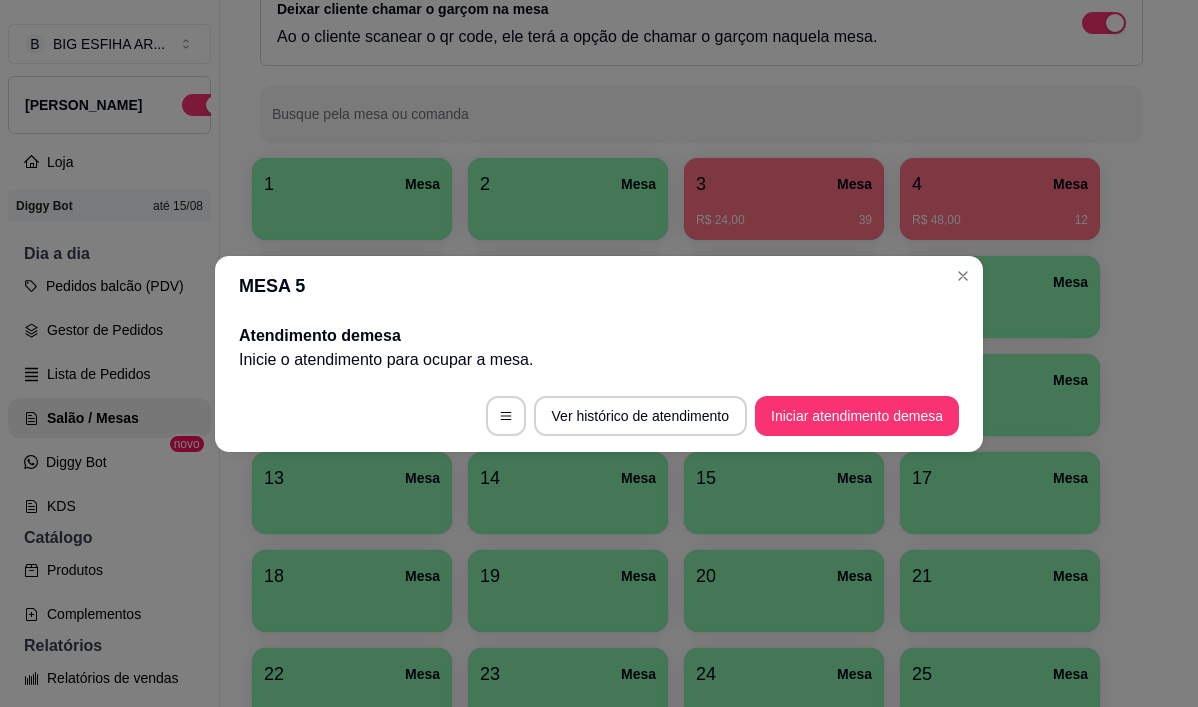 scroll, scrollTop: 0, scrollLeft: 0, axis: both 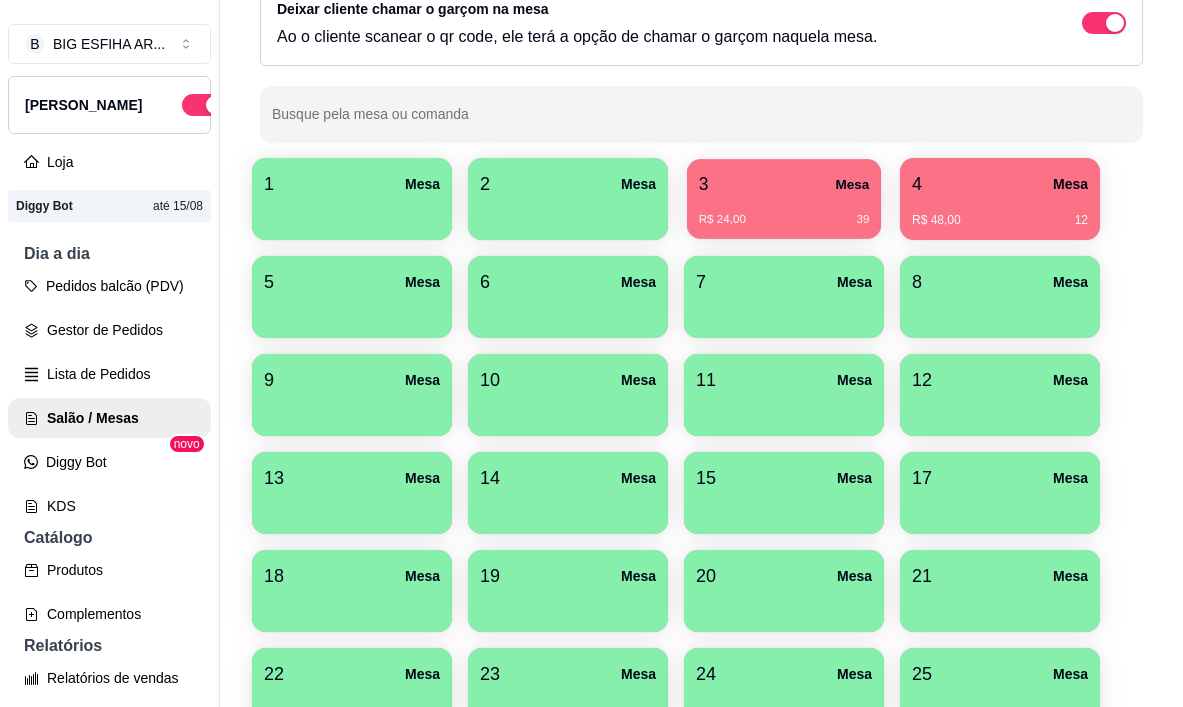 click on "3 Mesa" at bounding box center (784, 184) 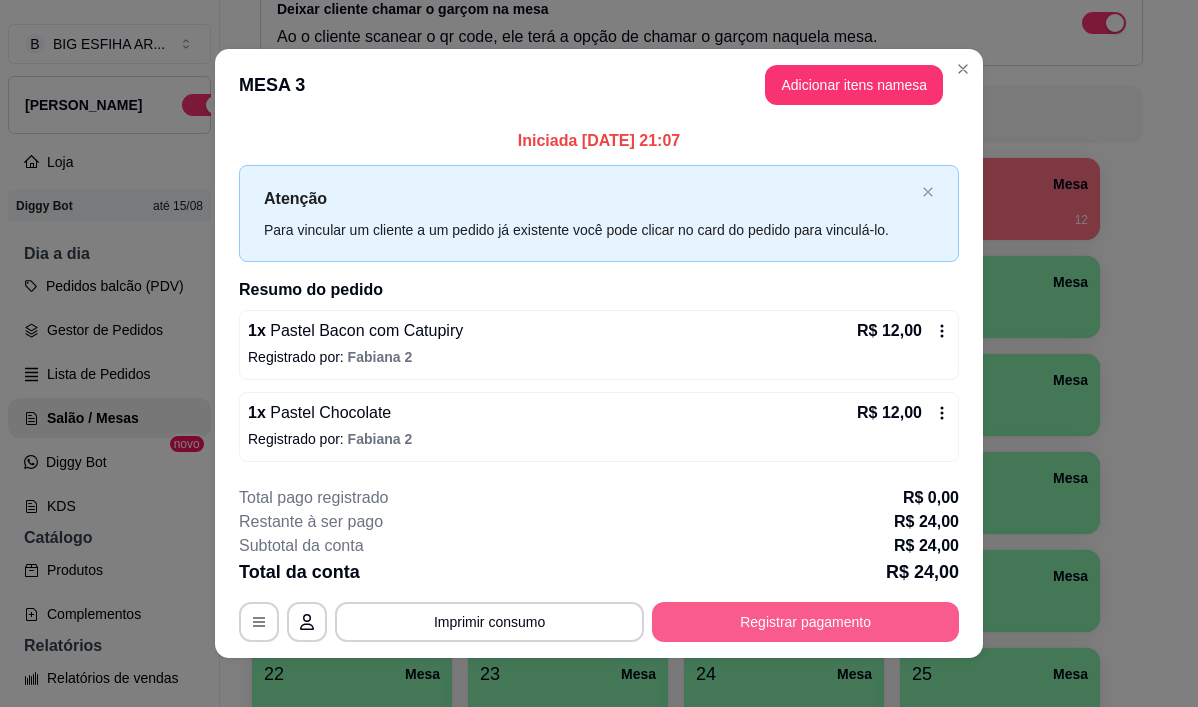 click on "Registrar pagamento" at bounding box center (805, 622) 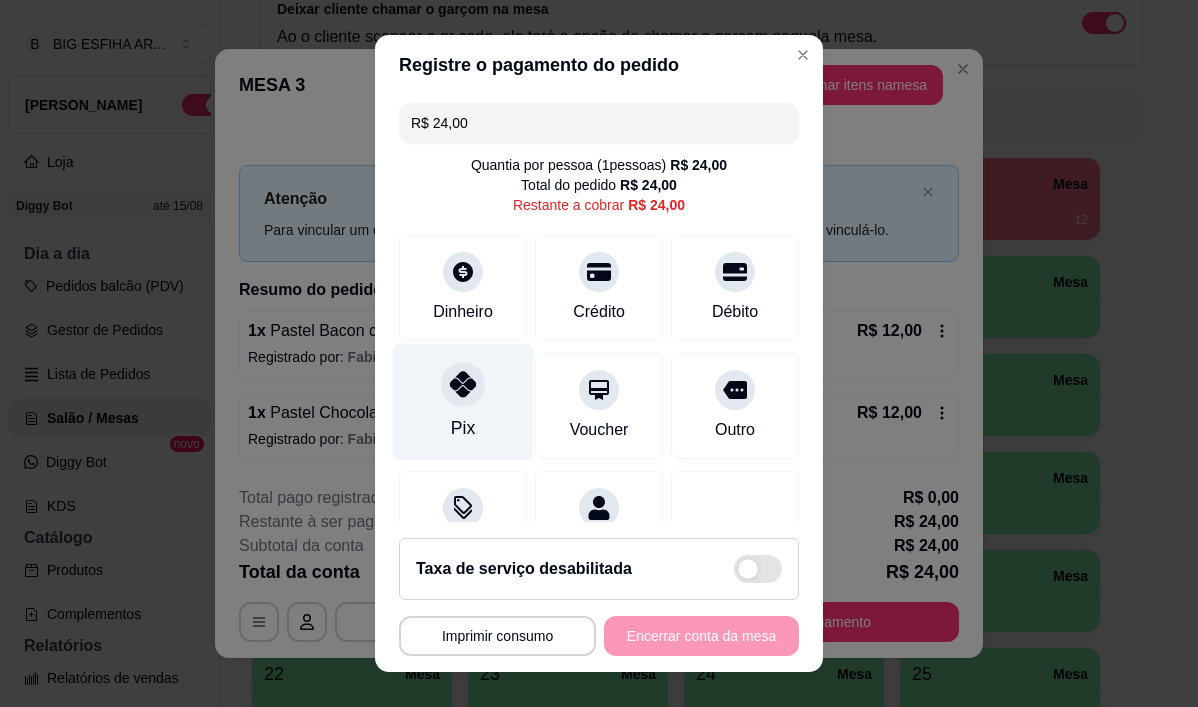 click on "Pix" at bounding box center [463, 402] 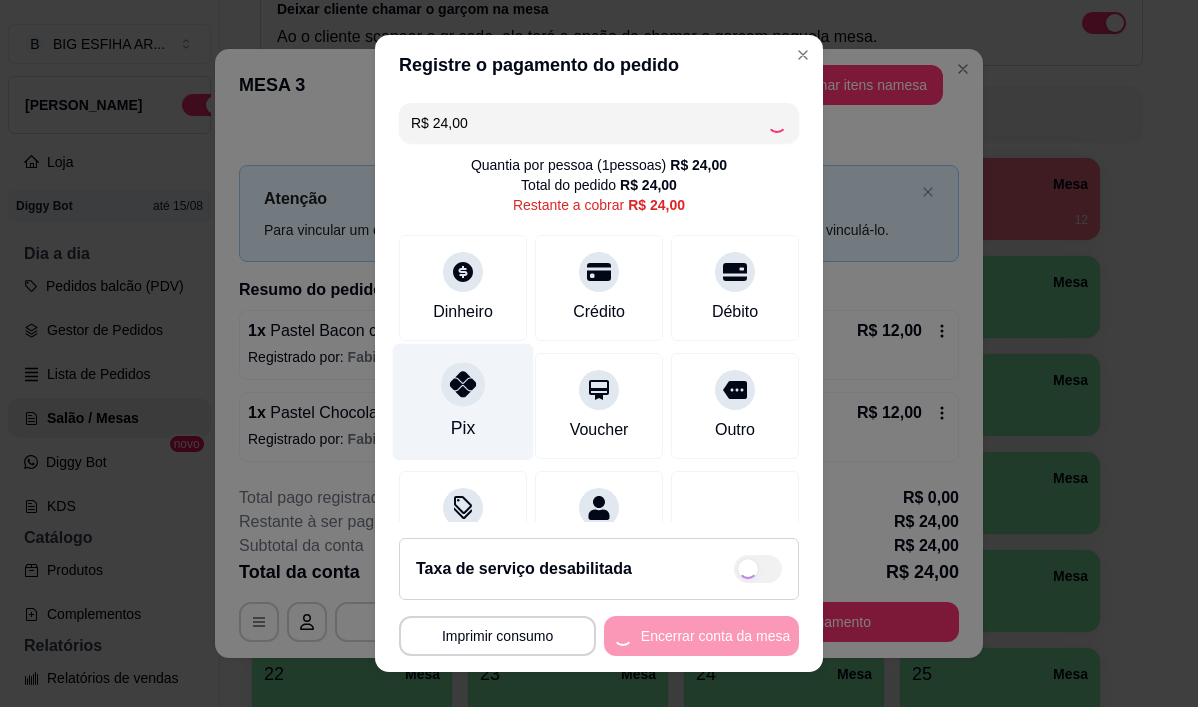type on "R$ 0,00" 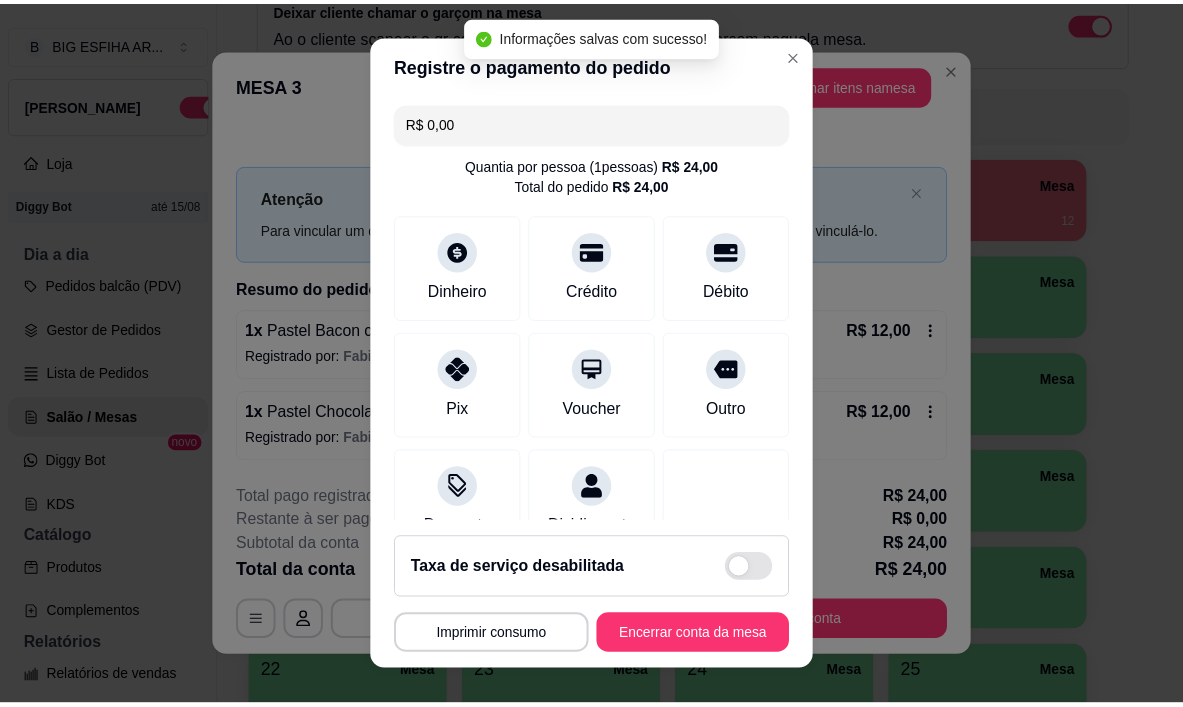scroll, scrollTop: 171, scrollLeft: 0, axis: vertical 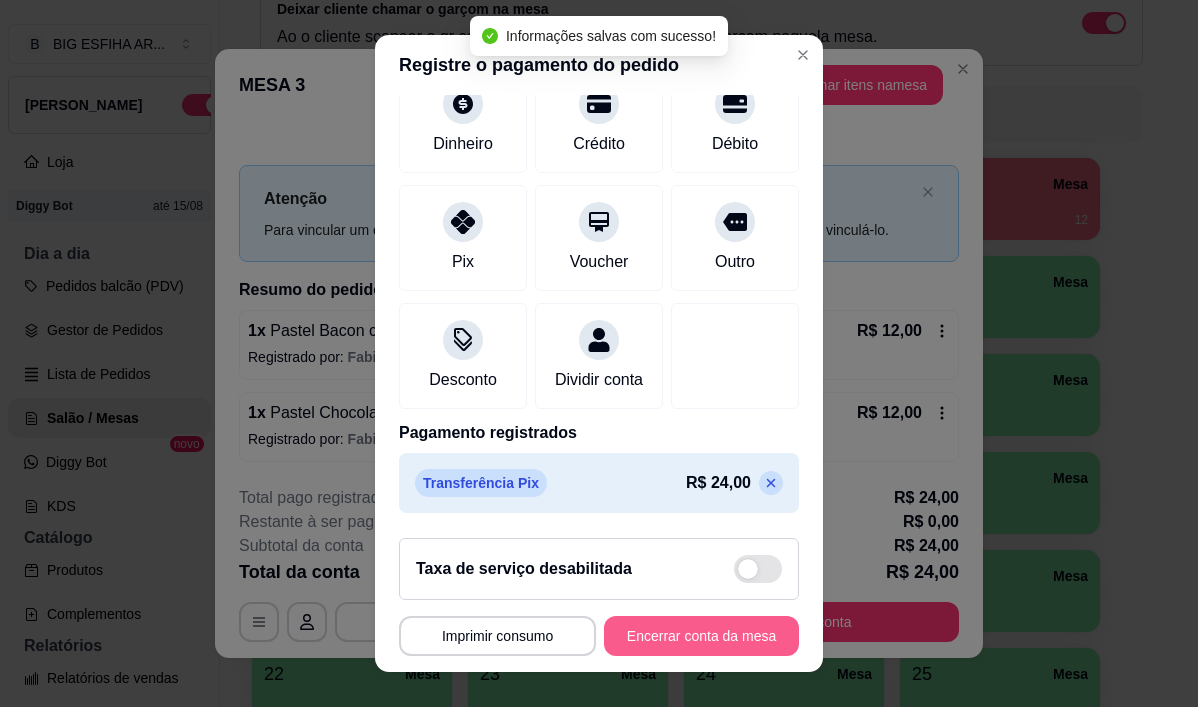 click on "Encerrar conta da mesa" at bounding box center [701, 636] 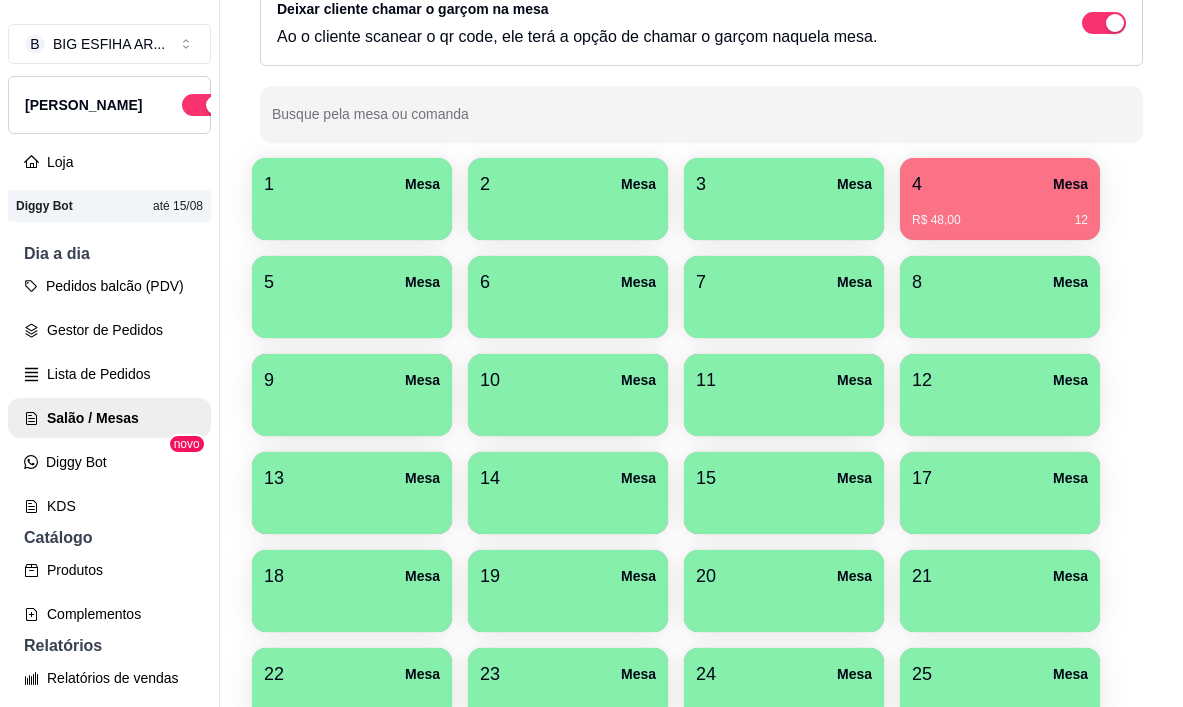scroll, scrollTop: 514, scrollLeft: 0, axis: vertical 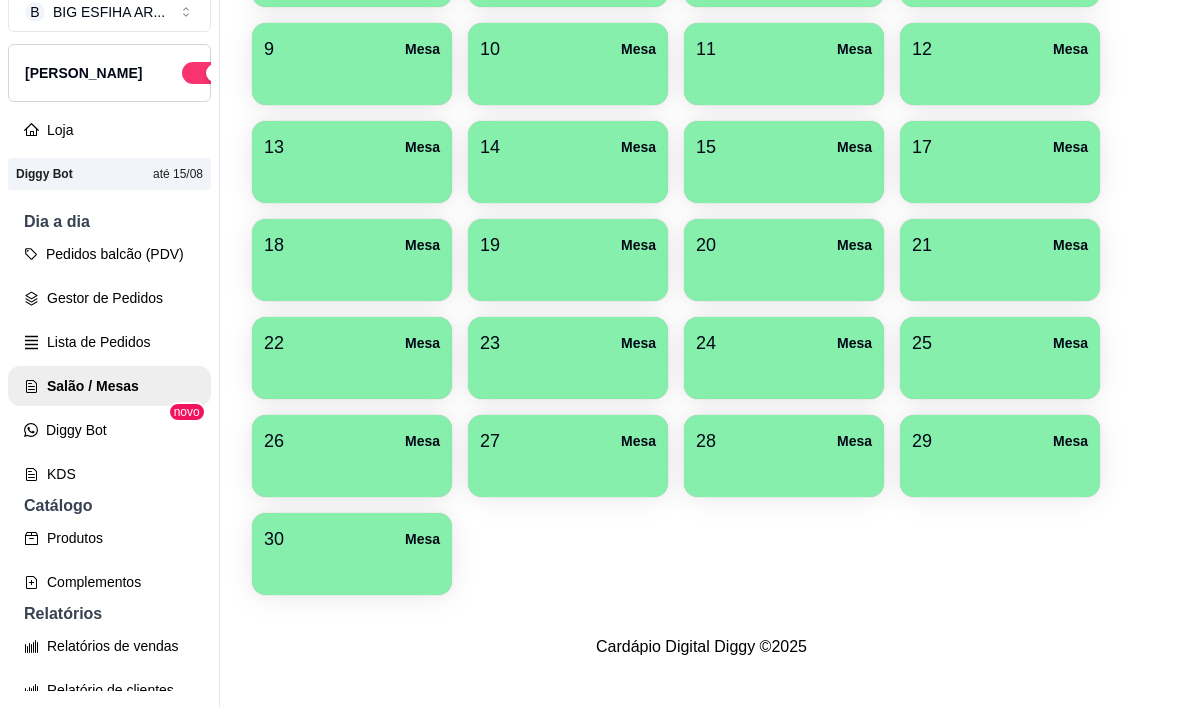 click at bounding box center (352, 568) 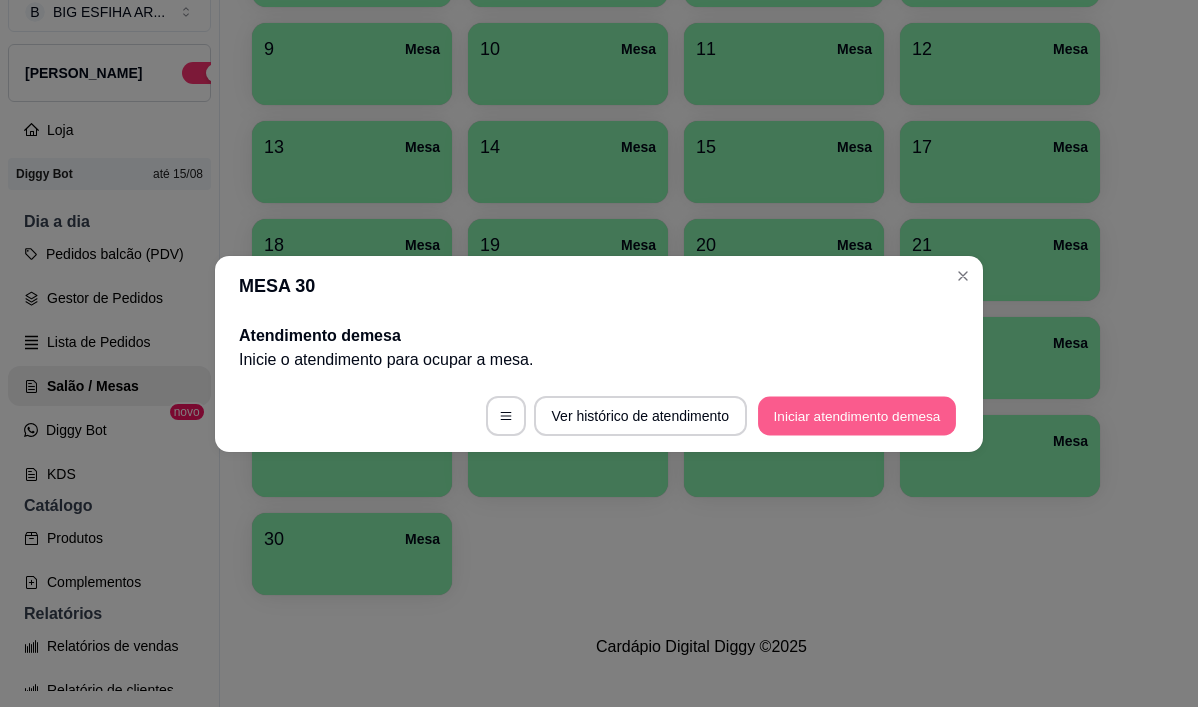 click on "Iniciar atendimento de  mesa" at bounding box center [857, 415] 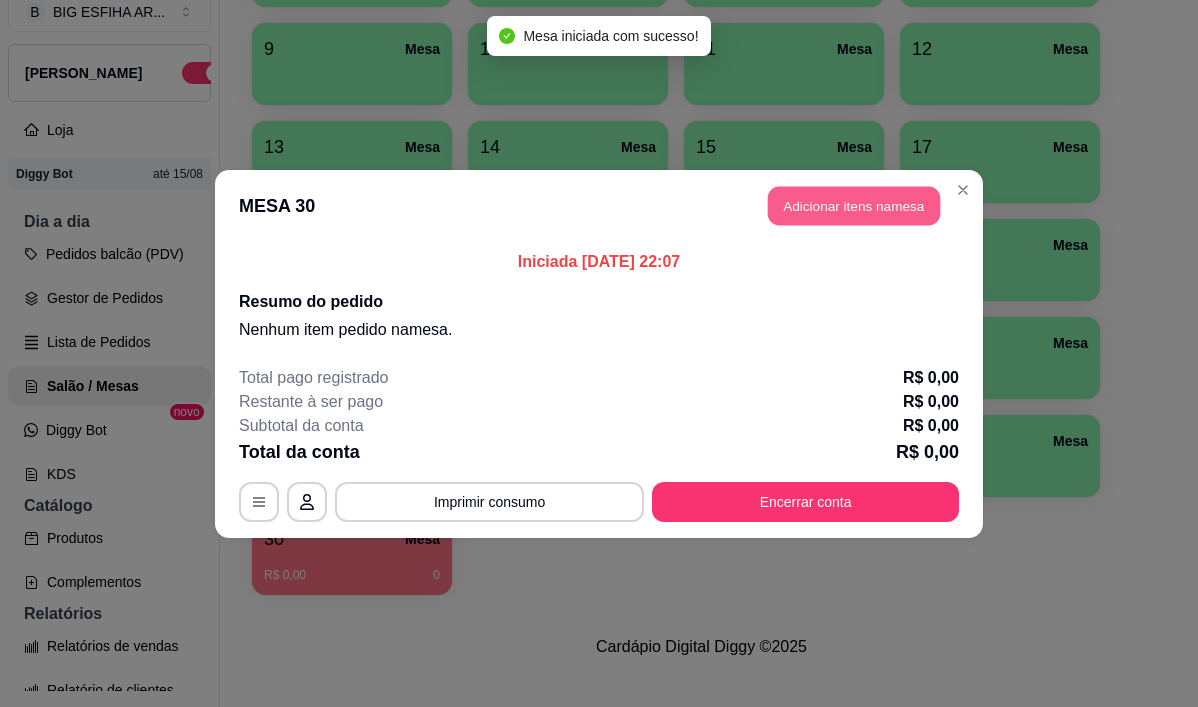 click on "Adicionar itens na  mesa" at bounding box center [854, 205] 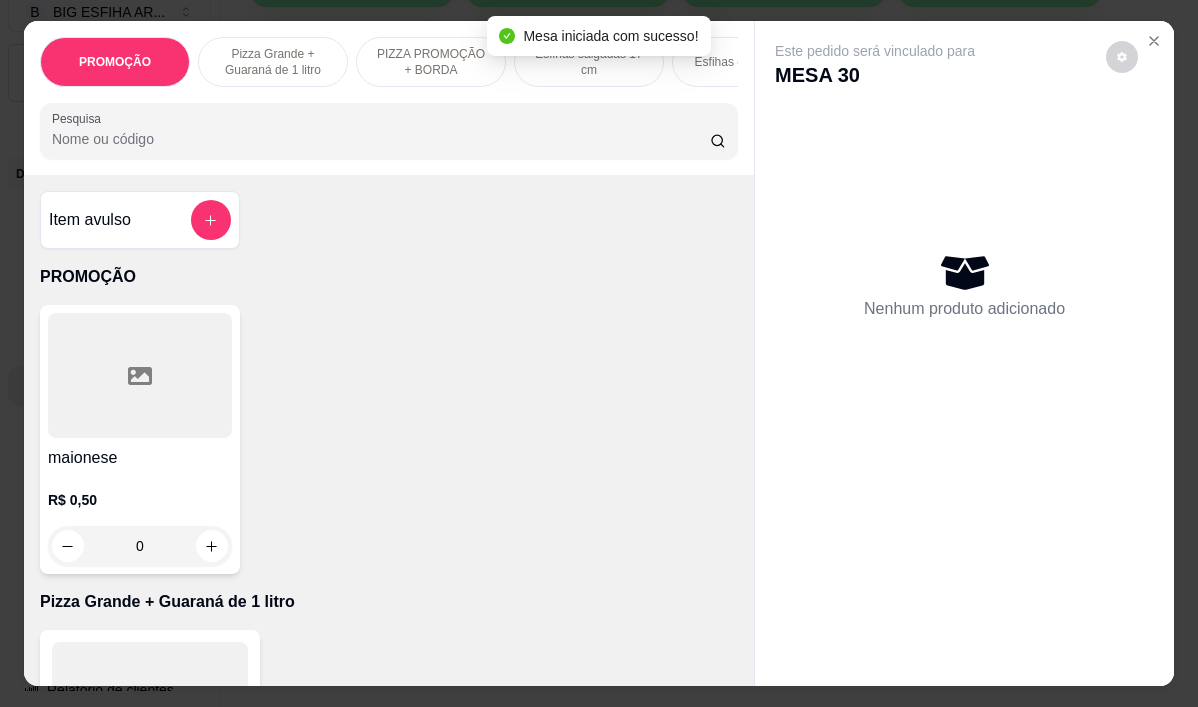 click on "Pesquisa" at bounding box center [381, 139] 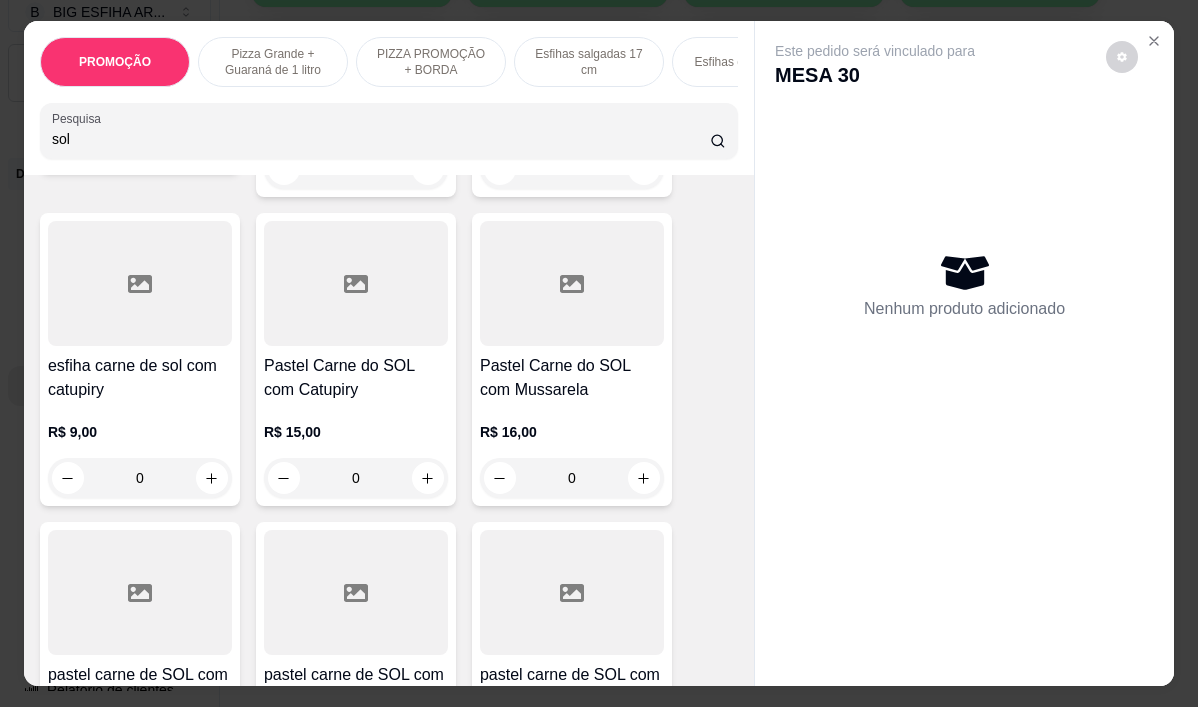 scroll, scrollTop: 500, scrollLeft: 0, axis: vertical 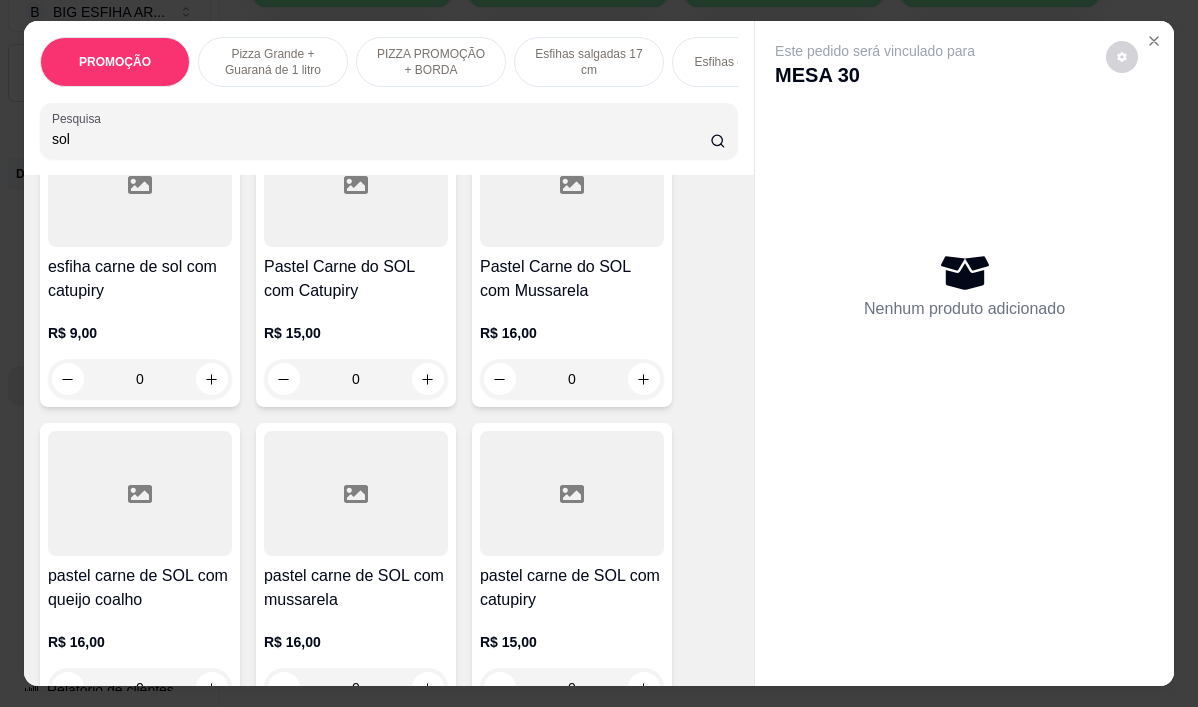 type on "sol" 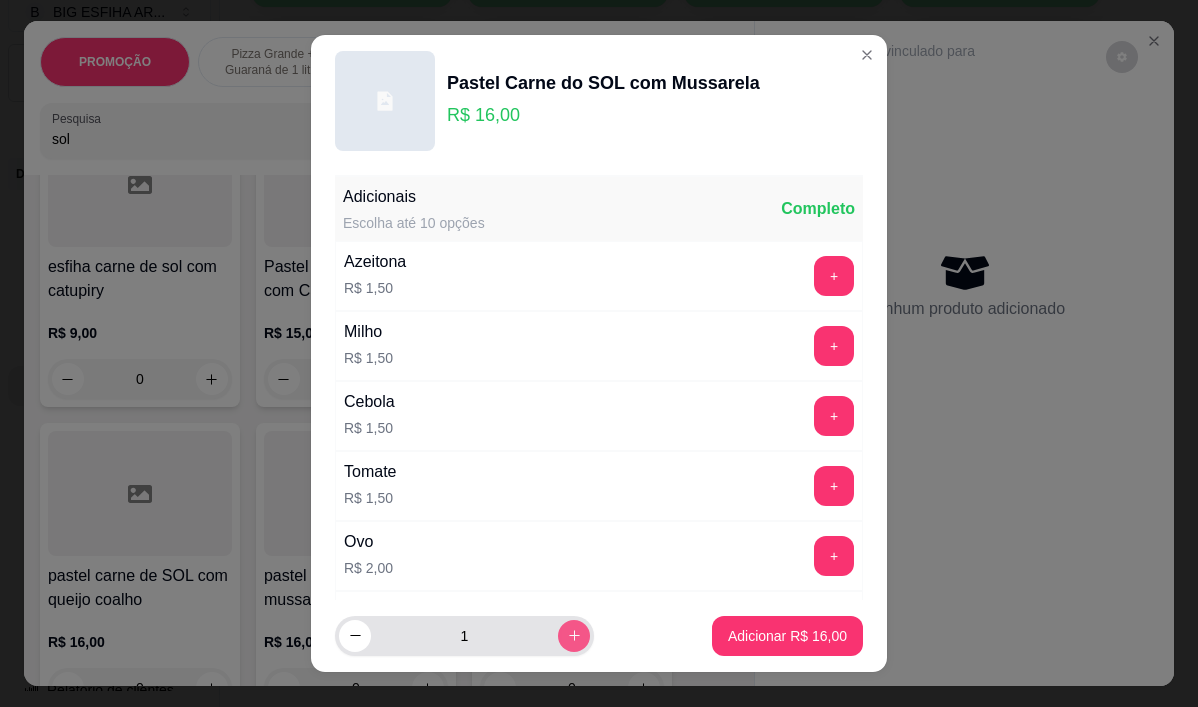 click 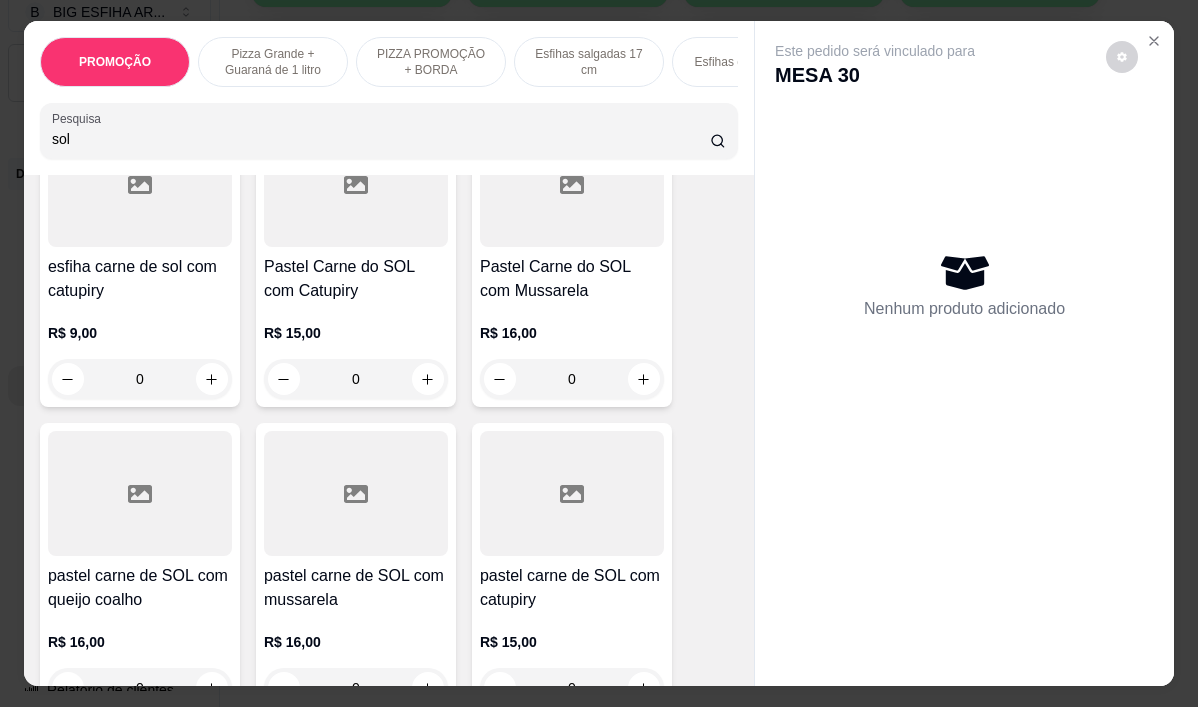 click on "pastel carne de SOL  com queijo coalho" at bounding box center [140, 588] 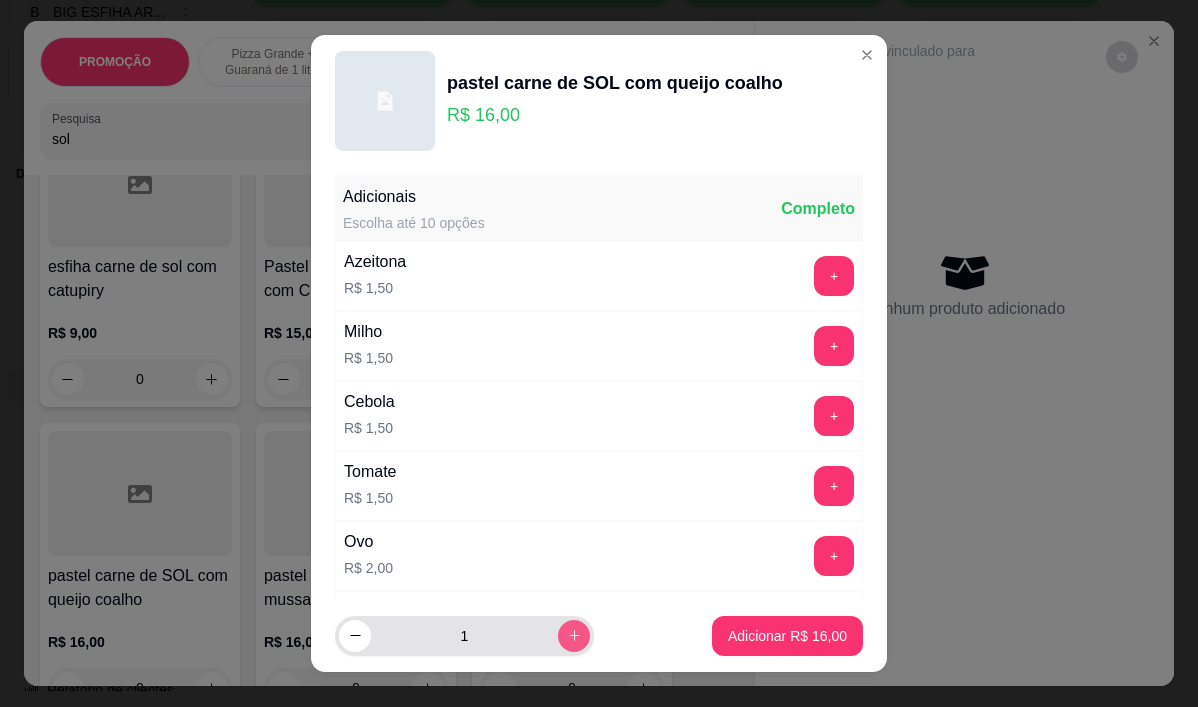 click 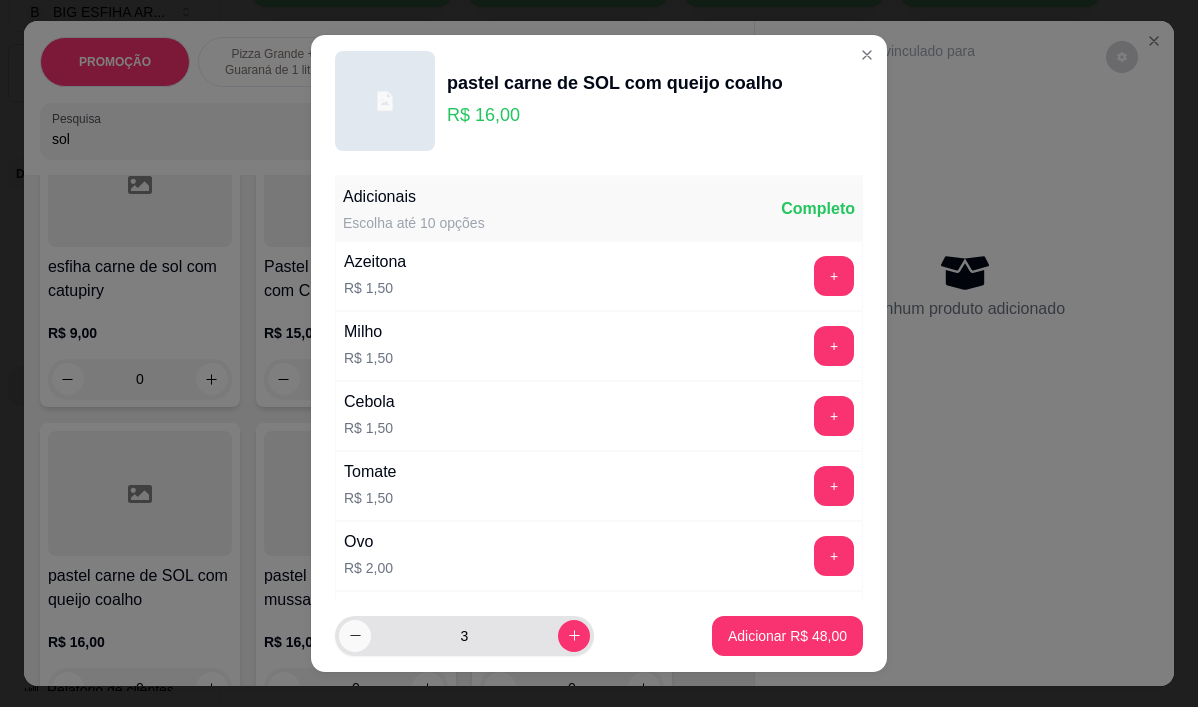 click 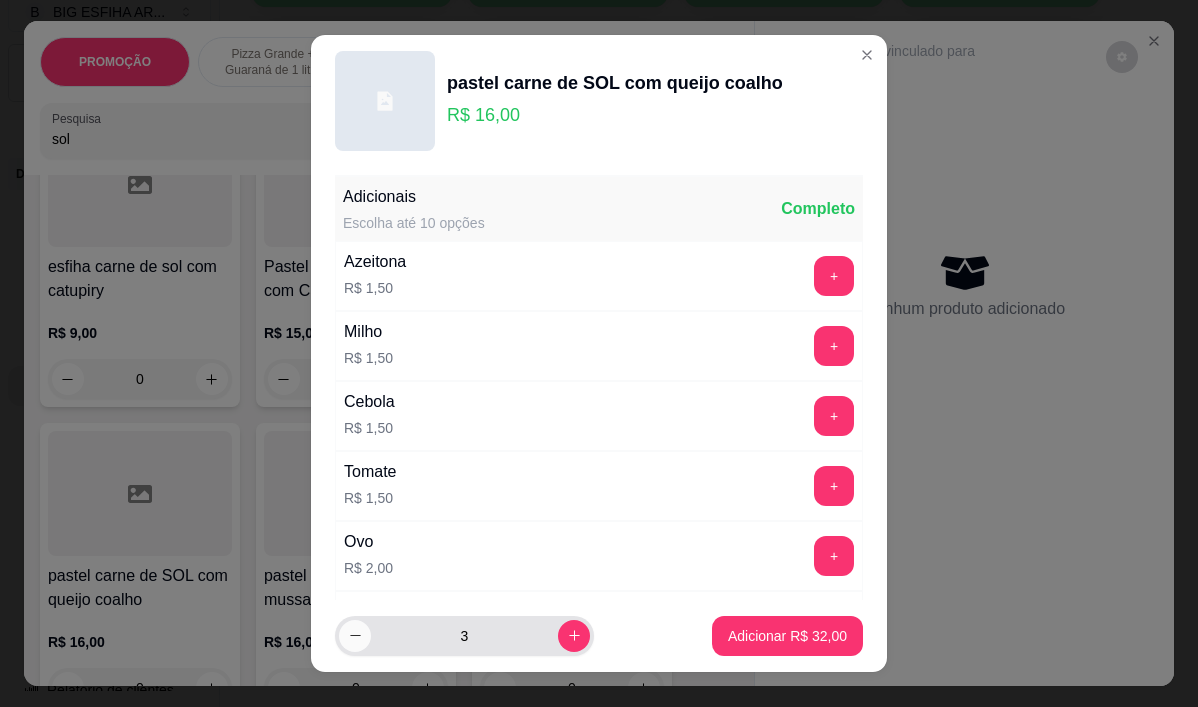 type on "2" 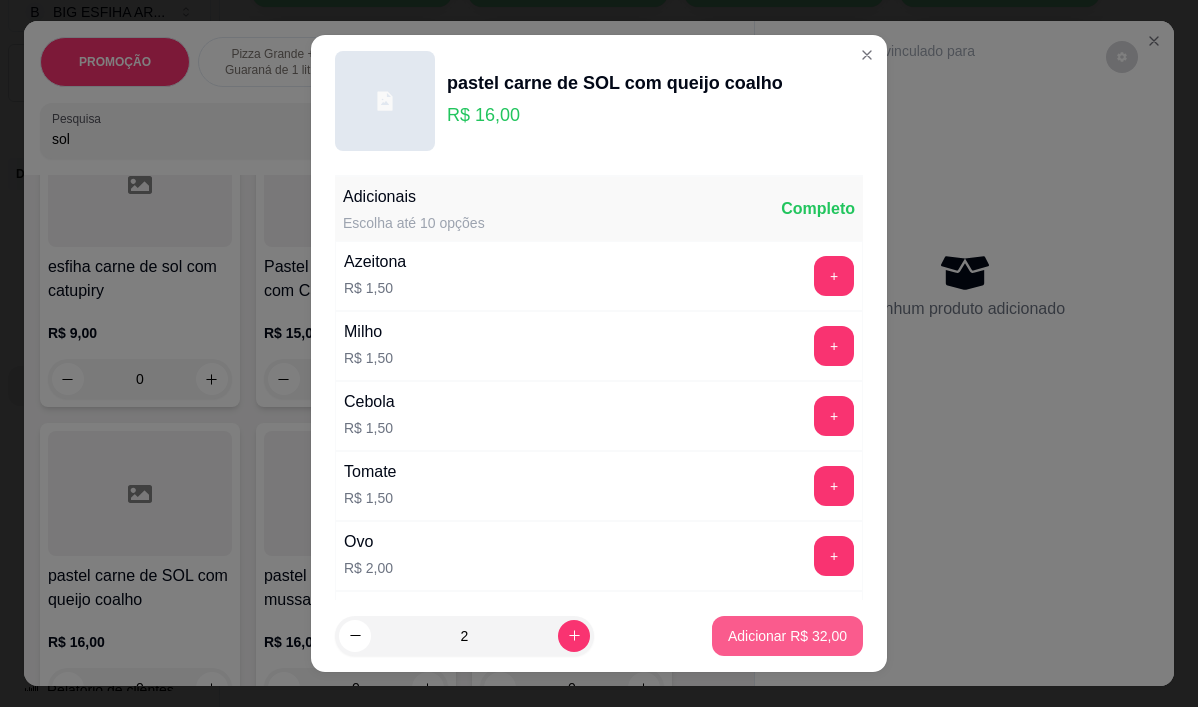 click on "Adicionar   R$ 32,00" at bounding box center [787, 636] 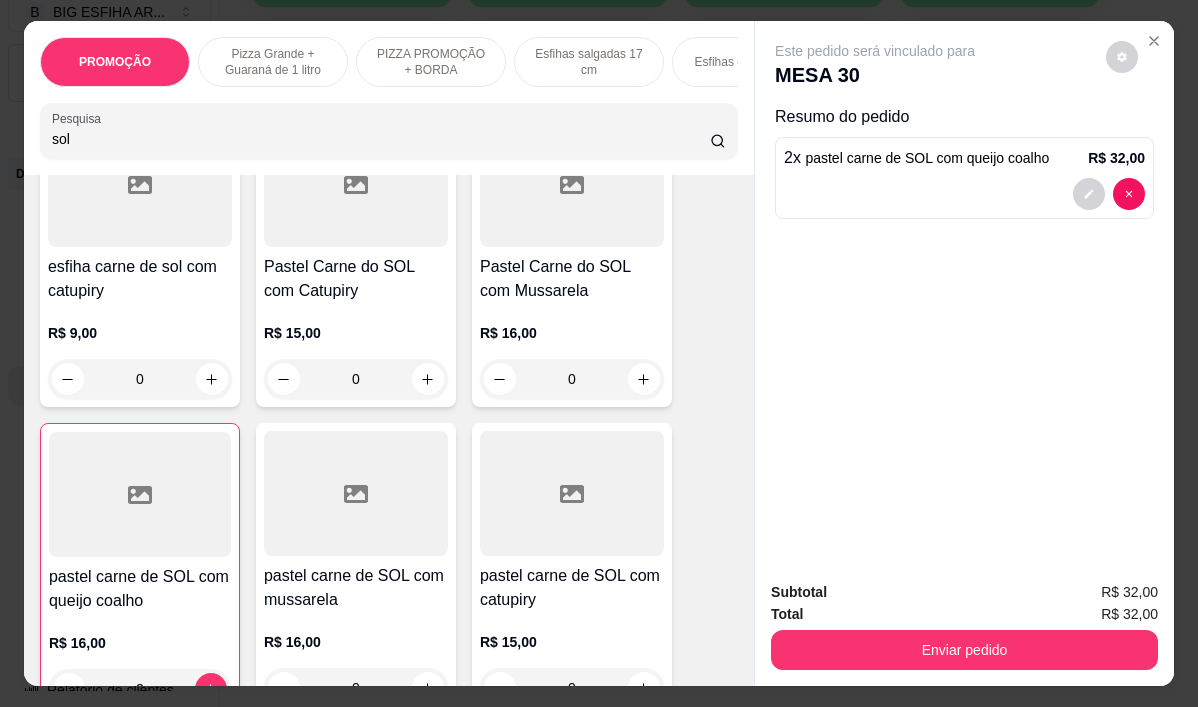 type on "2" 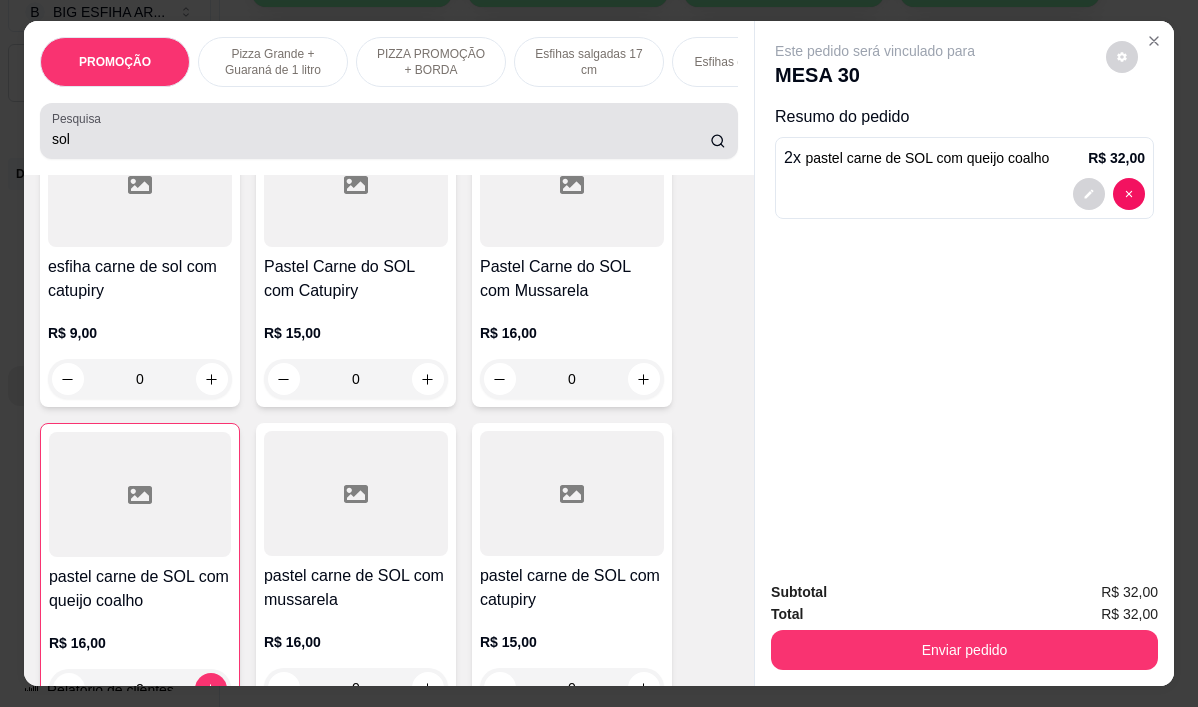 click on "sol" at bounding box center [381, 139] 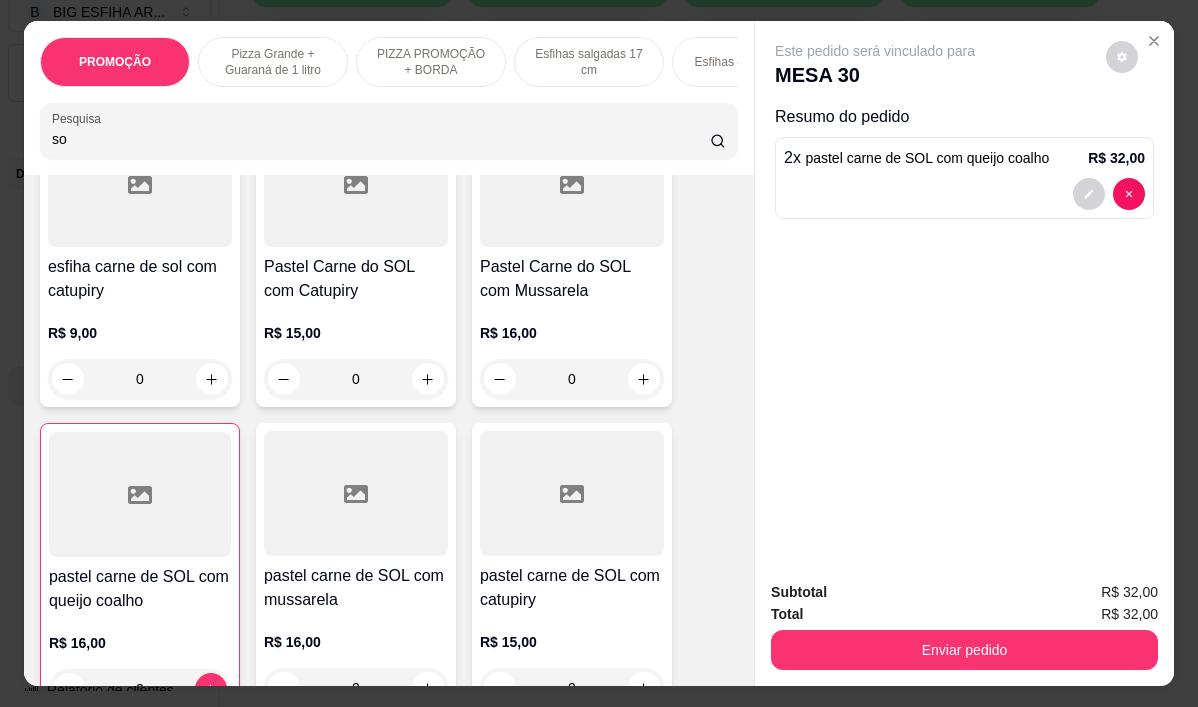 type on "s" 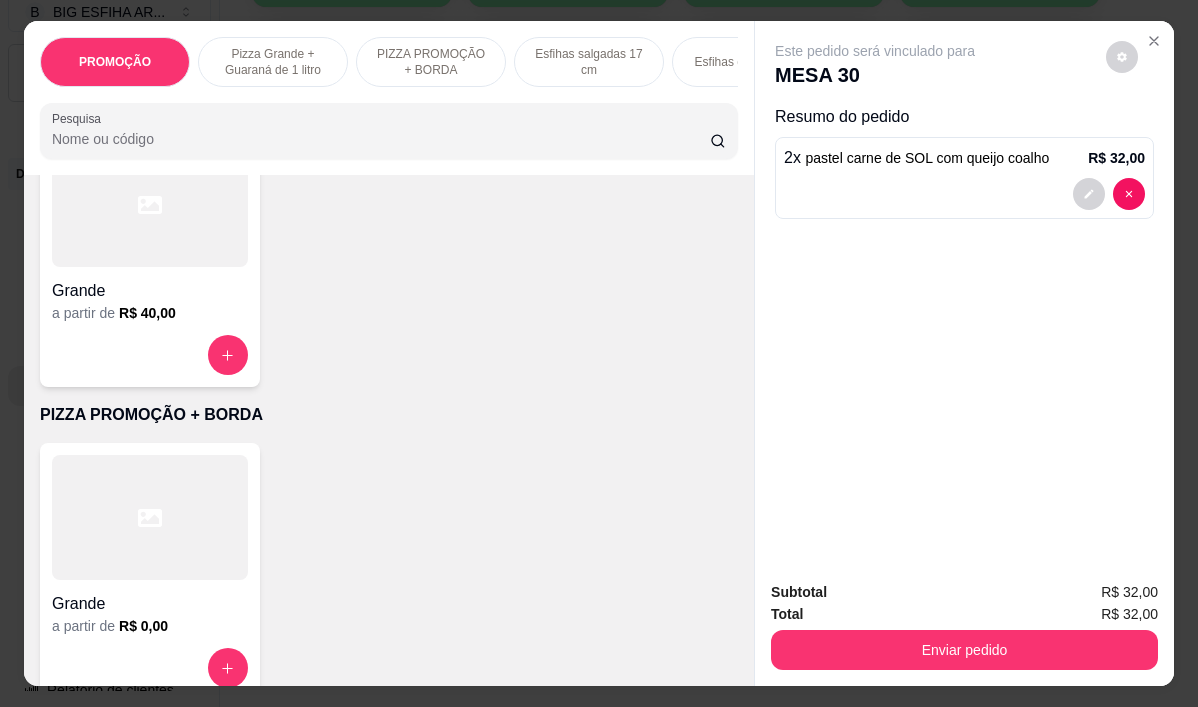 scroll, scrollTop: 4349, scrollLeft: 0, axis: vertical 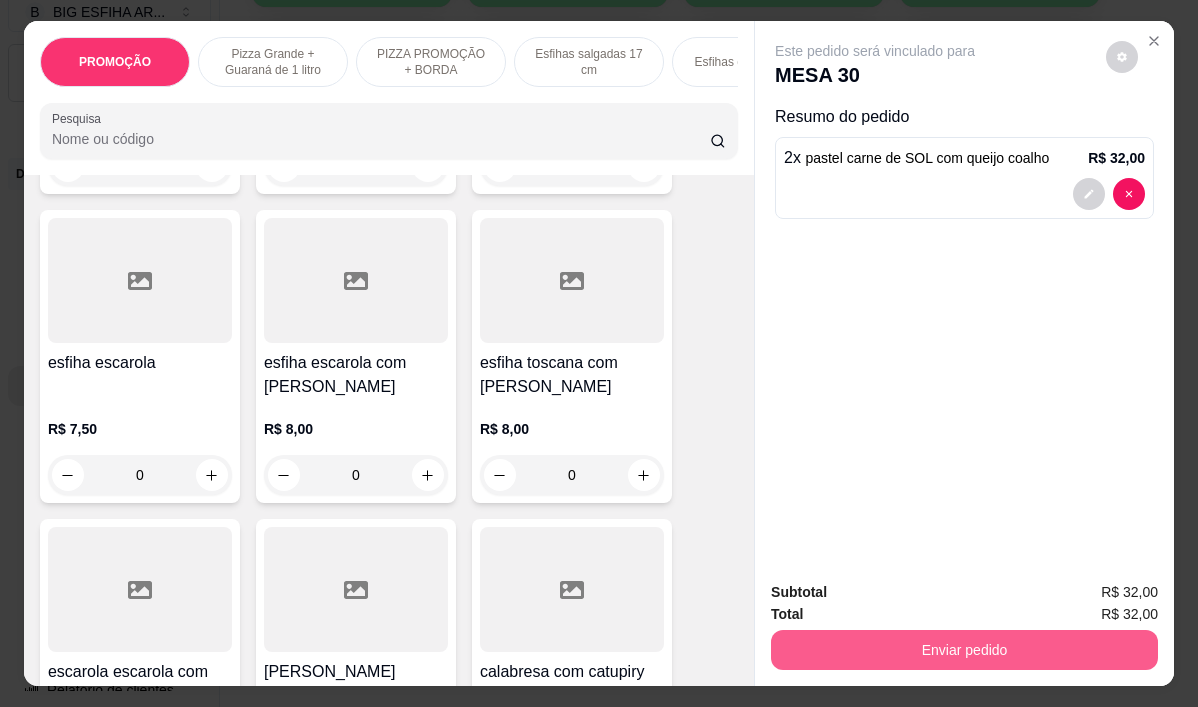 type 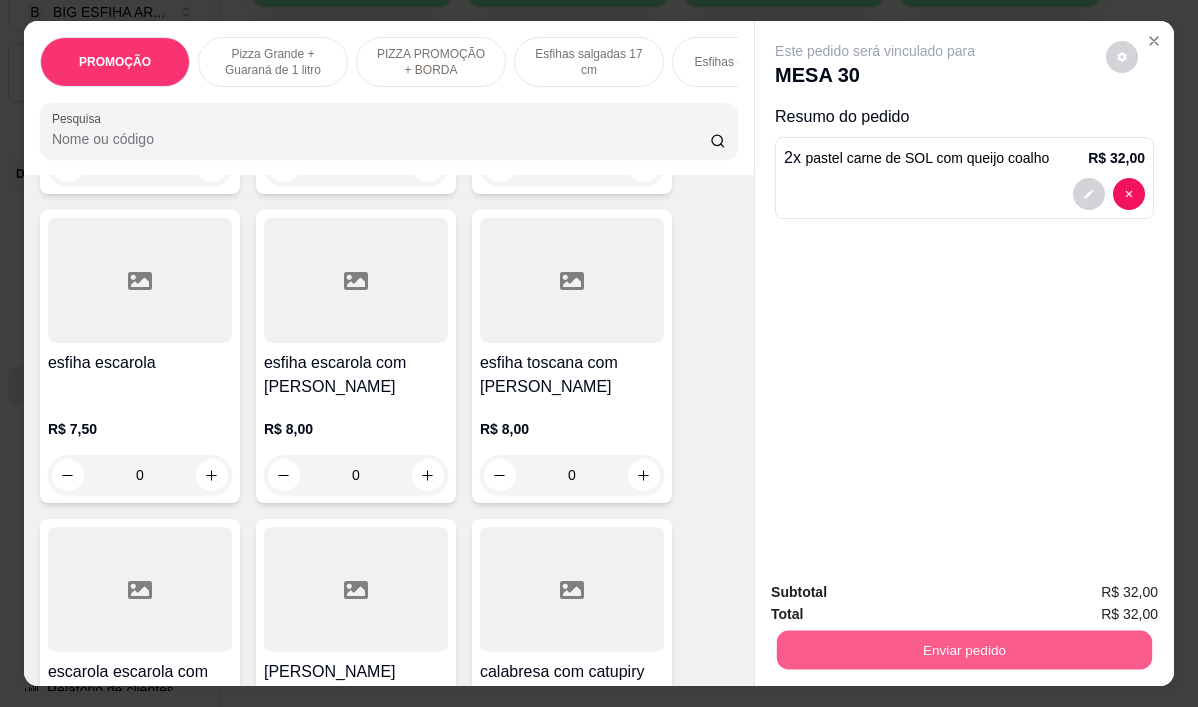click on "Enviar pedido" at bounding box center (964, 649) 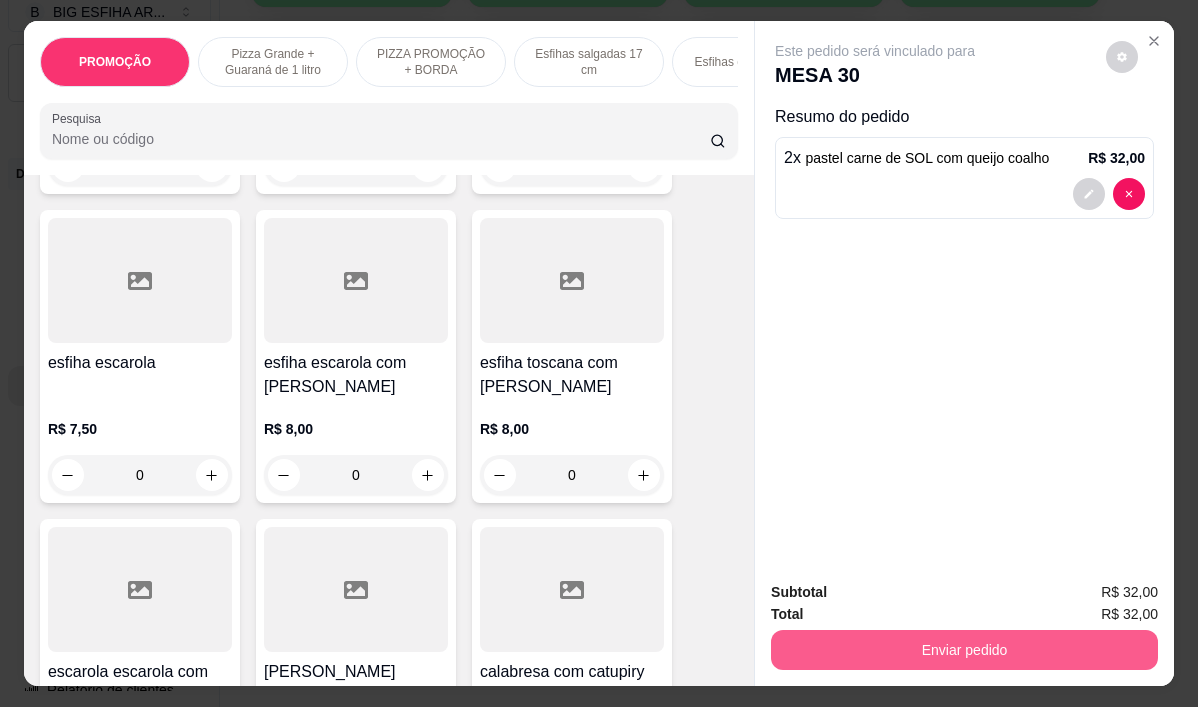 click on "Enviar pedido" at bounding box center (964, 650) 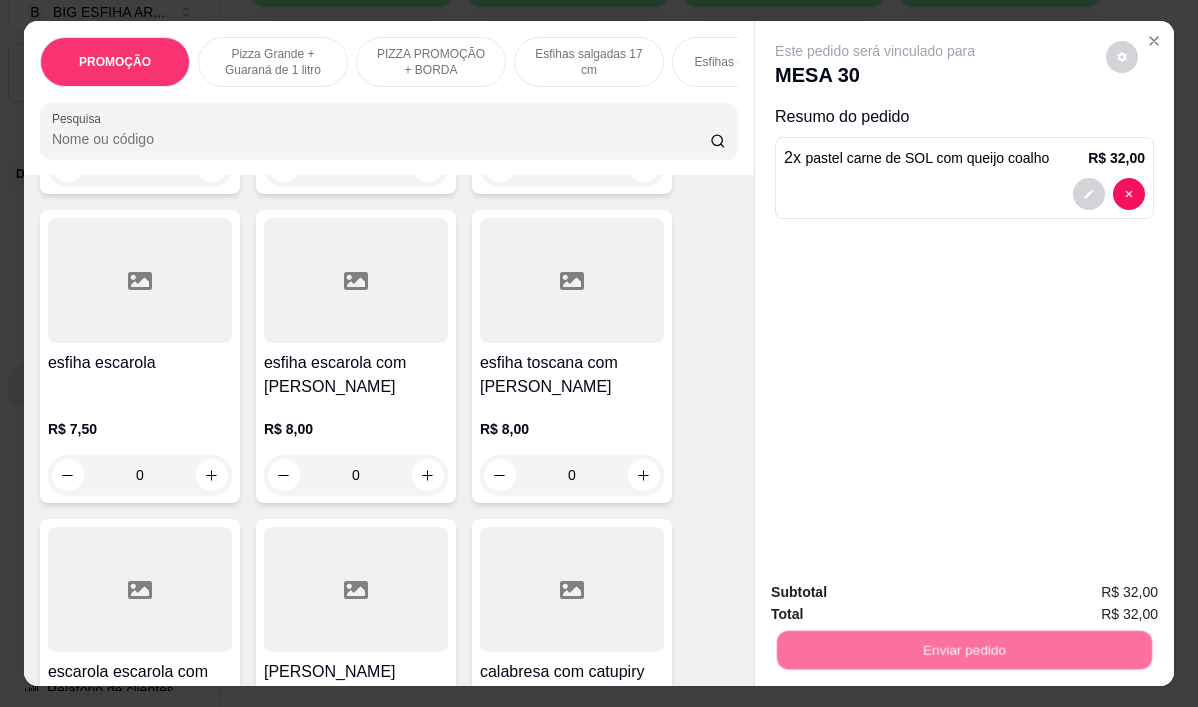 click on "Não registrar e enviar pedido" at bounding box center [898, 593] 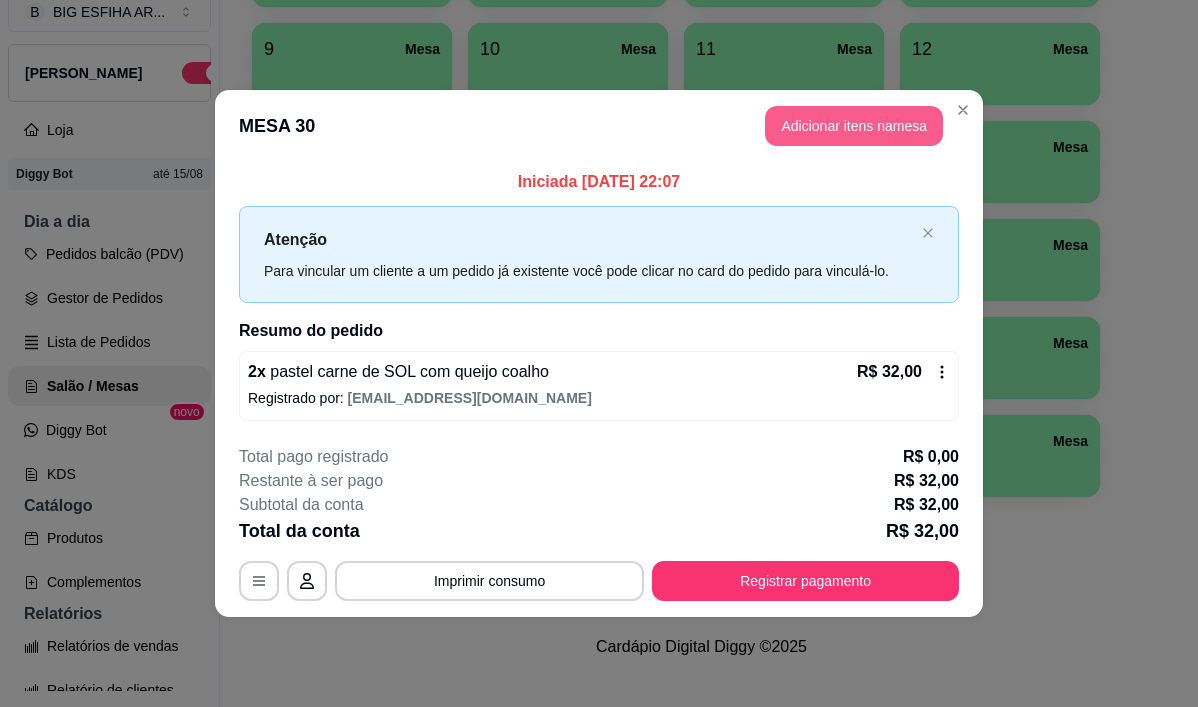 click on "Adicionar itens na  mesa" at bounding box center [854, 126] 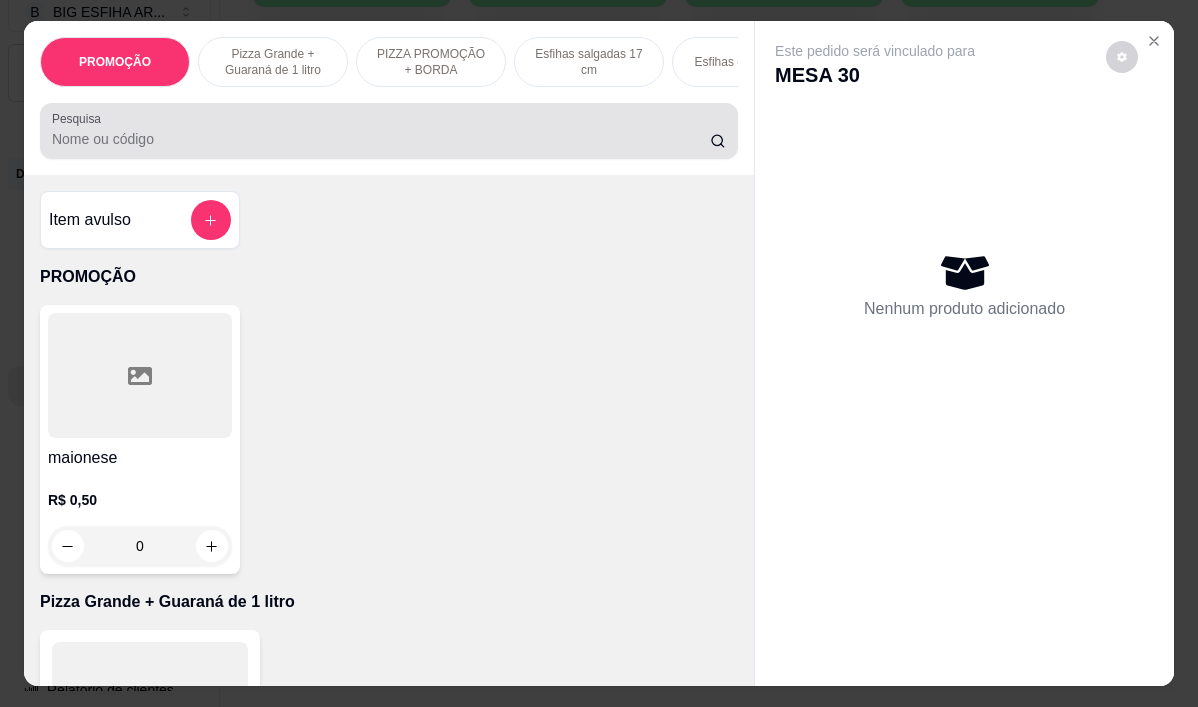 click on "Pesquisa" at bounding box center (389, 131) 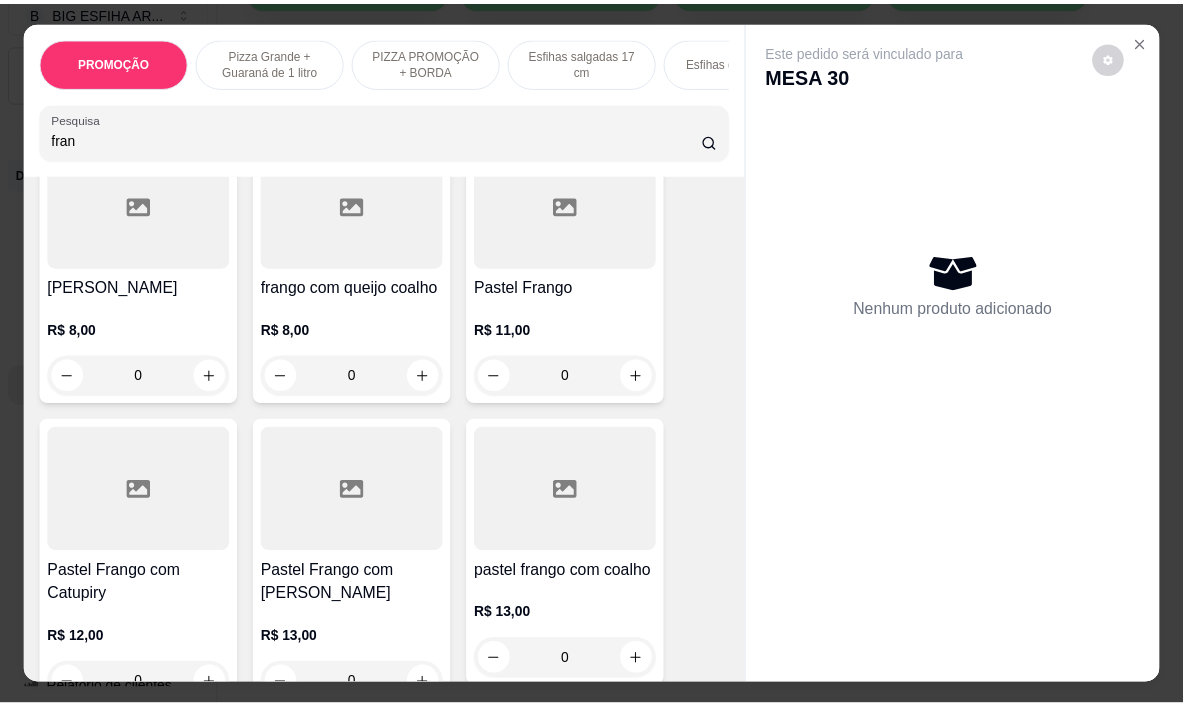 scroll, scrollTop: 300, scrollLeft: 0, axis: vertical 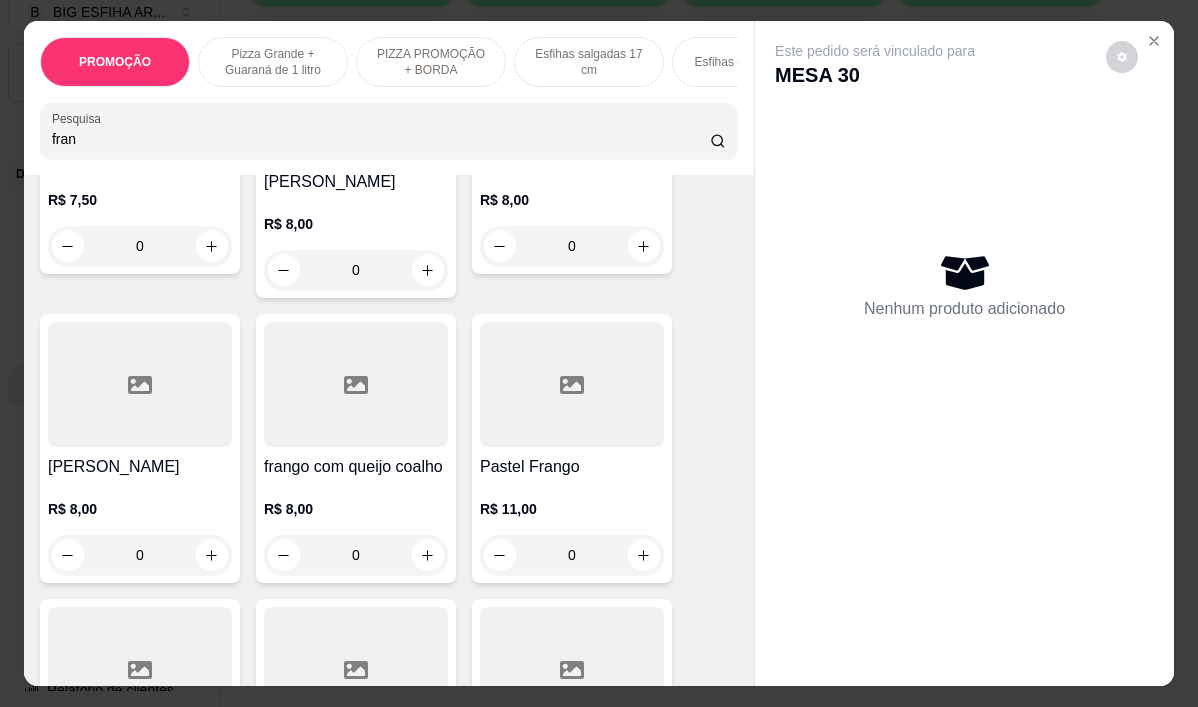type on "fran" 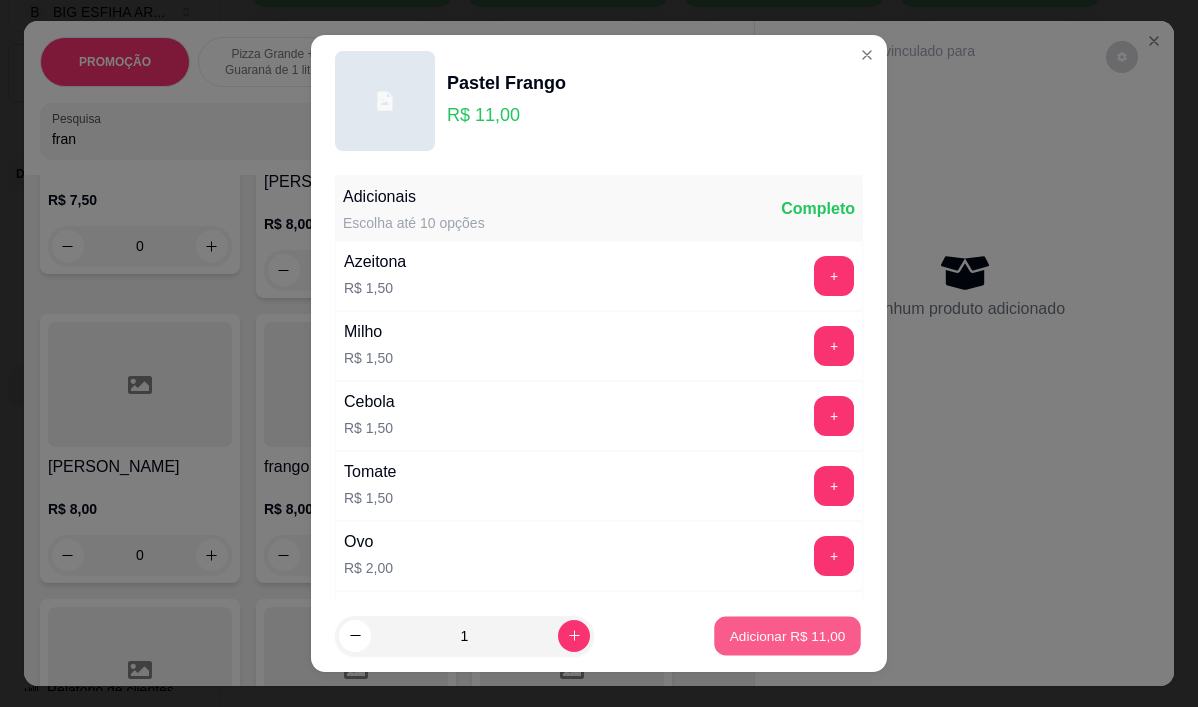 click on "Adicionar   R$ 11,00" at bounding box center (787, 635) 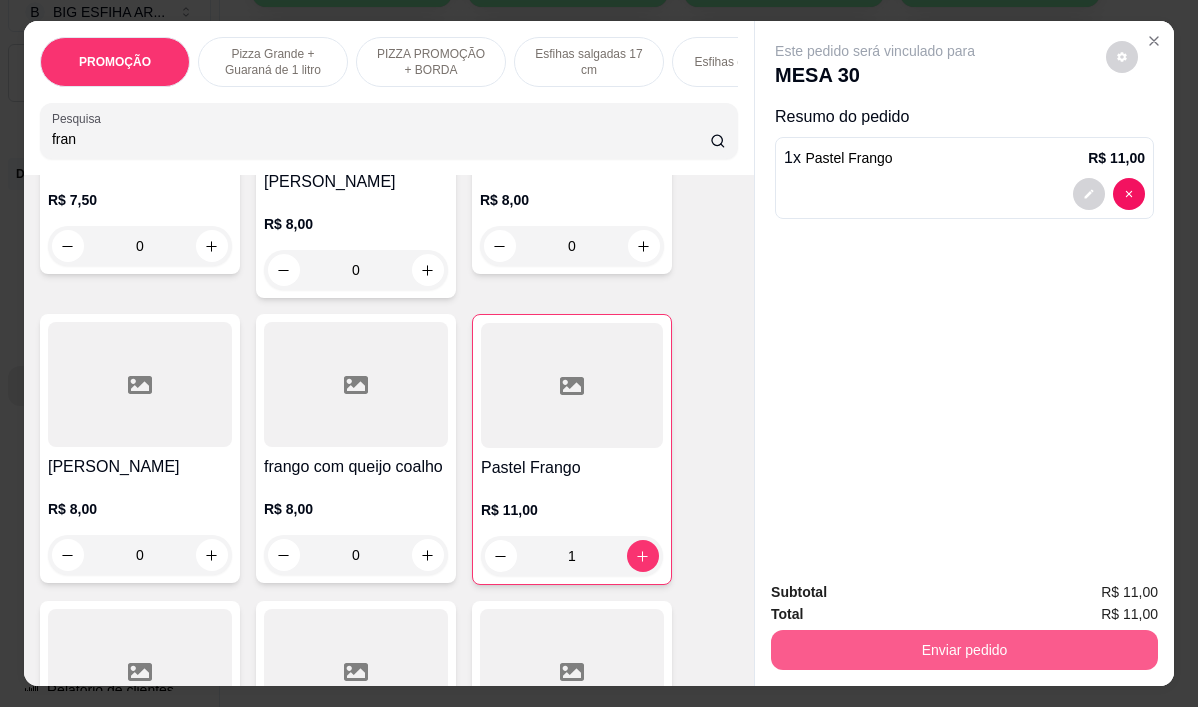 click on "Enviar pedido" at bounding box center [964, 650] 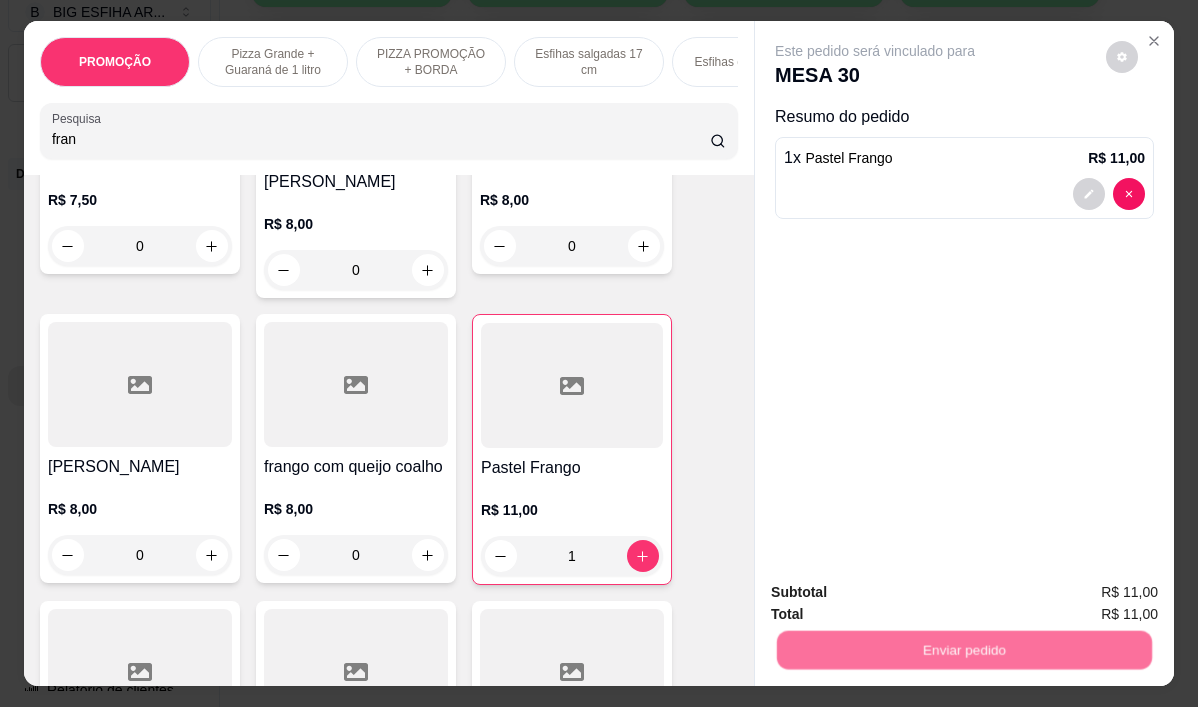 click on "Não registrar e enviar pedido" at bounding box center [898, 593] 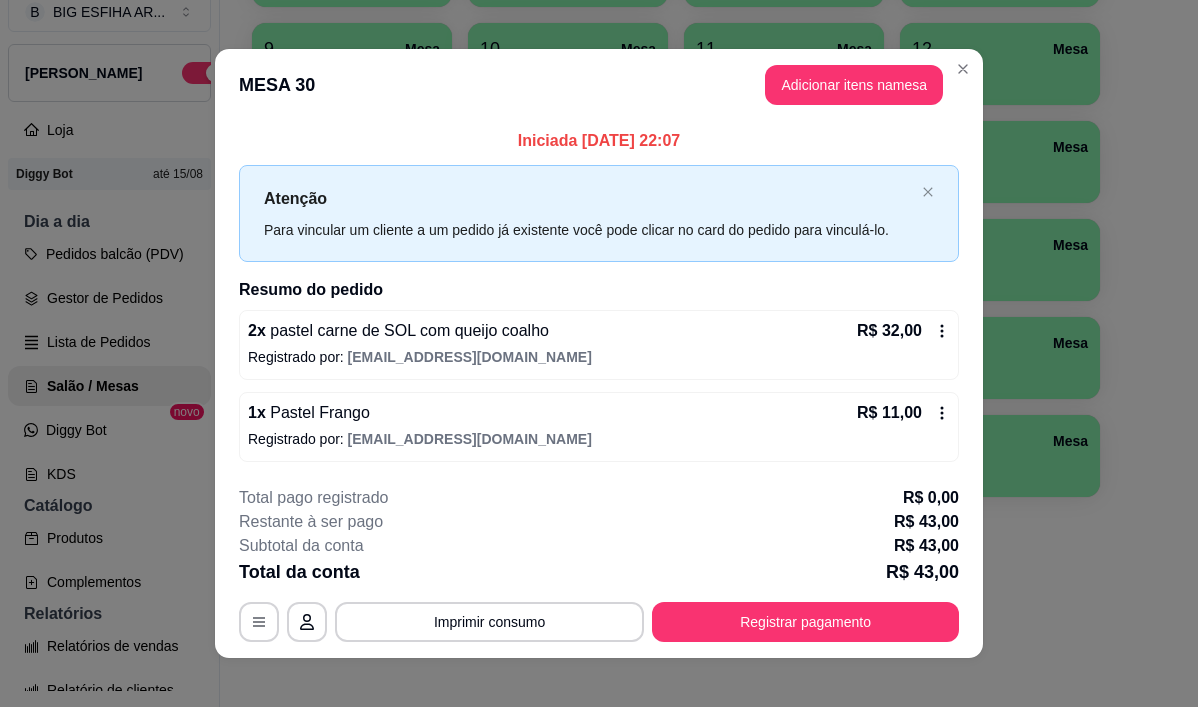 type 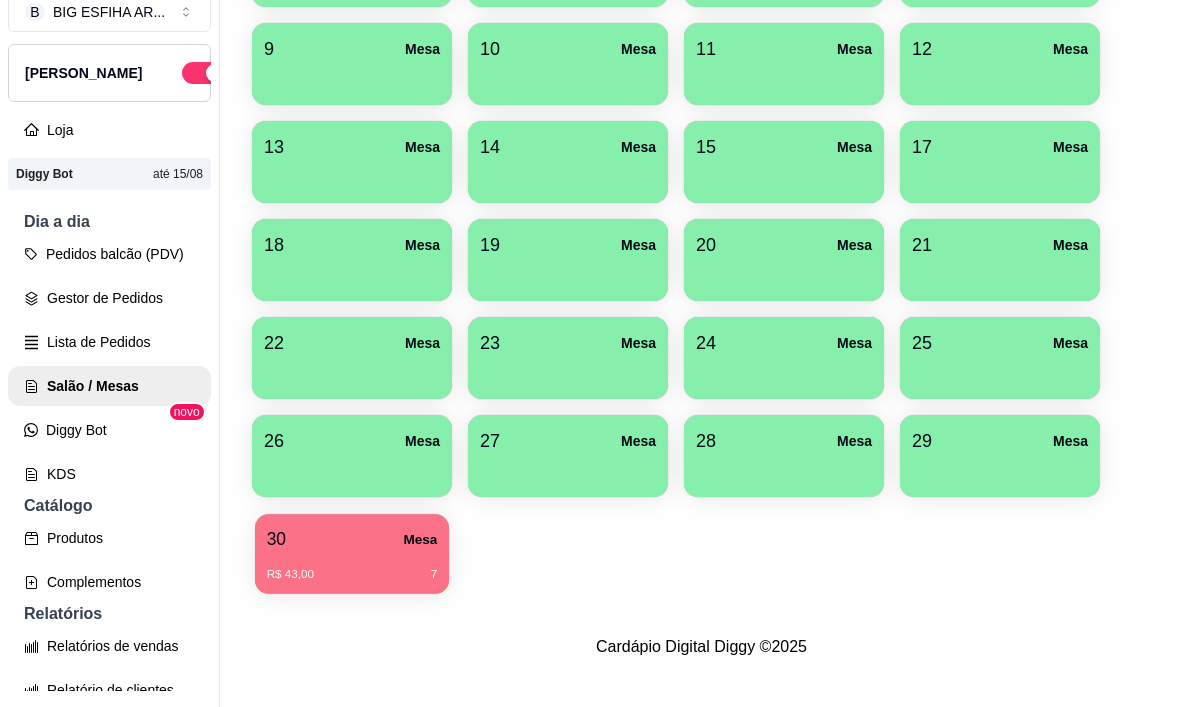 click on "30 Mesa R$ 43,00 7" at bounding box center [352, 554] 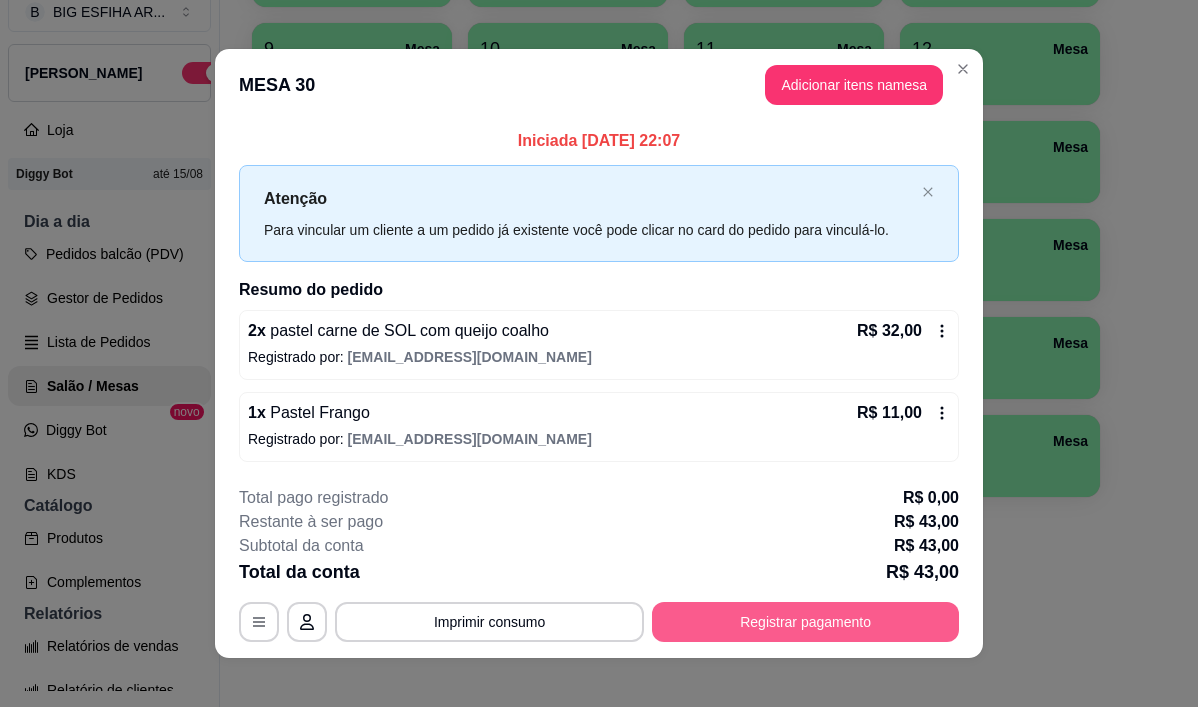 click on "Registrar pagamento" at bounding box center [805, 622] 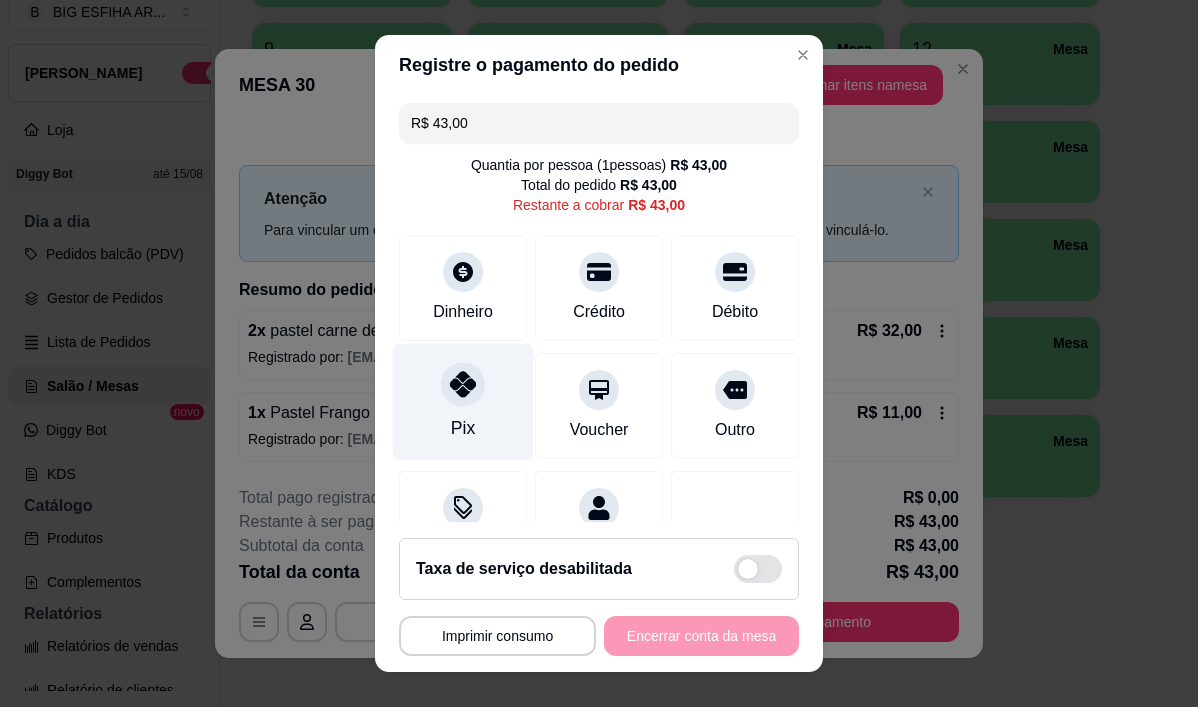 click on "Pix" at bounding box center (463, 402) 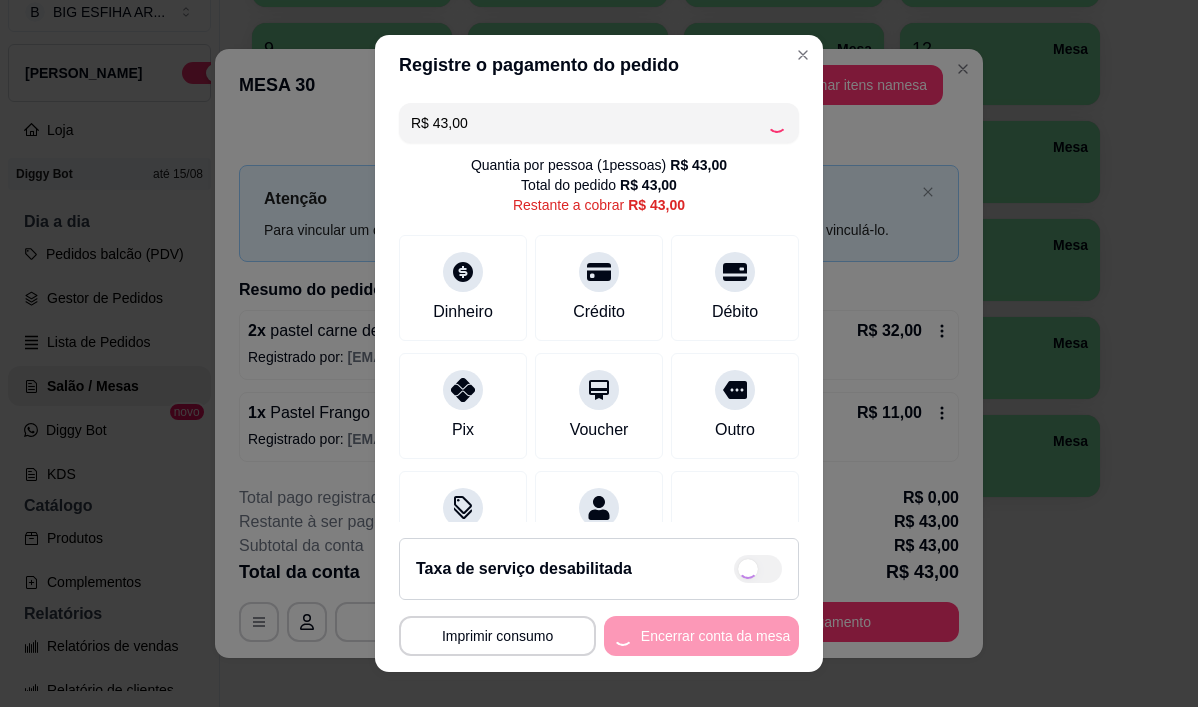 type on "R$ 0,00" 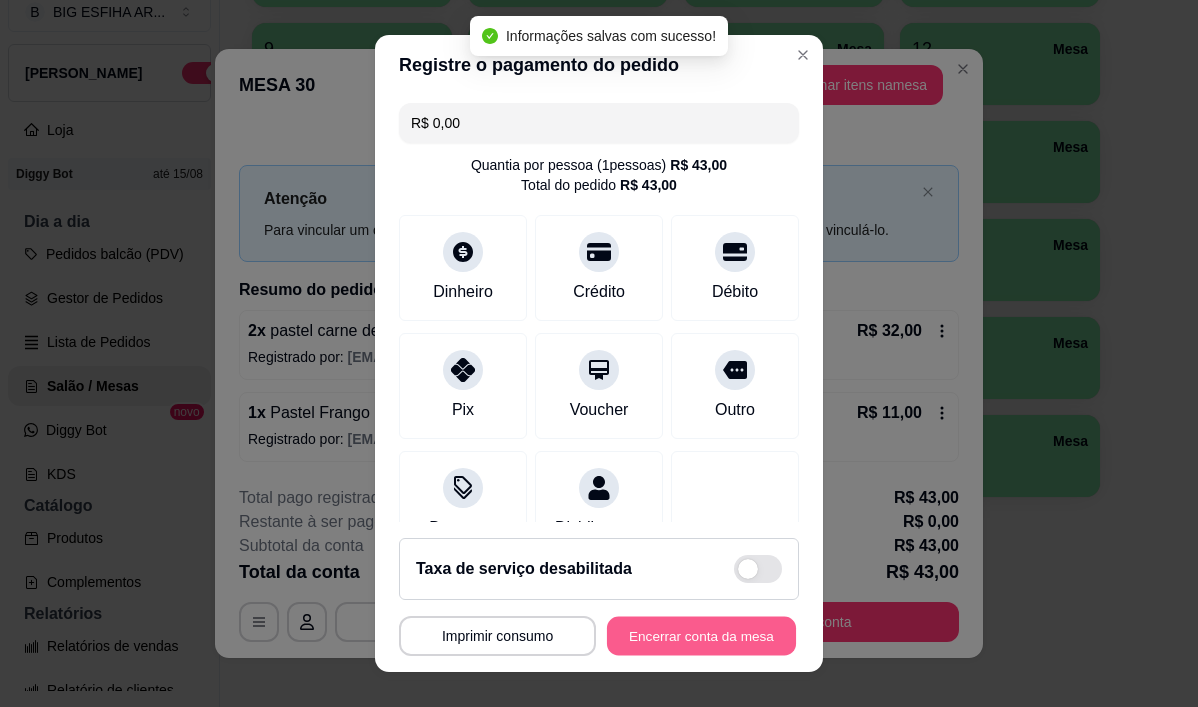 click on "Encerrar conta da mesa" at bounding box center [701, 635] 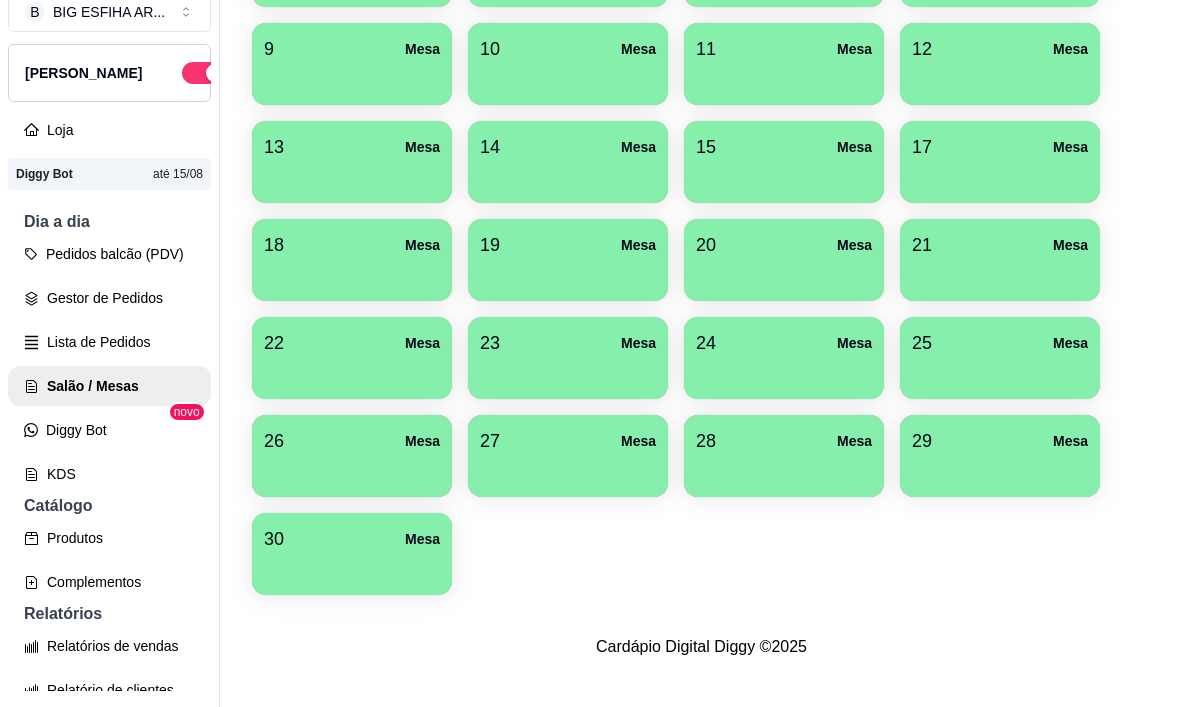 click on "Todos Mesas Comandas Deixar cliente chamar o garçom na mesa Ao o cliente scanear o qr code, ele terá a opção de chamar o garçom naquela mesa. Busque pela mesa ou comanda
1 Mesa 2 Mesa 3 Mesa 4 Mesa R$ 48,00 22 5 Mesa 6 Mesa 7 Mesa 8 [GEOGRAPHIC_DATA] 10 [GEOGRAPHIC_DATA] 12 [GEOGRAPHIC_DATA] 14 [GEOGRAPHIC_DATA] 15 [GEOGRAPHIC_DATA] 18 [GEOGRAPHIC_DATA] 19 [GEOGRAPHIC_DATA] 21 [GEOGRAPHIC_DATA] 22 [GEOGRAPHIC_DATA] 23 [GEOGRAPHIC_DATA] 24 [GEOGRAPHIC_DATA] 26 [GEOGRAPHIC_DATA] 27 [GEOGRAPHIC_DATA] 28 [GEOGRAPHIC_DATA] 30 [GEOGRAPHIC_DATA]" at bounding box center (701, 98) 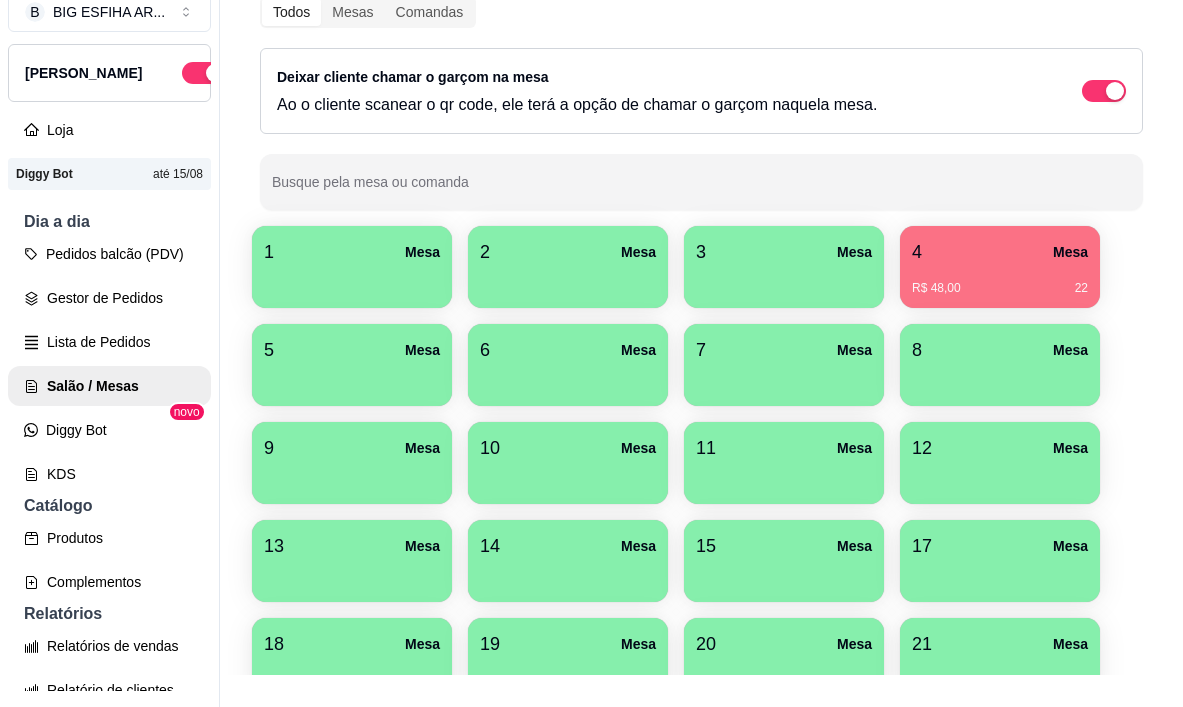scroll, scrollTop: 200, scrollLeft: 0, axis: vertical 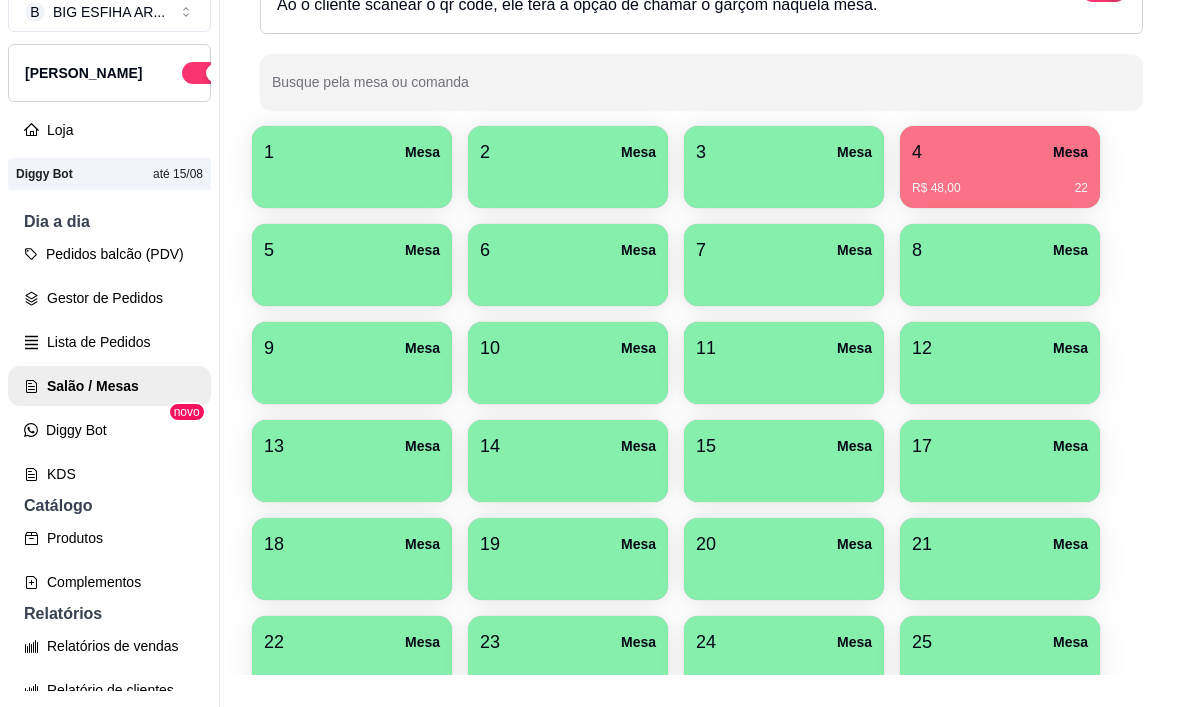 click on "R$ 48,00 22" at bounding box center (1000, 181) 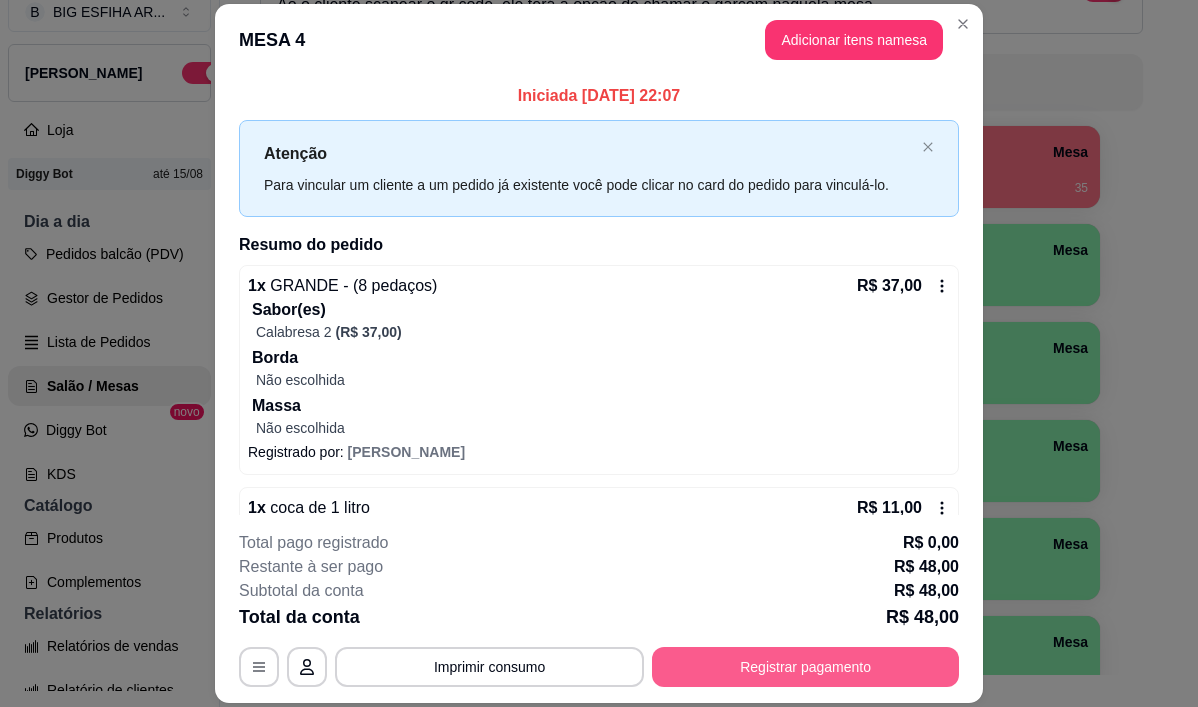 click on "Registrar pagamento" at bounding box center [805, 667] 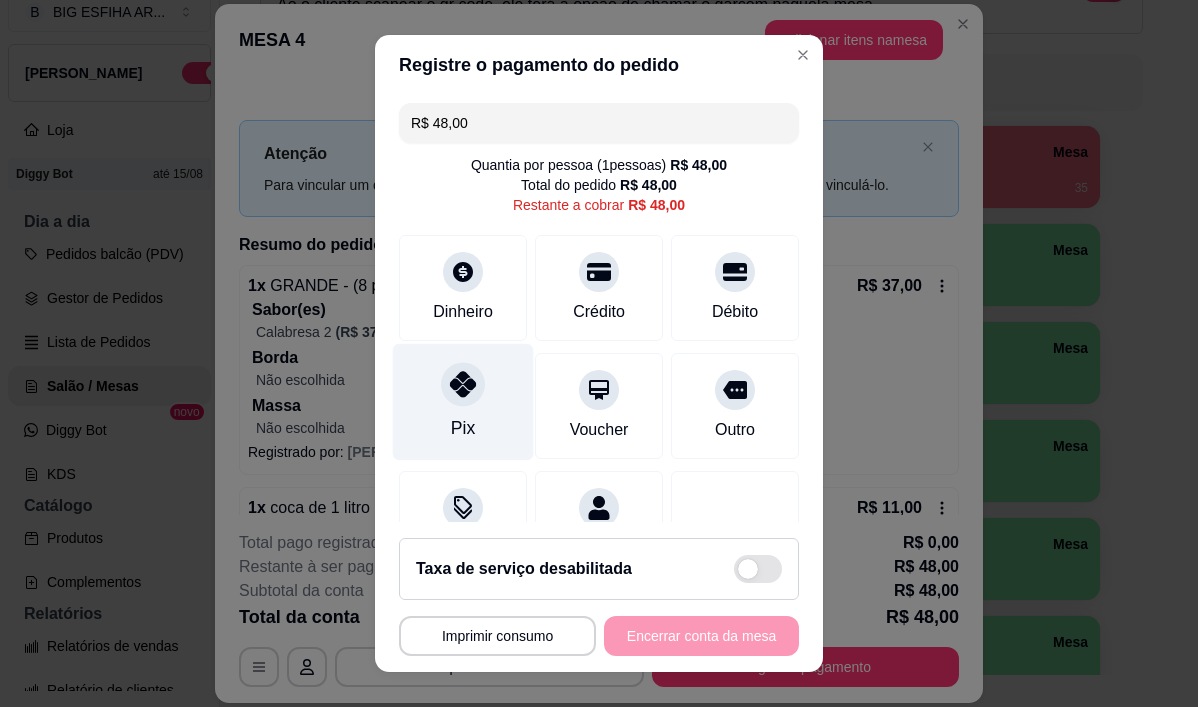 click on "Pix" at bounding box center (463, 402) 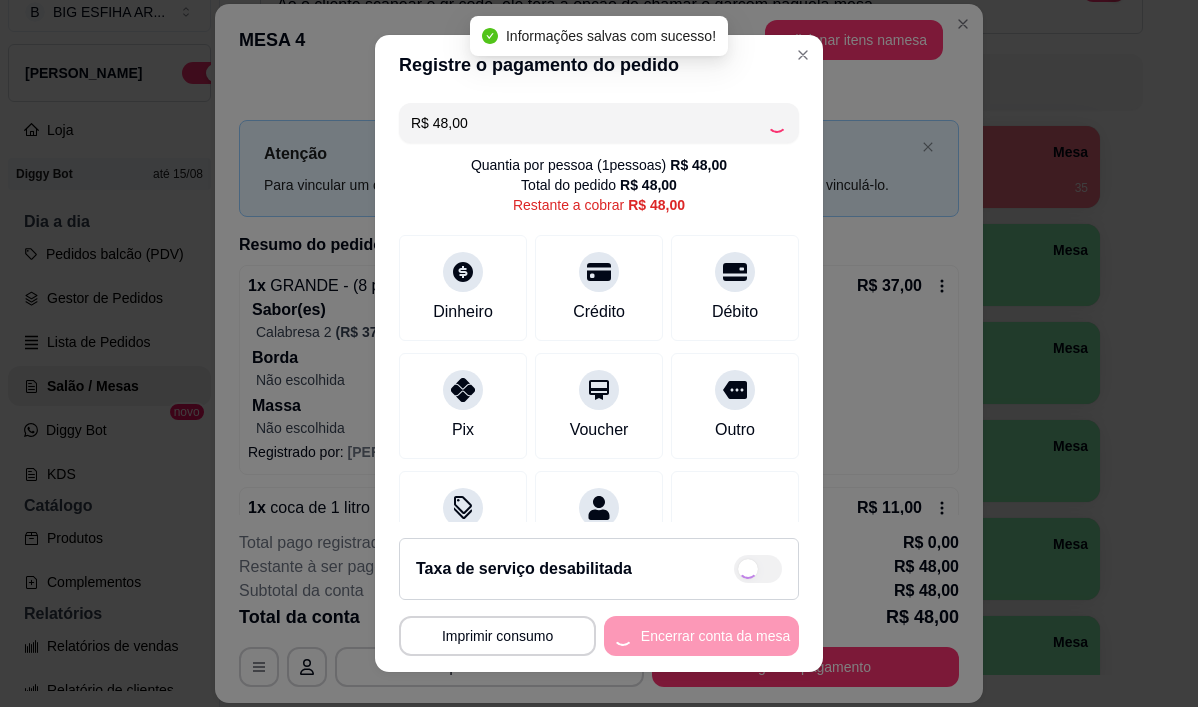 type on "R$ 0,00" 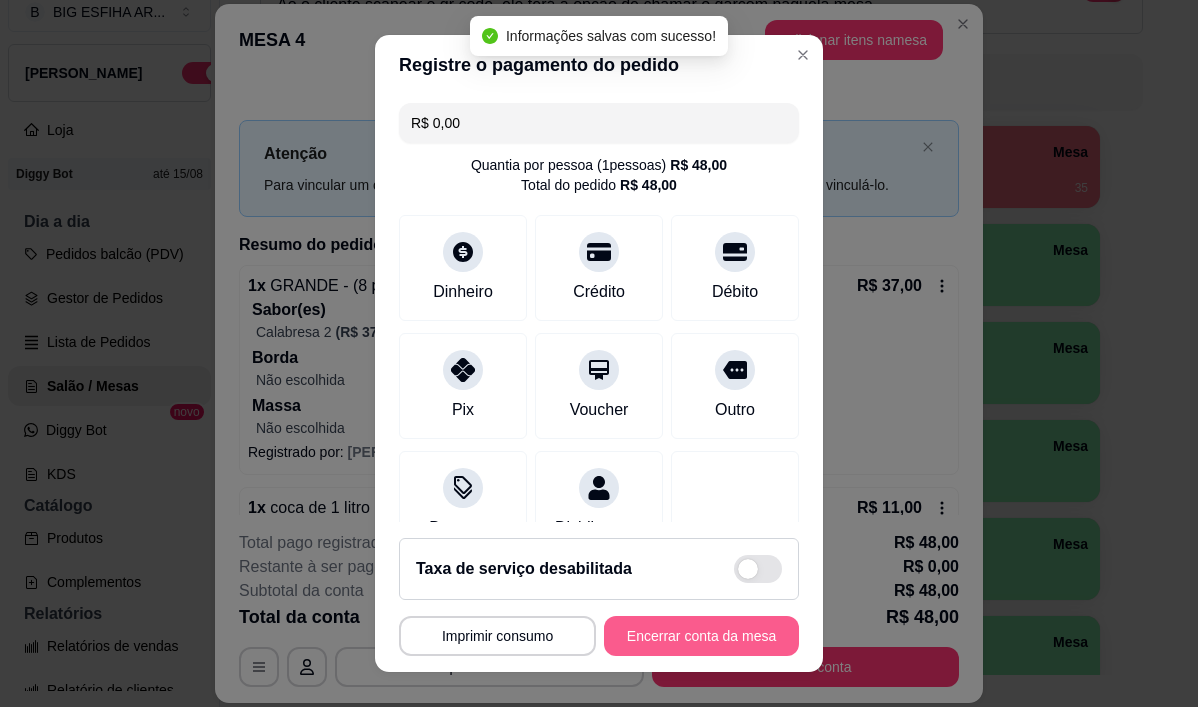 click on "Encerrar conta da mesa" at bounding box center (701, 636) 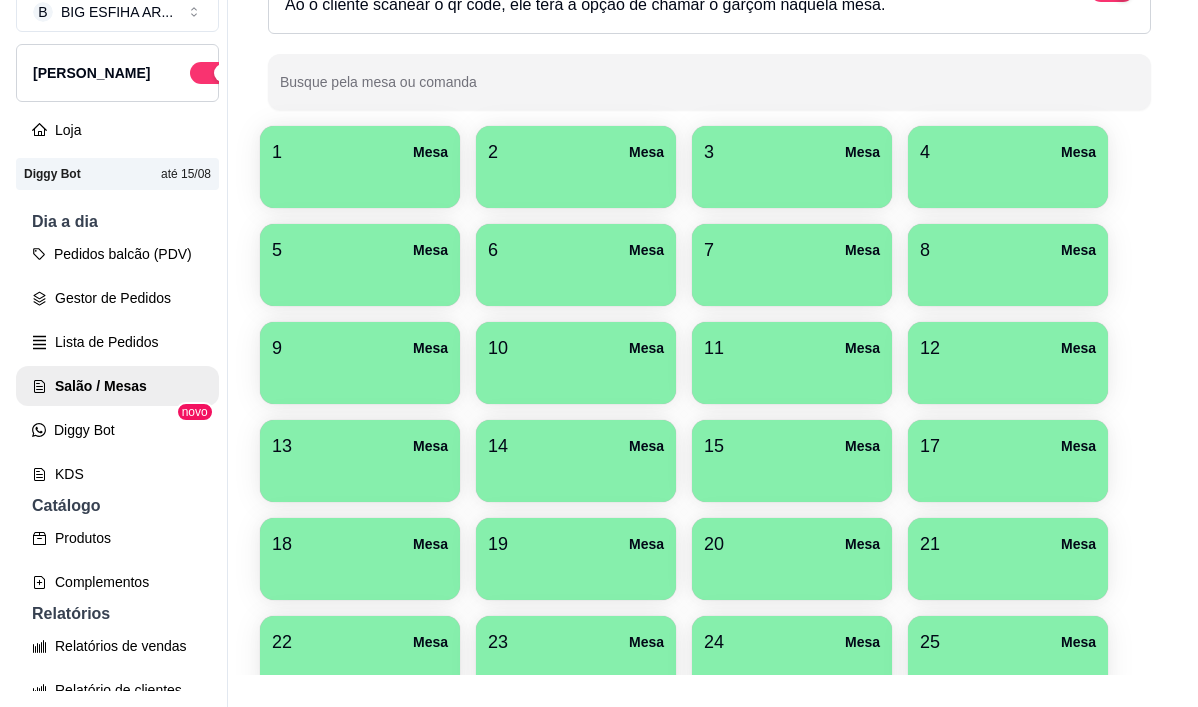 scroll, scrollTop: 514, scrollLeft: 0, axis: vertical 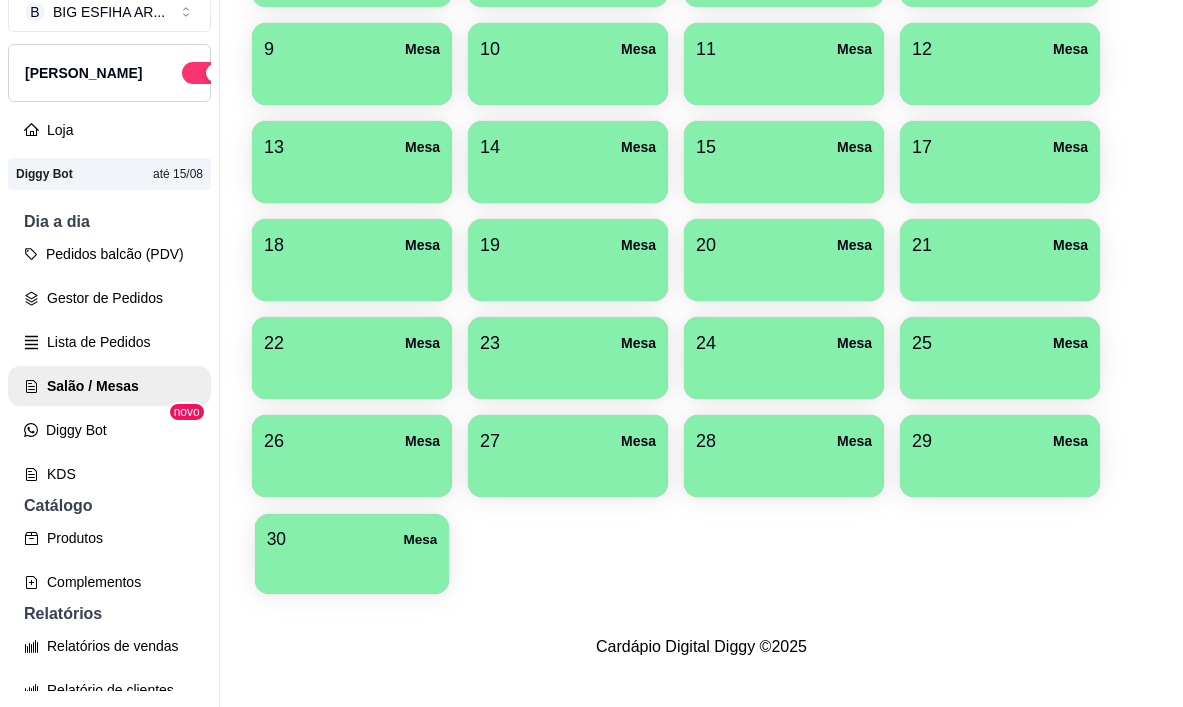 click at bounding box center (352, 567) 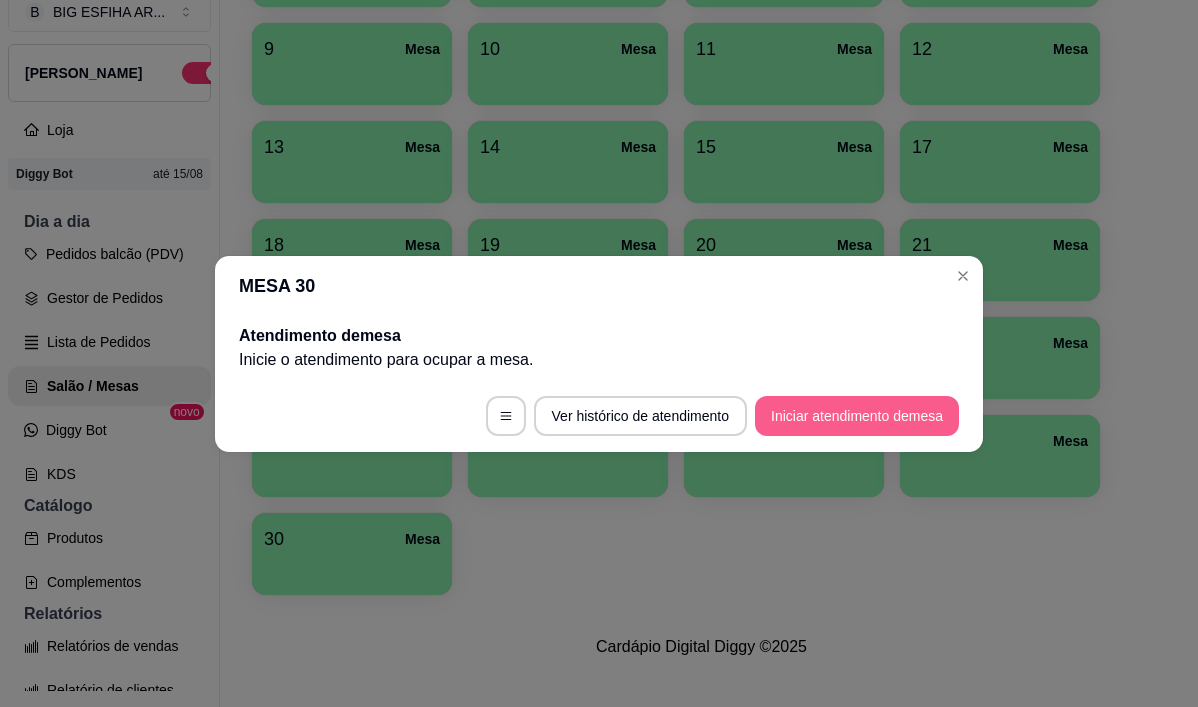 click on "Iniciar atendimento de  mesa" at bounding box center (857, 416) 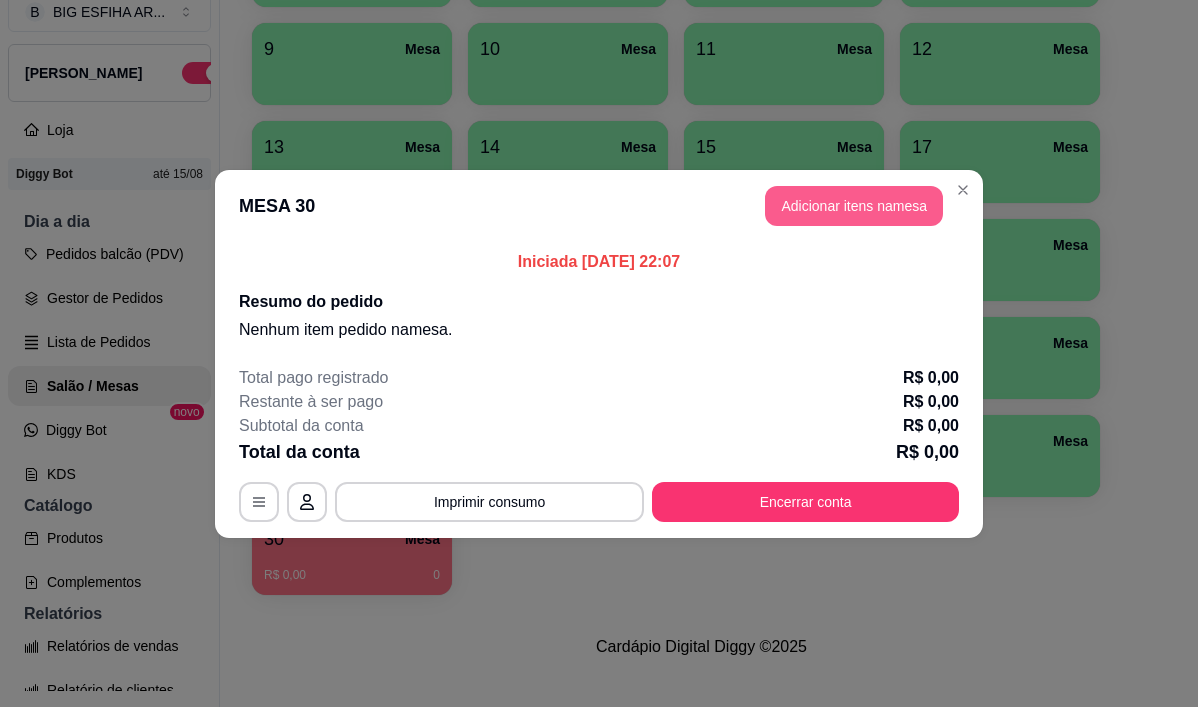 click on "Adicionar itens na  mesa" at bounding box center [854, 206] 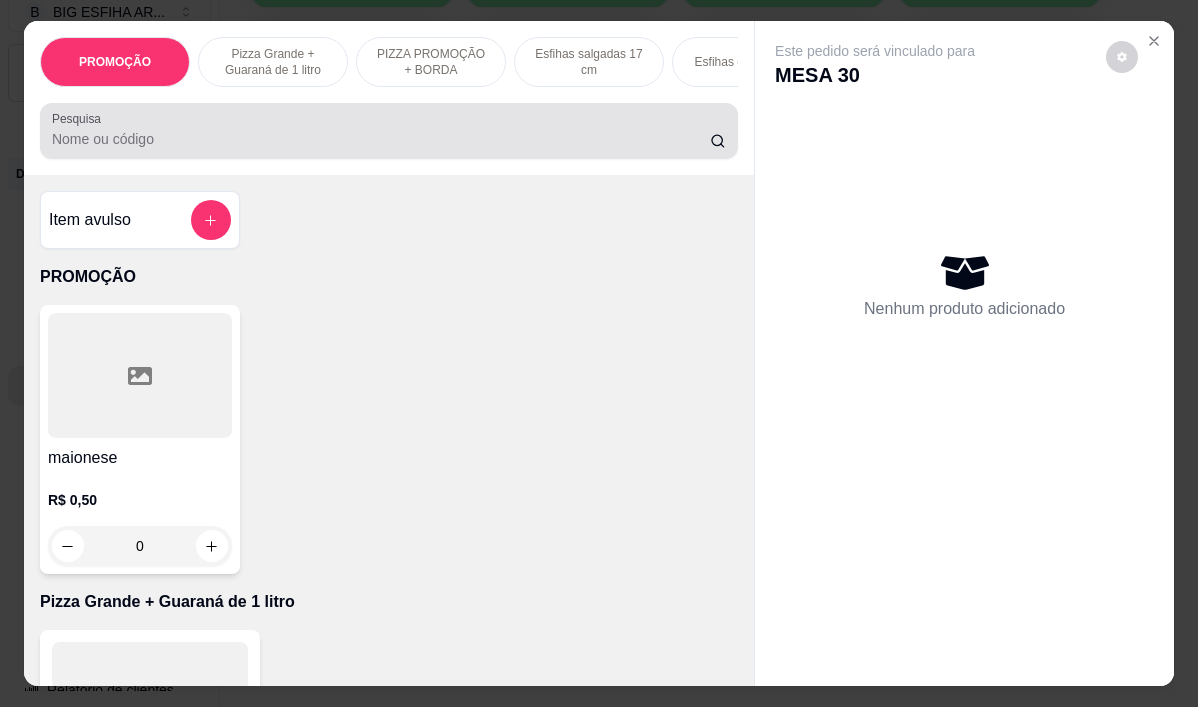 click on "Pesquisa" at bounding box center [381, 139] 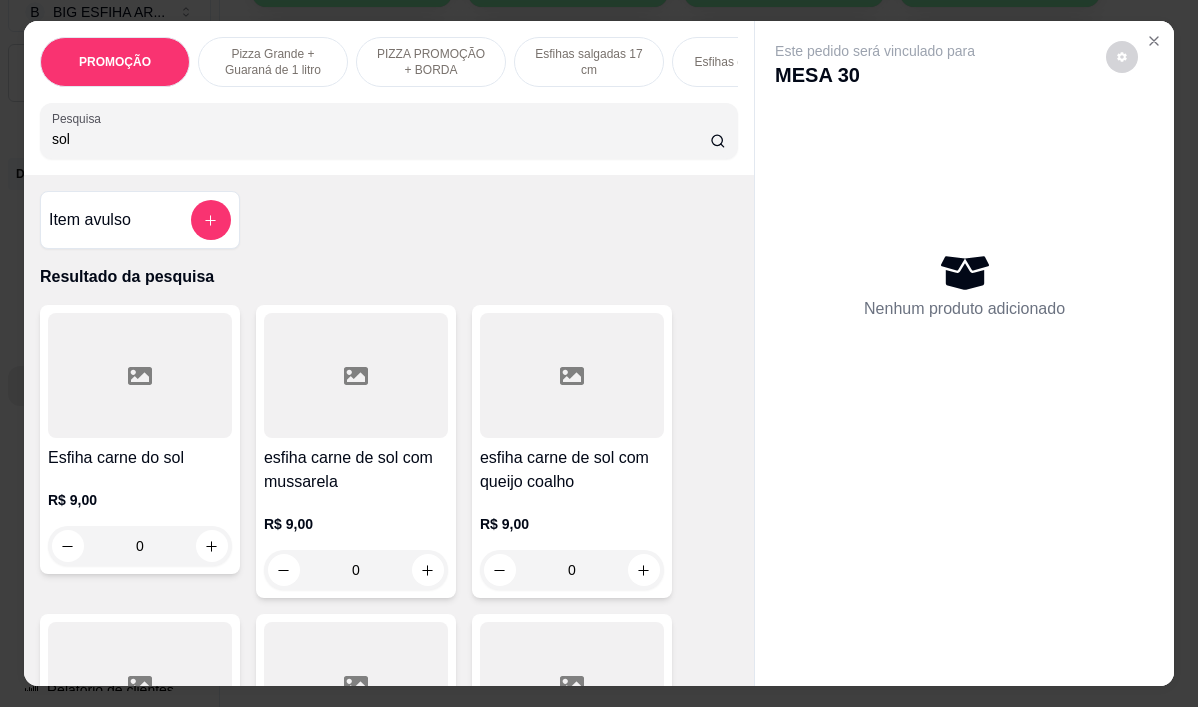 type on "sol" 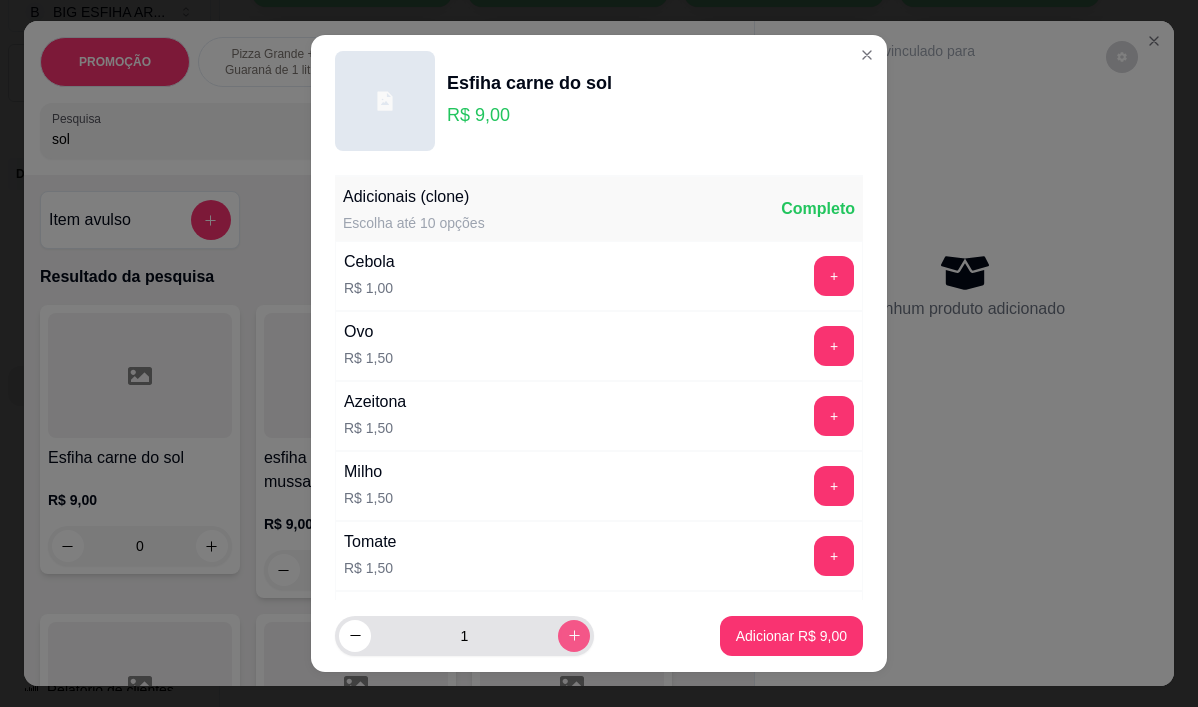 click 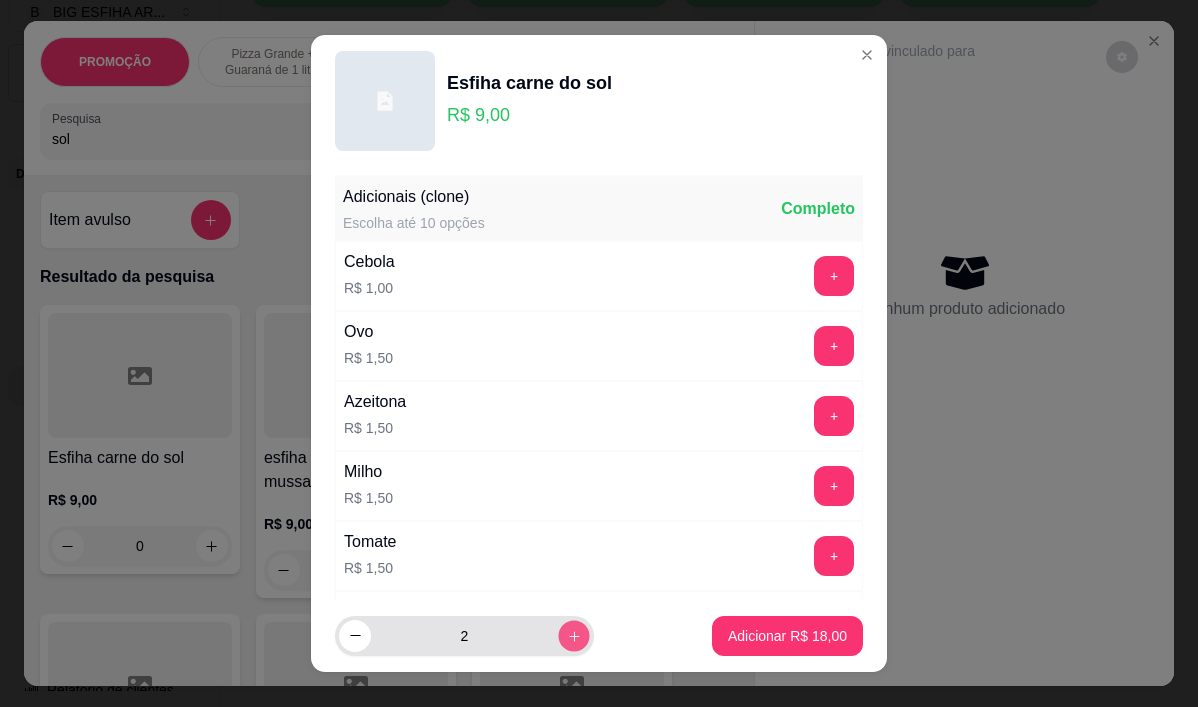 click 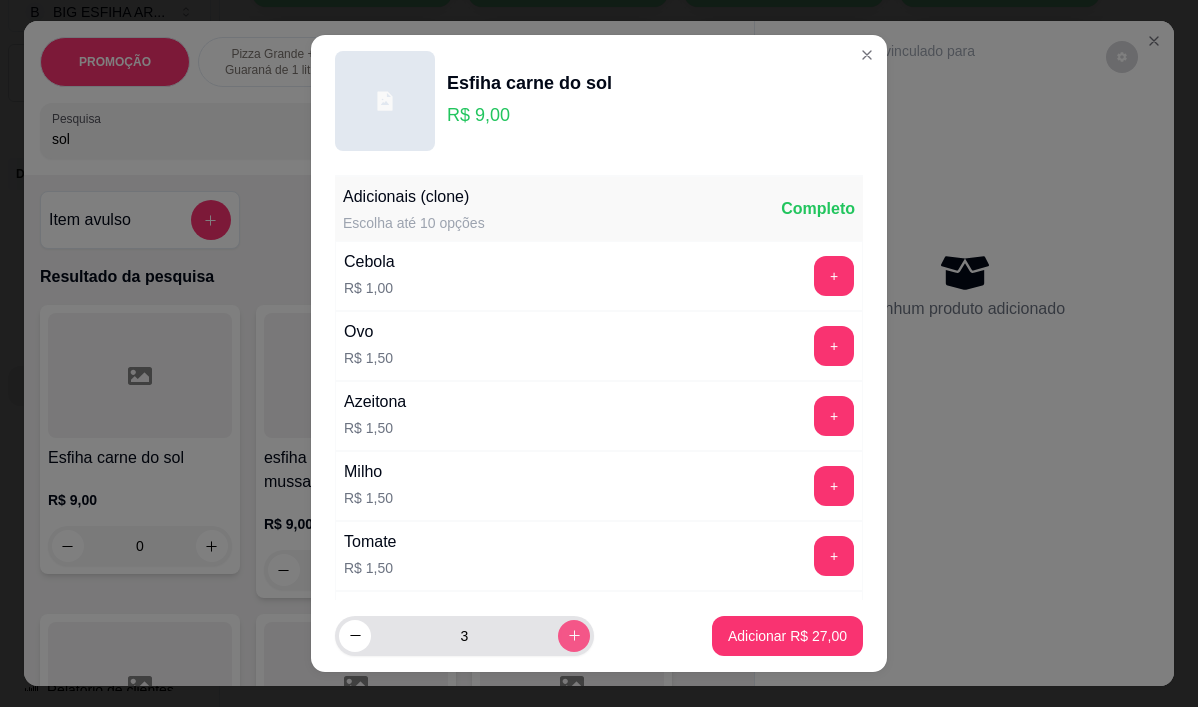 click 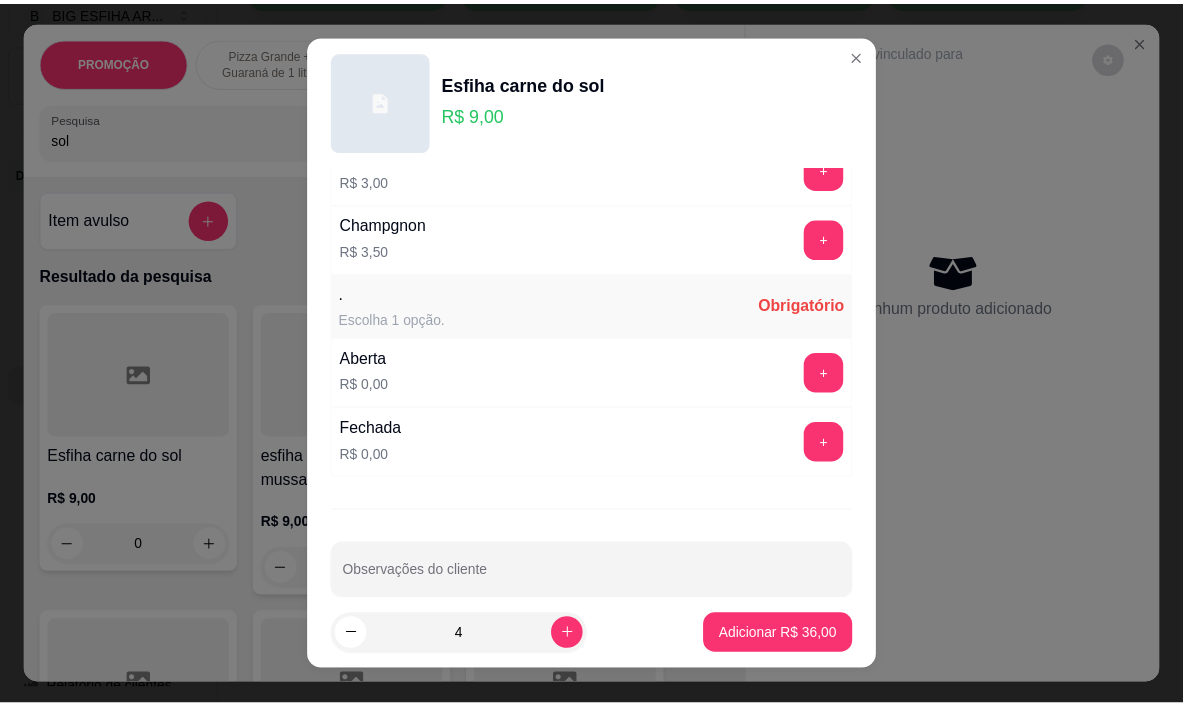 scroll, scrollTop: 1045, scrollLeft: 0, axis: vertical 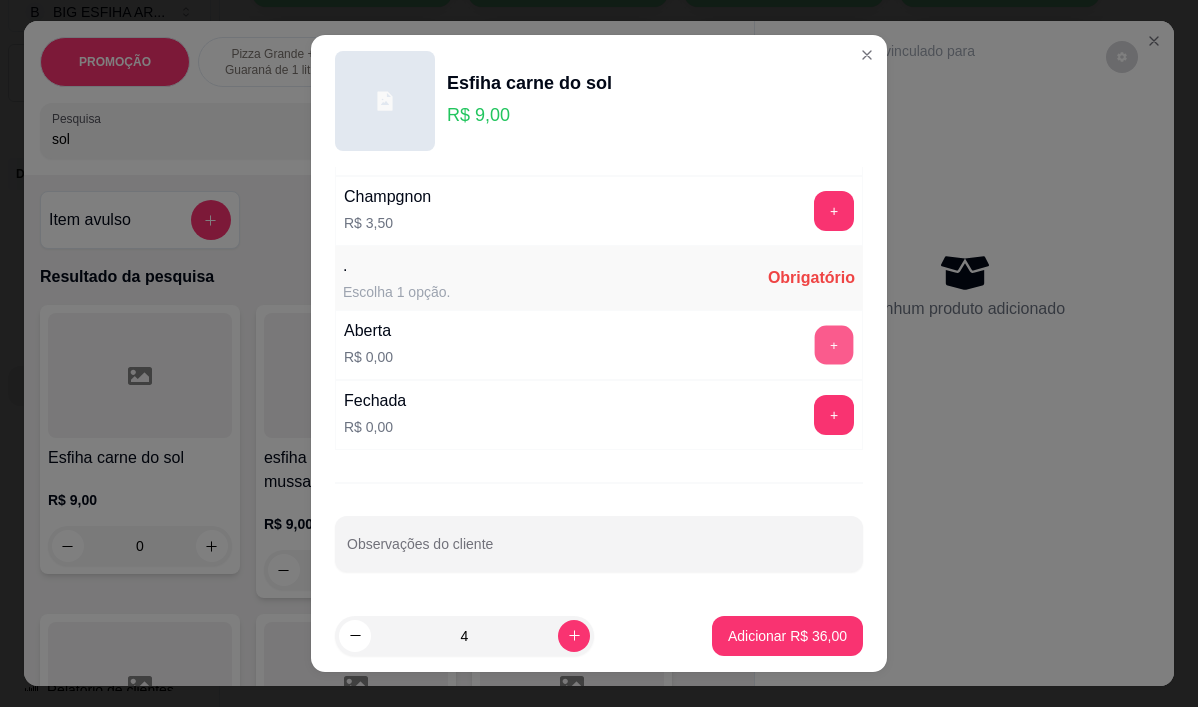 click on "+" at bounding box center (834, 345) 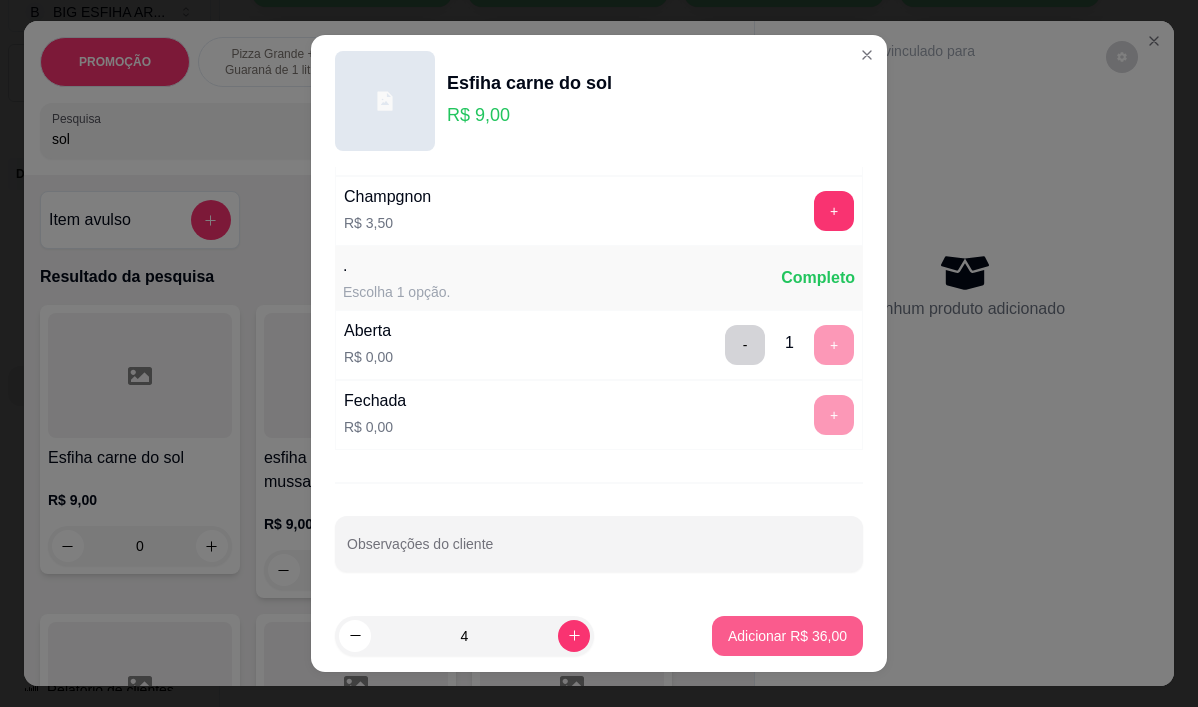 click on "Adicionar   R$ 36,00" at bounding box center (787, 636) 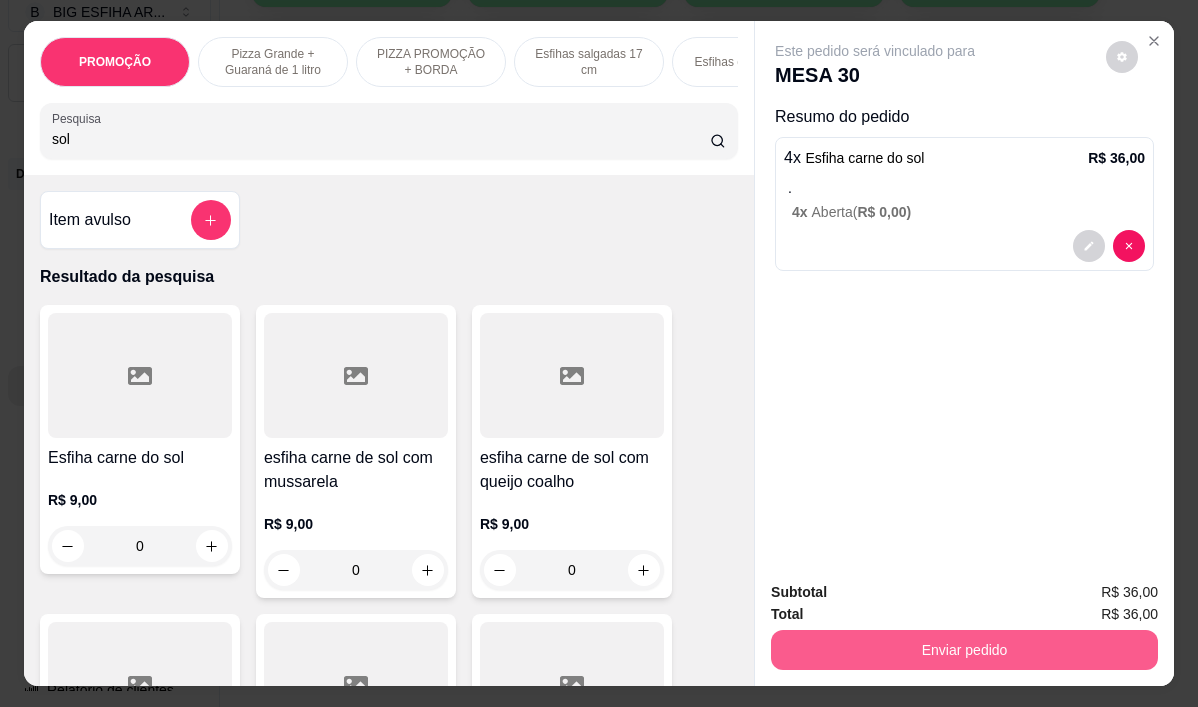 click on "Enviar pedido" at bounding box center (964, 650) 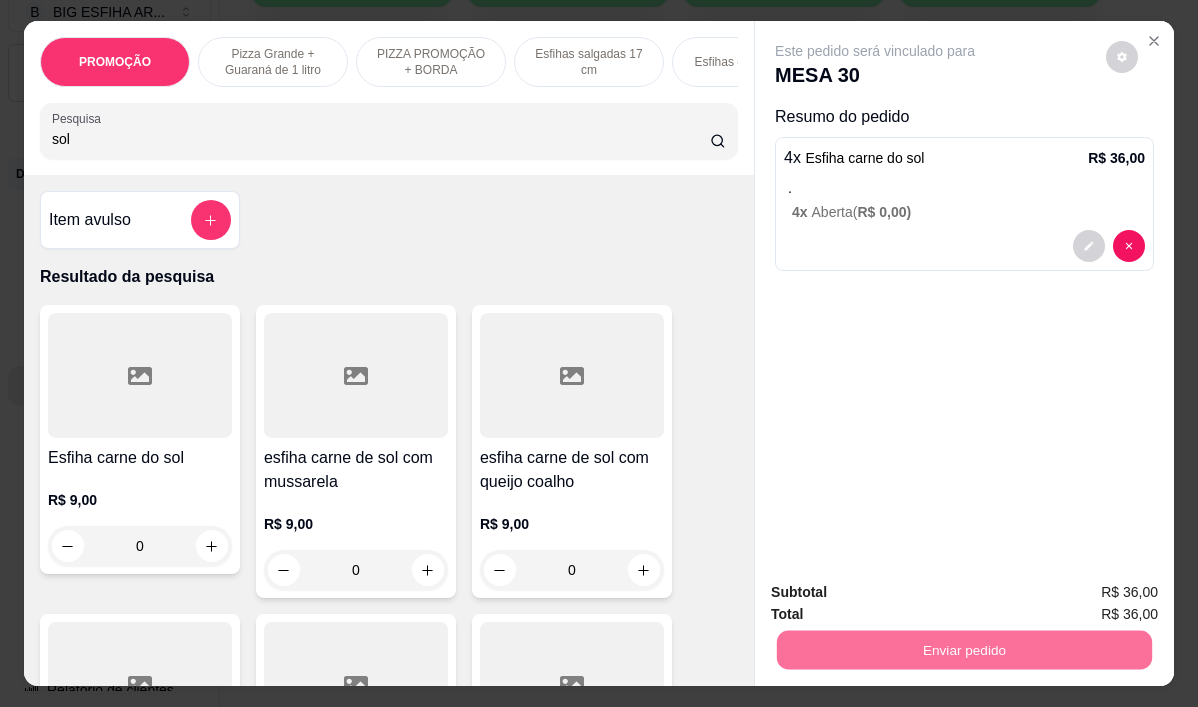 click on "Não registrar e enviar pedido" at bounding box center (898, 593) 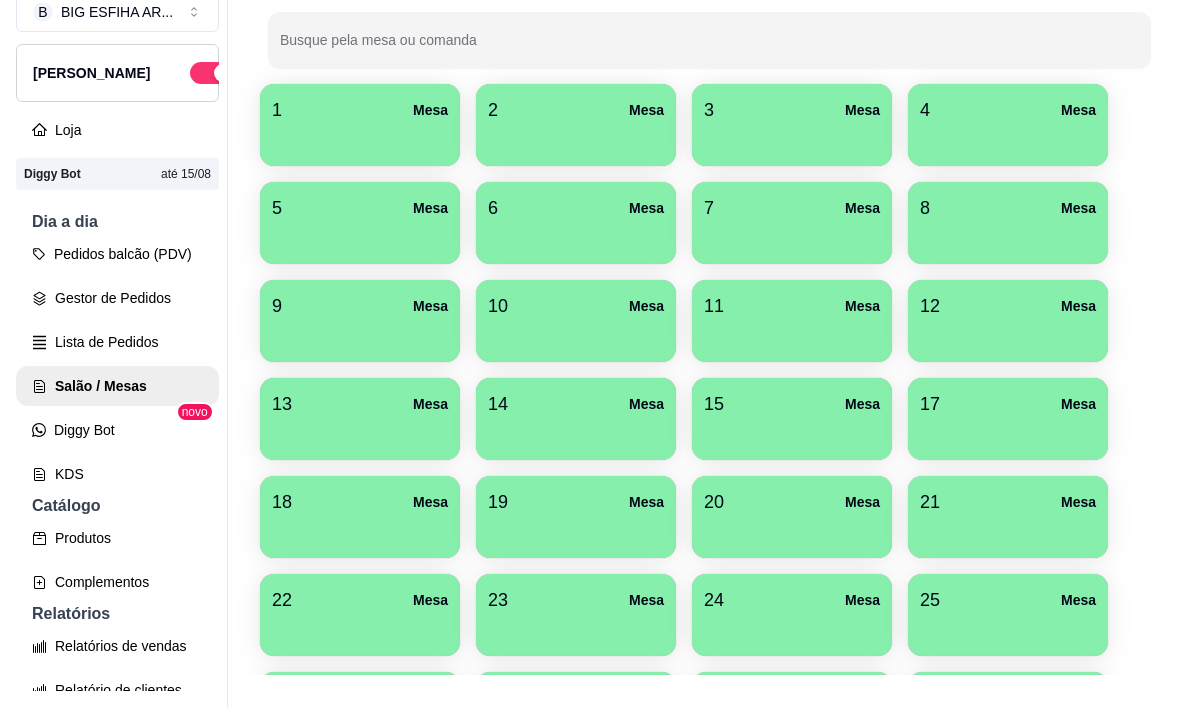 scroll, scrollTop: 114, scrollLeft: 0, axis: vertical 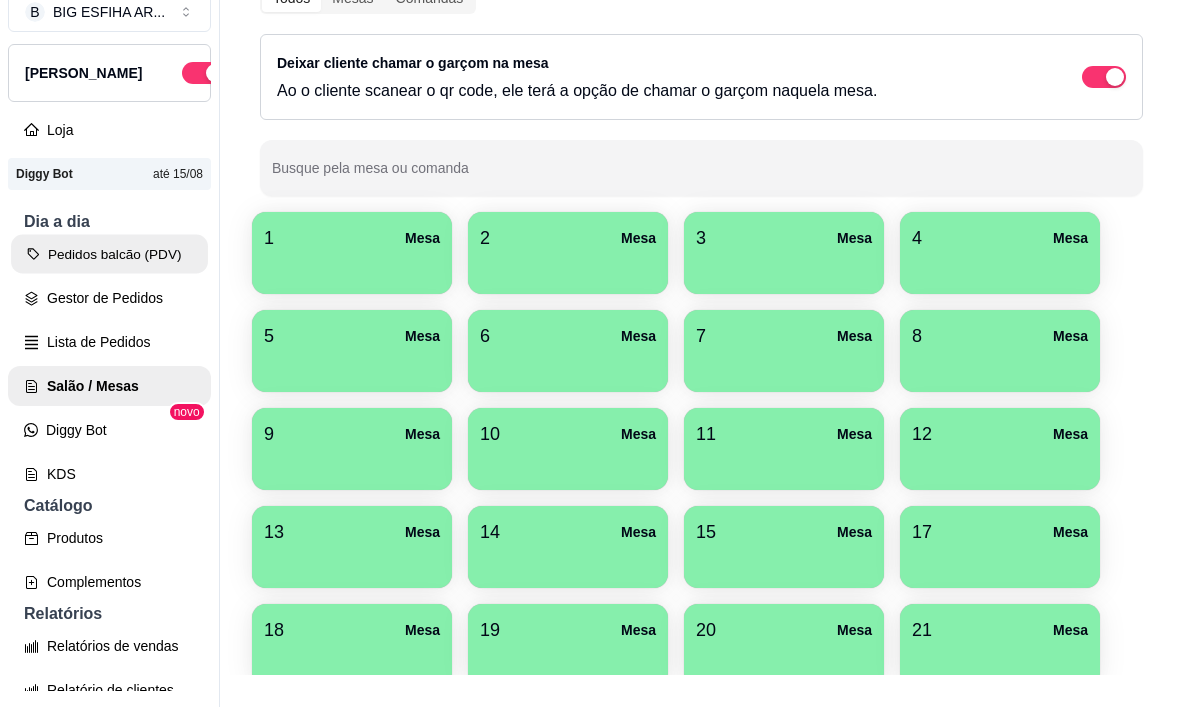 click on "Pedidos balcão (PDV)" at bounding box center (109, 254) 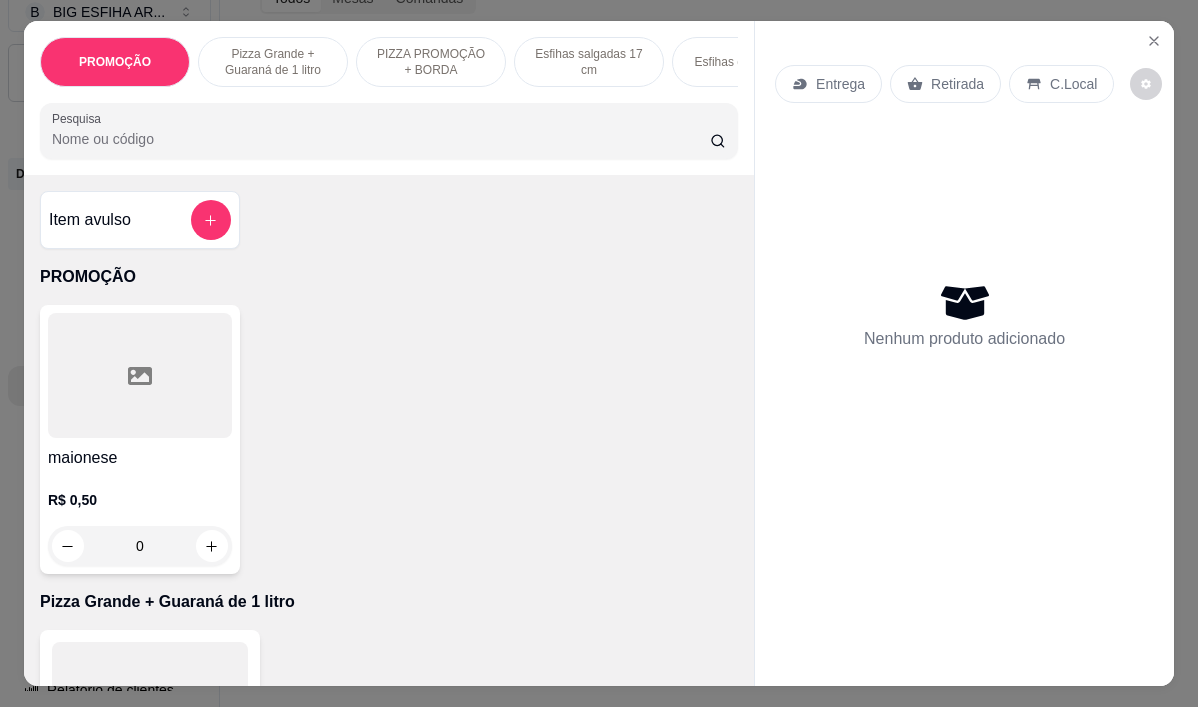 click on "Entrega" at bounding box center (840, 84) 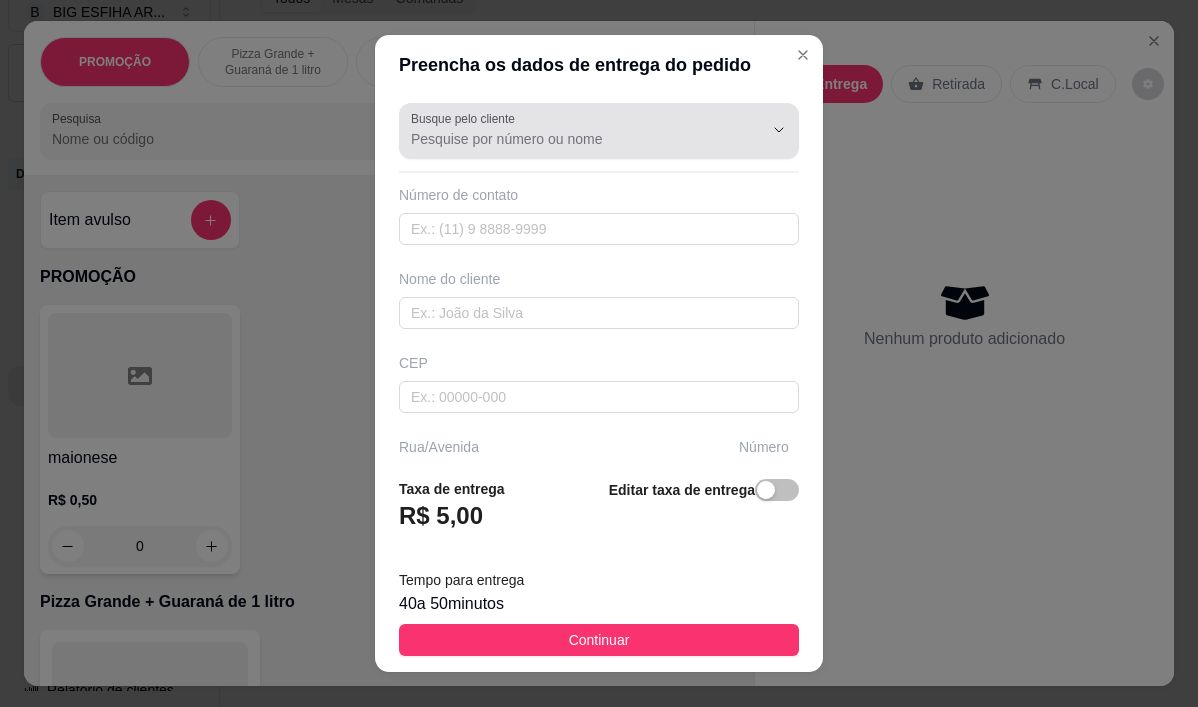 click on "Busque pelo cliente" at bounding box center [571, 139] 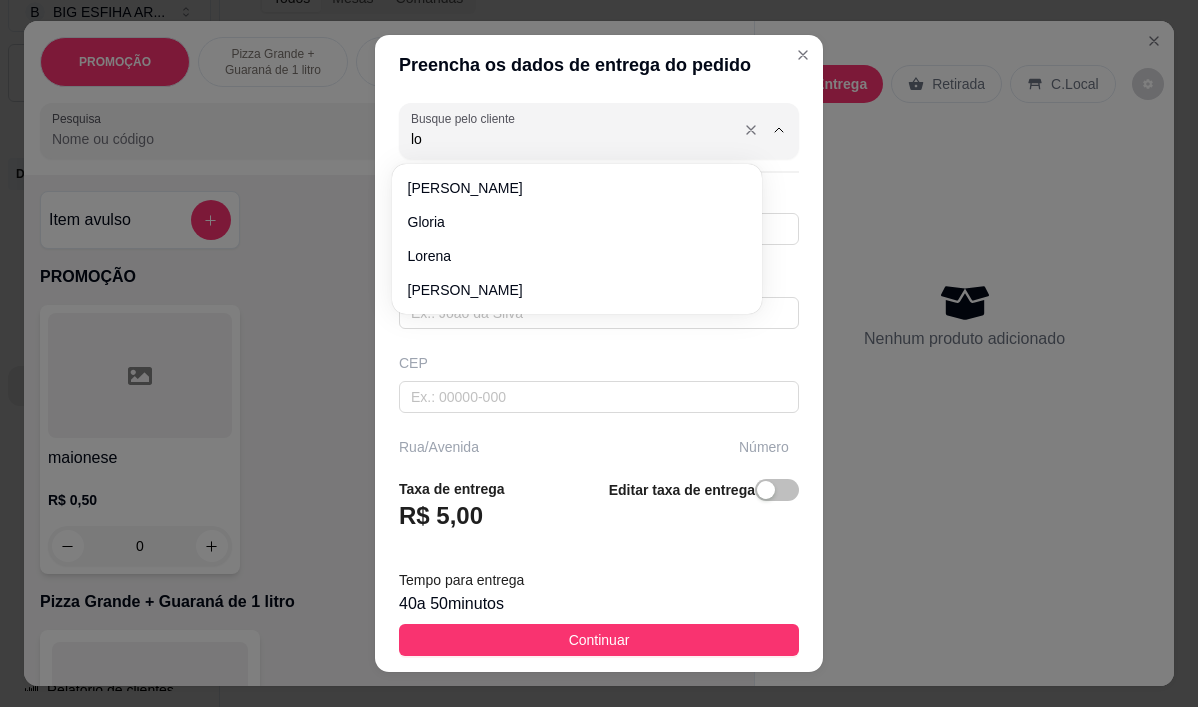 type on "l" 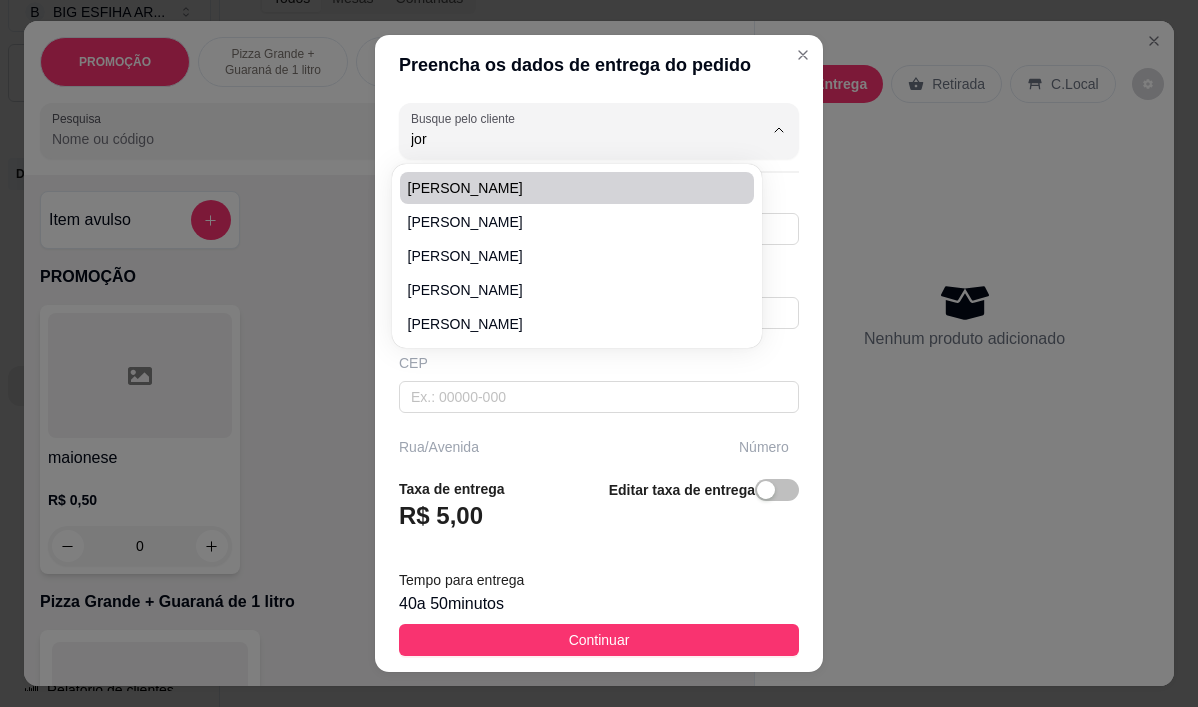 click on "[PERSON_NAME]" at bounding box center (567, 188) 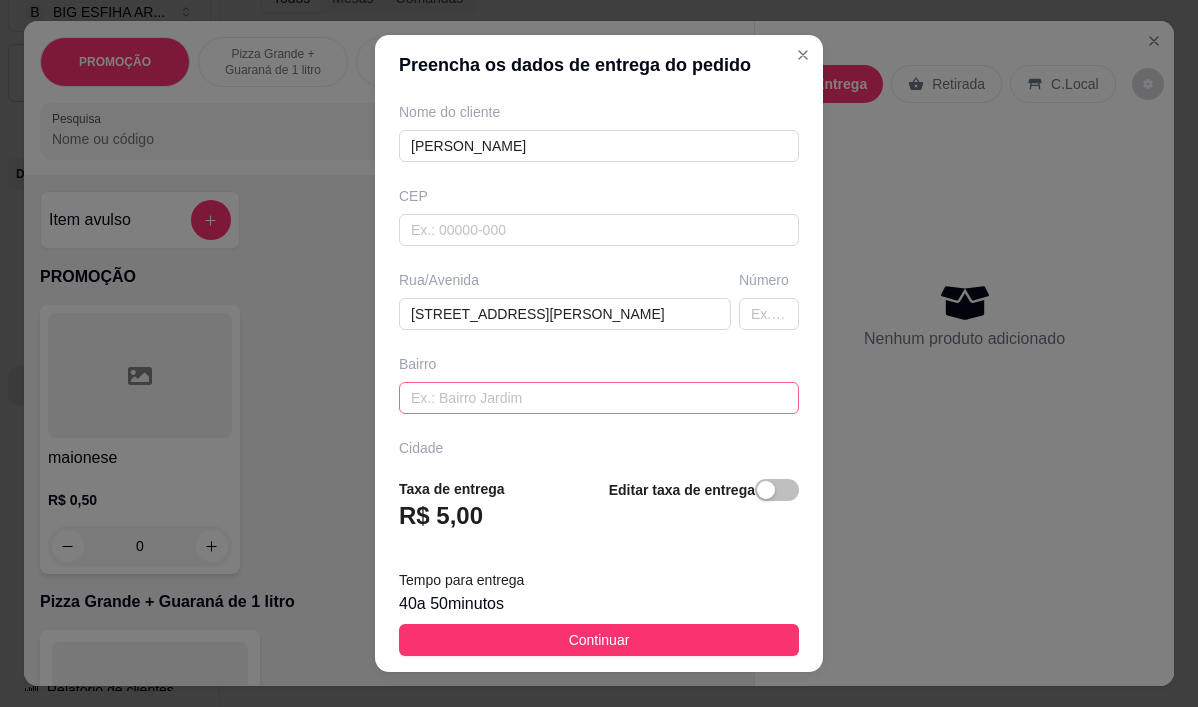 scroll, scrollTop: 200, scrollLeft: 0, axis: vertical 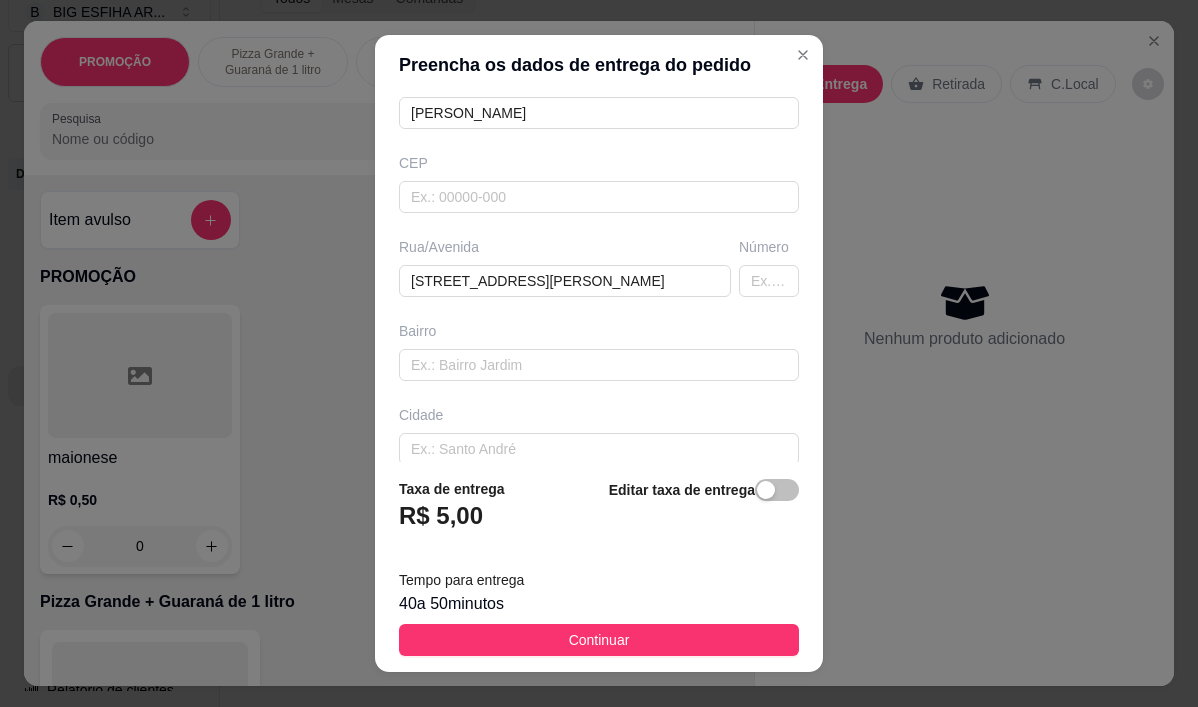 type on "[PERSON_NAME]" 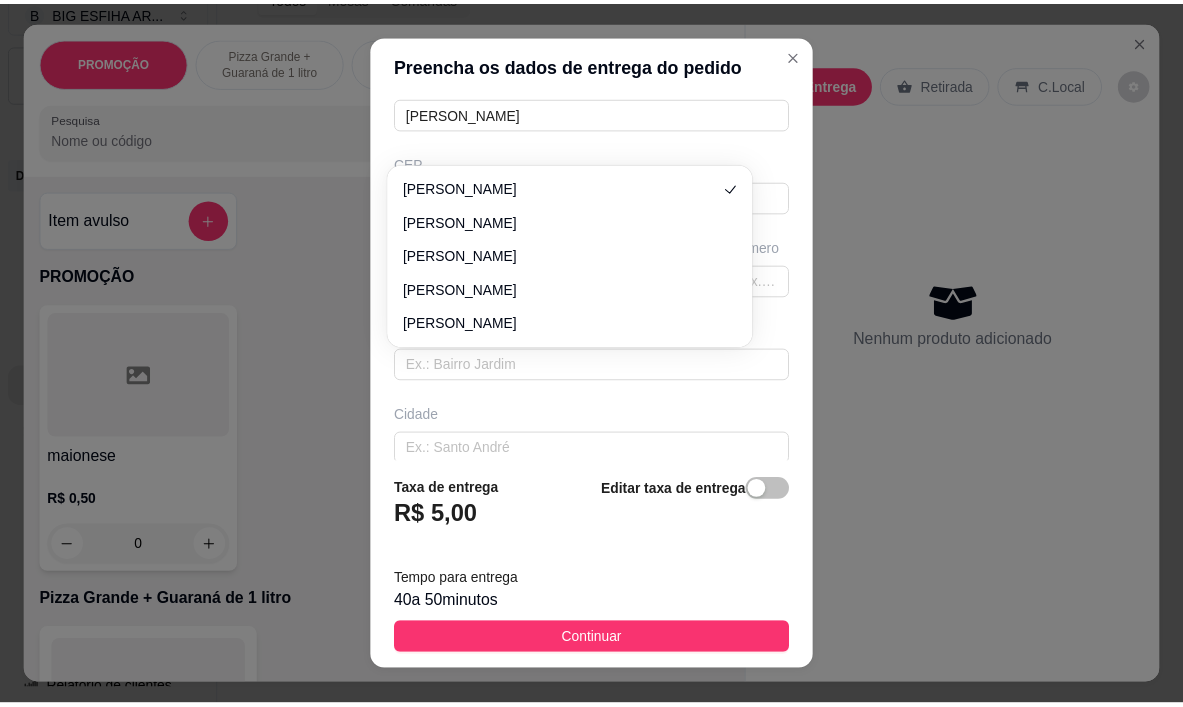 scroll, scrollTop: 0, scrollLeft: 0, axis: both 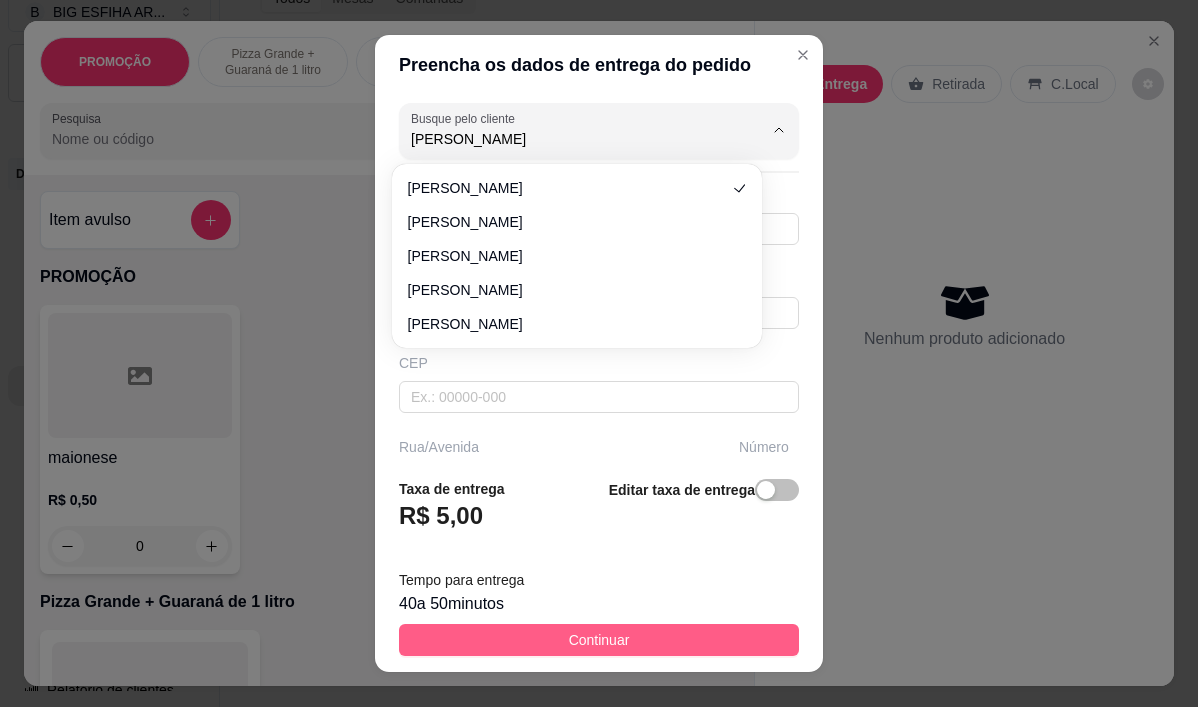 click on "Continuar" at bounding box center (599, 640) 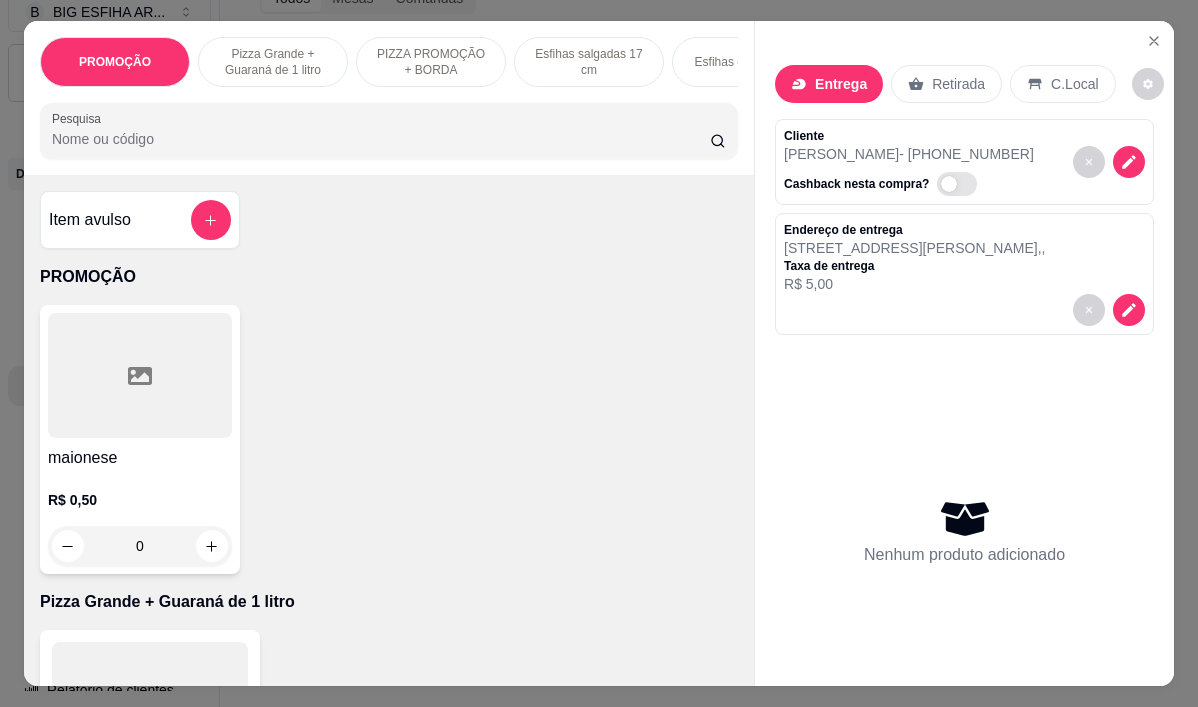 click at bounding box center [389, 131] 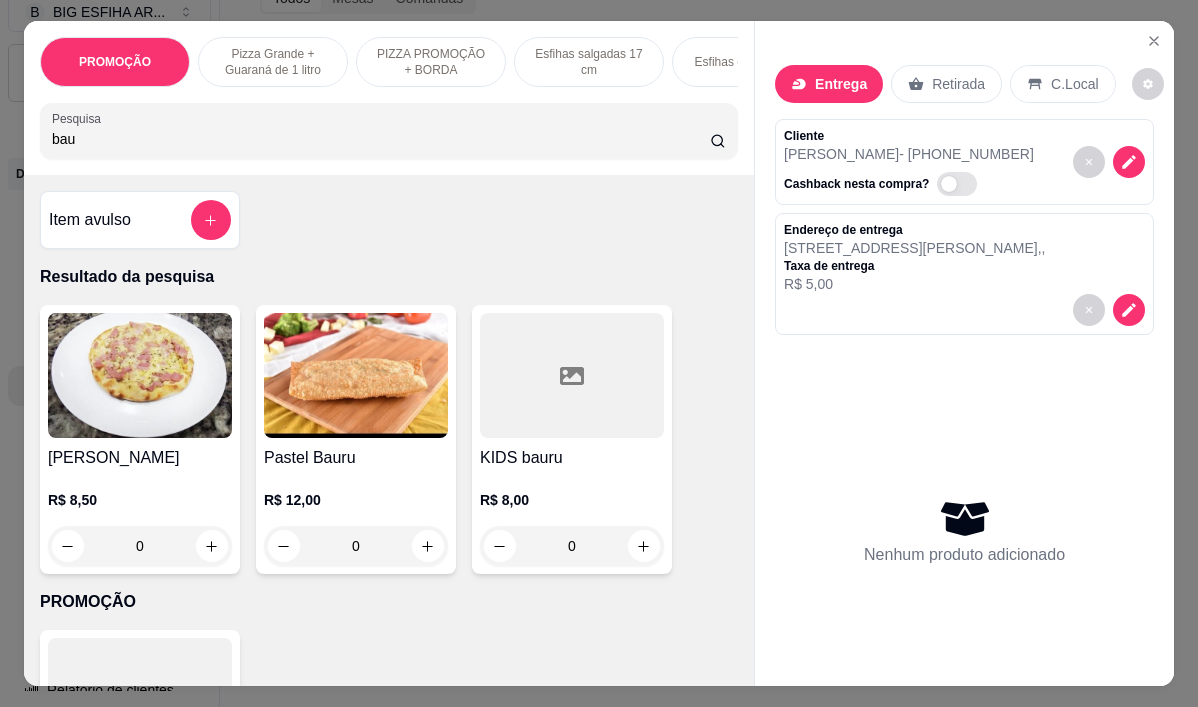 type on "bau" 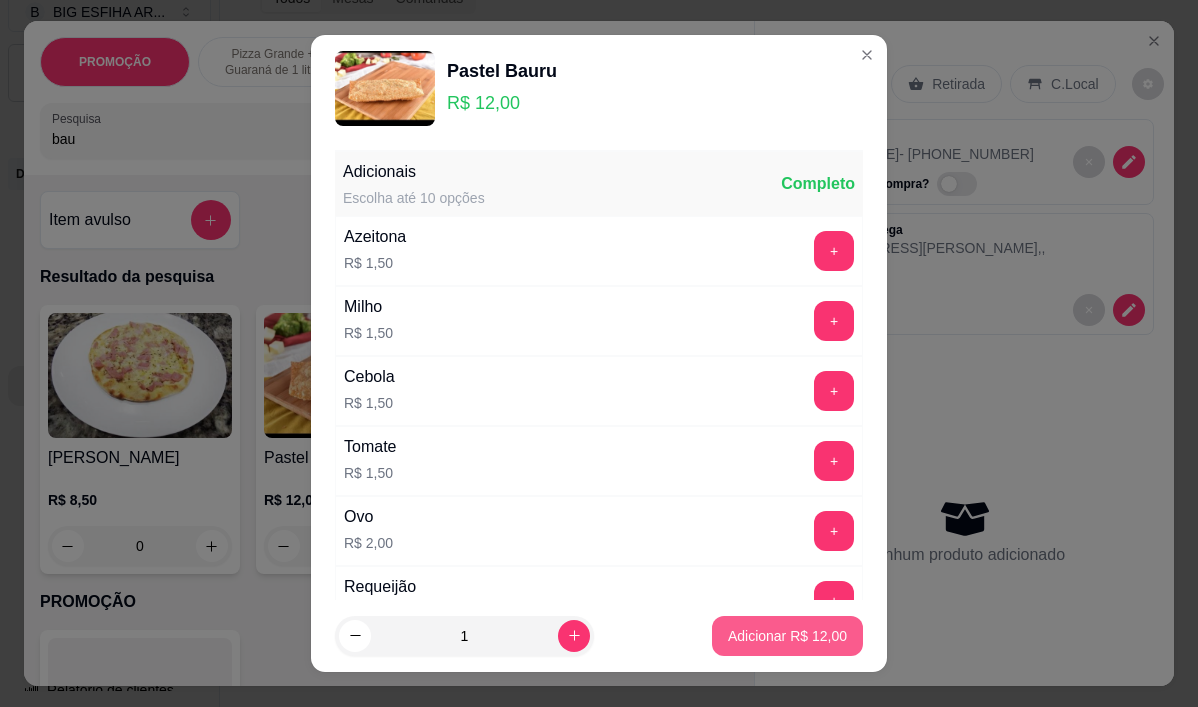 click on "Adicionar   R$ 12,00" at bounding box center (787, 636) 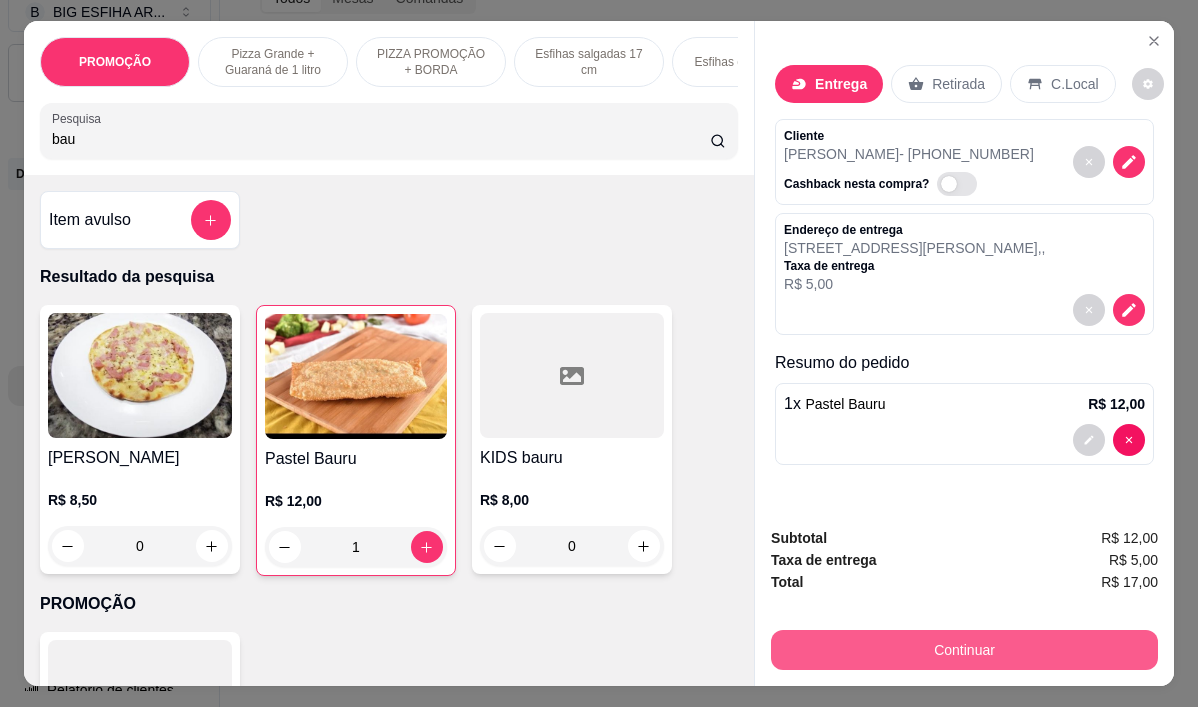 click on "Continuar" at bounding box center [964, 650] 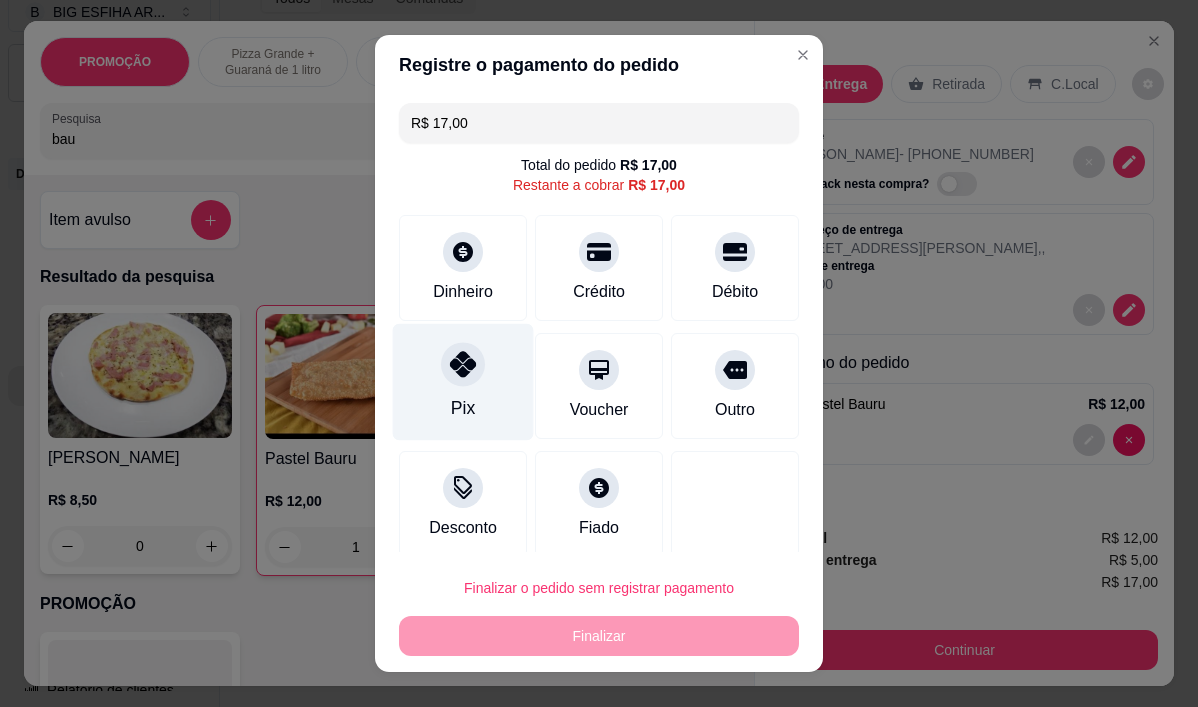 click at bounding box center (463, 365) 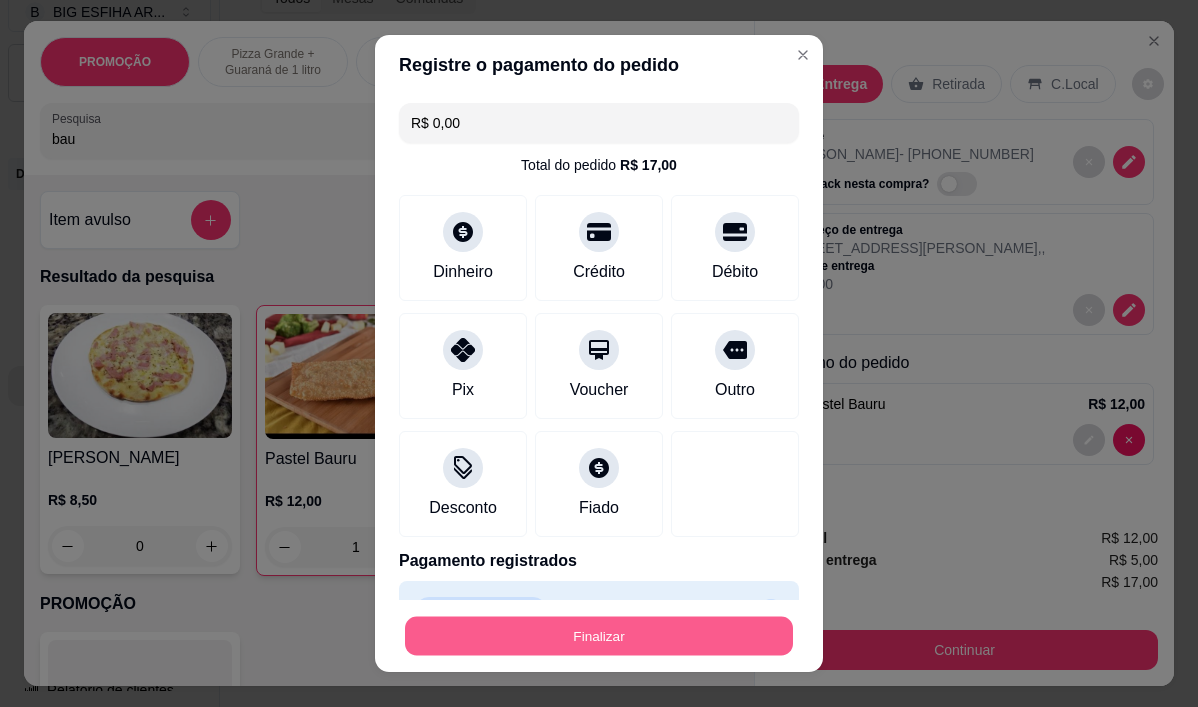 click on "Finalizar" at bounding box center (599, 635) 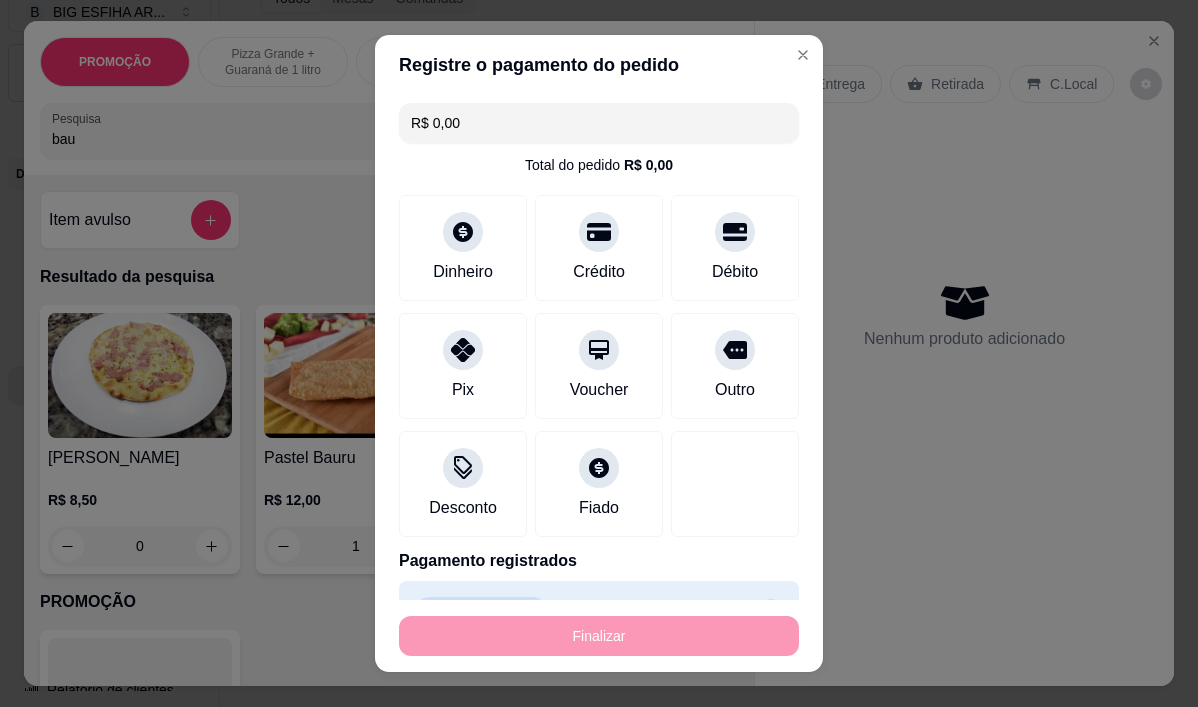 type on "0" 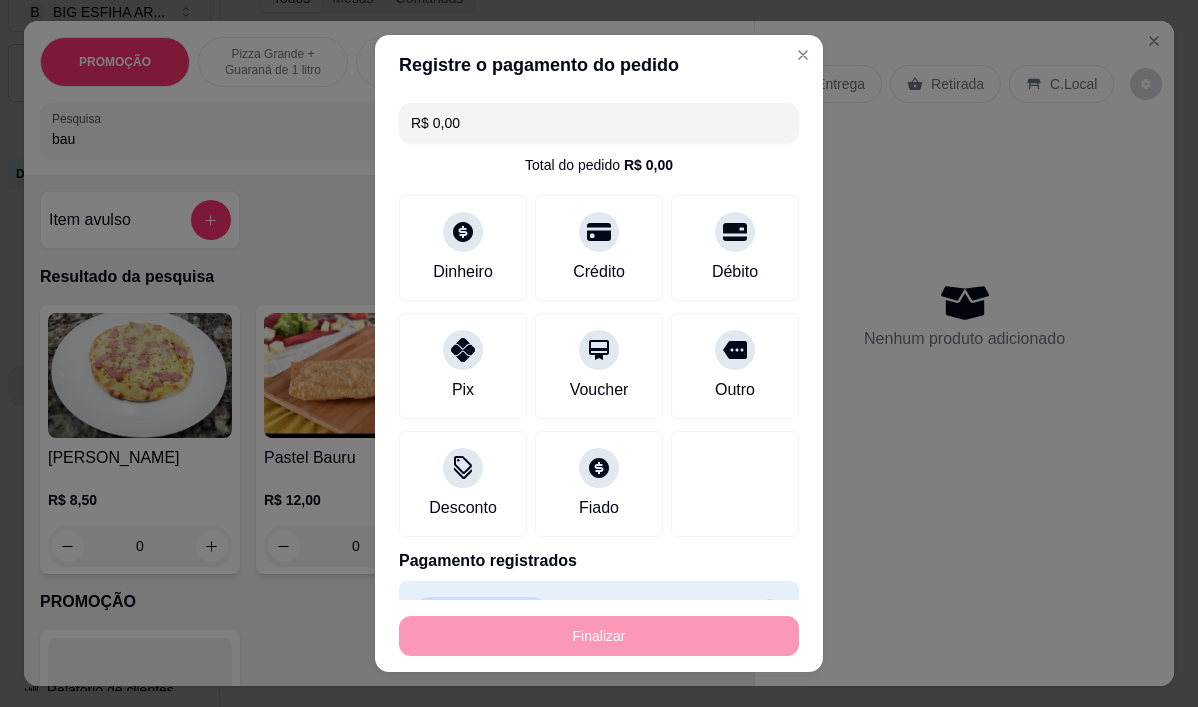 type on "-R$ 17,00" 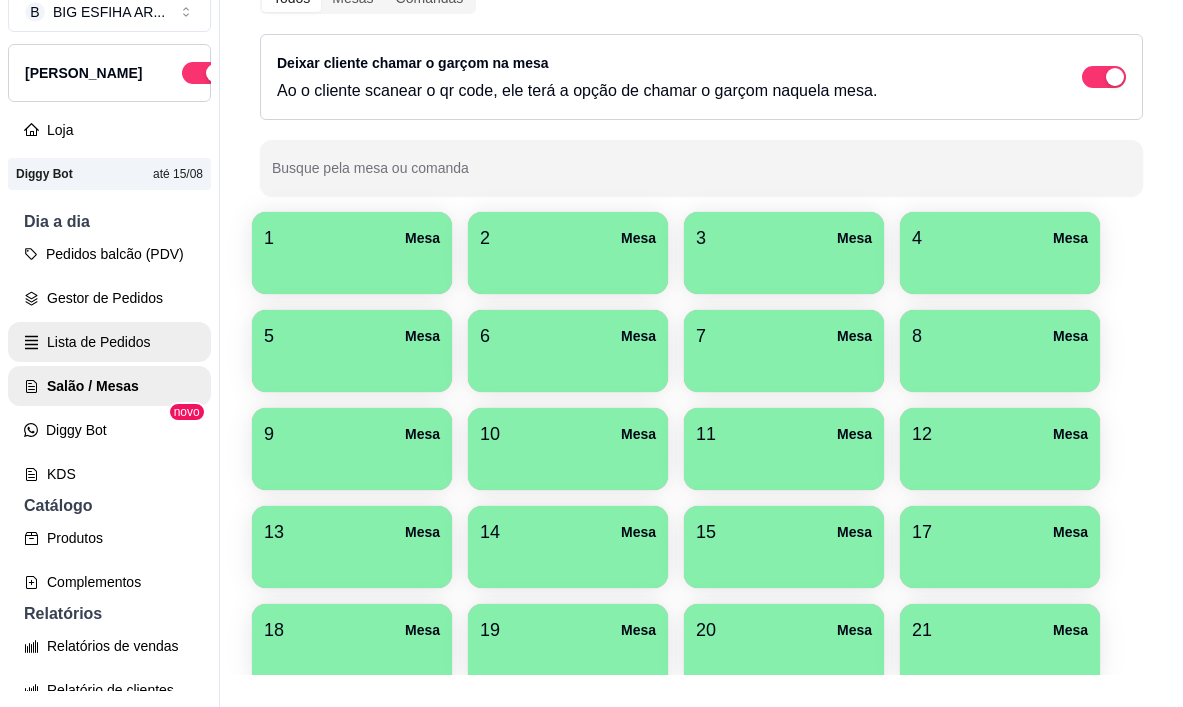 click on "Lista de Pedidos" at bounding box center [109, 342] 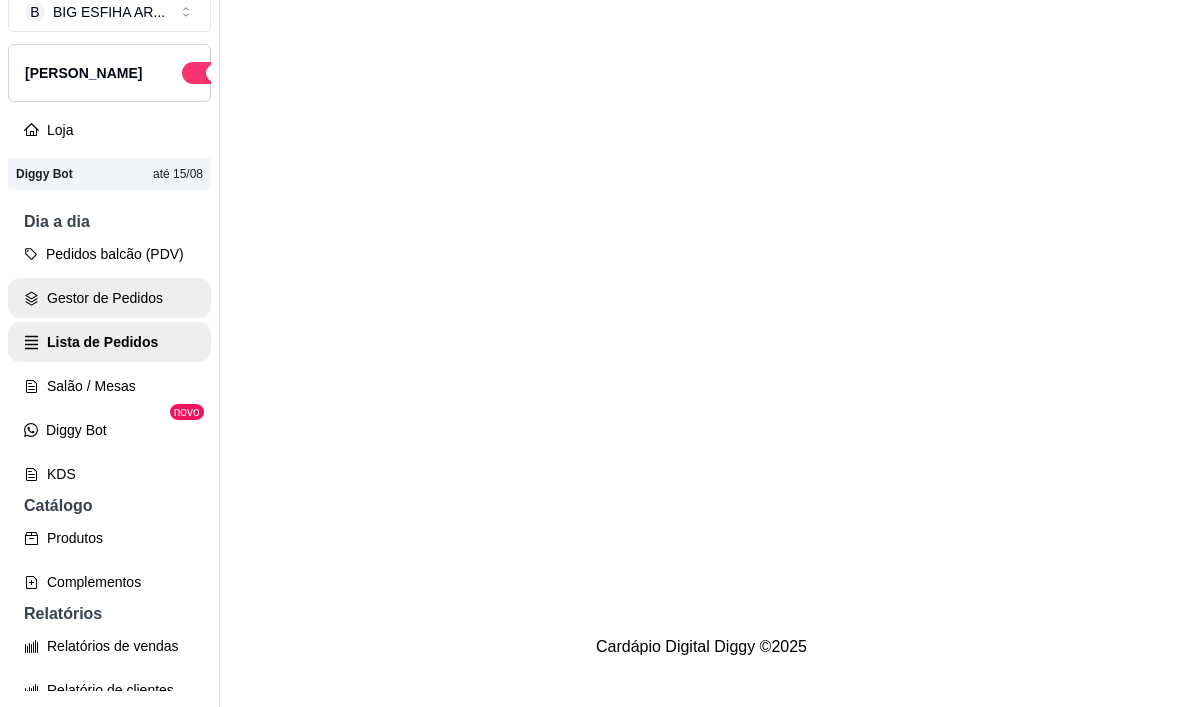 scroll, scrollTop: 0, scrollLeft: 0, axis: both 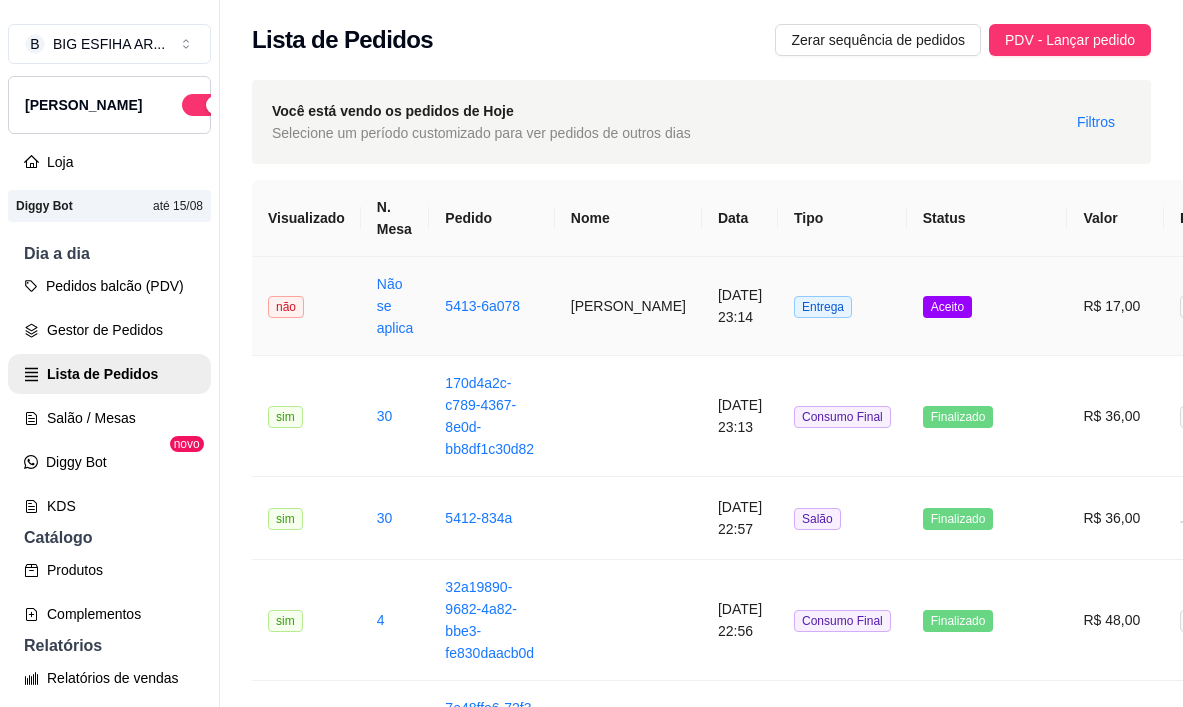 click on "[PERSON_NAME]" at bounding box center (628, 306) 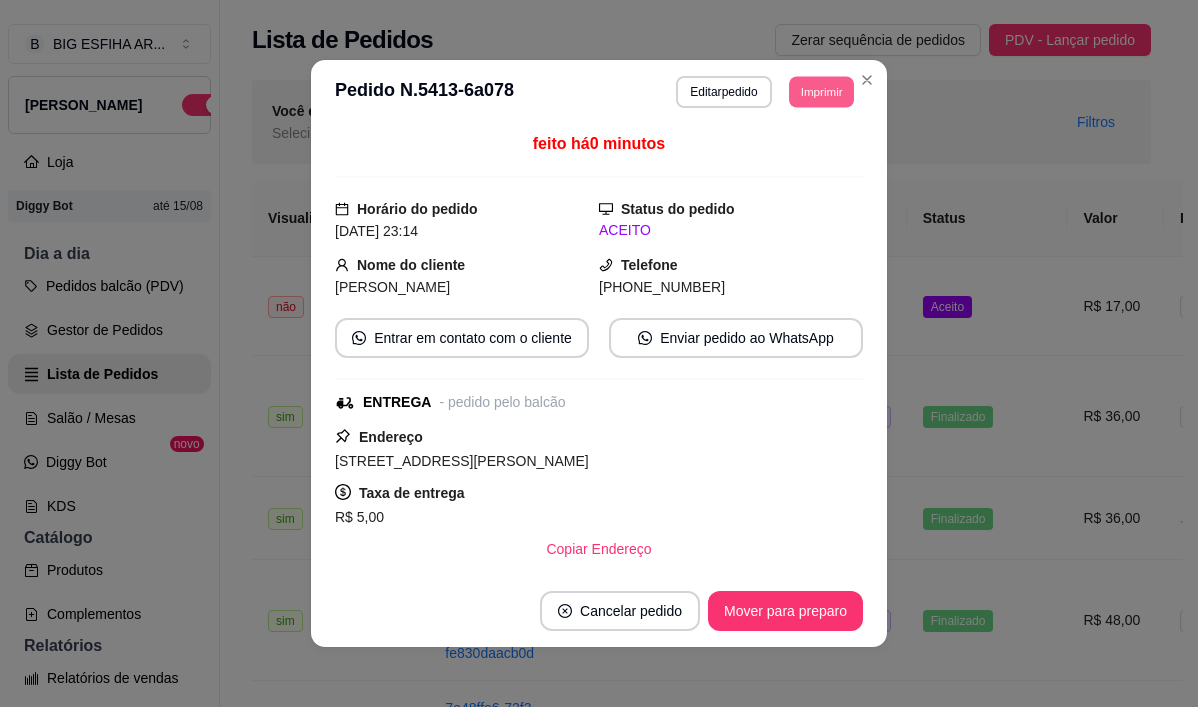 click on "Imprimir" at bounding box center (821, 91) 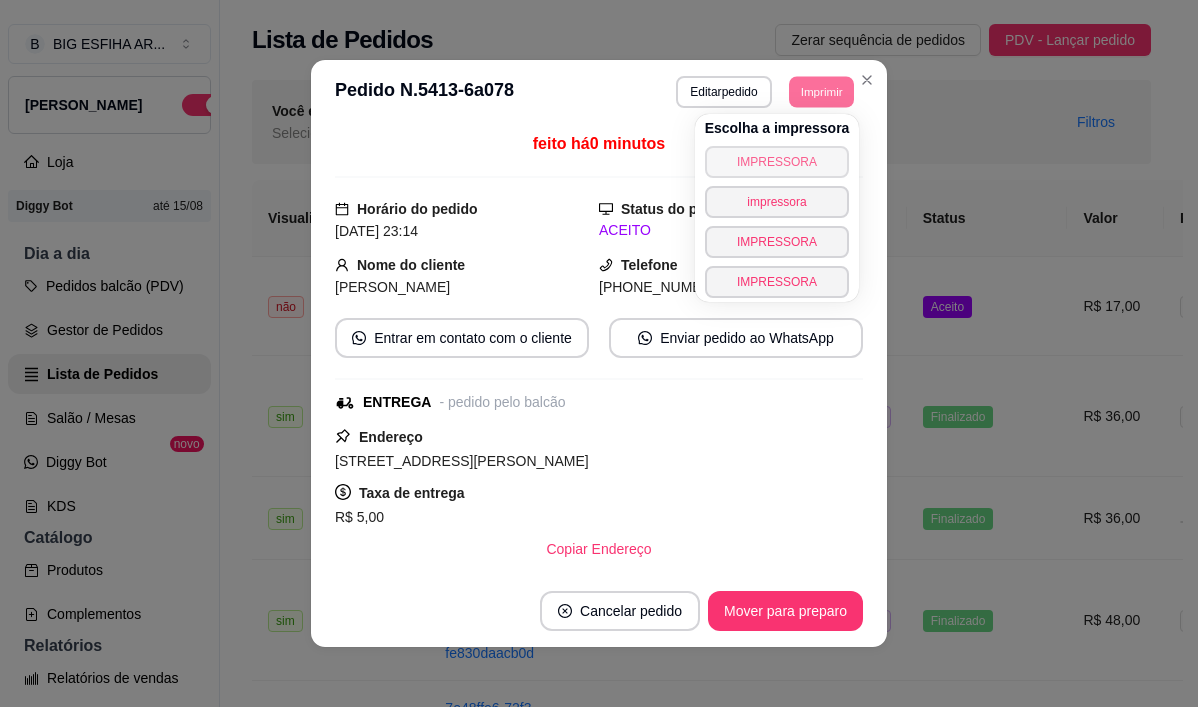 click on "IMPRESSORA" at bounding box center (777, 162) 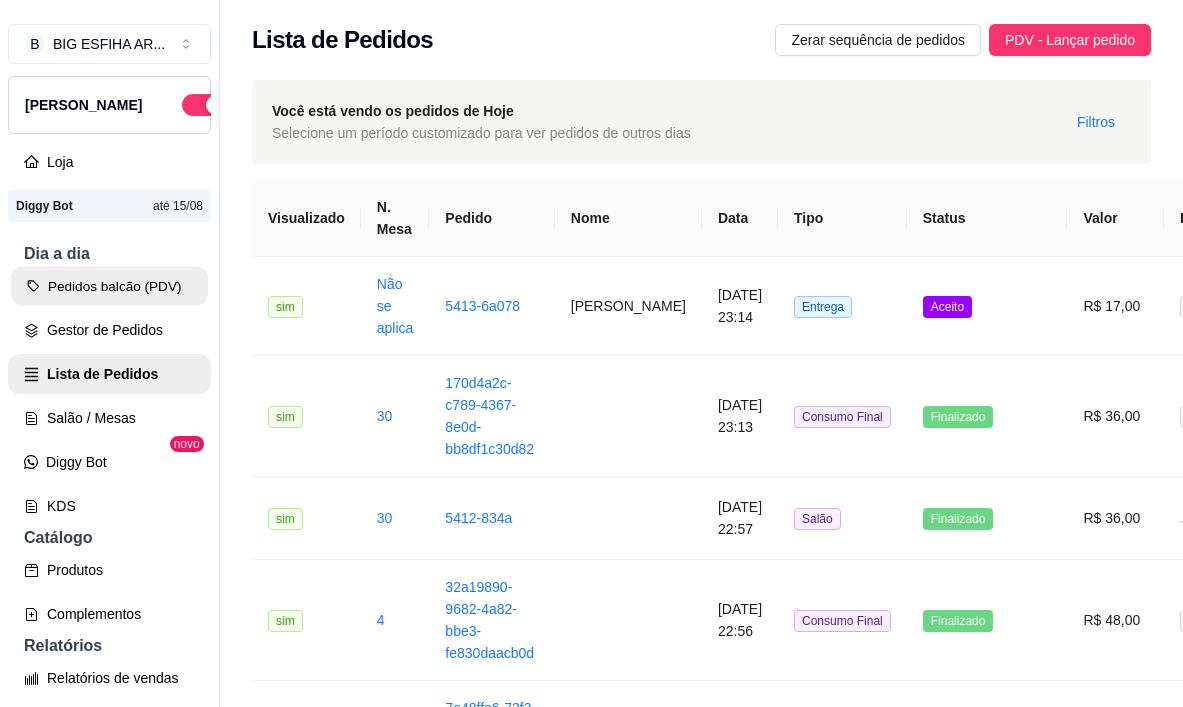 click on "Pedidos balcão (PDV)" at bounding box center (109, 286) 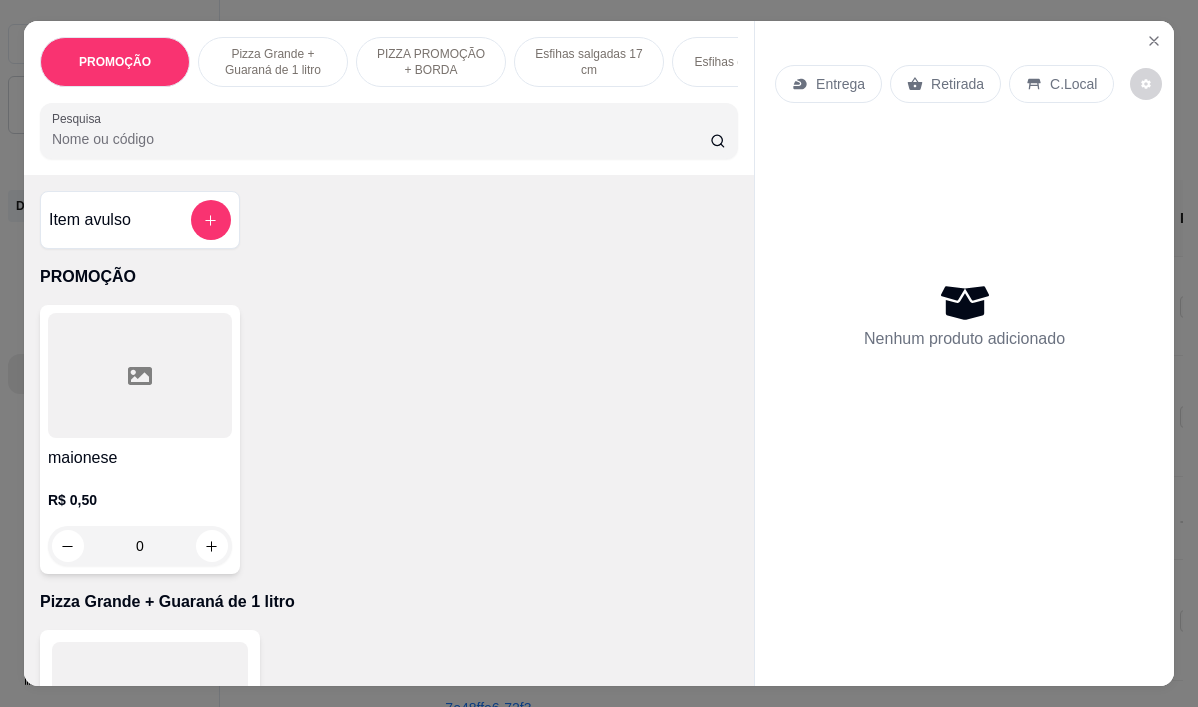 click on "Entrega" at bounding box center [828, 84] 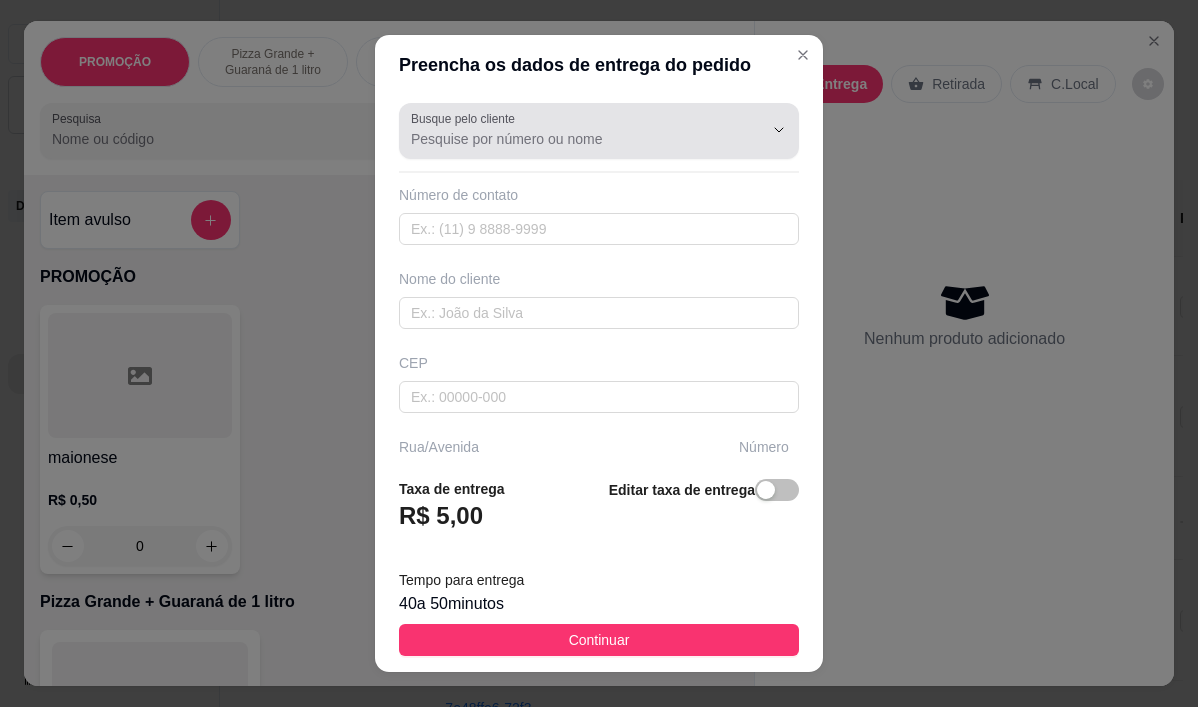 click at bounding box center [599, 131] 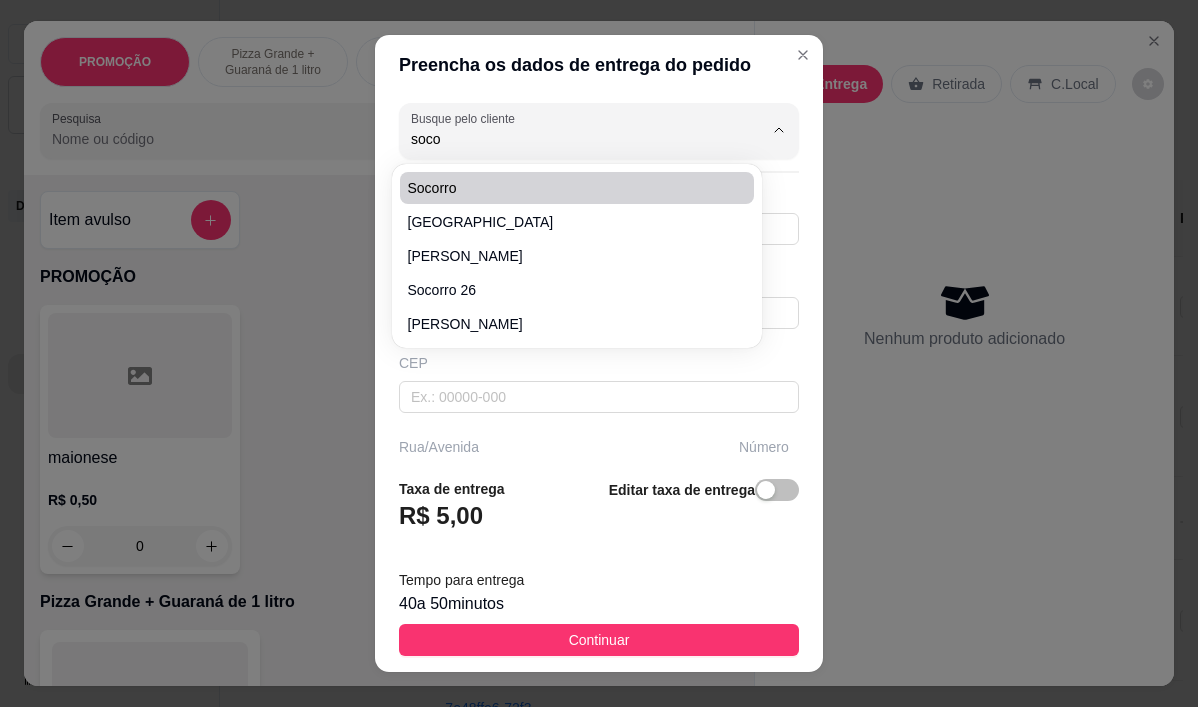 click on "socorro" at bounding box center (567, 188) 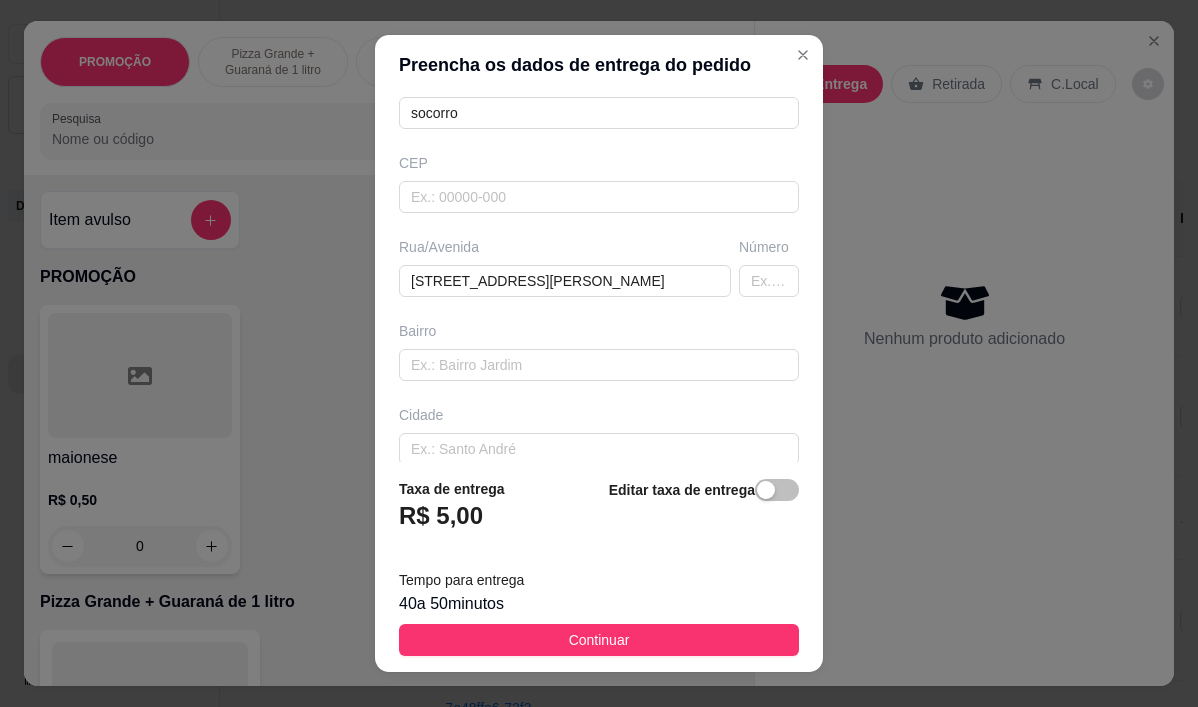 scroll, scrollTop: 0, scrollLeft: 0, axis: both 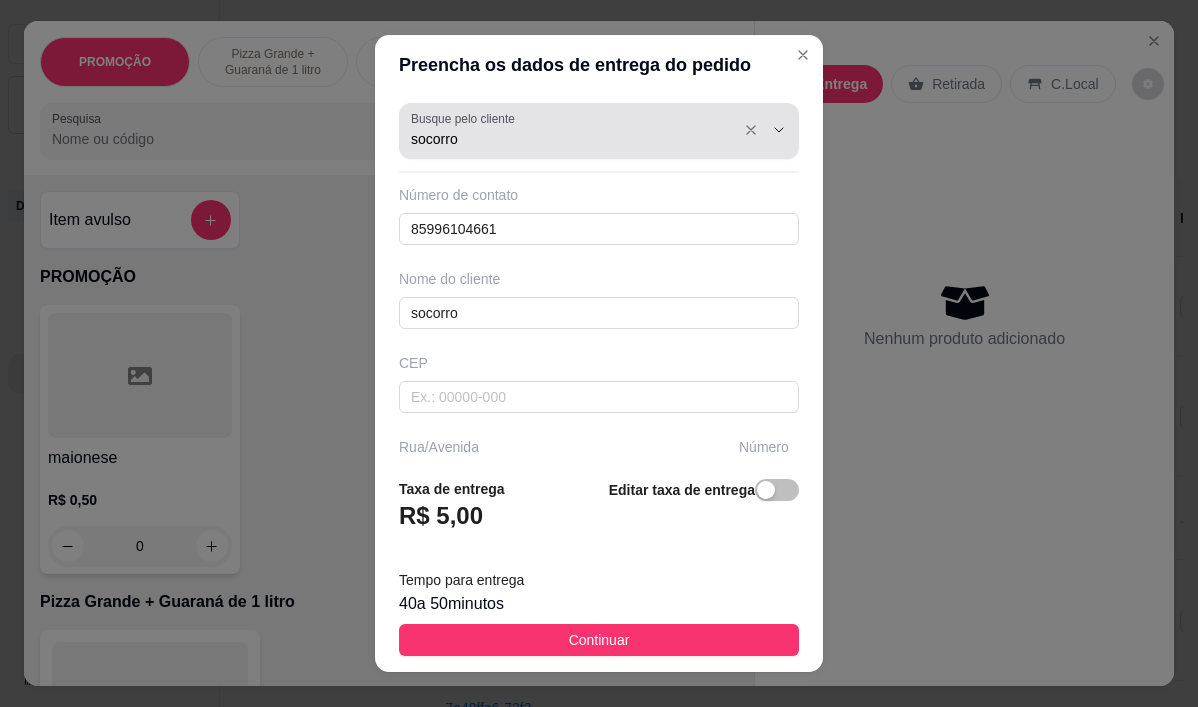 click on "Busque pelo cliente" at bounding box center [466, 118] 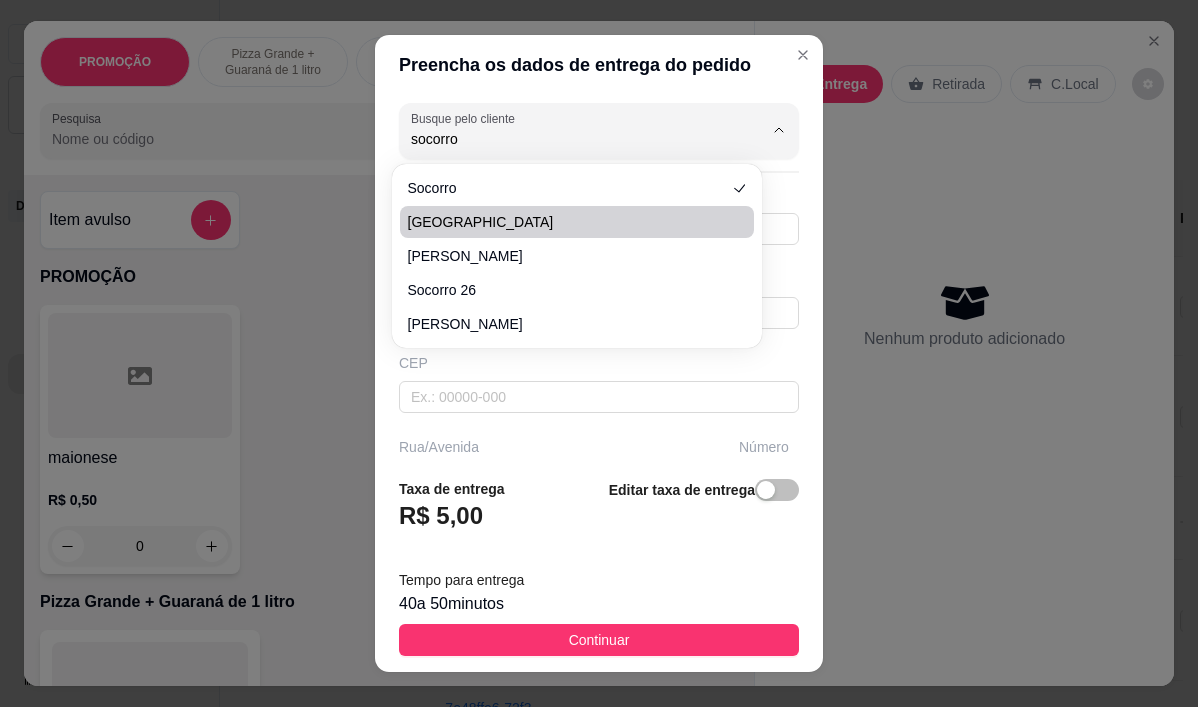 click on "[GEOGRAPHIC_DATA]" at bounding box center (567, 222) 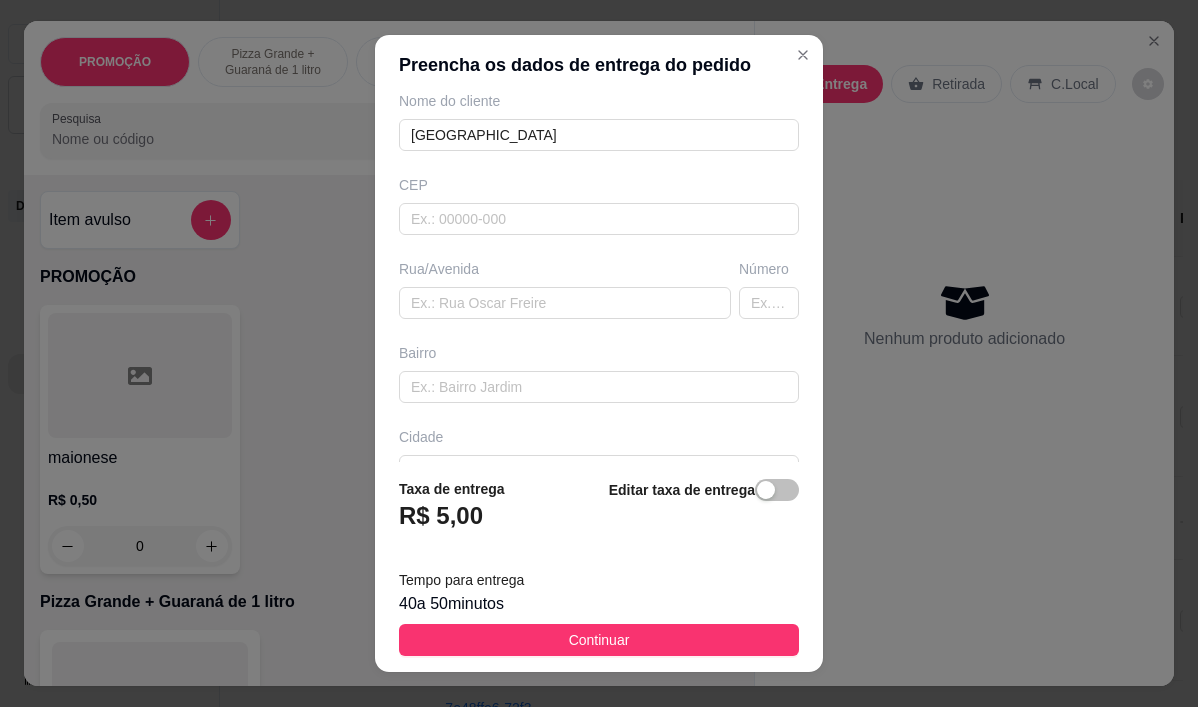 scroll, scrollTop: 107, scrollLeft: 0, axis: vertical 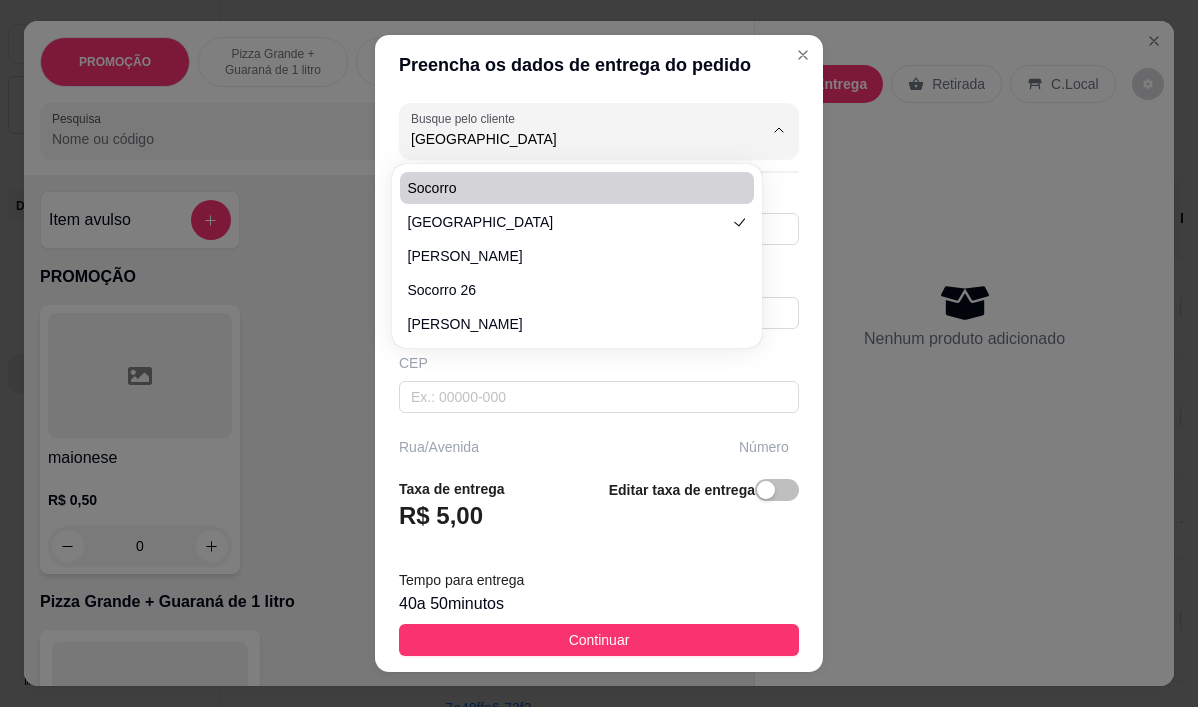 click on "Preencha os dados de entrega do pedido Busque pelo cliente Socorro Número de contato 85991444161 Nome do cliente Socorro CEP Rua/[GEOGRAPHIC_DATA] Taxa de entrega R$ 5,00 Editar taxa de entrega  Tempo para entrega  40  a   50  minutos Continuar" at bounding box center (599, 353) 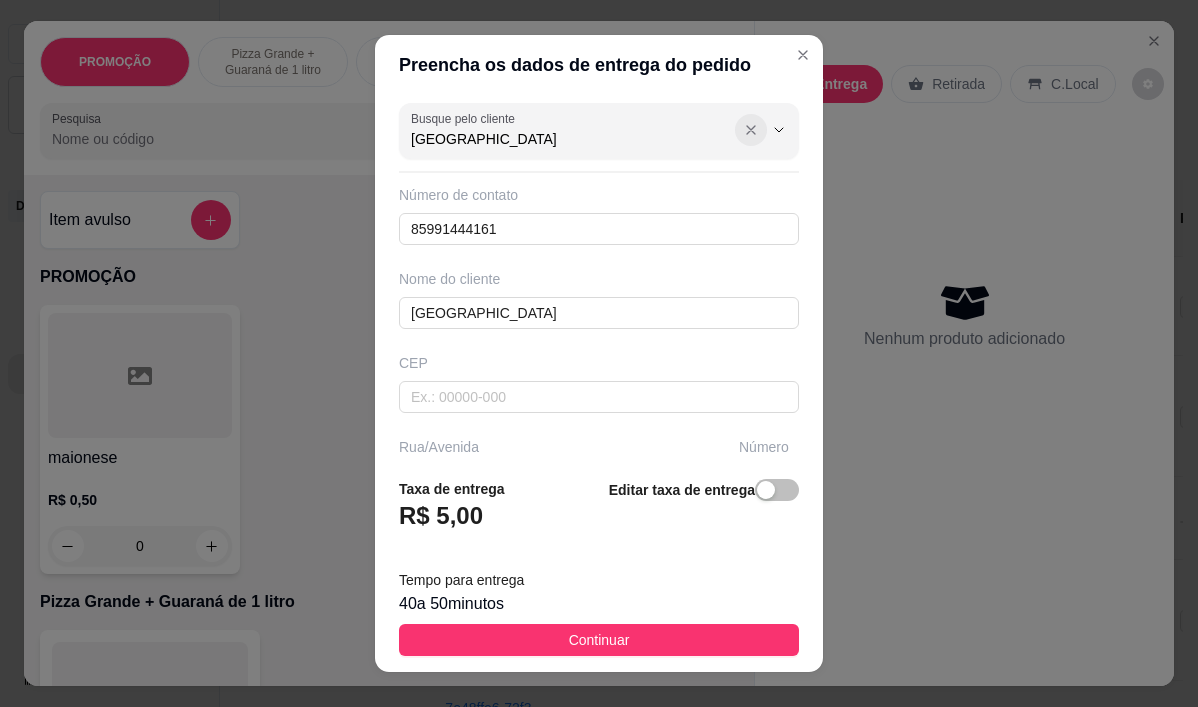click 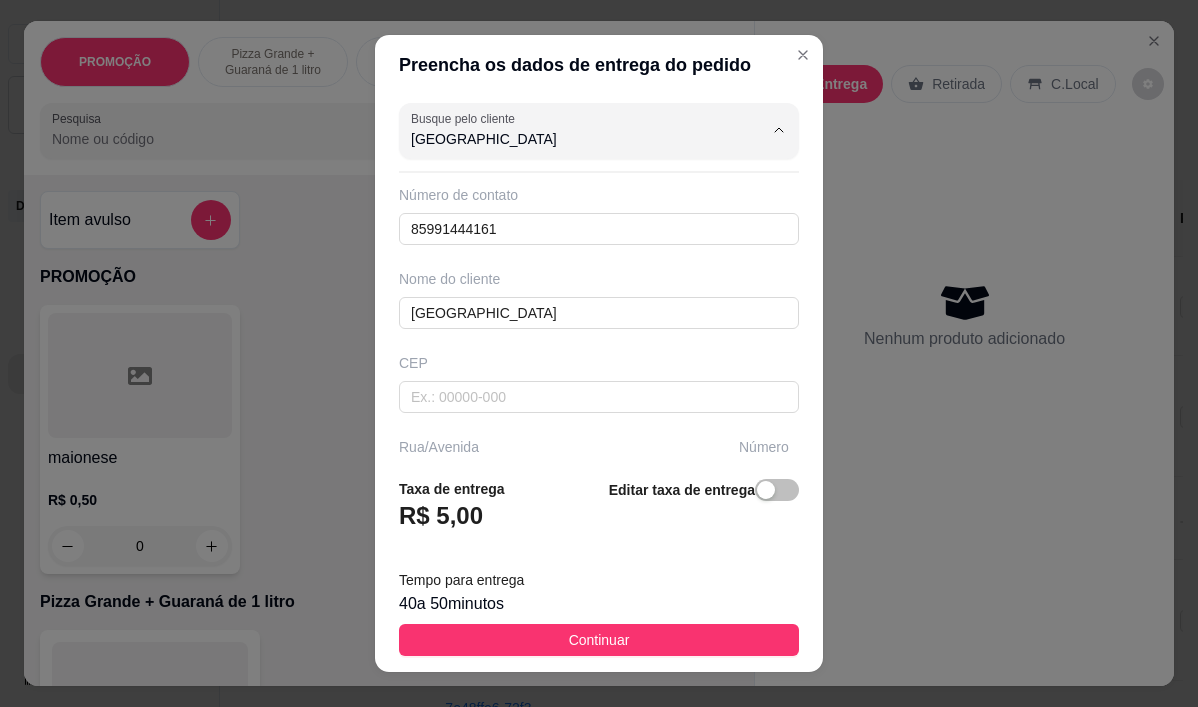 type 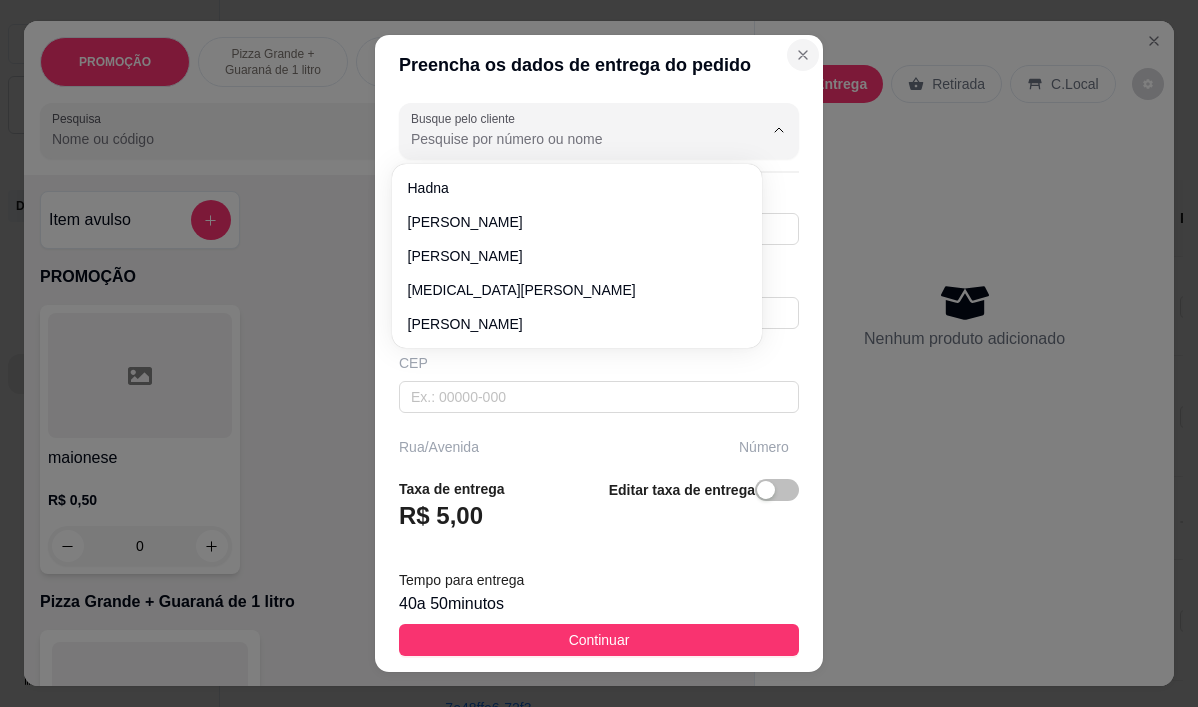 click 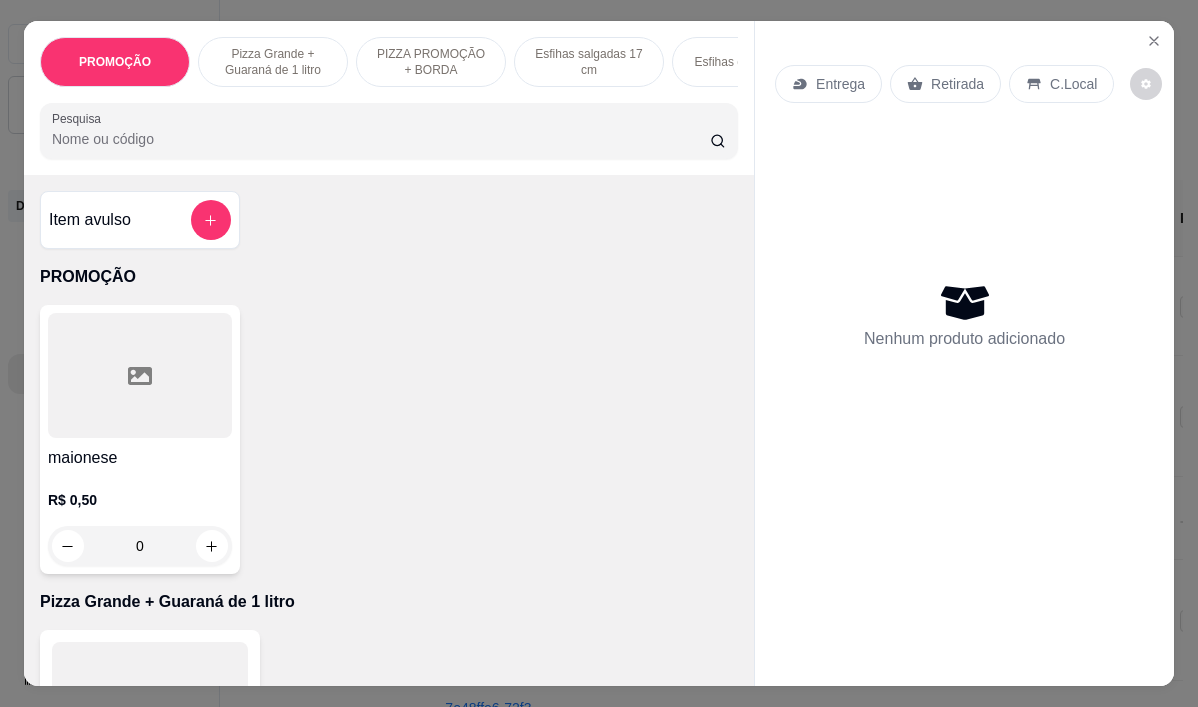 click 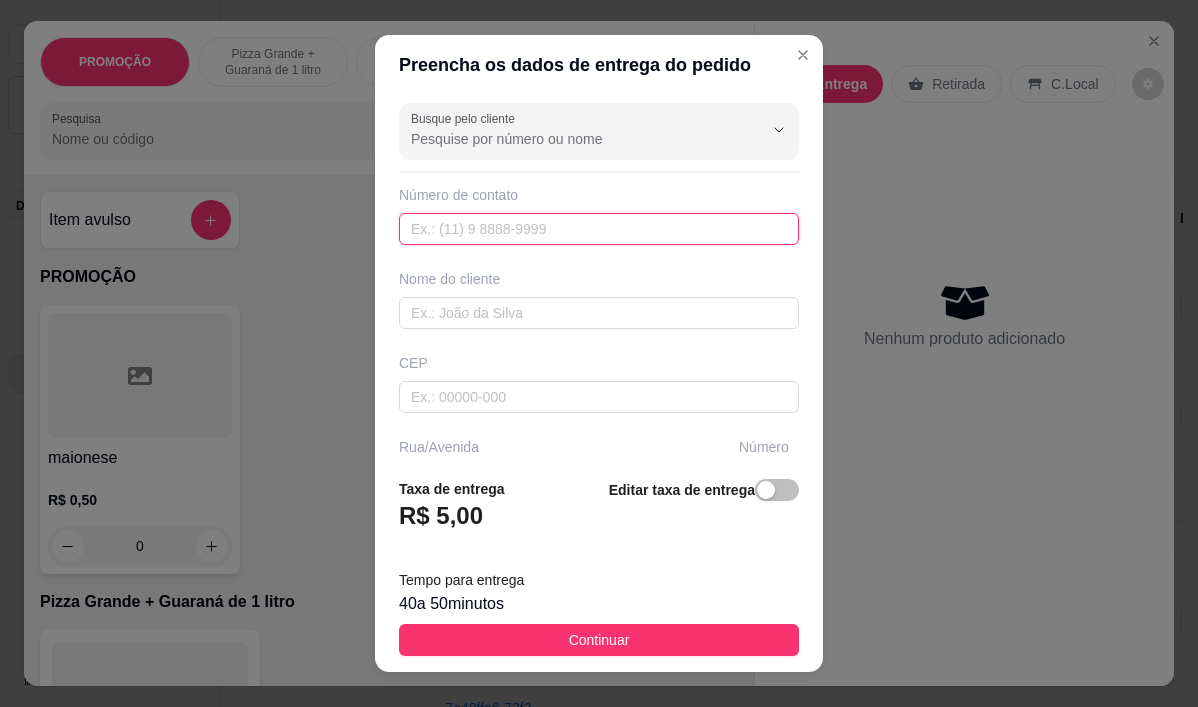 click at bounding box center [599, 229] 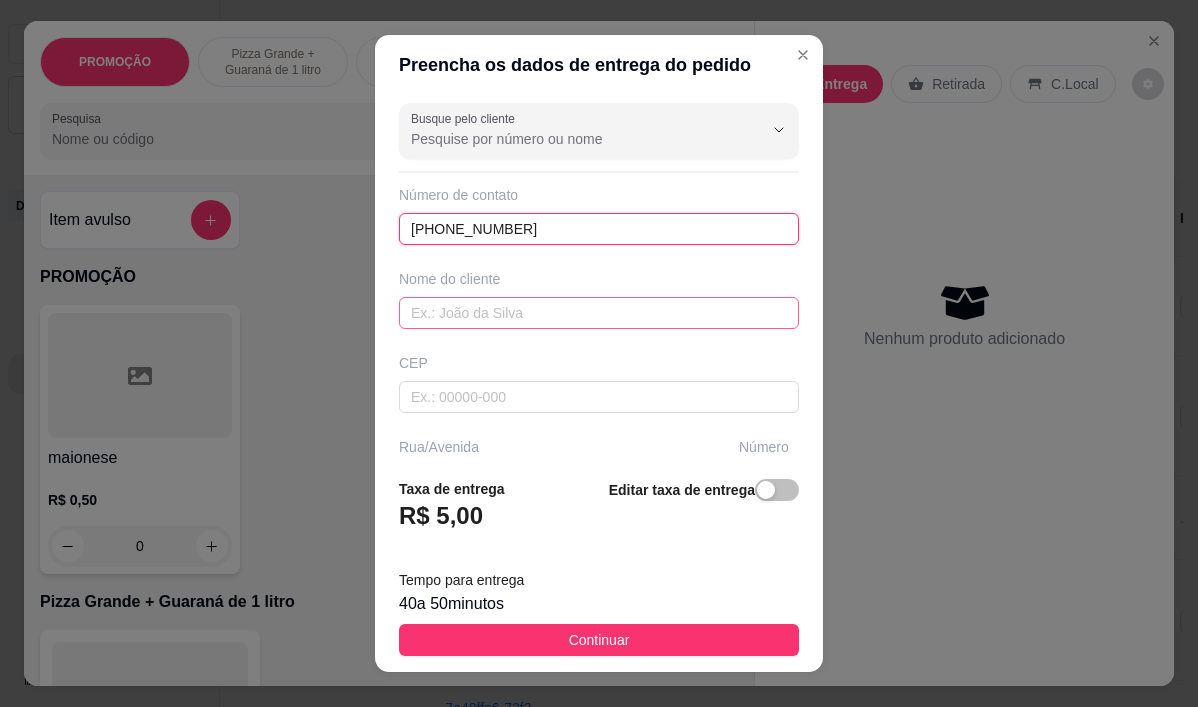type on "[PHONE_NUMBER]" 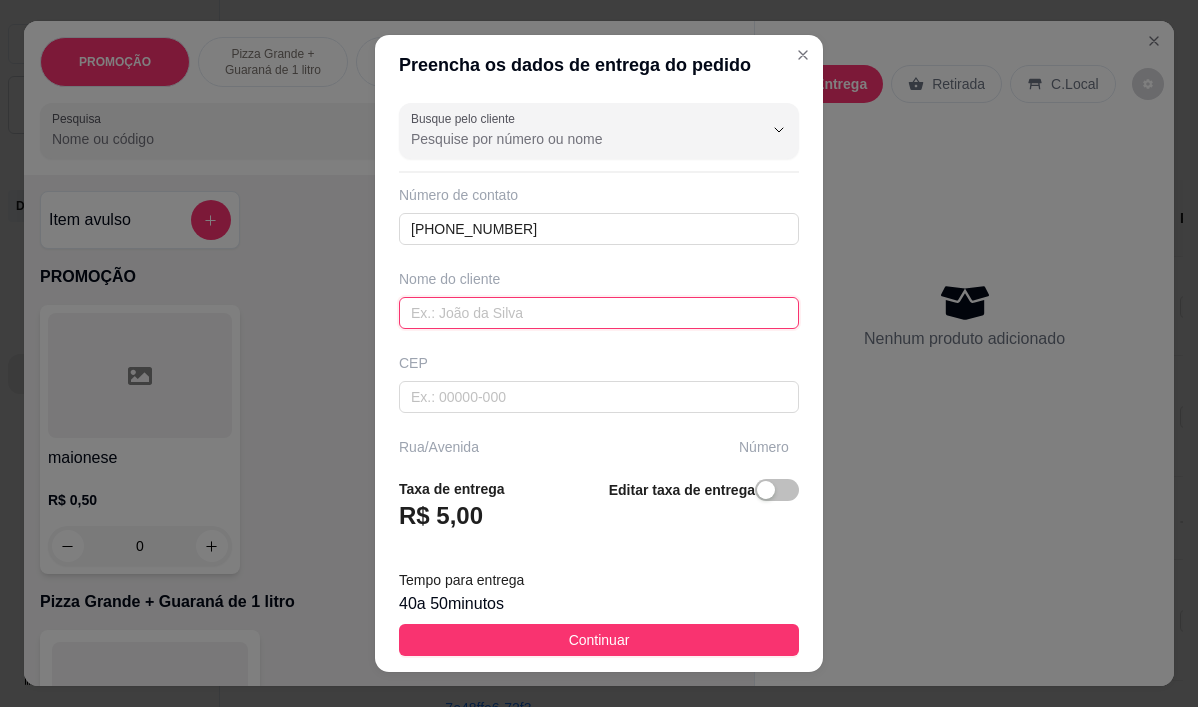 click at bounding box center (599, 313) 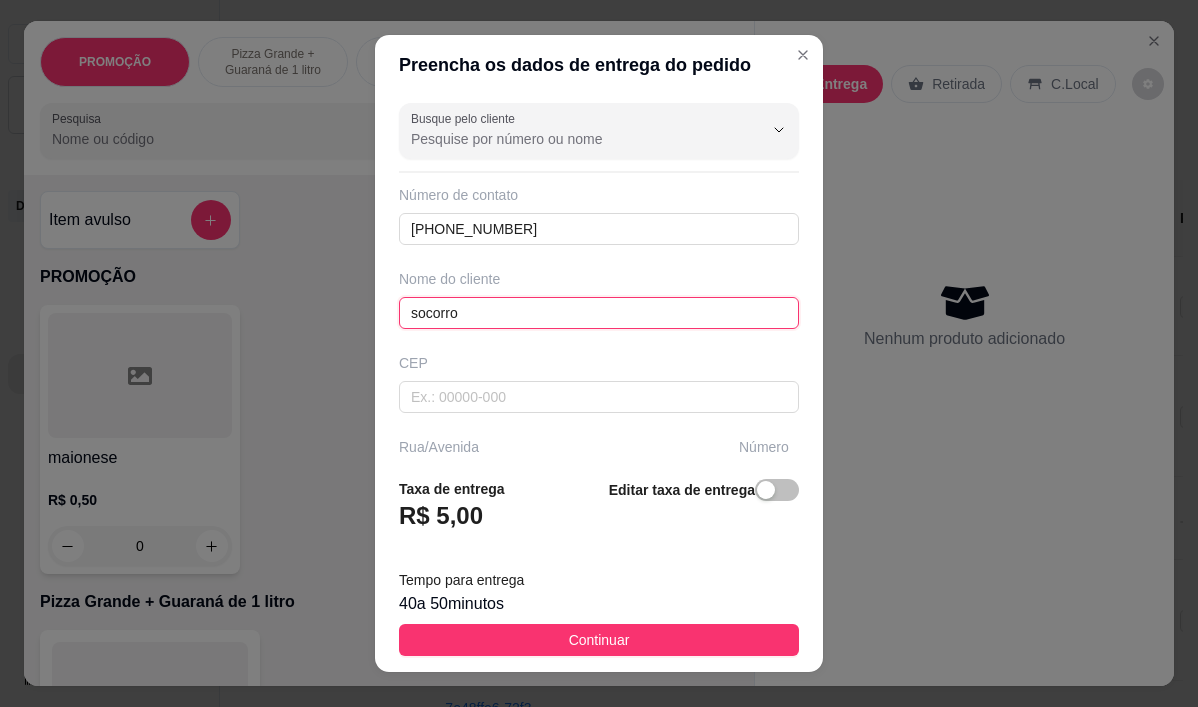 type on "socorro" 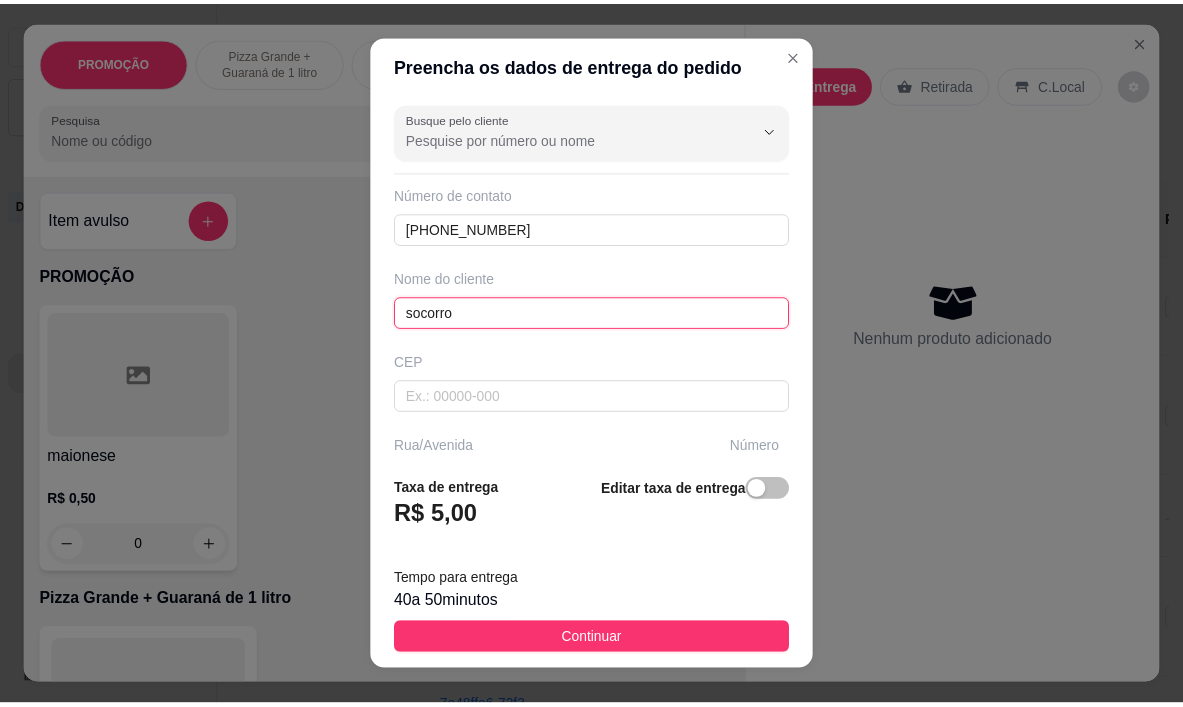 scroll, scrollTop: 100, scrollLeft: 0, axis: vertical 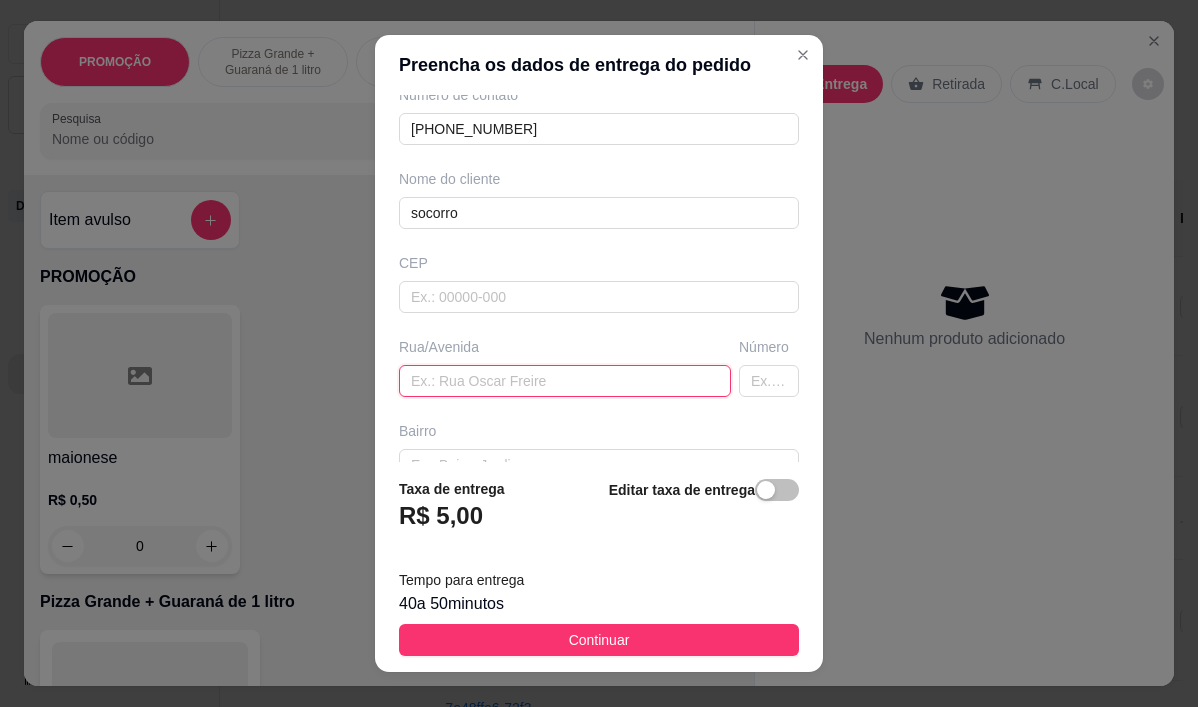 click at bounding box center (565, 381) 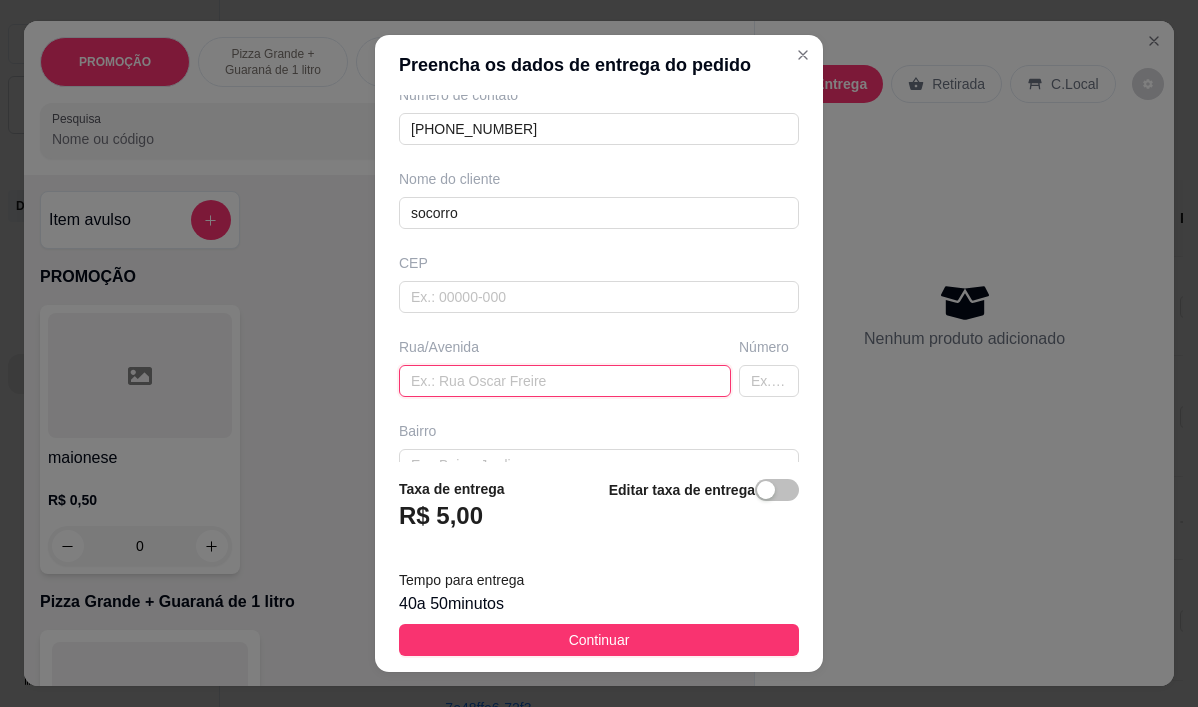 paste on "[STREET_ADDRESS][PERSON_NAME]" 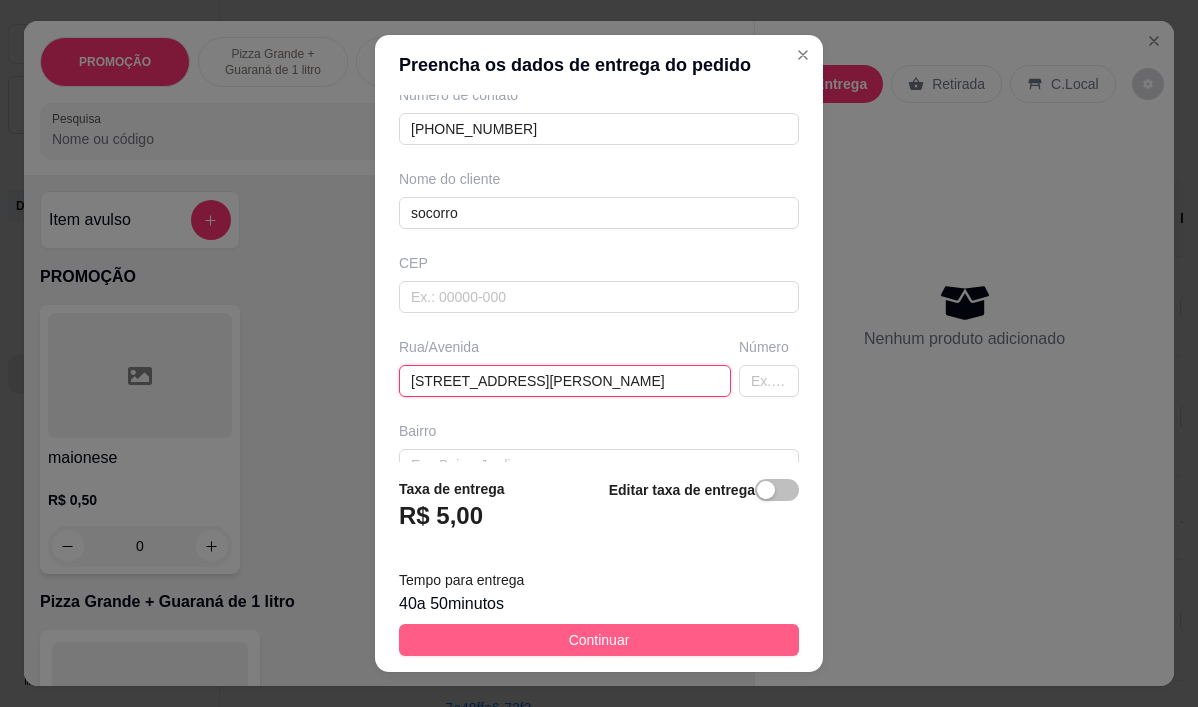 type on "[STREET_ADDRESS][PERSON_NAME]" 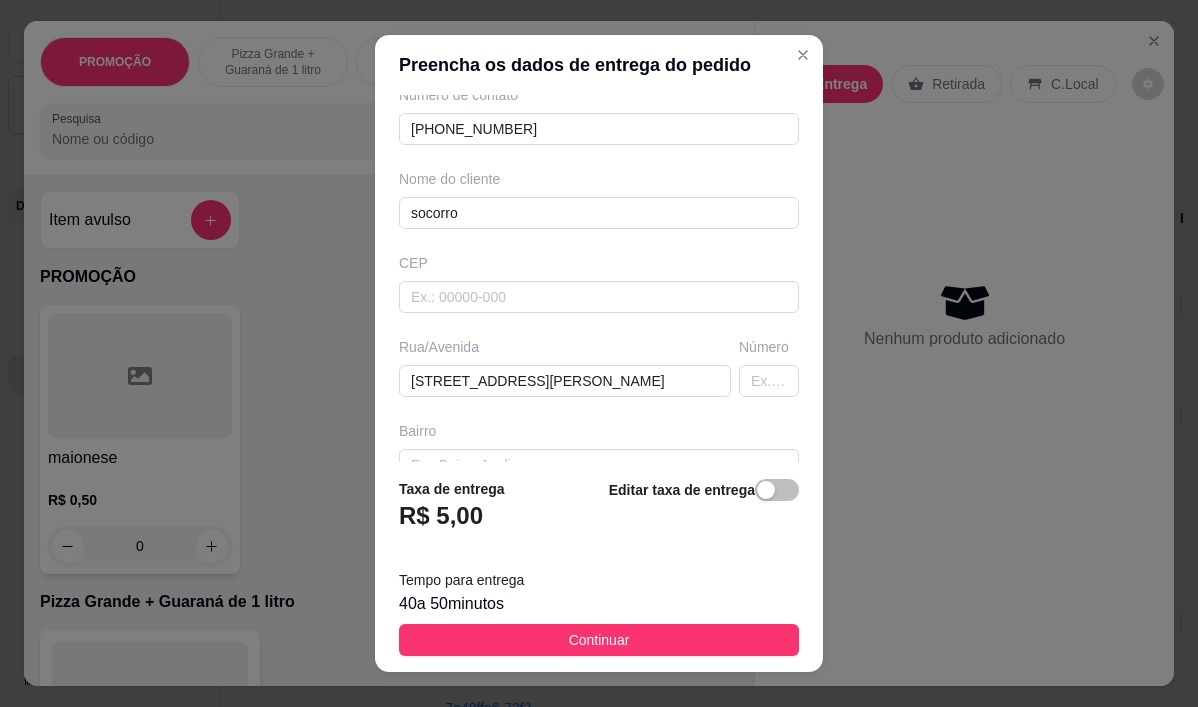 drag, startPoint x: 586, startPoint y: 637, endPoint x: 575, endPoint y: 617, distance: 22.825424 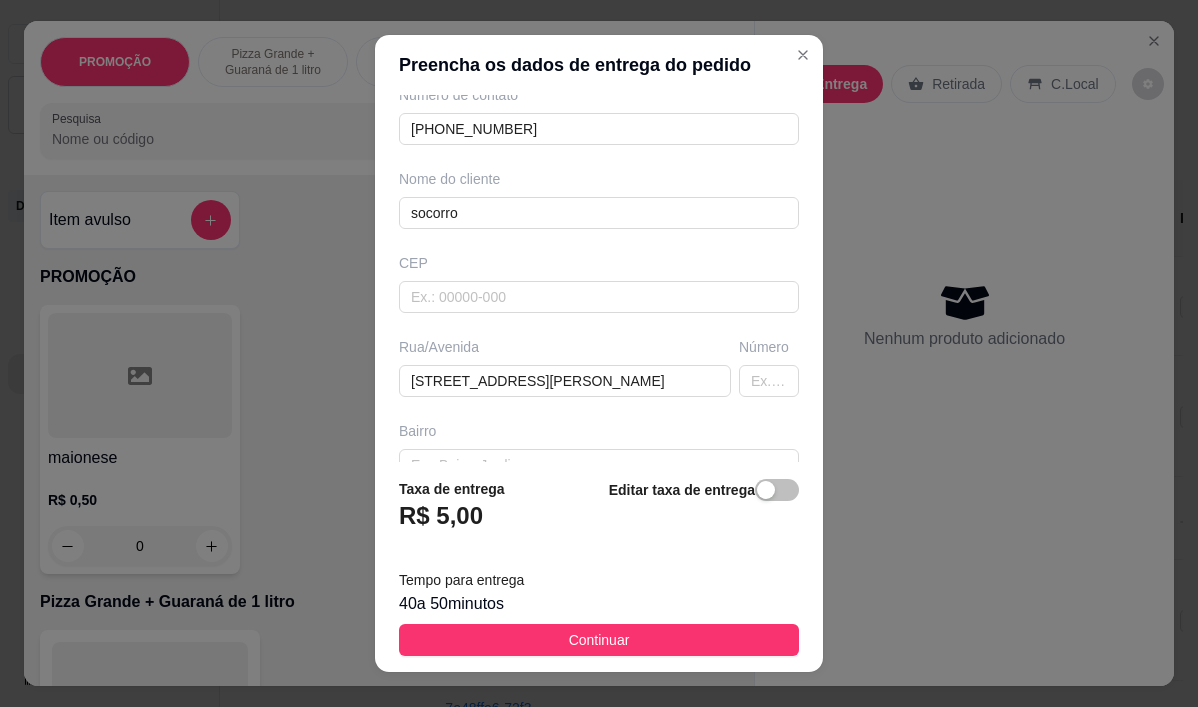 click on "Continuar" at bounding box center [599, 640] 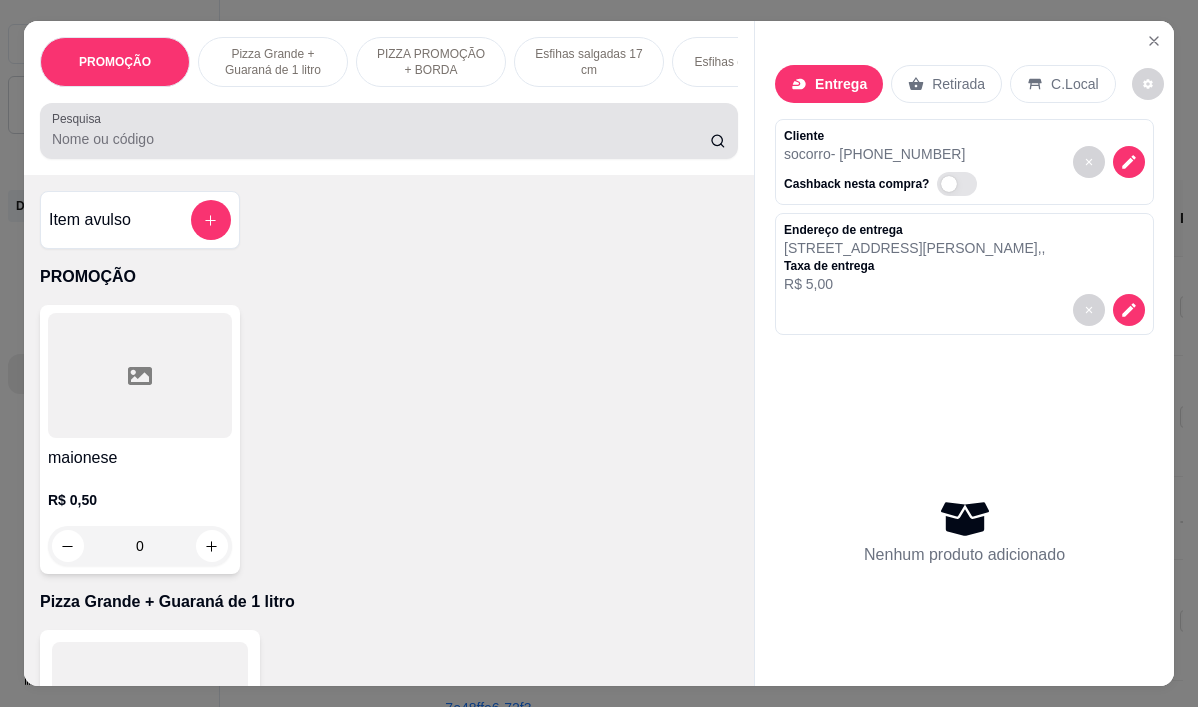 click on "Pesquisa" at bounding box center [381, 139] 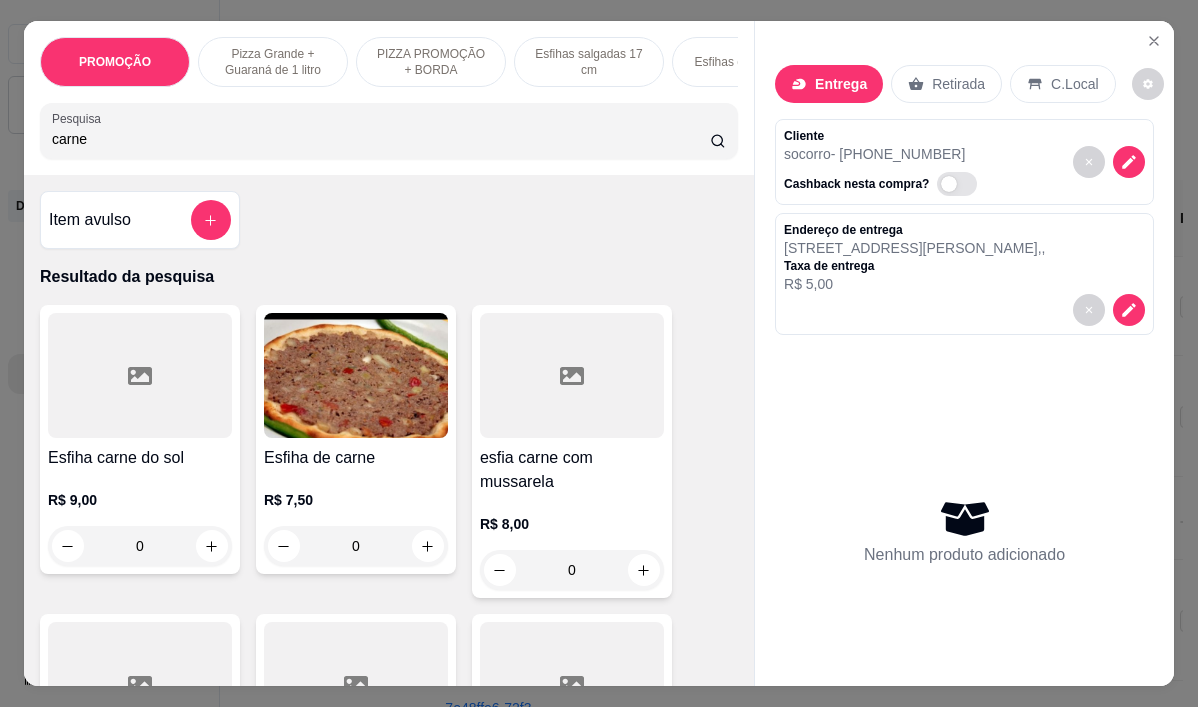type on "carne" 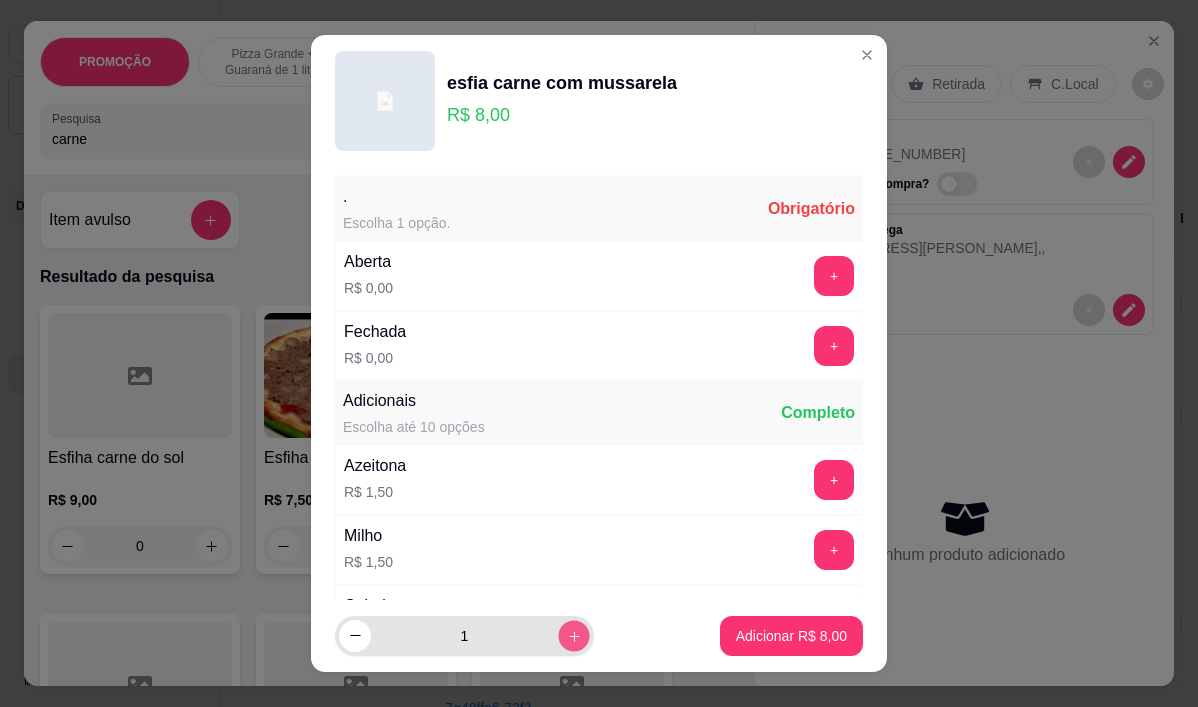click 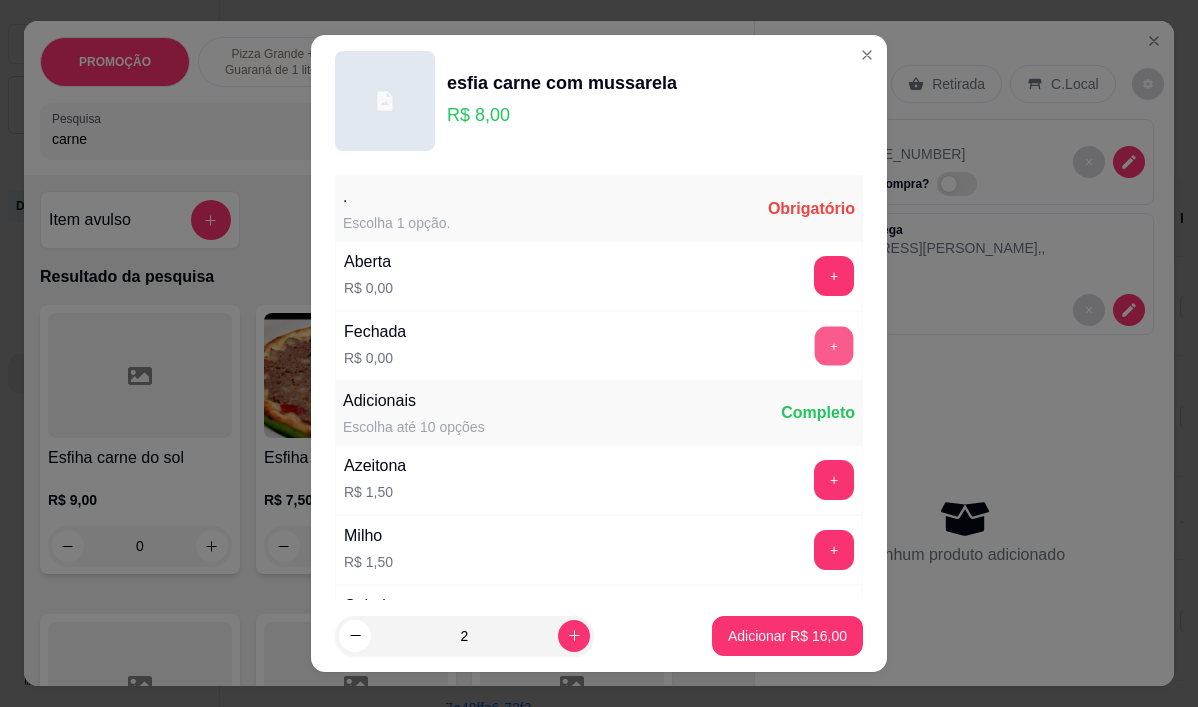 click on "+" at bounding box center (834, 346) 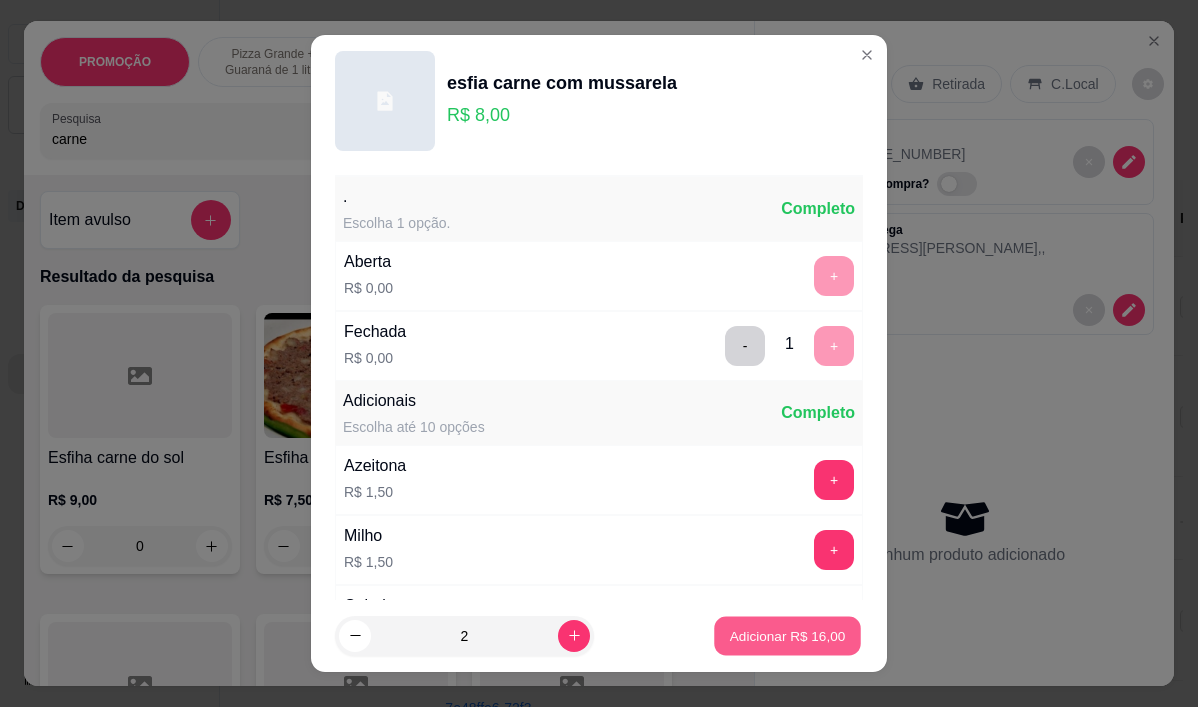 click on "Adicionar   R$ 16,00" at bounding box center (788, 635) 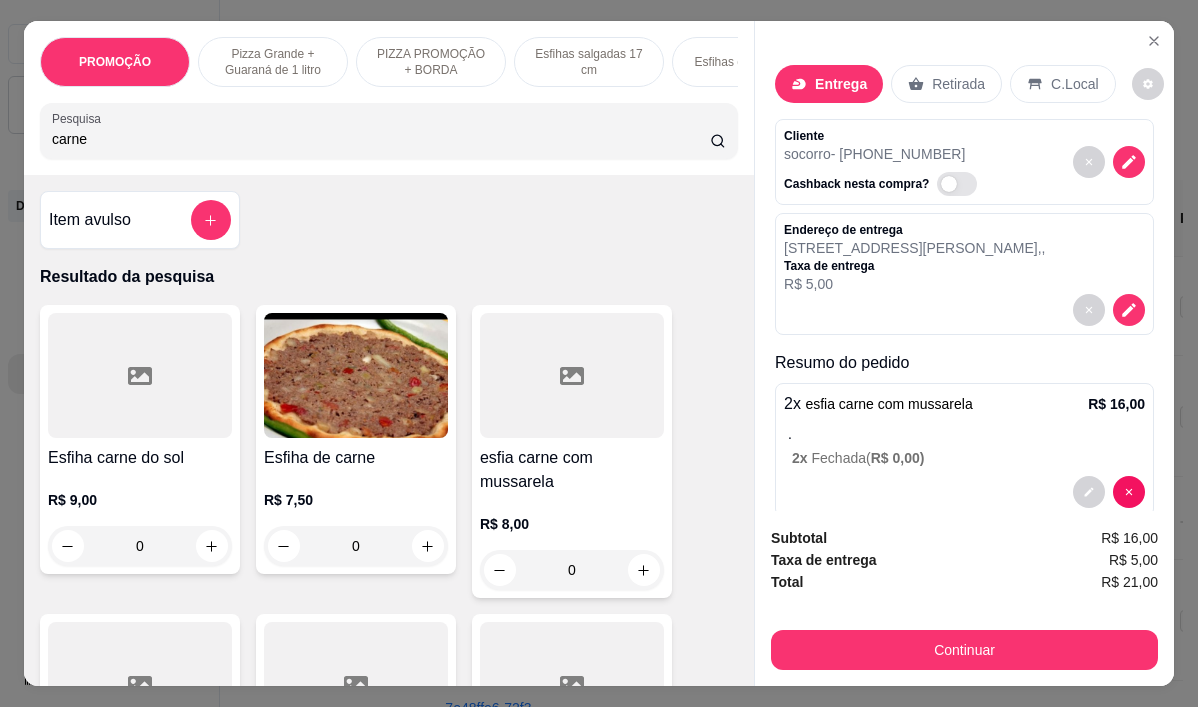 click on "Continuar" at bounding box center [964, 650] 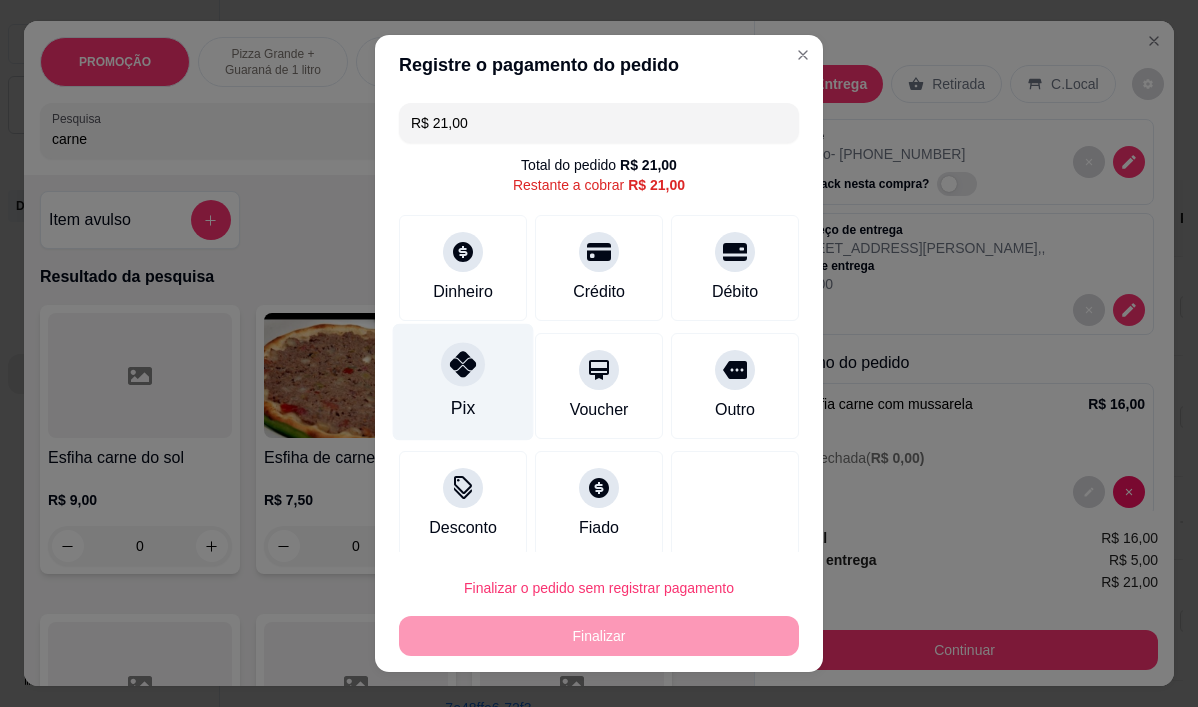 click on "Pix" at bounding box center (463, 382) 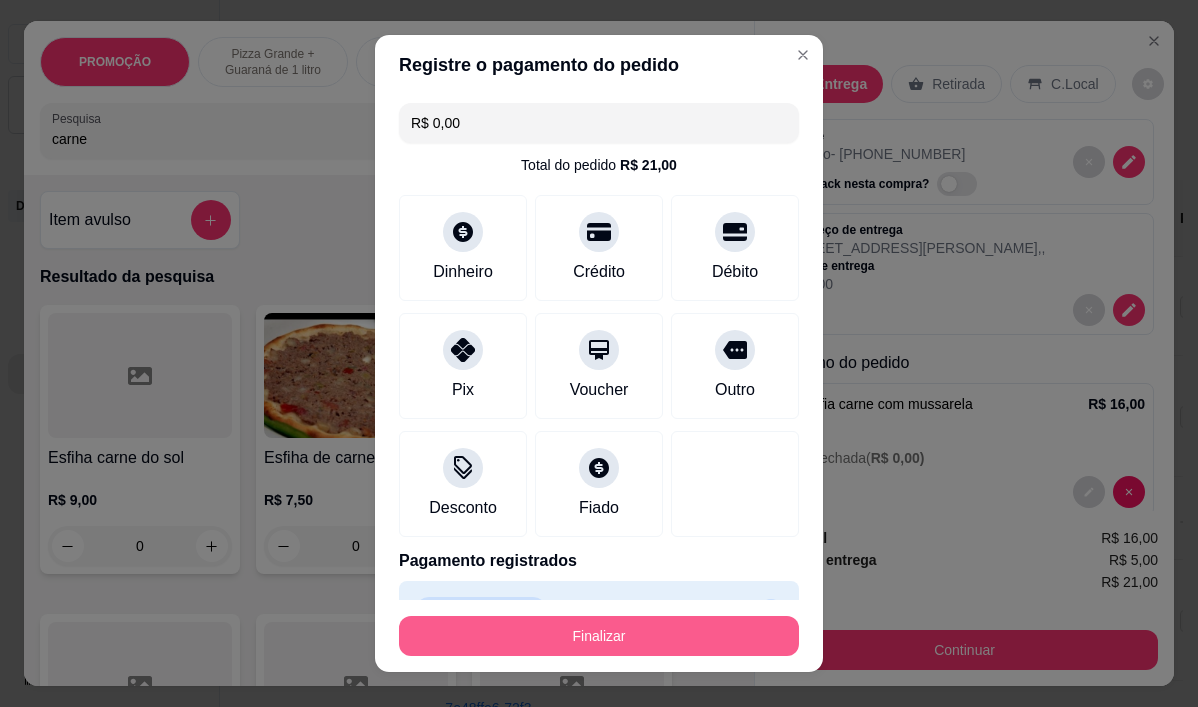 click on "Finalizar" at bounding box center [599, 636] 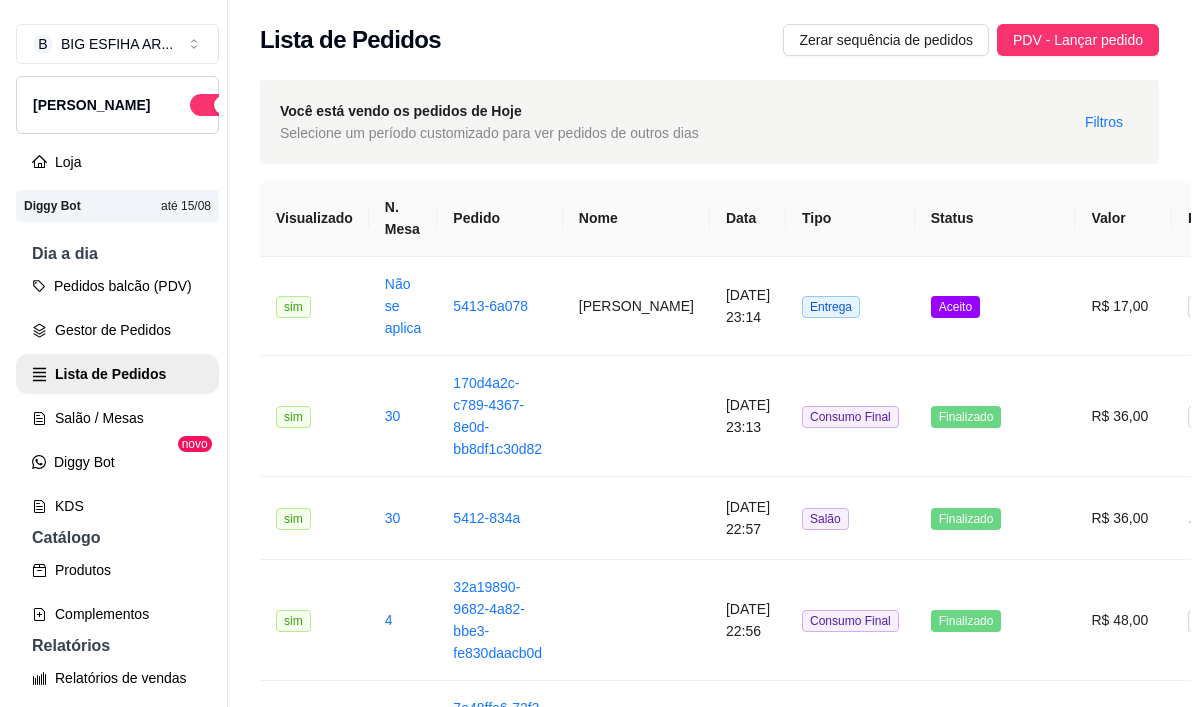 scroll, scrollTop: 0, scrollLeft: 0, axis: both 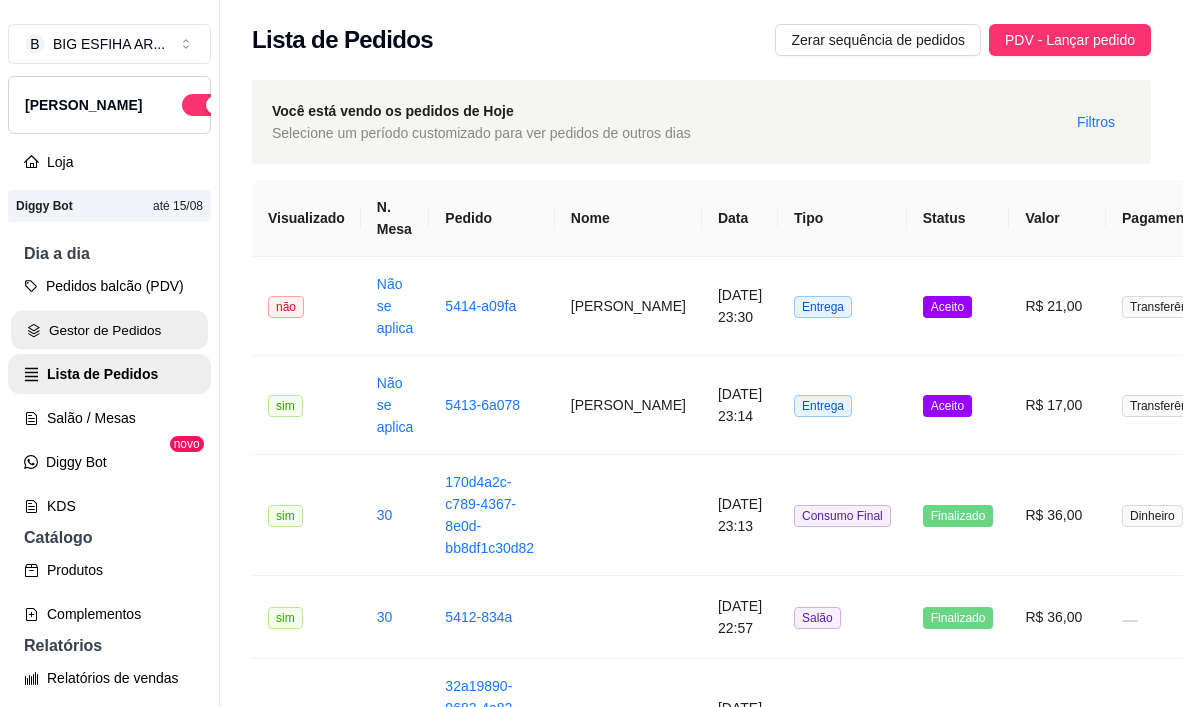 click on "Gestor de Pedidos" at bounding box center (109, 330) 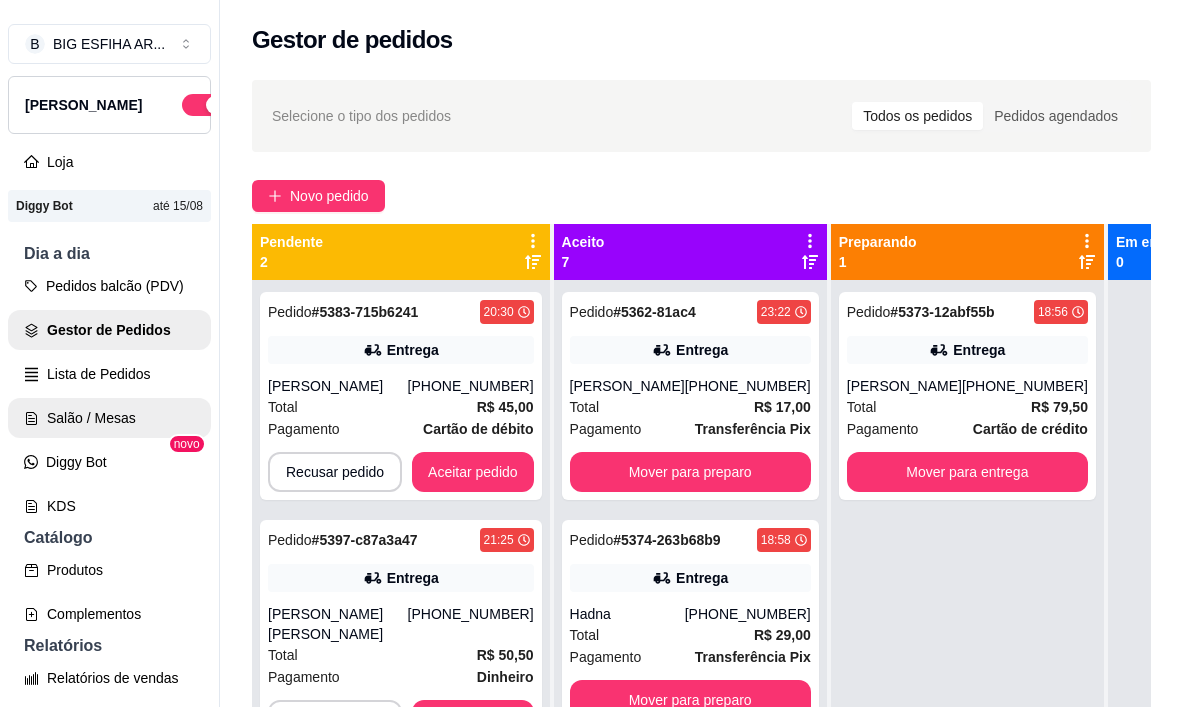 click on "Salão / Mesas" at bounding box center (109, 418) 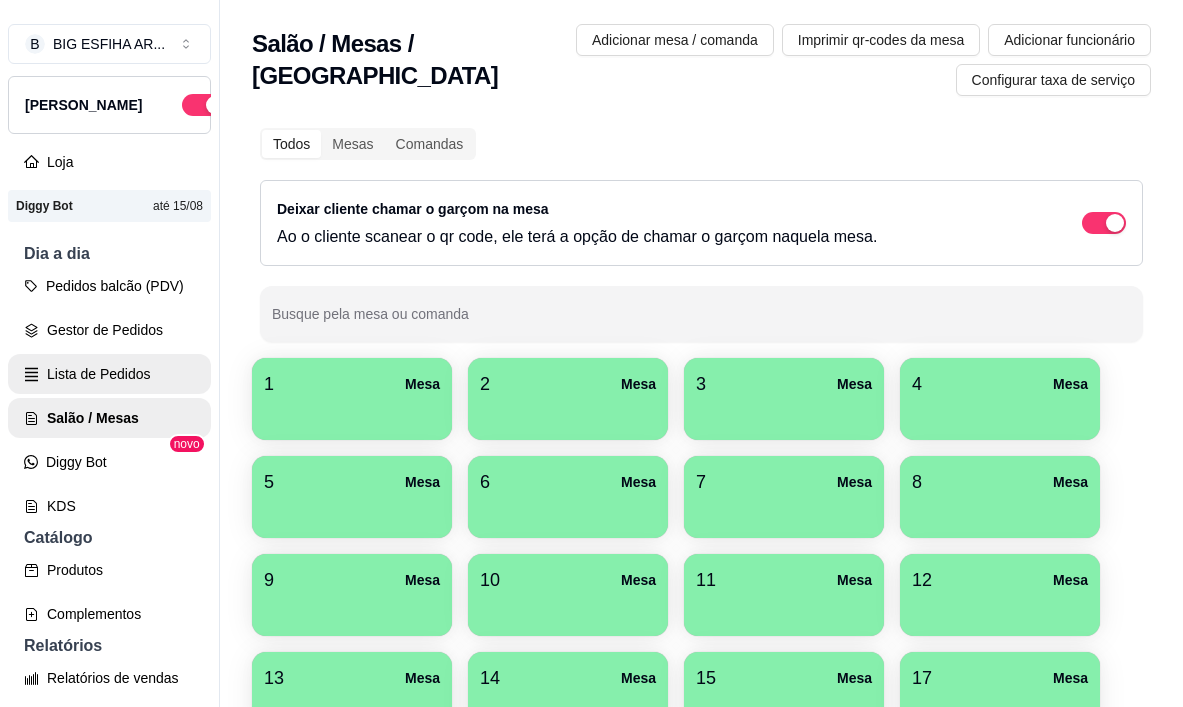 click on "Lista de Pedidos" at bounding box center [109, 374] 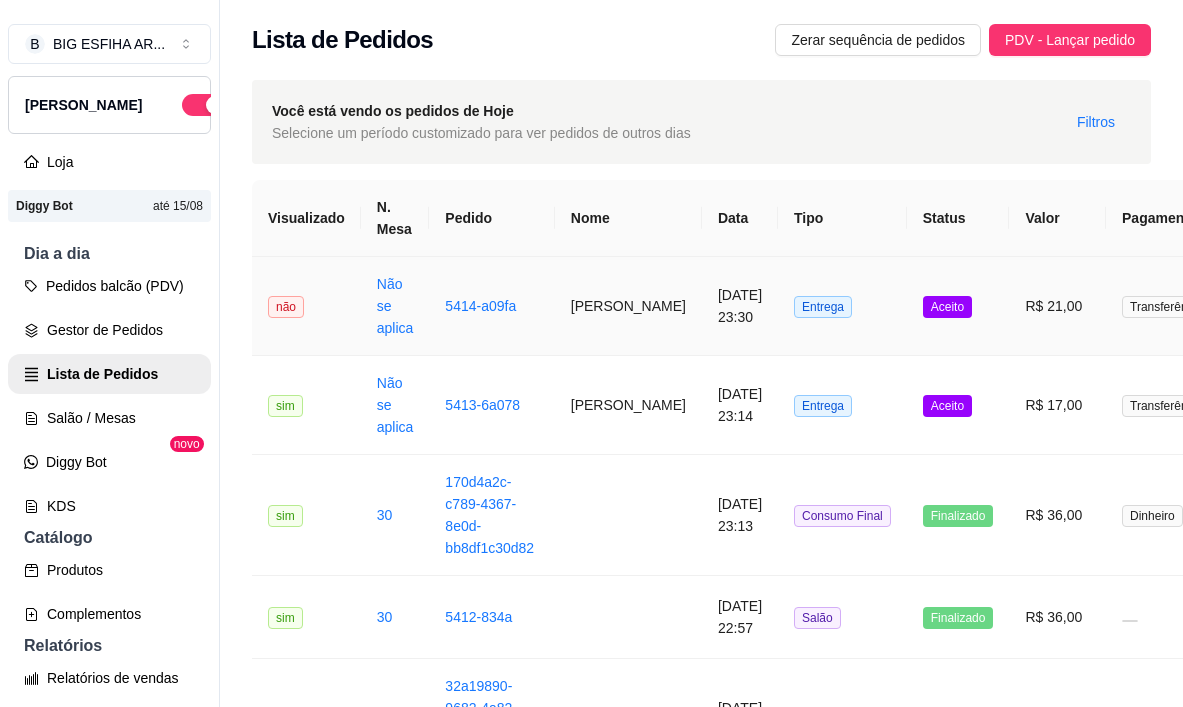 click on "5414-a09fa" at bounding box center [491, 306] 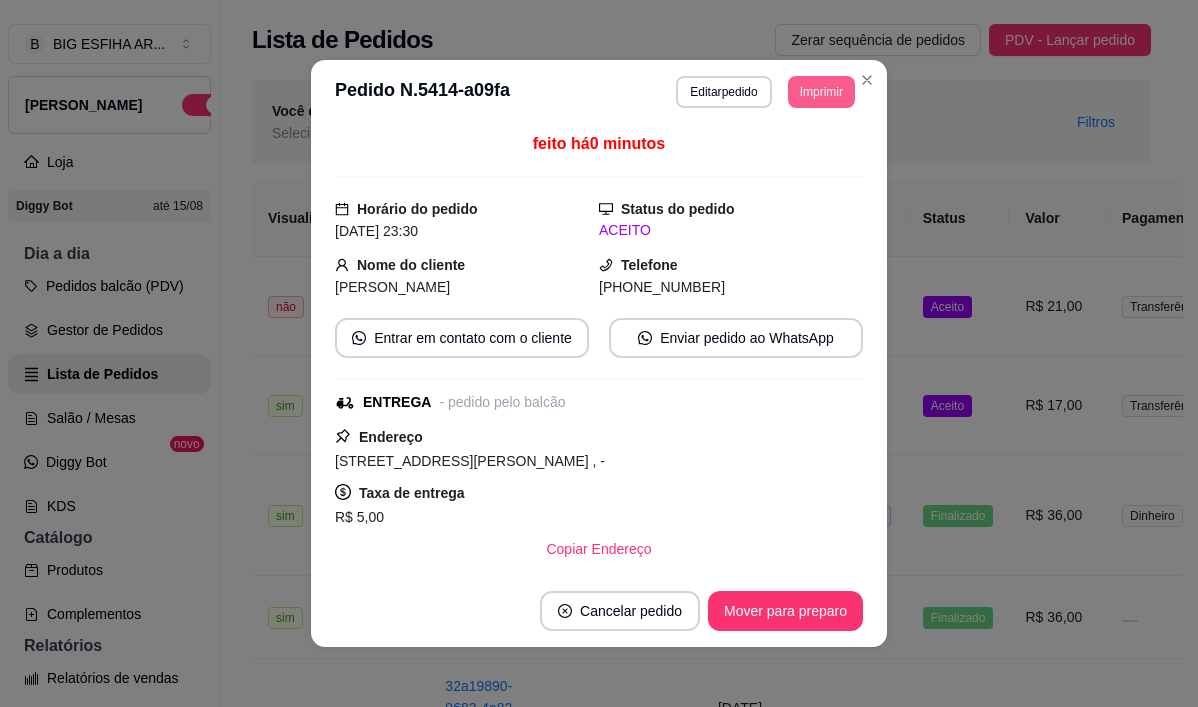 click on "Imprimir" at bounding box center (821, 92) 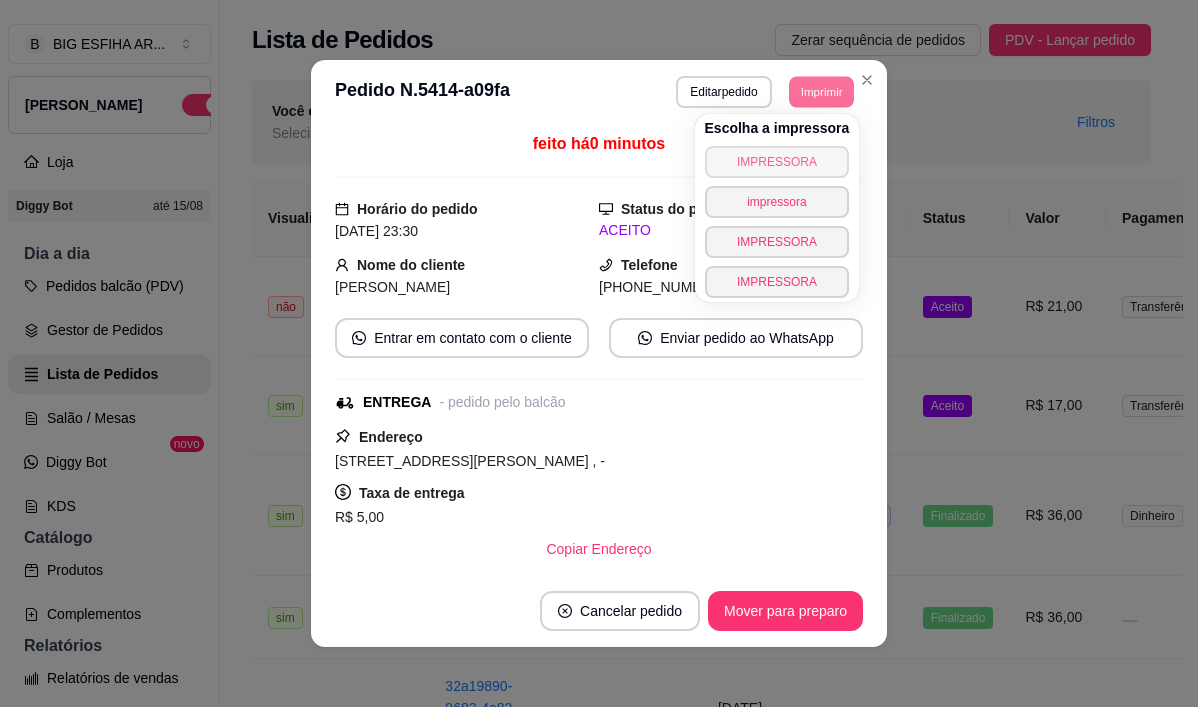 click on "IMPRESSORA" at bounding box center (777, 162) 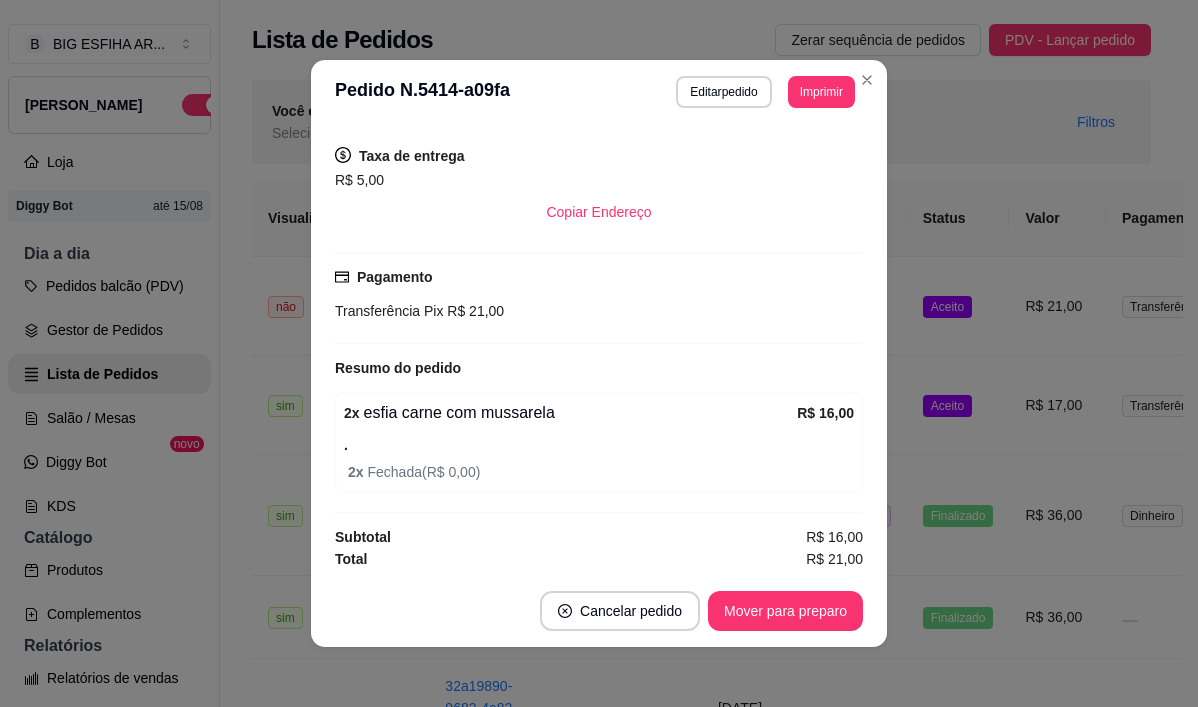 scroll, scrollTop: 340, scrollLeft: 0, axis: vertical 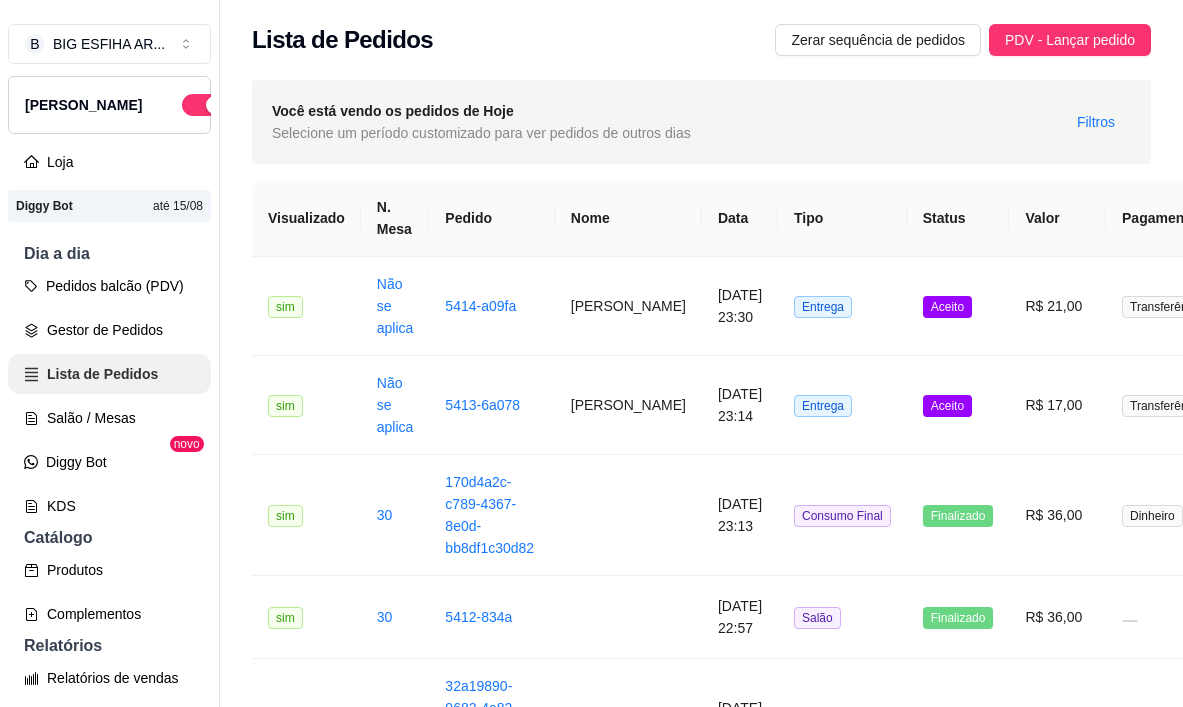 click on "Lista de Pedidos" at bounding box center (109, 374) 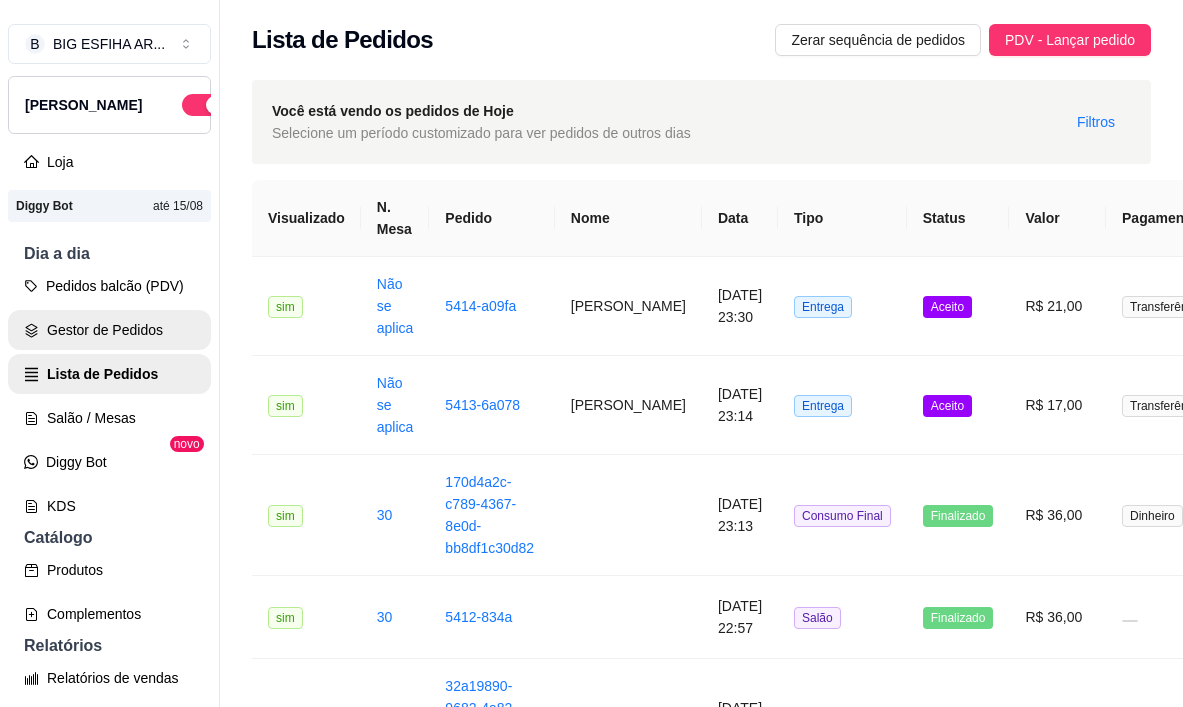 click on "Gestor de Pedidos" at bounding box center (109, 330) 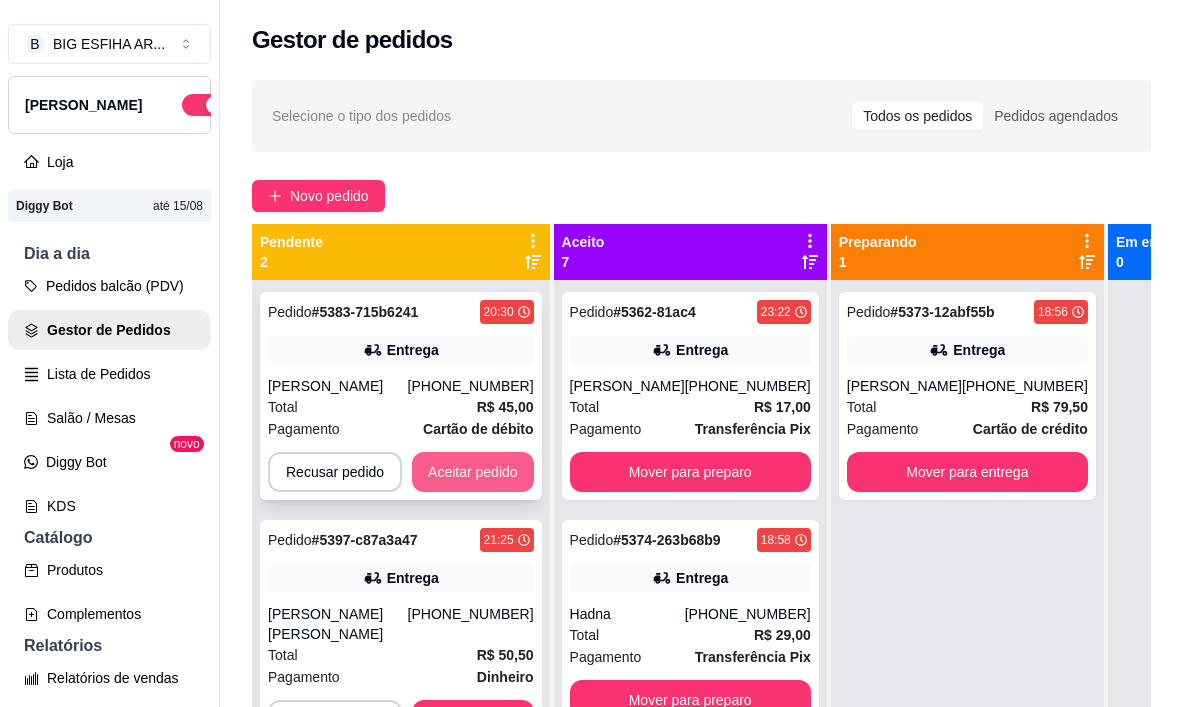 click on "Aceitar pedido" at bounding box center (473, 472) 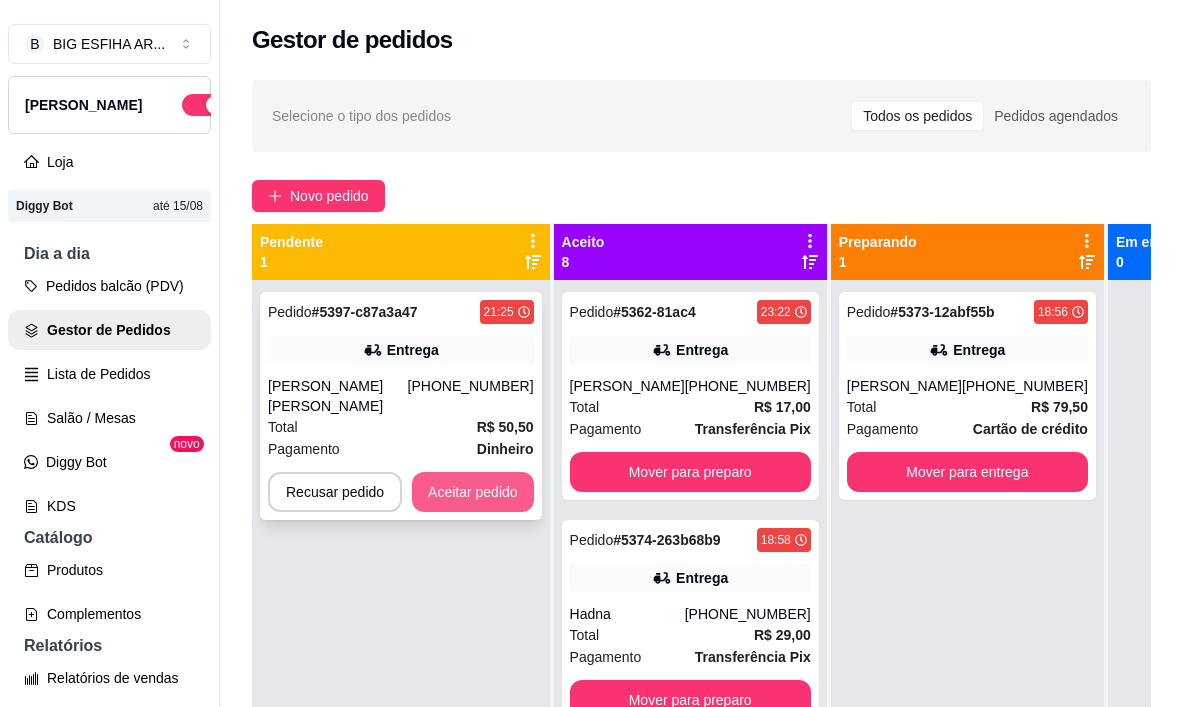 click on "Aceitar pedido" at bounding box center (473, 492) 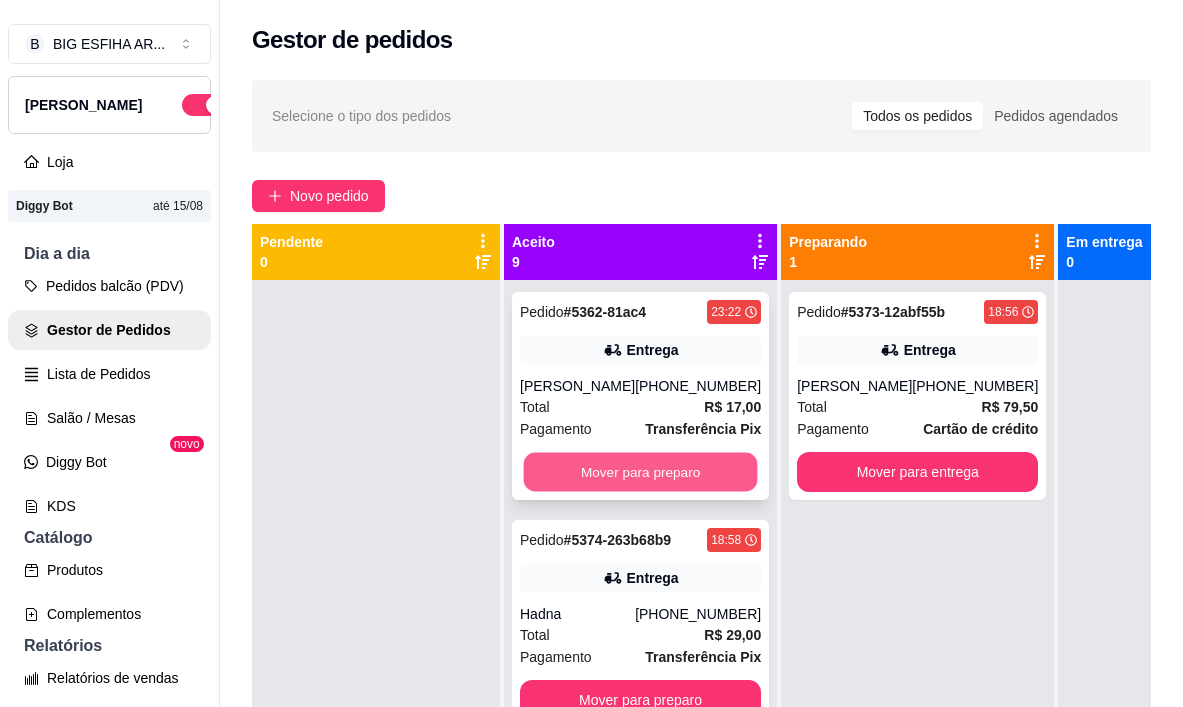 click on "Mover para preparo" at bounding box center (641, 472) 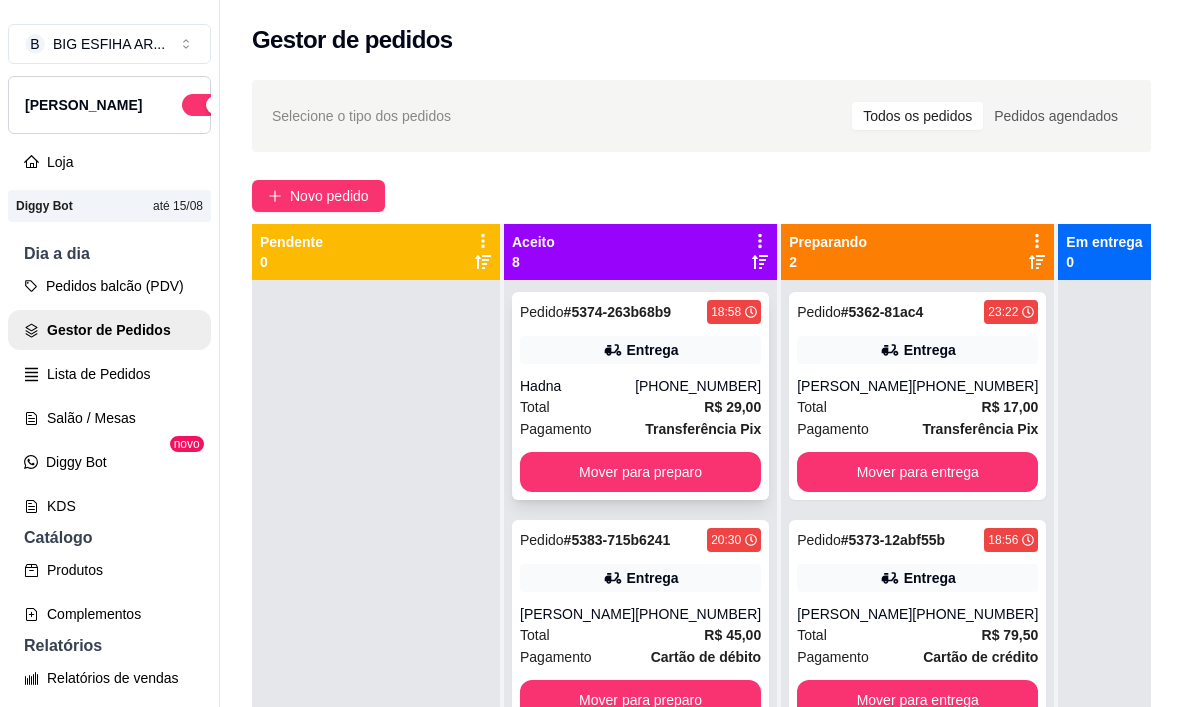 click on "Pedido  # 5374-263b68b9 18:58 Entrega Hadna (85) 99423-0385 Total R$ 29,00 Pagamento Transferência Pix Mover para preparo" at bounding box center [640, 396] 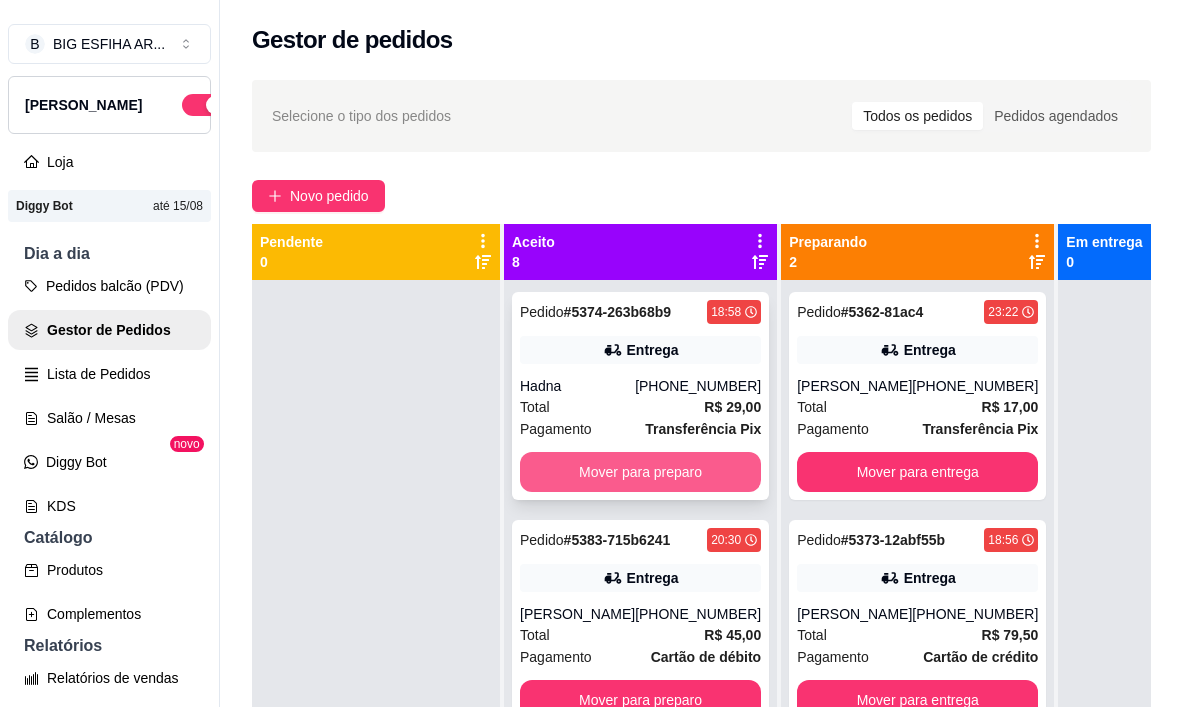 click on "Mover para preparo" at bounding box center (640, 472) 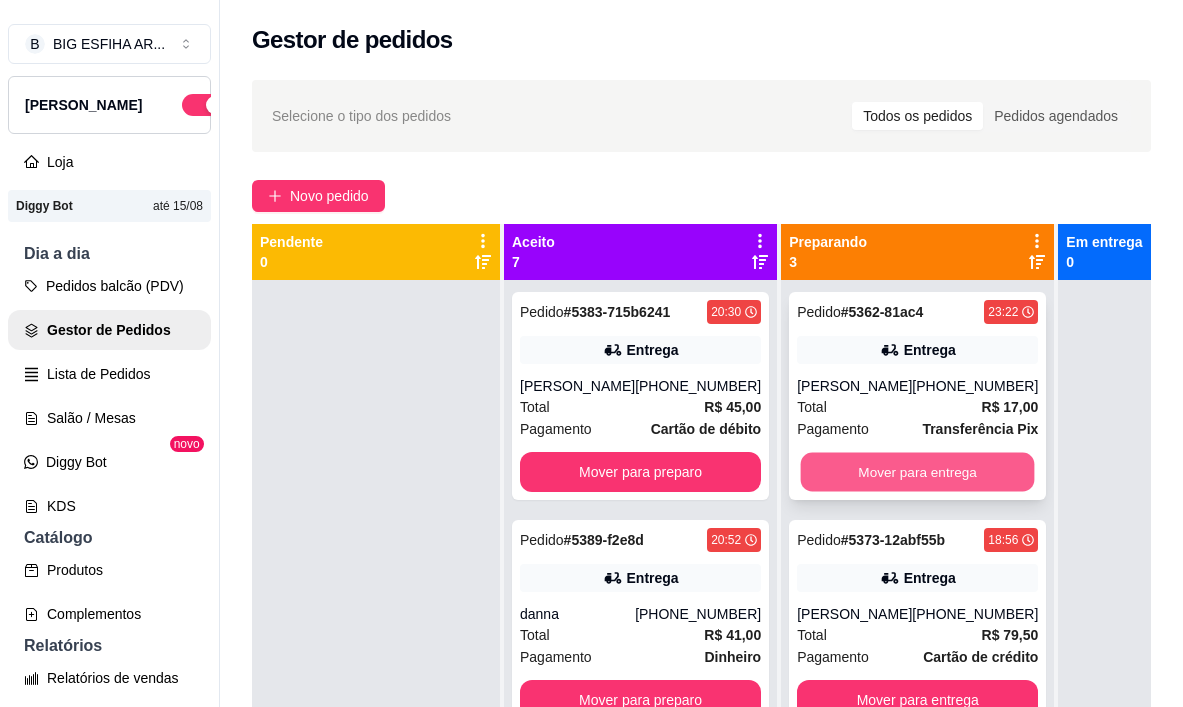 click on "Mover para entrega" at bounding box center [918, 472] 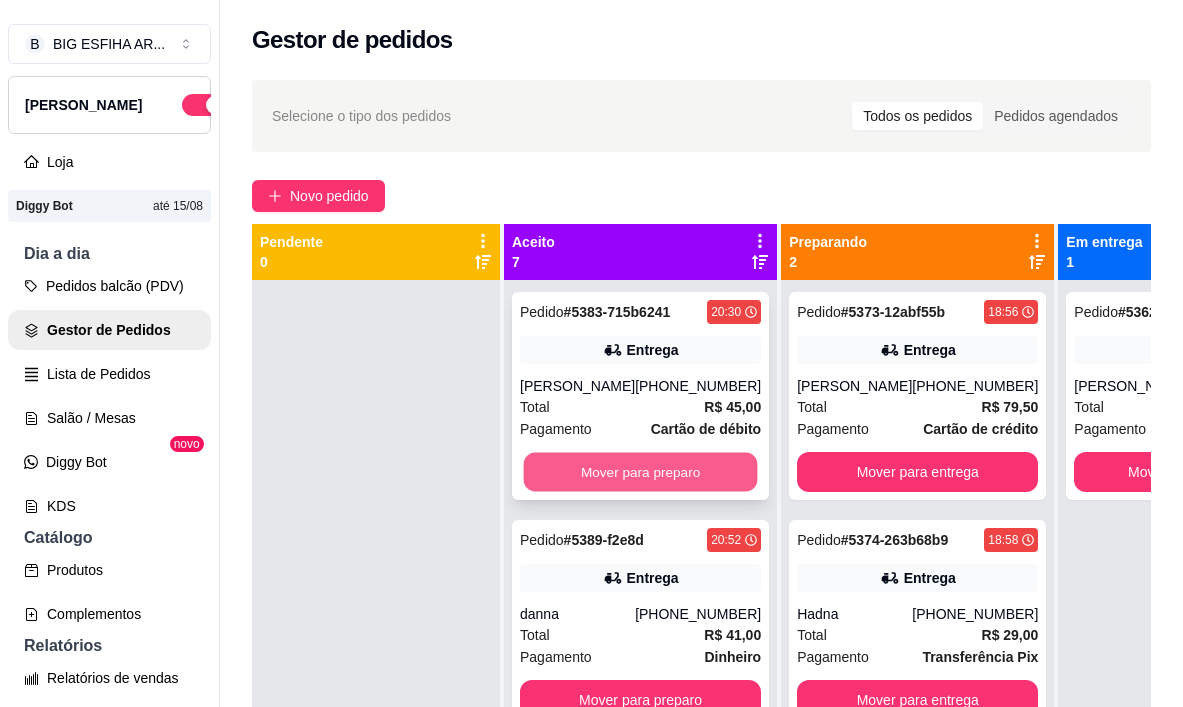 click on "Mover para preparo" at bounding box center (641, 472) 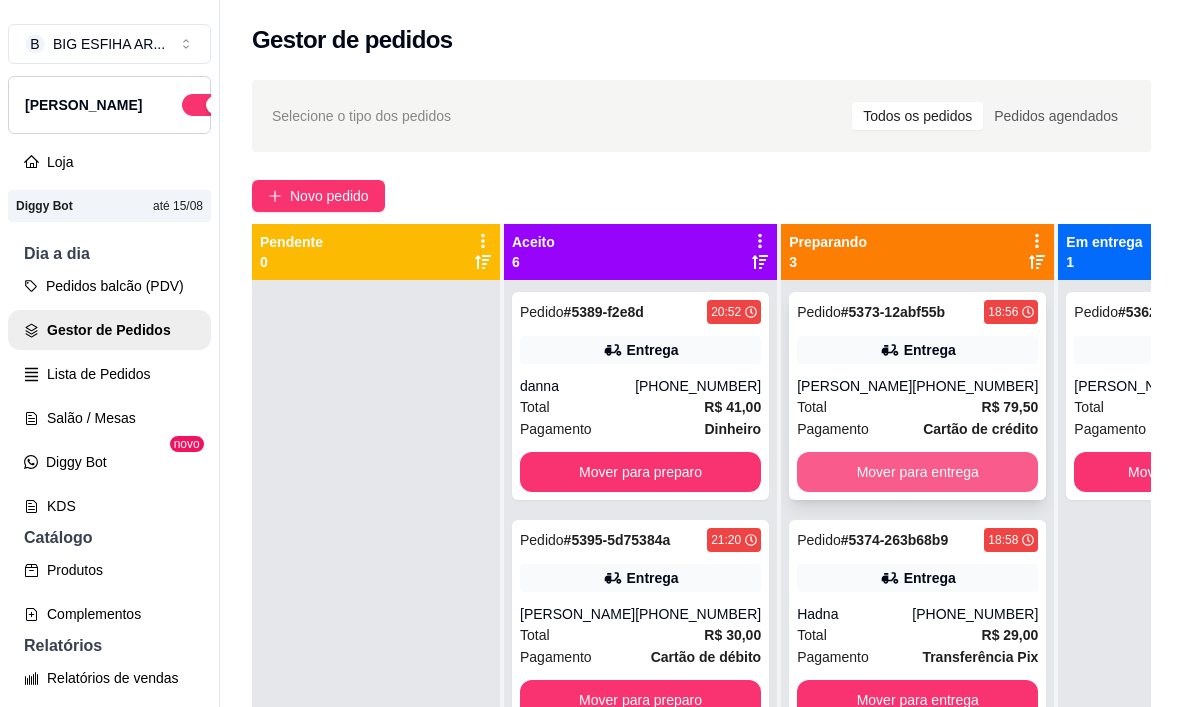 click on "Mover para entrega" at bounding box center [917, 472] 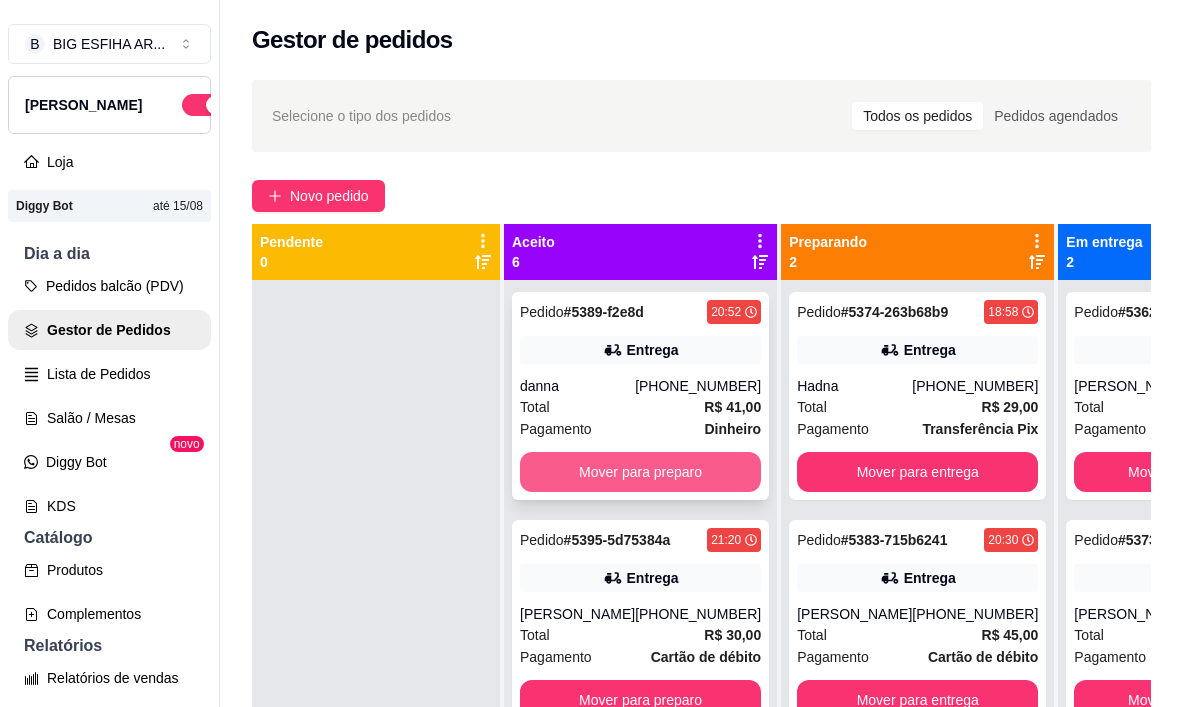 click on "Mover para preparo" at bounding box center [640, 472] 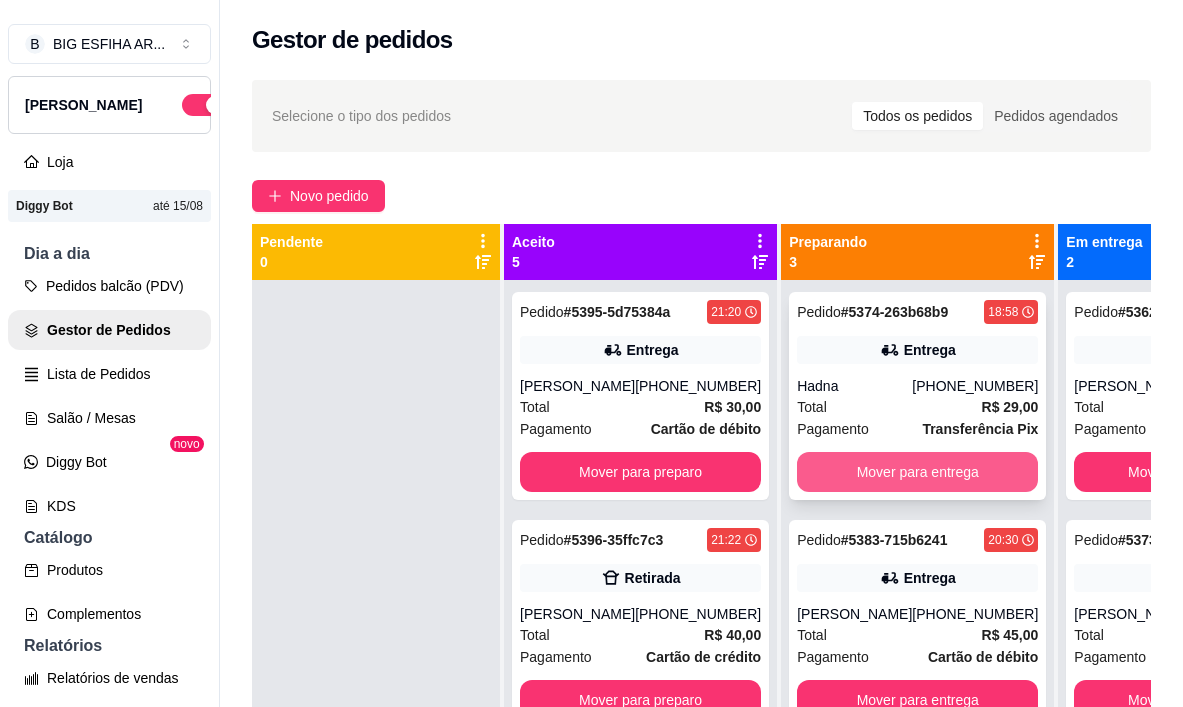click on "Mover para entrega" at bounding box center (917, 472) 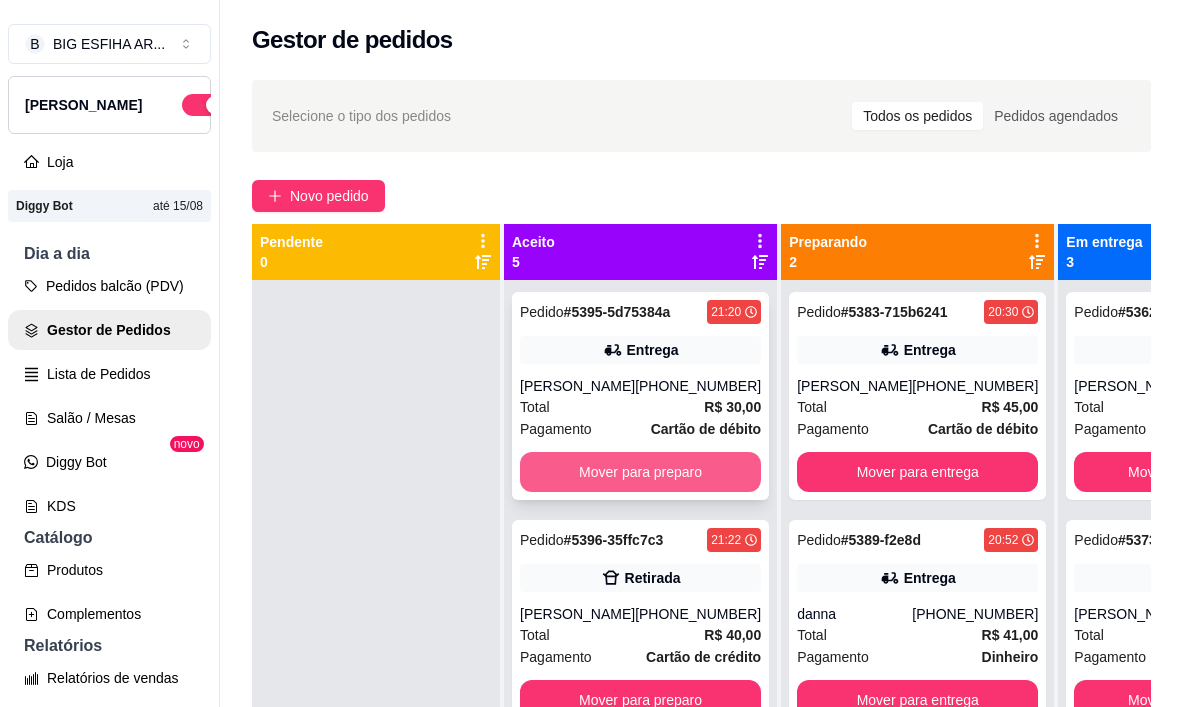 click on "Mover para preparo" at bounding box center (640, 472) 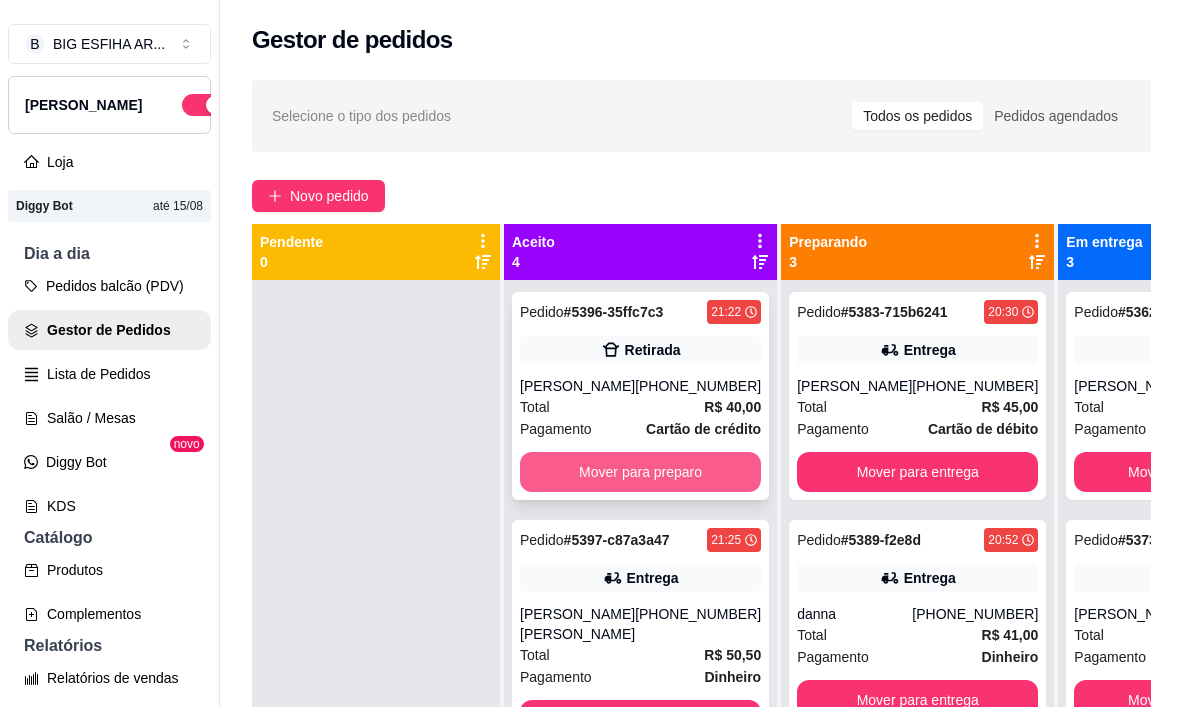 click on "Mover para preparo" at bounding box center (640, 472) 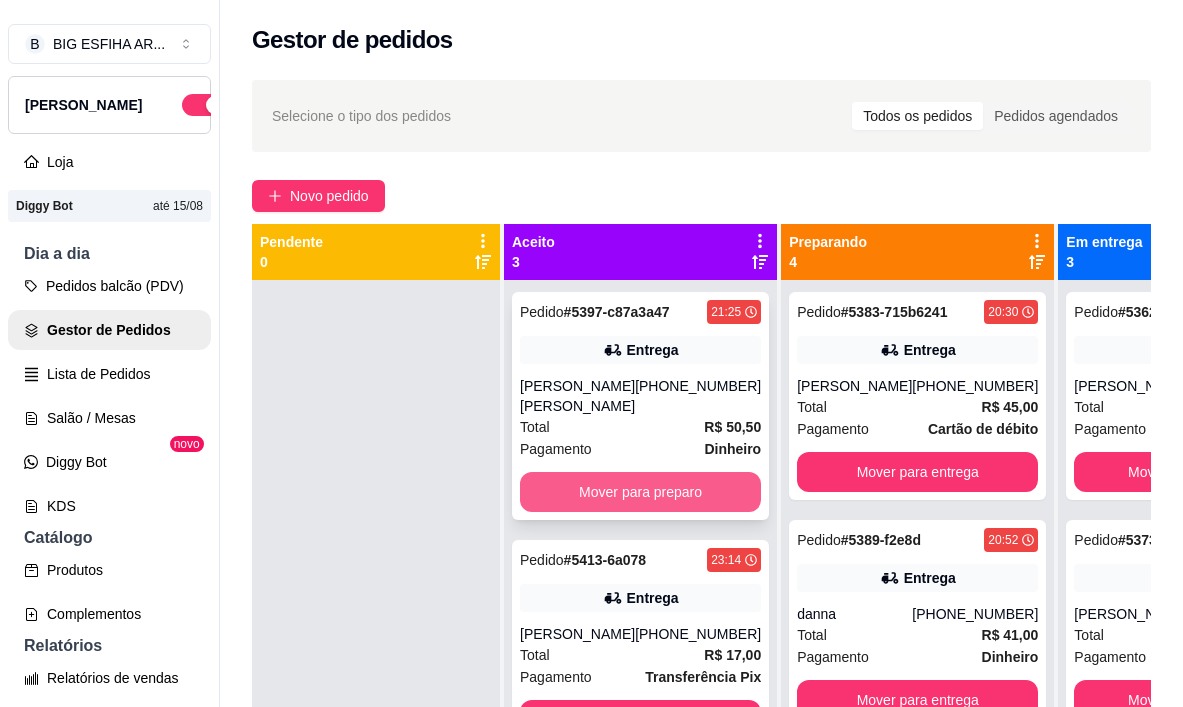 click on "Mover para preparo" at bounding box center (640, 492) 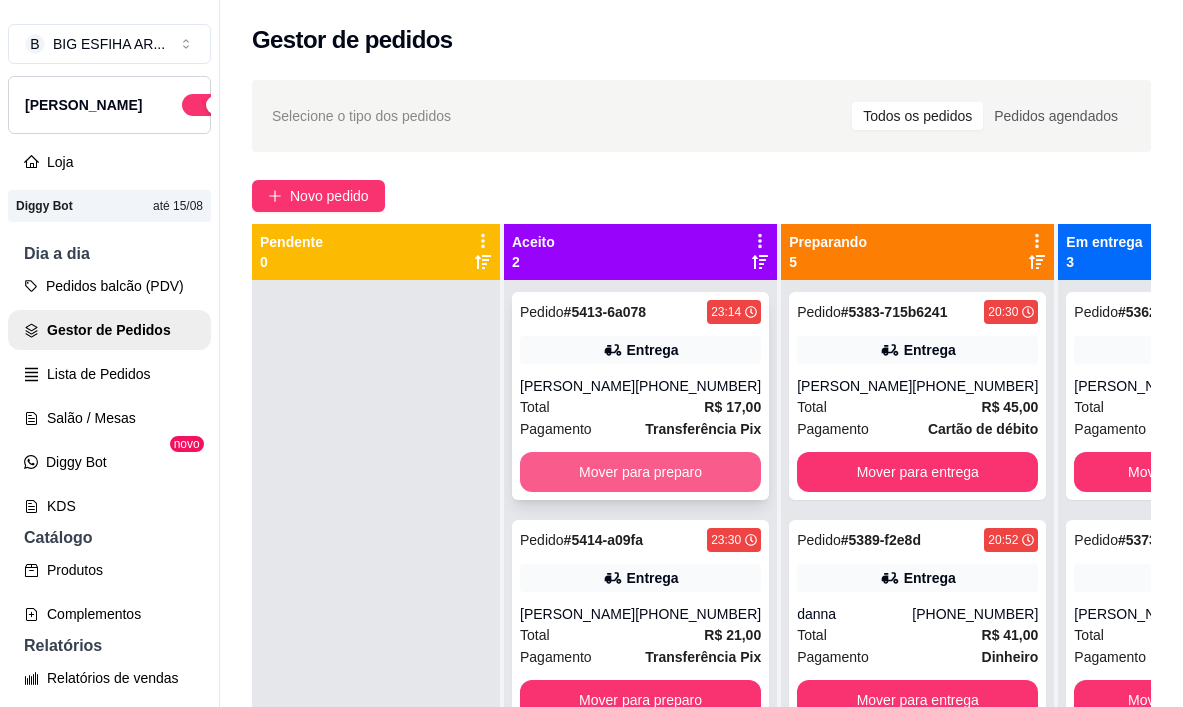 click on "Mover para preparo" at bounding box center (640, 472) 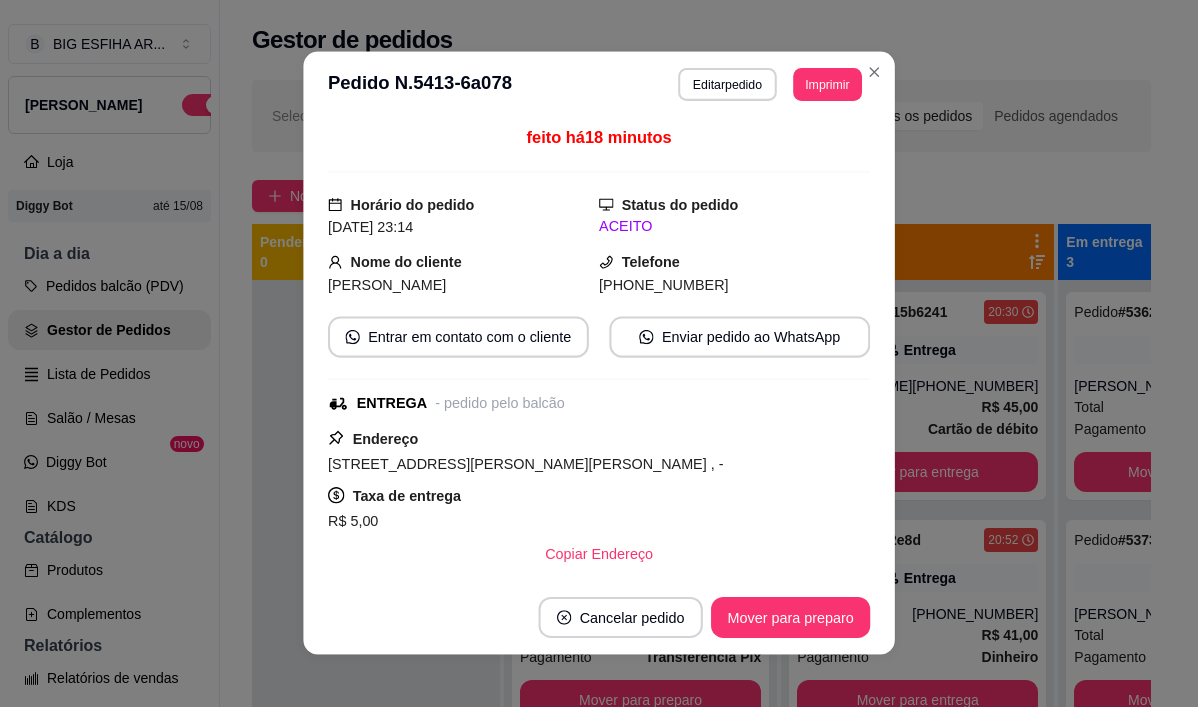 click on "[STREET_ADDRESS][PERSON_NAME]" at bounding box center [599, 464] 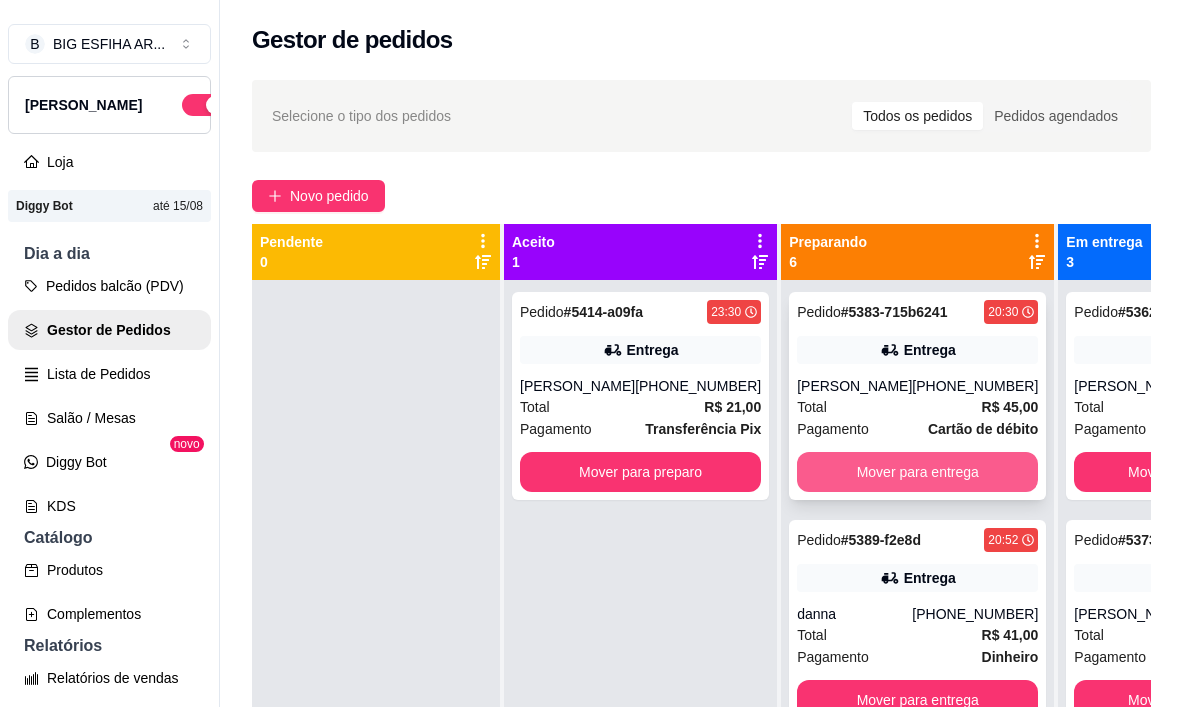 click on "Mover para entrega" at bounding box center (917, 472) 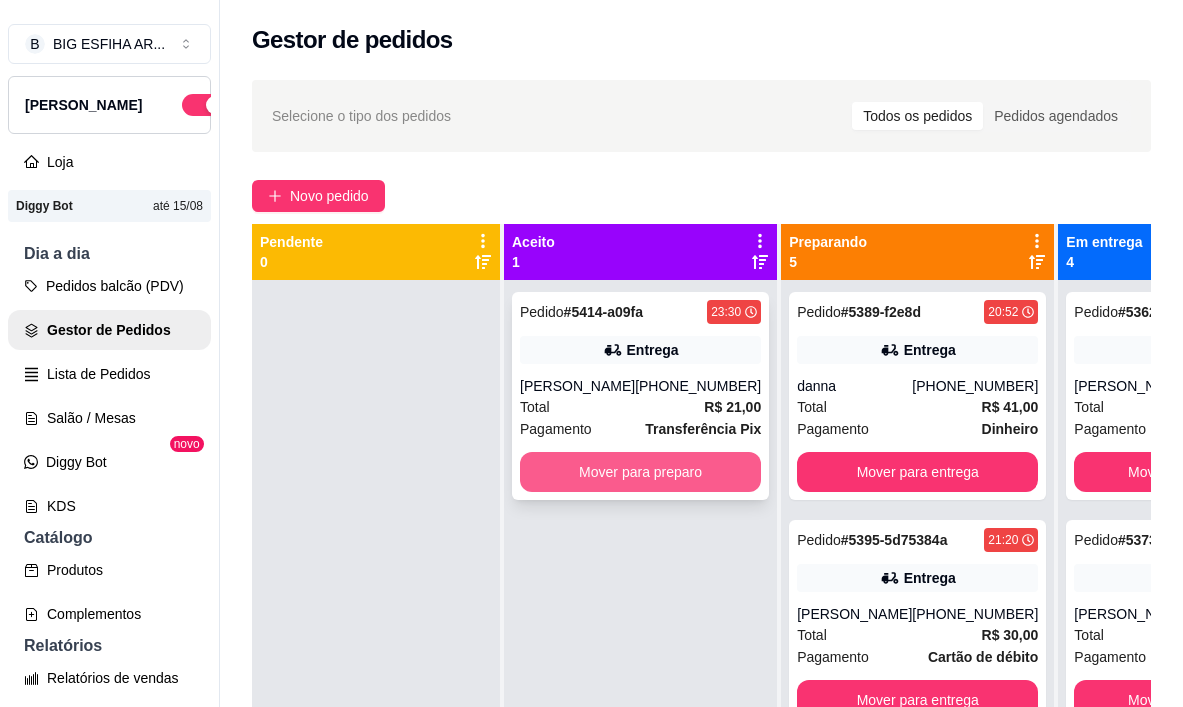 click on "Mover para preparo" at bounding box center (640, 472) 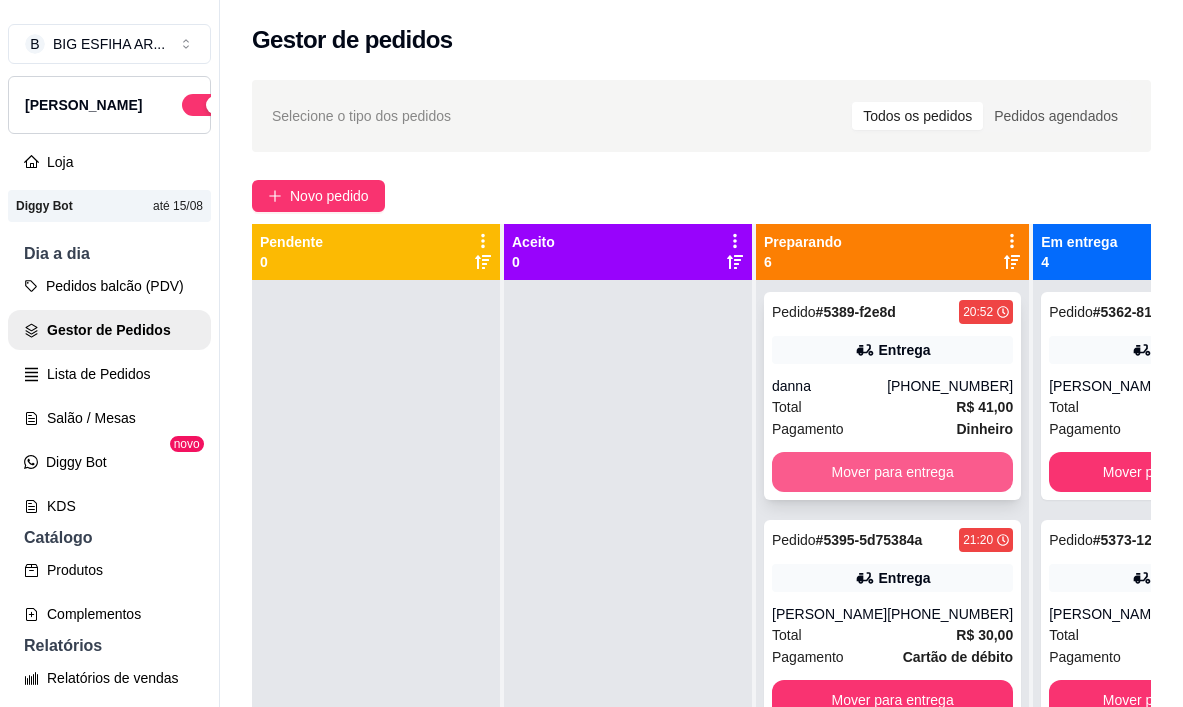 click on "Mover para entrega" at bounding box center [892, 472] 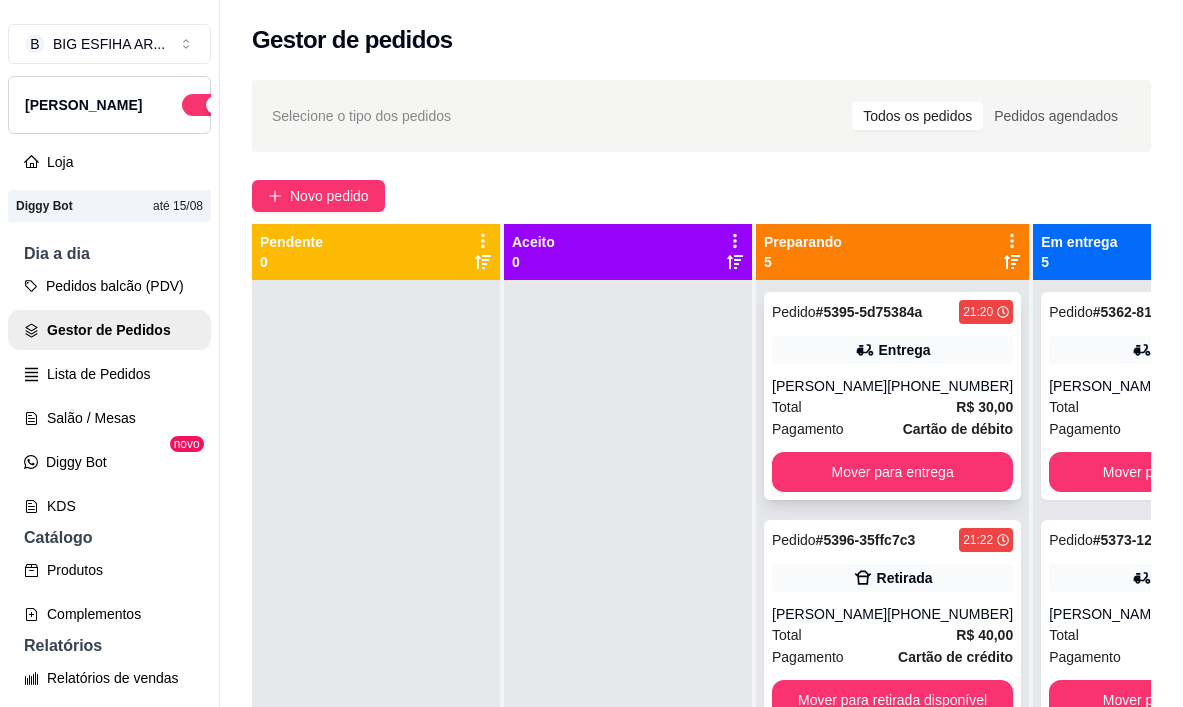 click on "Pedido  # 5395-5d75384a 21:20 Entrega Agatha (85) 99276-4252 Total R$ 30,00 Pagamento Cartão de débito Mover para entrega" at bounding box center [892, 396] 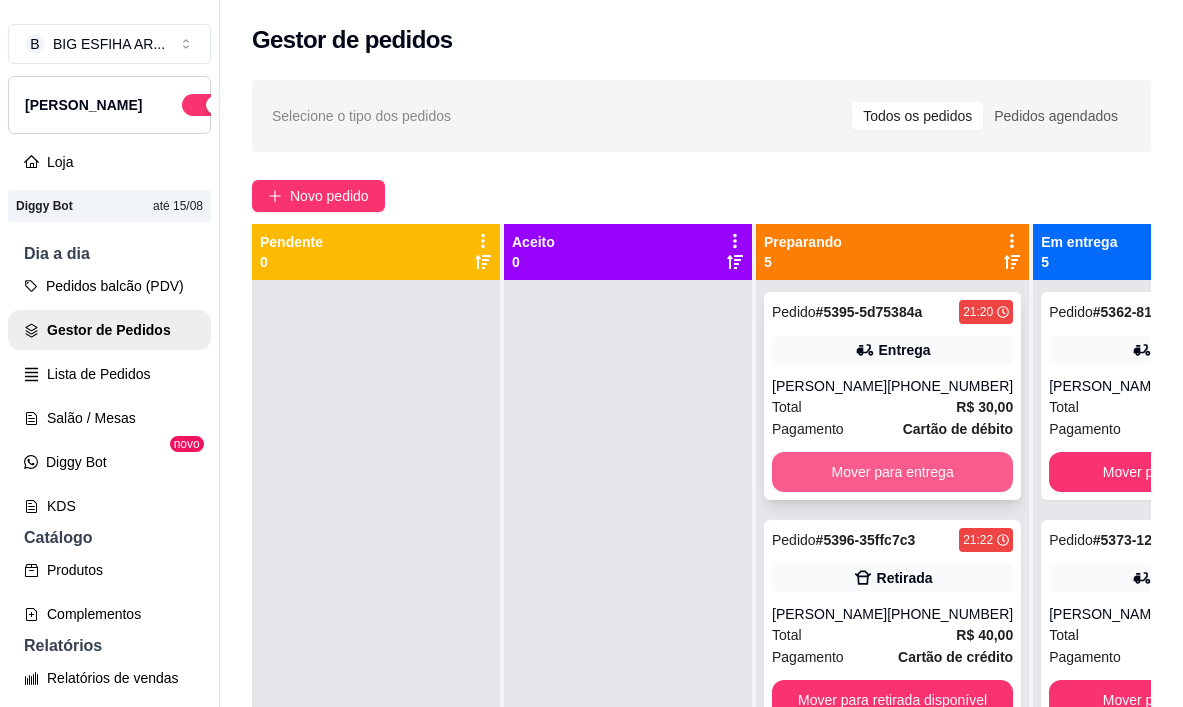 click on "Mover para entrega" at bounding box center [892, 472] 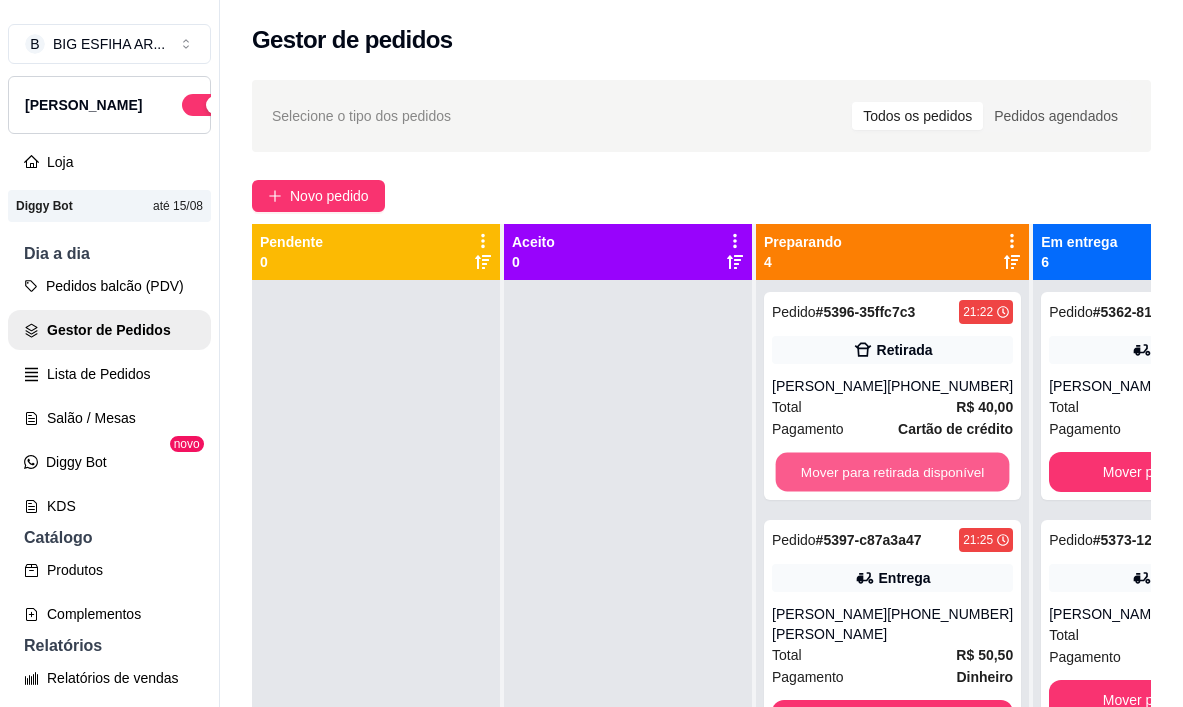 click on "Mover para retirada disponível" at bounding box center [893, 472] 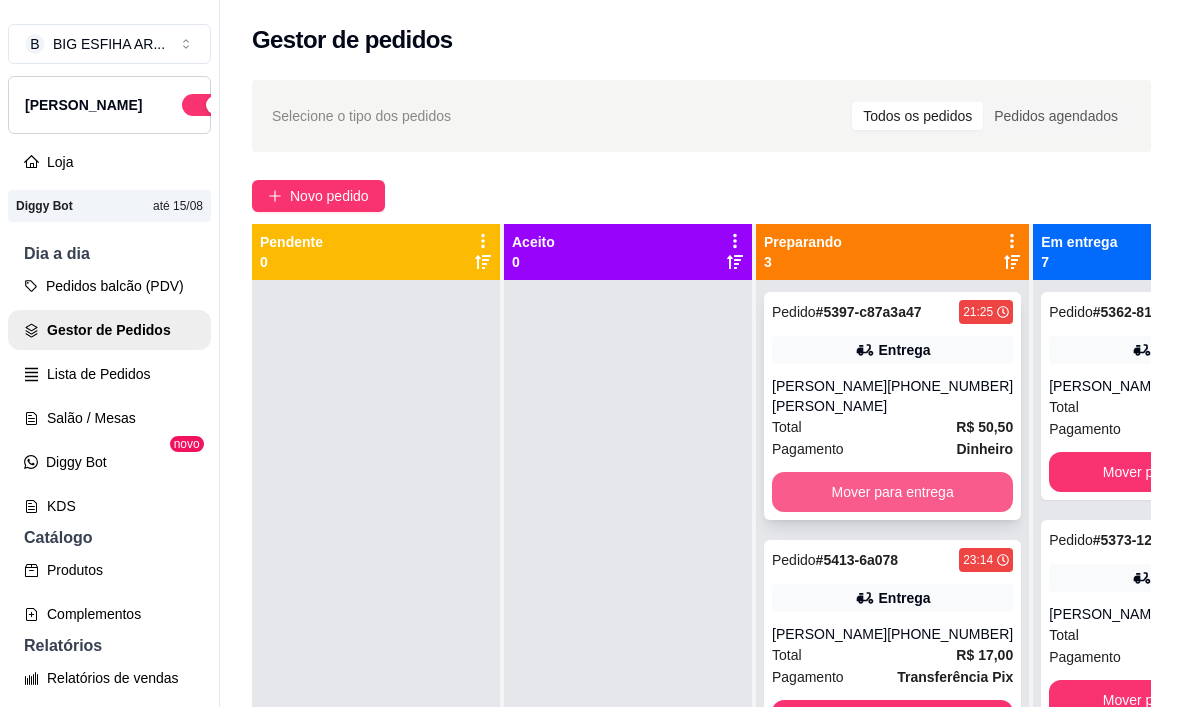 click on "Mover para entrega" at bounding box center [892, 492] 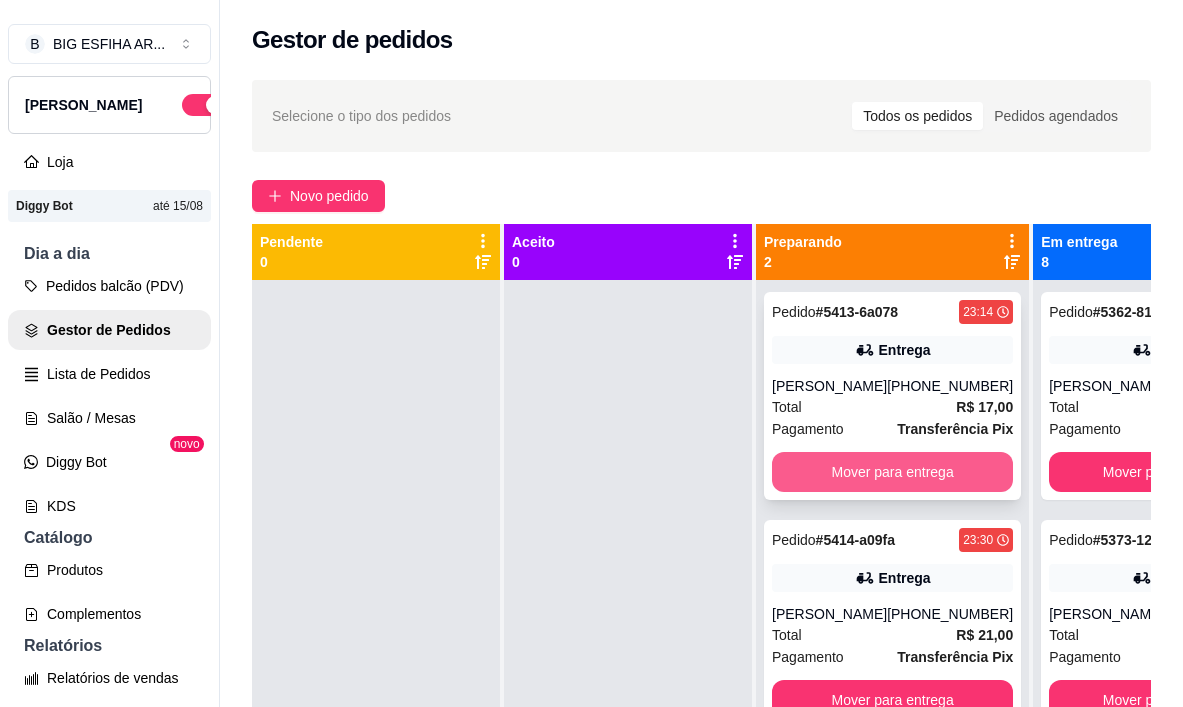 click on "Mover para entrega" at bounding box center [892, 472] 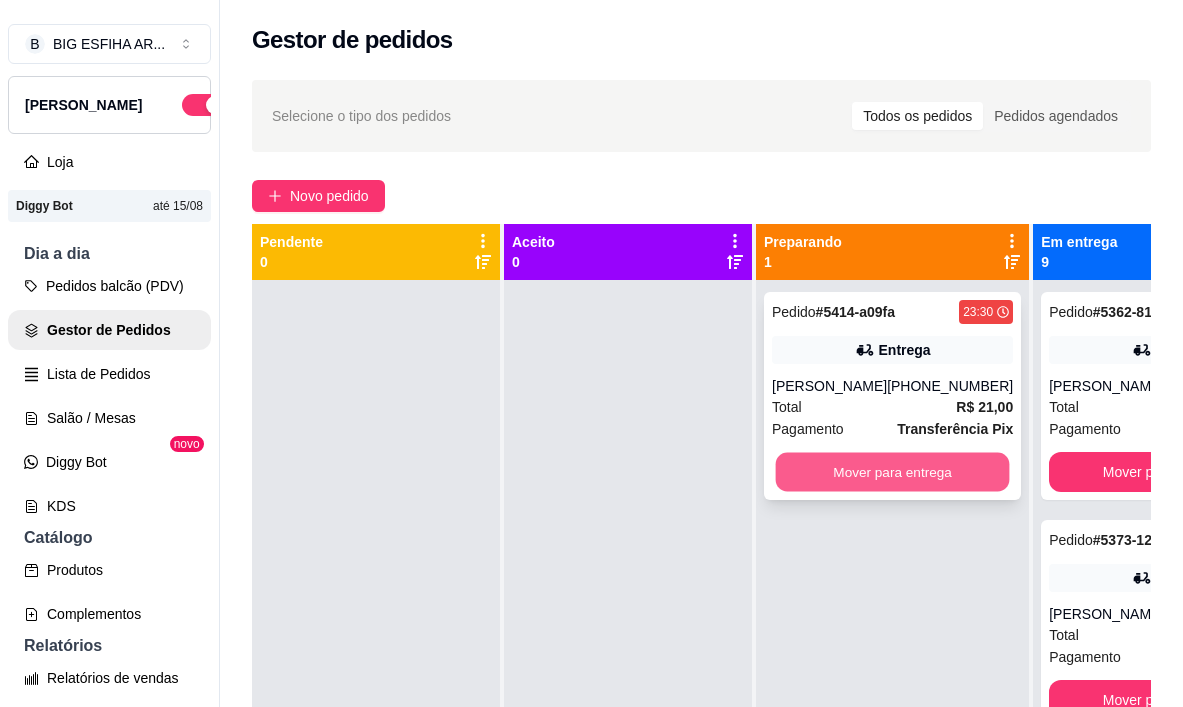 click on "Mover para entrega" at bounding box center (893, 472) 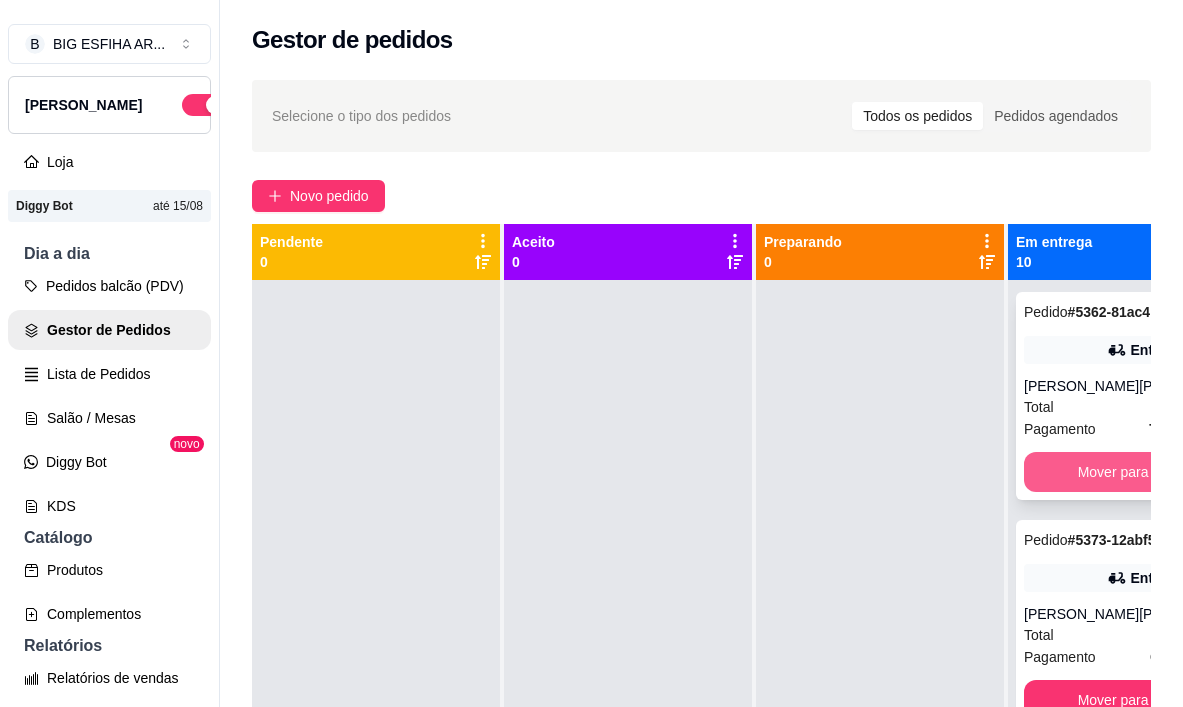click on "Mover para finalizado" at bounding box center (1144, 472) 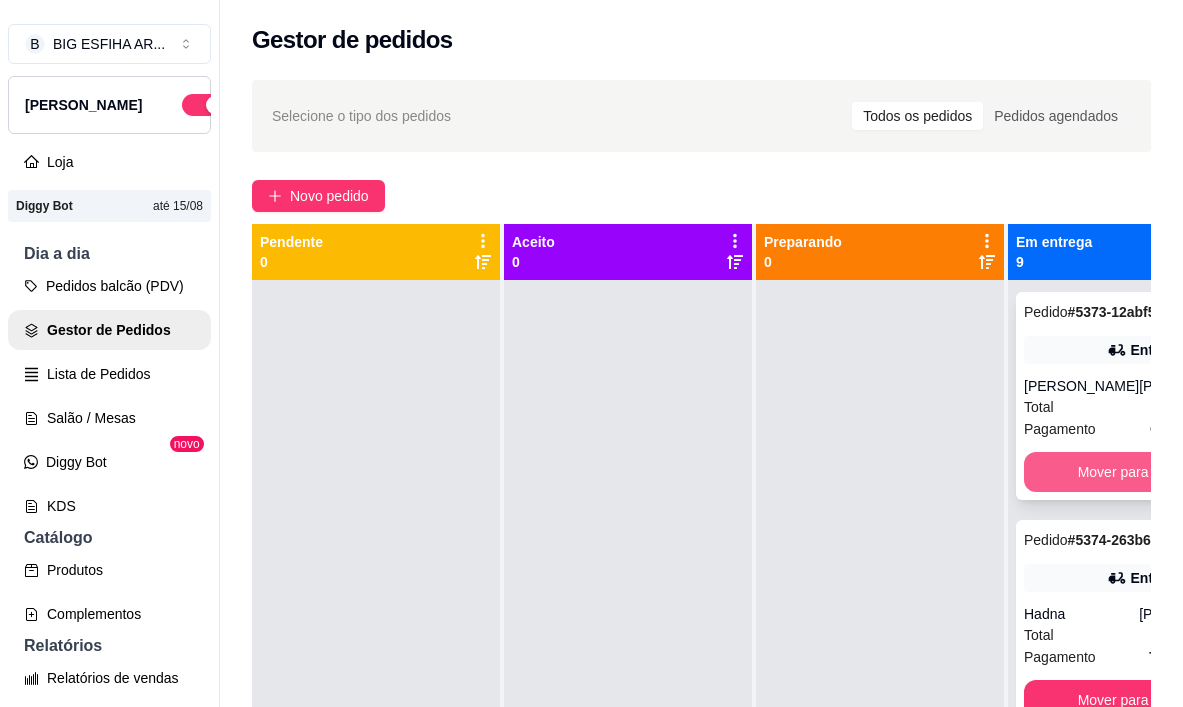 click on "Mover para finalizado" at bounding box center (1144, 472) 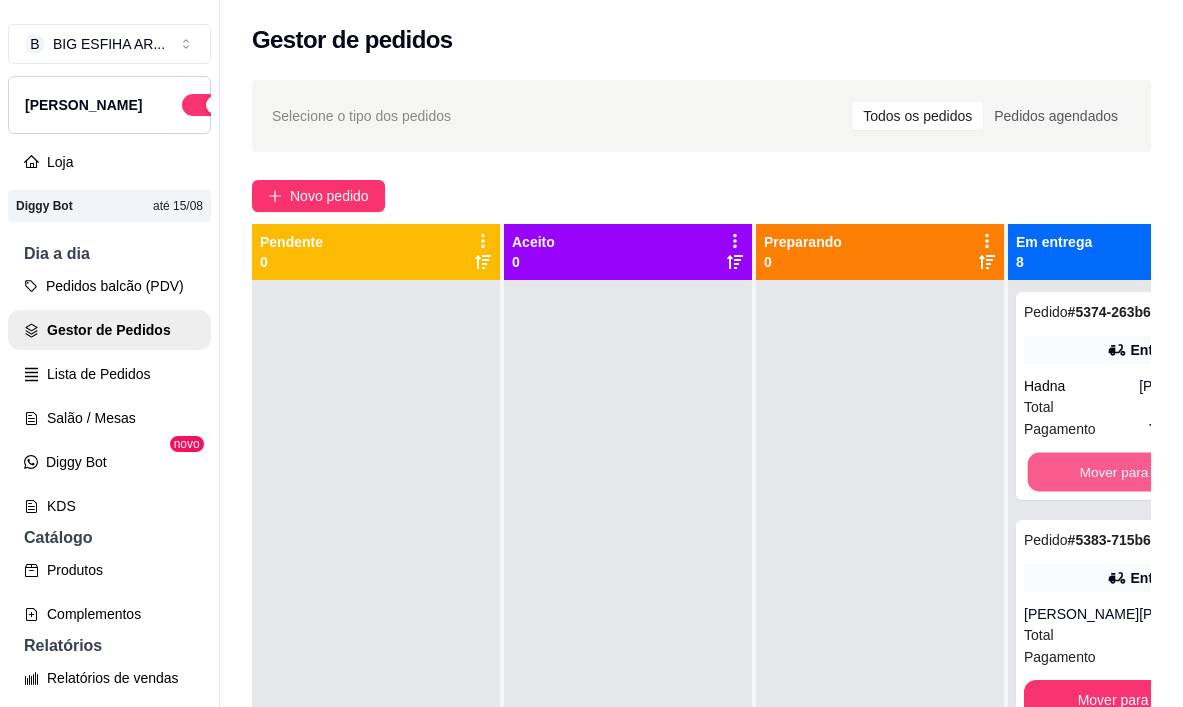 click on "Mover para finalizado" at bounding box center [1145, 472] 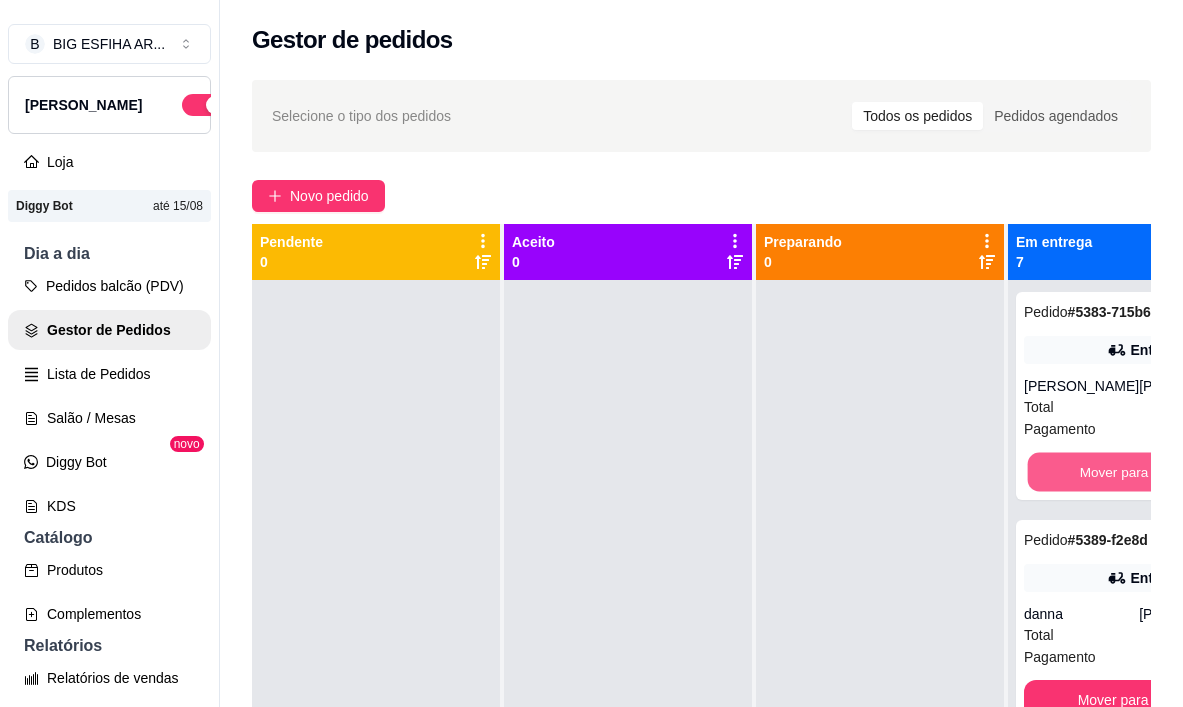click on "Mover para finalizado" at bounding box center (1145, 472) 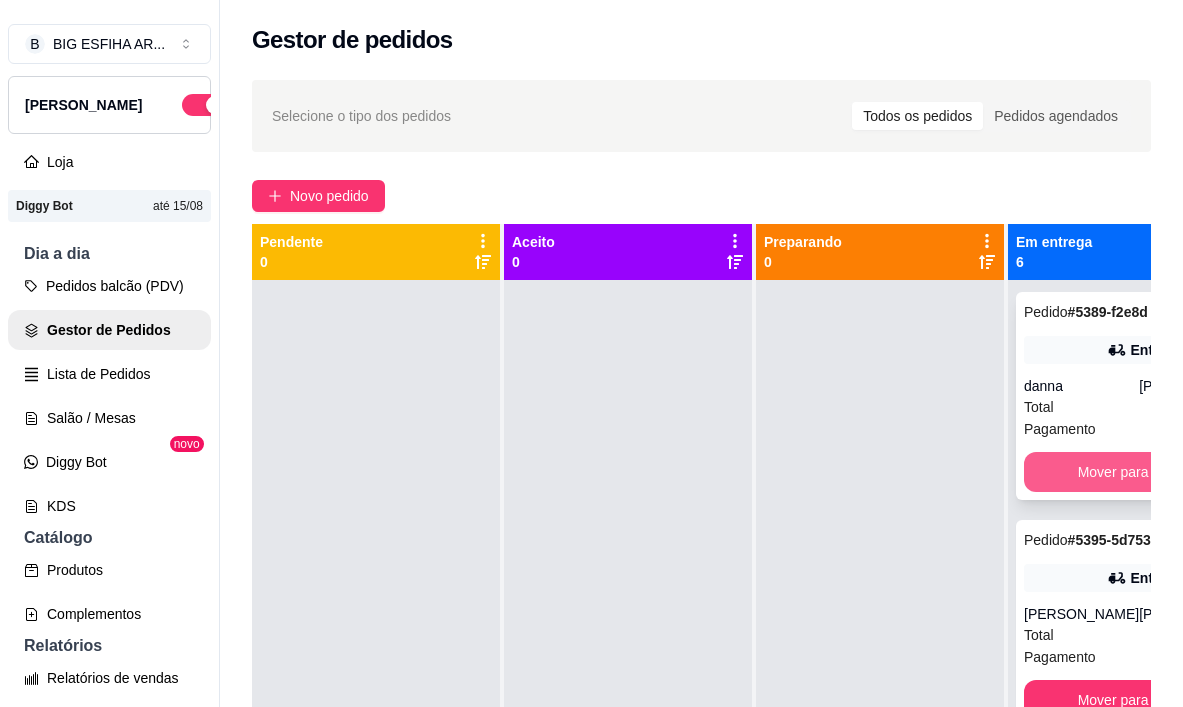 click on "Mover para finalizado" at bounding box center (1144, 472) 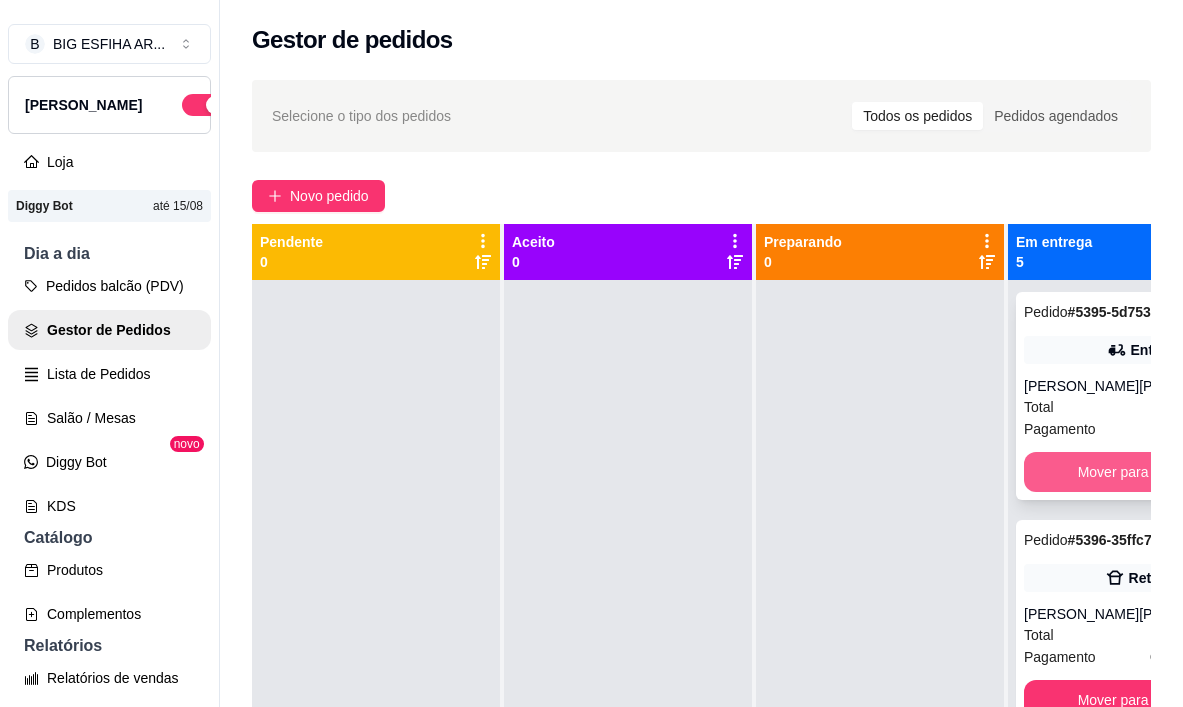 click on "Mover para finalizado" at bounding box center (1144, 472) 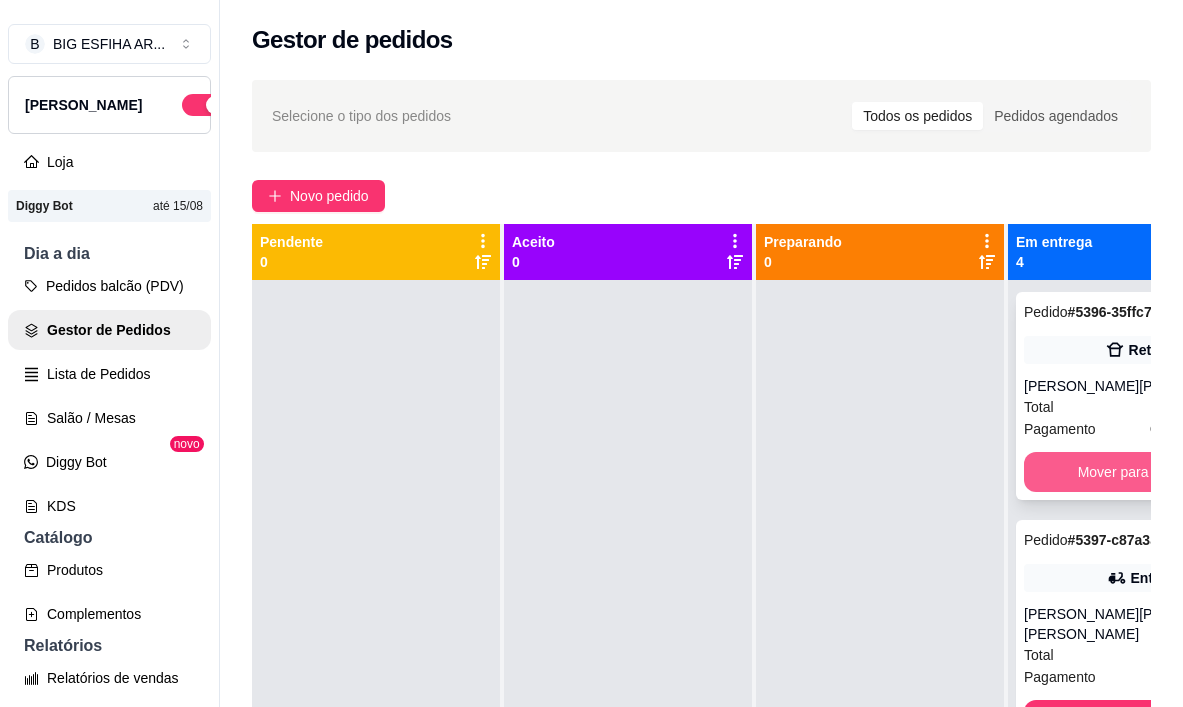 click on "Mover para finalizado" at bounding box center (1144, 472) 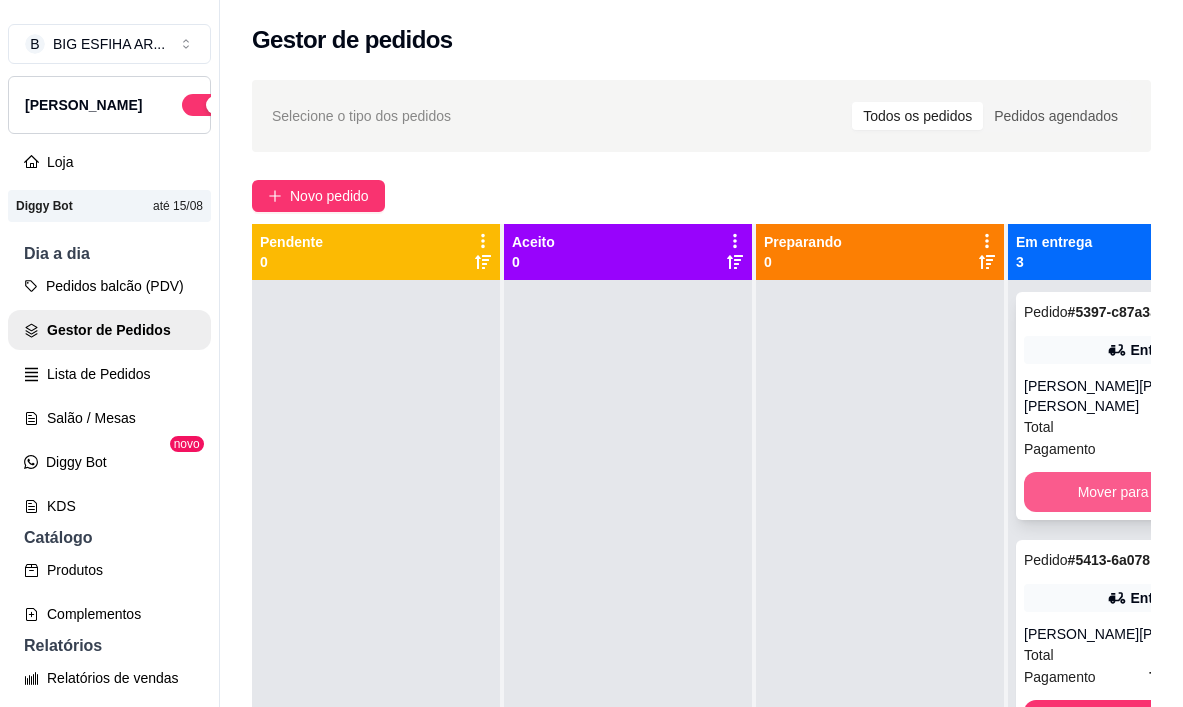 click on "Mover para finalizado" at bounding box center [1144, 492] 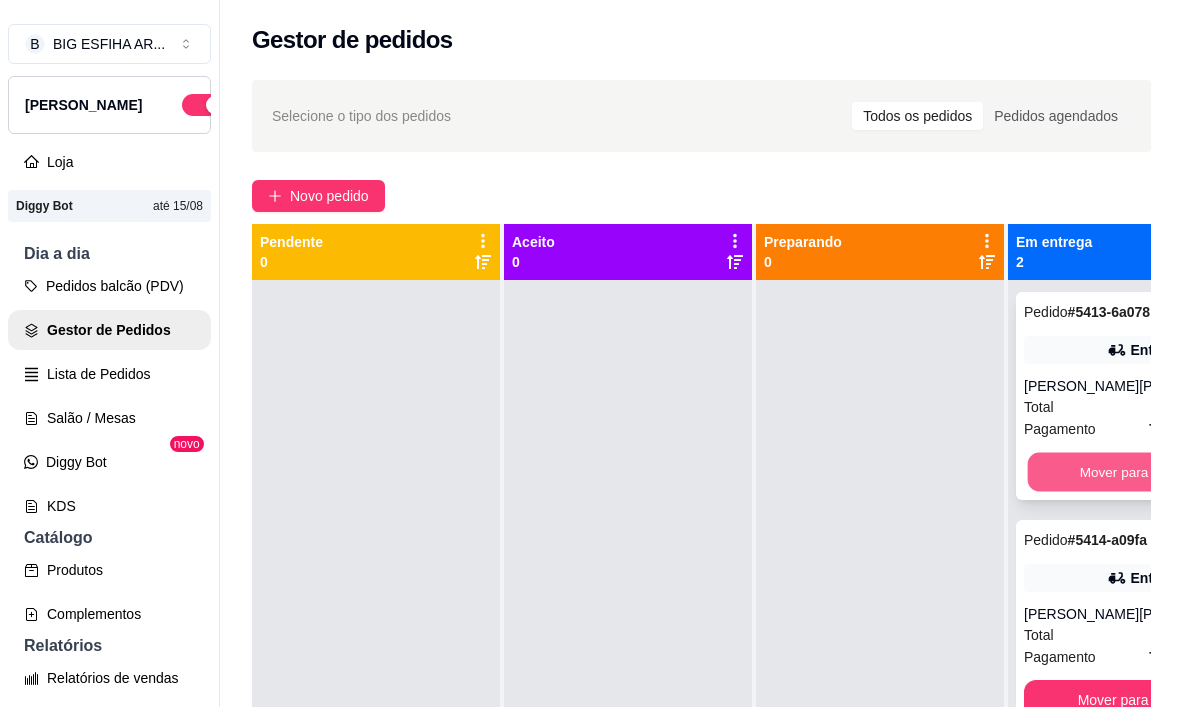 click on "Mover para finalizado" at bounding box center [1145, 472] 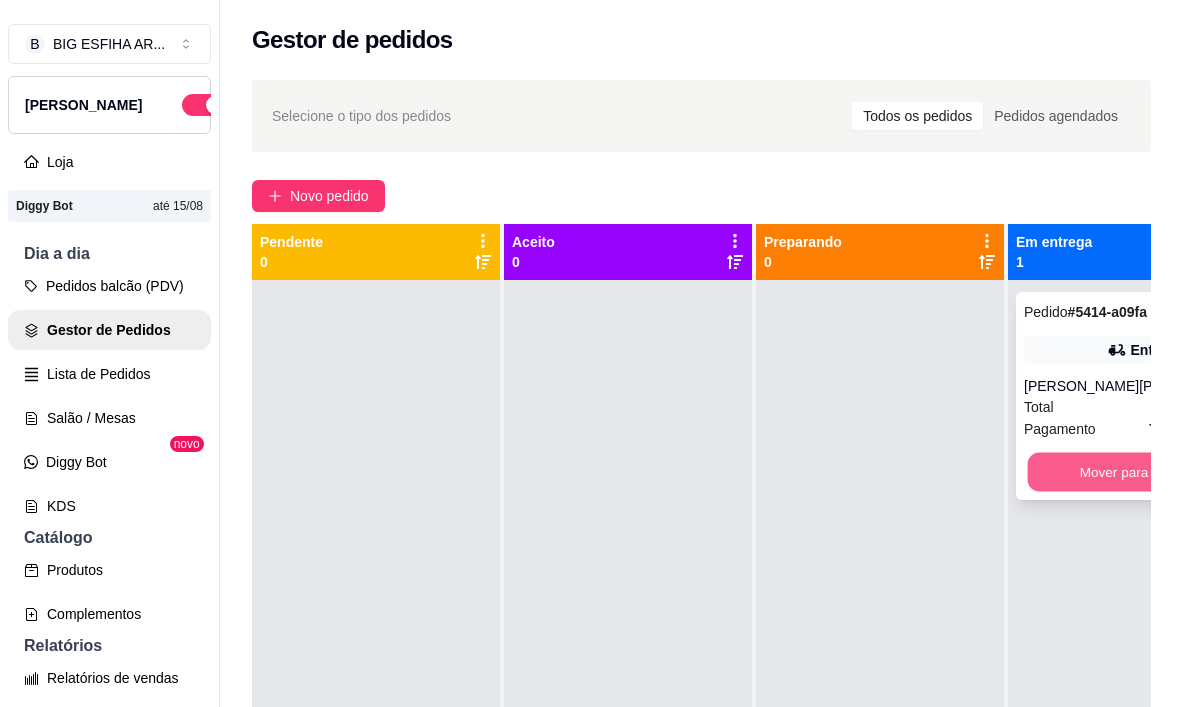 click on "Mover para finalizado" at bounding box center (1145, 472) 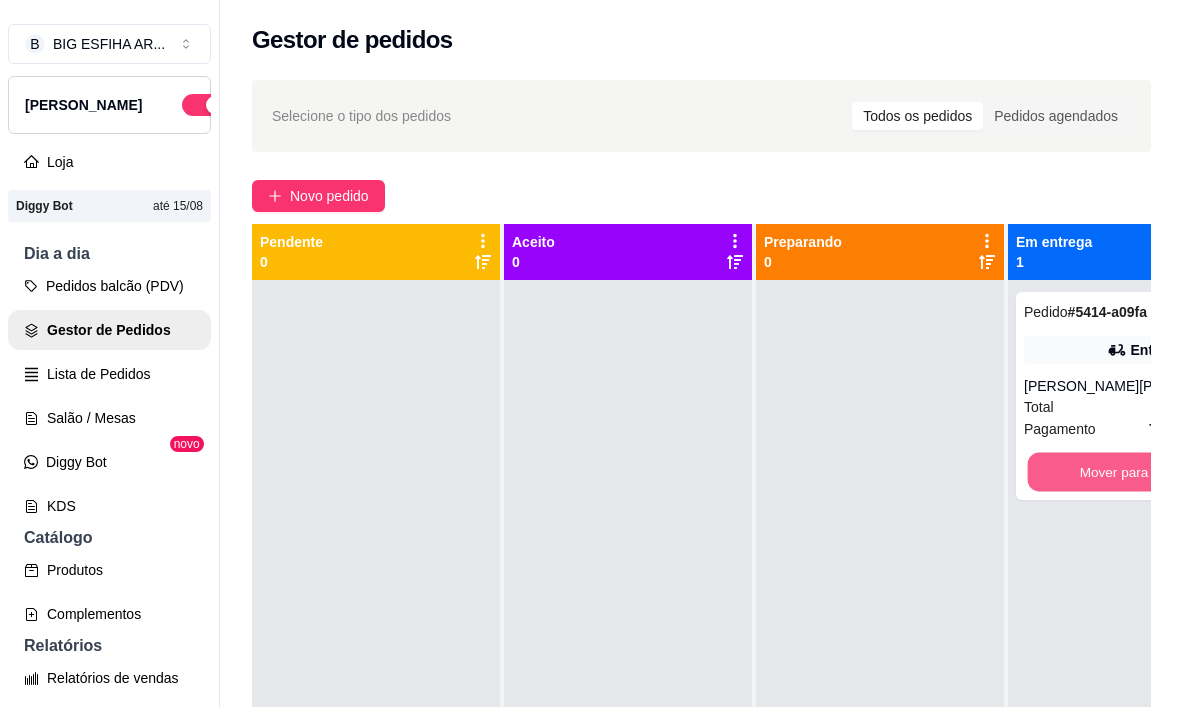 click on "Mover para finalizado" at bounding box center (1145, 472) 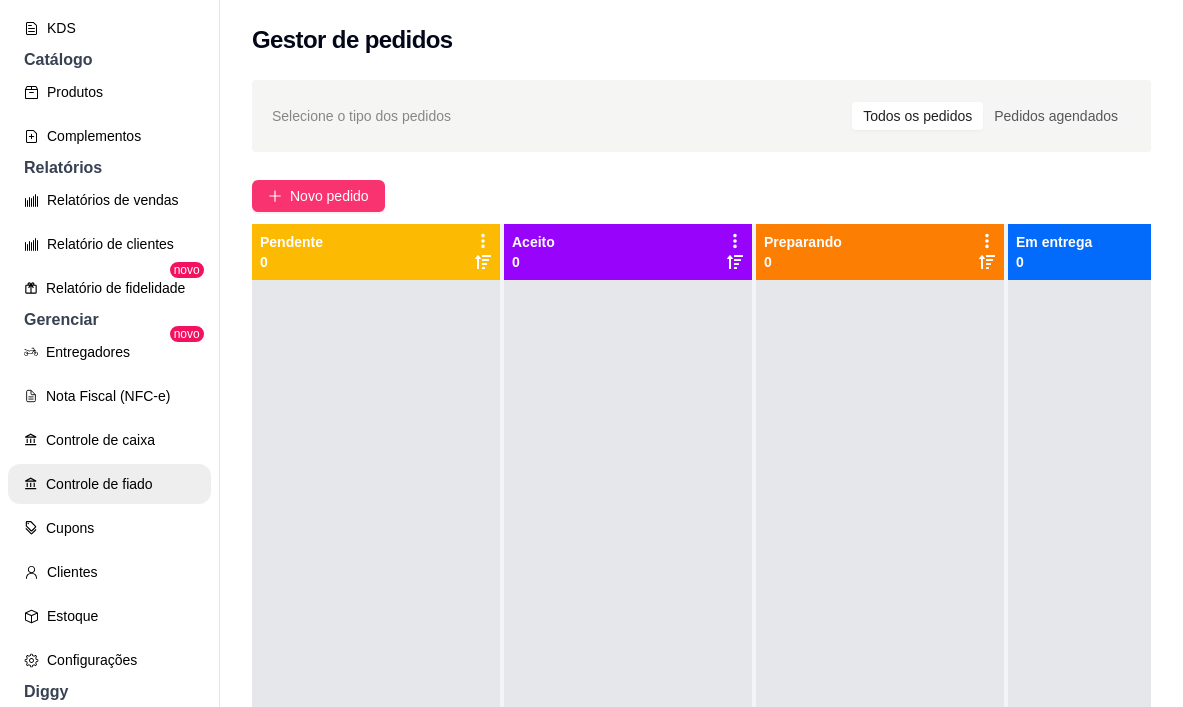 scroll, scrollTop: 500, scrollLeft: 0, axis: vertical 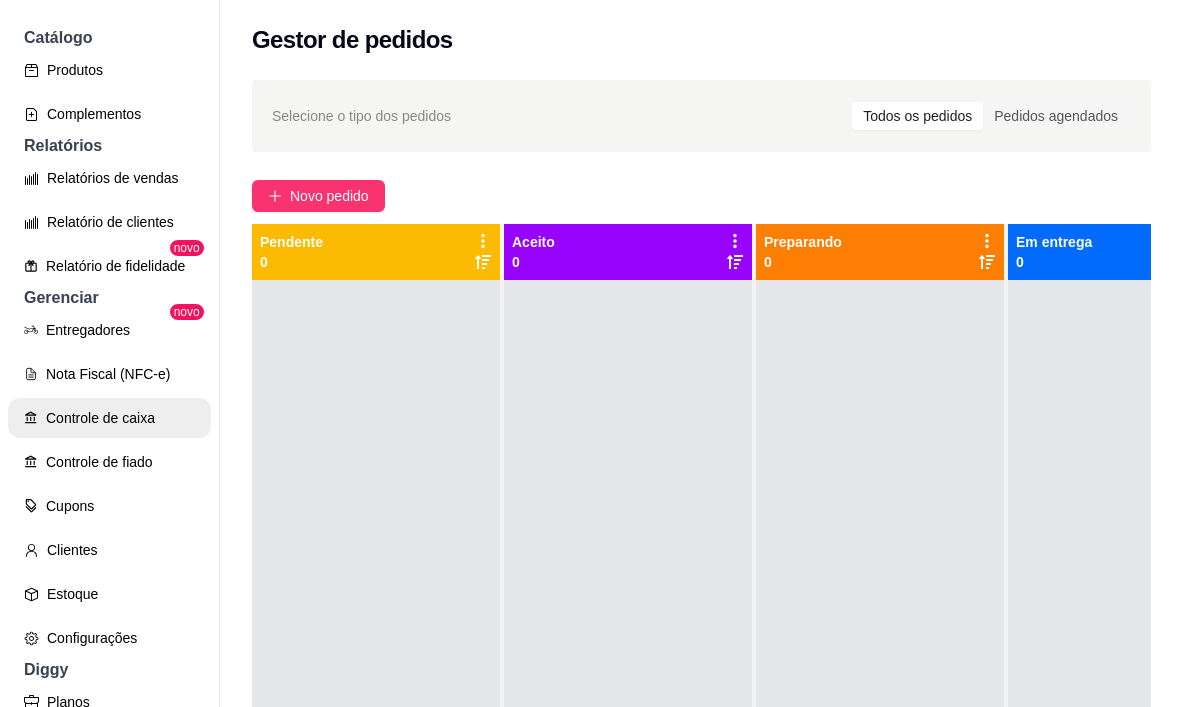 click on "Controle de caixa" at bounding box center (109, 418) 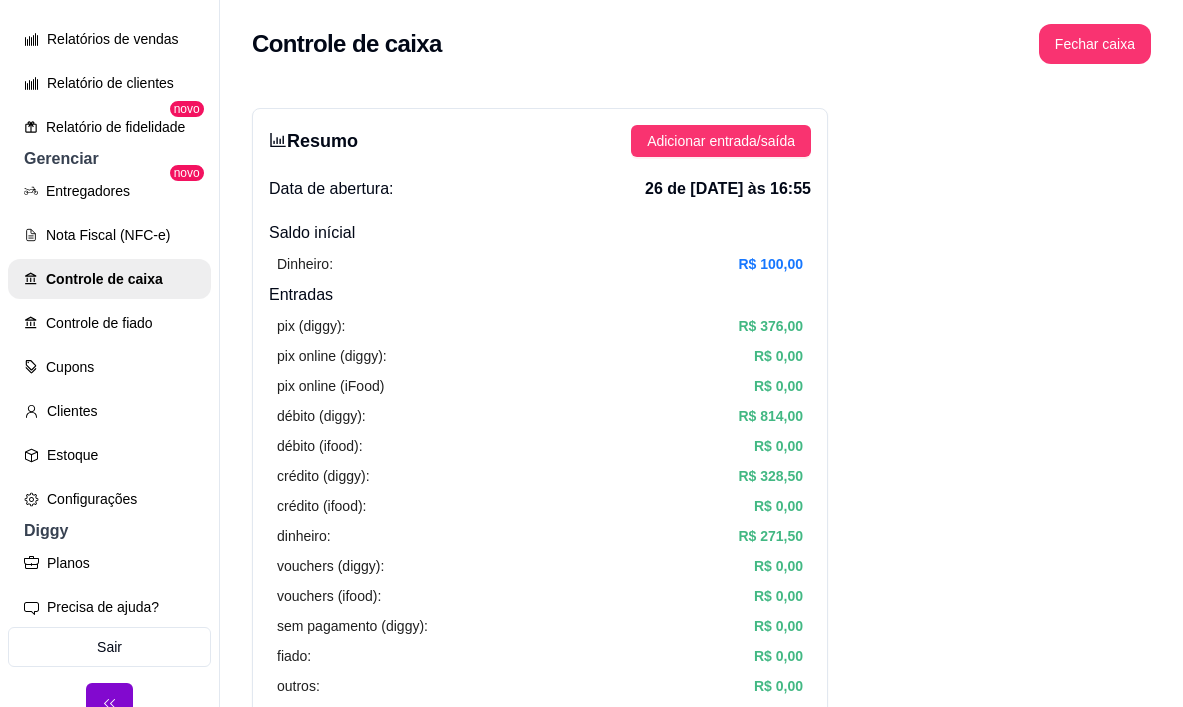 scroll, scrollTop: 663, scrollLeft: 0, axis: vertical 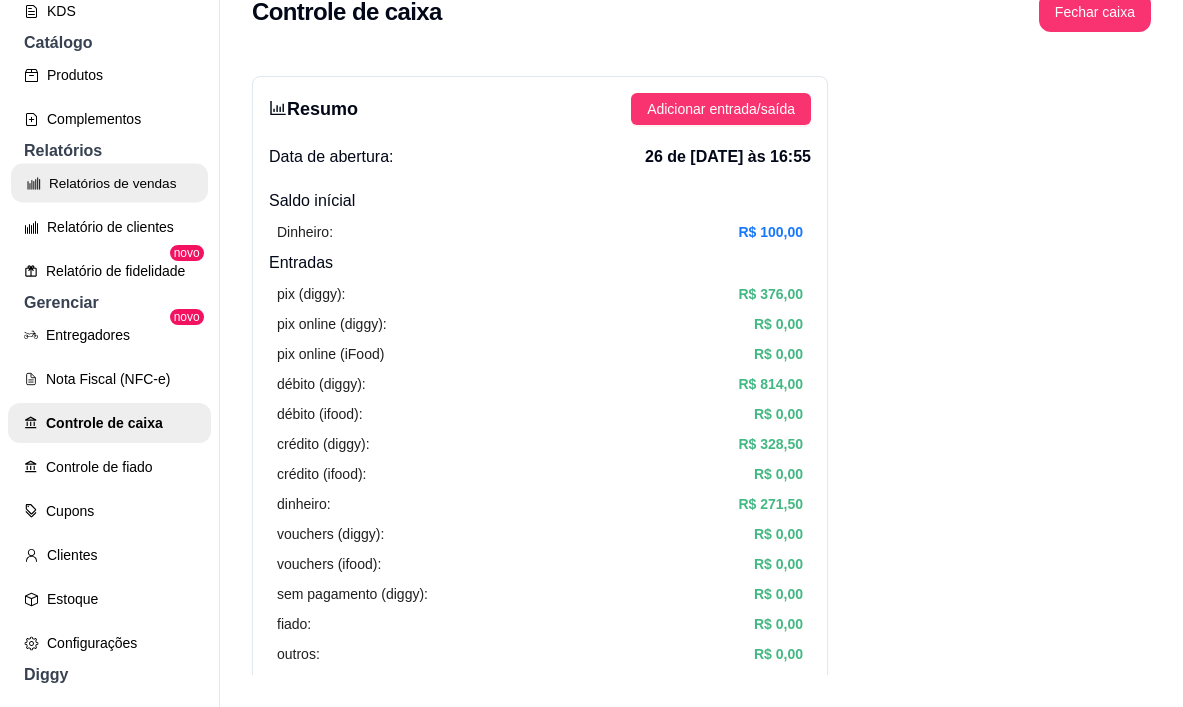 click on "Relatórios de vendas" at bounding box center [109, 183] 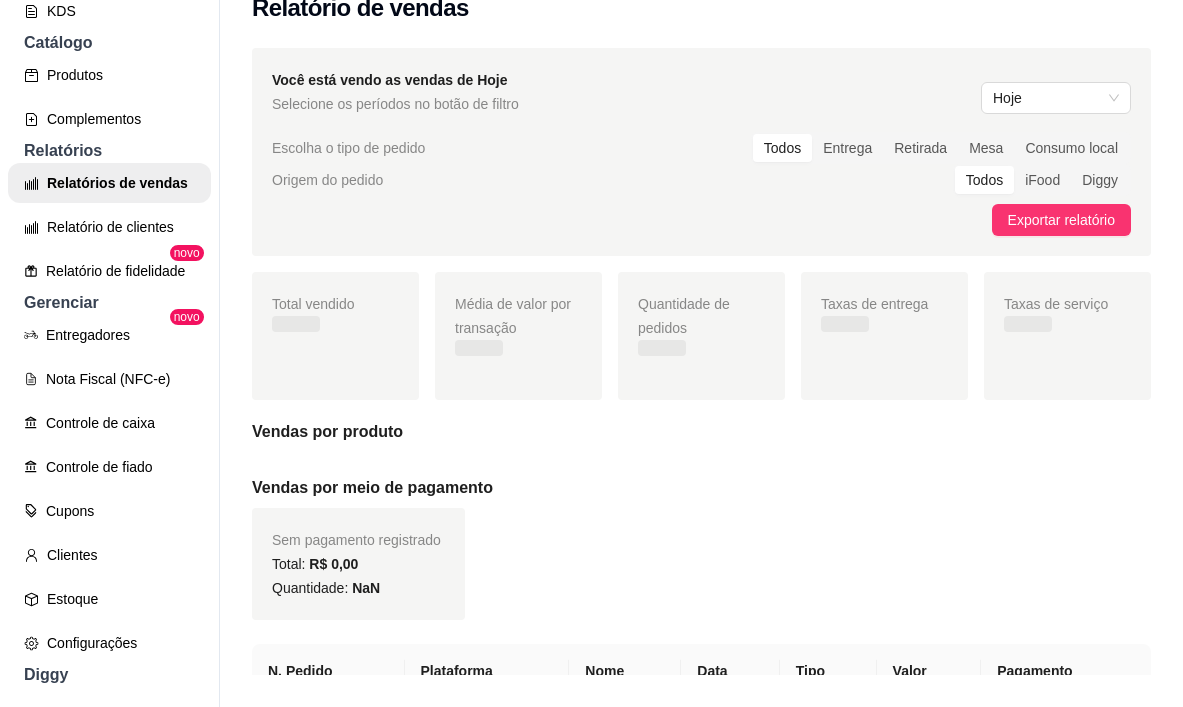scroll, scrollTop: 0, scrollLeft: 0, axis: both 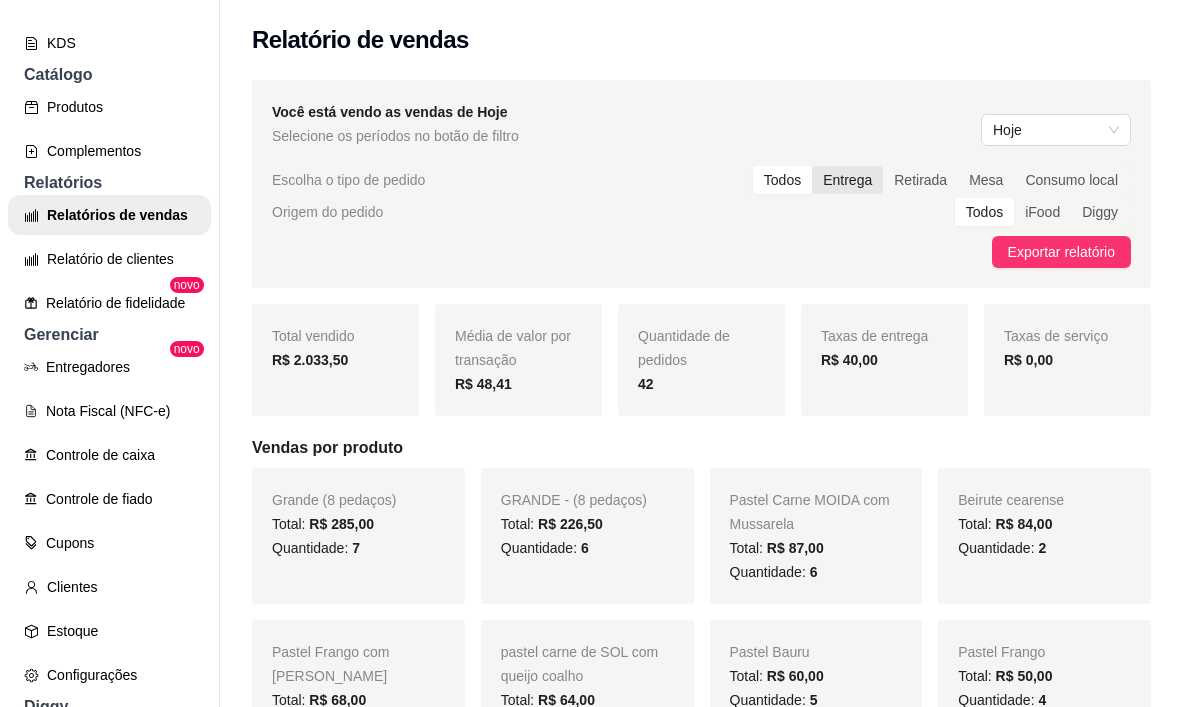 click on "Entrega" at bounding box center (847, 180) 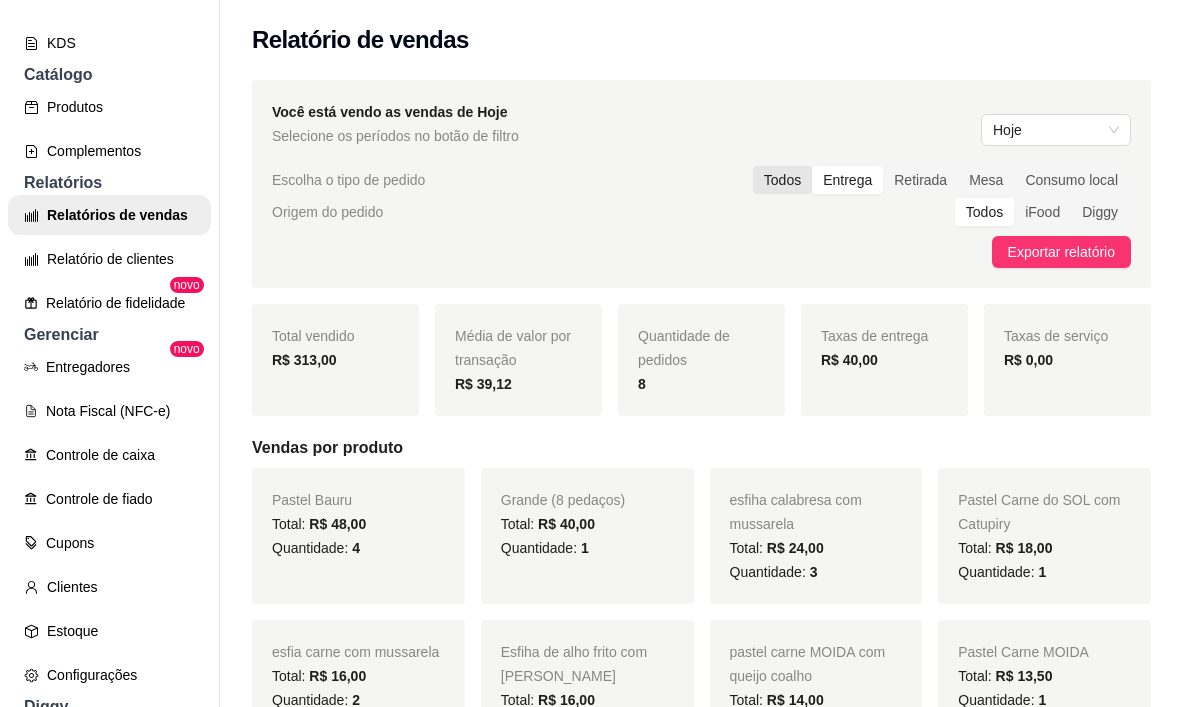 click on "Todos" at bounding box center (782, 180) 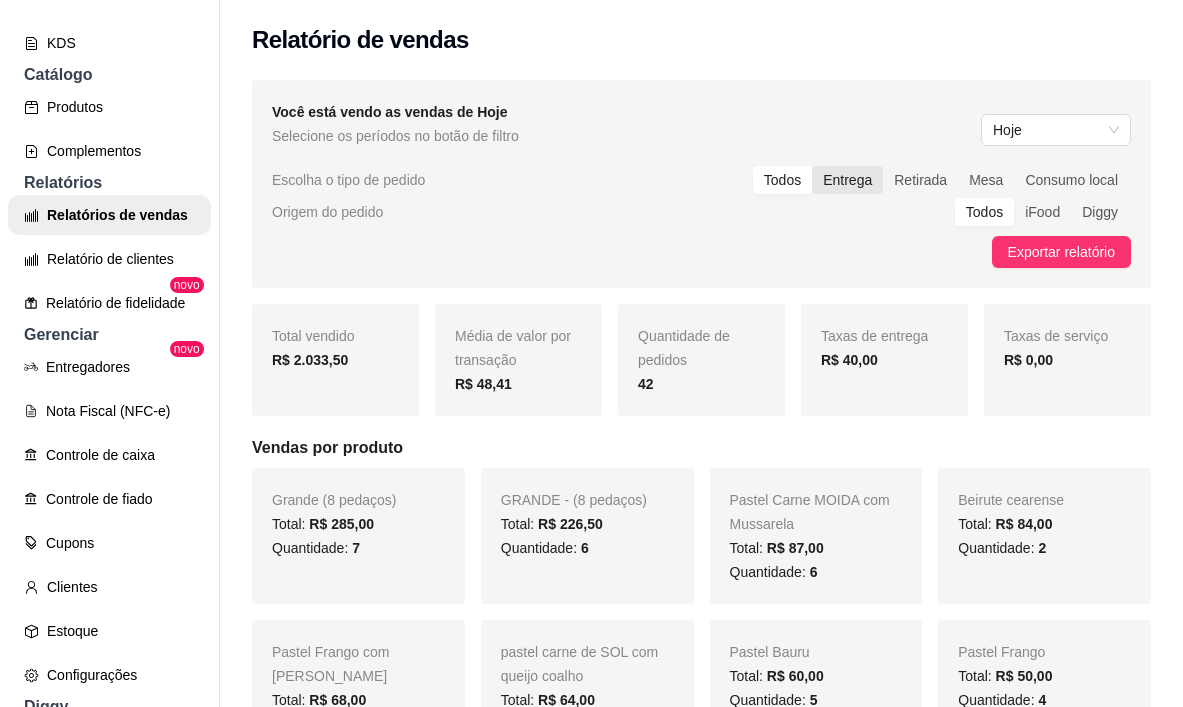 click on "Entrega" at bounding box center (847, 180) 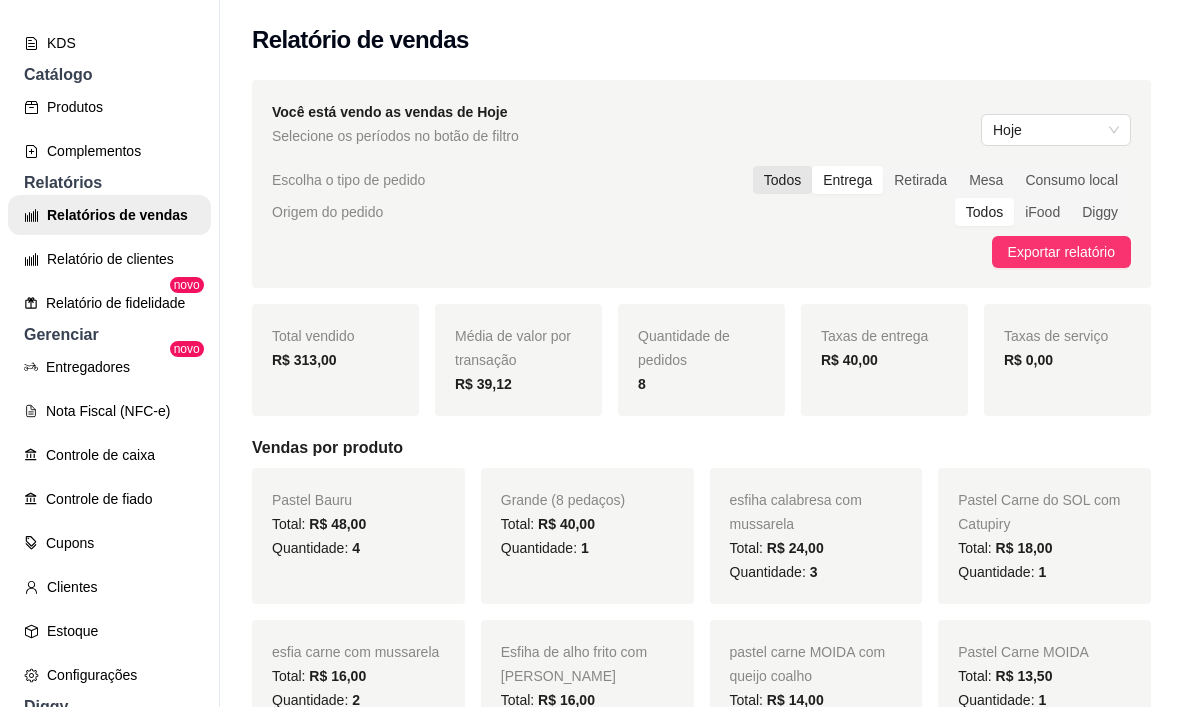 click on "Todos" at bounding box center [782, 180] 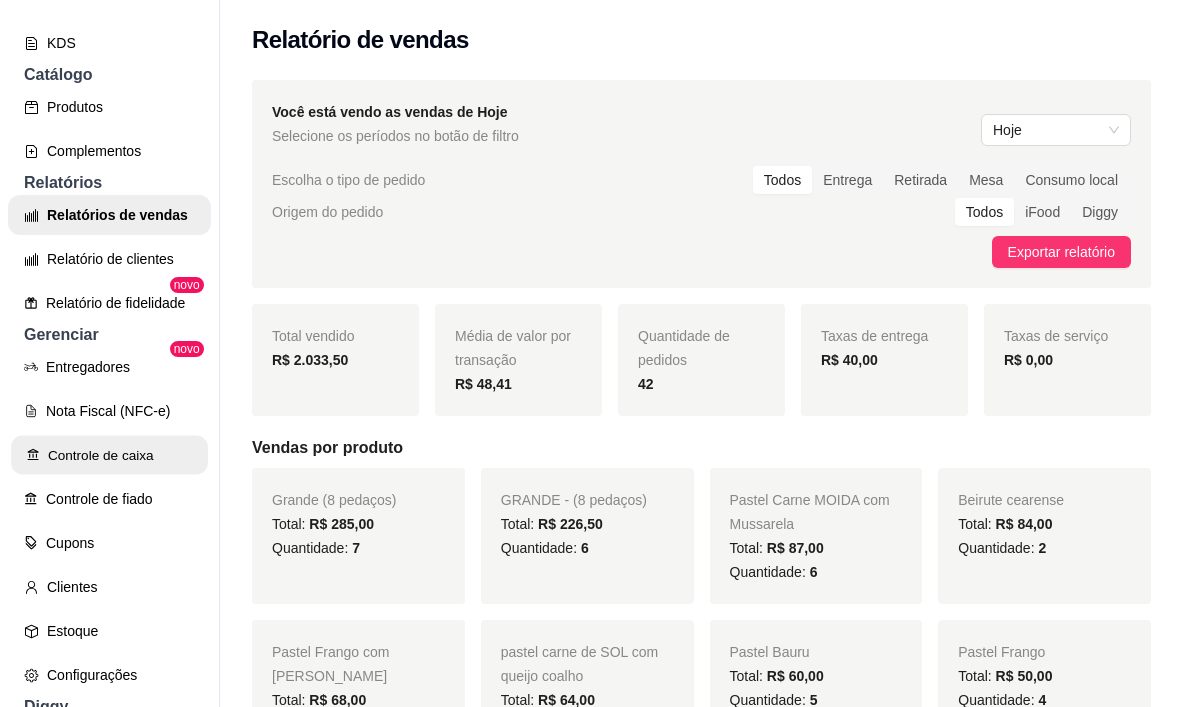 click on "Controle de caixa" at bounding box center [109, 455] 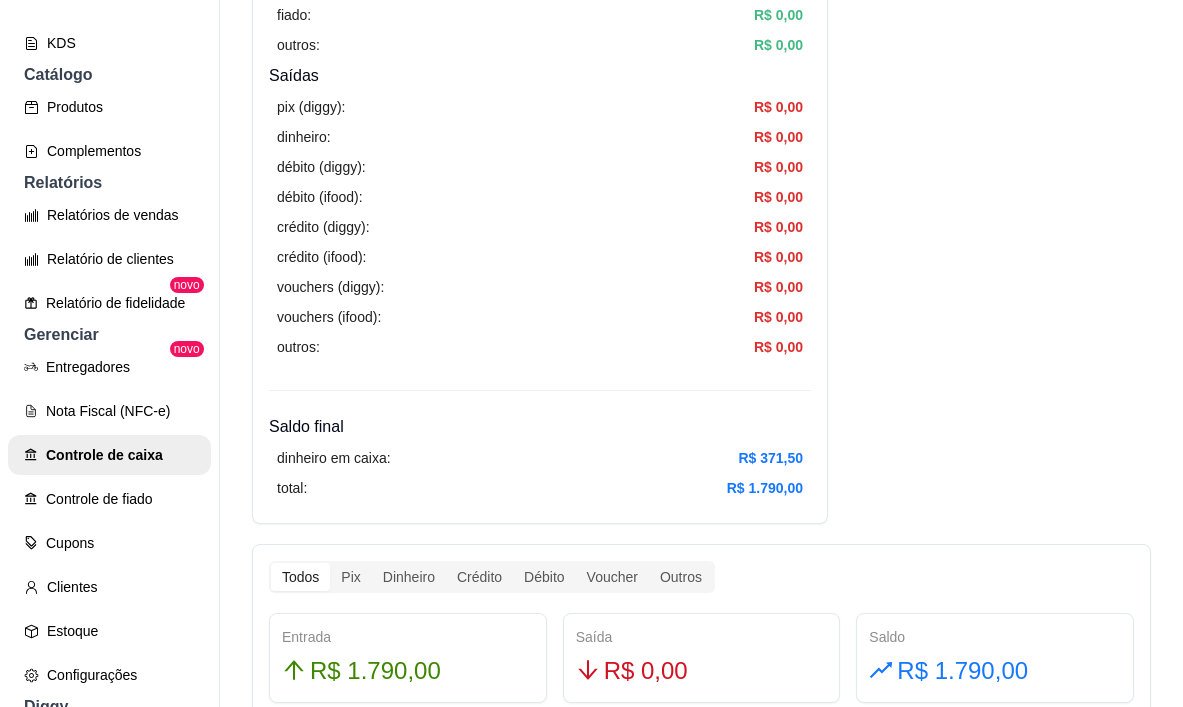scroll, scrollTop: 700, scrollLeft: 0, axis: vertical 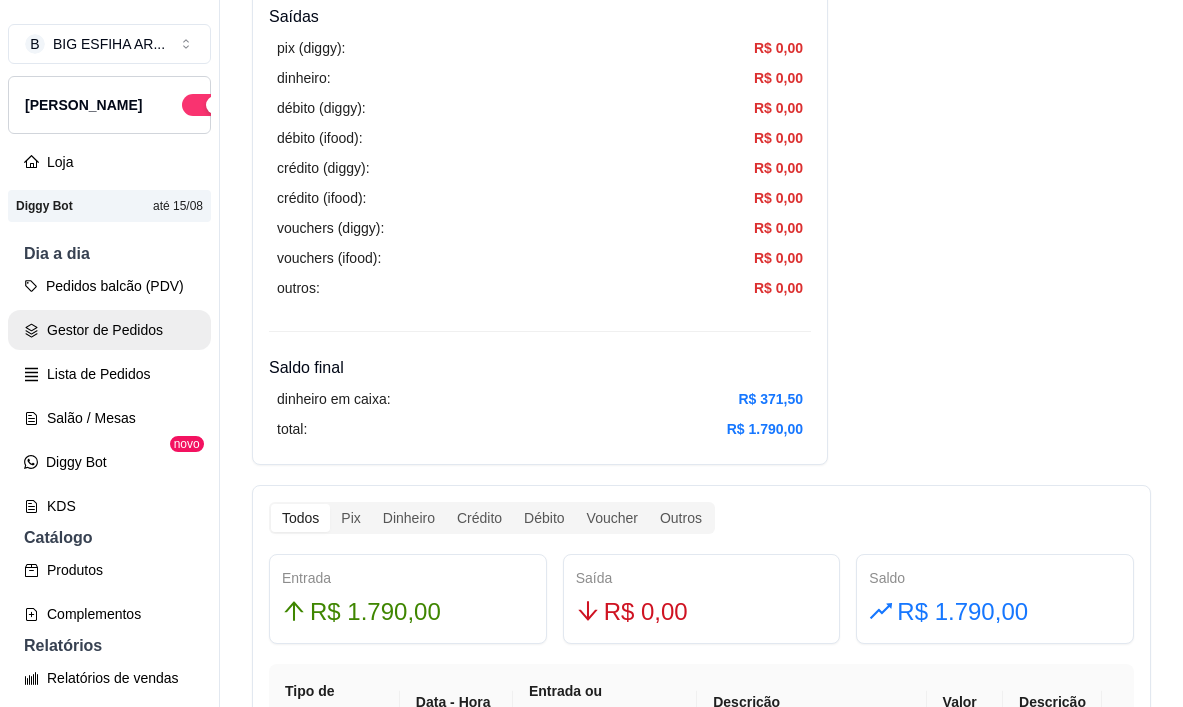 click on "Gestor de Pedidos" at bounding box center (109, 330) 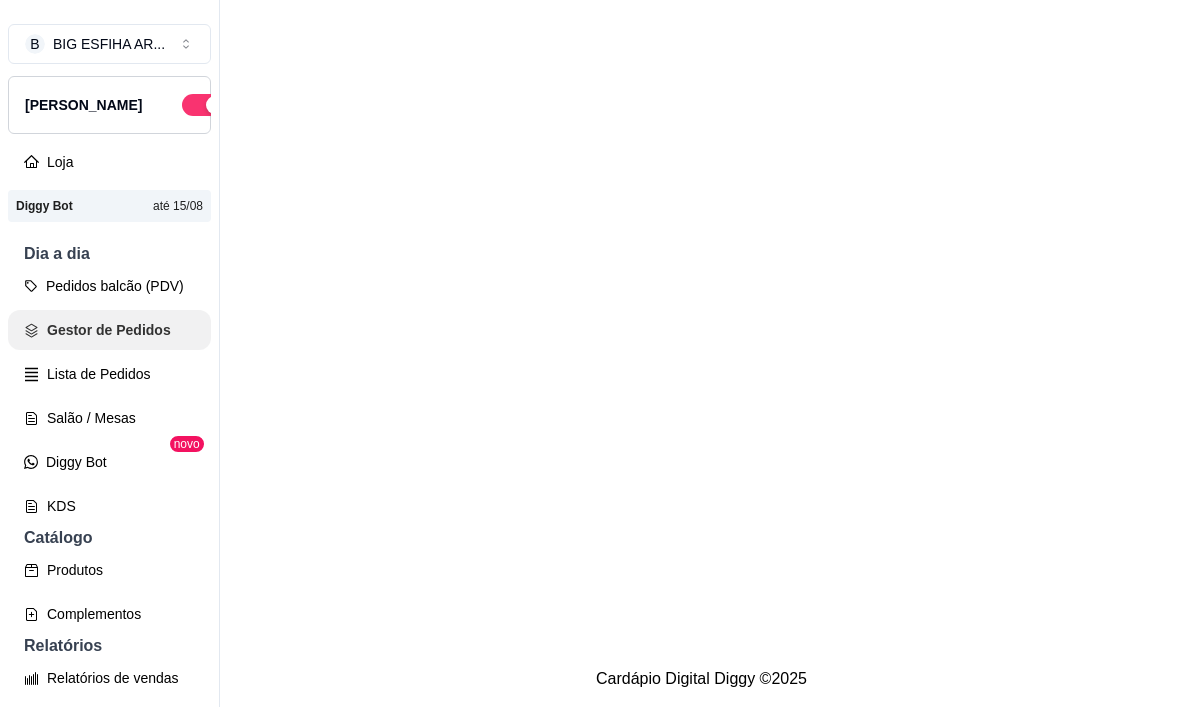scroll, scrollTop: 0, scrollLeft: 0, axis: both 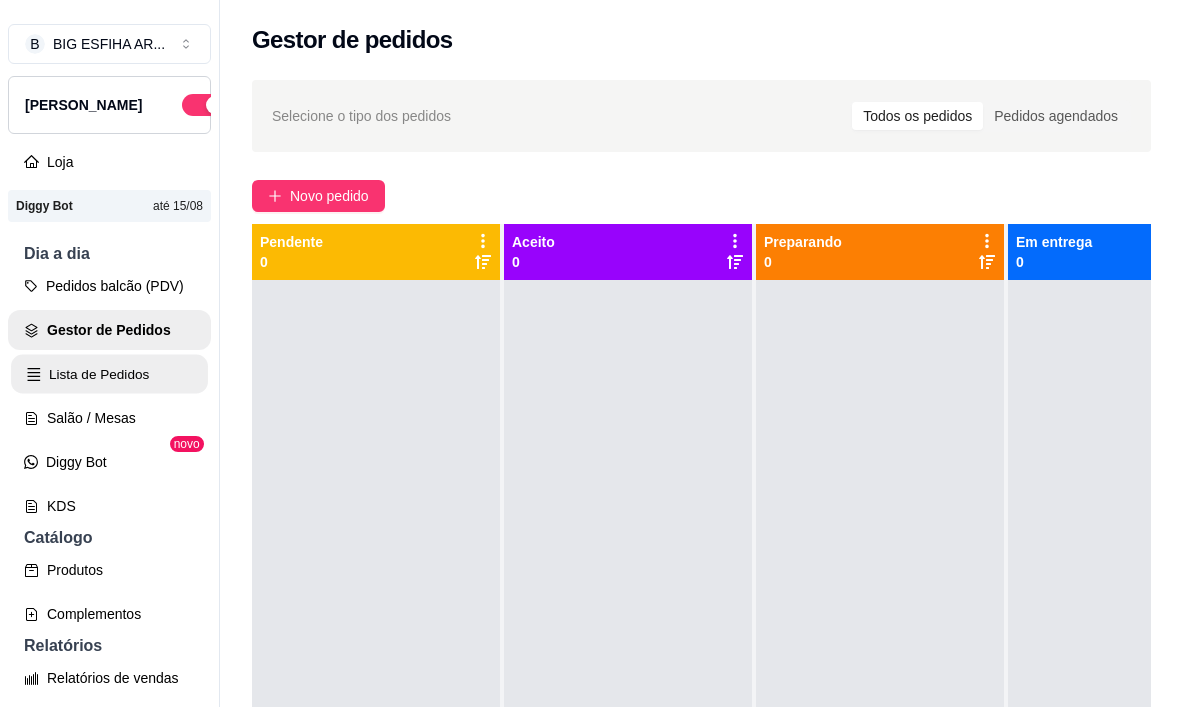 click on "Lista de Pedidos" at bounding box center (109, 374) 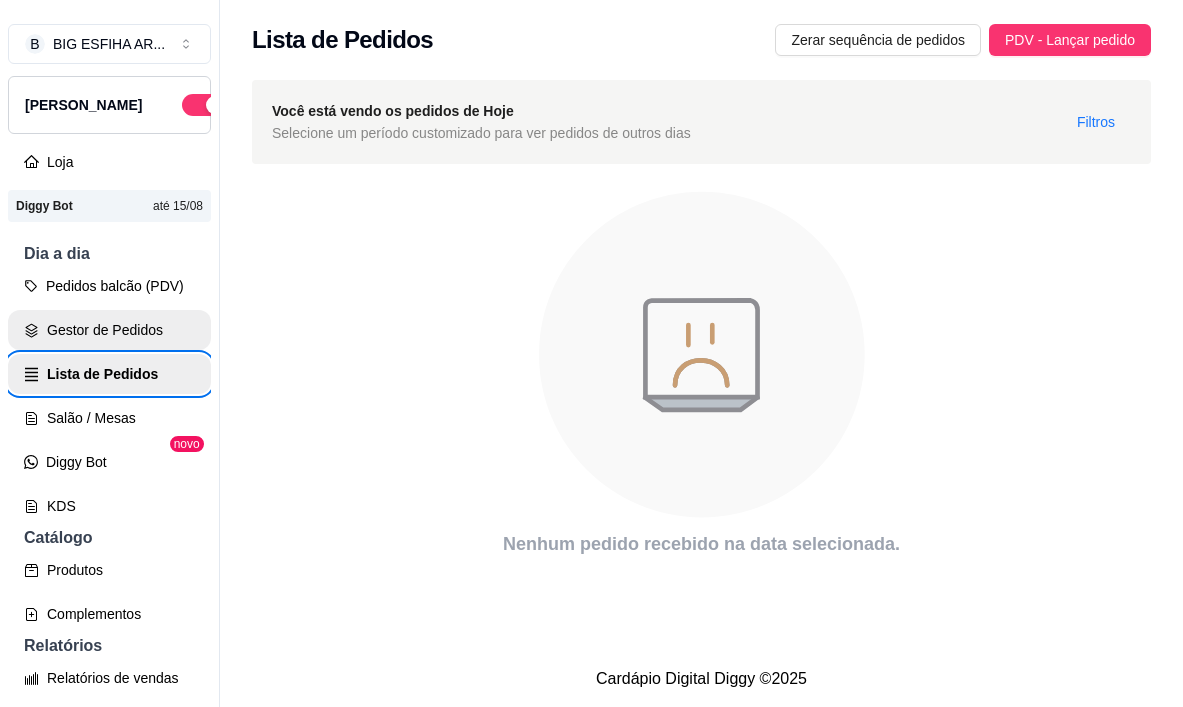 click on "Gestor de Pedidos" at bounding box center [109, 330] 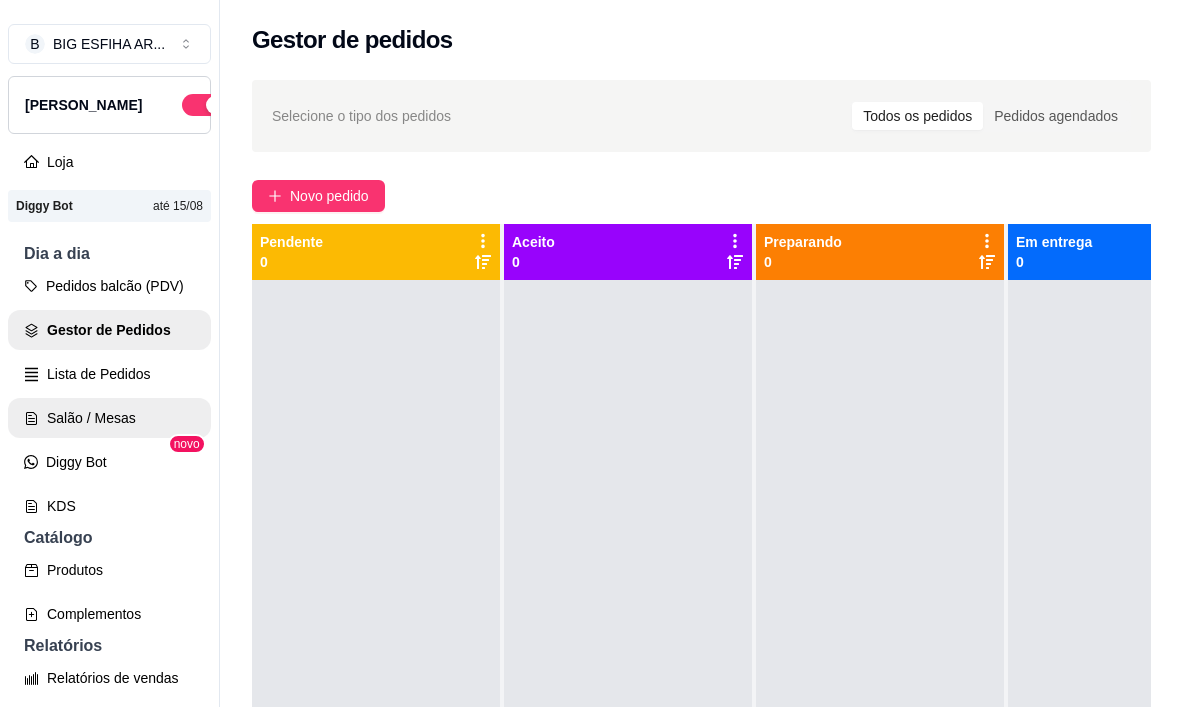 click on "Salão / Mesas" at bounding box center (109, 418) 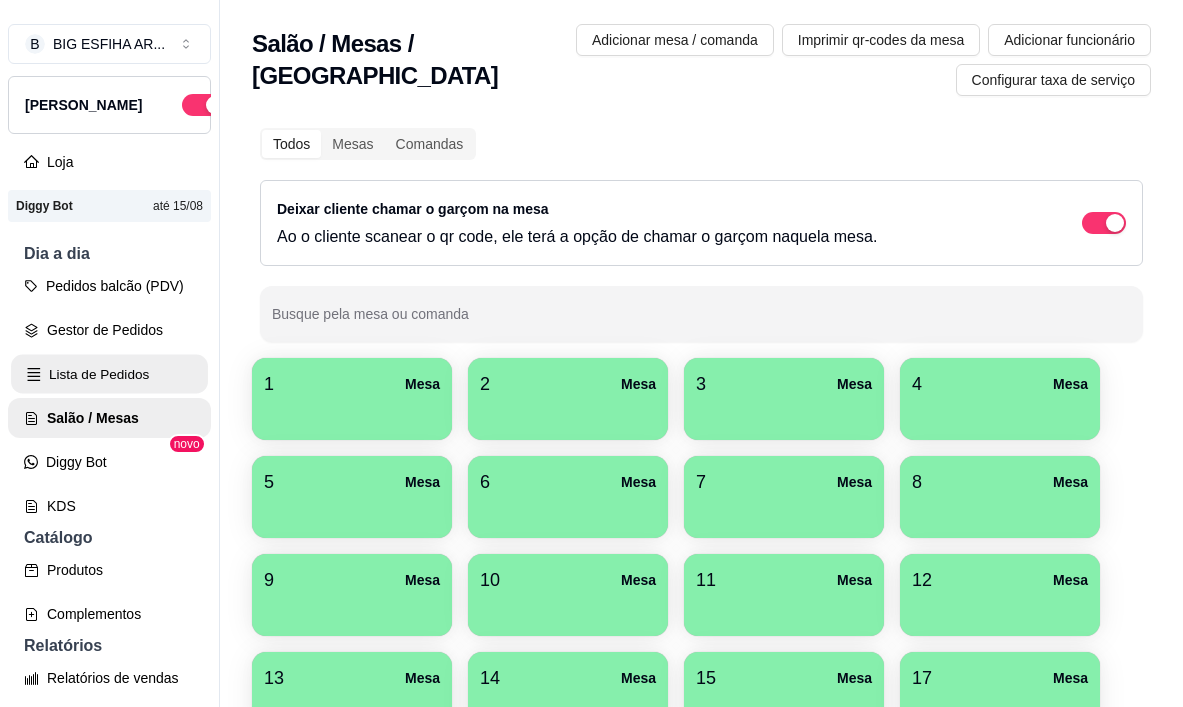 click on "Lista de Pedidos" at bounding box center (109, 374) 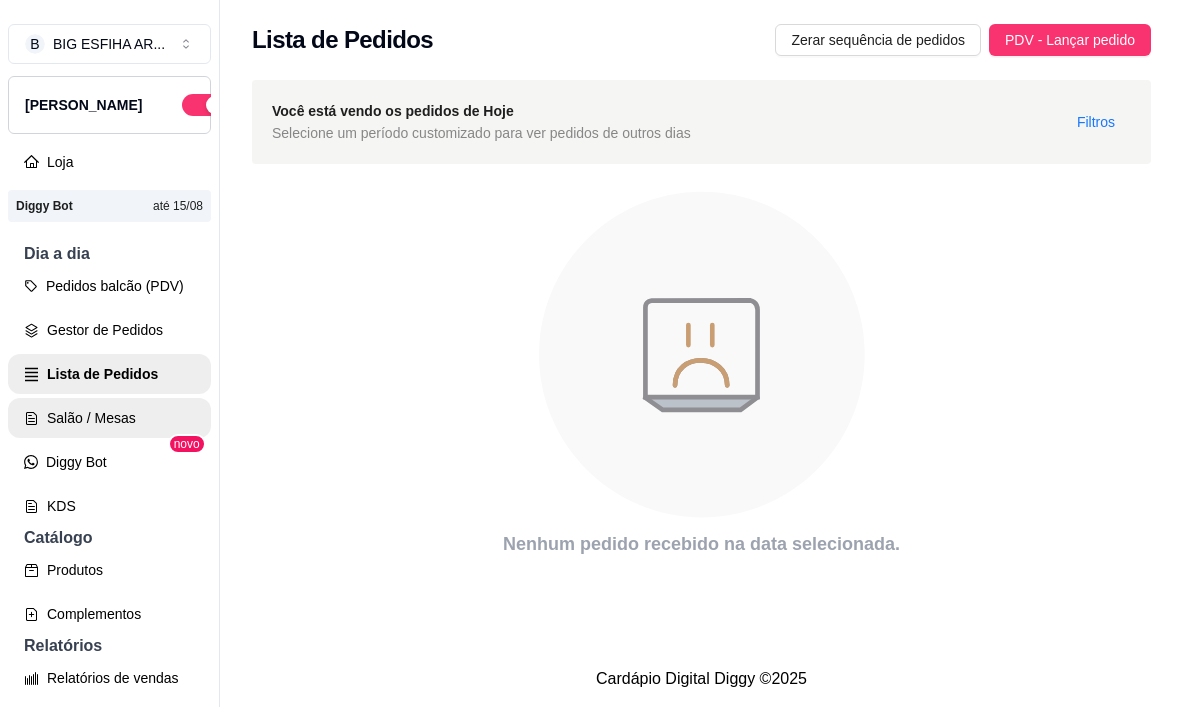 click on "Salão / Mesas" at bounding box center [109, 418] 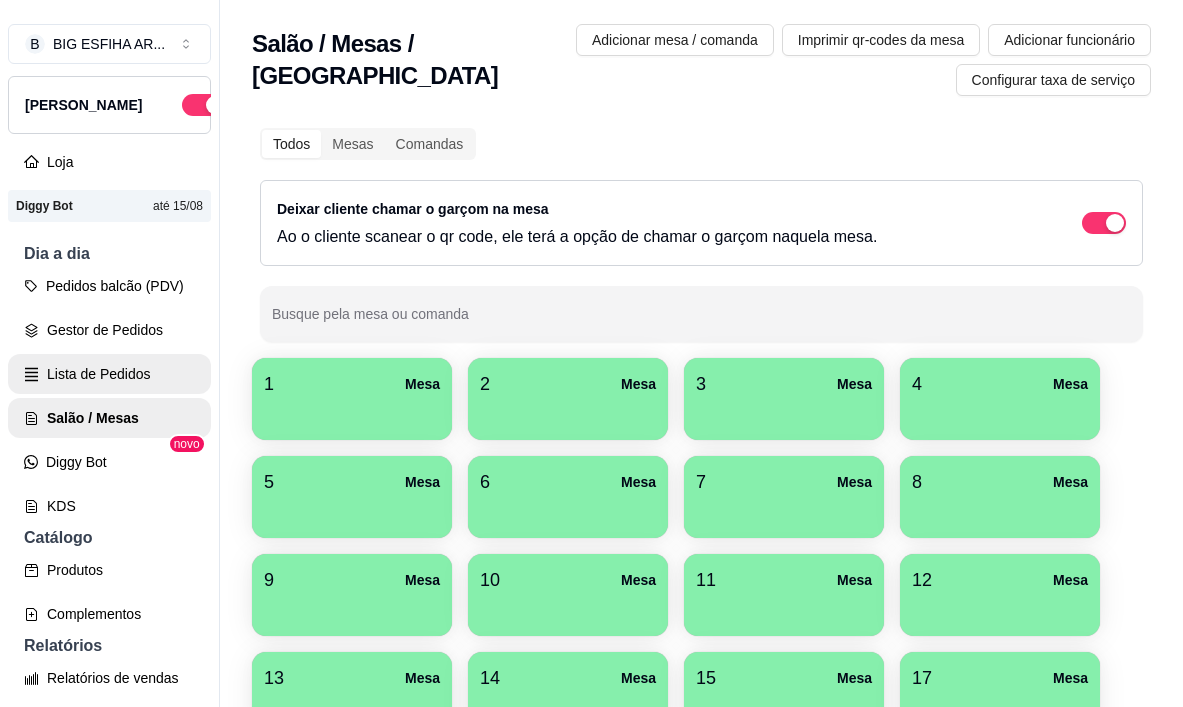 click on "Lista de Pedidos" at bounding box center (109, 374) 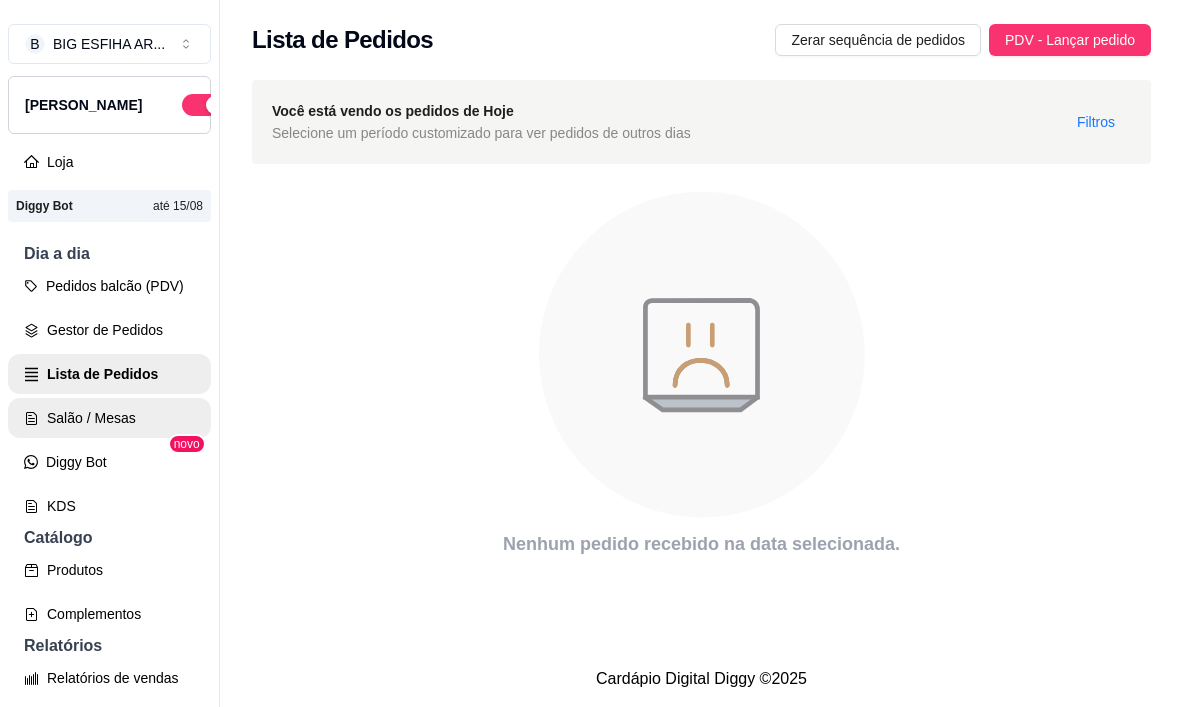 click on "Salão / Mesas" at bounding box center [109, 418] 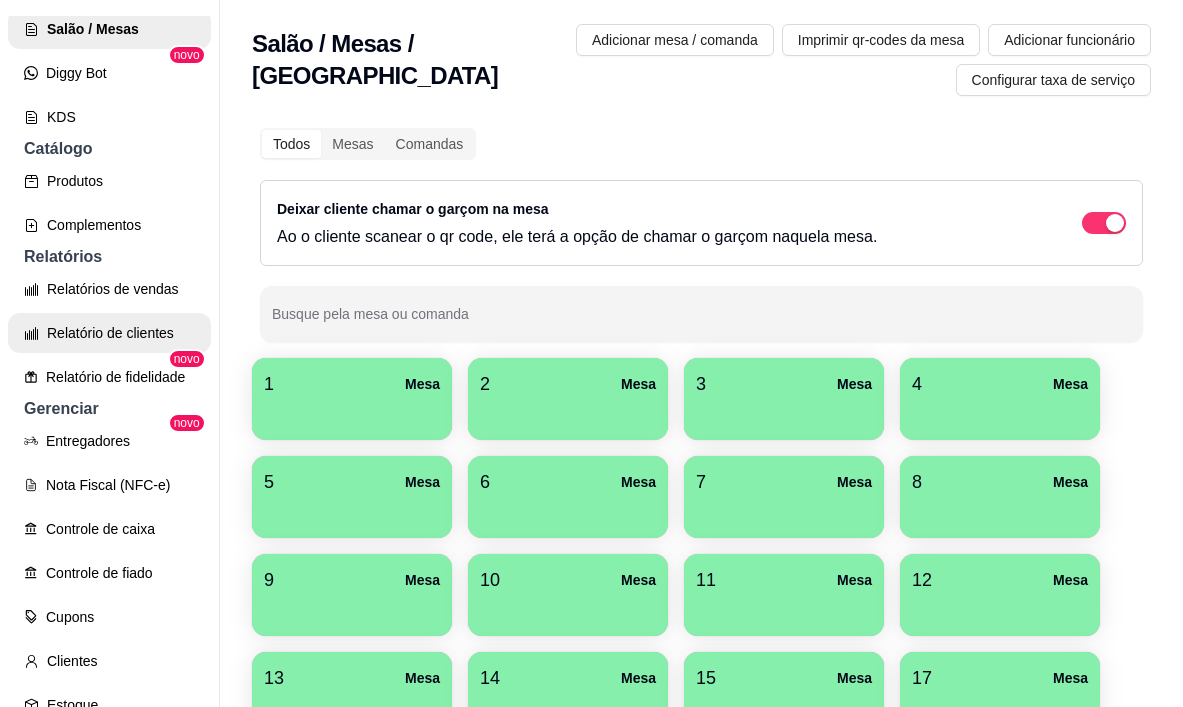 scroll, scrollTop: 500, scrollLeft: 0, axis: vertical 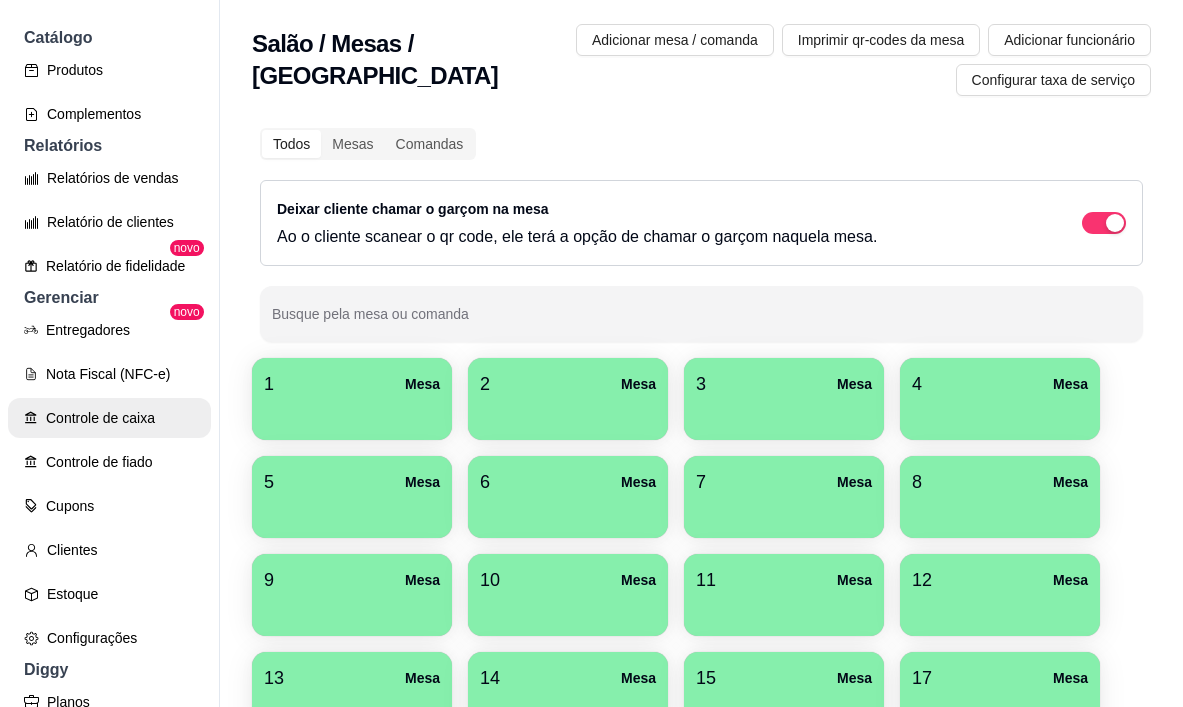 click on "Controle de caixa" at bounding box center (109, 418) 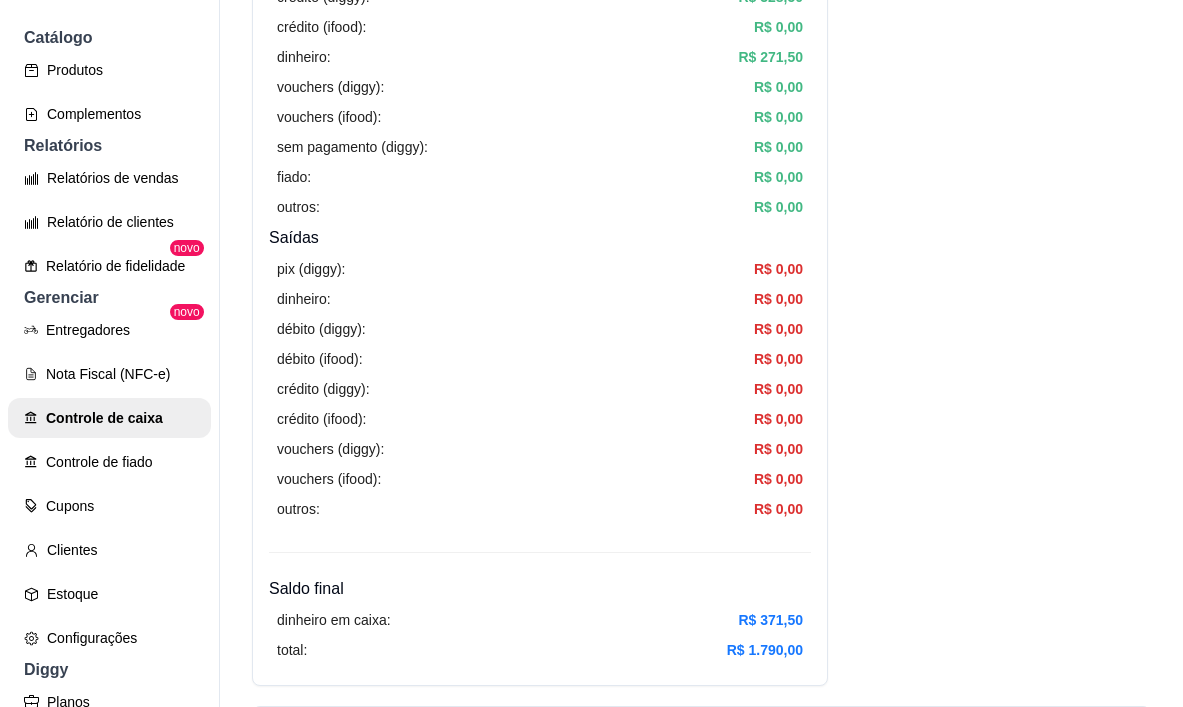 scroll, scrollTop: 700, scrollLeft: 0, axis: vertical 